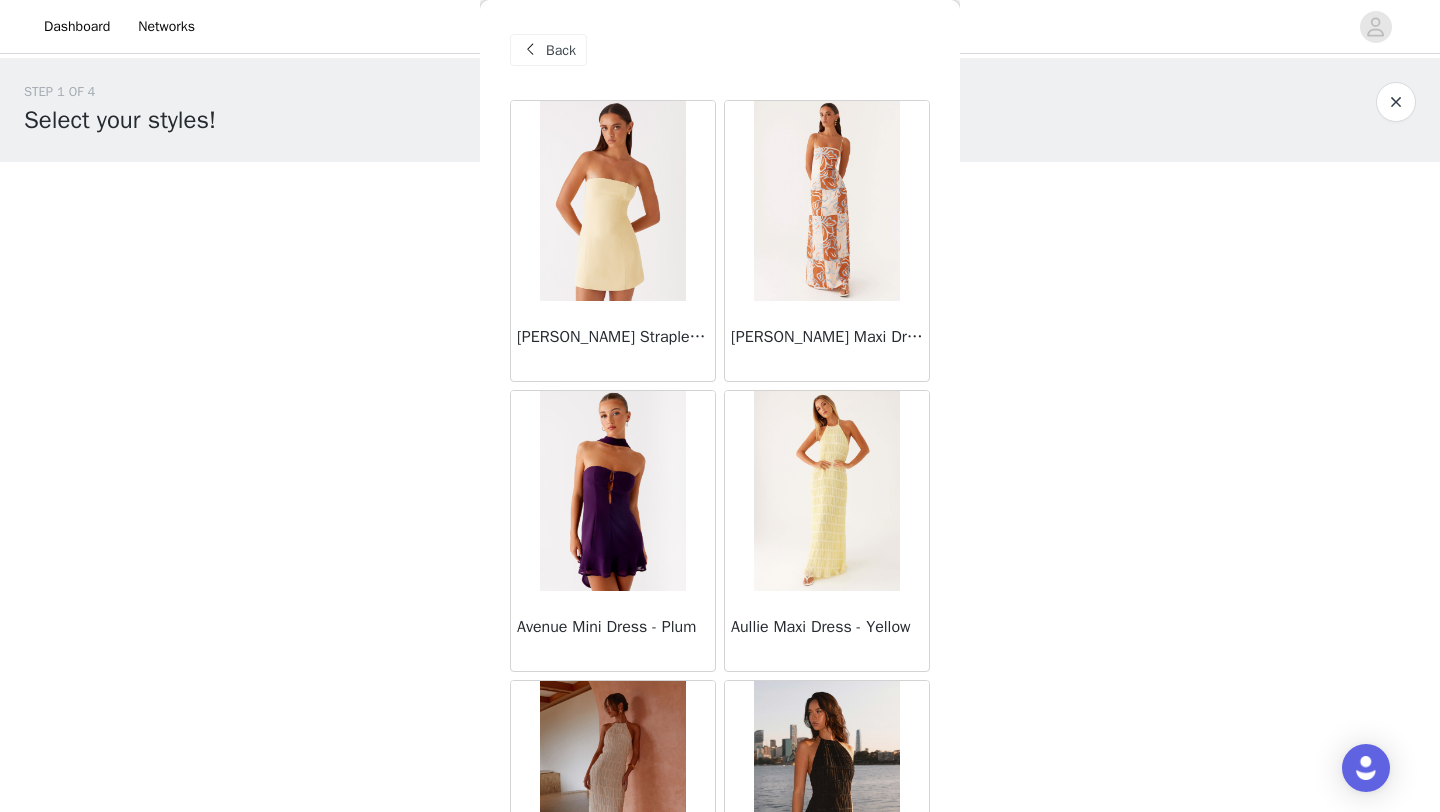 scroll, scrollTop: 0, scrollLeft: 0, axis: both 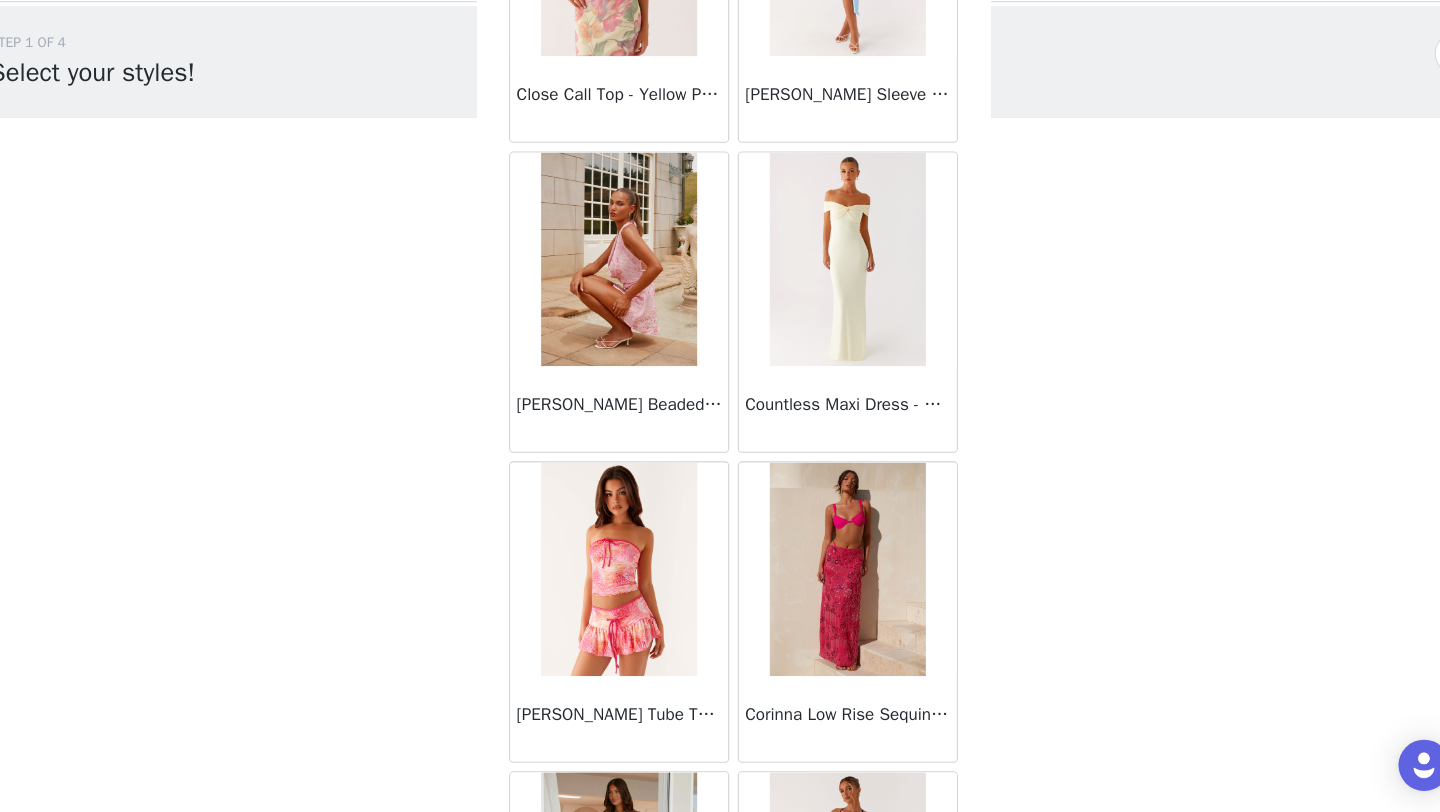 click on "Countless Maxi Dress - Yellow" at bounding box center (827, 431) 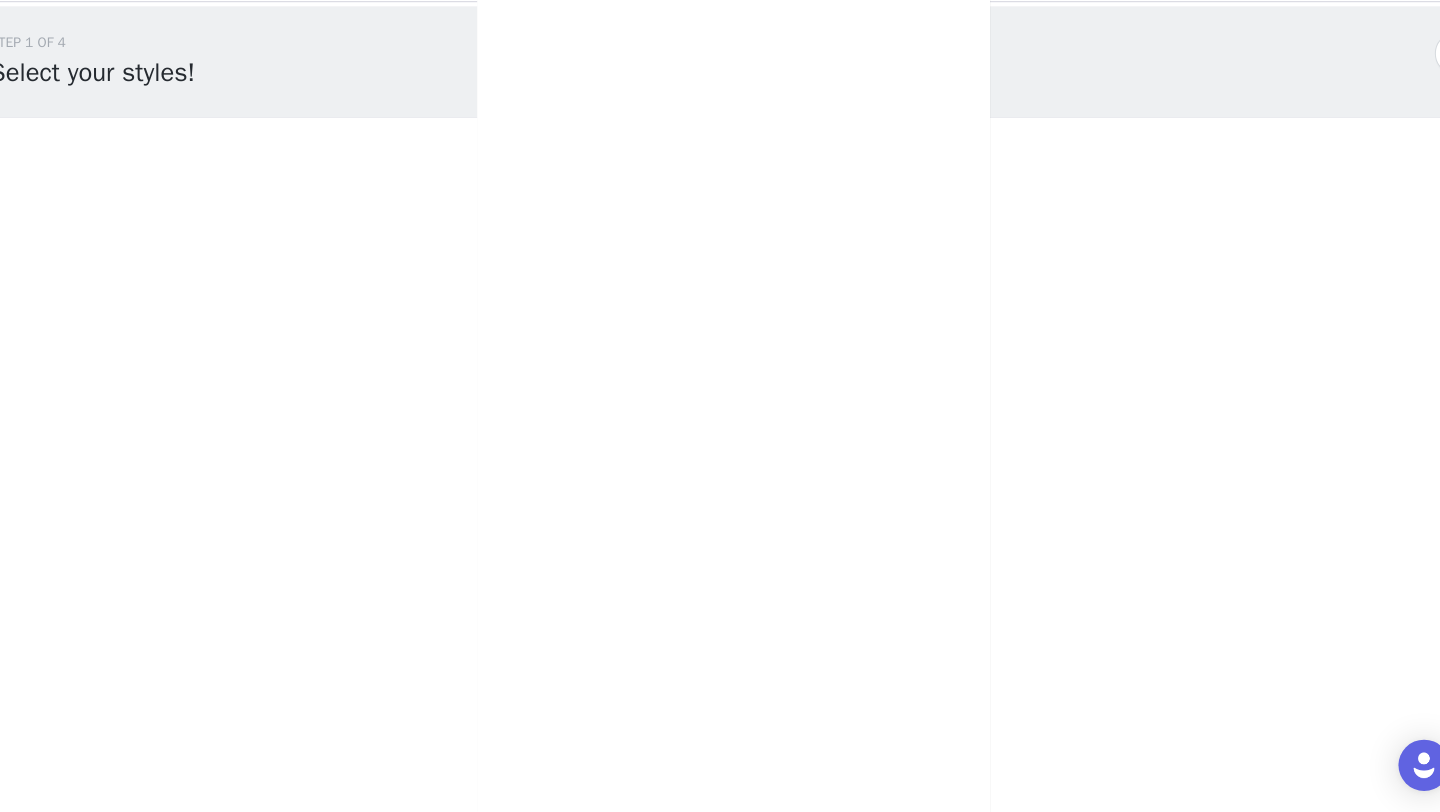 click on "Back       Ayanna Strapless Mini Dress - Yellow       Aster Bloom Maxi Dress - Orange Blue Floral       Avenue Mini Dress - Plum       Aullie Maxi Dress - Yellow       Aullie Maxi Dress - Ivory       Aullie Mini Dress - Black       Avalia Backless Scarf Mini Dress - White Polka Dot       Aullie Maxi Dress - Blue       Aster Bloom Maxi Dress - Bloom Wave Print       Athens One Shoulder Top - Floral       Aullie Mini Dress - Blue       Aullie Maxi Dress - Black       Ayanna Strapless Mini Dress - Cobalt       Atlantic Midi Dress - Yellow       Aullie Maxi Dress - Pink       Azura Halter Top - Yellow       Beki Beaded Mesh Maxi Dress - Deep Red       Bad News Mesh Maxi Dress - Turquoise Floral       Bad News Mesh Maxi Dress - Yellow Floral       Be Mine Satin Maxi Dress - Canary       Belize Maxi Dress - Yellow       Bowen Off Shoulder Knit Top - Mint       Bella Lou Tube Top - Blue       Bellamy Top - Red Gingham       Breaking News Mini Dress - Black       Bodie Maxi Dress - Pastel Yellow" at bounding box center (720, 406) 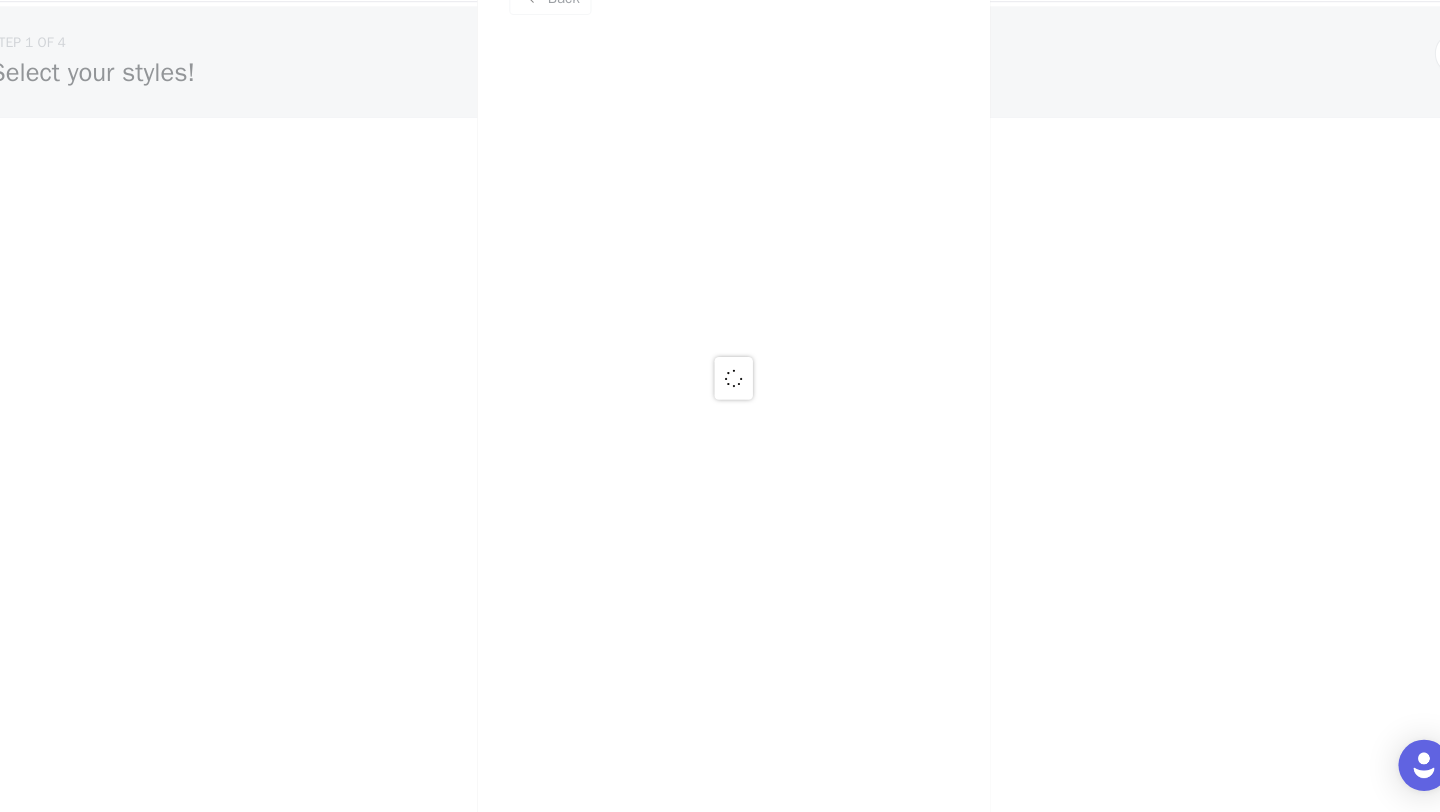 scroll, scrollTop: 0, scrollLeft: 0, axis: both 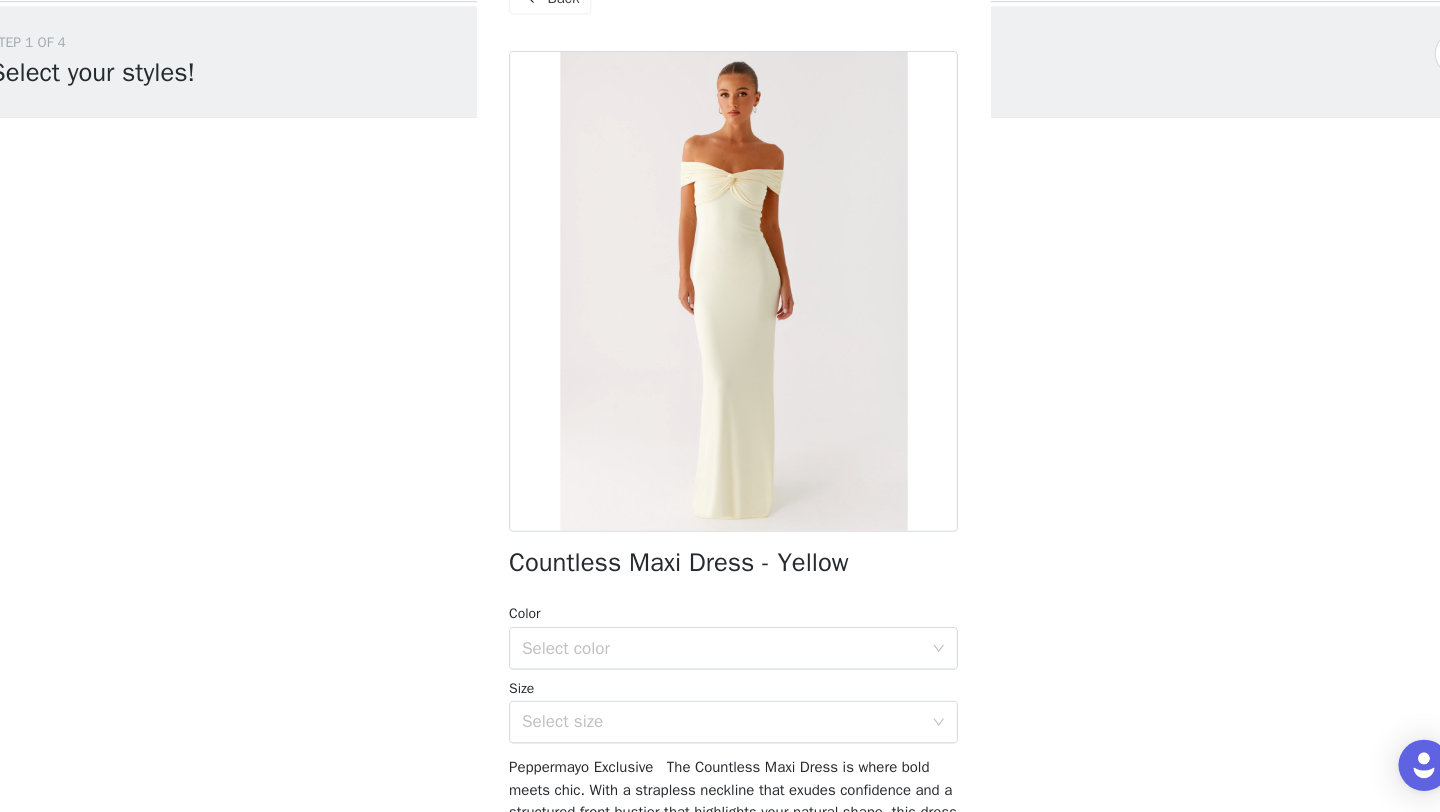 click at bounding box center (720, 325) 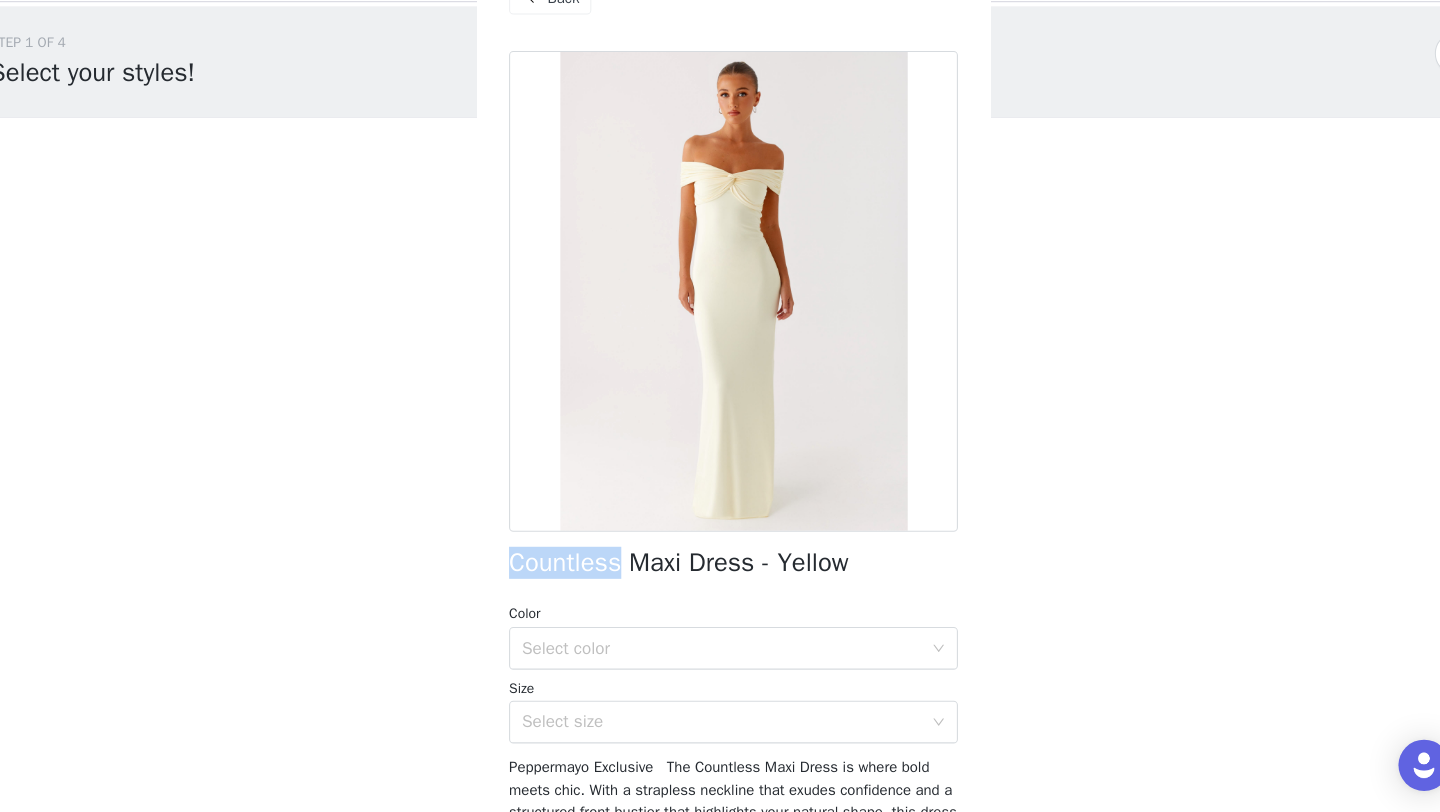 click on "Countless Maxi Dress - Yellow" at bounding box center [669, 579] 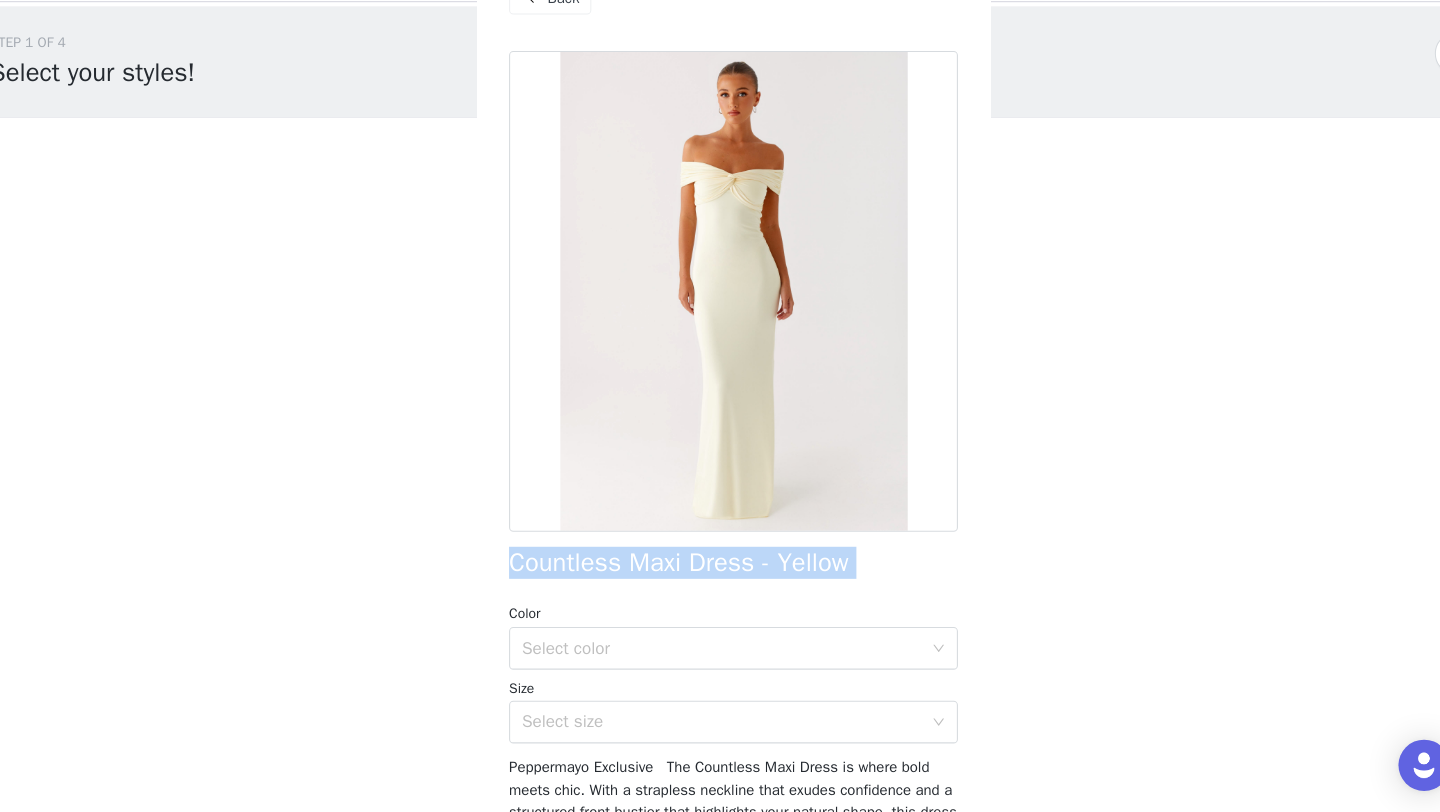 click on "Countless Maxi Dress - Yellow" at bounding box center [669, 579] 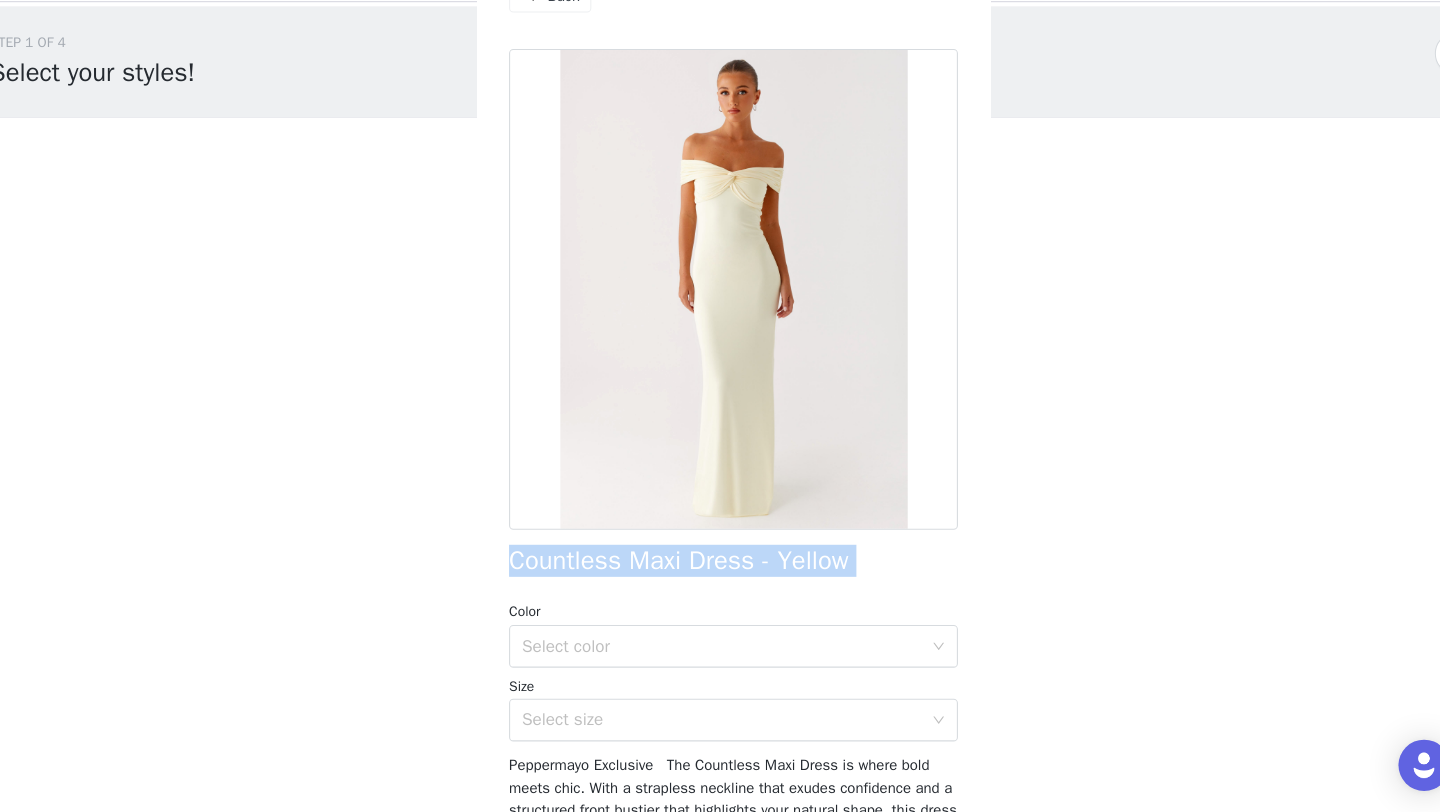 scroll, scrollTop: 0, scrollLeft: 0, axis: both 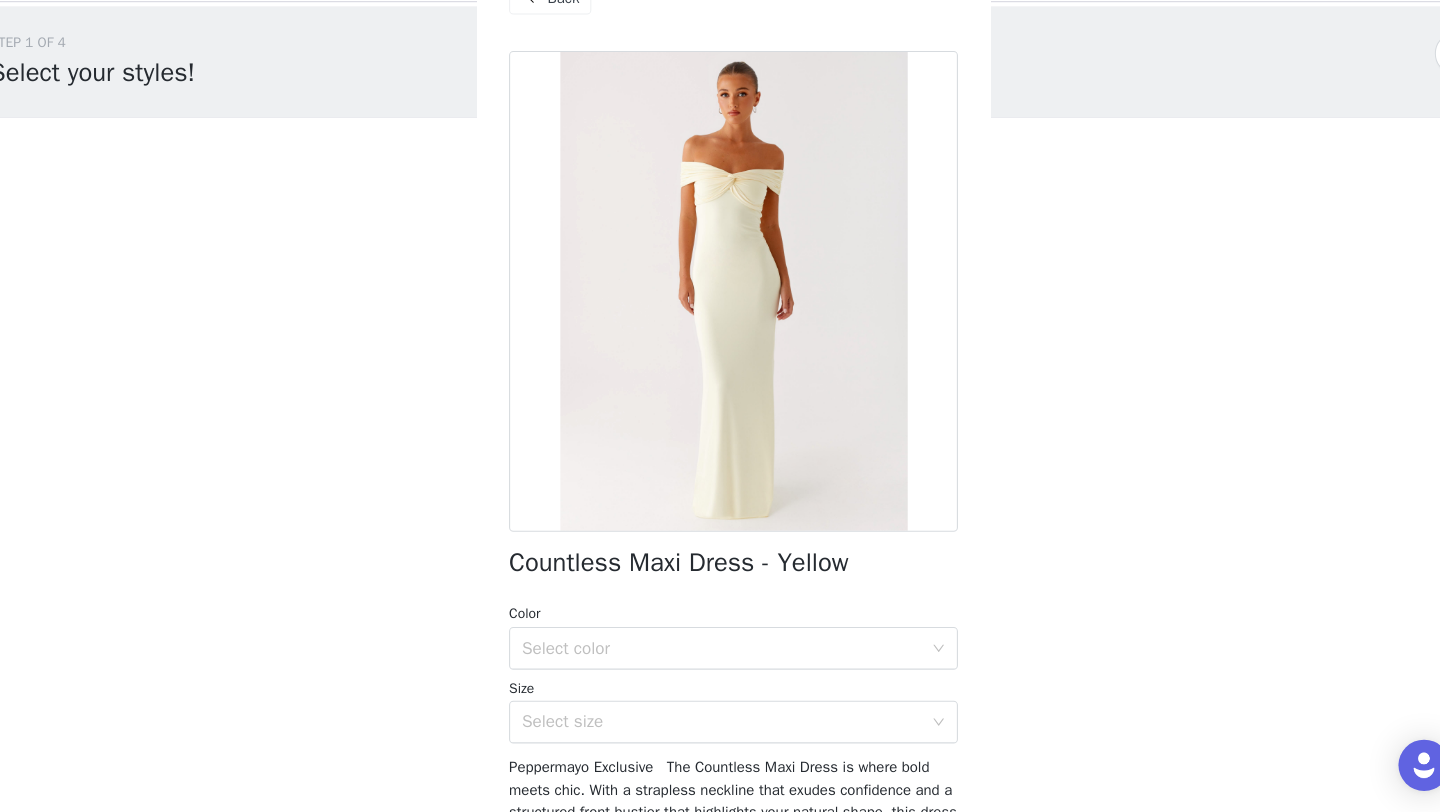 click on "Back" at bounding box center (561, 50) 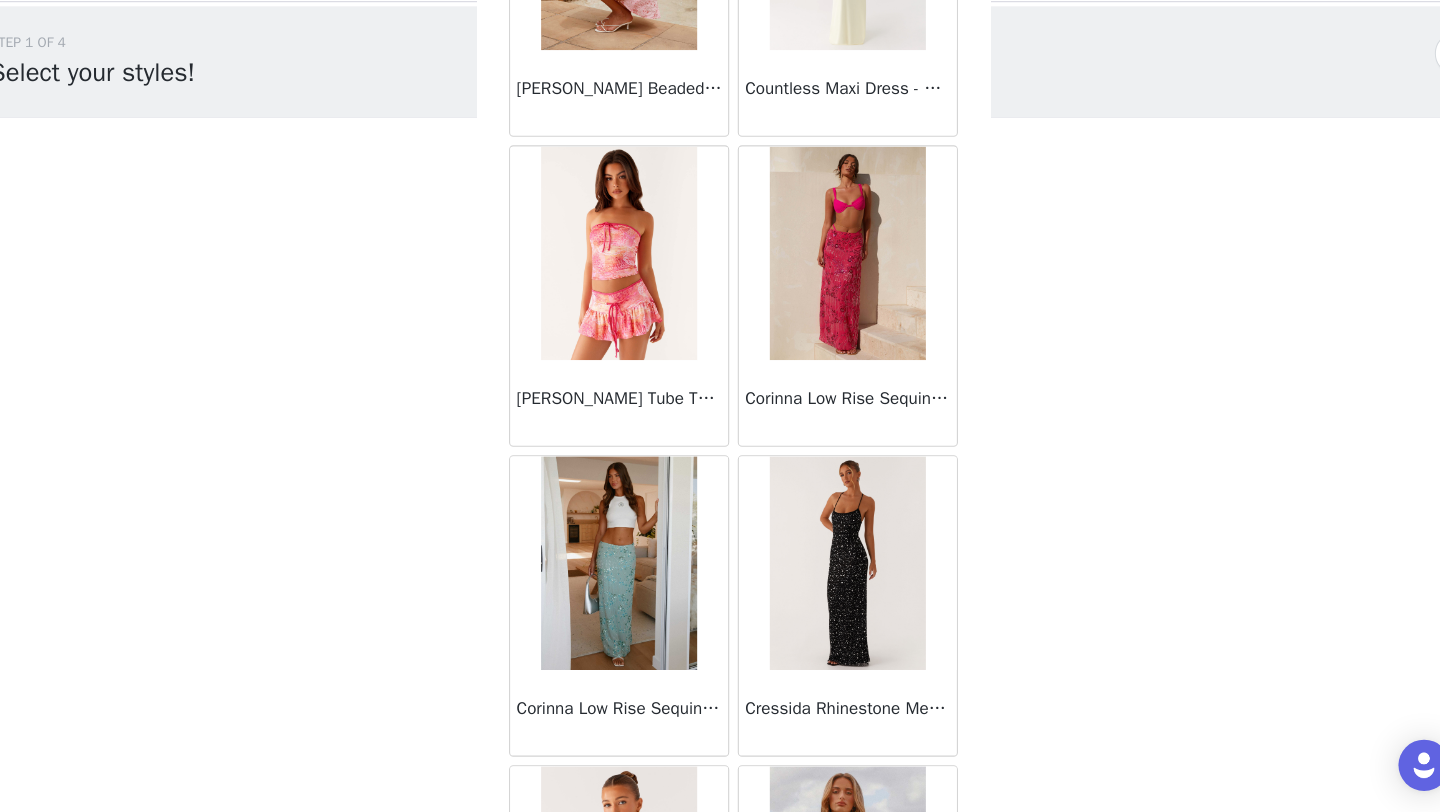 scroll, scrollTop: 11821, scrollLeft: 0, axis: vertical 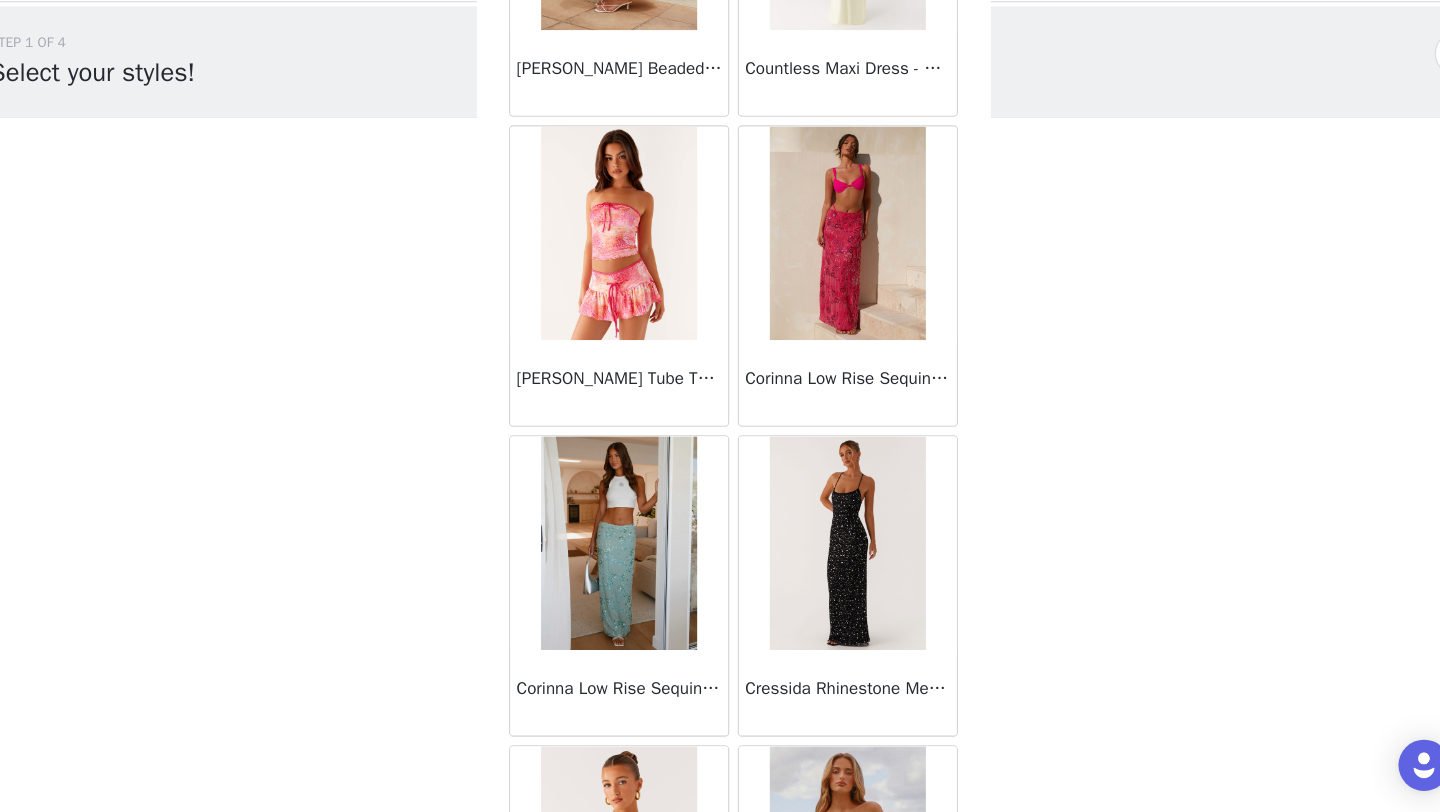 click on "Corinna Low Rise Sequin Maxi Skirt - Fuchsia" at bounding box center [827, 406] 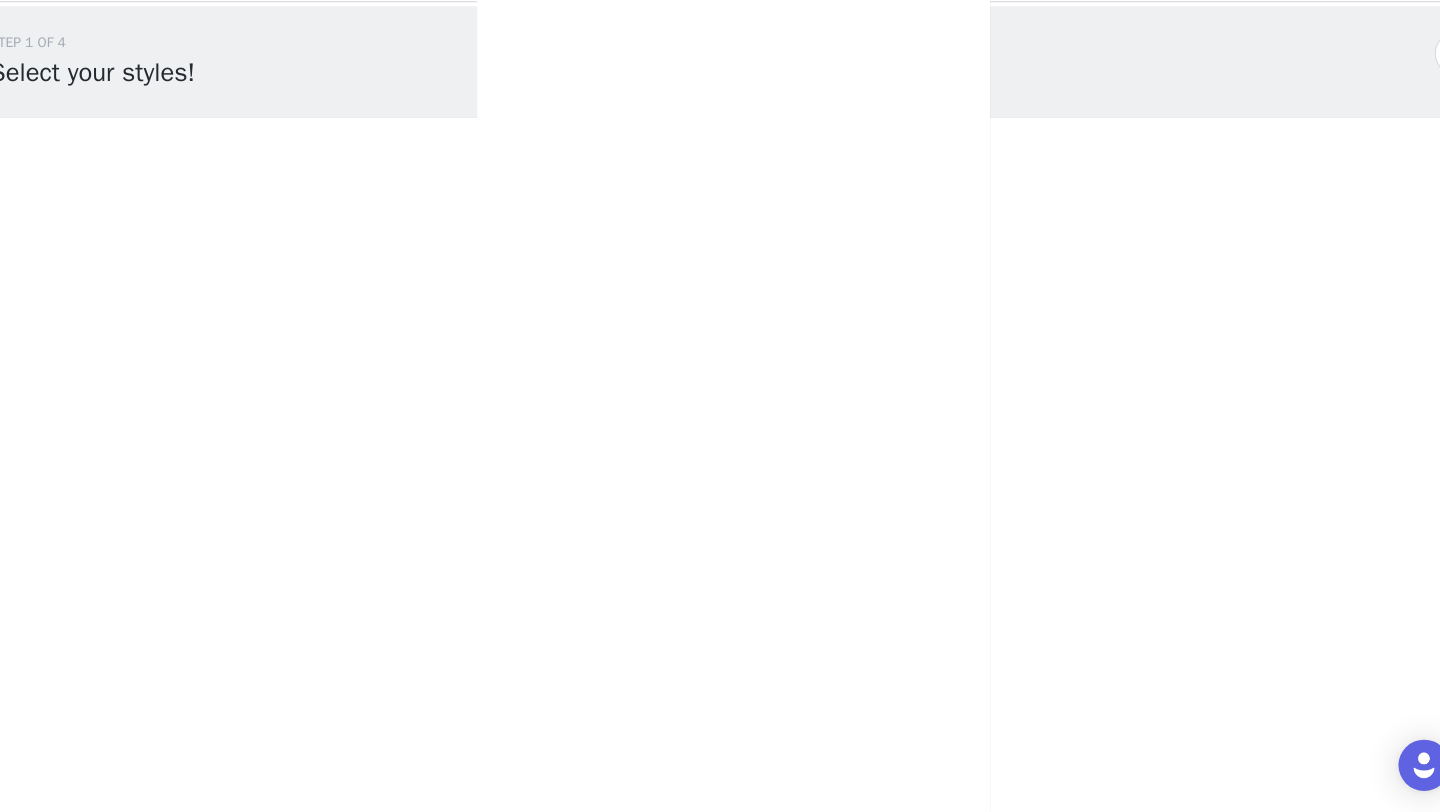 click on "Back       Ayanna Strapless Mini Dress - Yellow       Aster Bloom Maxi Dress - Orange Blue Floral       Avenue Mini Dress - Plum       Aullie Maxi Dress - Yellow       Aullie Maxi Dress - Ivory       Aullie Mini Dress - Black       Avalia Backless Scarf Mini Dress - White Polka Dot       Aullie Maxi Dress - Blue       Aster Bloom Maxi Dress - Bloom Wave Print       Athens One Shoulder Top - Floral       Aullie Mini Dress - Blue       Aullie Maxi Dress - Black       Ayanna Strapless Mini Dress - Cobalt       Atlantic Midi Dress - Yellow       Aullie Maxi Dress - Pink       Azura Halter Top - Yellow       Beki Beaded Mesh Maxi Dress - Deep Red       Bad News Mesh Maxi Dress - Turquoise Floral       Bad News Mesh Maxi Dress - Yellow Floral       Be Mine Satin Maxi Dress - Canary       Belize Maxi Dress - Yellow       Bowen Off Shoulder Knit Top - Mint       Bella Lou Tube Top - Blue       Bellamy Top - Red Gingham       Breaking News Mini Dress - Black       Bodie Maxi Dress - Pastel Yellow" at bounding box center [720, 406] 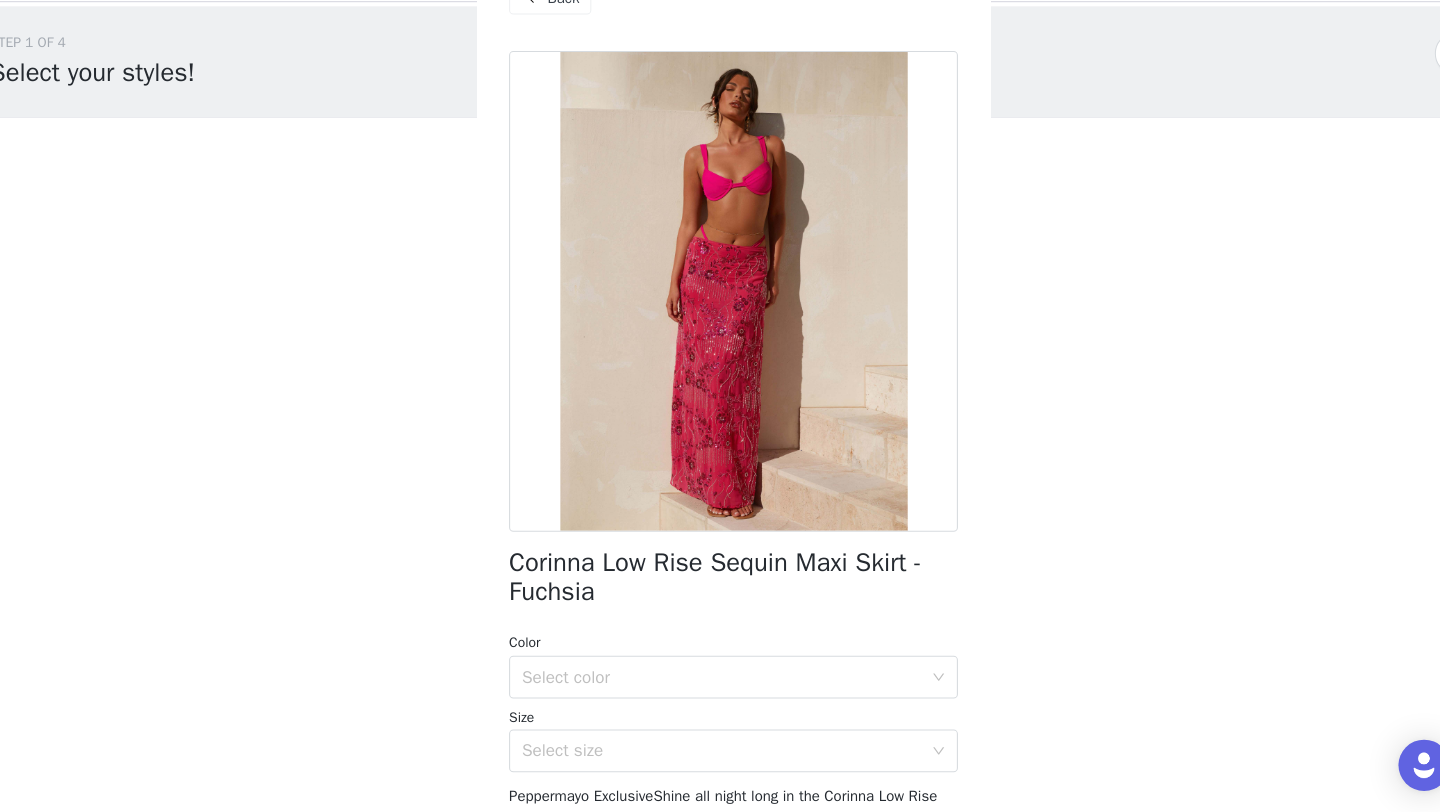 click on "Corinna Low Rise Sequin Maxi Skirt - Fuchsia" at bounding box center [720, 593] 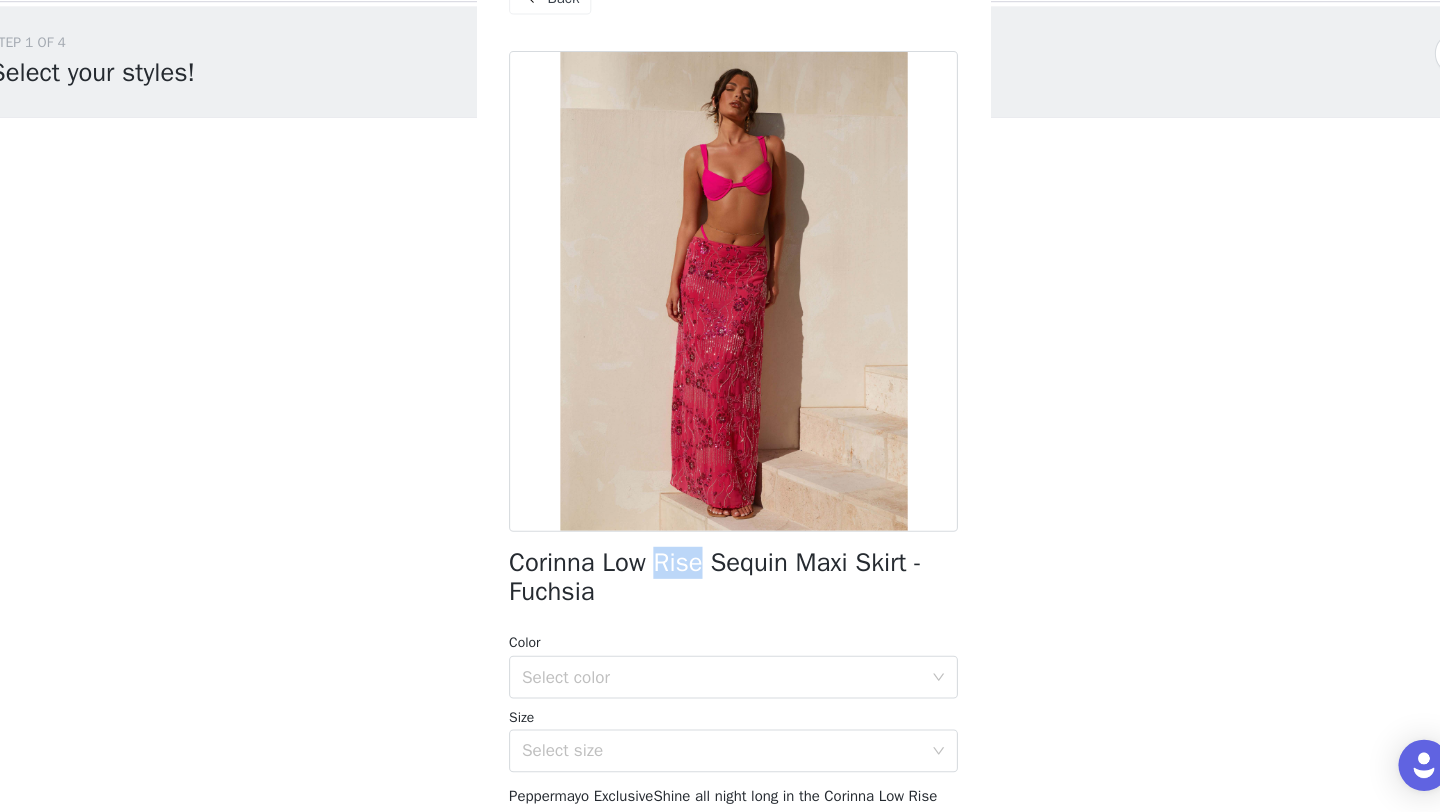 click on "Corinna Low Rise Sequin Maxi Skirt - Fuchsia" at bounding box center [720, 593] 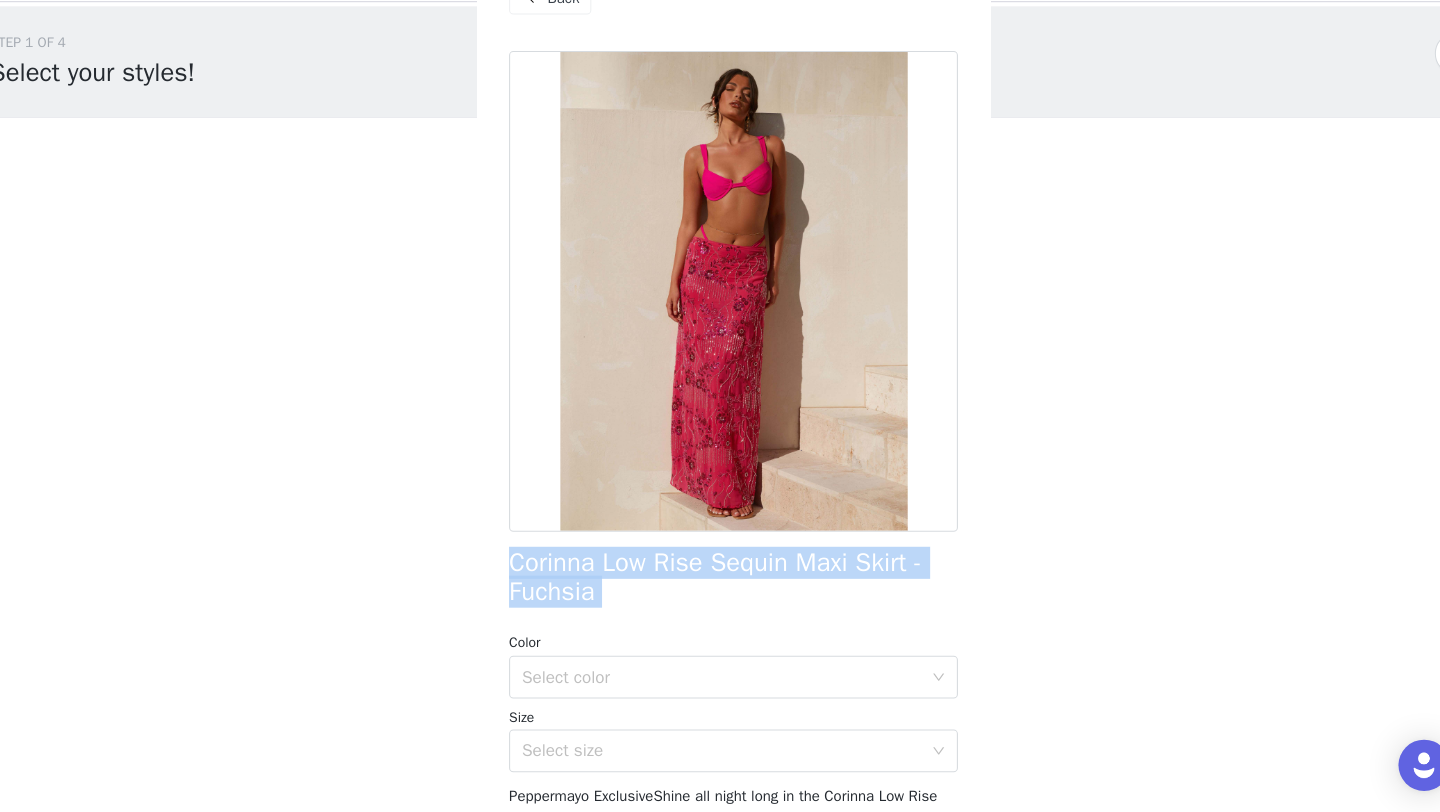 click on "Corinna Low Rise Sequin Maxi Skirt - Fuchsia" at bounding box center (720, 593) 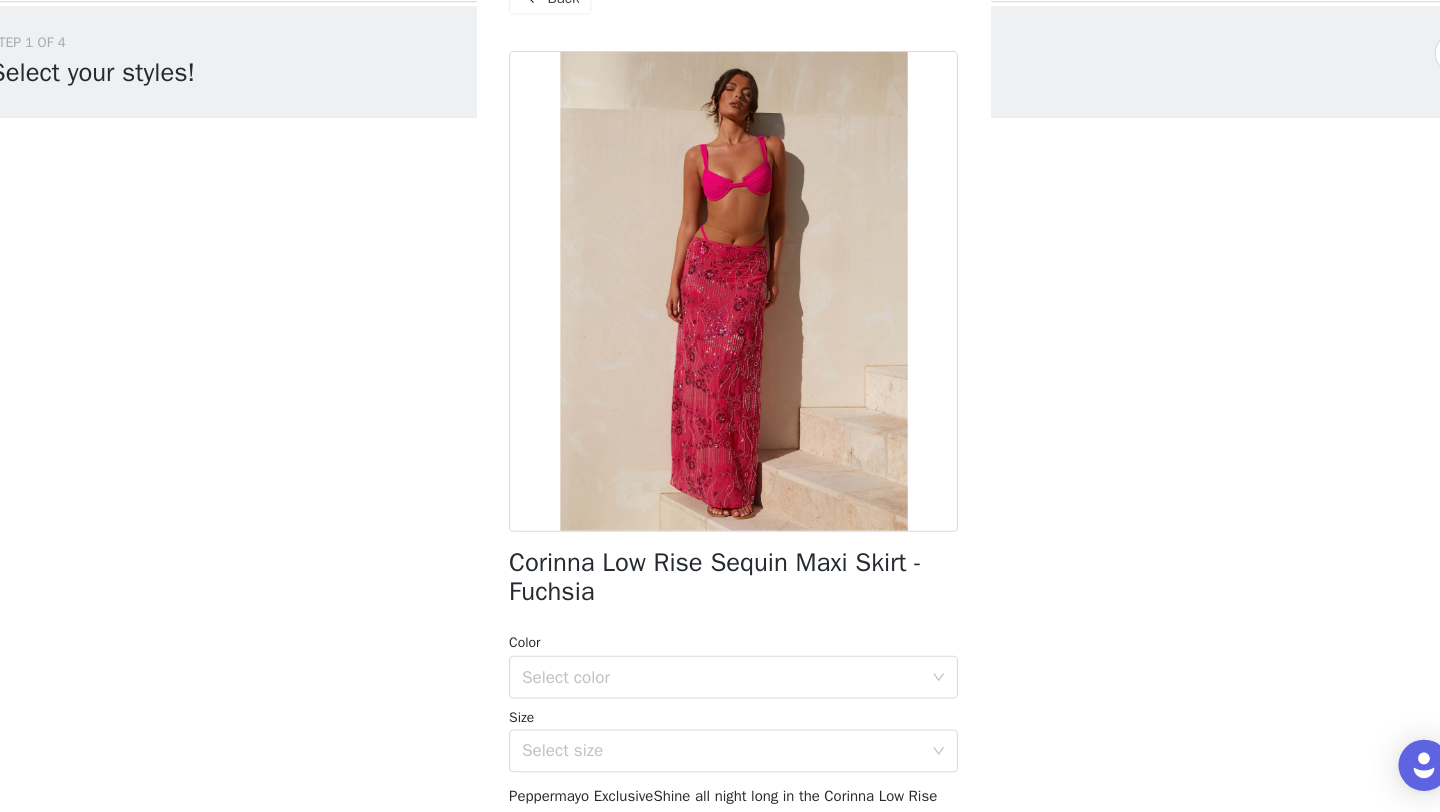 click at bounding box center [530, 50] 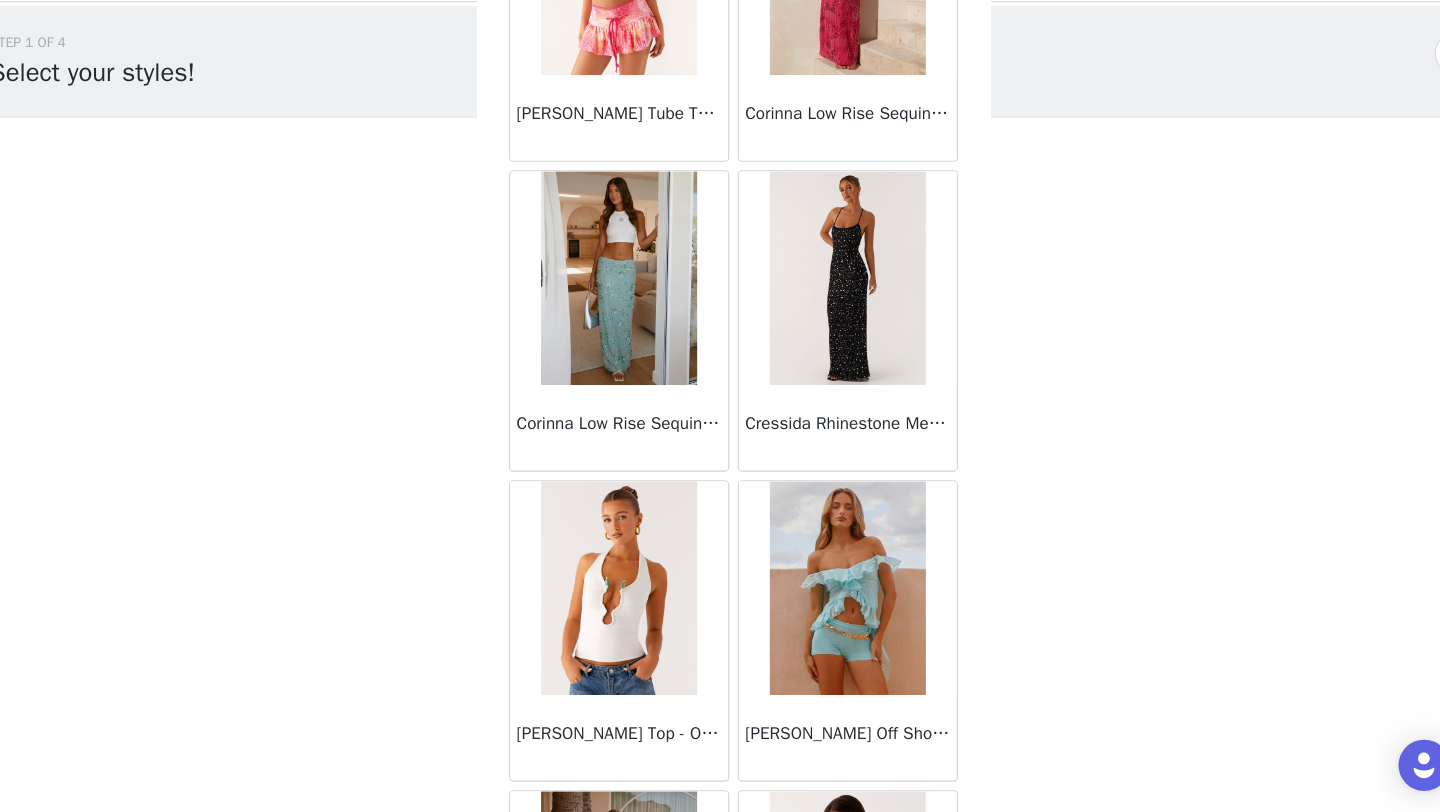scroll, scrollTop: 12072, scrollLeft: 0, axis: vertical 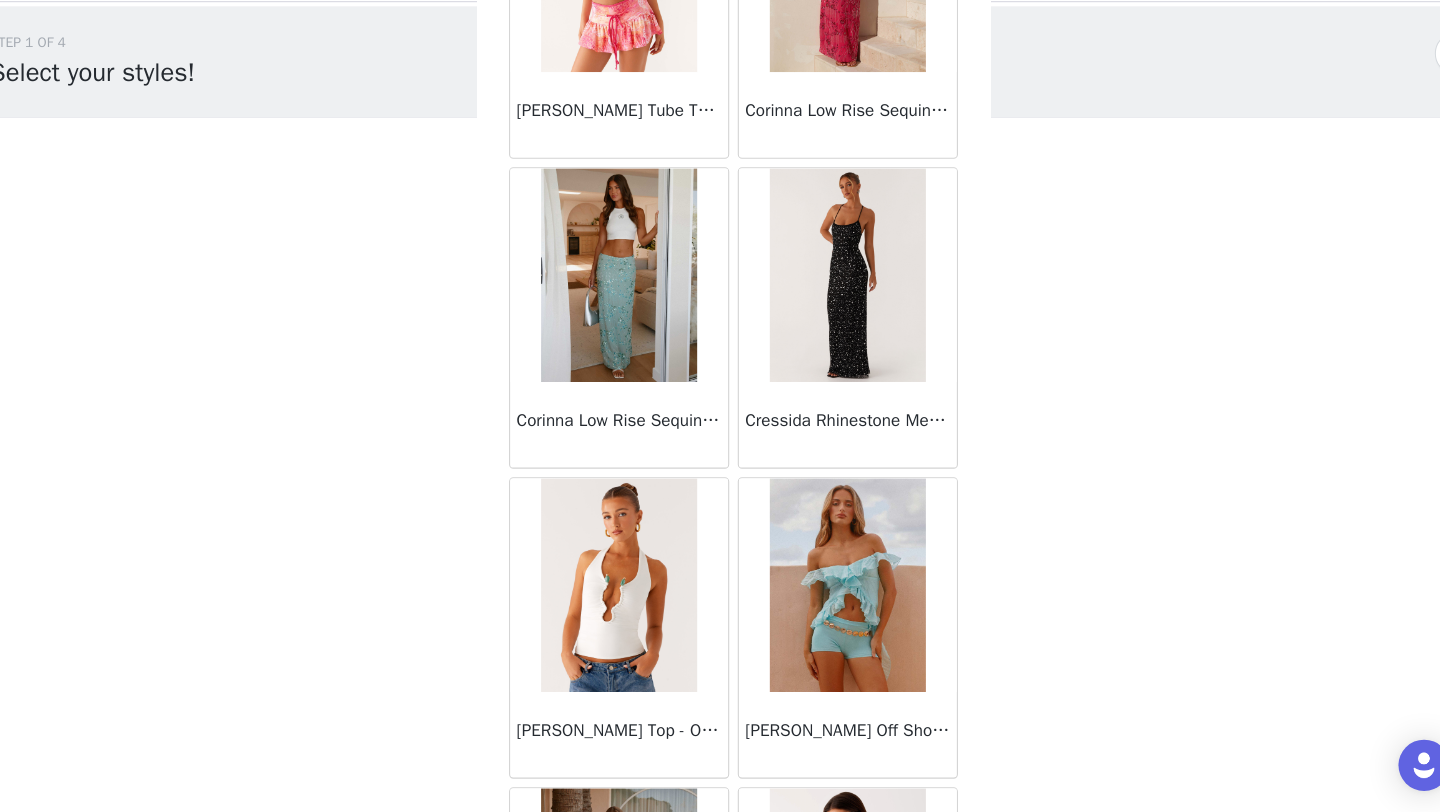 click on "Cressida Rhinestone Mesh Maxi Dress - Black" at bounding box center (827, 445) 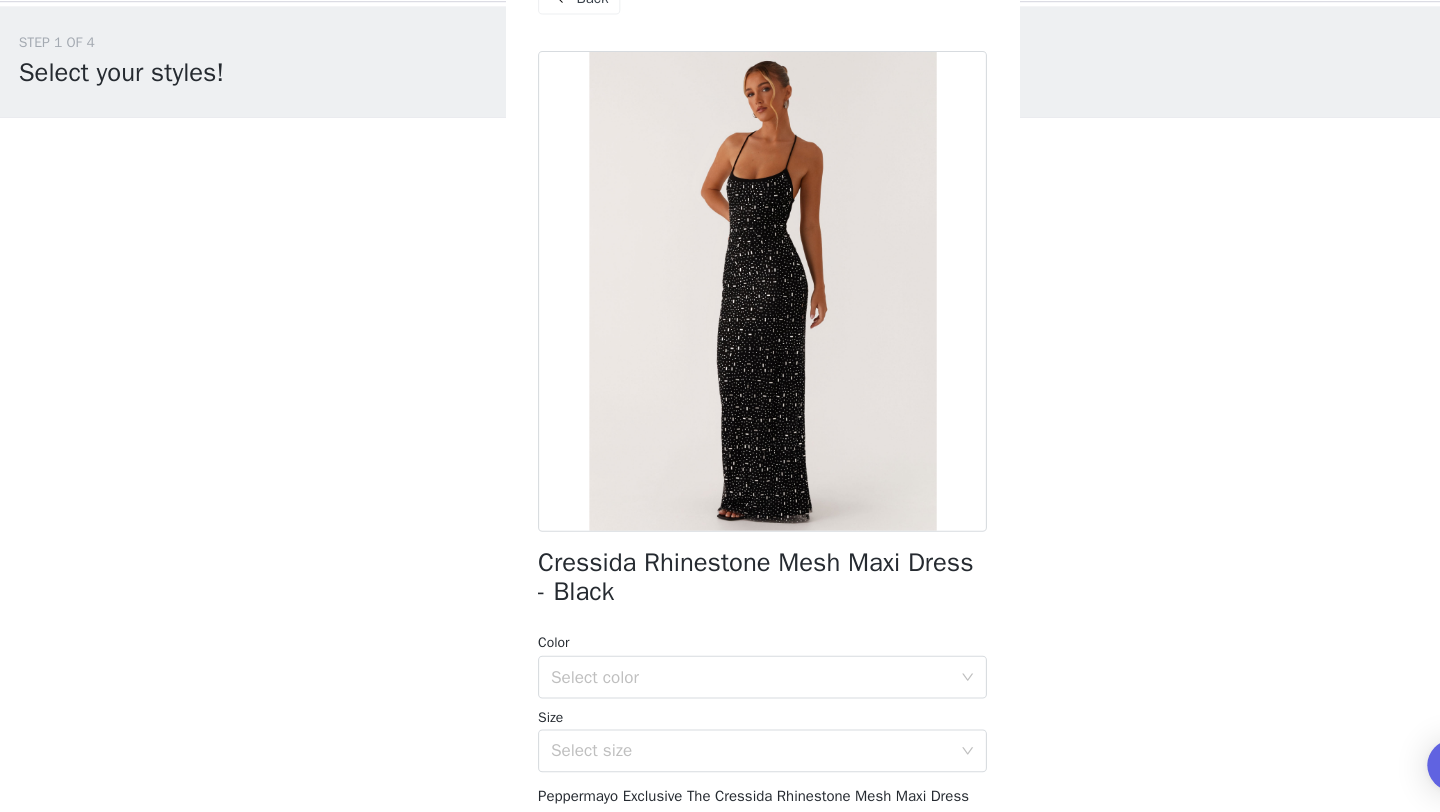 scroll, scrollTop: 3, scrollLeft: 0, axis: vertical 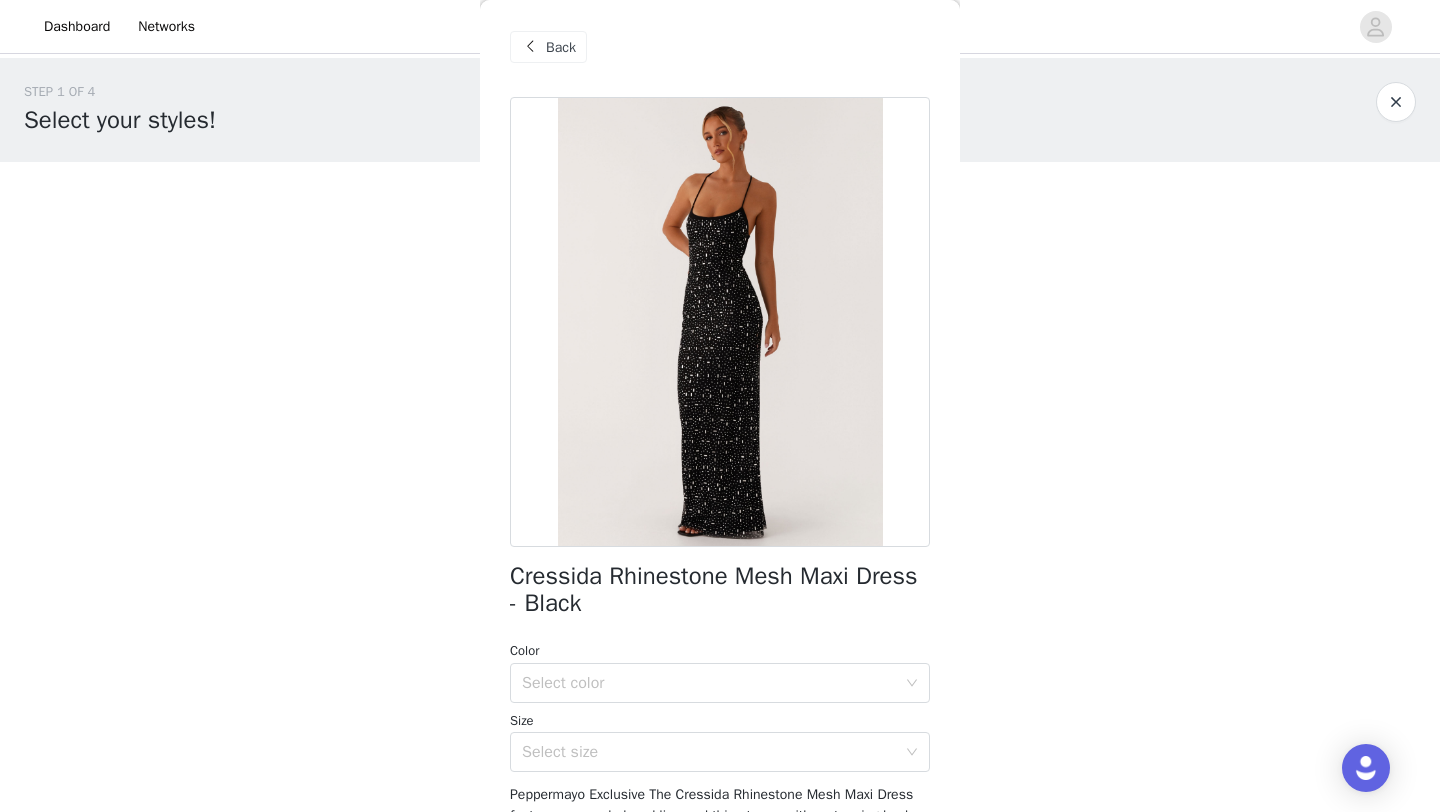 click at bounding box center [530, 47] 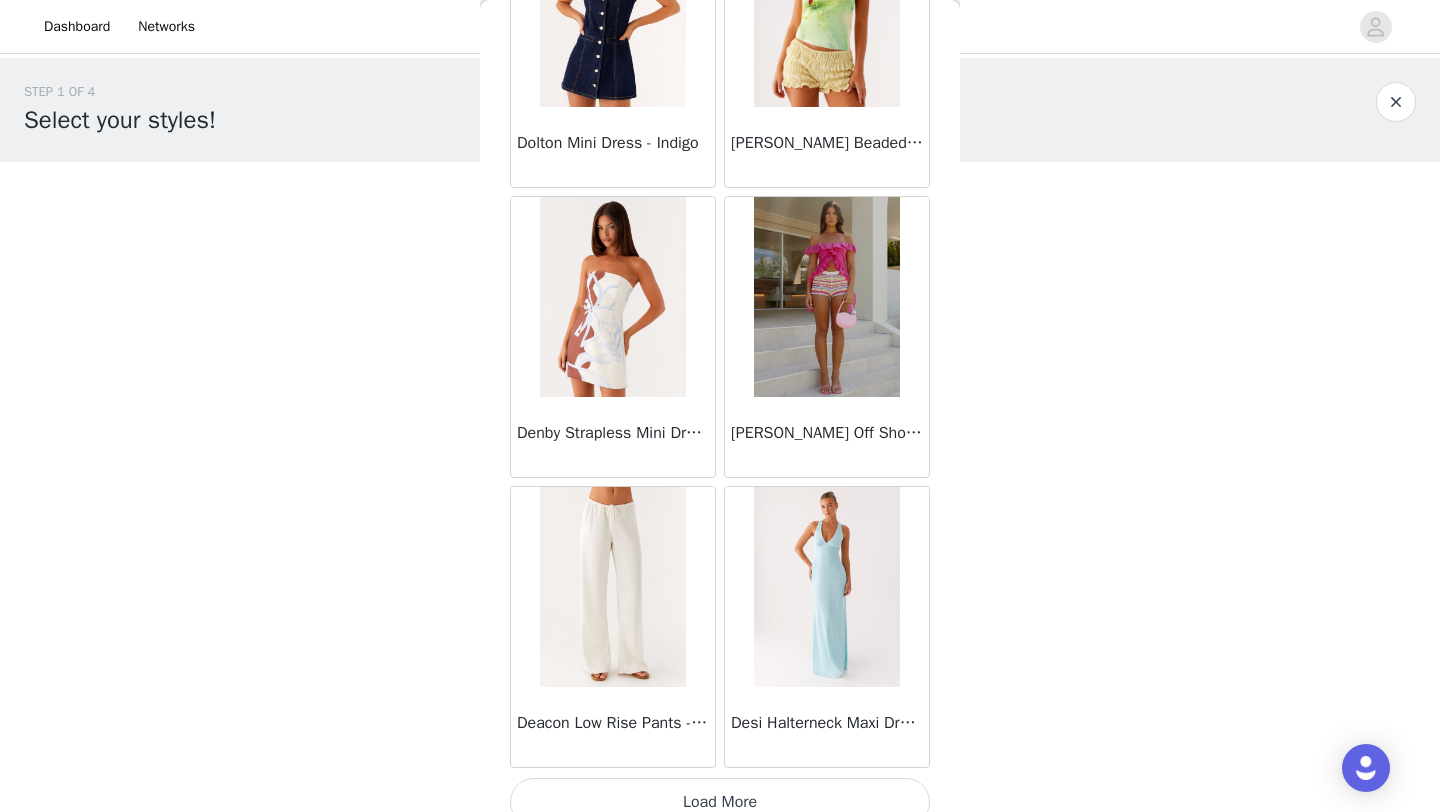 scroll, scrollTop: 13848, scrollLeft: 0, axis: vertical 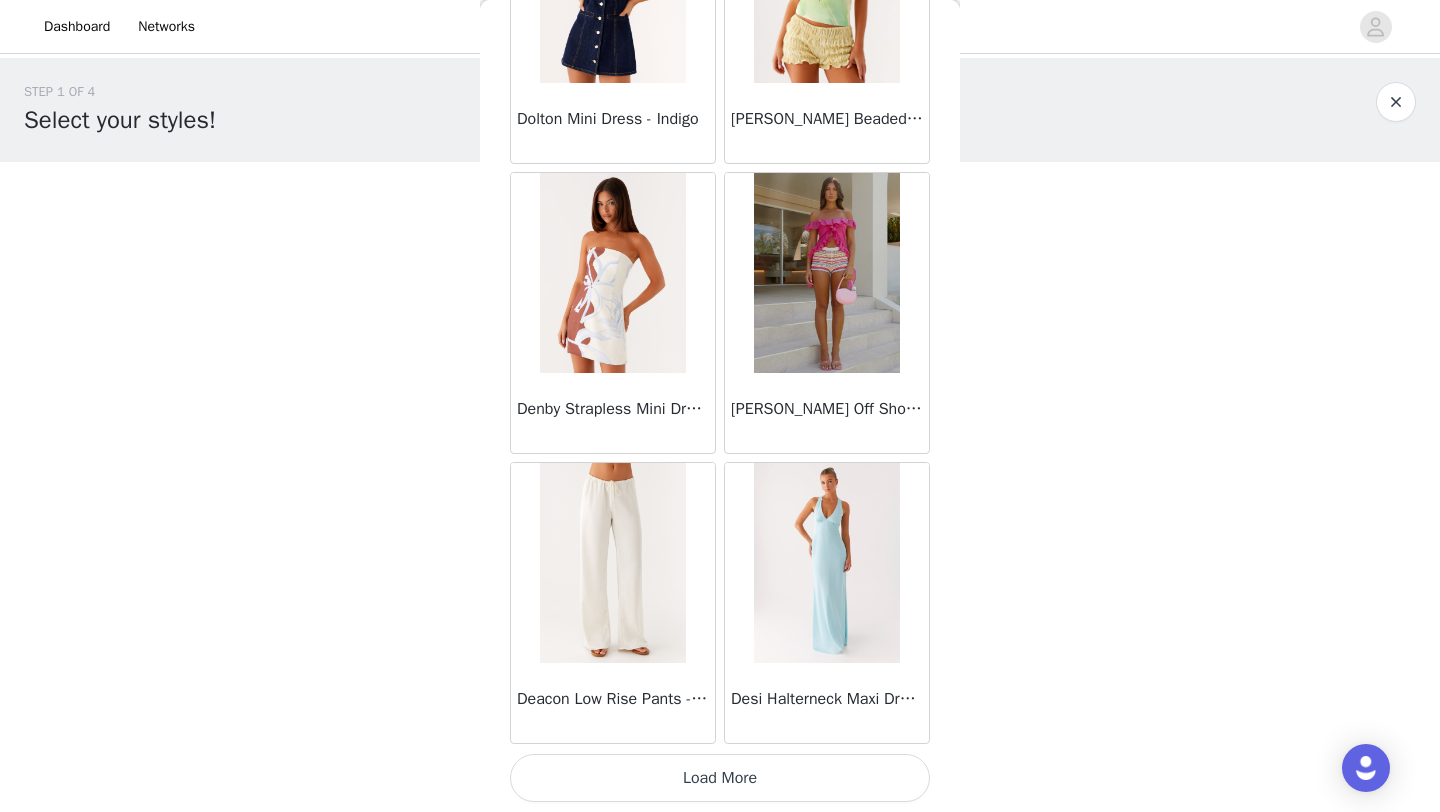 click on "Load More" at bounding box center (720, 778) 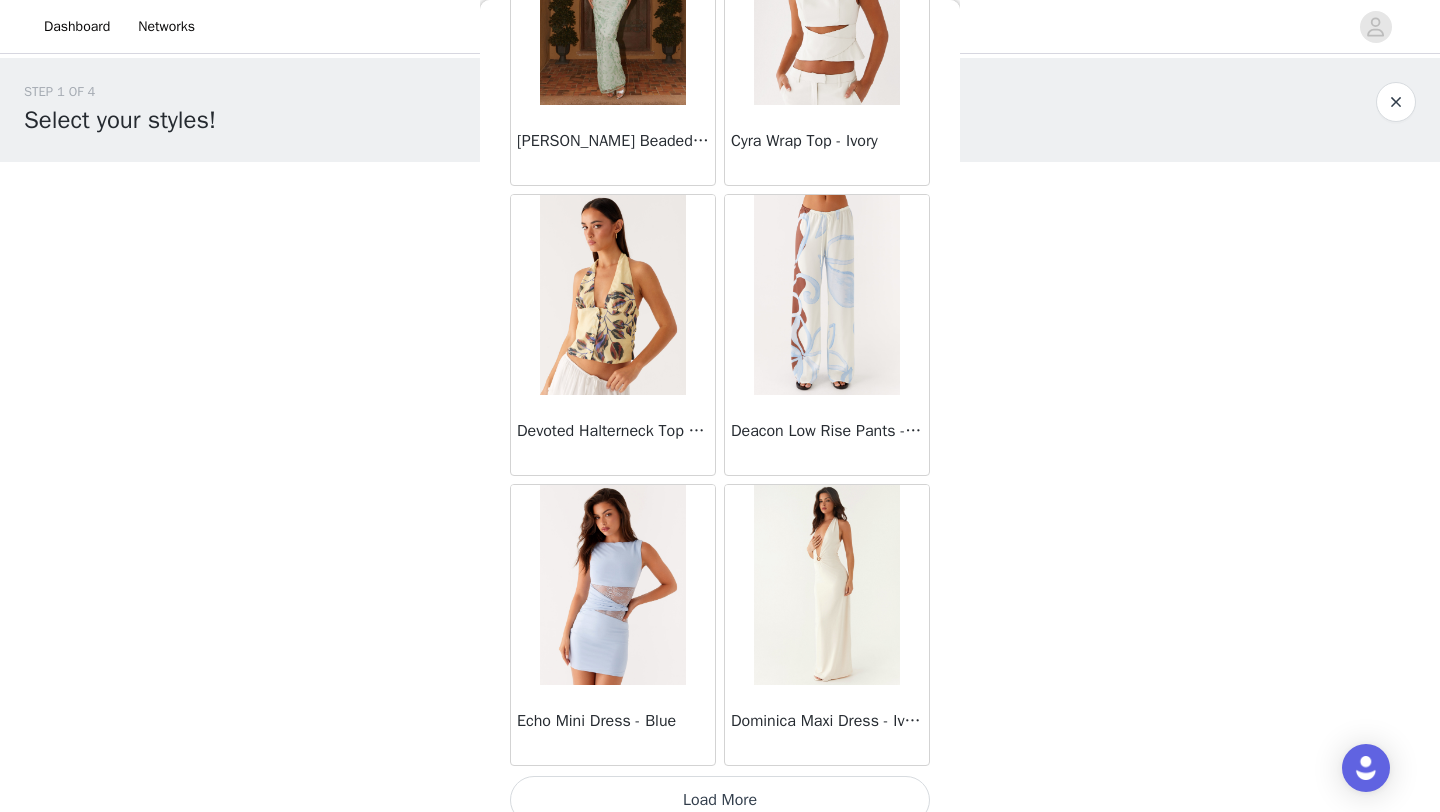 scroll, scrollTop: 16748, scrollLeft: 0, axis: vertical 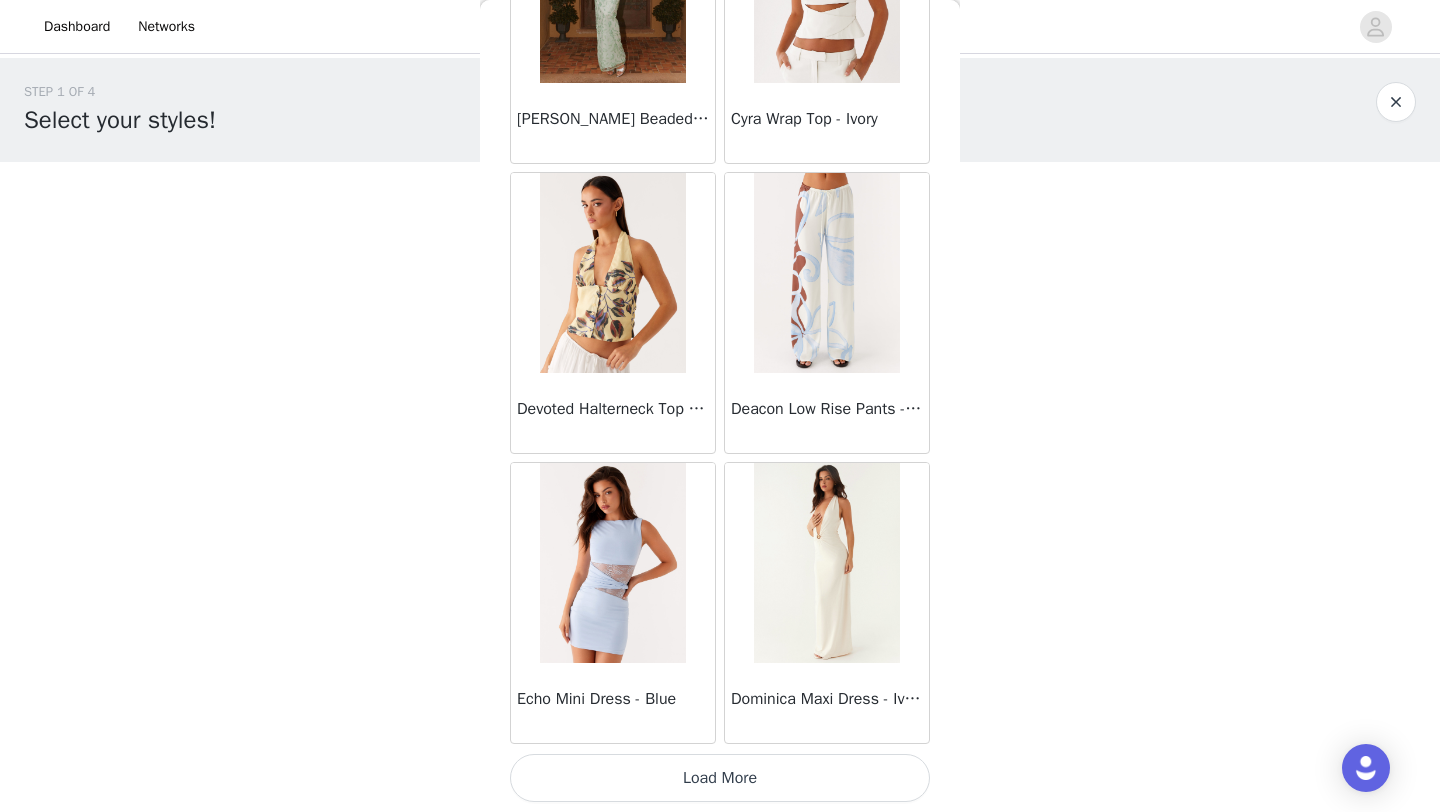 click on "Load More" at bounding box center [720, 778] 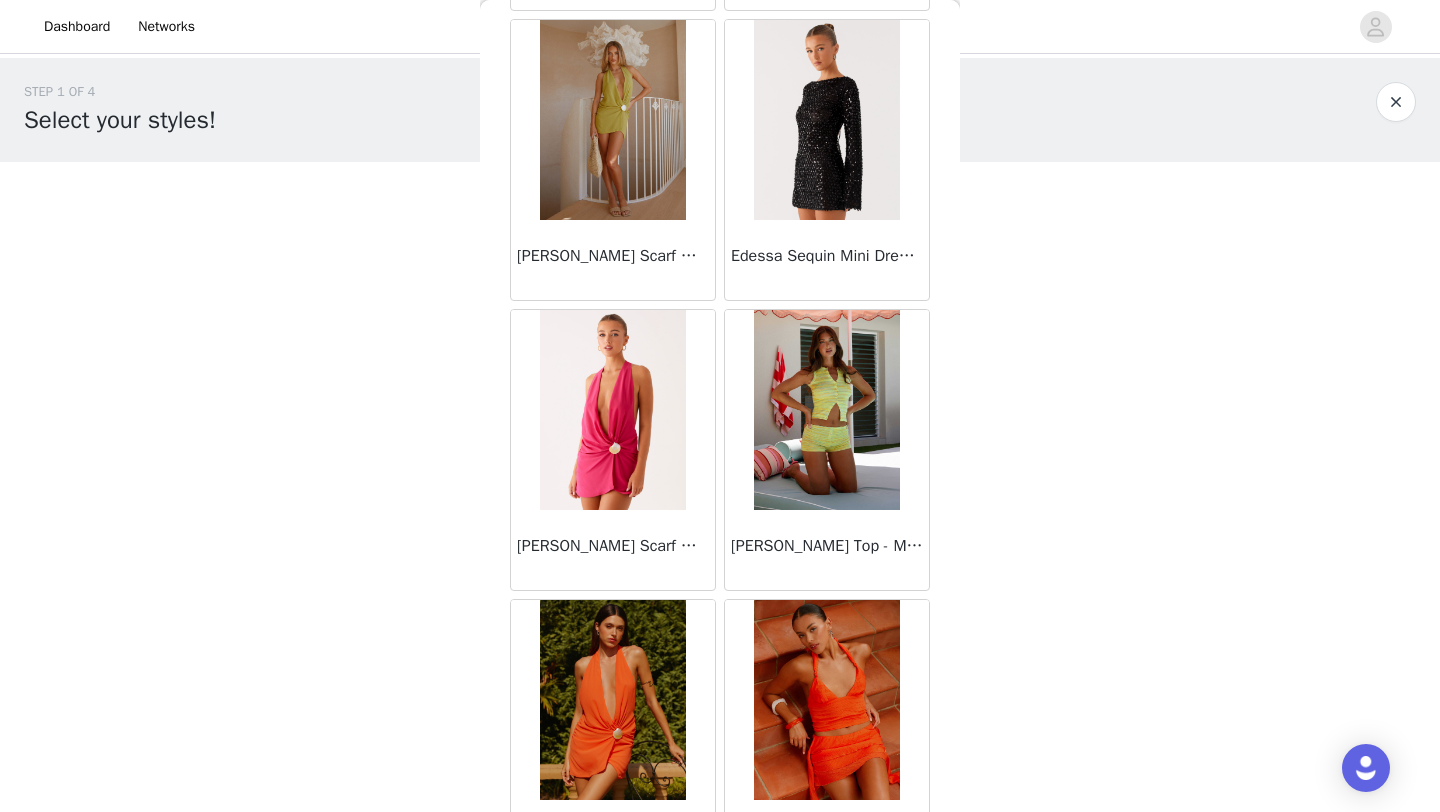 scroll, scrollTop: 19648, scrollLeft: 0, axis: vertical 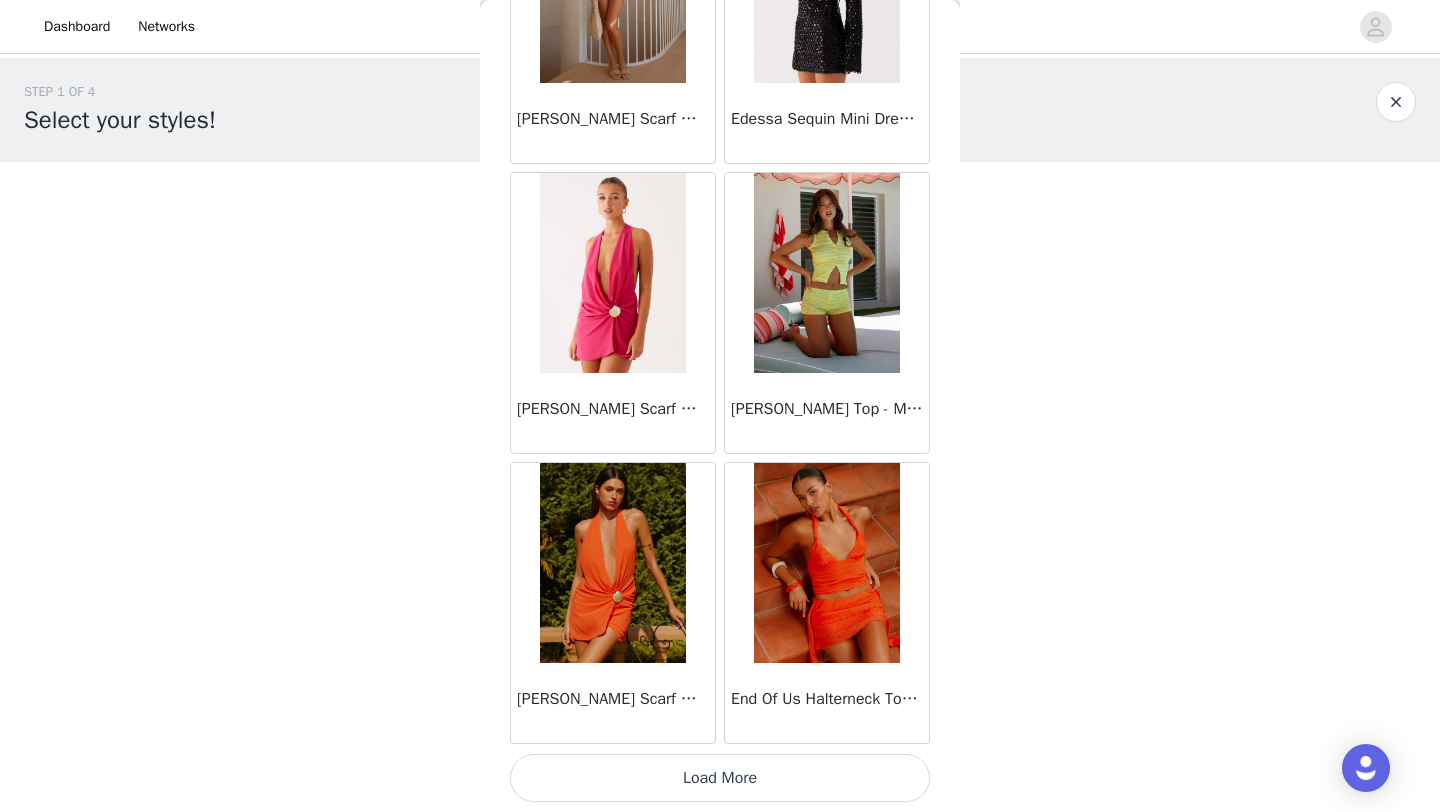 click on "Load More" at bounding box center [720, 778] 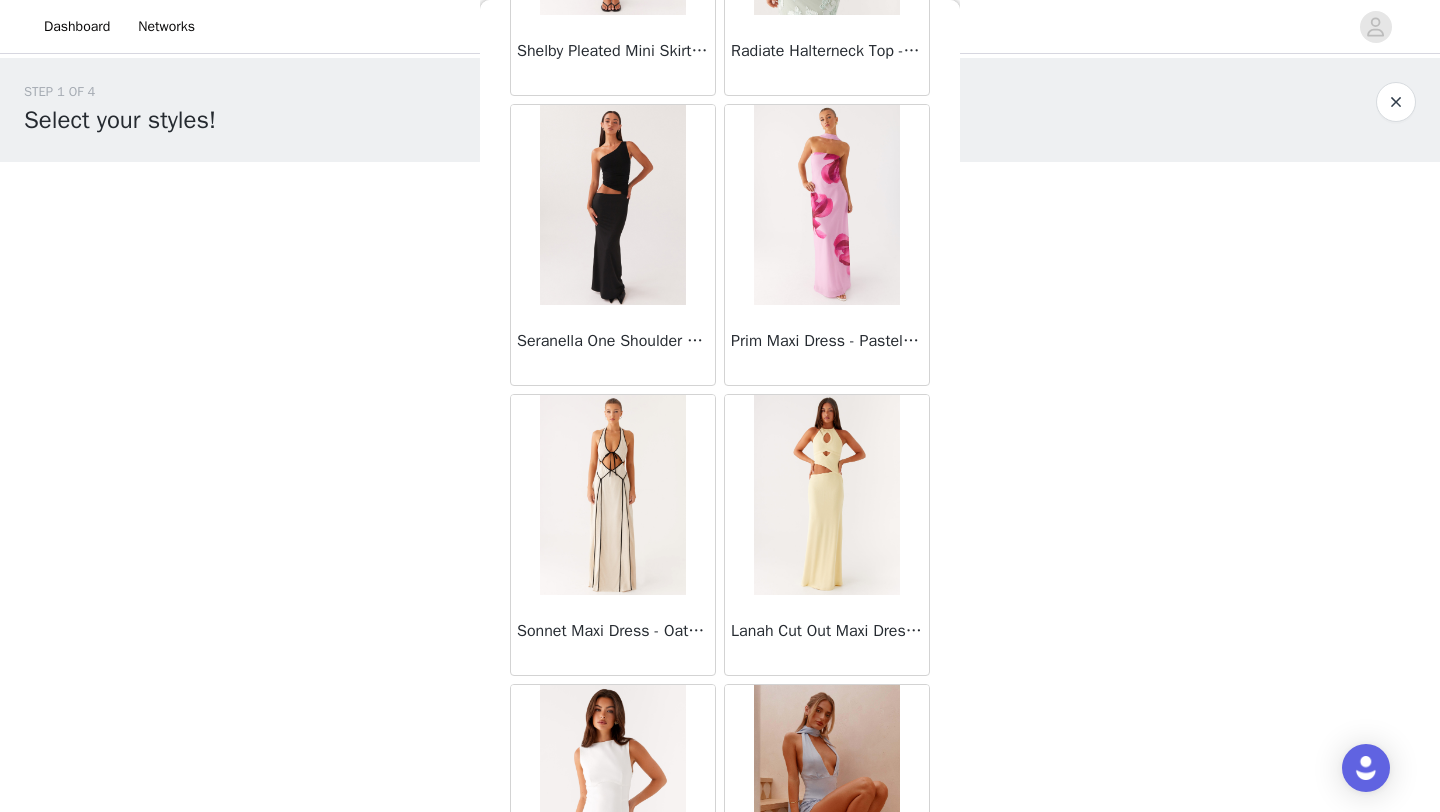 scroll, scrollTop: 20694, scrollLeft: 0, axis: vertical 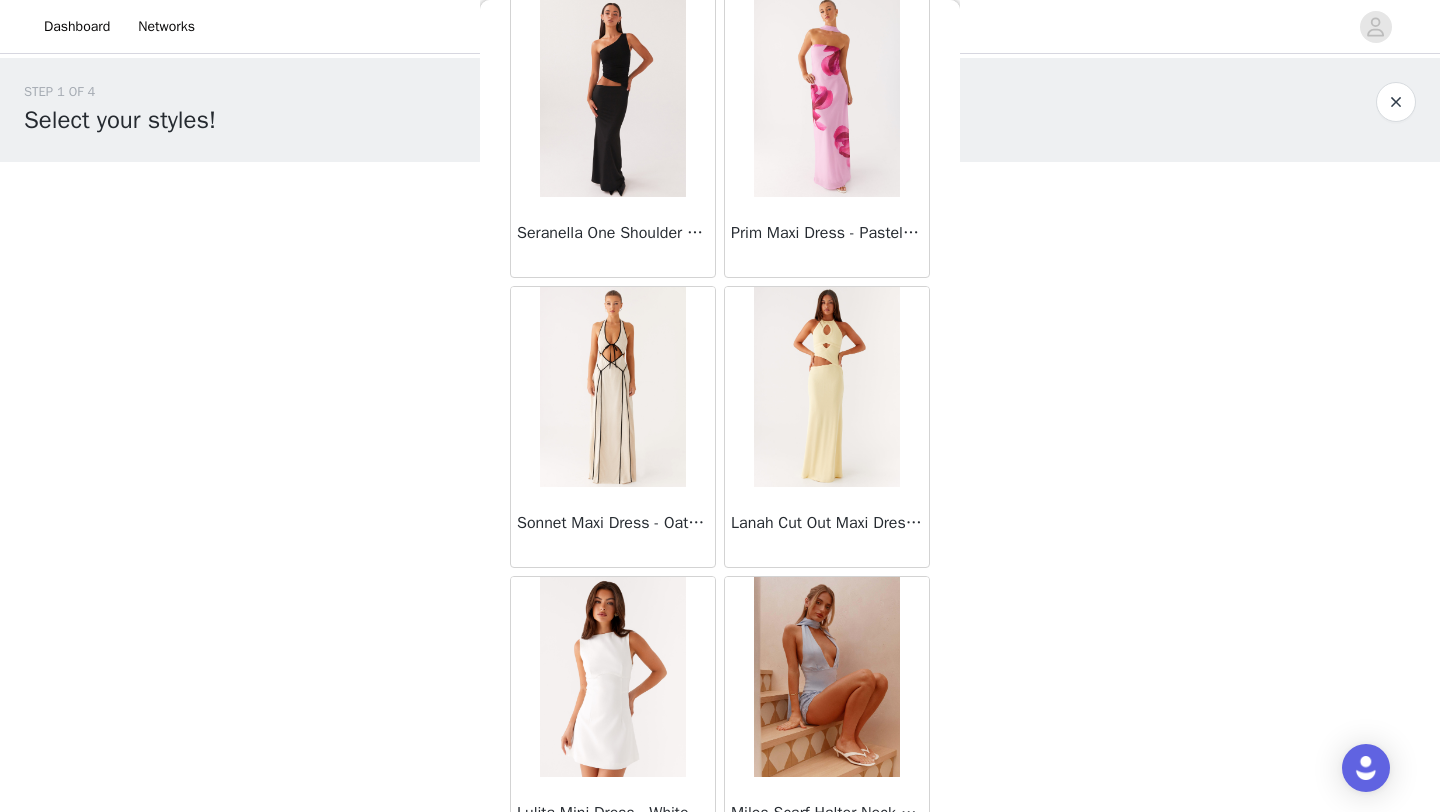click on "Sonnet Maxi Dress - Oatmeal" at bounding box center (613, 523) 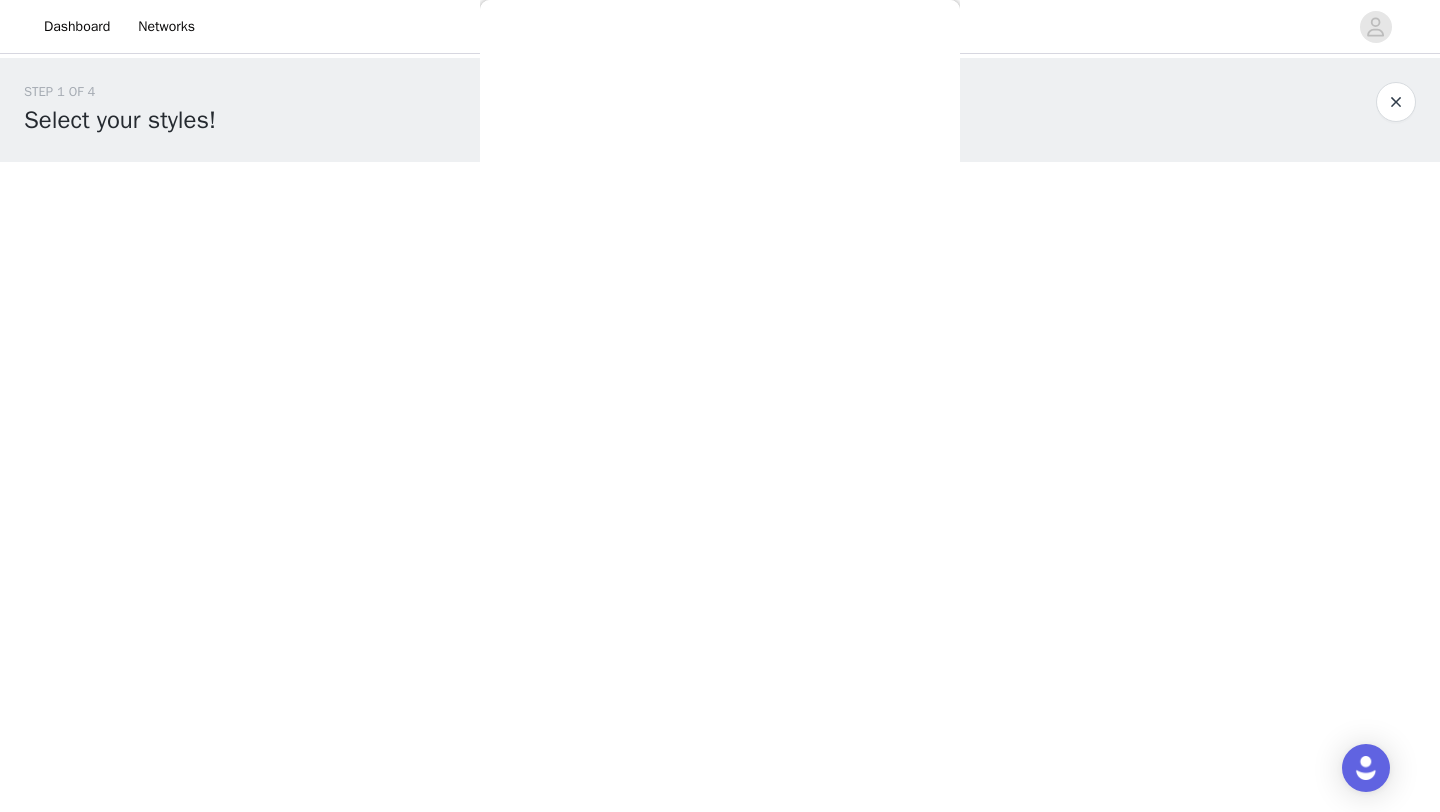 scroll, scrollTop: 0, scrollLeft: 0, axis: both 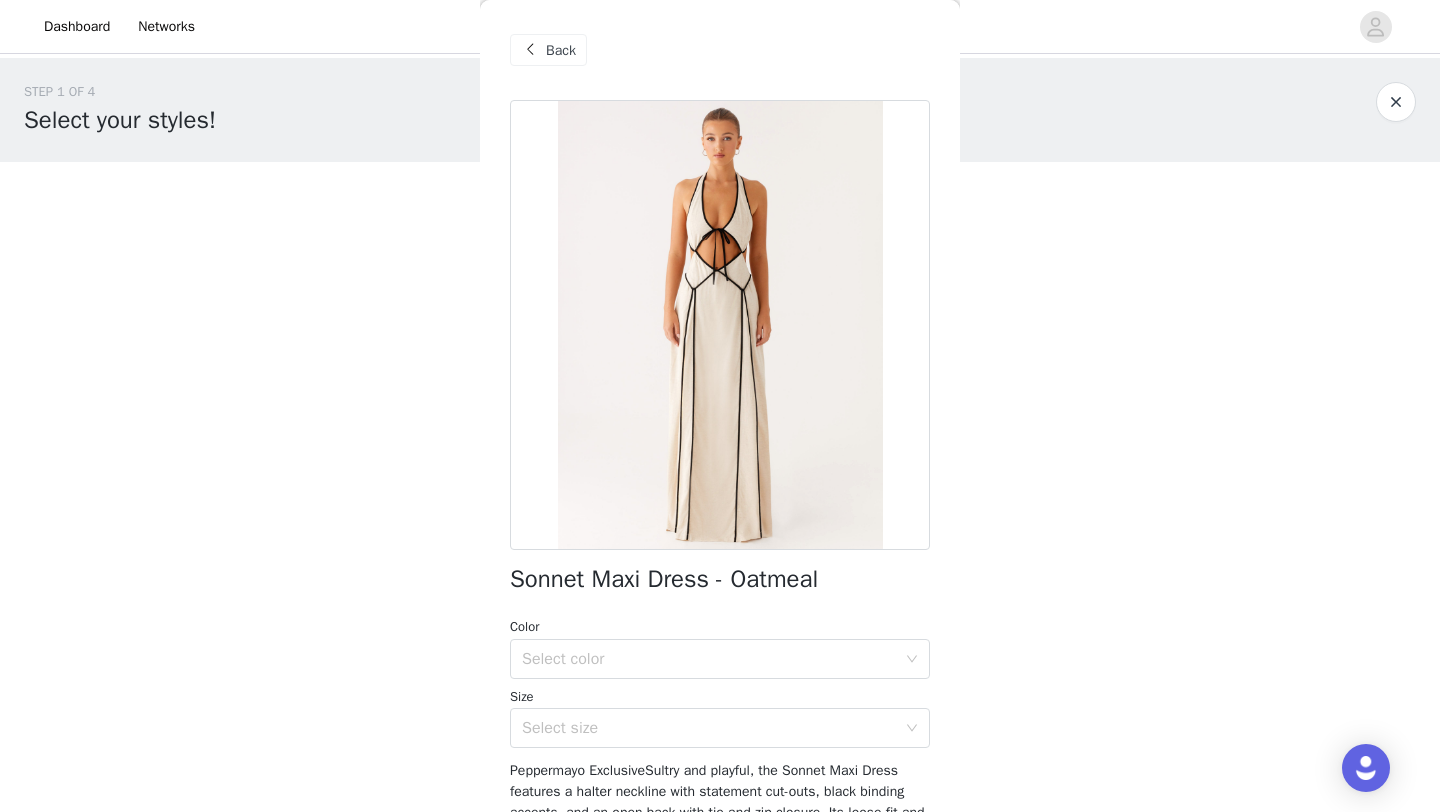 click on "Sonnet Maxi Dress - Oatmeal" at bounding box center [664, 579] 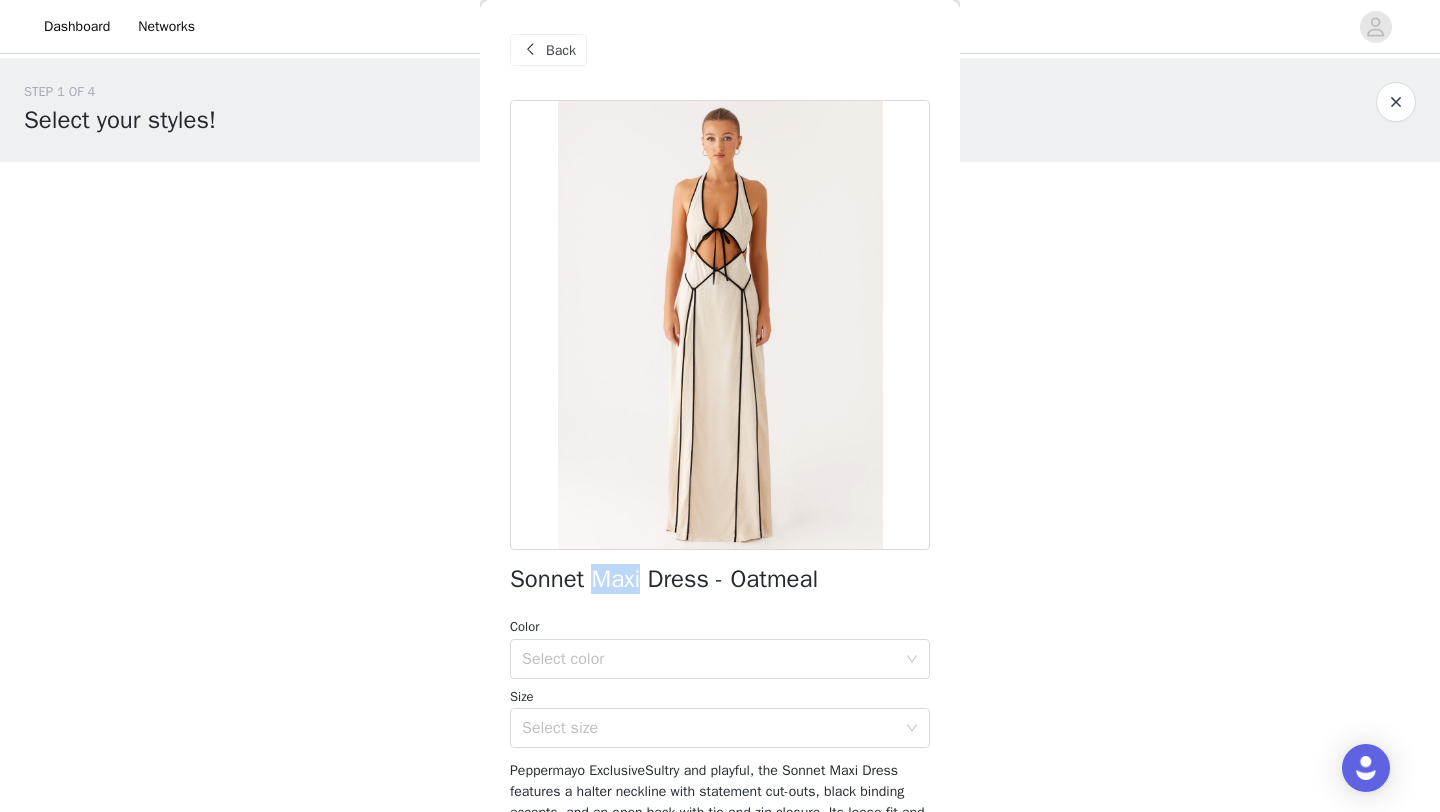 click on "Sonnet Maxi Dress - Oatmeal" at bounding box center [664, 579] 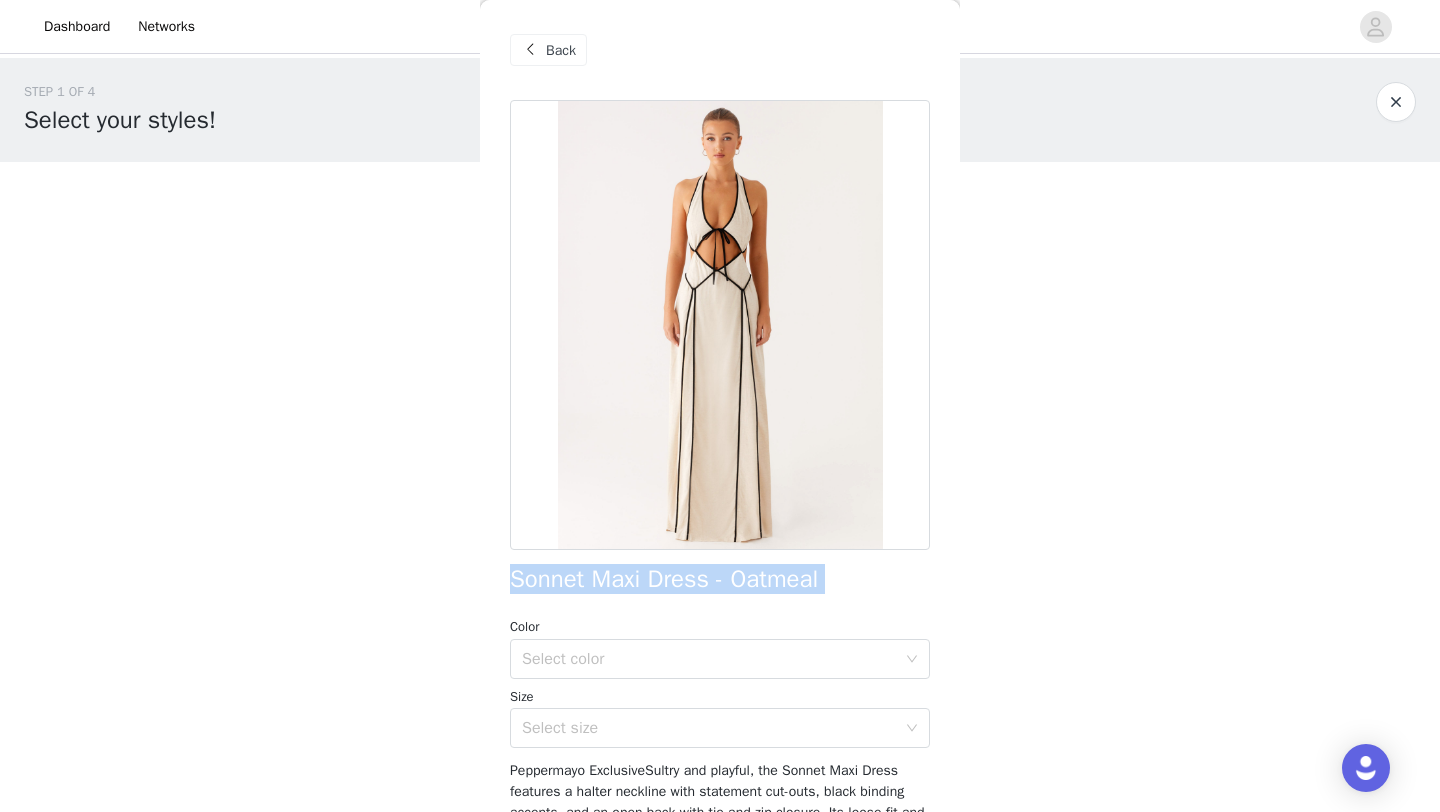 click on "Sonnet Maxi Dress - Oatmeal" at bounding box center (664, 579) 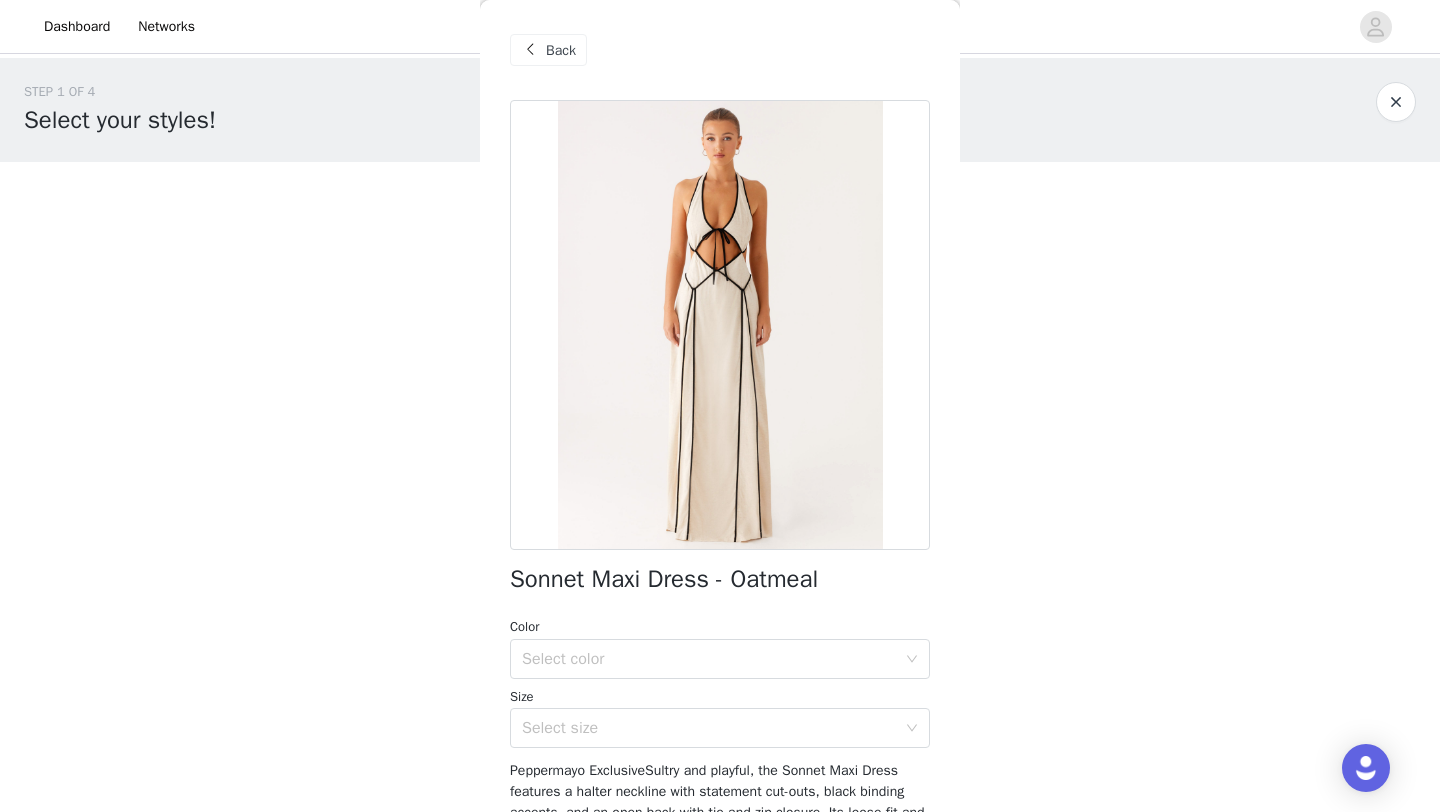 click on "Back" at bounding box center [561, 50] 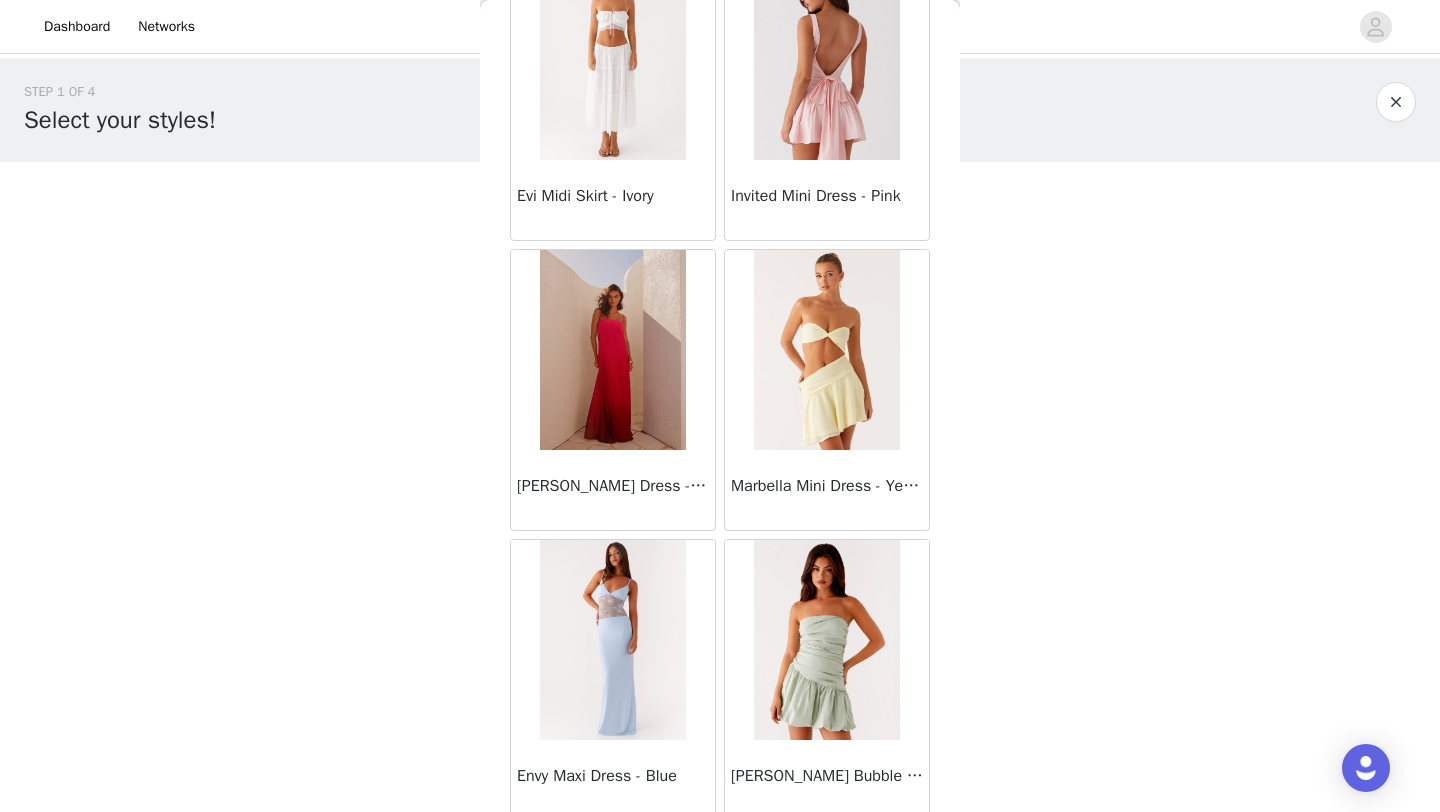 scroll, scrollTop: 21604, scrollLeft: 0, axis: vertical 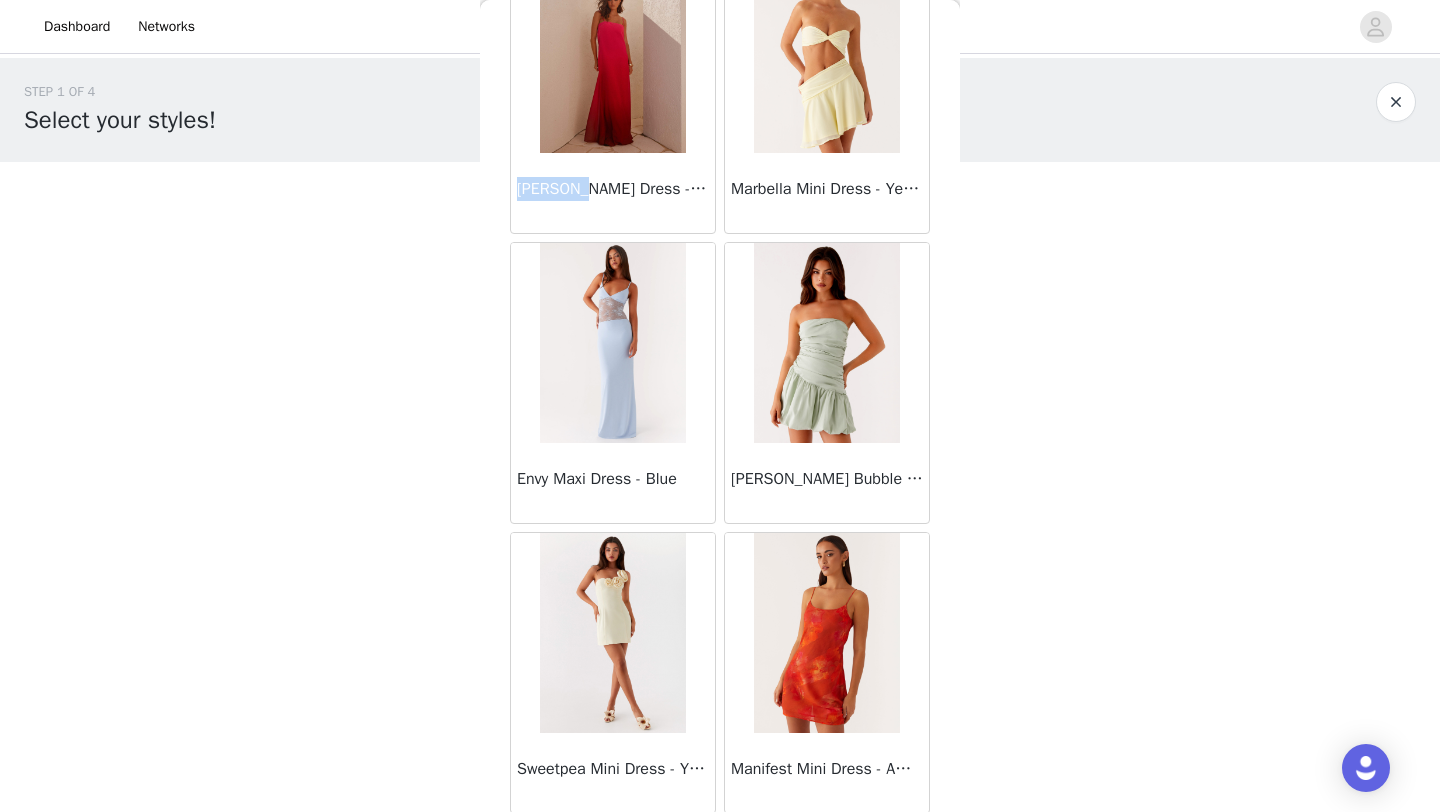 click at bounding box center [612, 53] 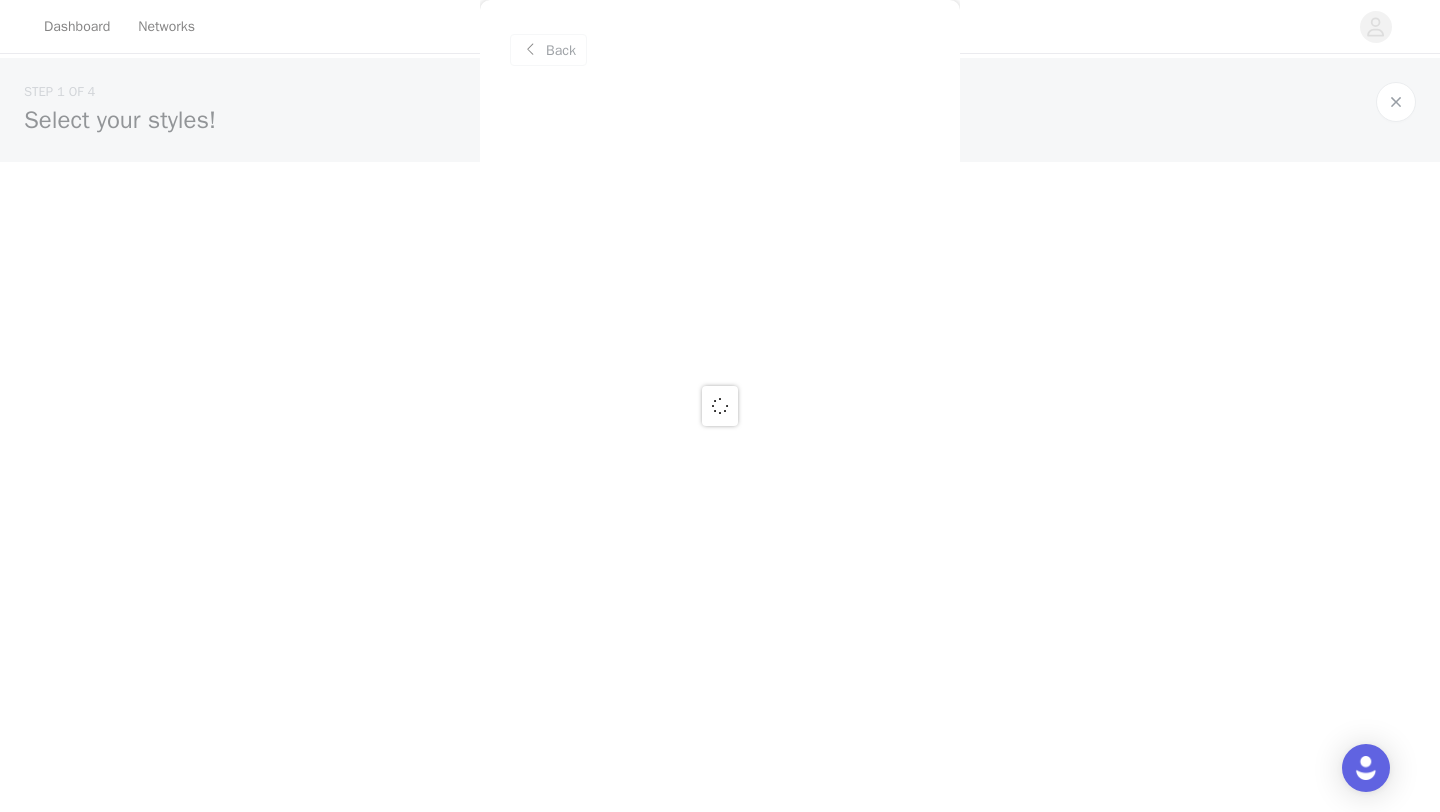 scroll, scrollTop: 0, scrollLeft: 0, axis: both 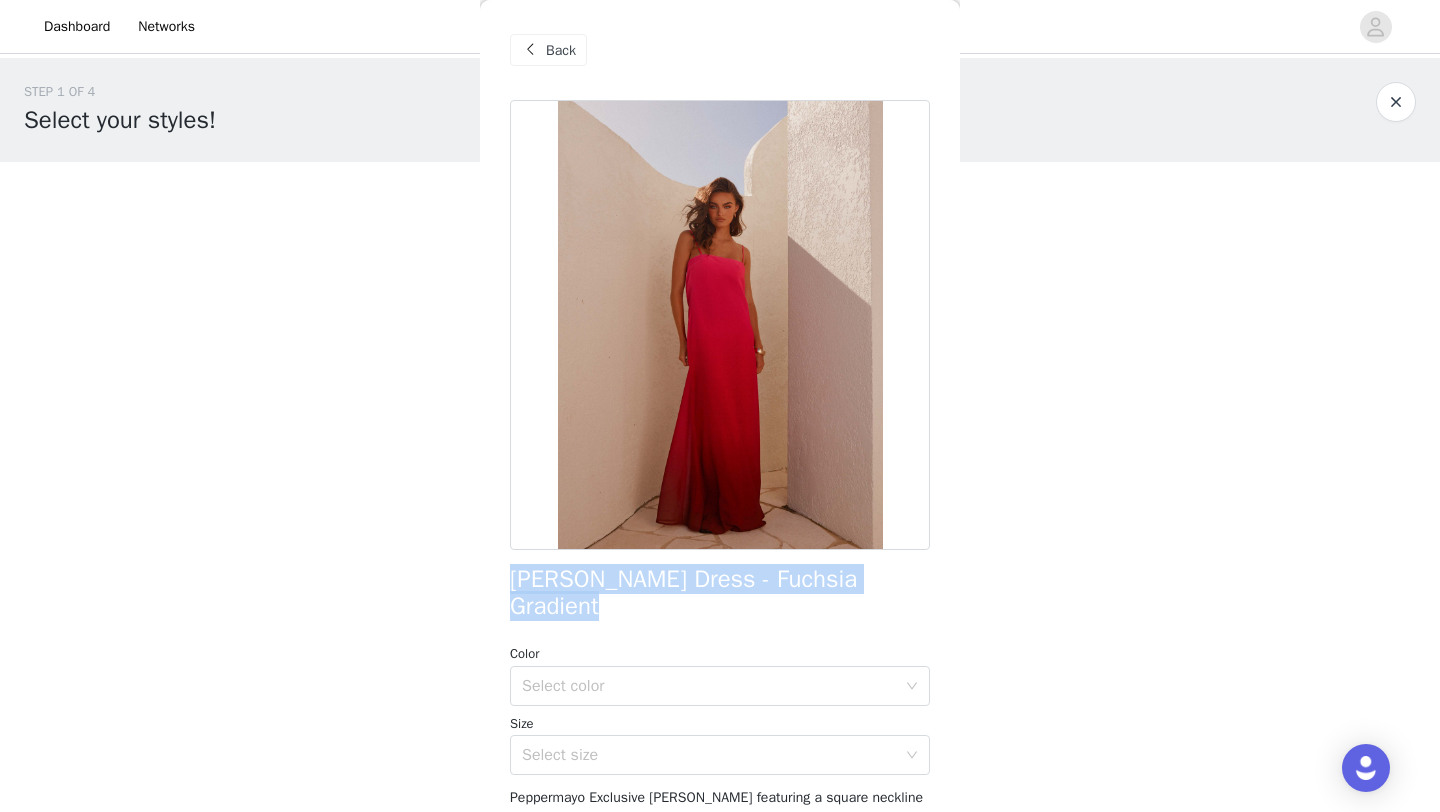 copy on "[PERSON_NAME] Dress - Fuchsia Gradient" 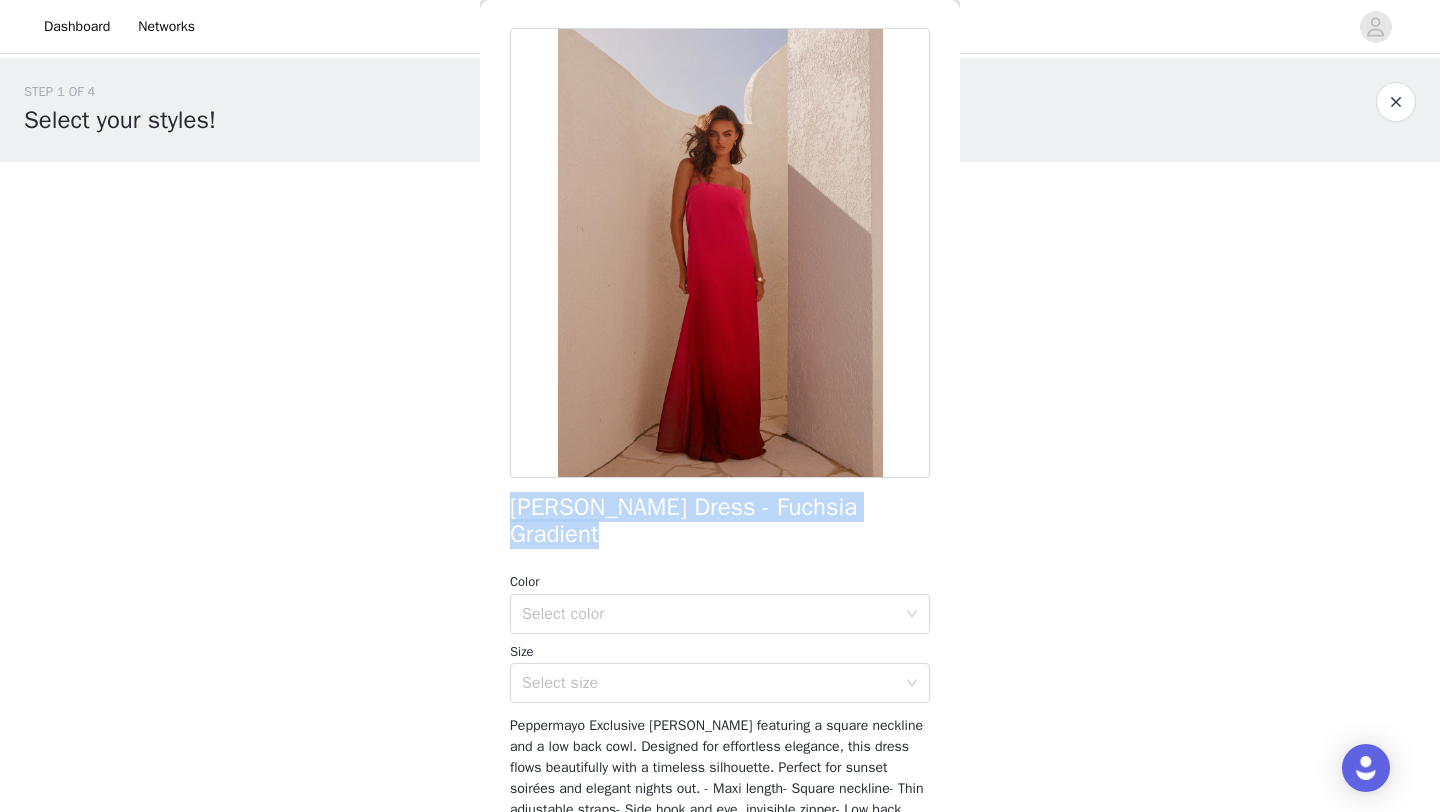 scroll, scrollTop: 14, scrollLeft: 0, axis: vertical 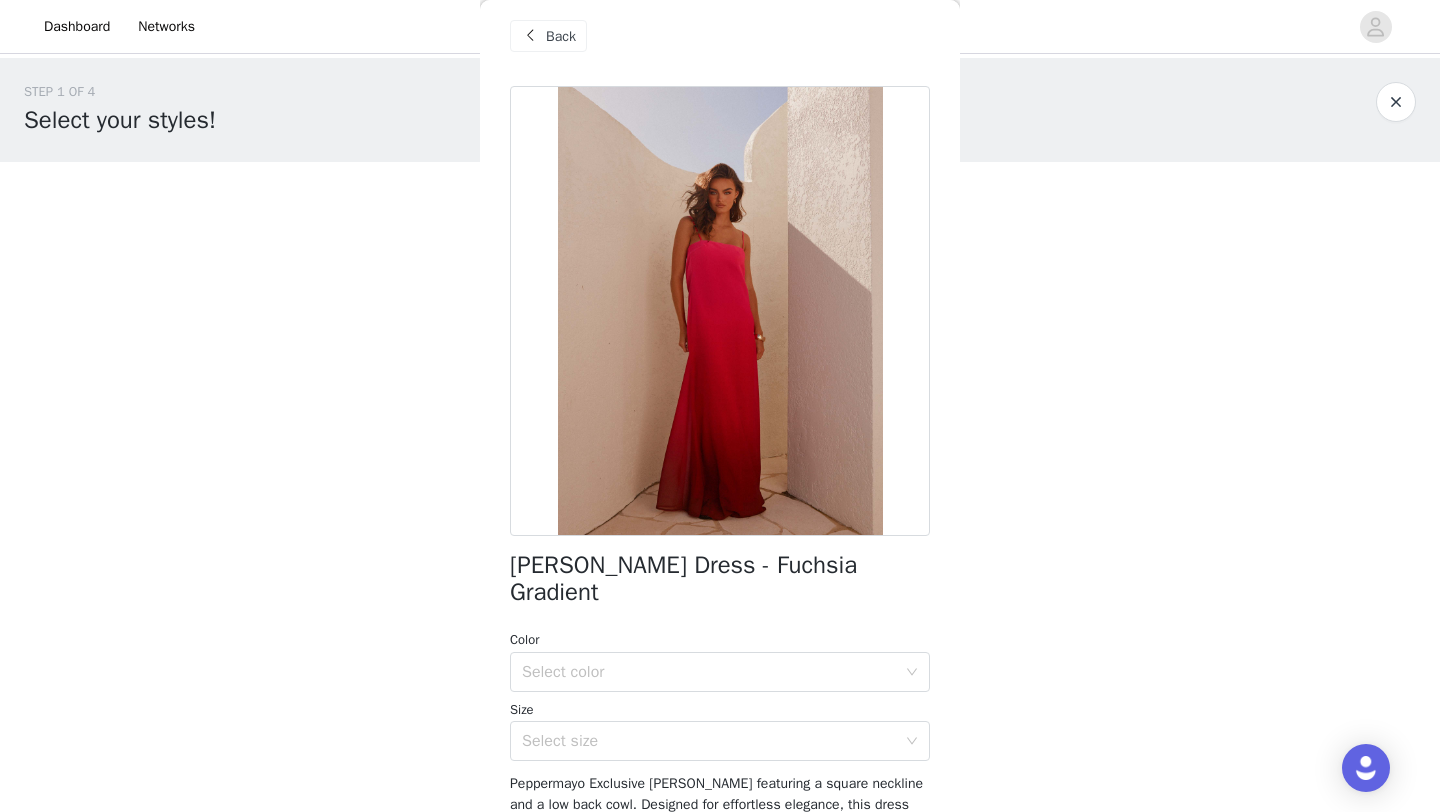 click at bounding box center (530, 36) 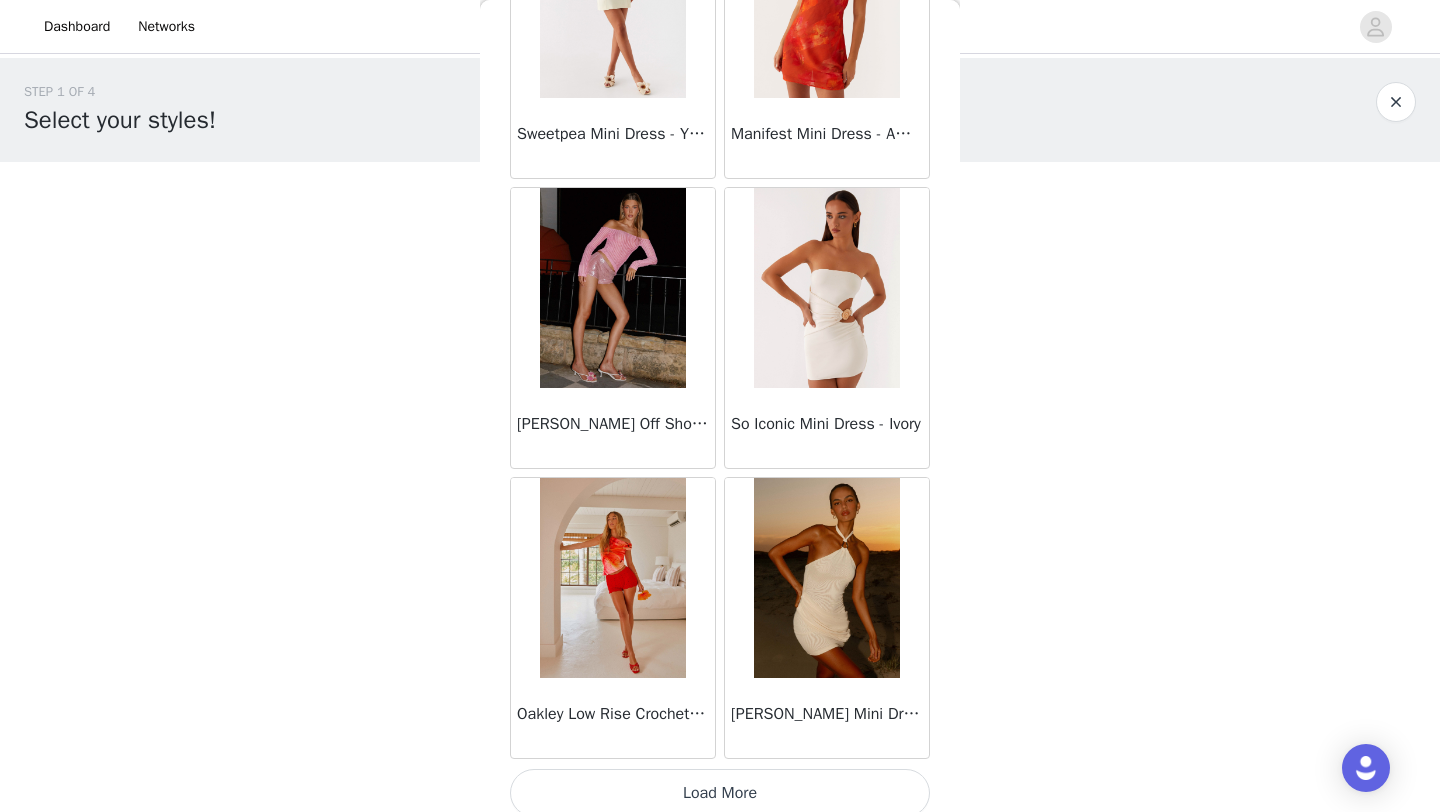scroll, scrollTop: 22548, scrollLeft: 0, axis: vertical 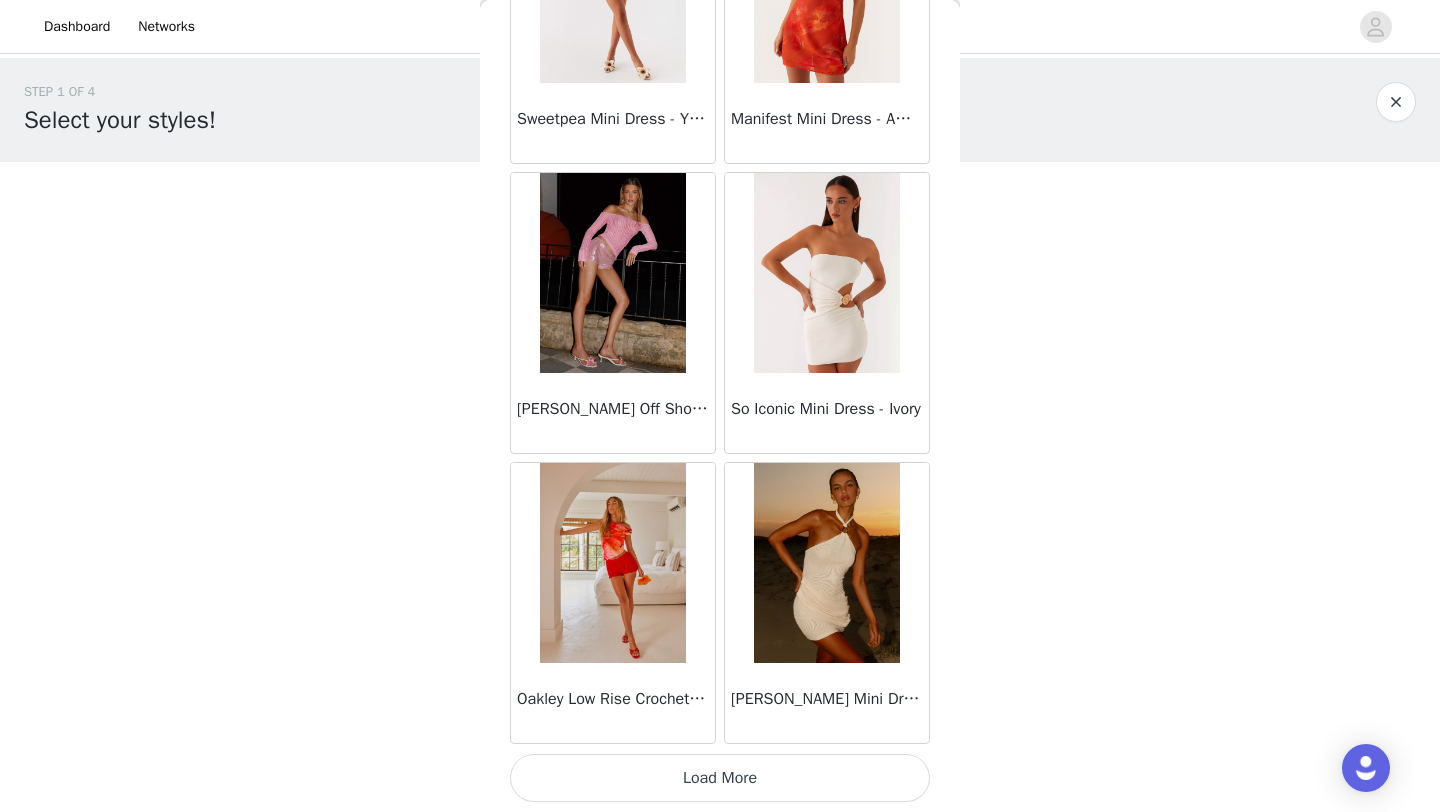 click on "Load More" at bounding box center (720, 778) 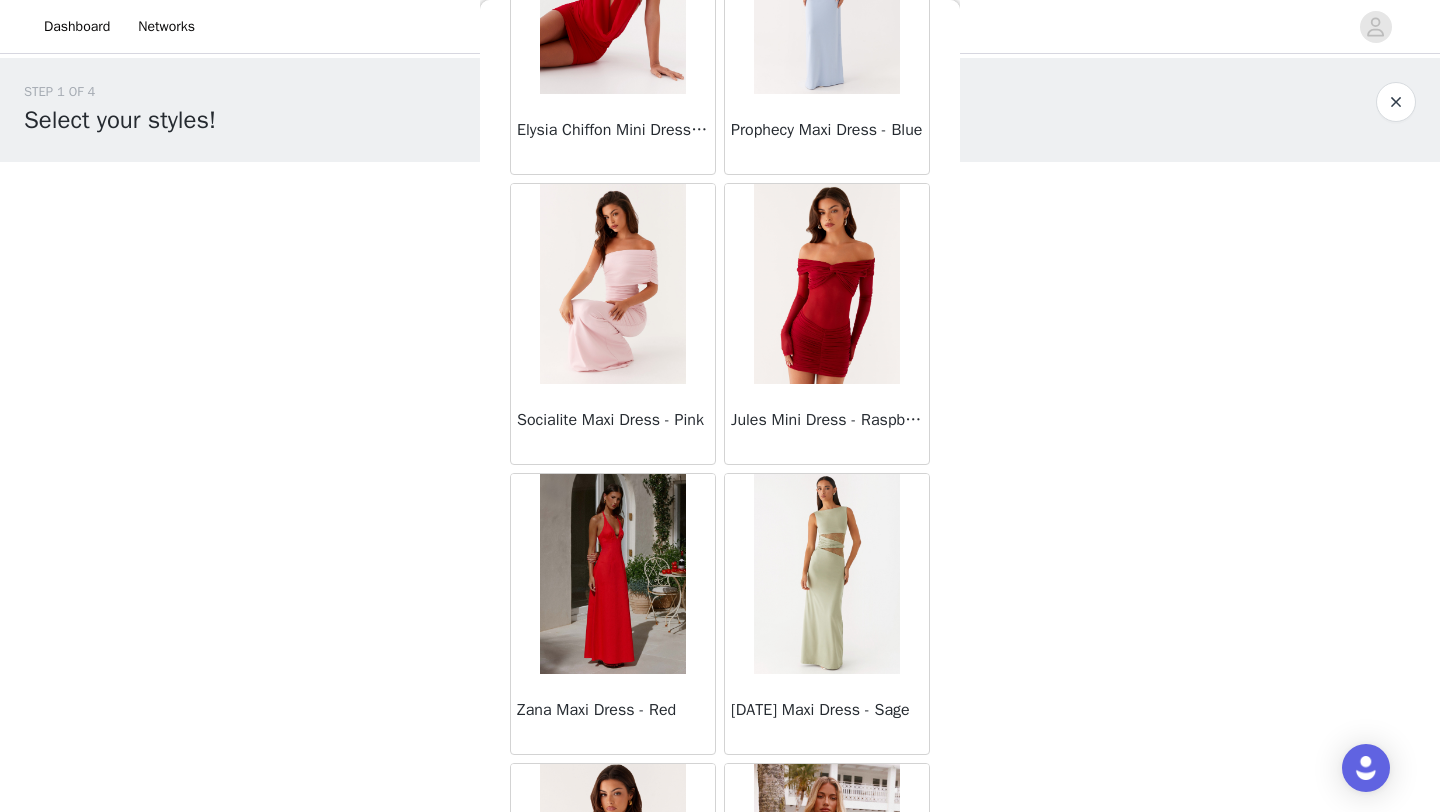 scroll, scrollTop: 24860, scrollLeft: 0, axis: vertical 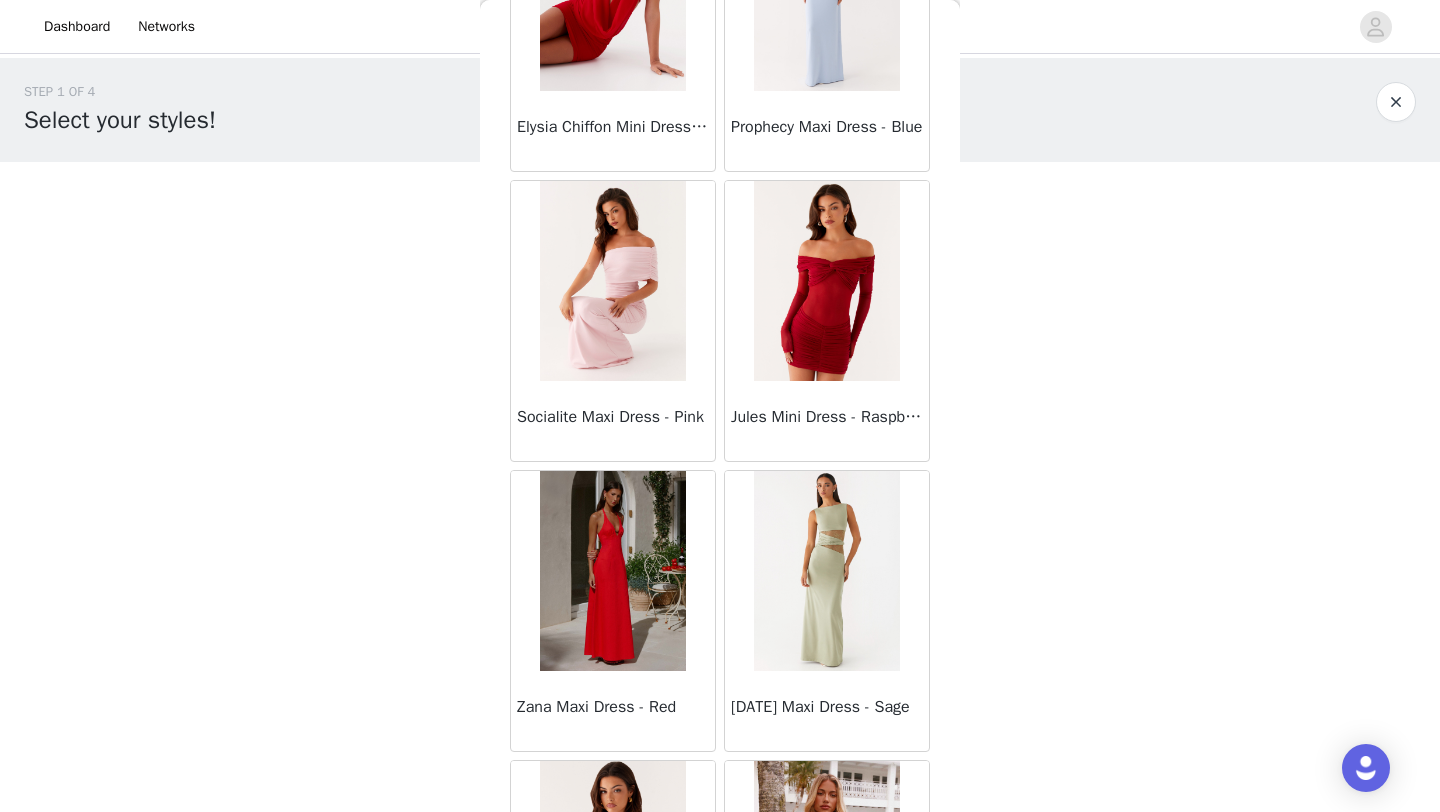 click on "Zana Maxi Dress - Red" at bounding box center [613, 707] 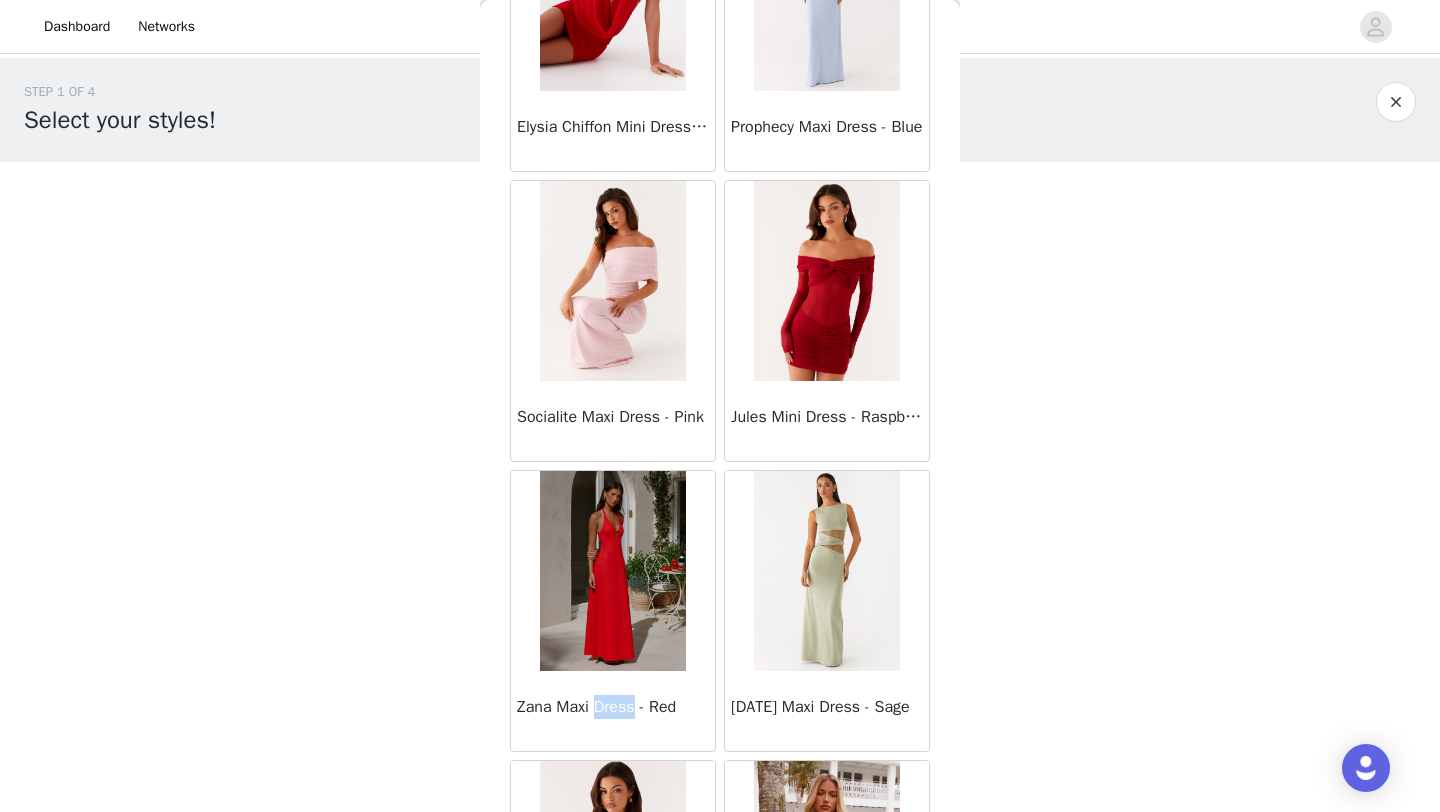 click on "Ayanna Strapless Mini Dress - Yellow       Aster Bloom Maxi Dress - Orange Blue Floral       Avenue Mini Dress - Plum       Aullie Maxi Dress - Yellow       Aullie Maxi Dress - Ivory       Aullie Mini Dress - Black       Avalia Backless Scarf Mini Dress - White Polka Dot       Aullie Maxi Dress - Blue       Aster Bloom Maxi Dress - Bloom Wave Print       Athens One Shoulder Top - Floral       Aullie Mini Dress - Blue       Aullie Maxi Dress - Black       Ayanna Strapless Mini Dress - Cobalt       Atlantic Midi Dress - Yellow       Aullie Maxi Dress - Pink       Azura Halter Top - Yellow       Beki Beaded Mesh Maxi Dress - Deep Red       Bad News Mesh Maxi Dress - Turquoise Floral       Bad News Mesh Maxi Dress - Yellow Floral       Be Mine Satin Maxi Dress - Canary       Belize Maxi Dress - Yellow       Bowen Off Shoulder Knit Top - Mint       Bella Lou Tube Top - Blue       Bellamy Top - Red Gingham       Breaking News Mini Dress - Black       Bodie Maxi Dress - Pastel Yellow" at bounding box center (720, -11714) 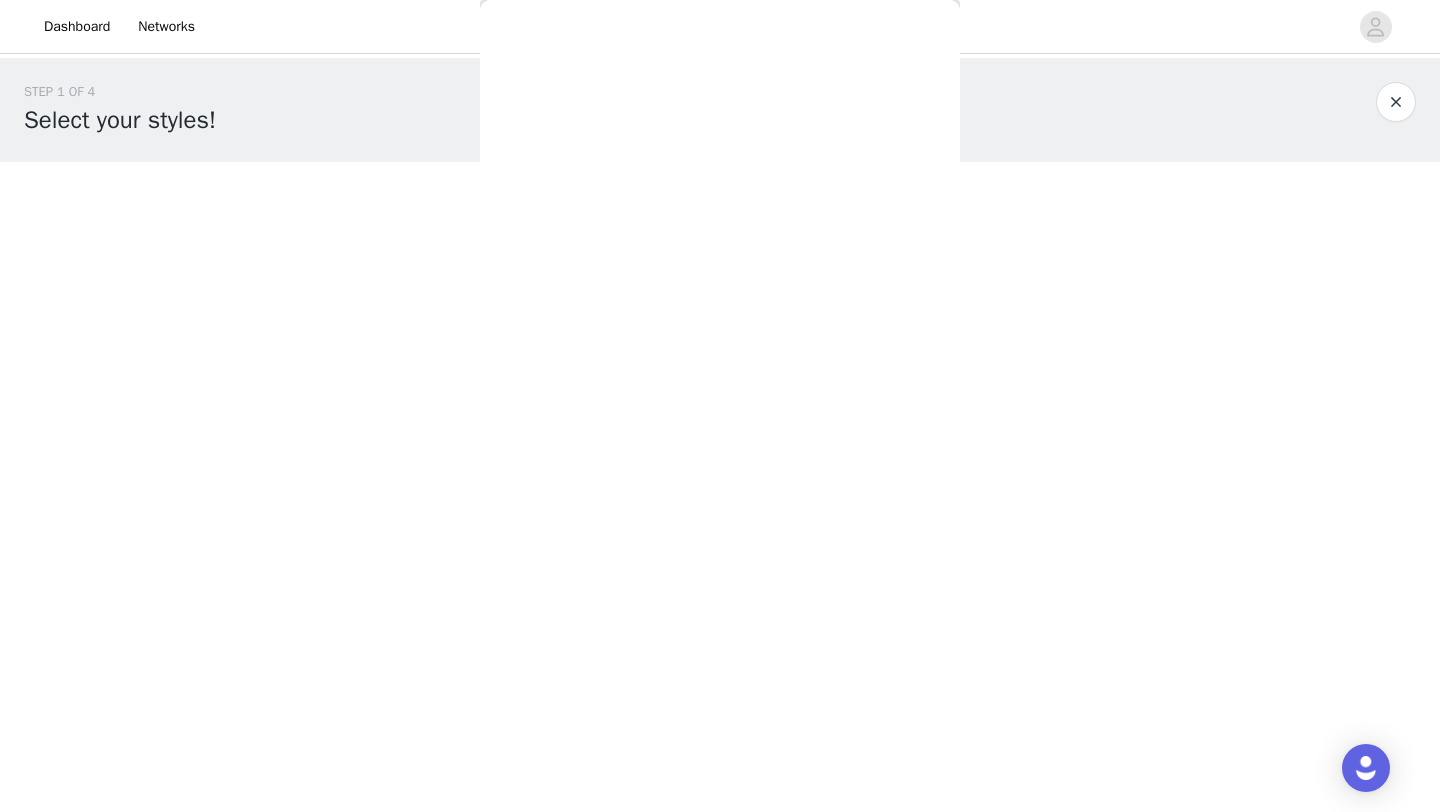 scroll, scrollTop: 0, scrollLeft: 0, axis: both 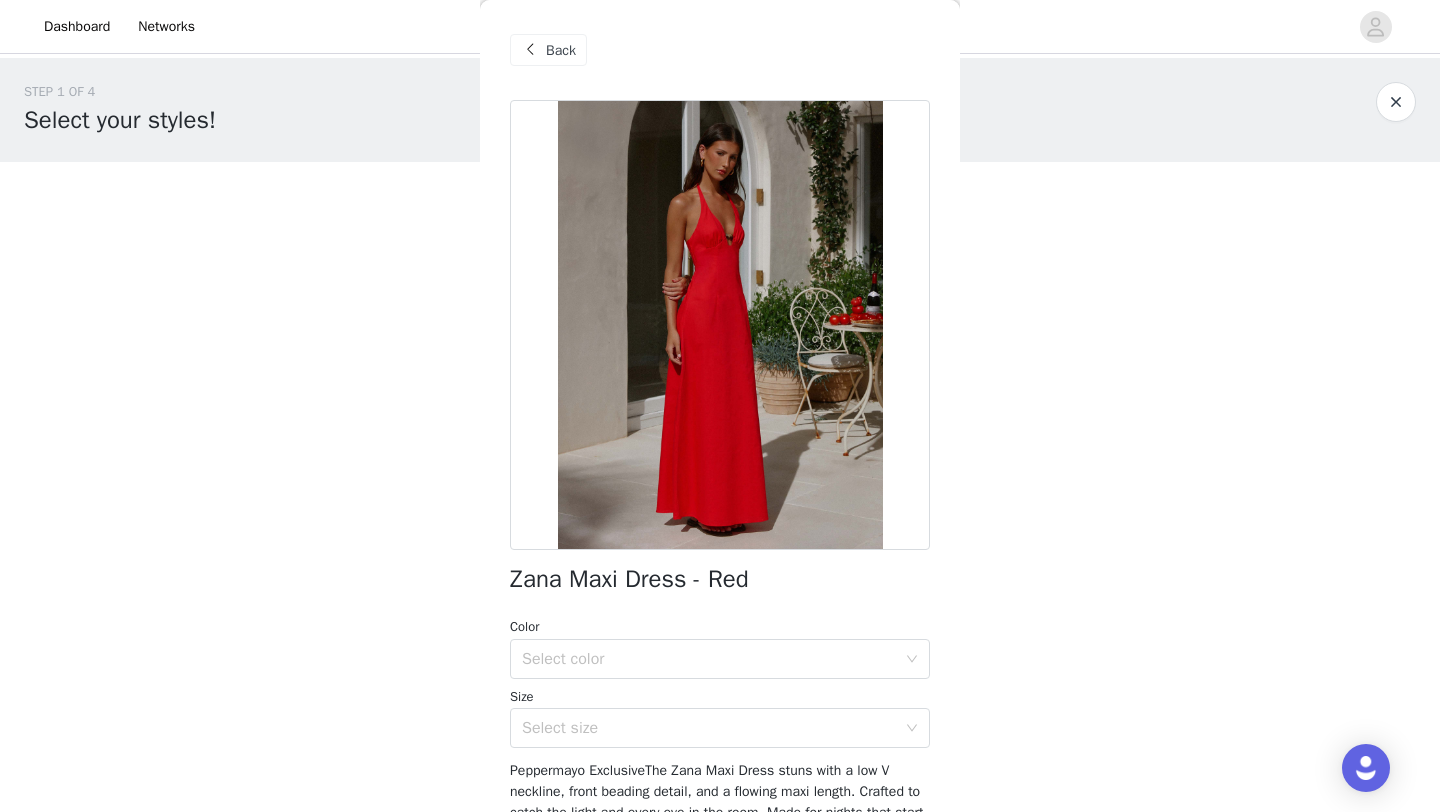 click on "Zana Maxi Dress - Red" at bounding box center (629, 579) 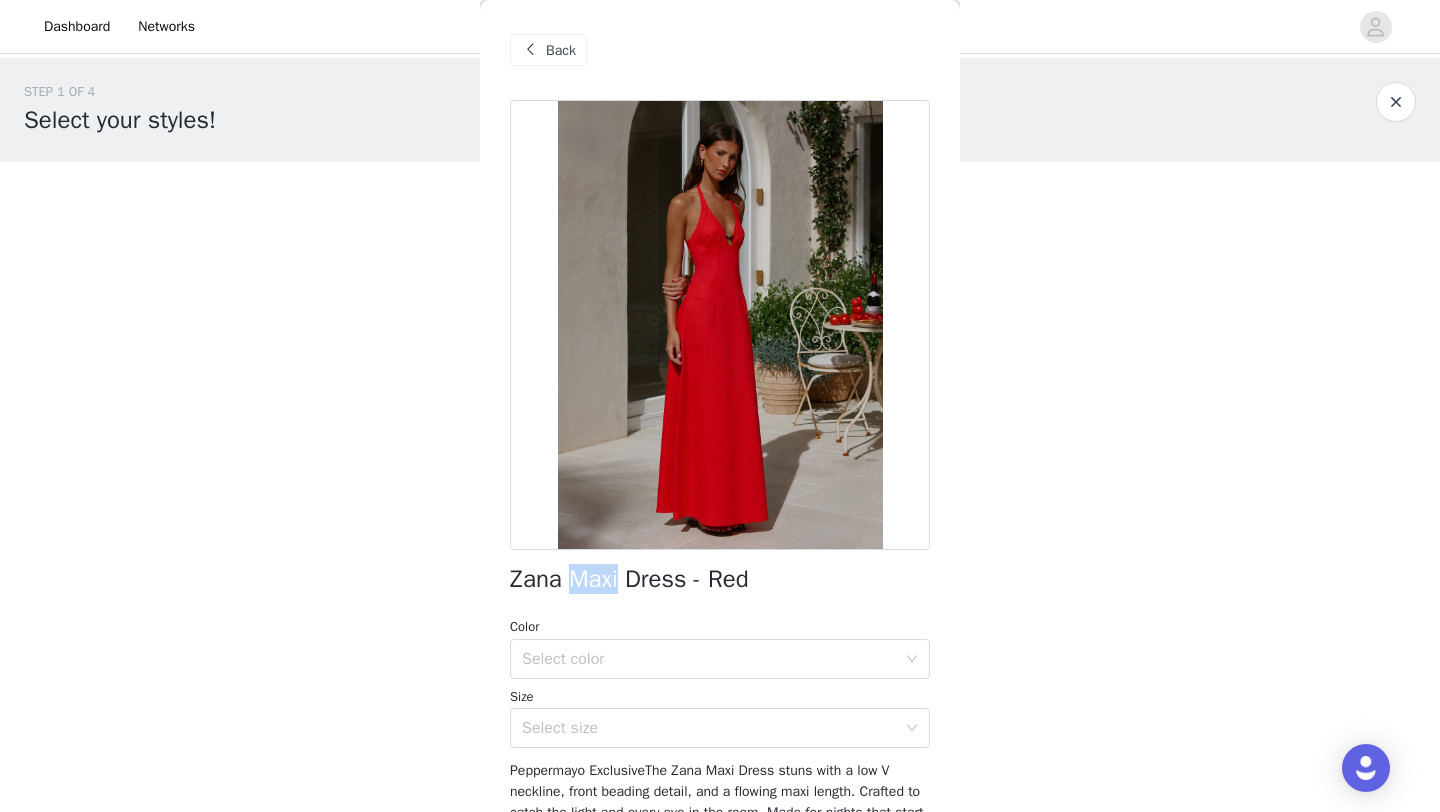 click on "Zana Maxi Dress - Red" at bounding box center (629, 579) 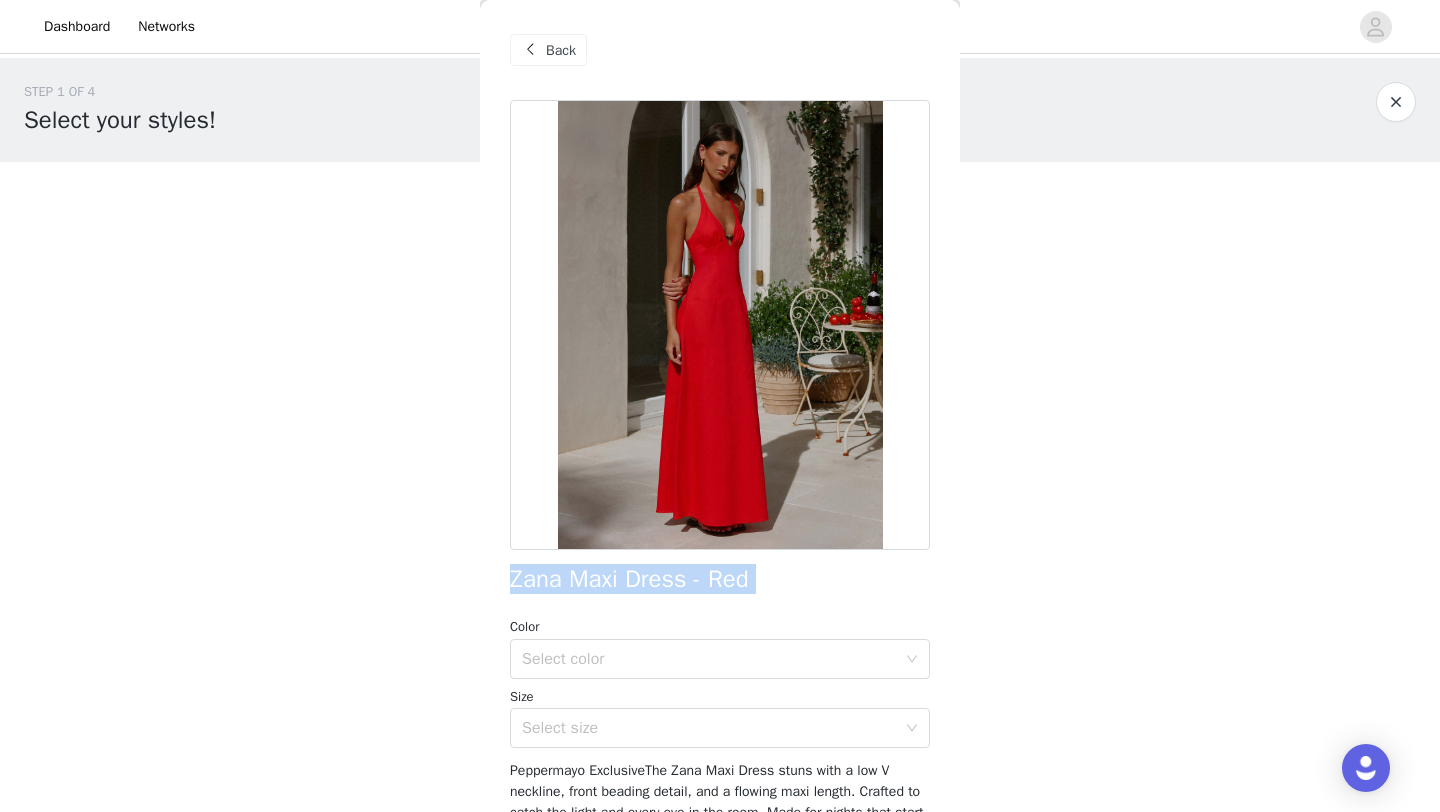 click on "Zana Maxi Dress - Red" at bounding box center (629, 579) 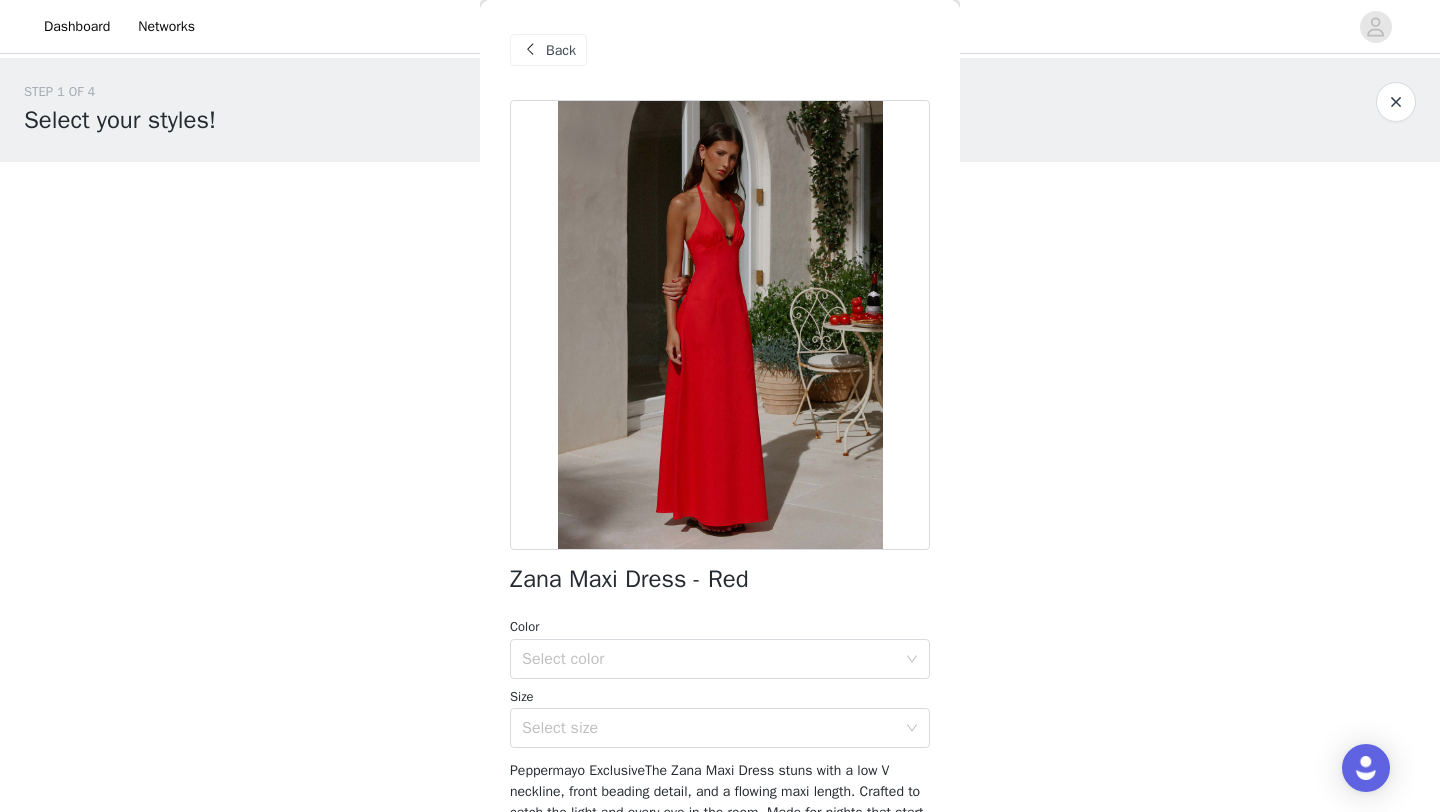 click on "Back" at bounding box center [561, 50] 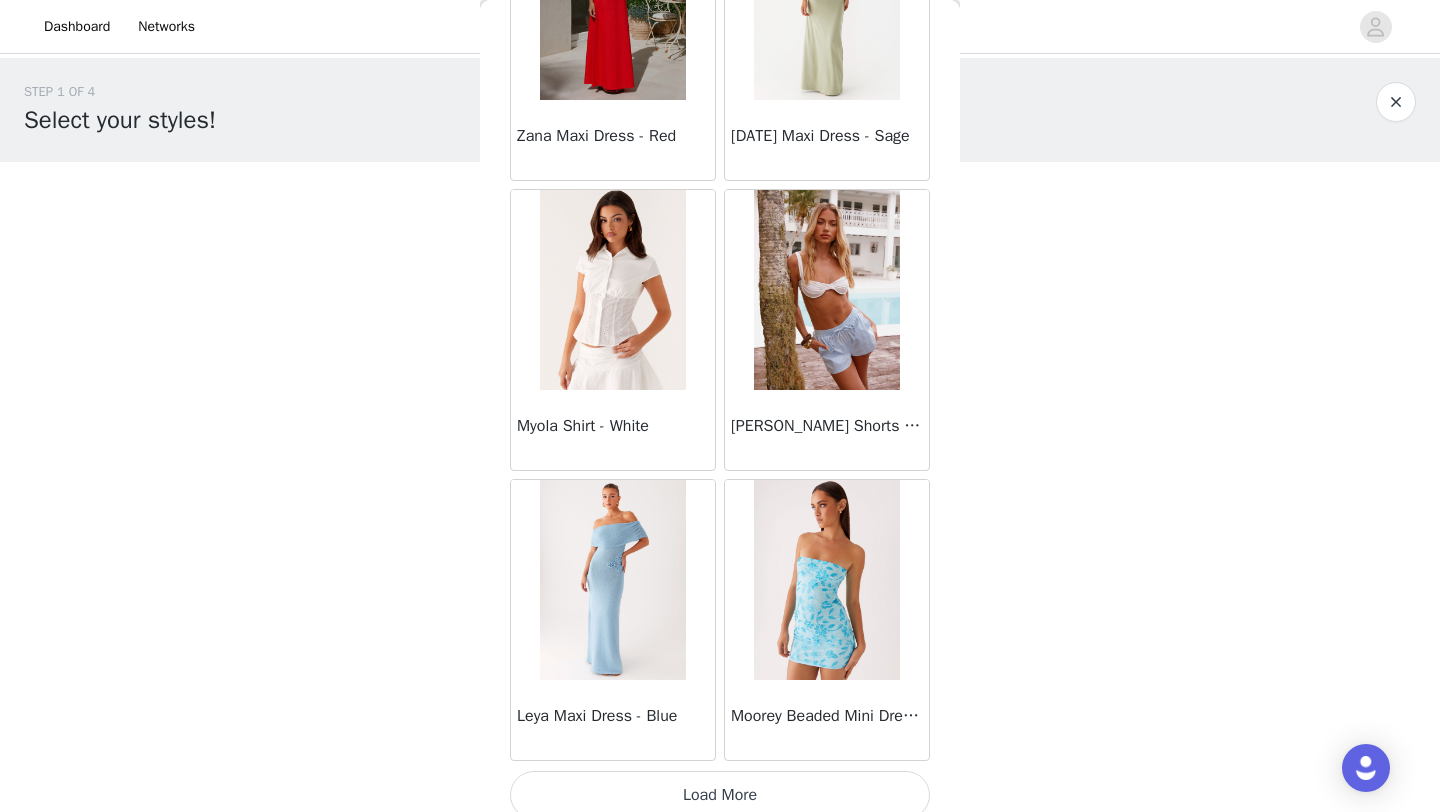 scroll, scrollTop: 25448, scrollLeft: 0, axis: vertical 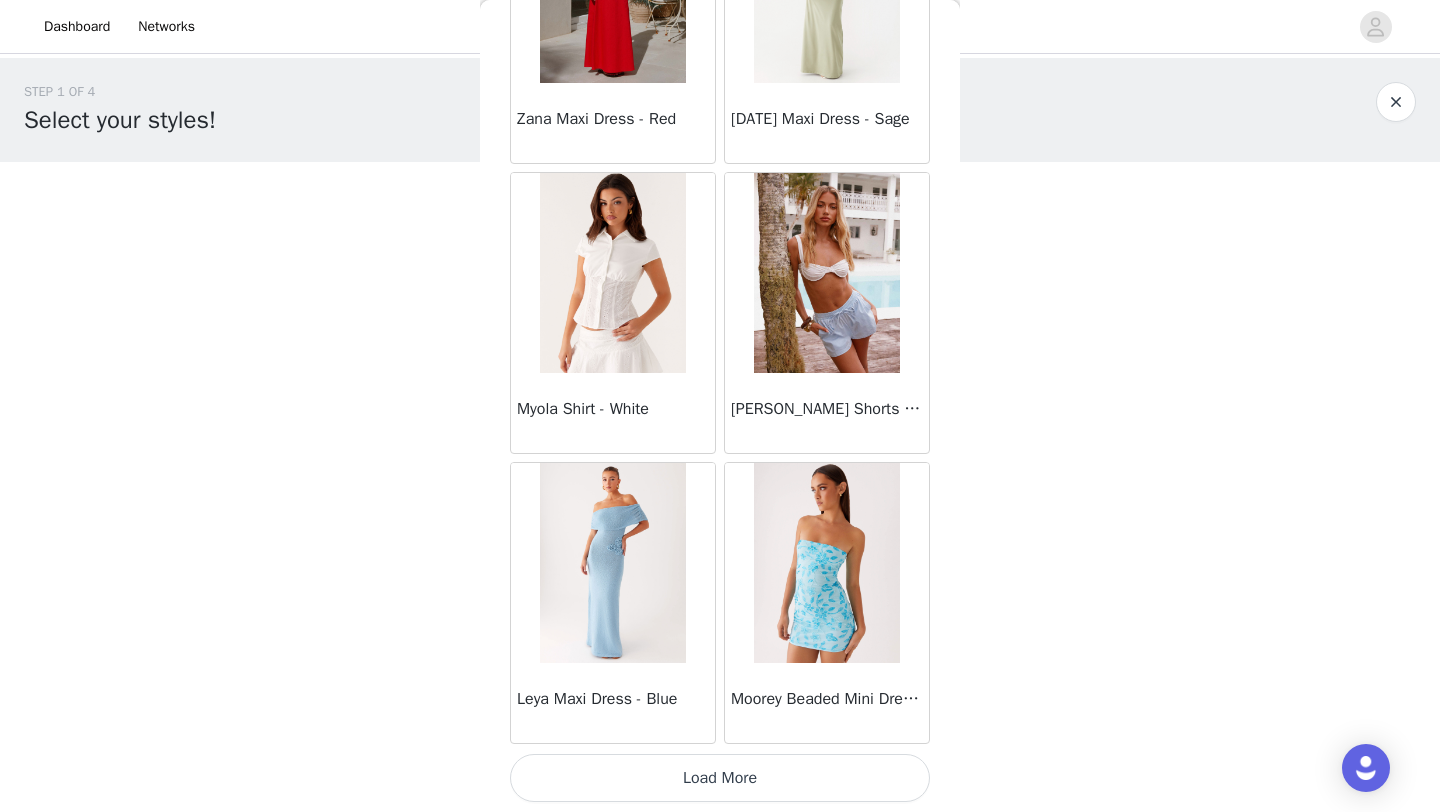 click on "Load More" at bounding box center [720, 778] 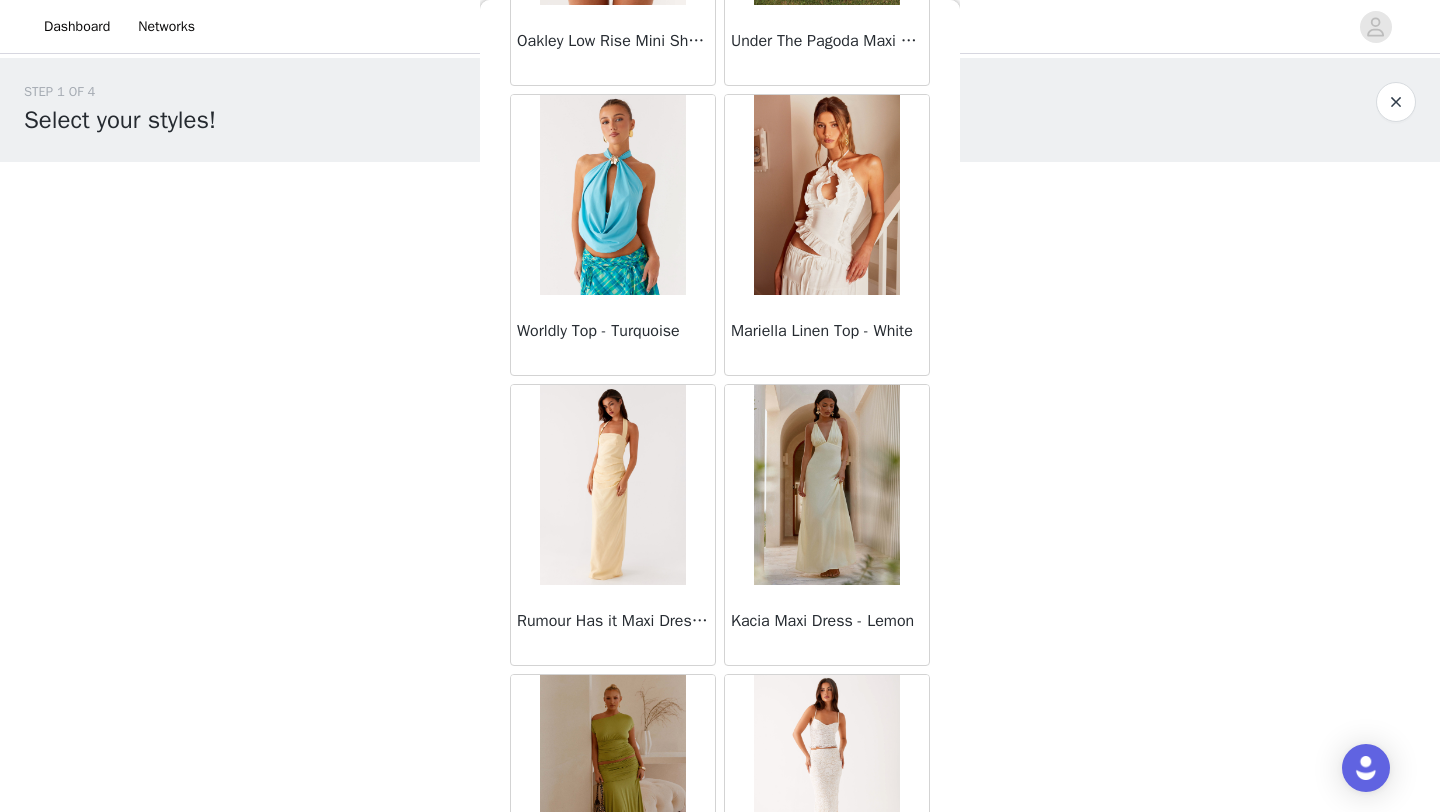 scroll, scrollTop: 28348, scrollLeft: 0, axis: vertical 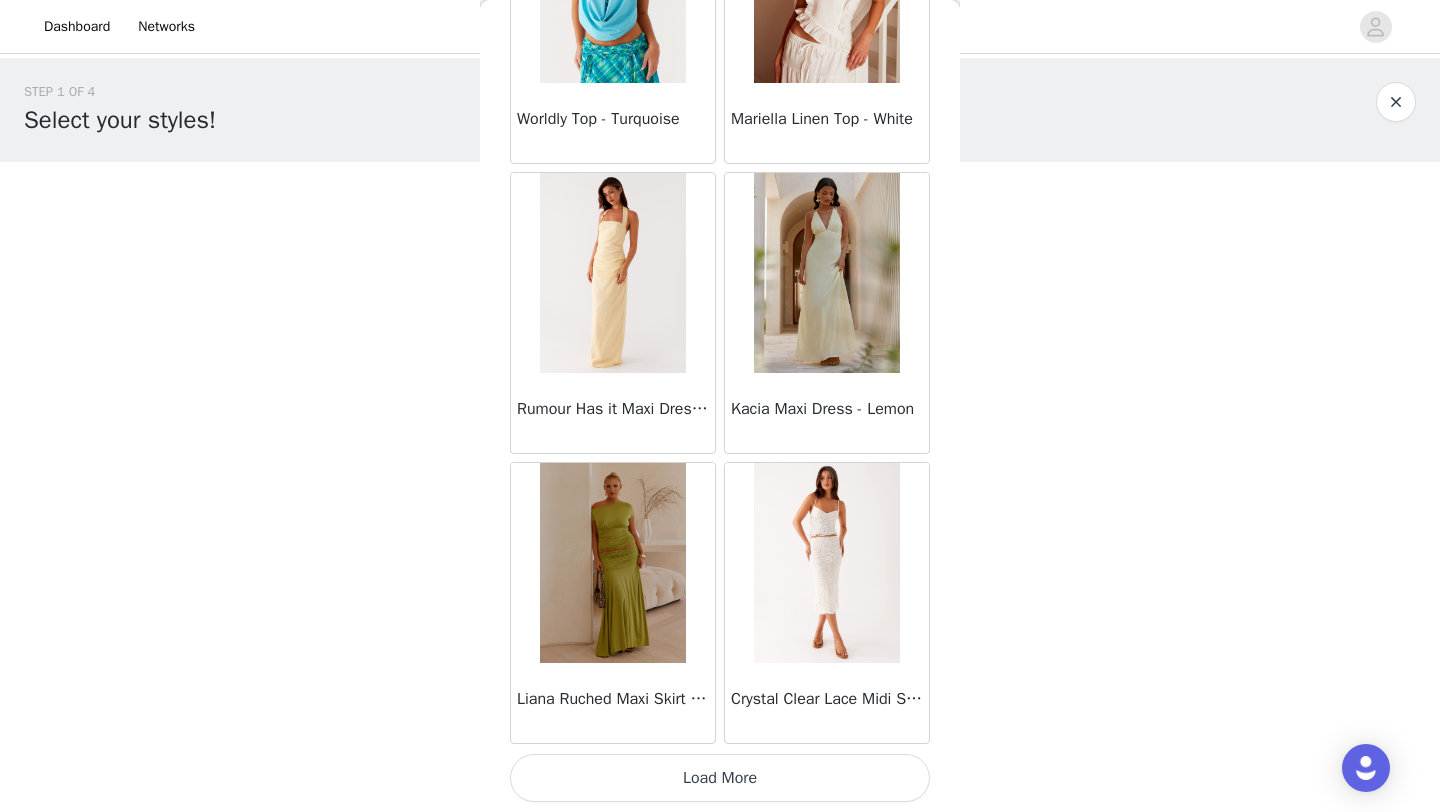 click on "Load More" at bounding box center (720, 778) 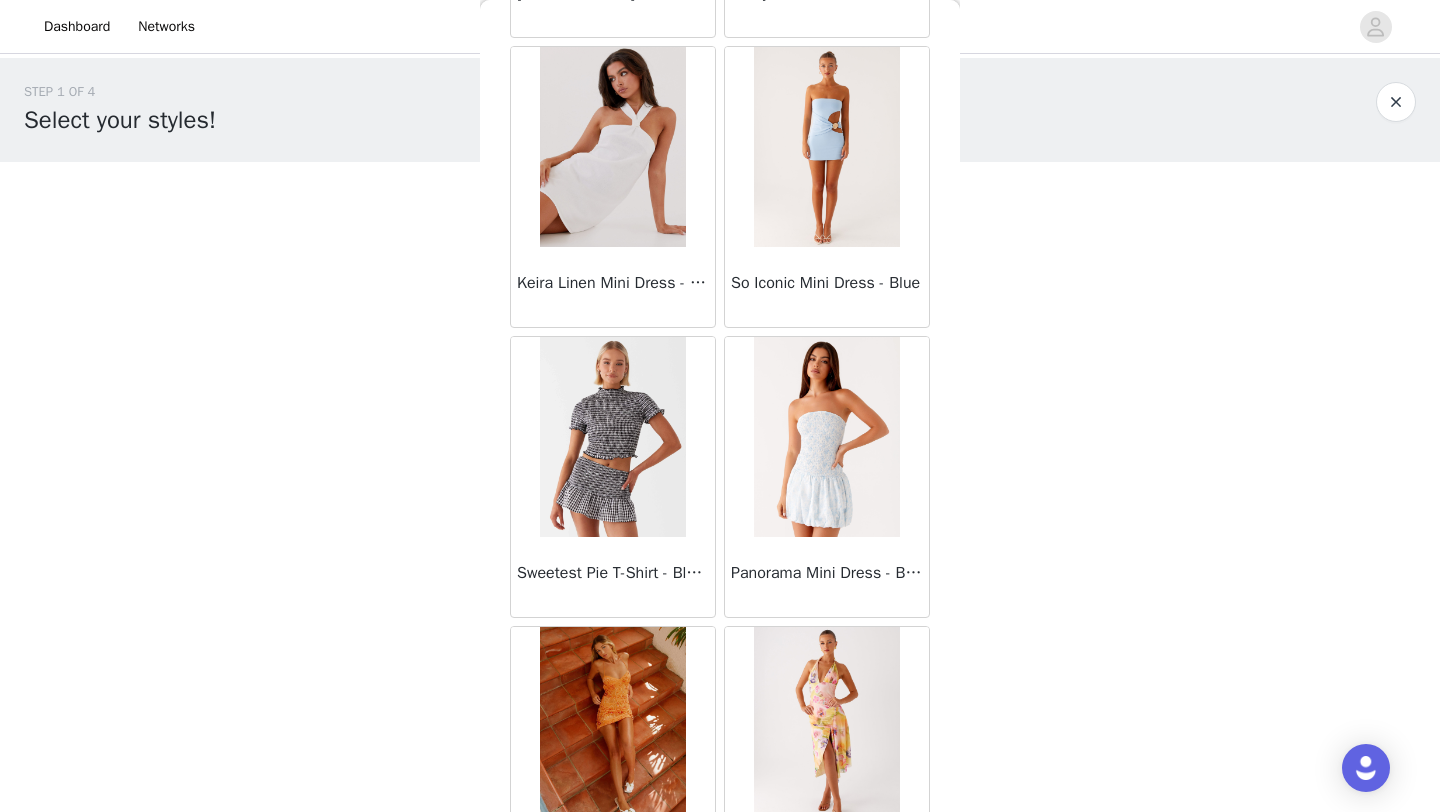 scroll, scrollTop: 29656, scrollLeft: 0, axis: vertical 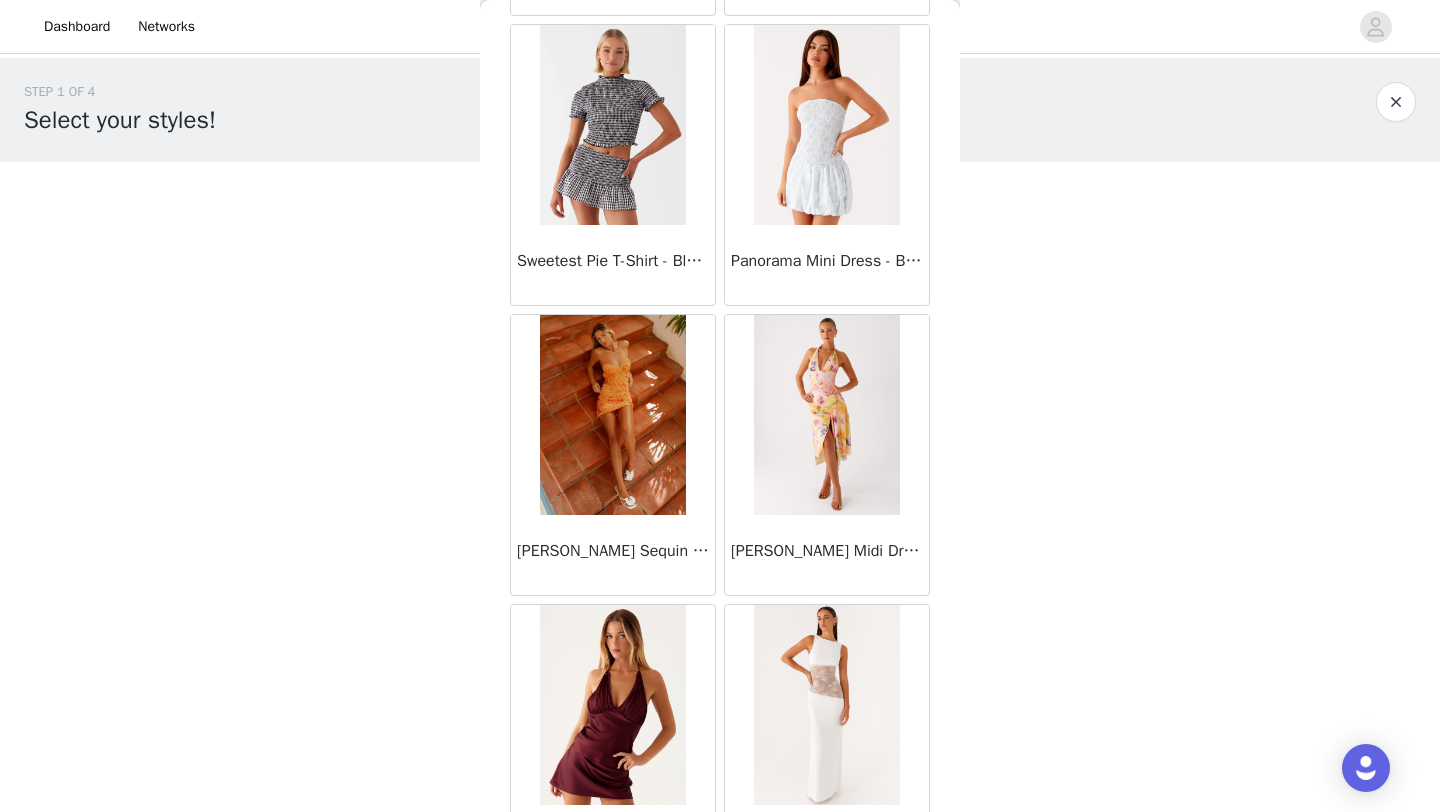 click on "[PERSON_NAME] Sequin Cami Mini Dress - Orange" at bounding box center (613, 551) 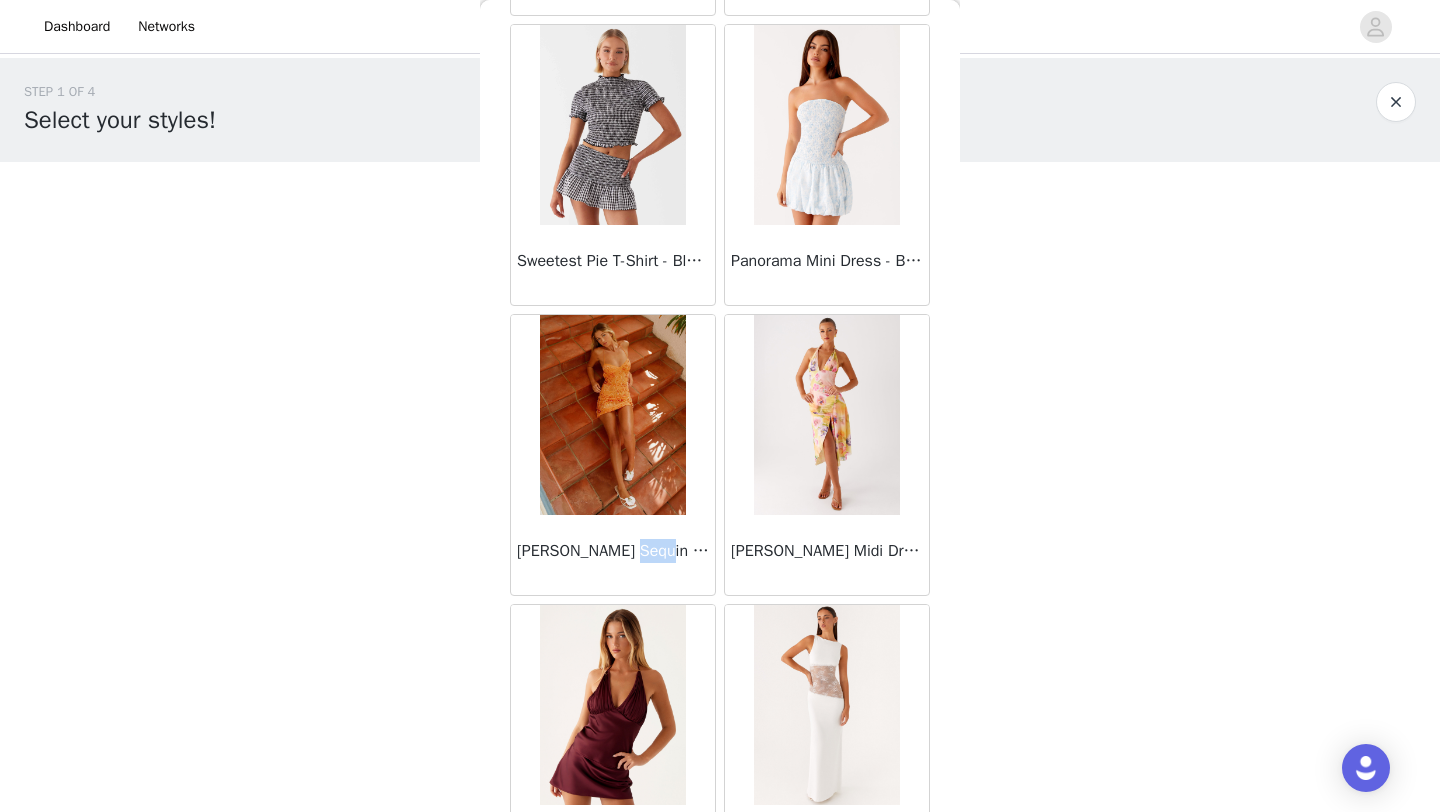 click on "Ayanna Strapless Mini Dress - Yellow       Aster Bloom Maxi Dress - Orange Blue Floral       Avenue Mini Dress - Plum       Aullie Maxi Dress - Yellow       Aullie Maxi Dress - Ivory       Aullie Mini Dress - Black       Avalia Backless Scarf Mini Dress - White Polka Dot       Aullie Maxi Dress - Blue       Aster Bloom Maxi Dress - Bloom Wave Print       Athens One Shoulder Top - Floral       Aullie Mini Dress - Blue       Aullie Maxi Dress - Black       Ayanna Strapless Mini Dress - Cobalt       Atlantic Midi Dress - Yellow       Aullie Maxi Dress - Pink       Azura Halter Top - Yellow       Beki Beaded Mesh Maxi Dress - Deep Red       Bad News Mesh Maxi Dress - Turquoise Floral       Bad News Mesh Maxi Dress - Yellow Floral       Be Mine Satin Maxi Dress - Canary       Belize Maxi Dress - Yellow       Bowen Off Shoulder Knit Top - Mint       Bella Lou Tube Top - Blue       Bellamy Top - Red Gingham       Breaking News Mini Dress - Black       Bodie Maxi Dress - Pastel Yellow" at bounding box center (720, -13610) 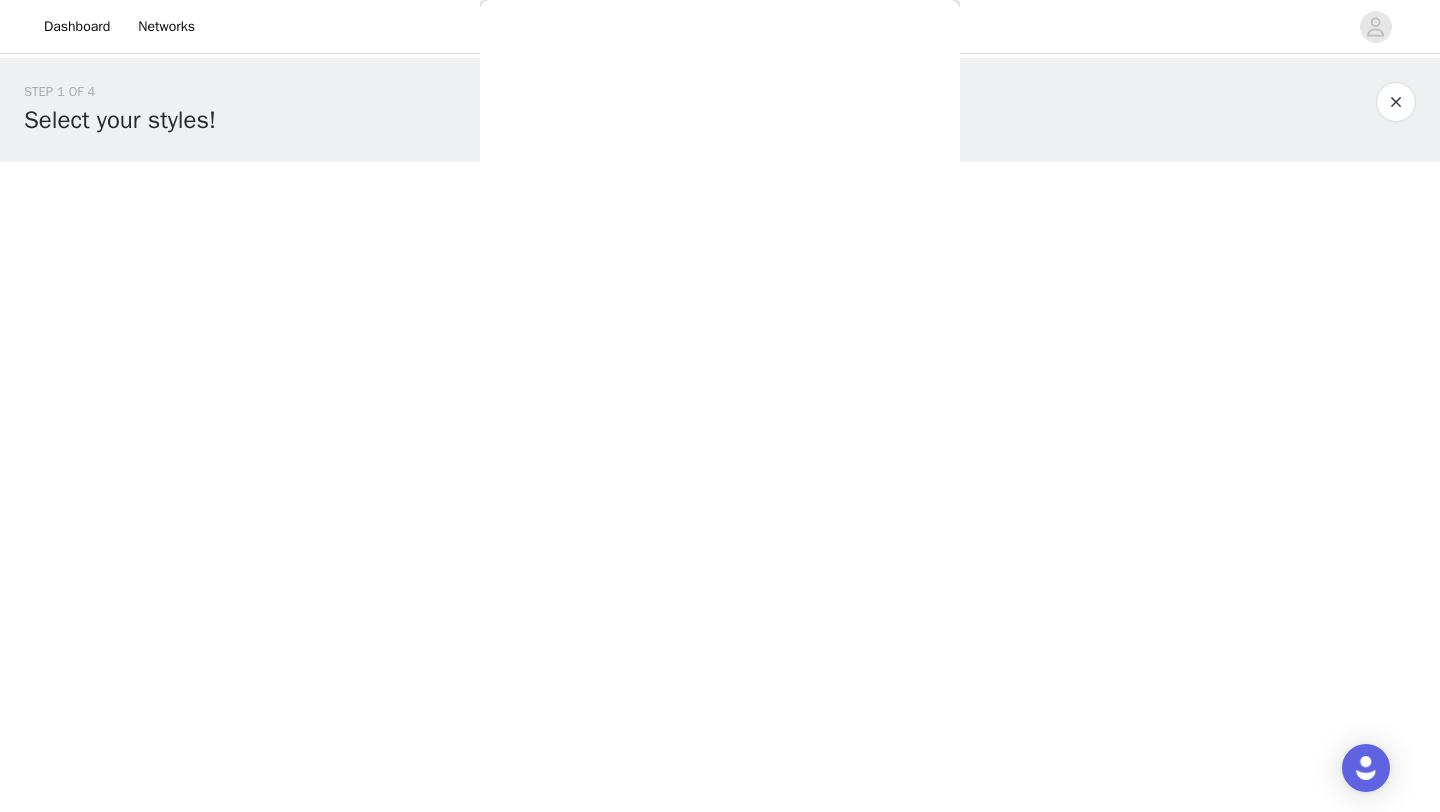 scroll, scrollTop: 0, scrollLeft: 0, axis: both 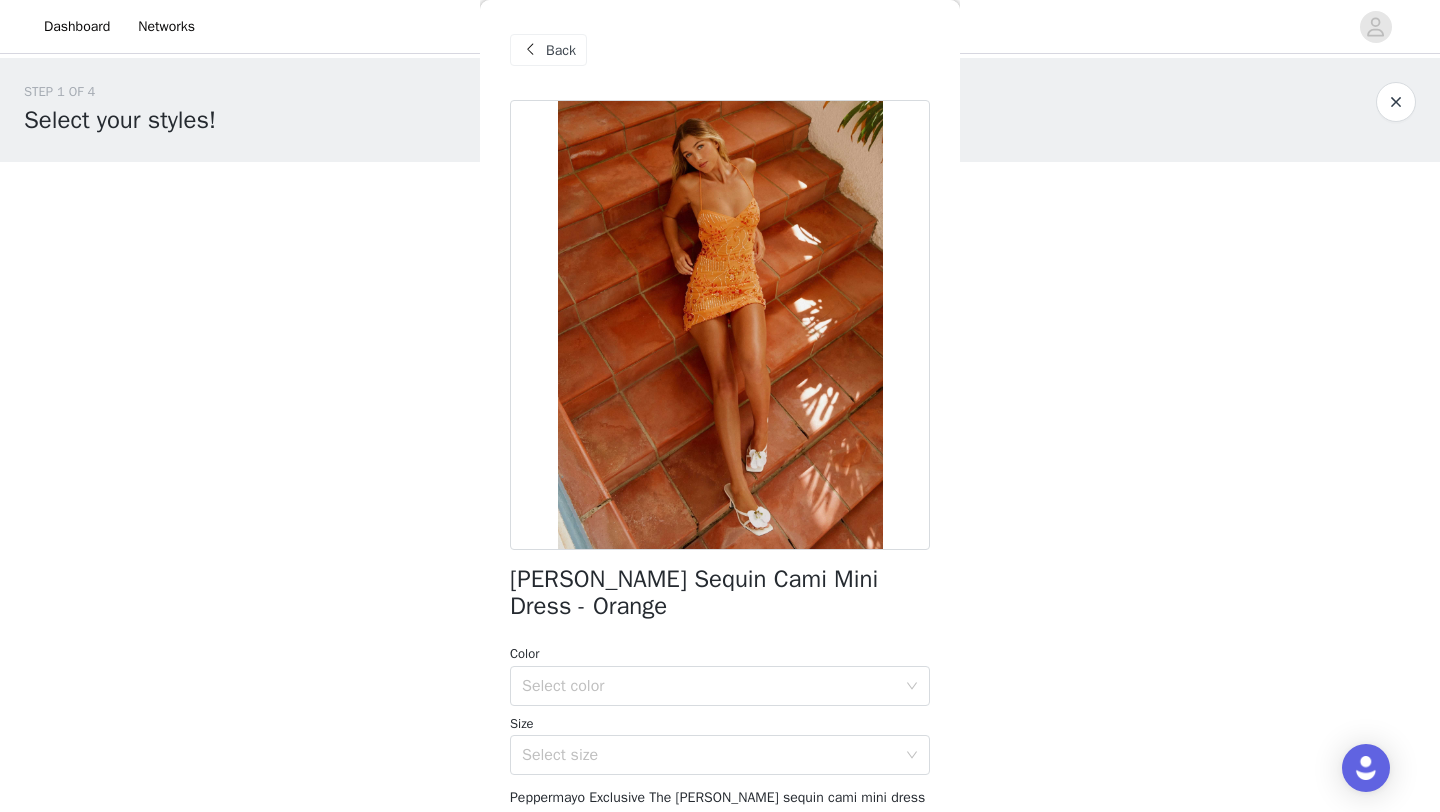 click on "Vietta Sequin Cami Mini Dress - Orange               Color   Select color Size   Select size   Peppermayo Exclusive The Vietta sequin cami mini dress is an eye-catching and sophisticated choice for your next night out. Featuring a V-neckline and an open back design, it exudes confidence and elegance. Fully lined for a smooth, comfortable fit, this dress shimmers with every step, making it perfect for turning heads and making a statement. - V neckline- Mini length- Open back- Thin adjustable criss cross back- Fully lined, "100% polyester"- Beaded material- Beading placement will differ per garment- Back hook and eye, invisible zipper Size AU 8 / US 4 garment measurements: Bust: 89 cm / 35 inWaist: 68 cm / 26.8 inHip: 94 cm / 37 inHem: 100 cm / 39.4 inLength: 62 cm / 24.4 in Yasmin is 174cm and wearing a size AU 8 / and US 4   Add Product" at bounding box center (720, 611) 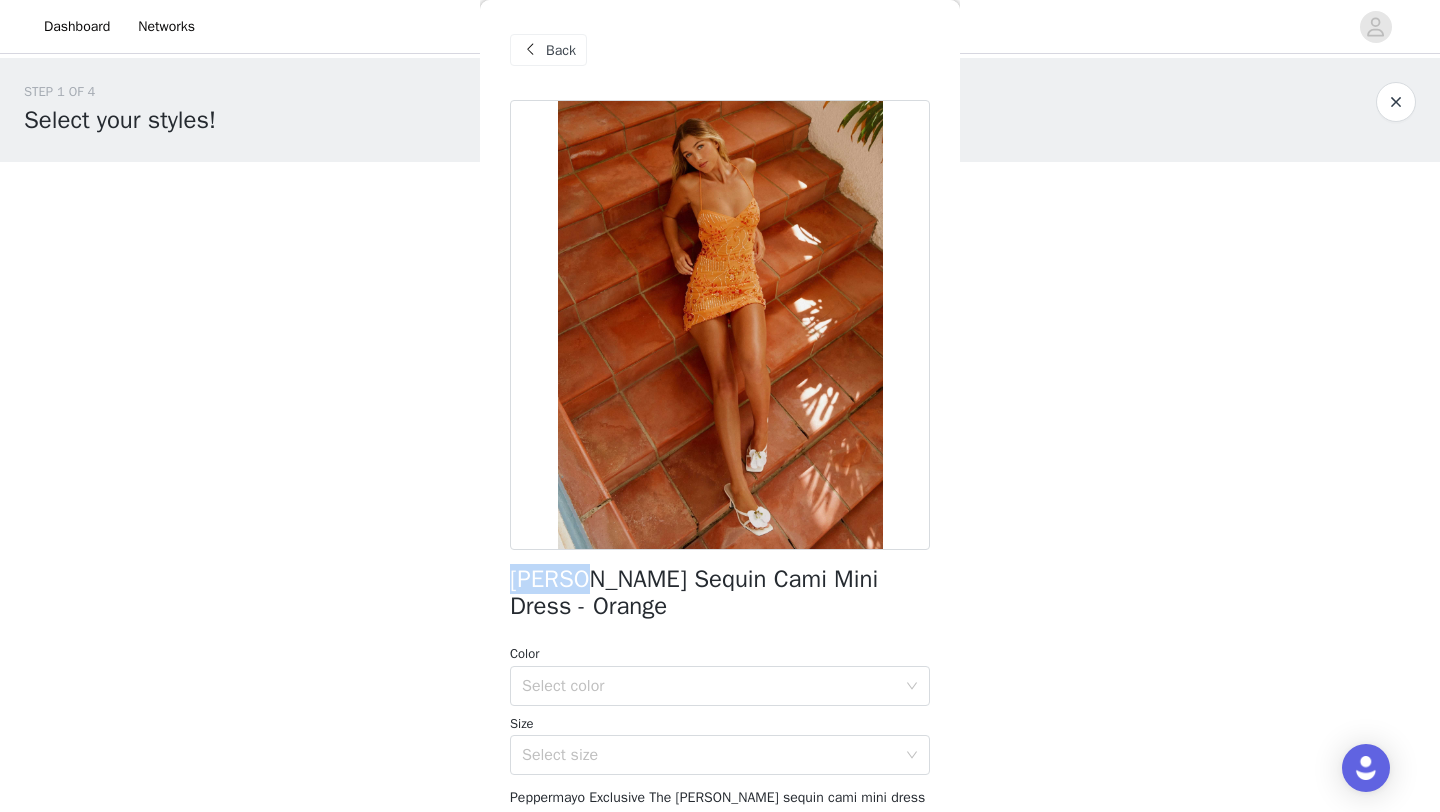click on "Vietta Sequin Cami Mini Dress - Orange               Color   Select color Size   Select size   Peppermayo Exclusive The Vietta sequin cami mini dress is an eye-catching and sophisticated choice for your next night out. Featuring a V-neckline and an open back design, it exudes confidence and elegance. Fully lined for a smooth, comfortable fit, this dress shimmers with every step, making it perfect for turning heads and making a statement. - V neckline- Mini length- Open back- Thin adjustable criss cross back- Fully lined, "100% polyester"- Beaded material- Beading placement will differ per garment- Back hook and eye, invisible zipper Size AU 8 / US 4 garment measurements: Bust: 89 cm / 35 inWaist: 68 cm / 26.8 inHip: 94 cm / 37 inHem: 100 cm / 39.4 inLength: 62 cm / 24.4 in Yasmin is 174cm and wearing a size AU 8 / and US 4   Add Product" at bounding box center [720, 611] 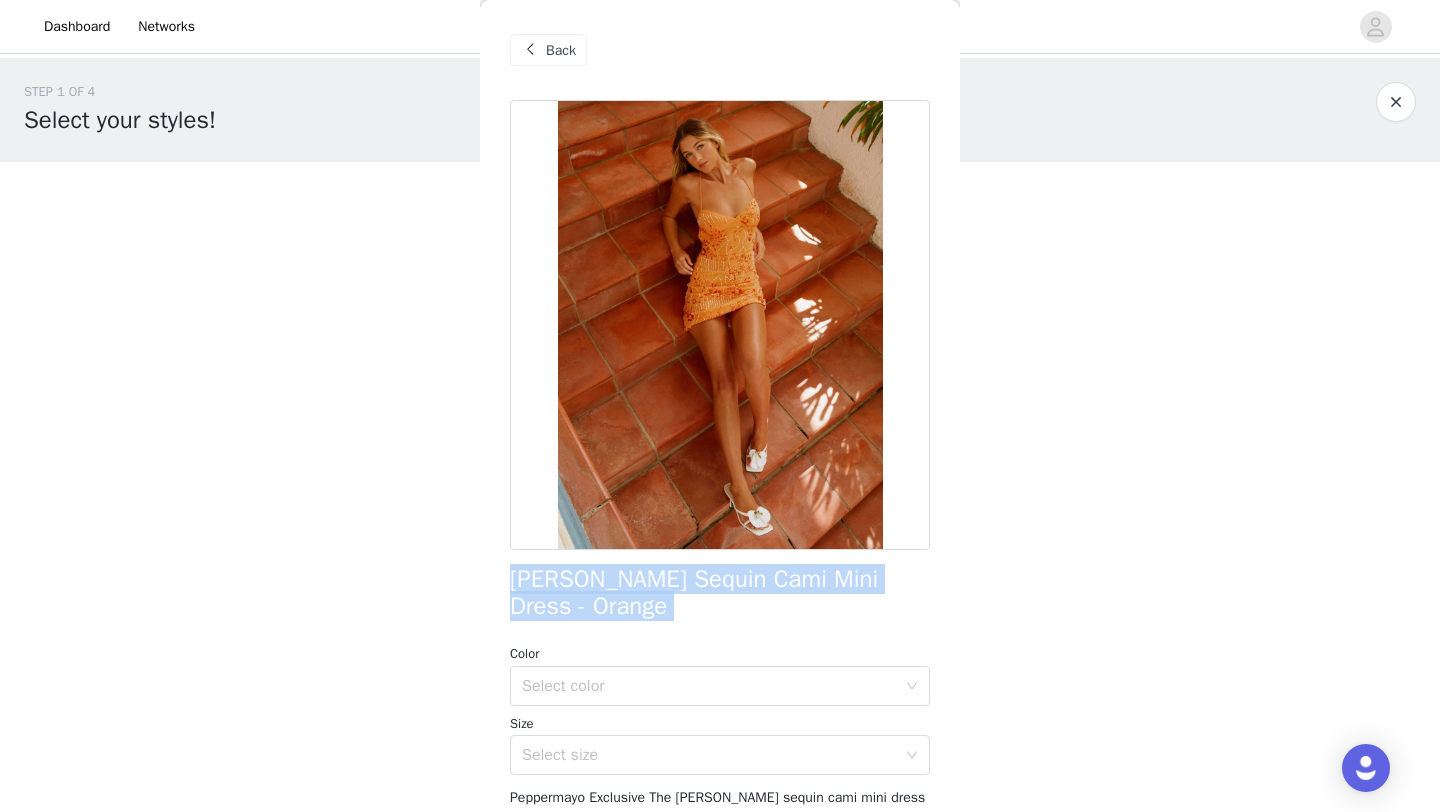click on "Vietta Sequin Cami Mini Dress - Orange               Color   Select color Size   Select size   Peppermayo Exclusive The Vietta sequin cami mini dress is an eye-catching and sophisticated choice for your next night out. Featuring a V-neckline and an open back design, it exudes confidence and elegance. Fully lined for a smooth, comfortable fit, this dress shimmers with every step, making it perfect for turning heads and making a statement. - V neckline- Mini length- Open back- Thin adjustable criss cross back- Fully lined, "100% polyester"- Beaded material- Beading placement will differ per garment- Back hook and eye, invisible zipper Size AU 8 / US 4 garment measurements: Bust: 89 cm / 35 inWaist: 68 cm / 26.8 inHip: 94 cm / 37 inHem: 100 cm / 39.4 inLength: 62 cm / 24.4 in Yasmin is 174cm and wearing a size AU 8 / and US 4   Add Product" at bounding box center (720, 611) 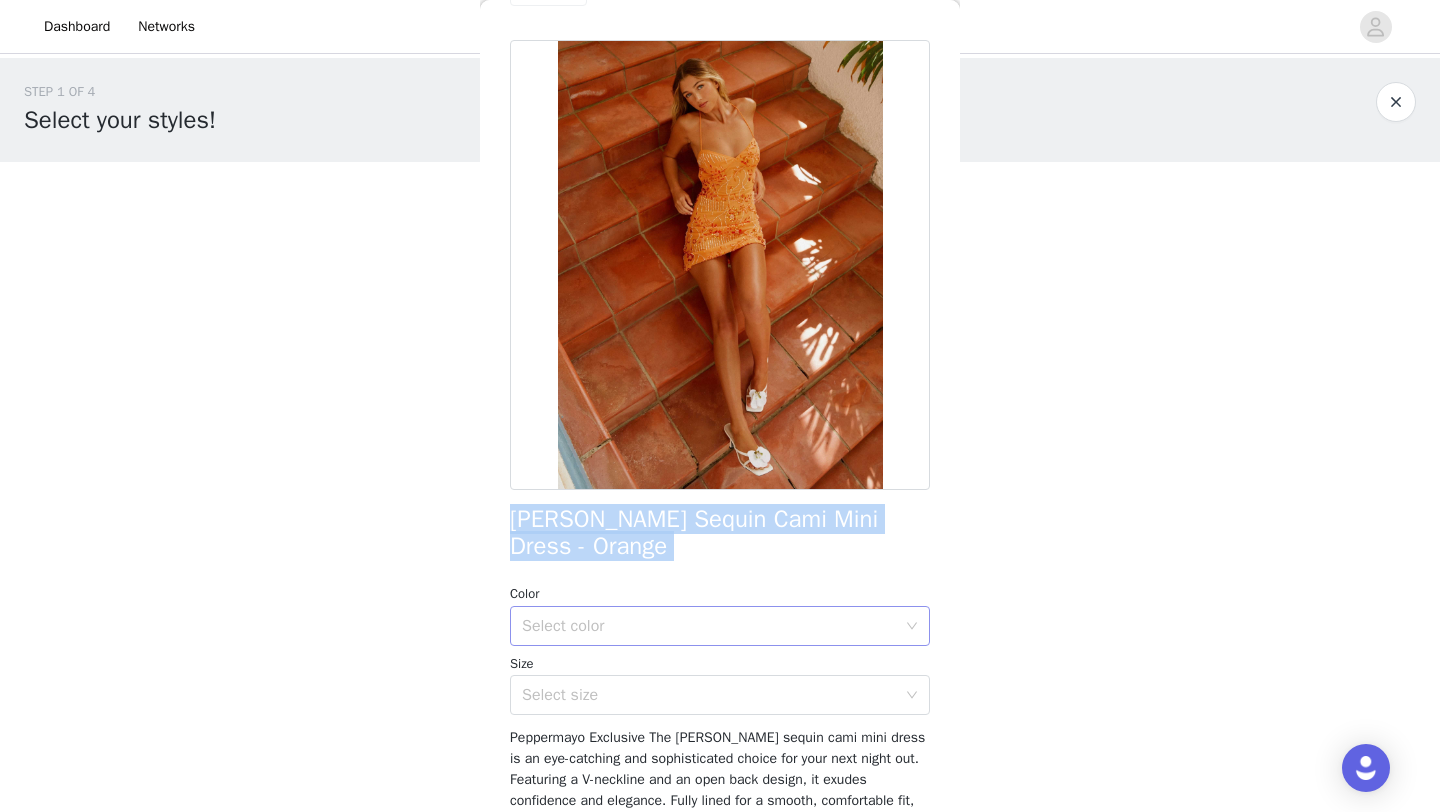 click on "Select color" at bounding box center [709, 626] 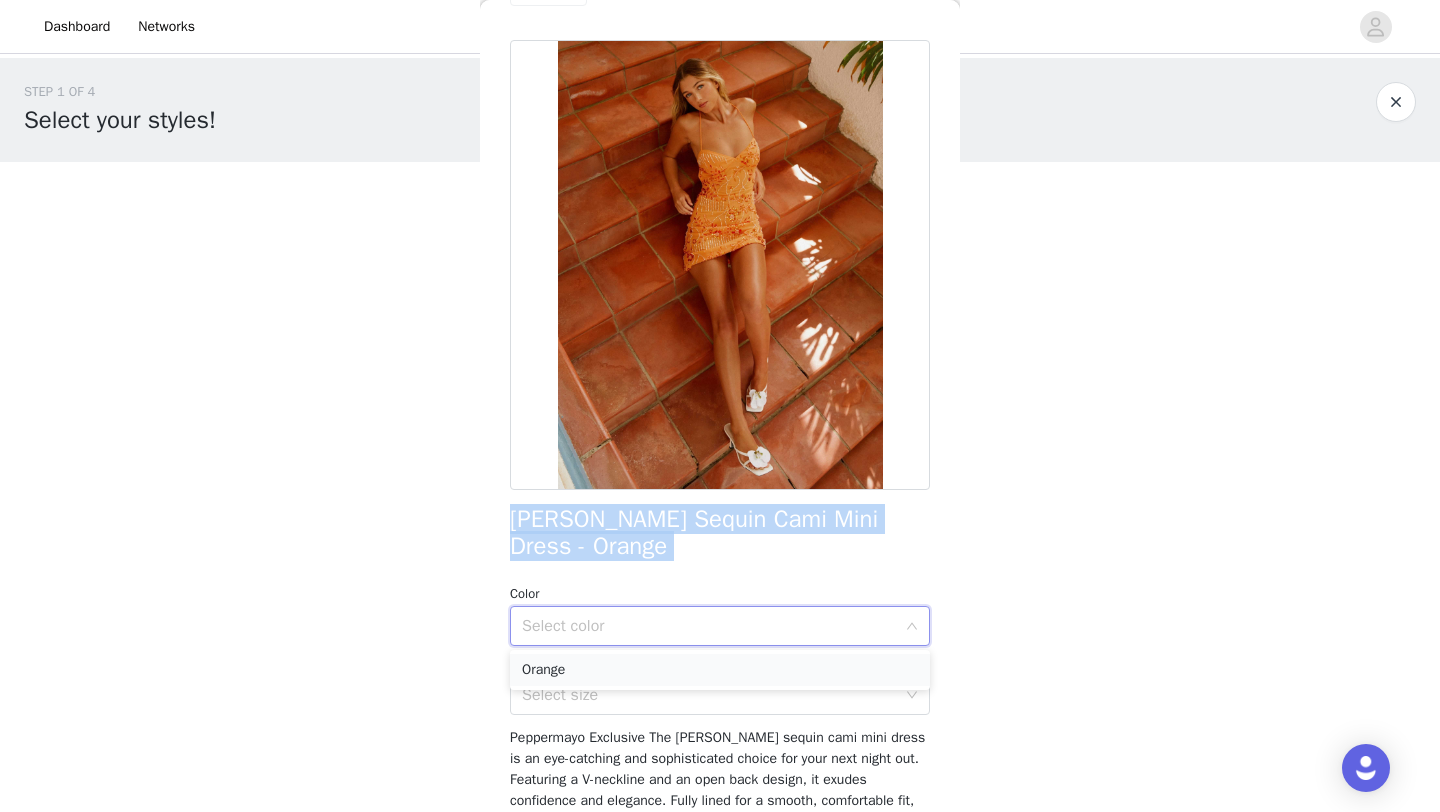 click on "Orange" at bounding box center [720, 670] 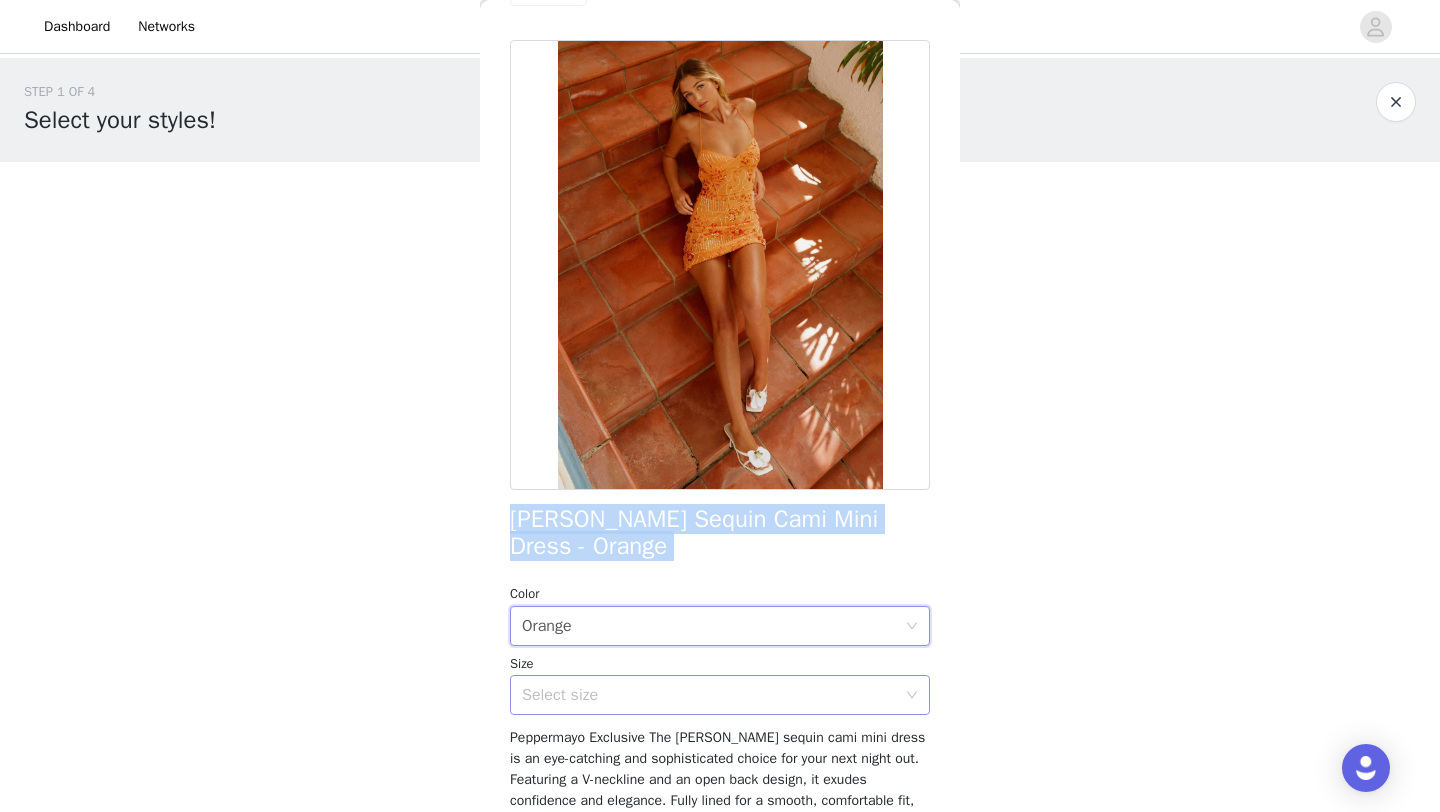 click on "Select size" at bounding box center (709, 695) 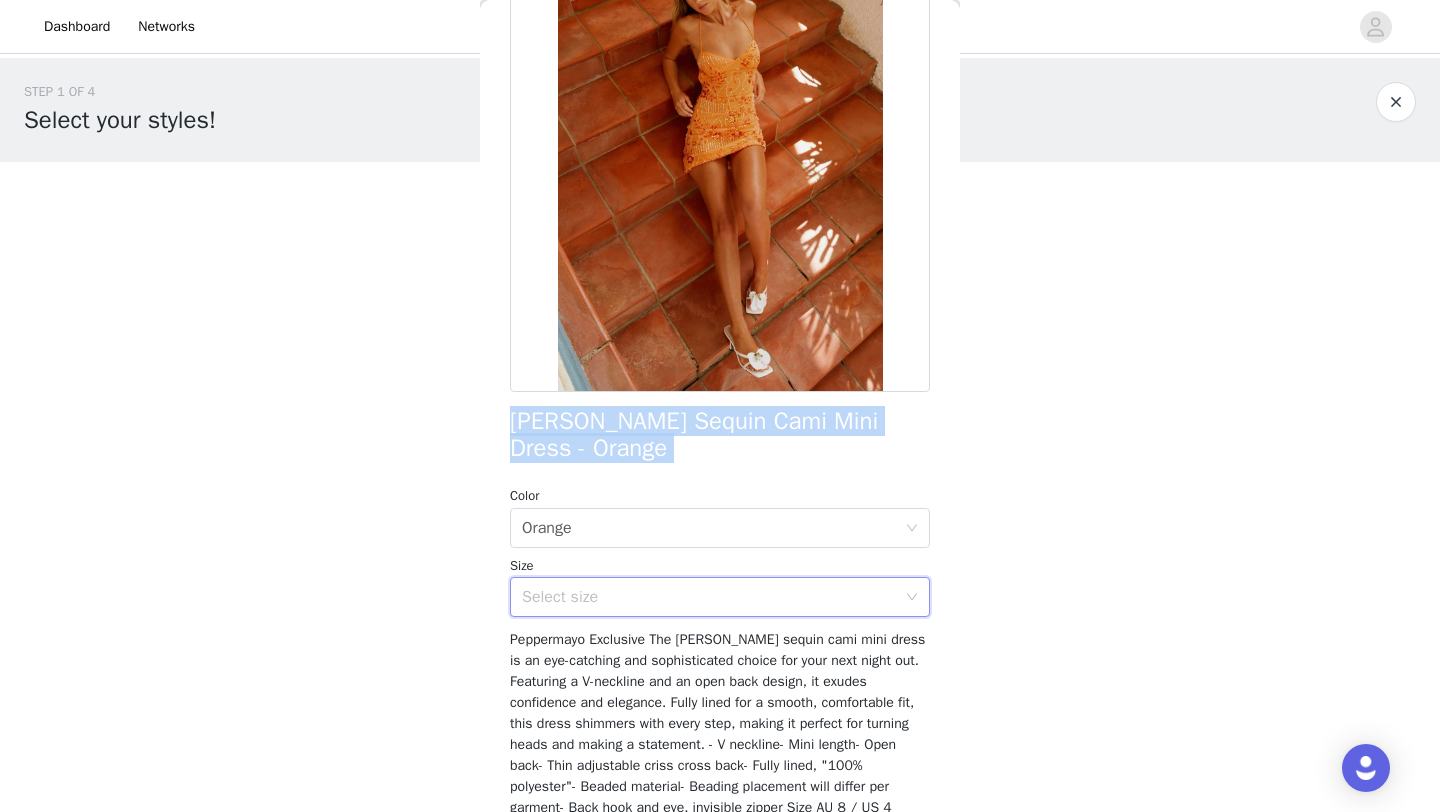 scroll, scrollTop: 311, scrollLeft: 0, axis: vertical 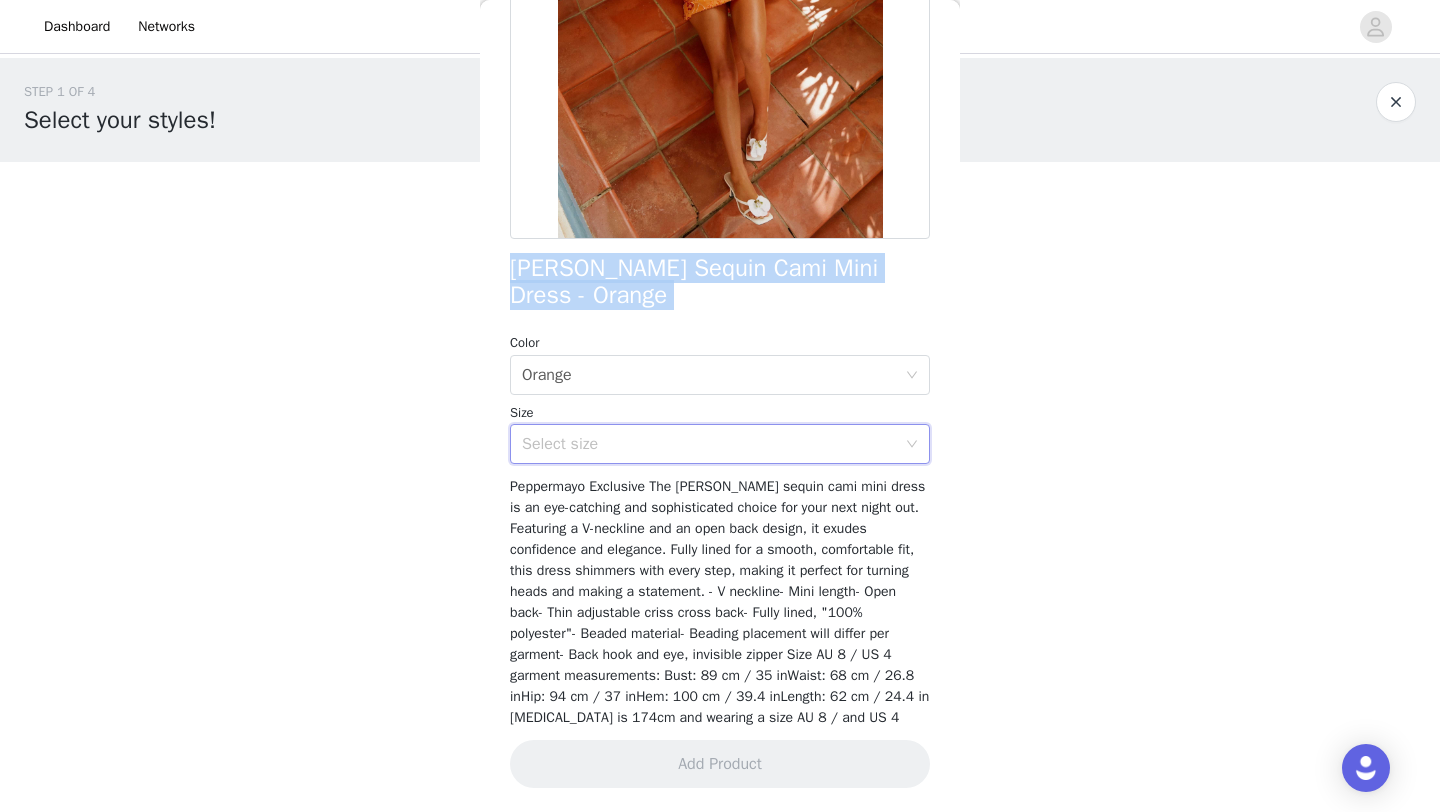 click on "Select size" at bounding box center (709, 444) 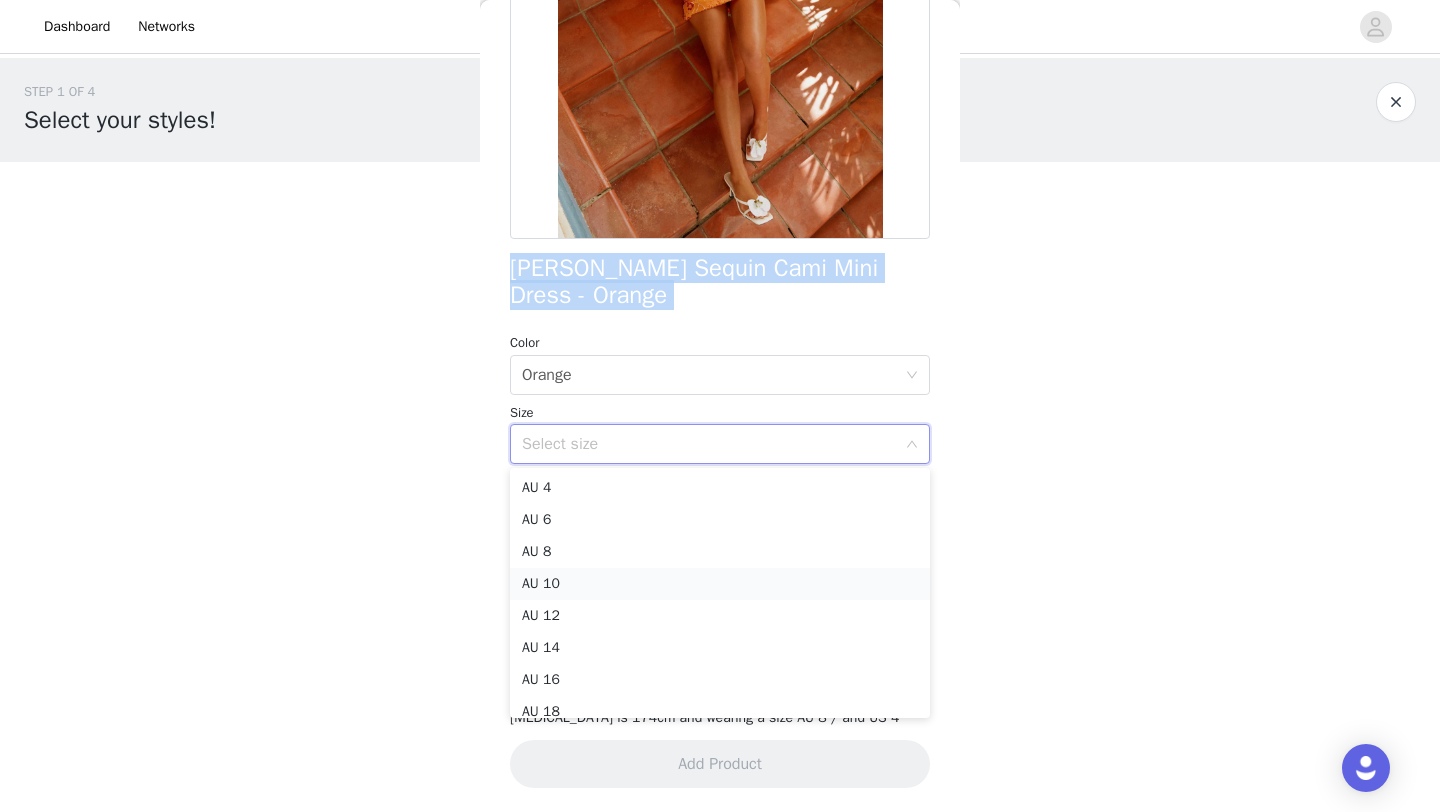 click on "AU 10" at bounding box center (720, 584) 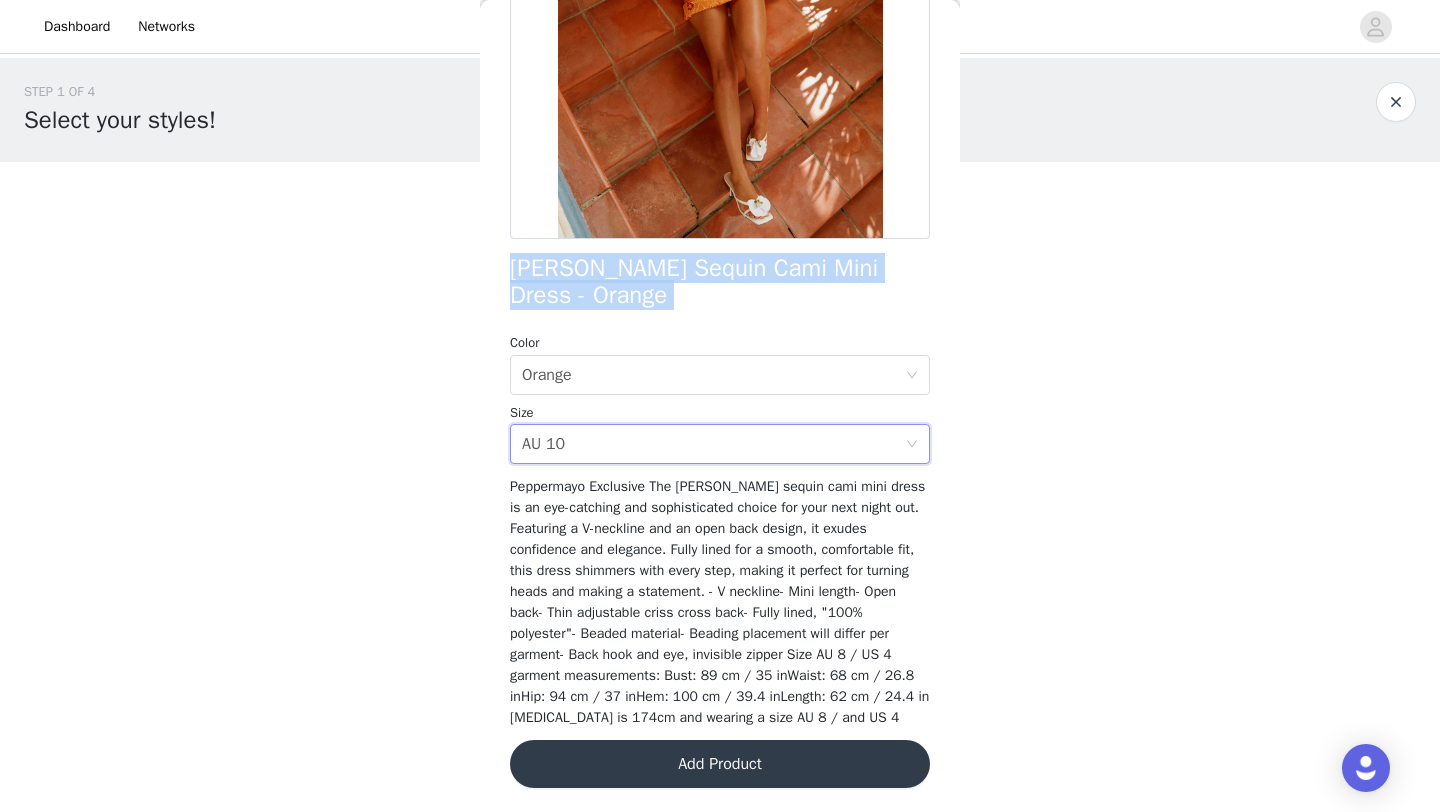 click on "Add Product" at bounding box center (720, 764) 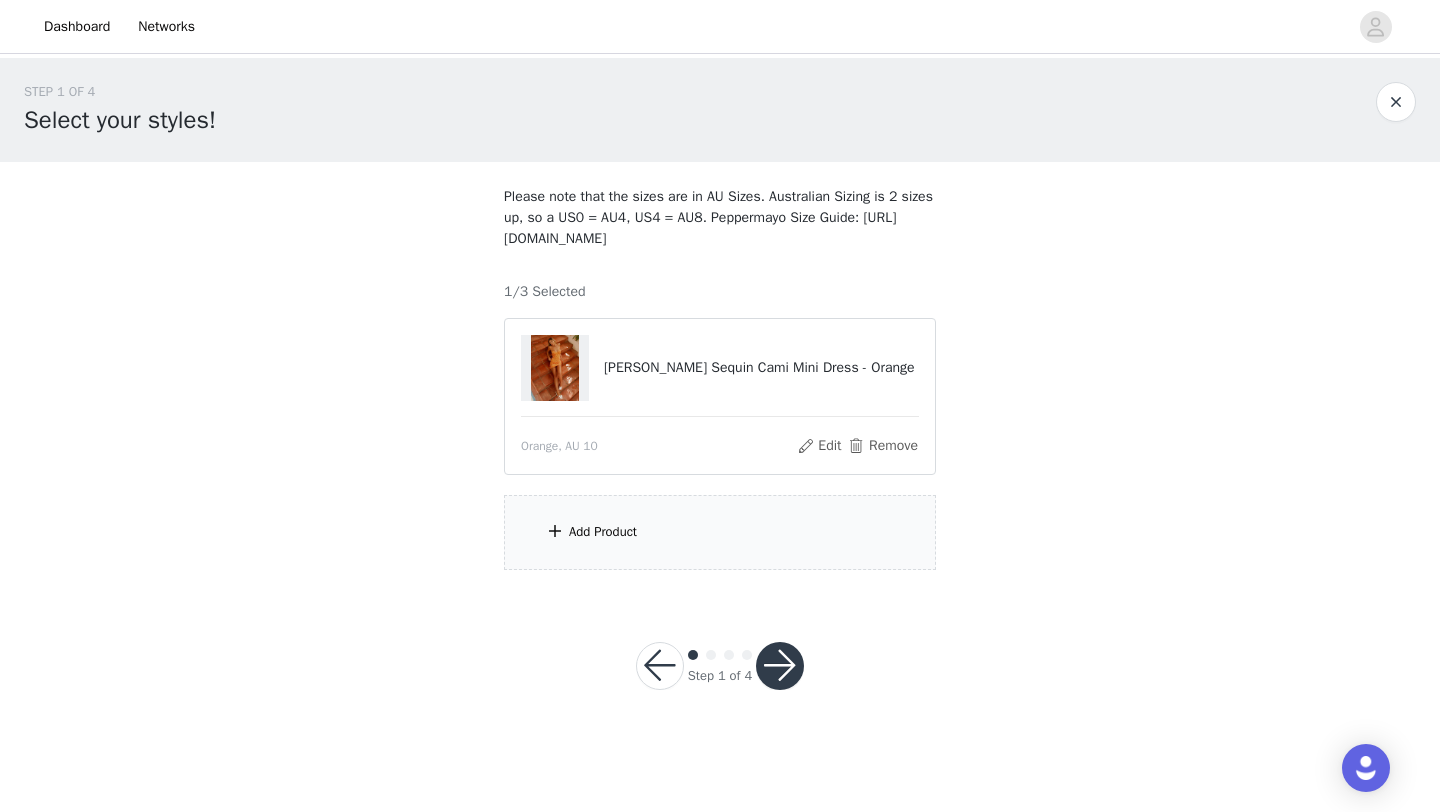 click on "Add Product" at bounding box center (603, 532) 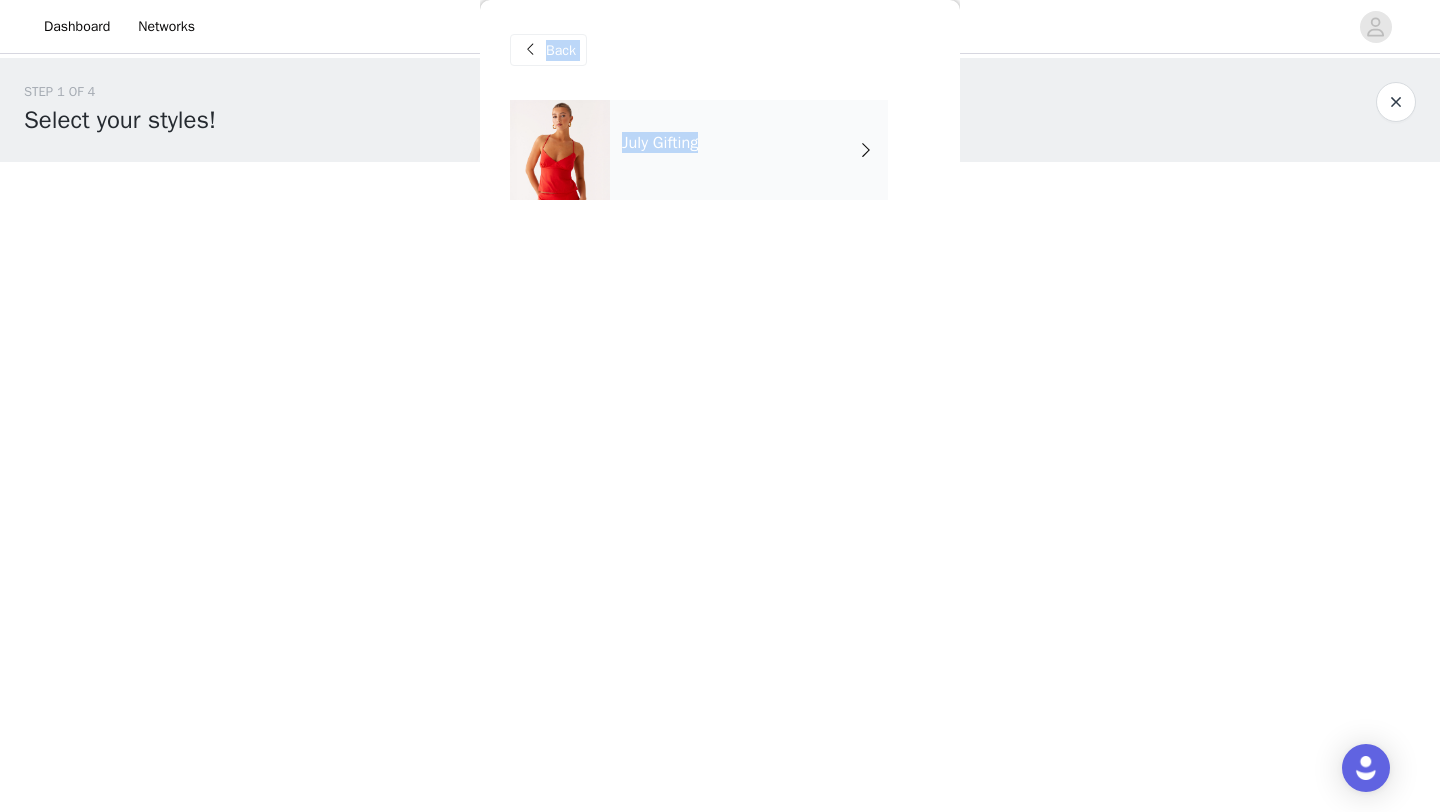 click on "July Gifting" at bounding box center [749, 150] 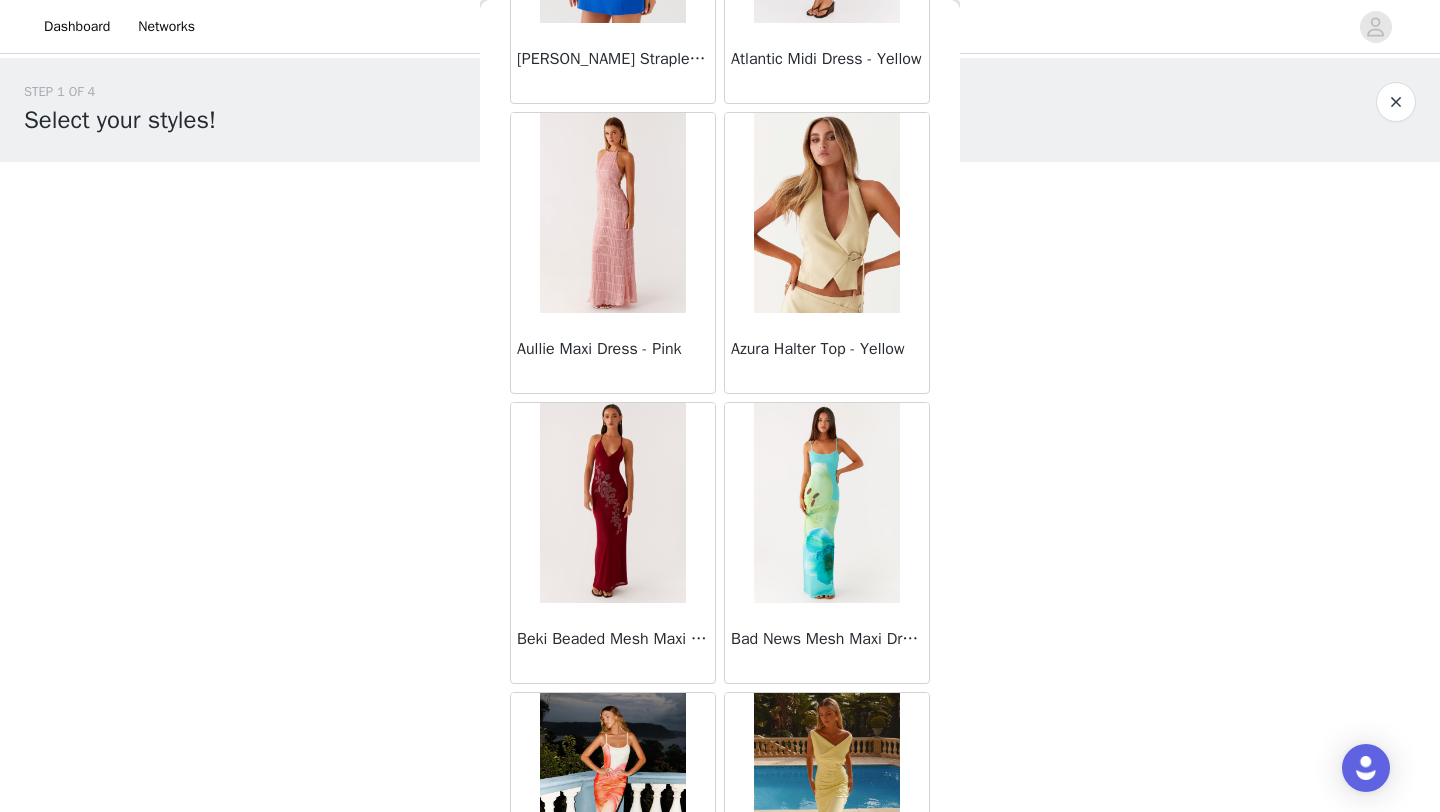 scroll, scrollTop: 2248, scrollLeft: 0, axis: vertical 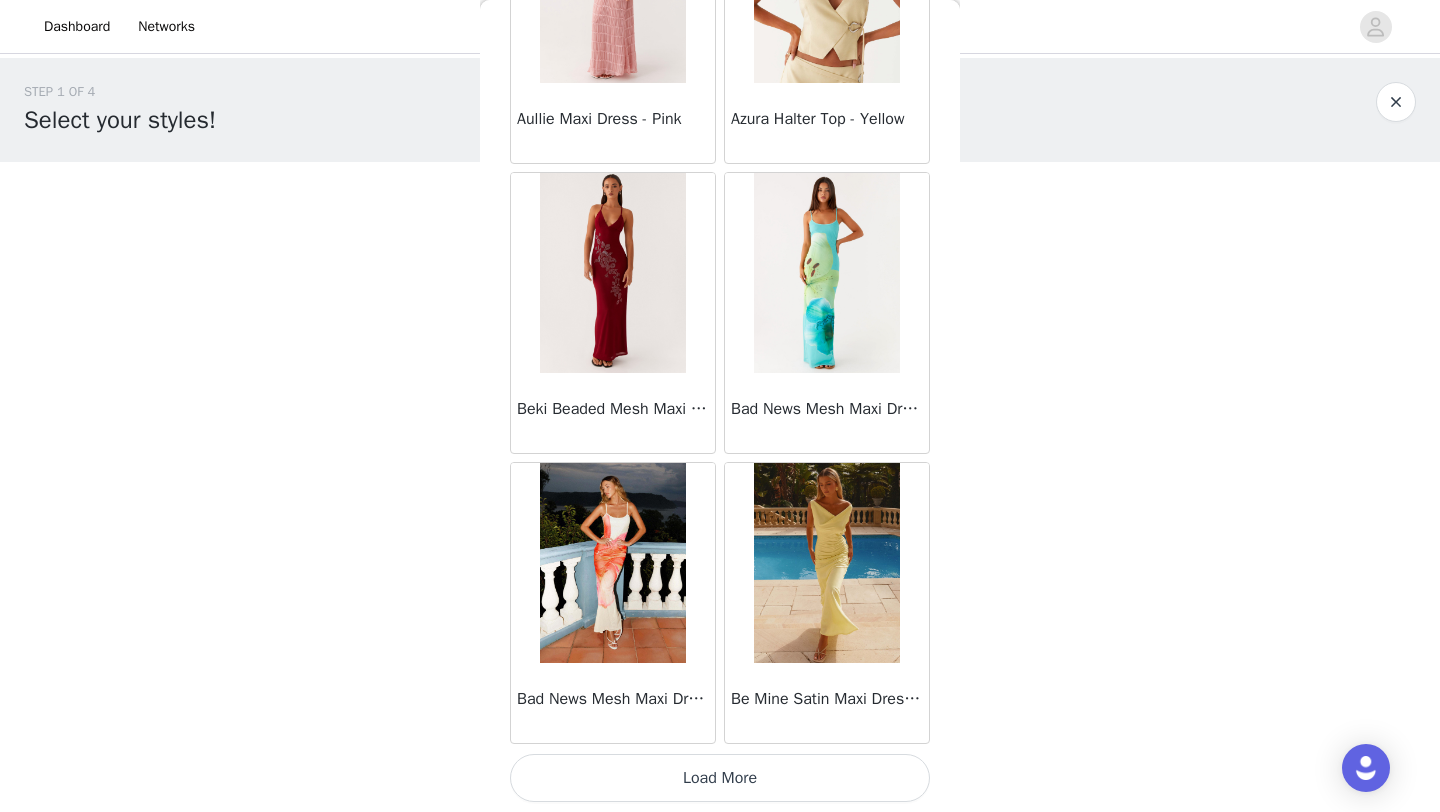 click on "Load More" at bounding box center (720, 778) 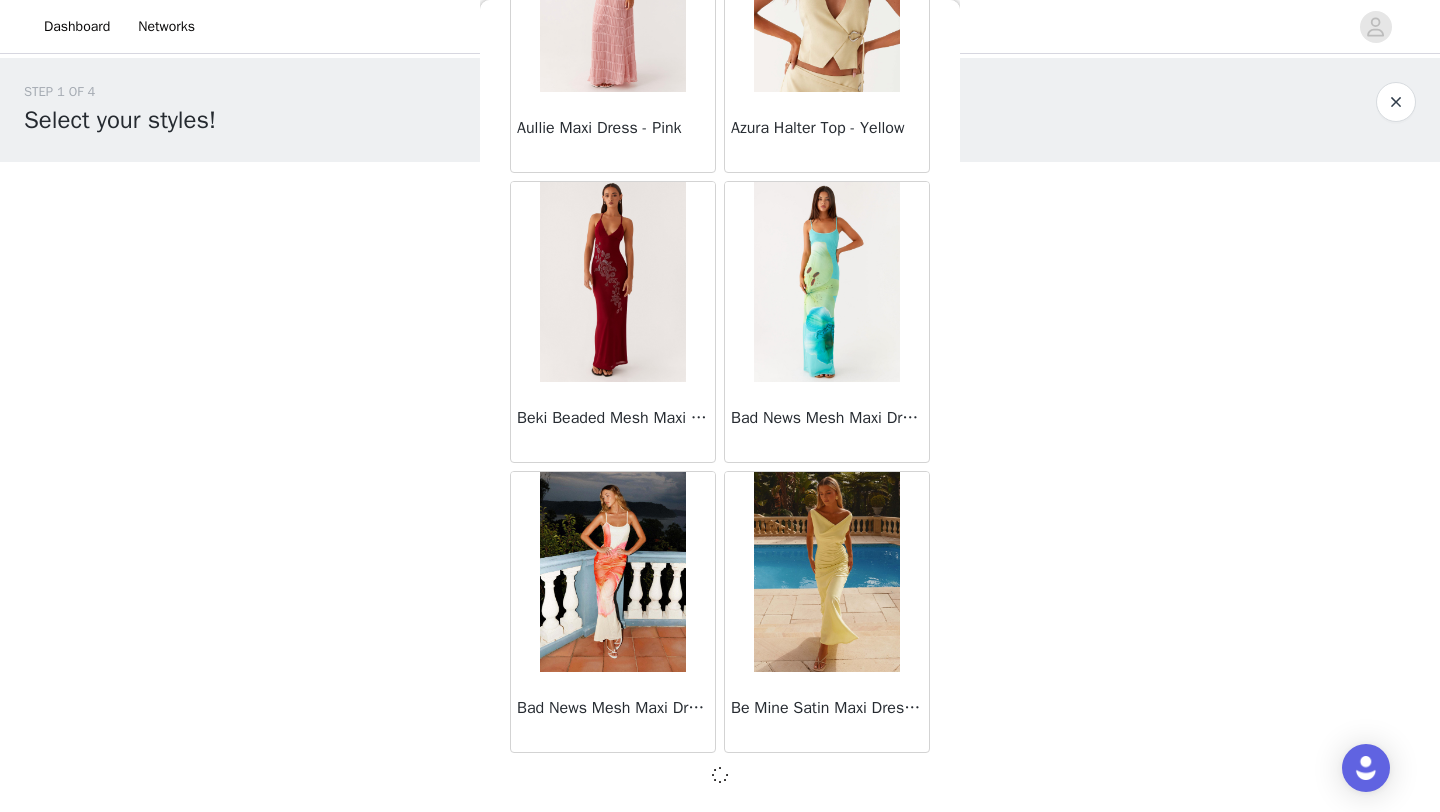 scroll, scrollTop: 2239, scrollLeft: 0, axis: vertical 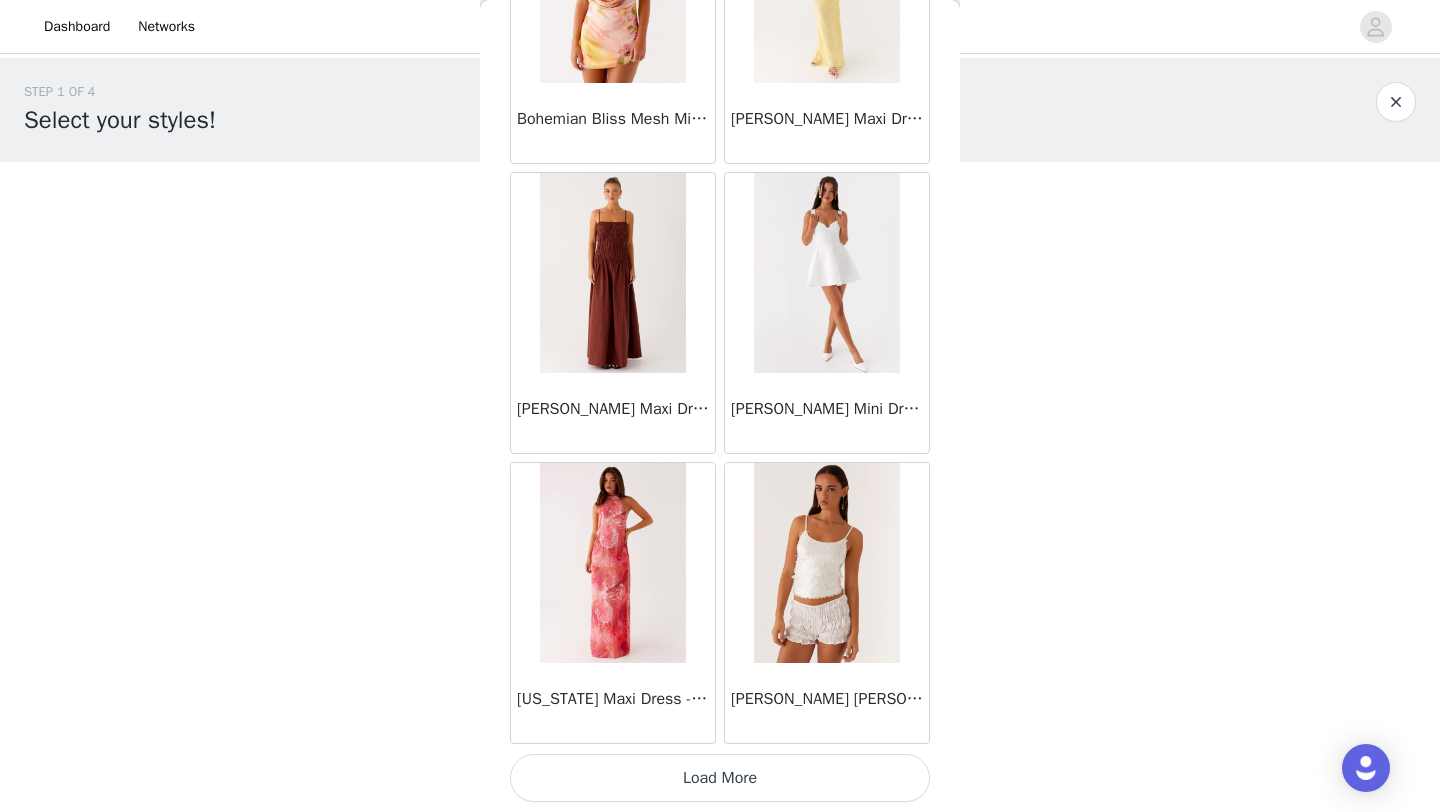 click on "Load More" at bounding box center (720, 778) 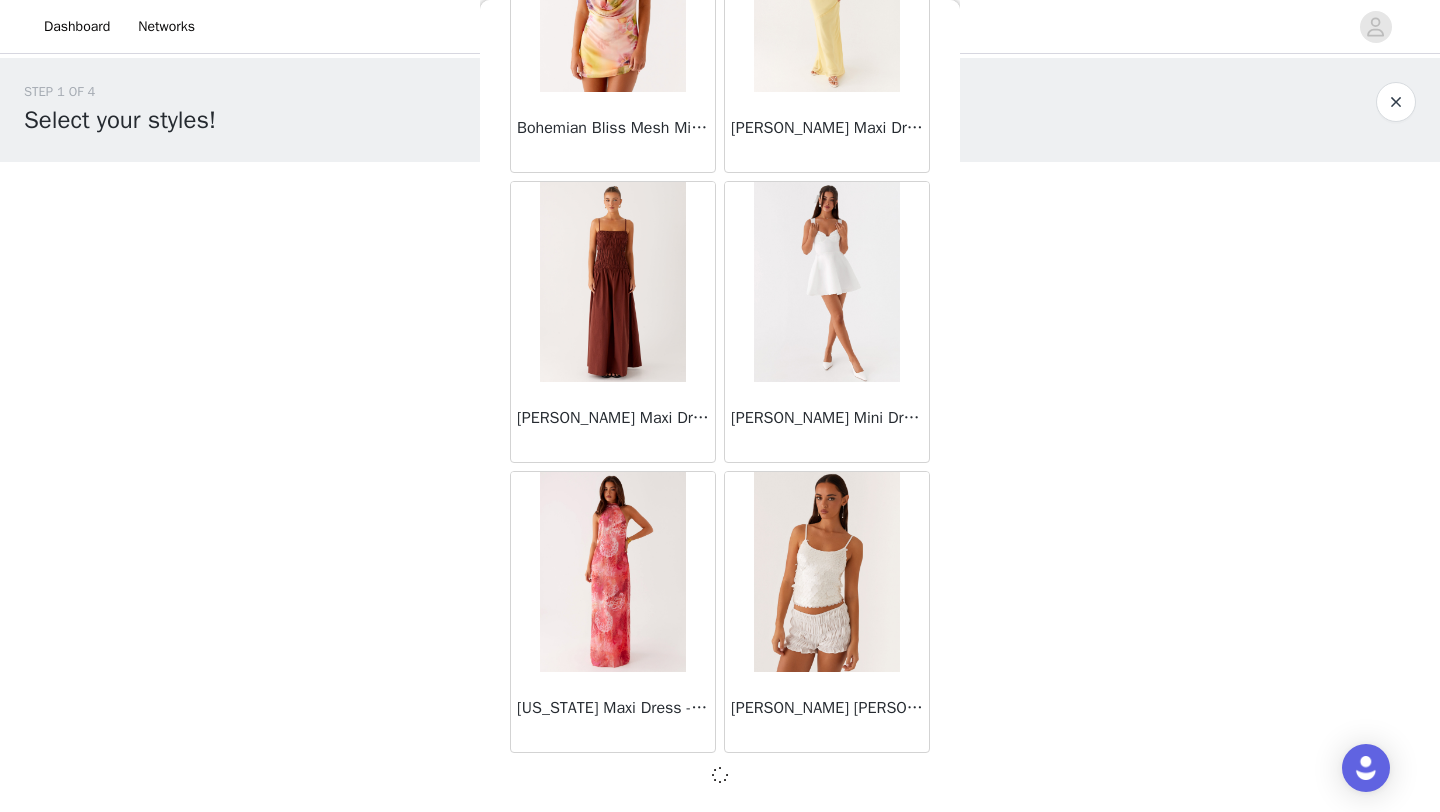 scroll, scrollTop: 5139, scrollLeft: 0, axis: vertical 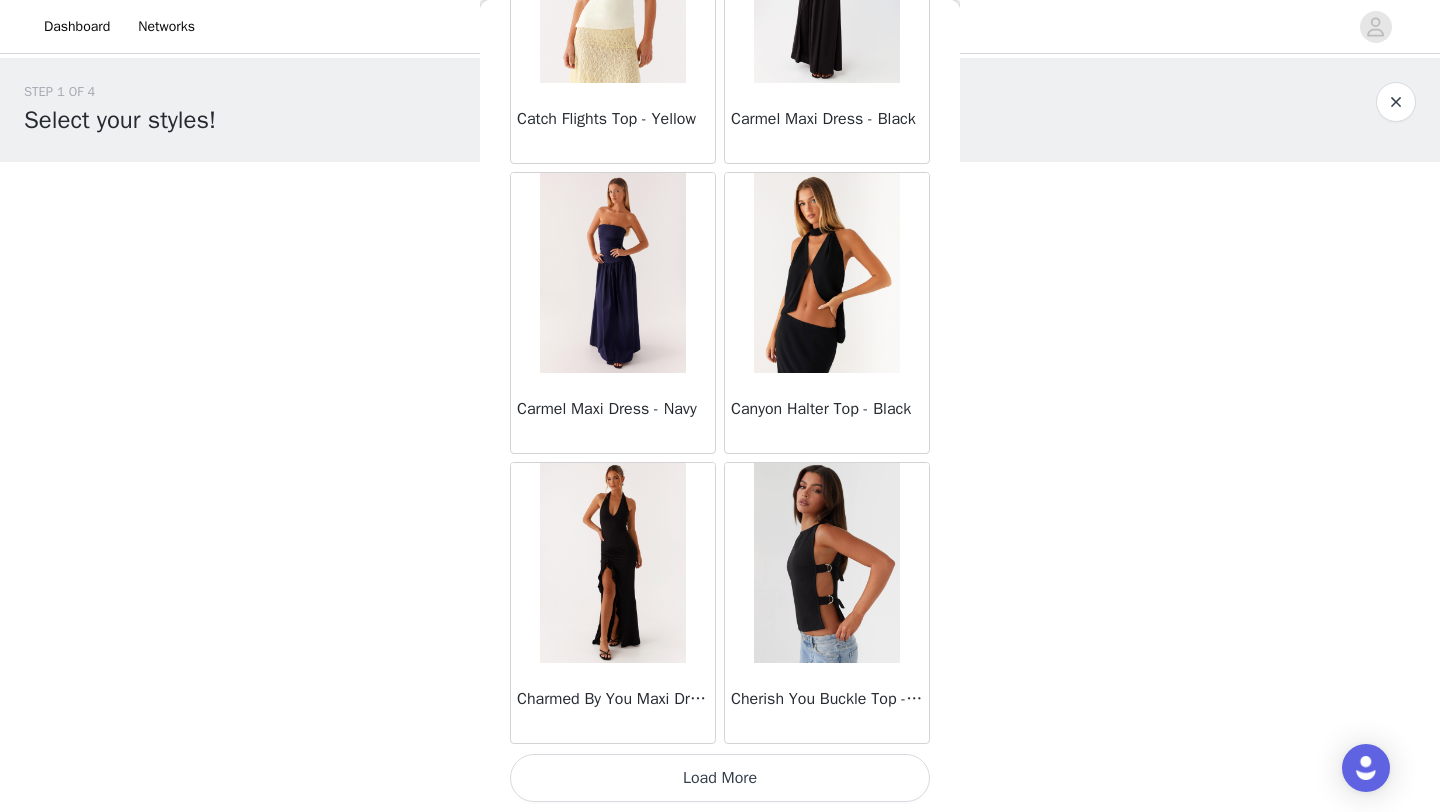click on "Load More" at bounding box center (720, 778) 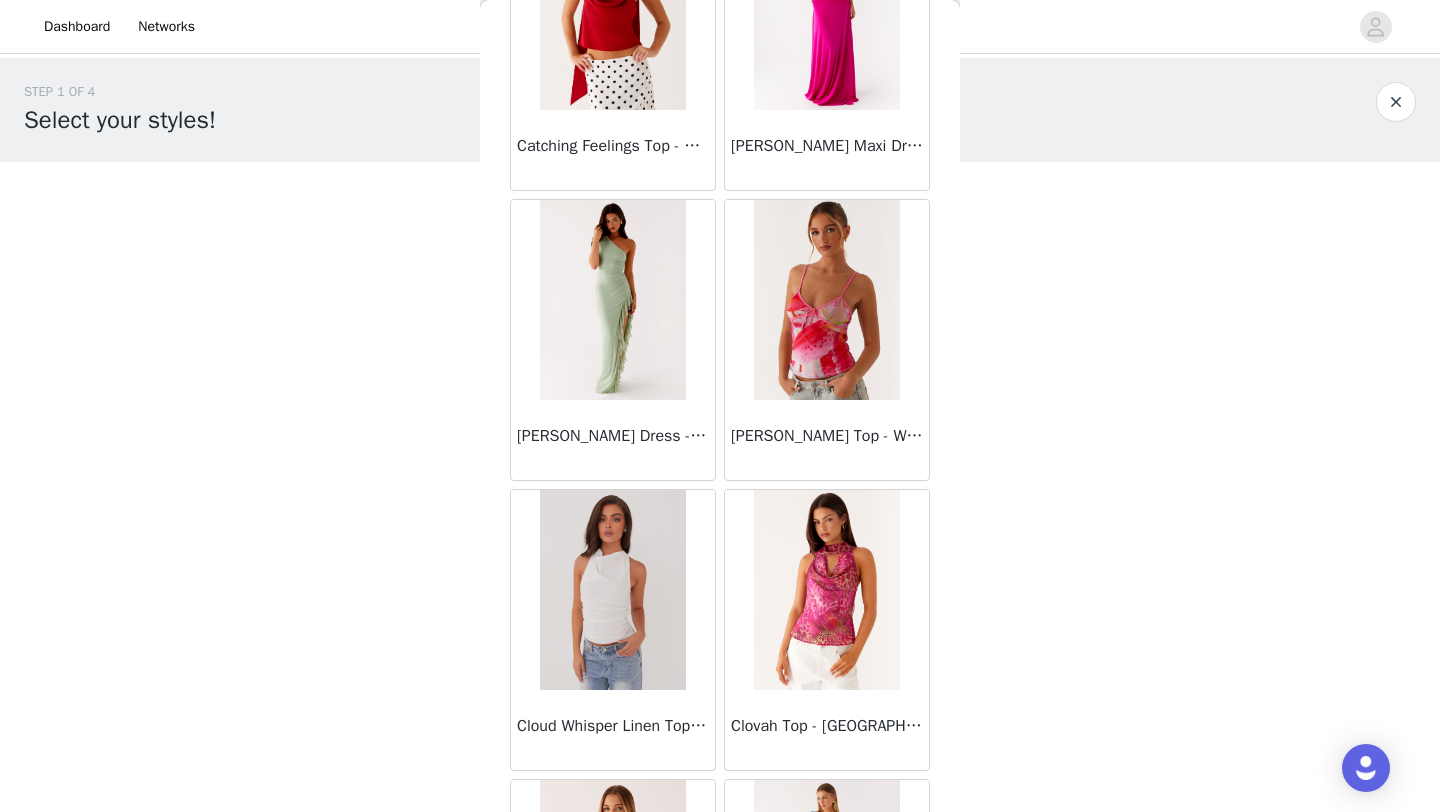 scroll, scrollTop: 10948, scrollLeft: 0, axis: vertical 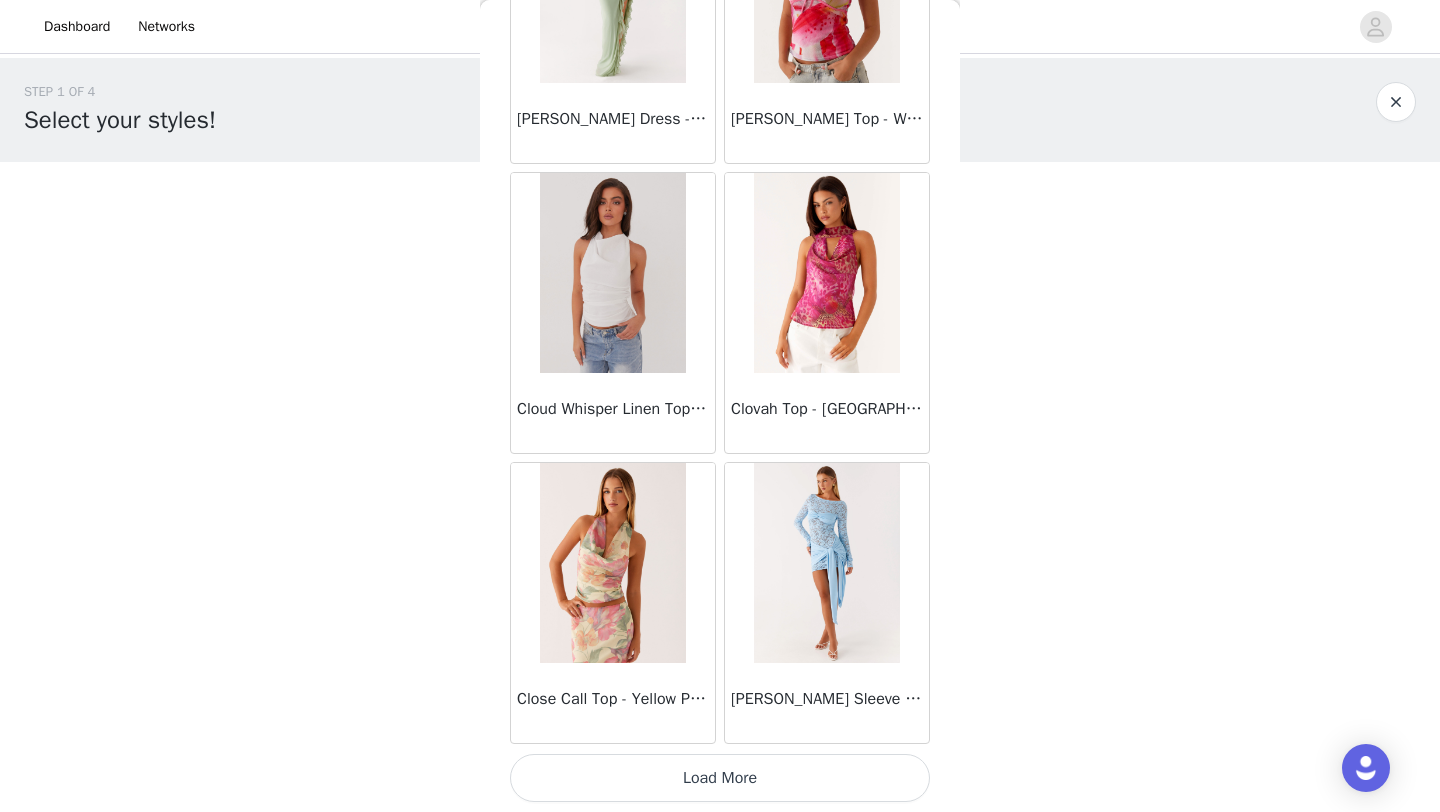 click on "Load More" at bounding box center (720, 778) 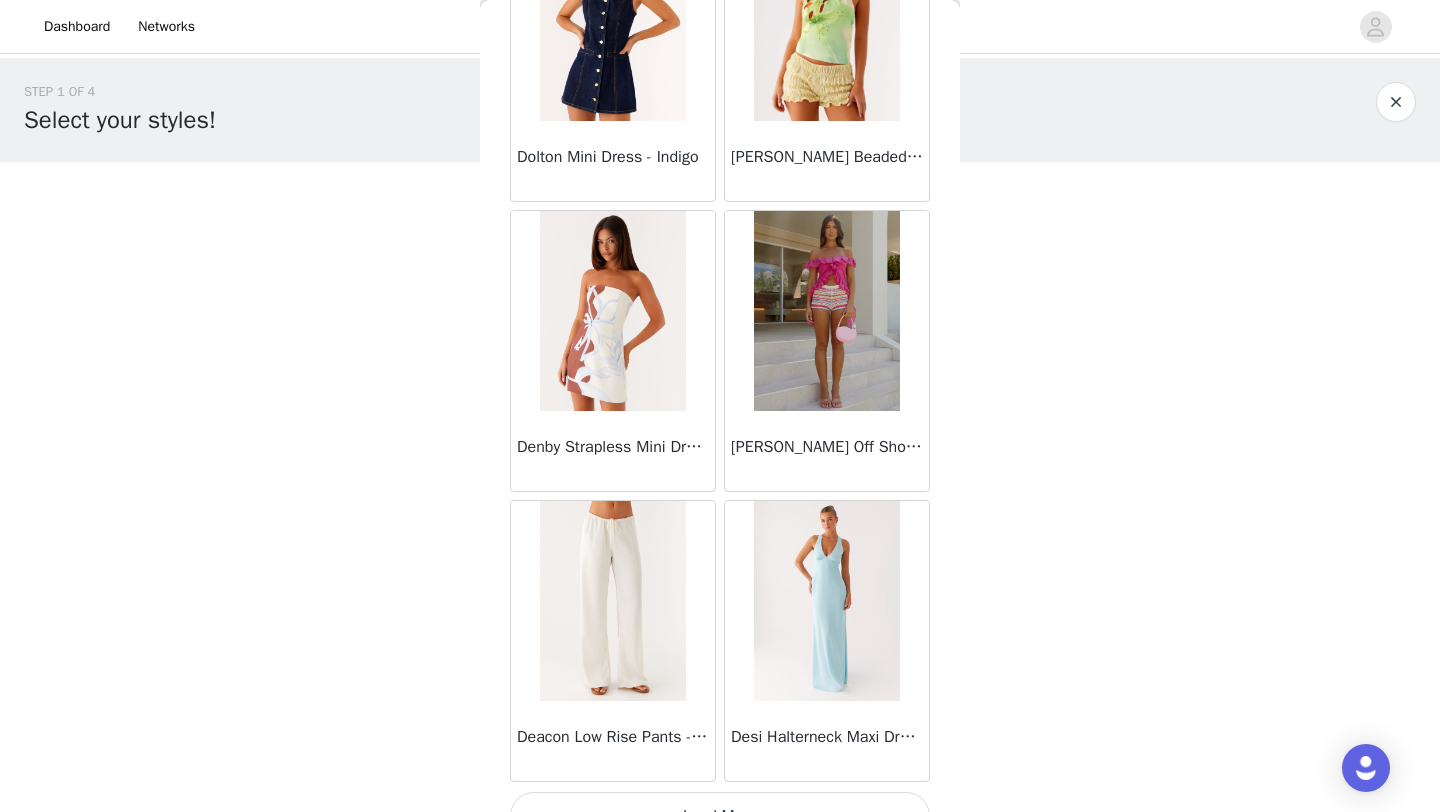 scroll, scrollTop: 13848, scrollLeft: 0, axis: vertical 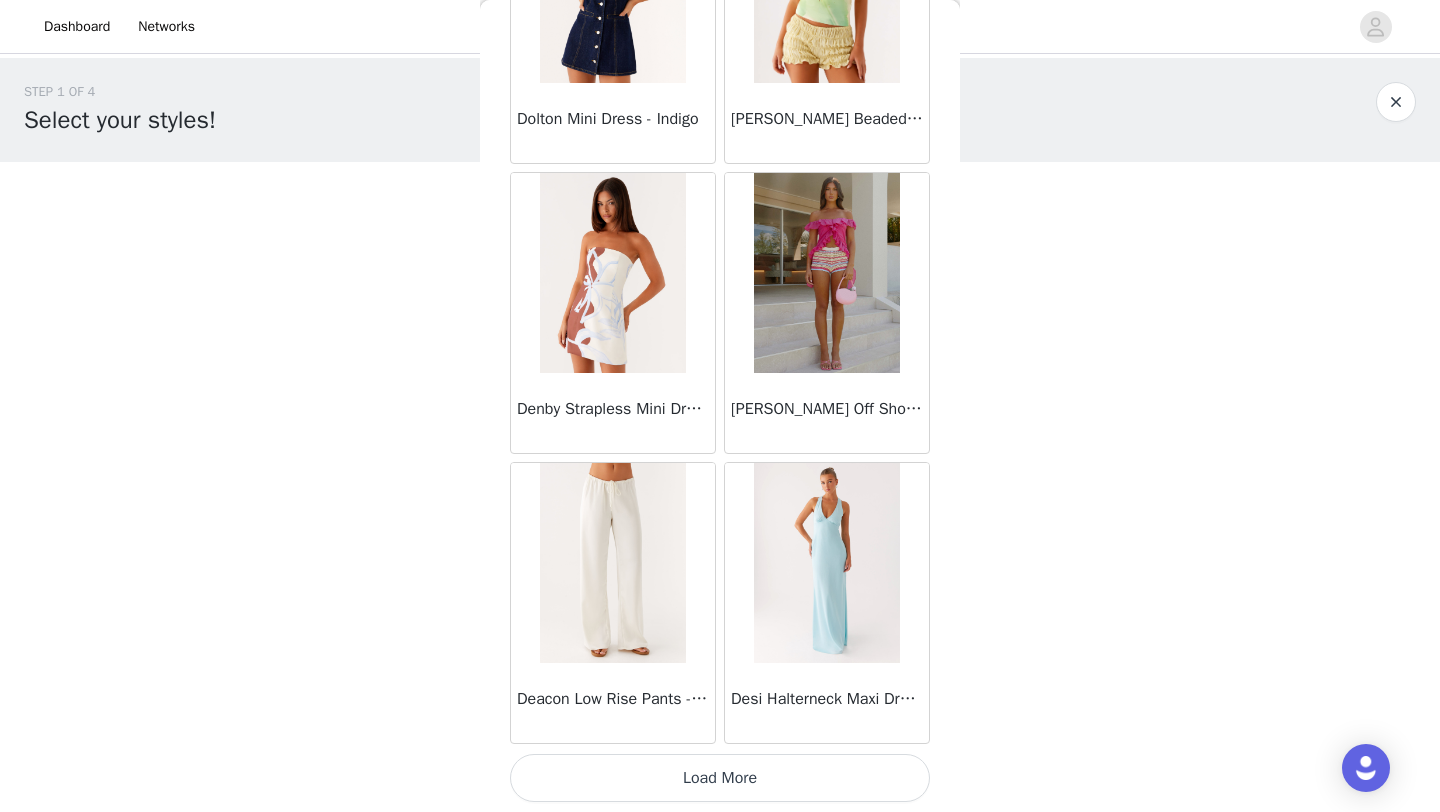 click on "Load More" at bounding box center [720, 778] 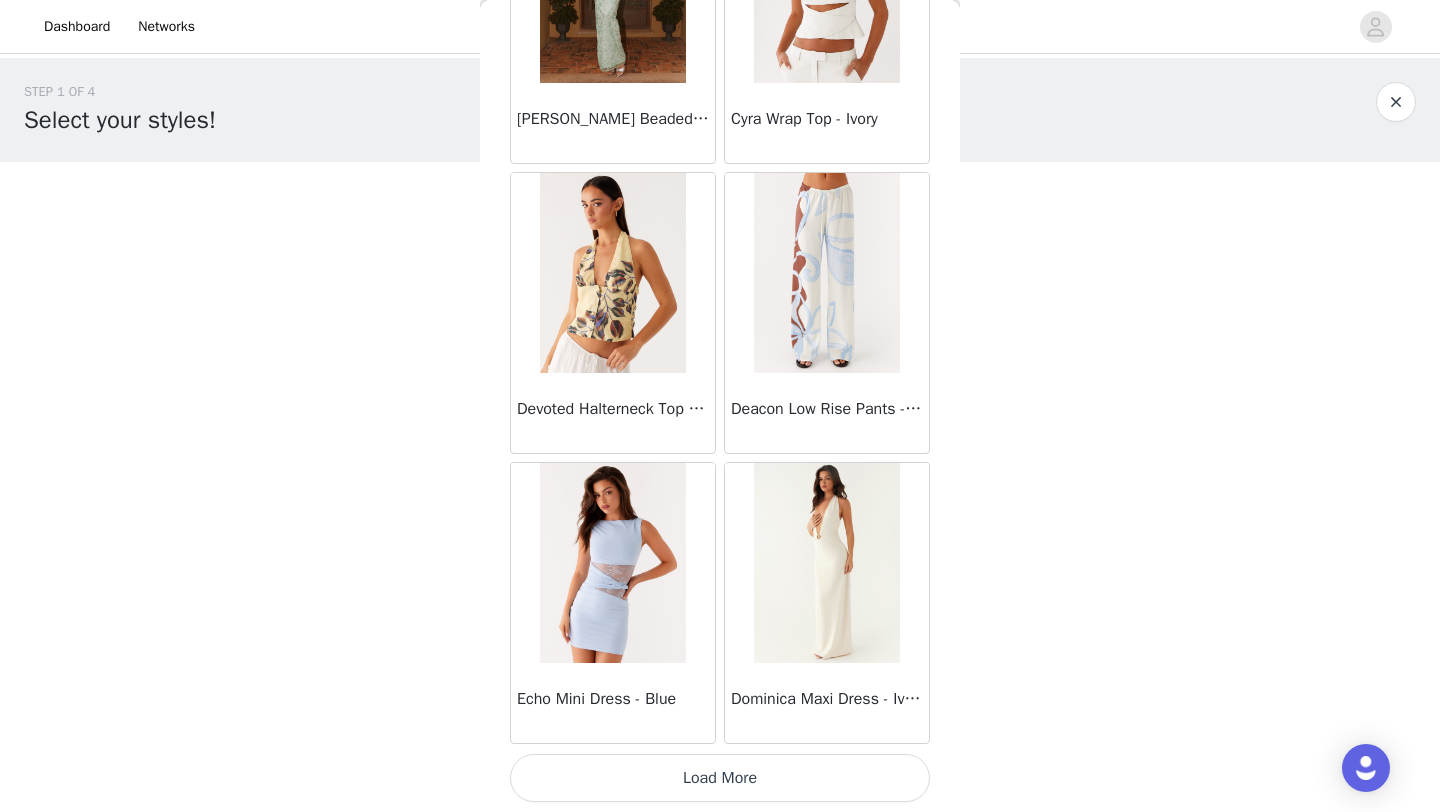 click on "Load More" at bounding box center [720, 778] 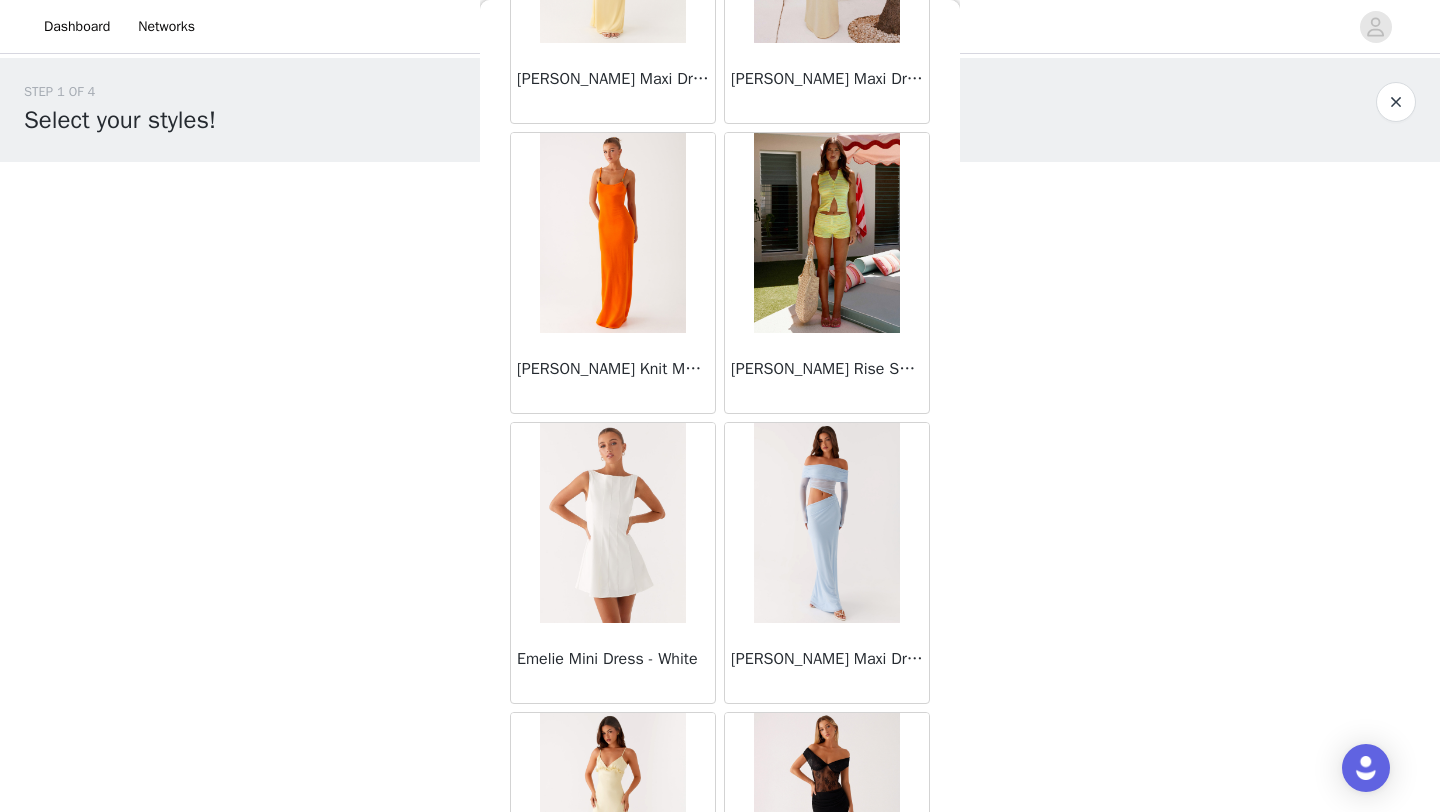 scroll, scrollTop: 18026, scrollLeft: 0, axis: vertical 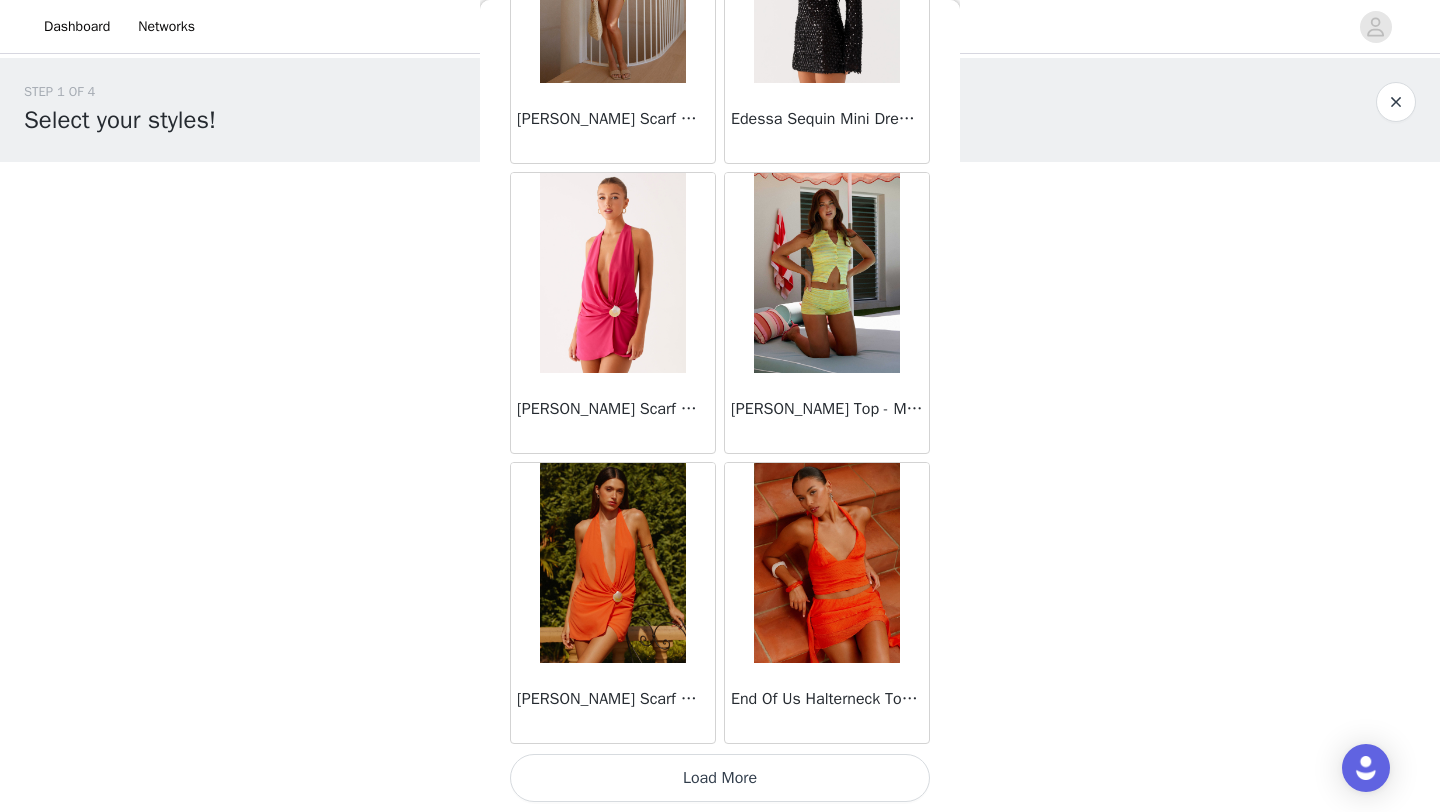 click on "Load More" at bounding box center [720, 778] 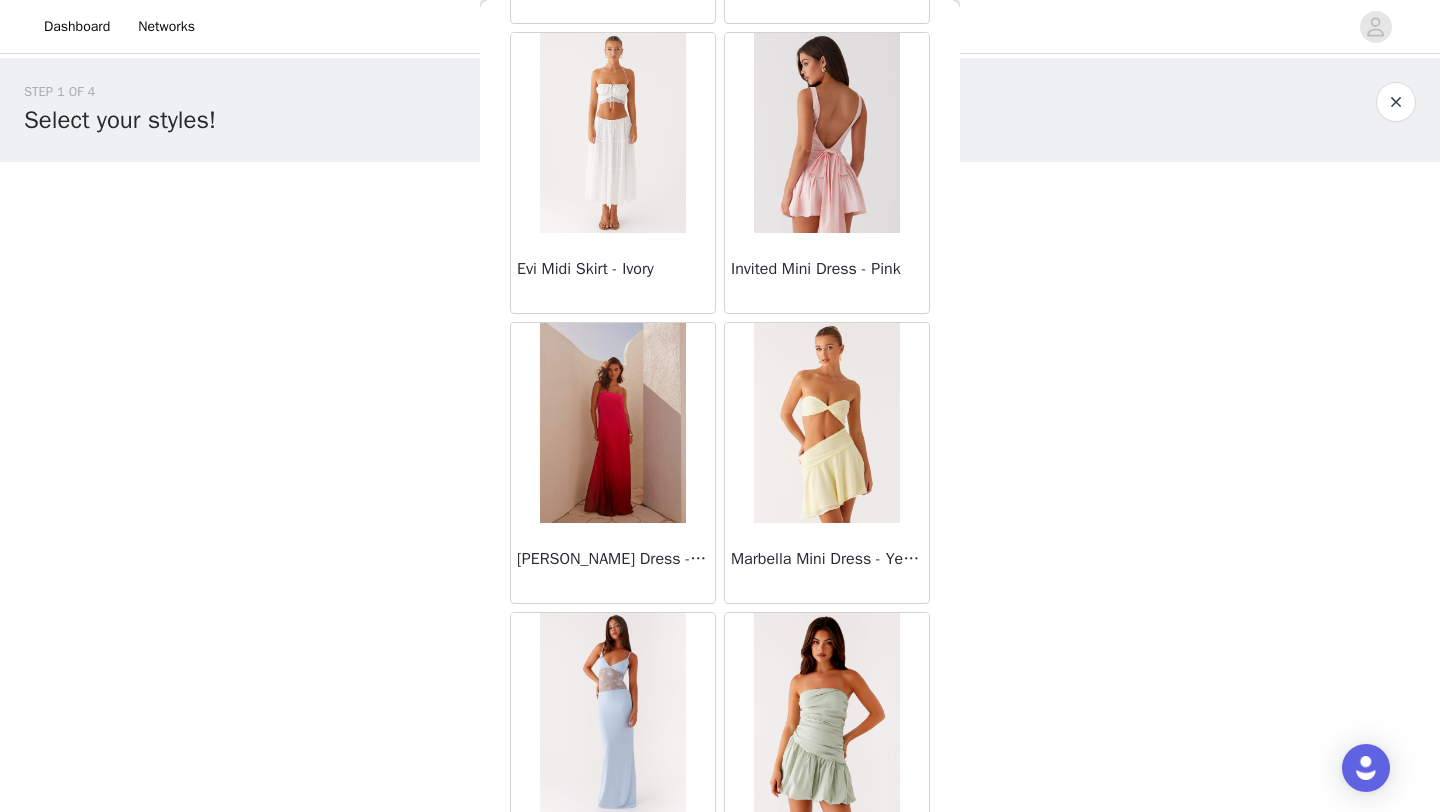 scroll, scrollTop: 22548, scrollLeft: 0, axis: vertical 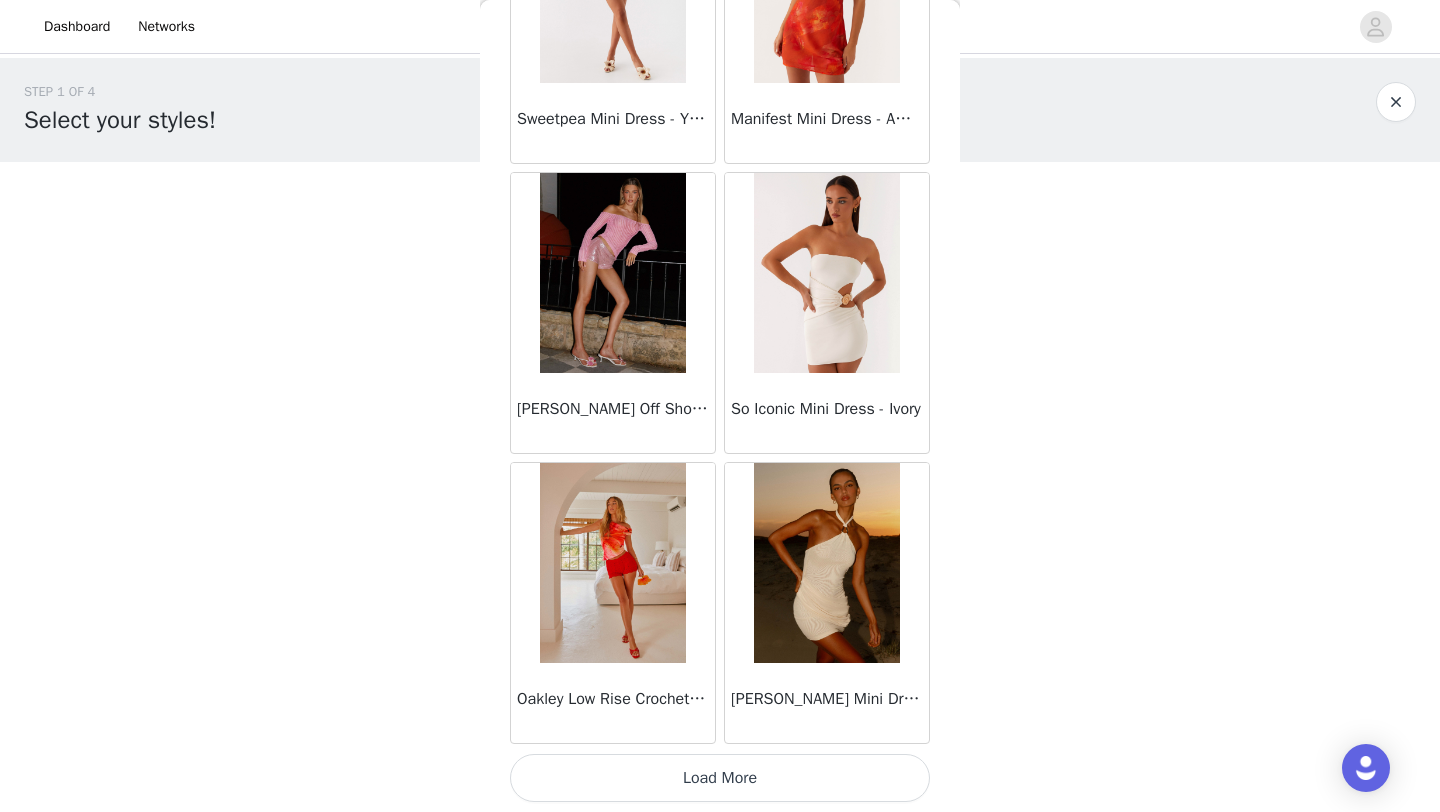 click on "Load More" at bounding box center (720, 778) 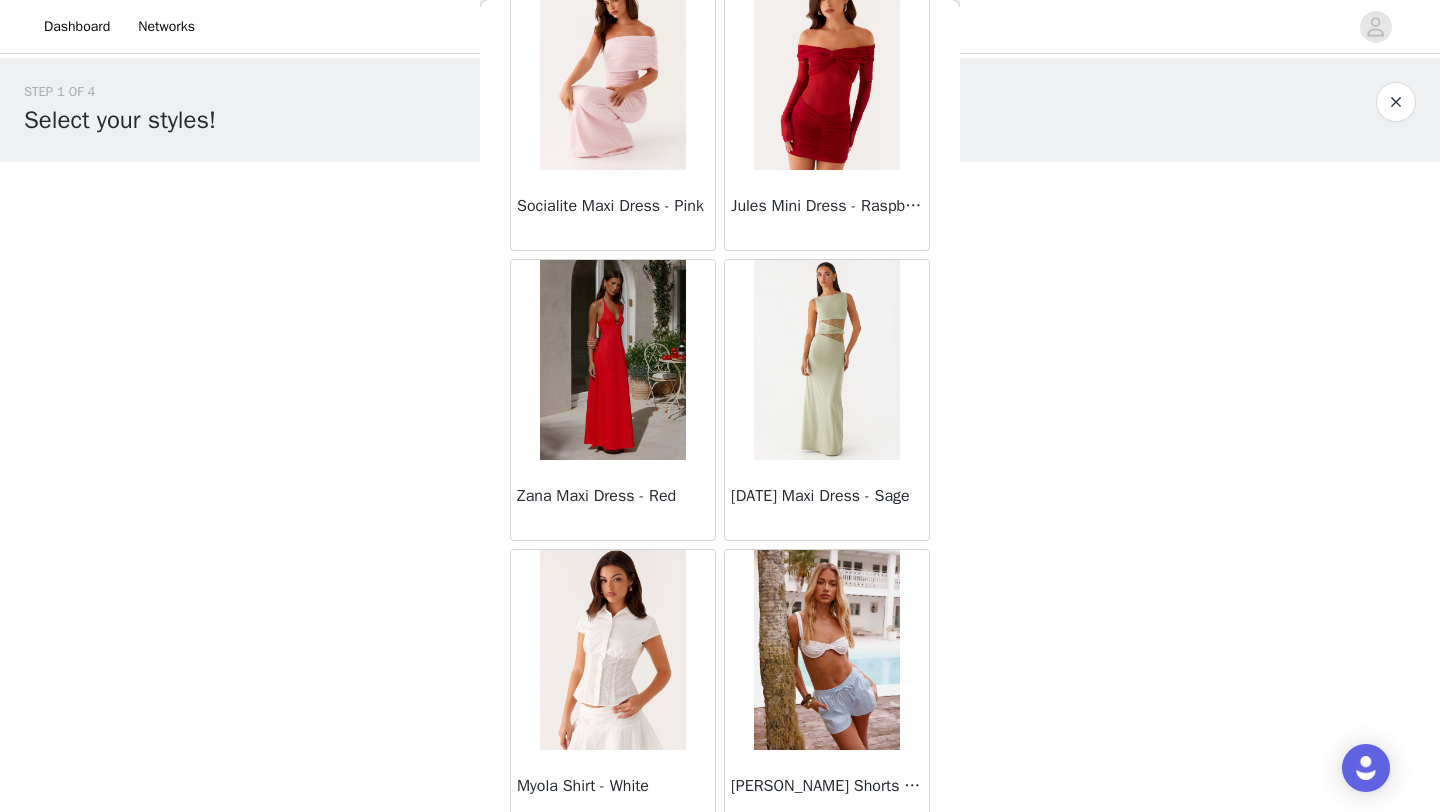 scroll, scrollTop: 25448, scrollLeft: 0, axis: vertical 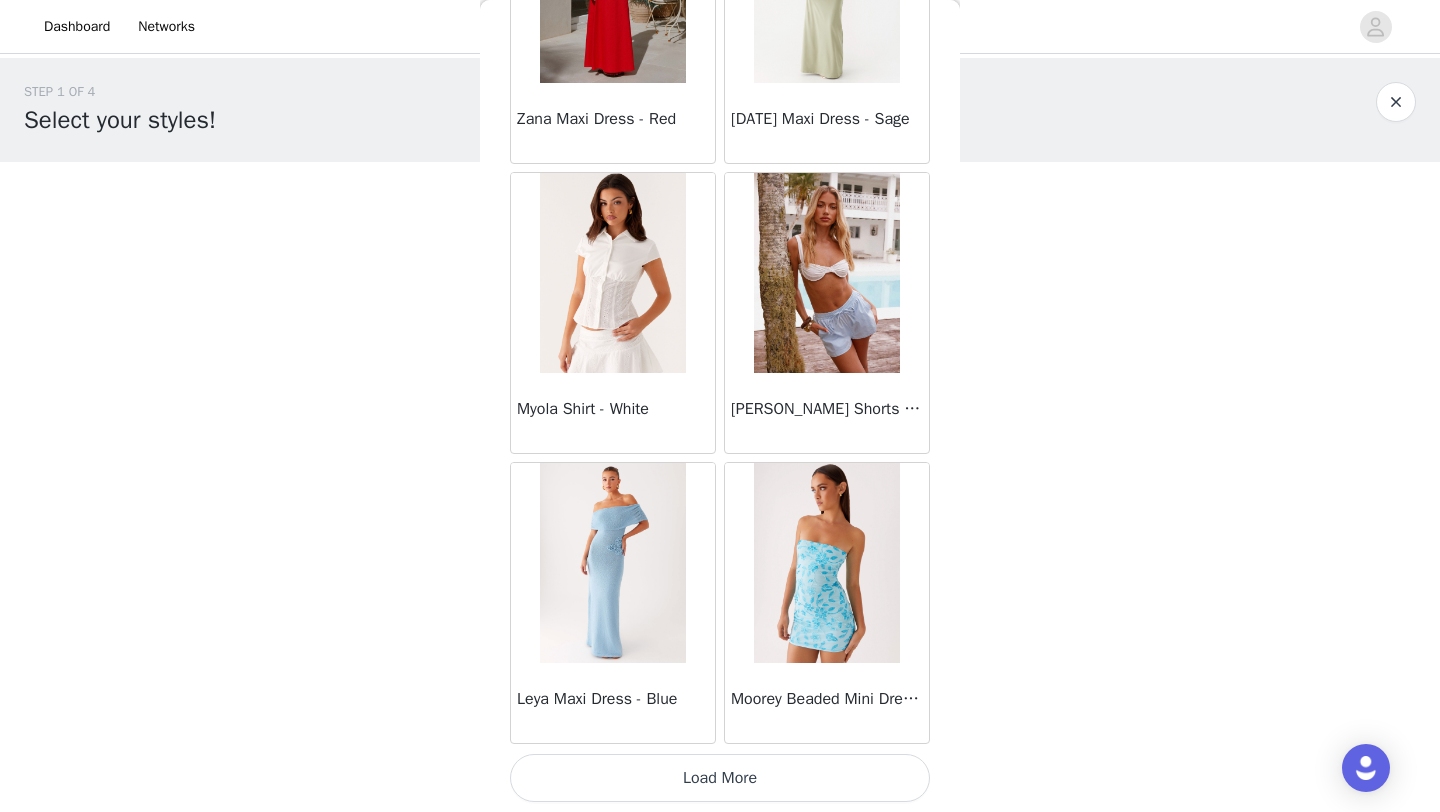 click on "Load More" at bounding box center [720, 778] 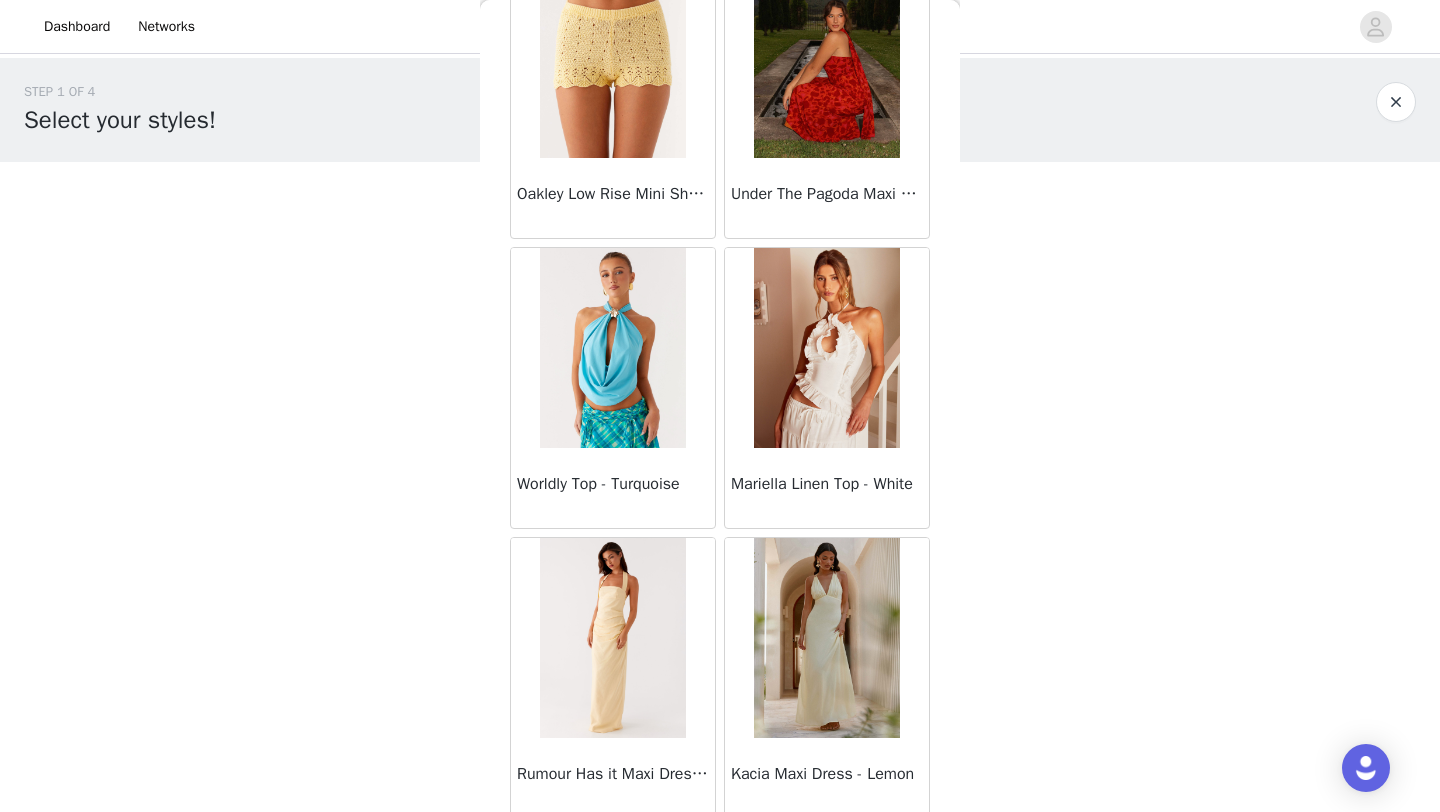 scroll, scrollTop: 28348, scrollLeft: 0, axis: vertical 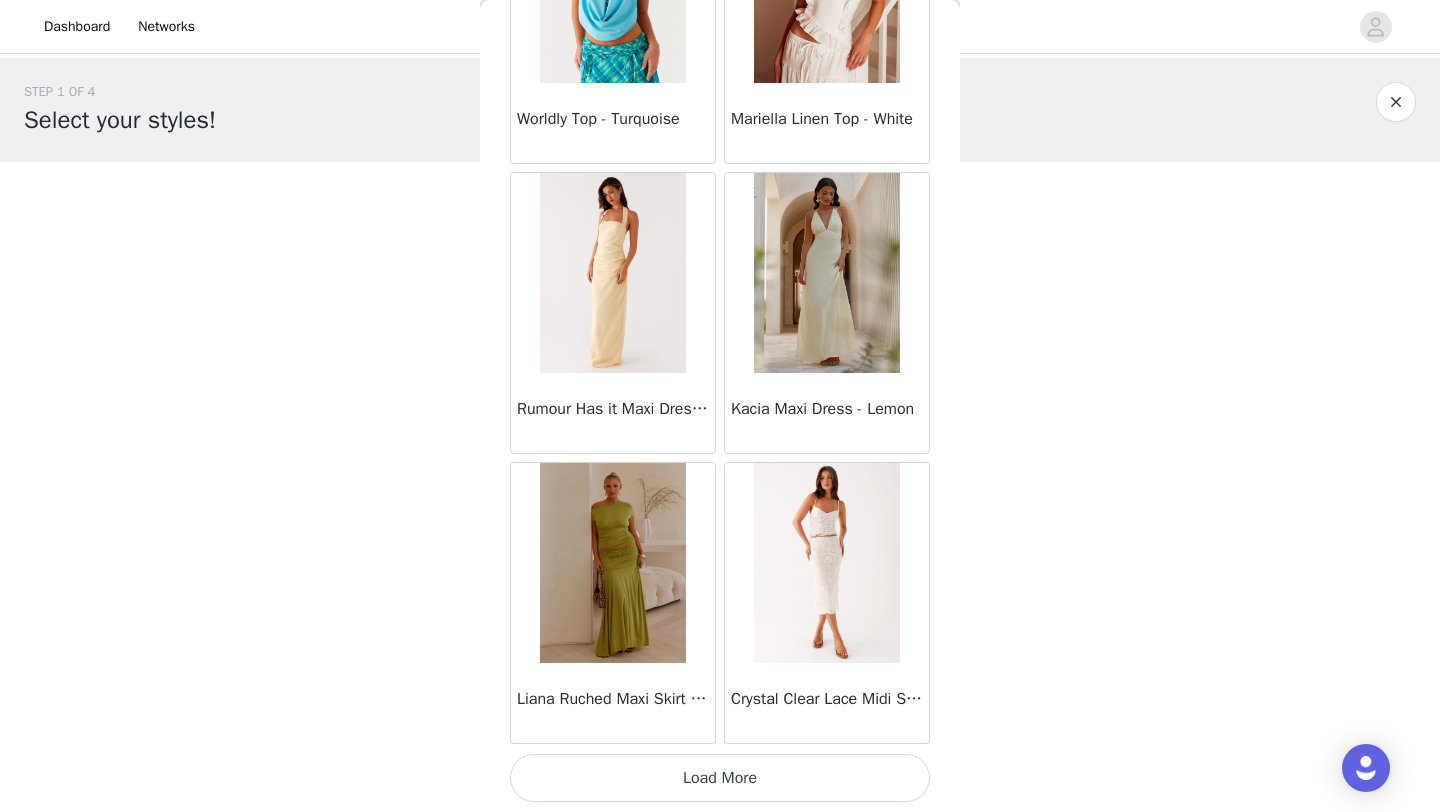 click on "Load More" at bounding box center [720, 778] 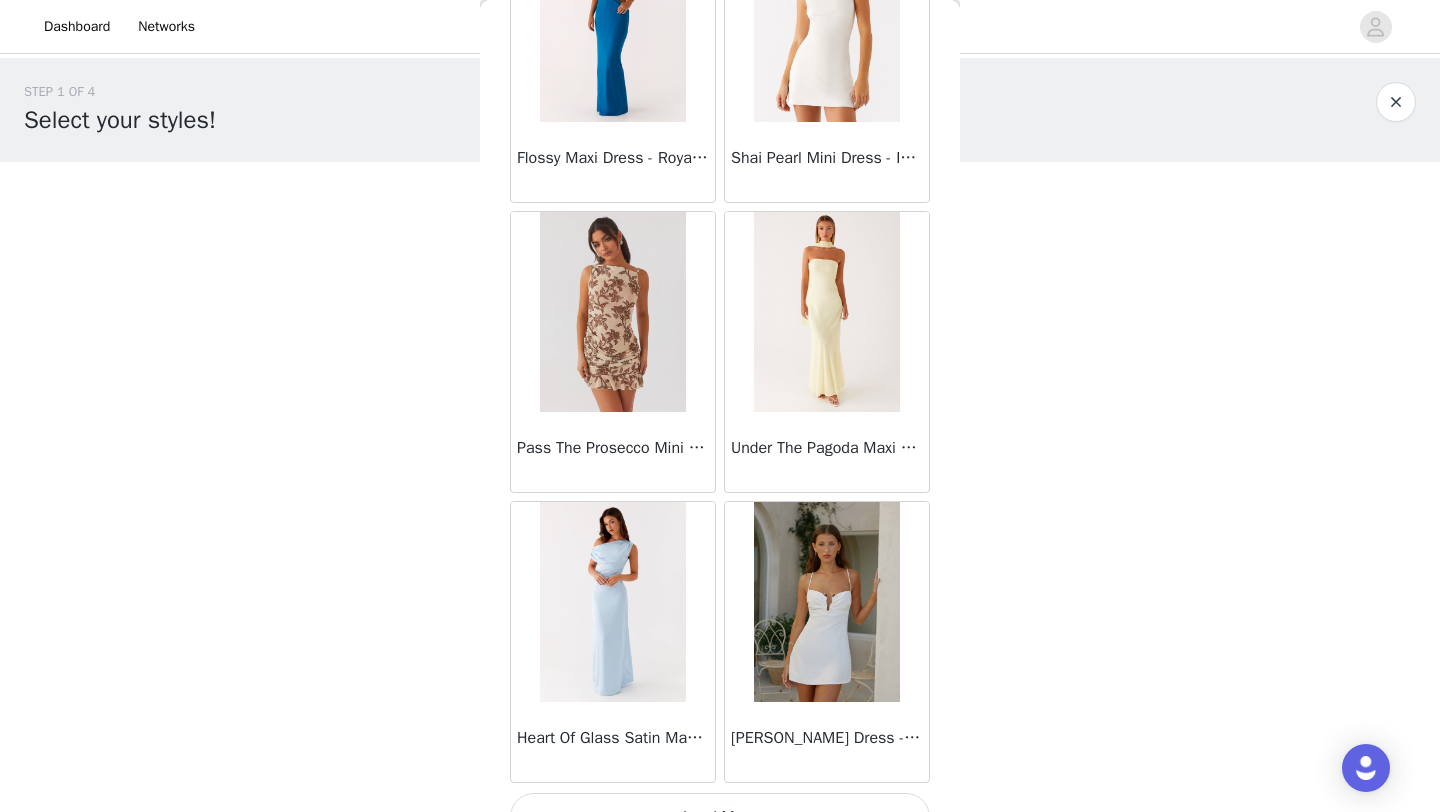scroll, scrollTop: 31248, scrollLeft: 0, axis: vertical 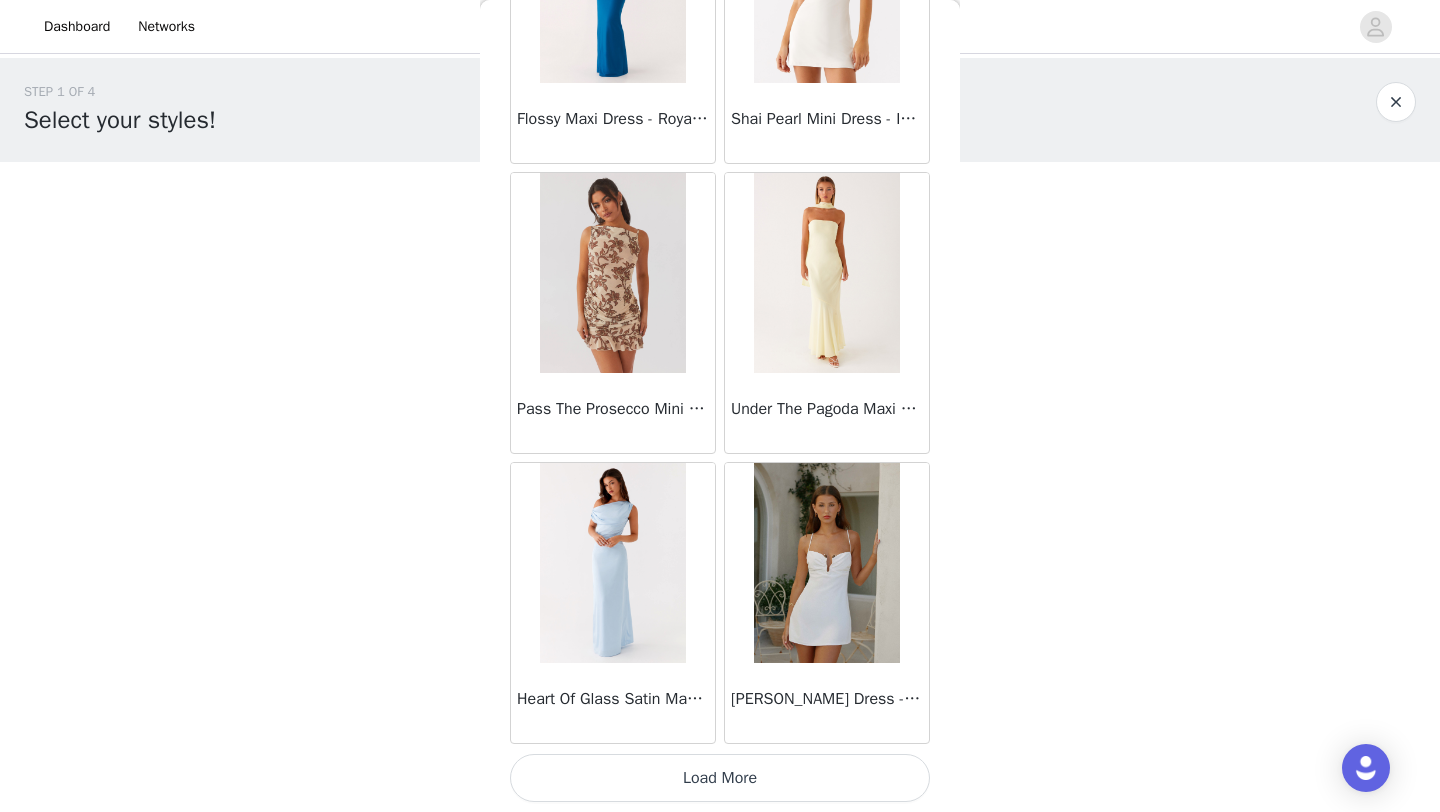 click on "Load More" at bounding box center [720, 778] 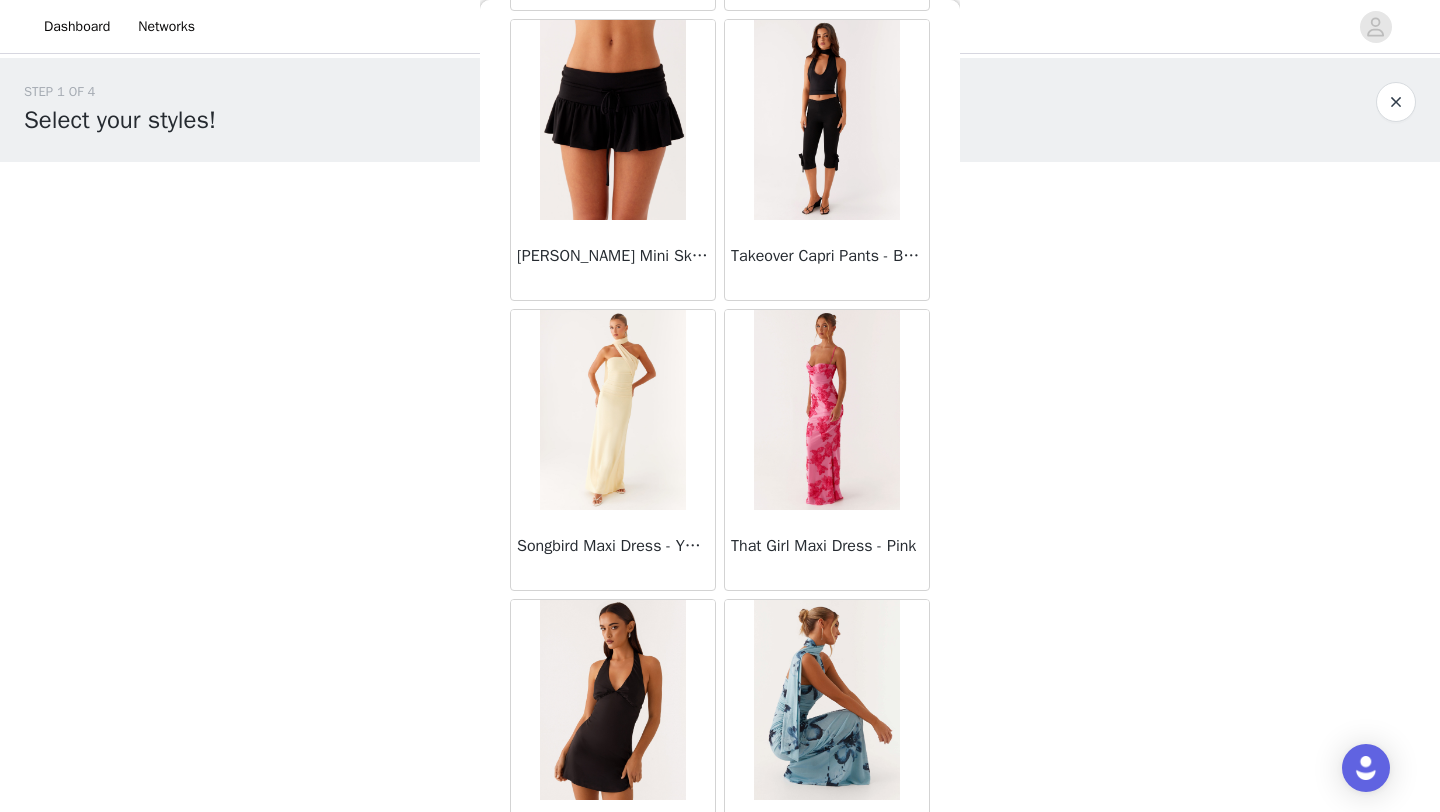 scroll, scrollTop: 34148, scrollLeft: 0, axis: vertical 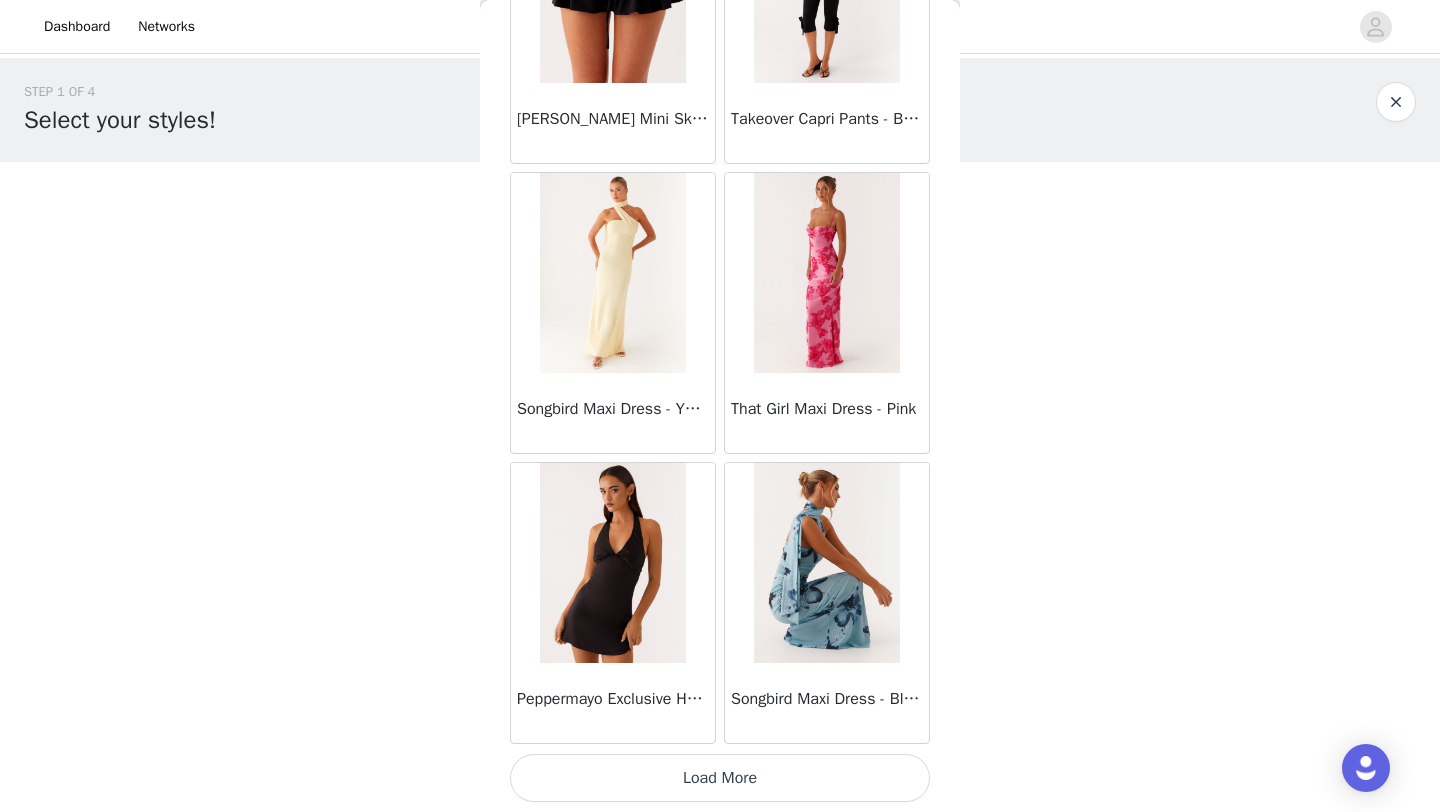 click on "Load More" at bounding box center (720, 778) 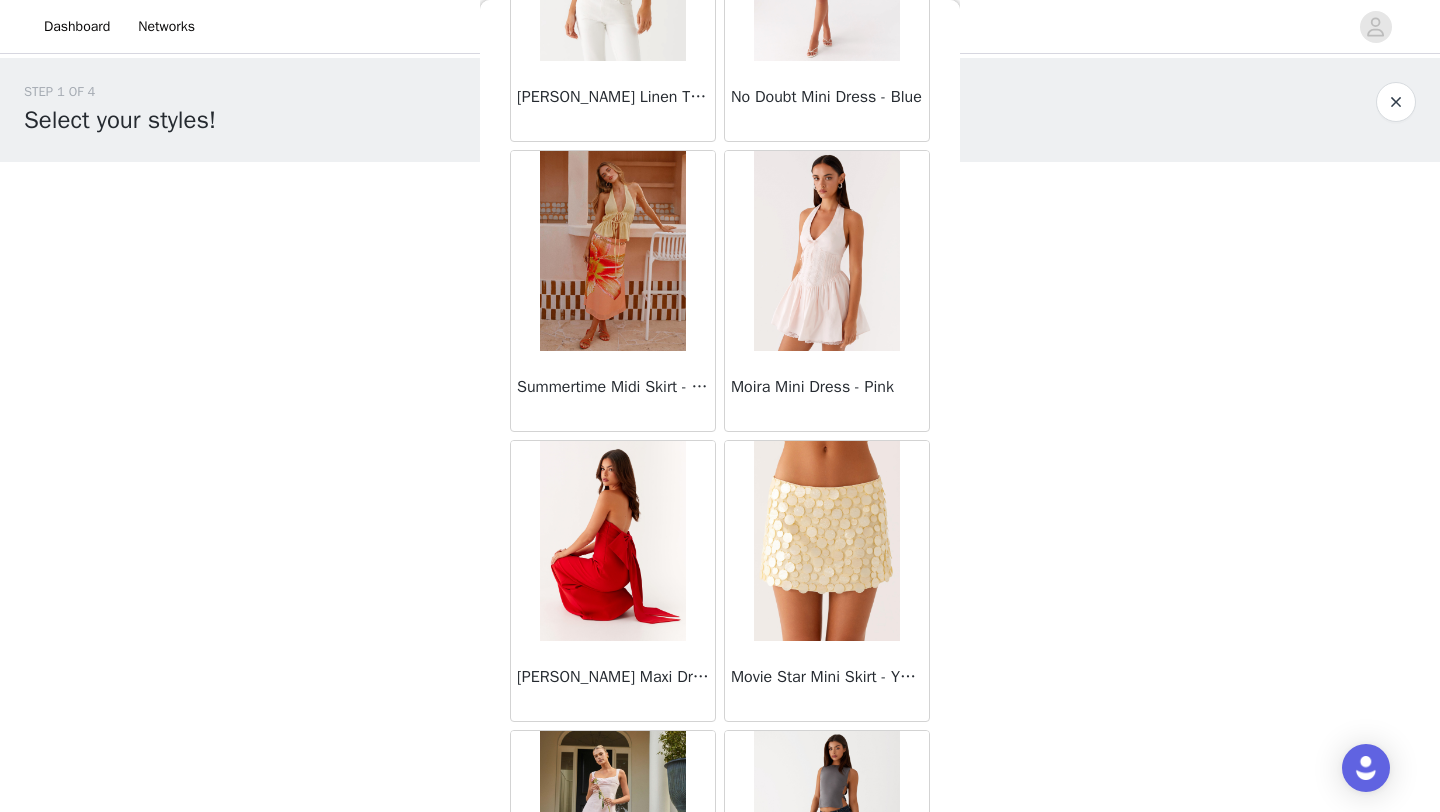 scroll, scrollTop: 36056, scrollLeft: 0, axis: vertical 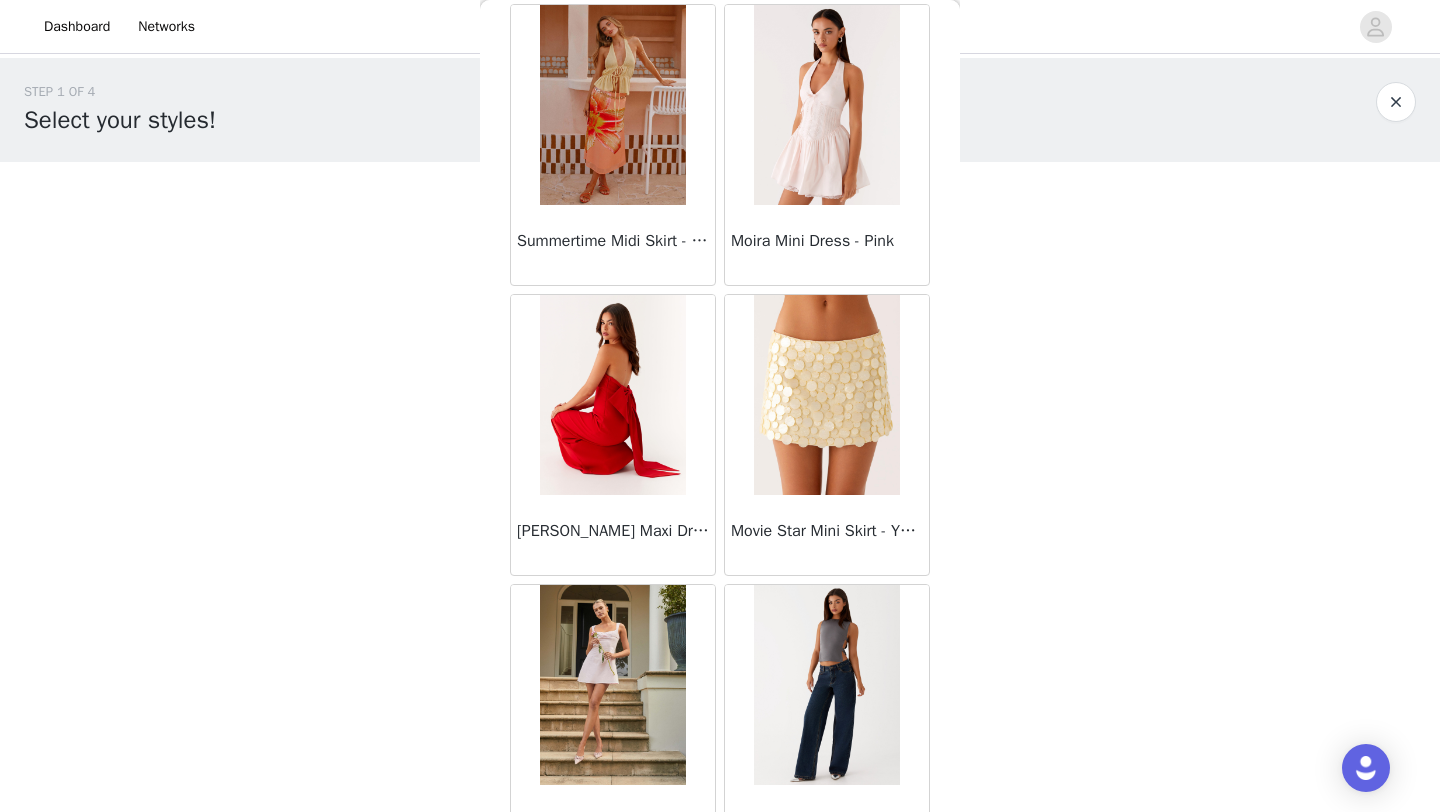 click on "Movie Star Mini Skirt - Yellow" at bounding box center (827, 531) 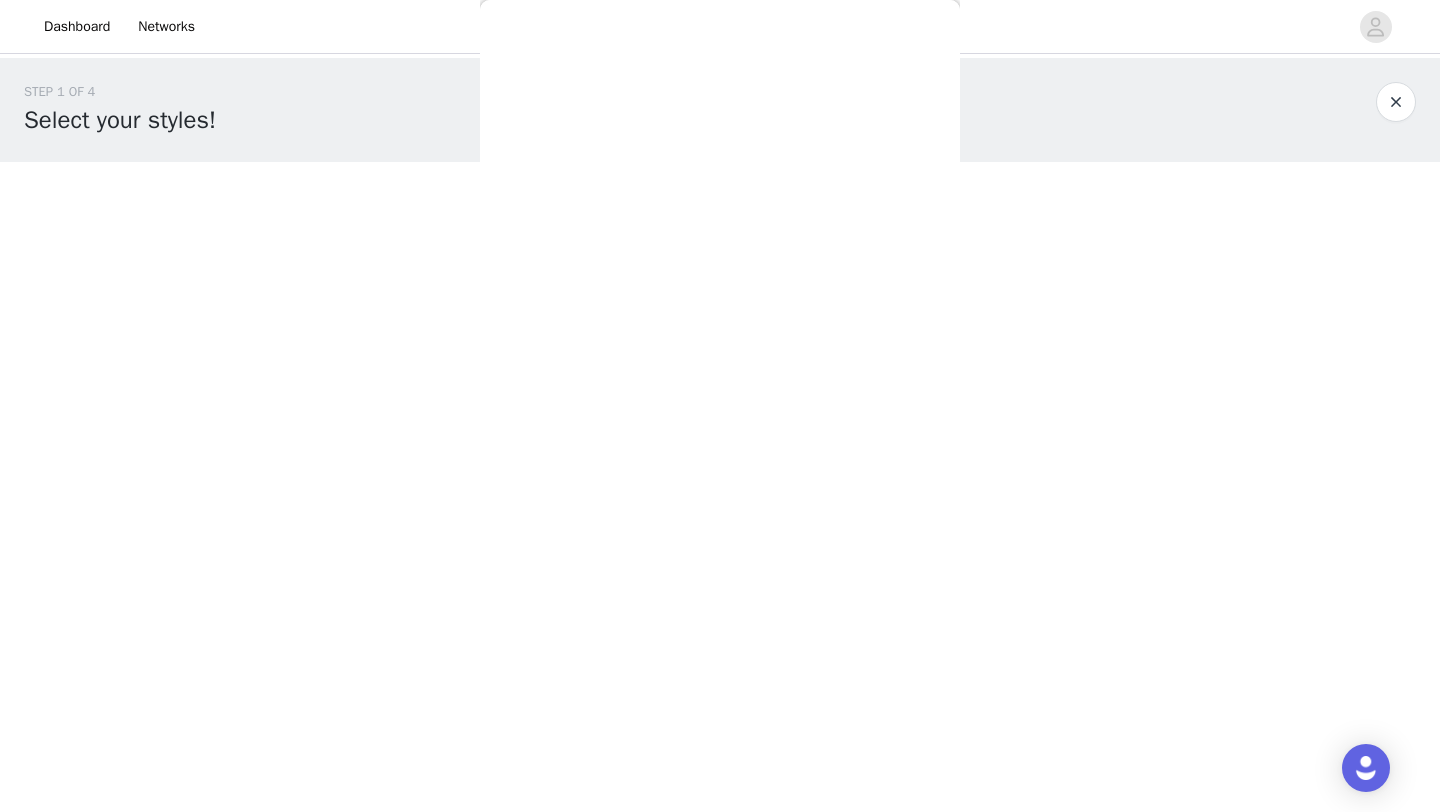 scroll, scrollTop: 221, scrollLeft: 0, axis: vertical 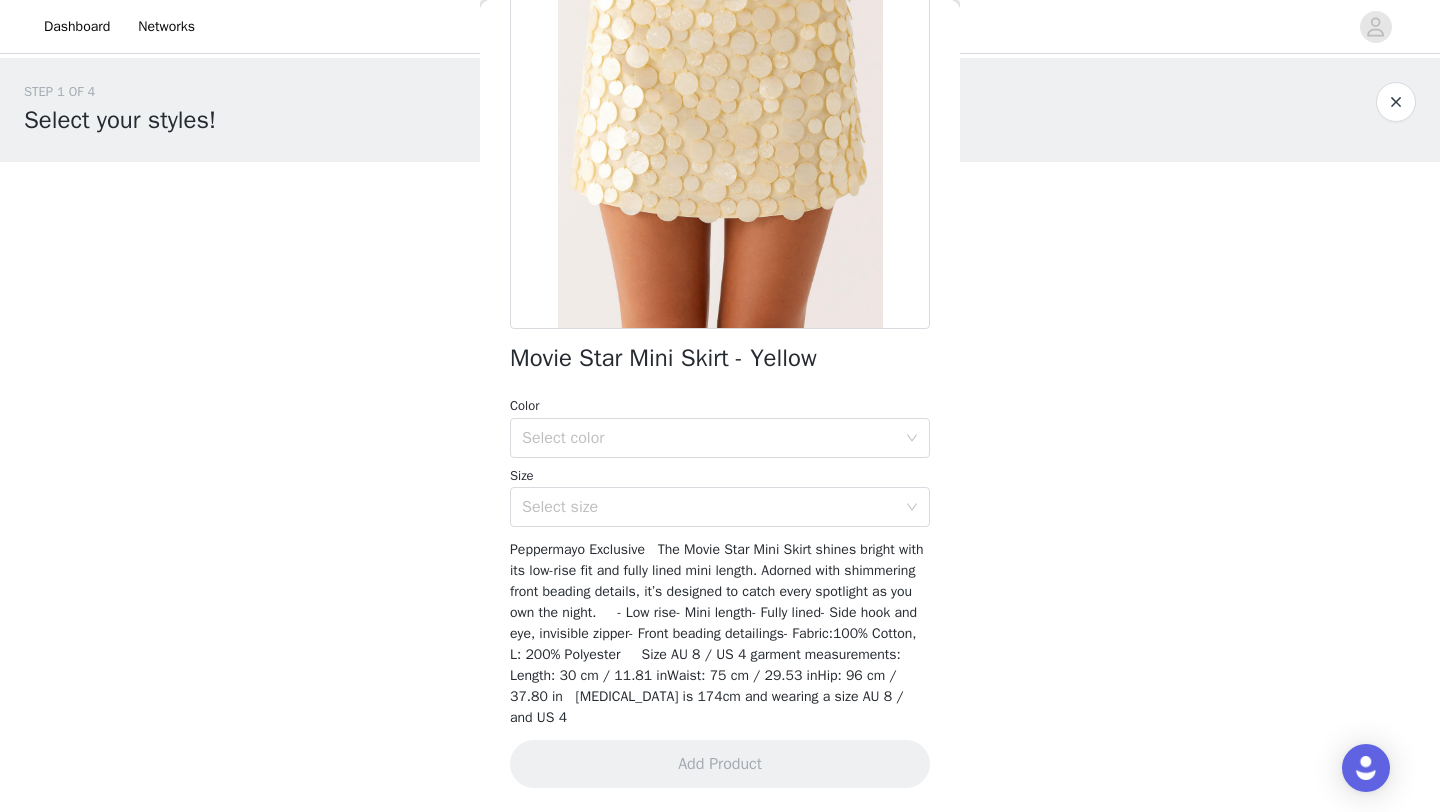 click on "Movie Star Mini Skirt - Yellow" at bounding box center (663, 358) 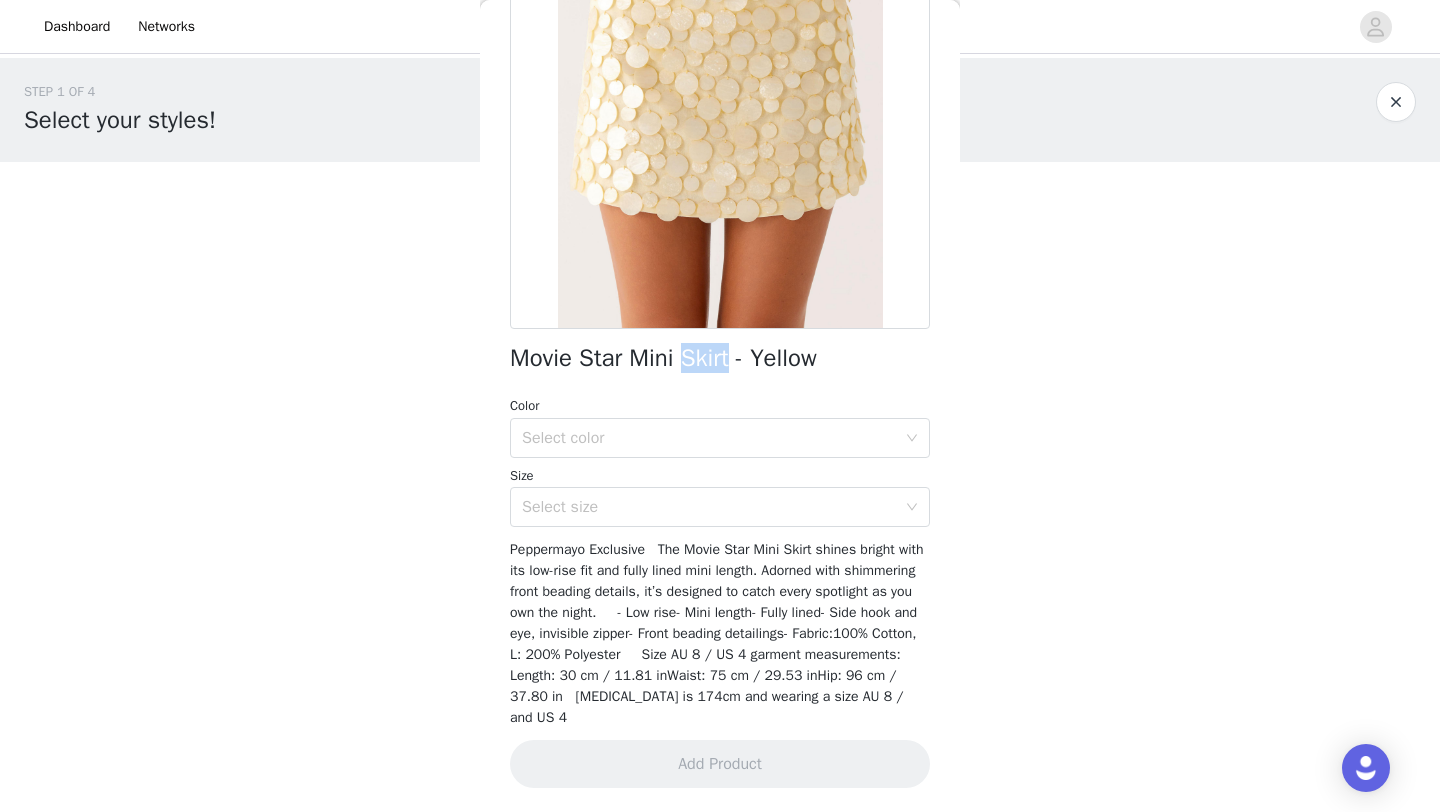 click on "Movie Star Mini Skirt - Yellow" at bounding box center (663, 358) 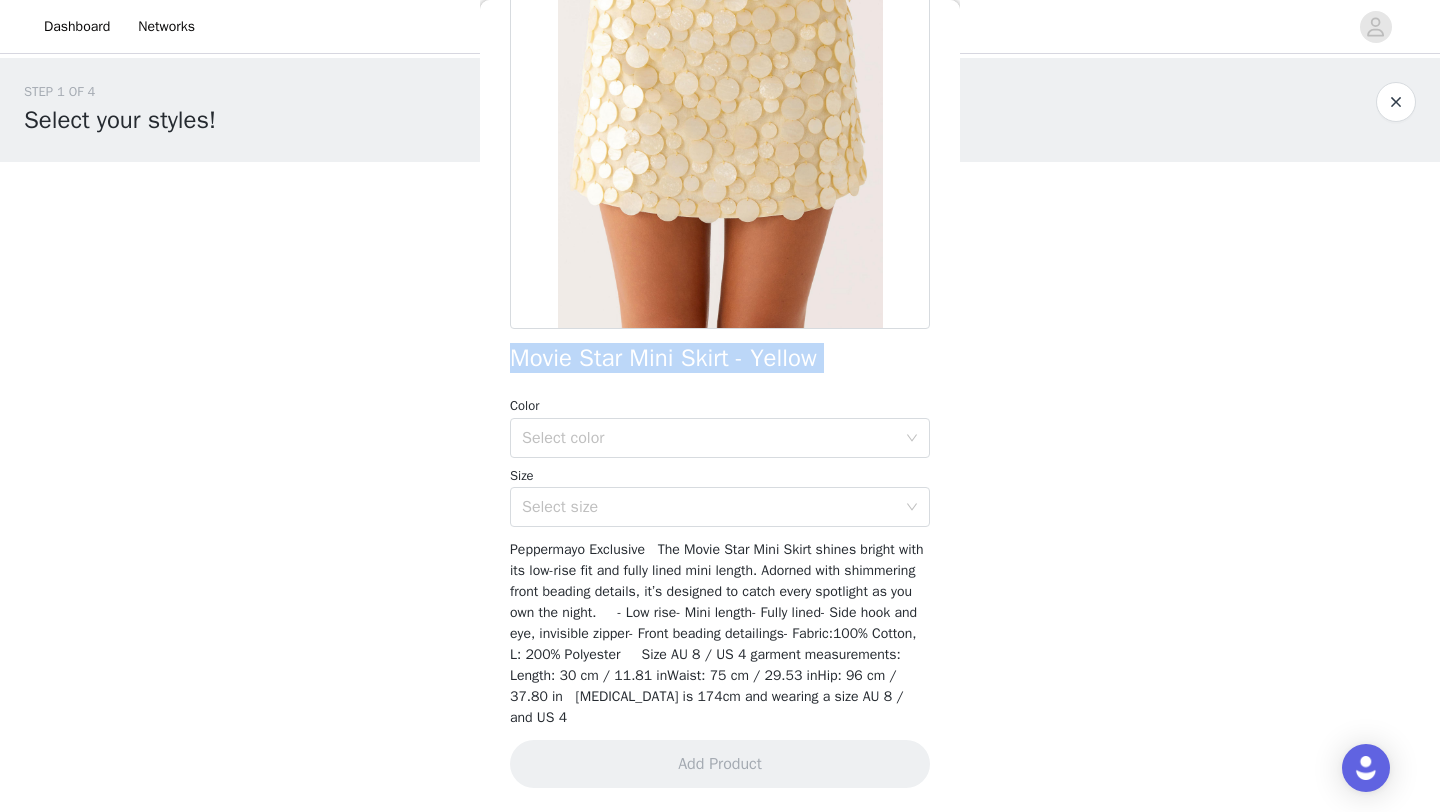 click on "Movie Star Mini Skirt - Yellow" at bounding box center (663, 358) 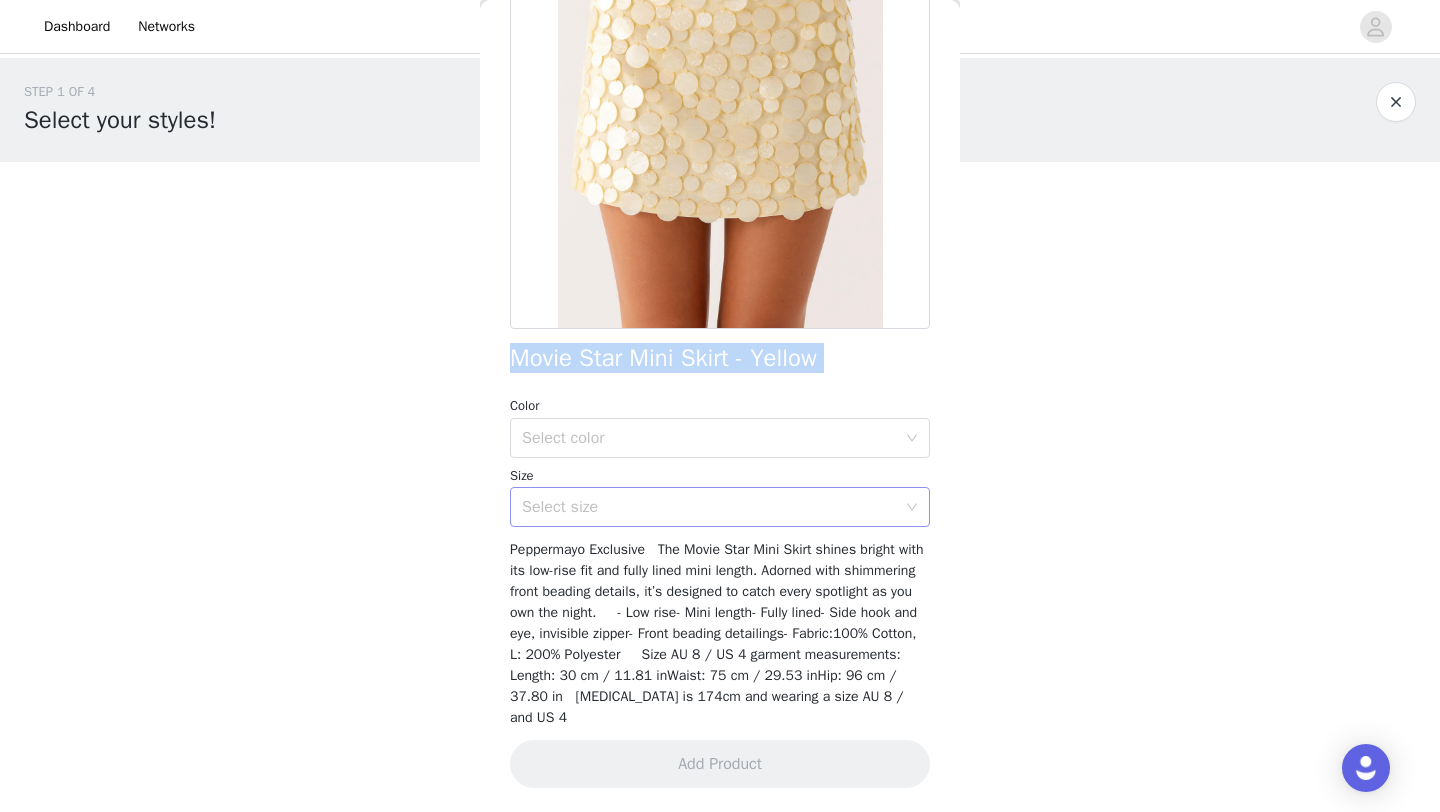 click on "Select size" at bounding box center [709, 507] 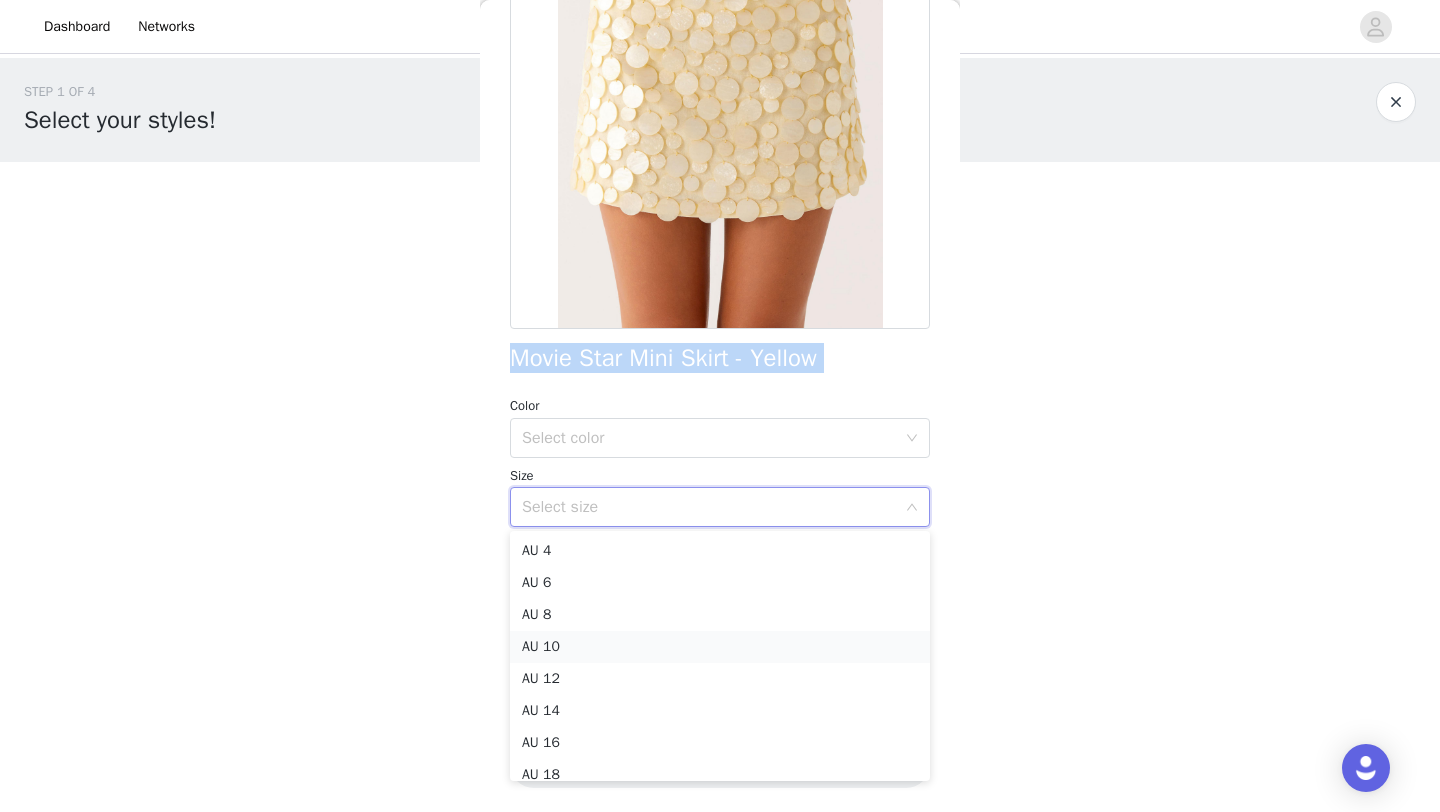 click on "AU 10" at bounding box center [720, 647] 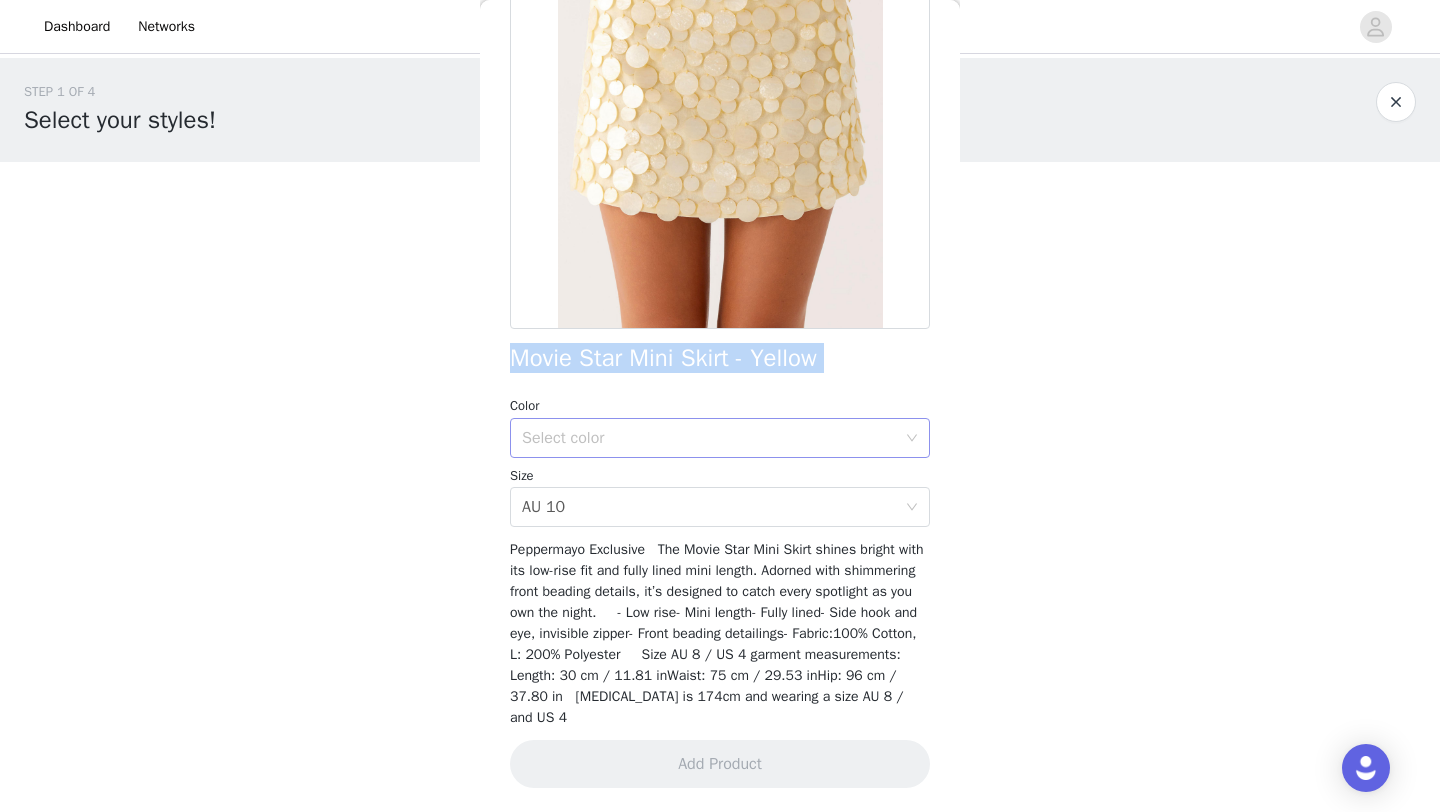 click on "Select color" at bounding box center (709, 438) 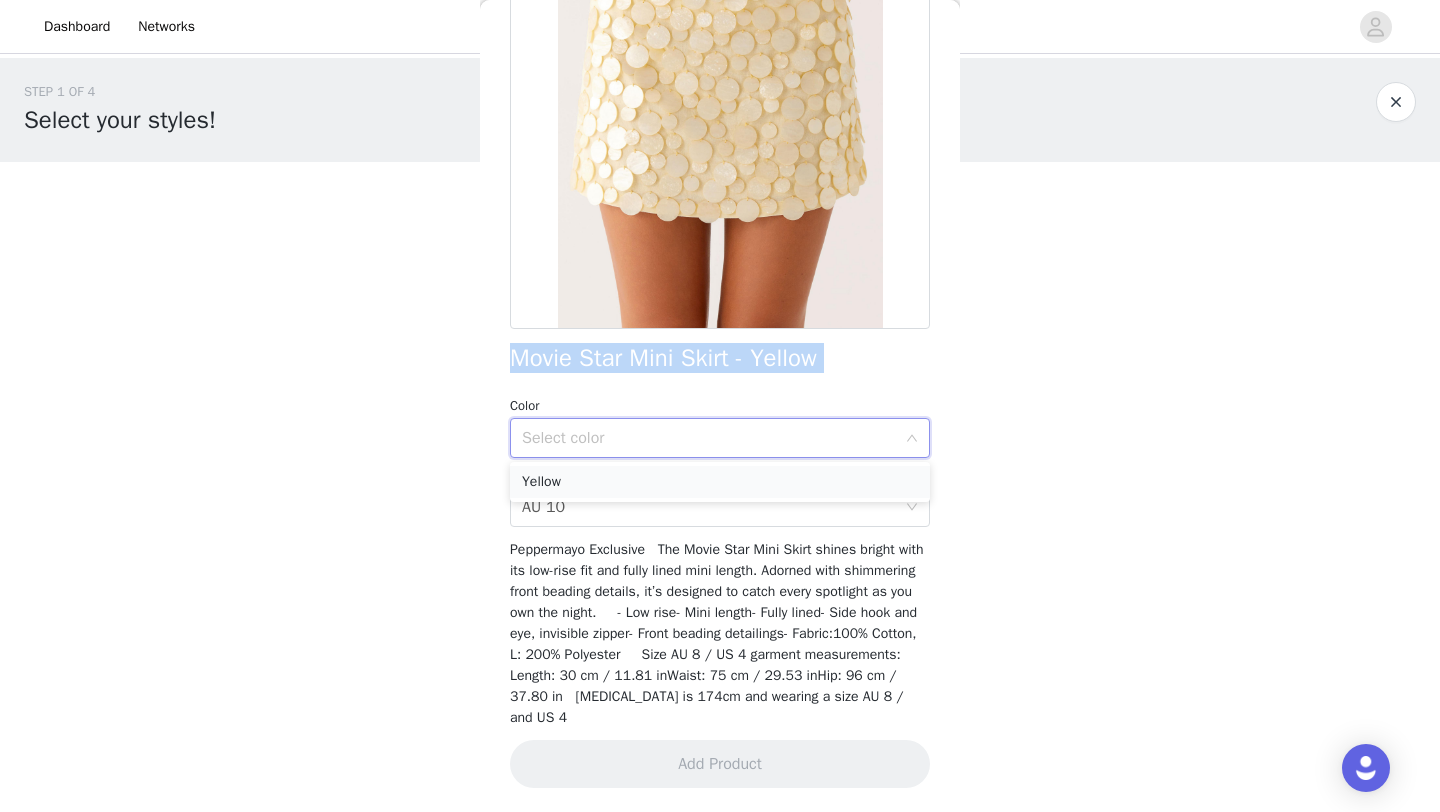 click on "Yellow" at bounding box center [720, 482] 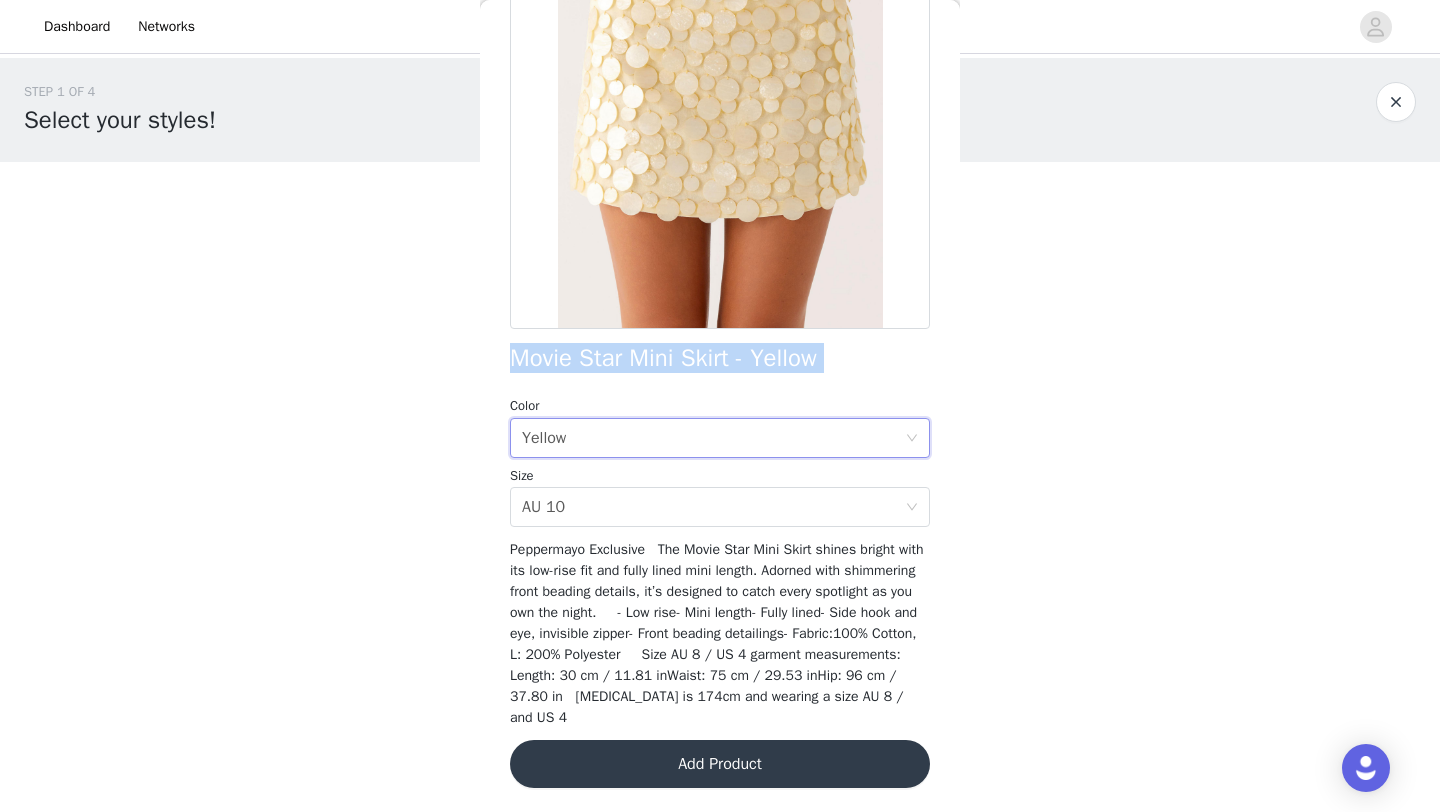 click on "Add Product" at bounding box center [720, 764] 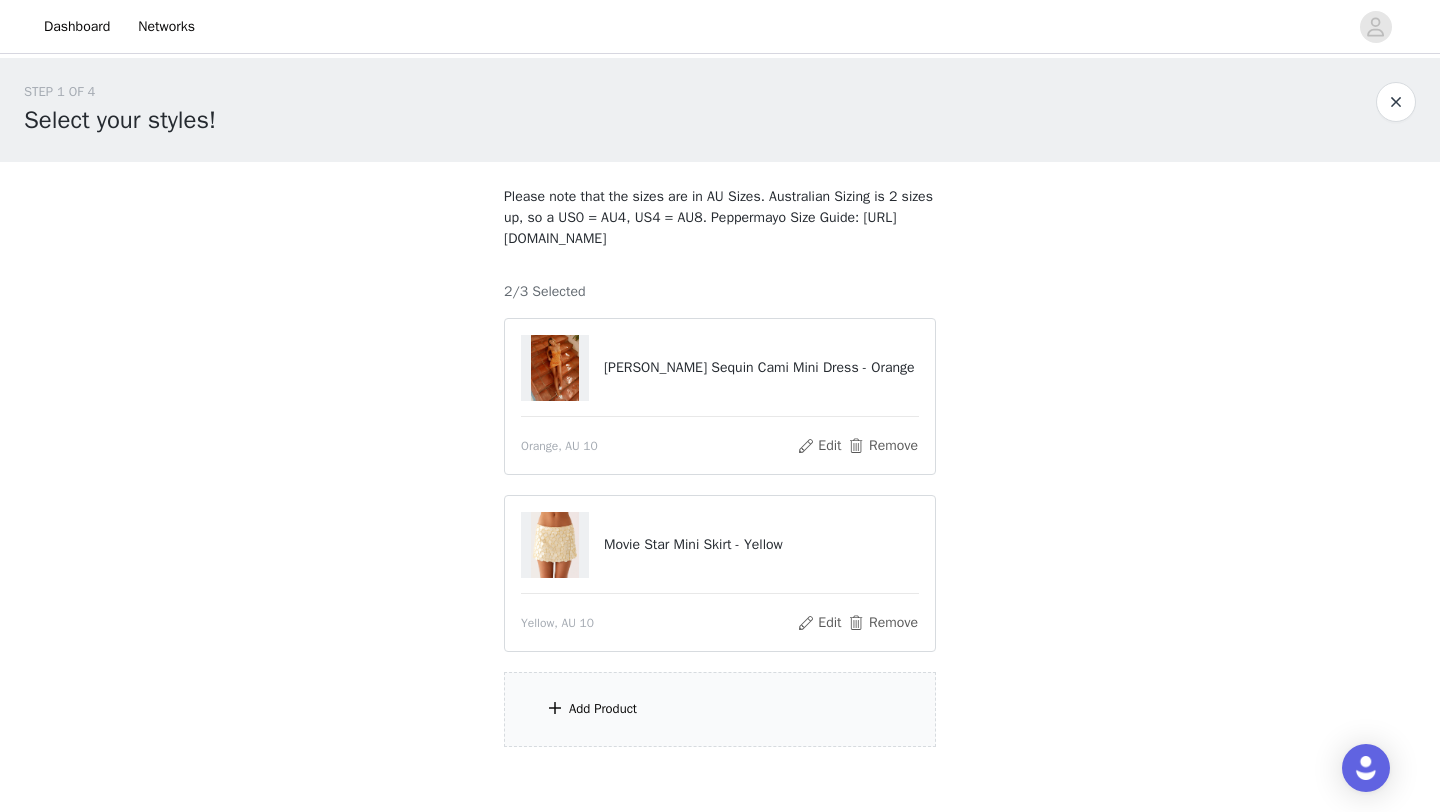 click on "Add Product" at bounding box center (720, 709) 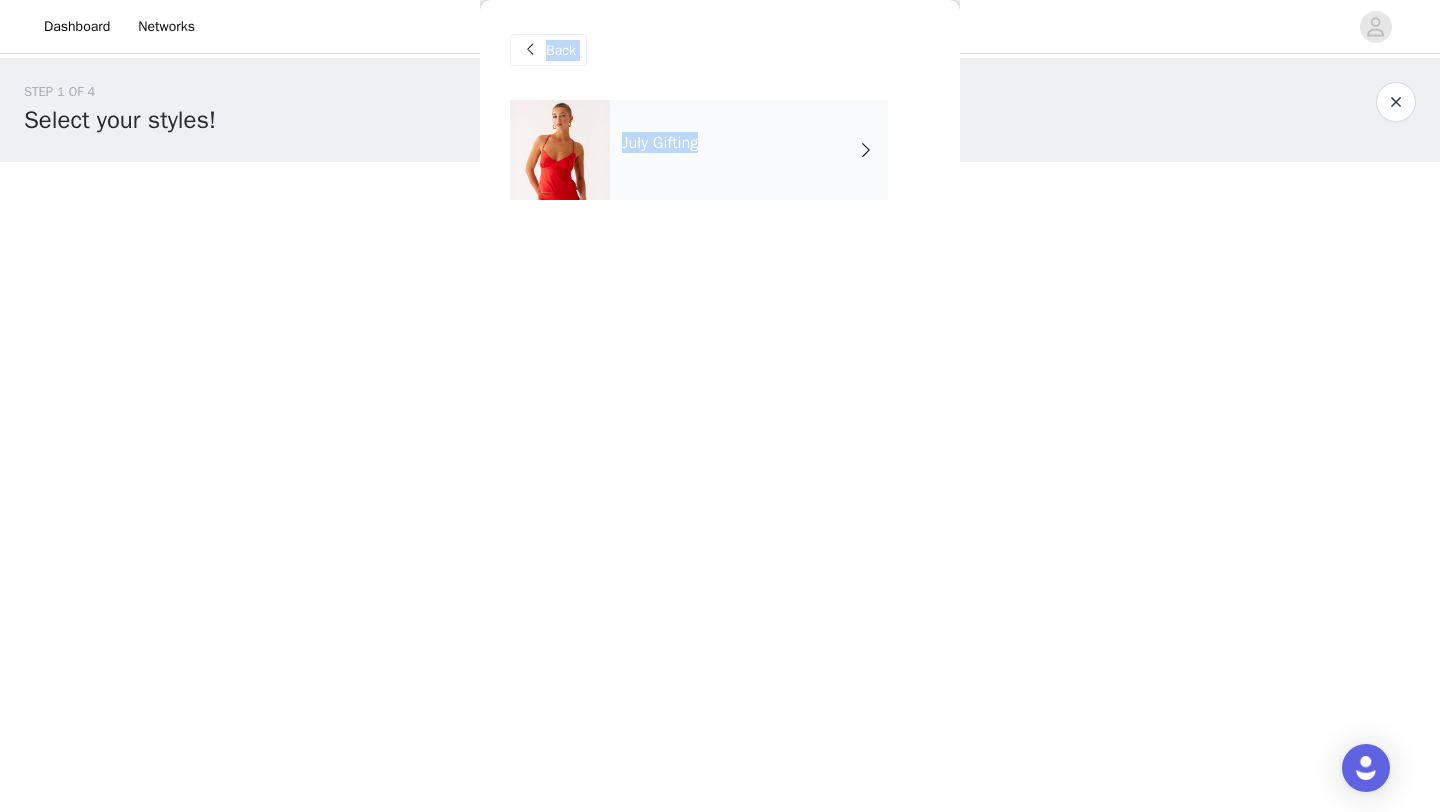 scroll, scrollTop: 102, scrollLeft: 0, axis: vertical 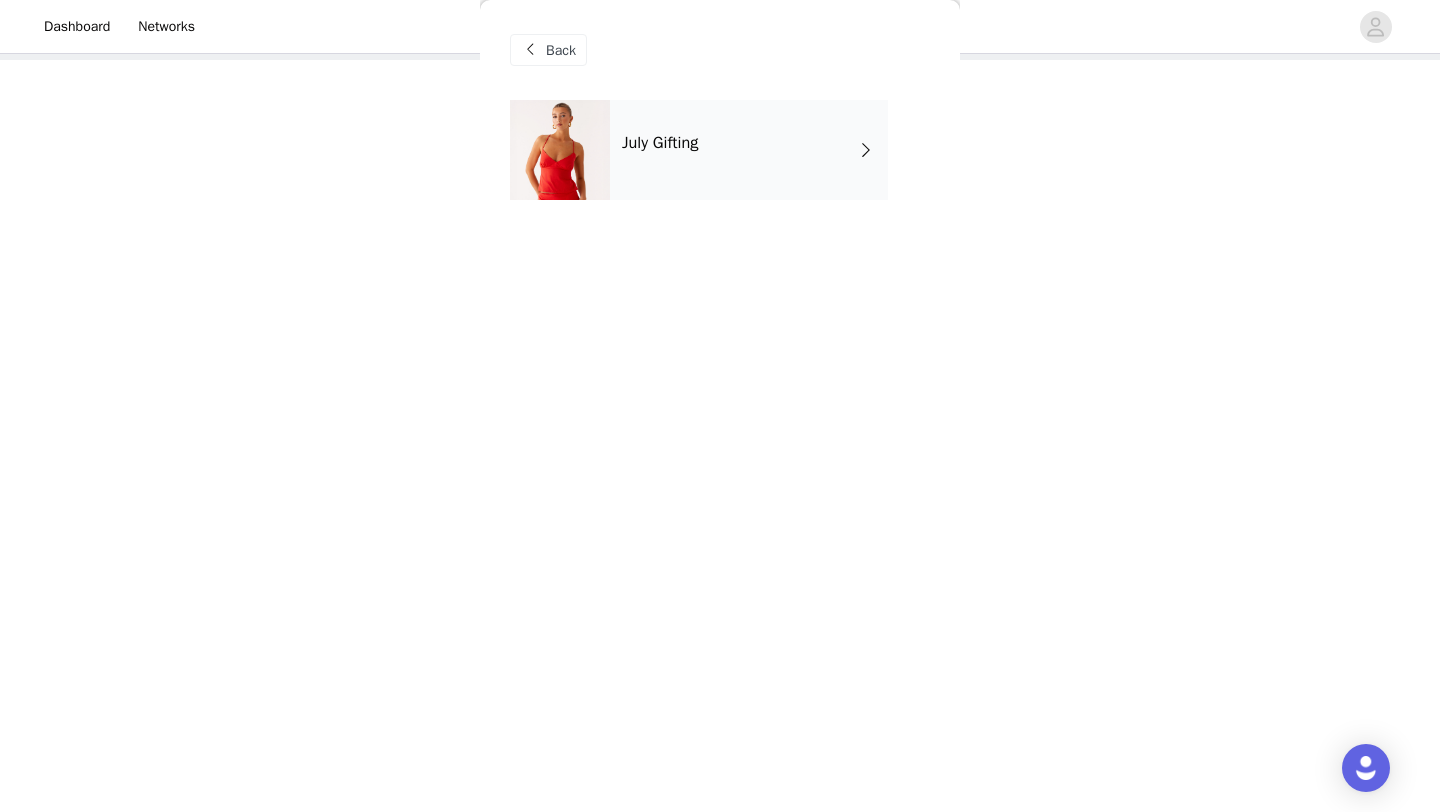 click on "July Gifting" at bounding box center [749, 150] 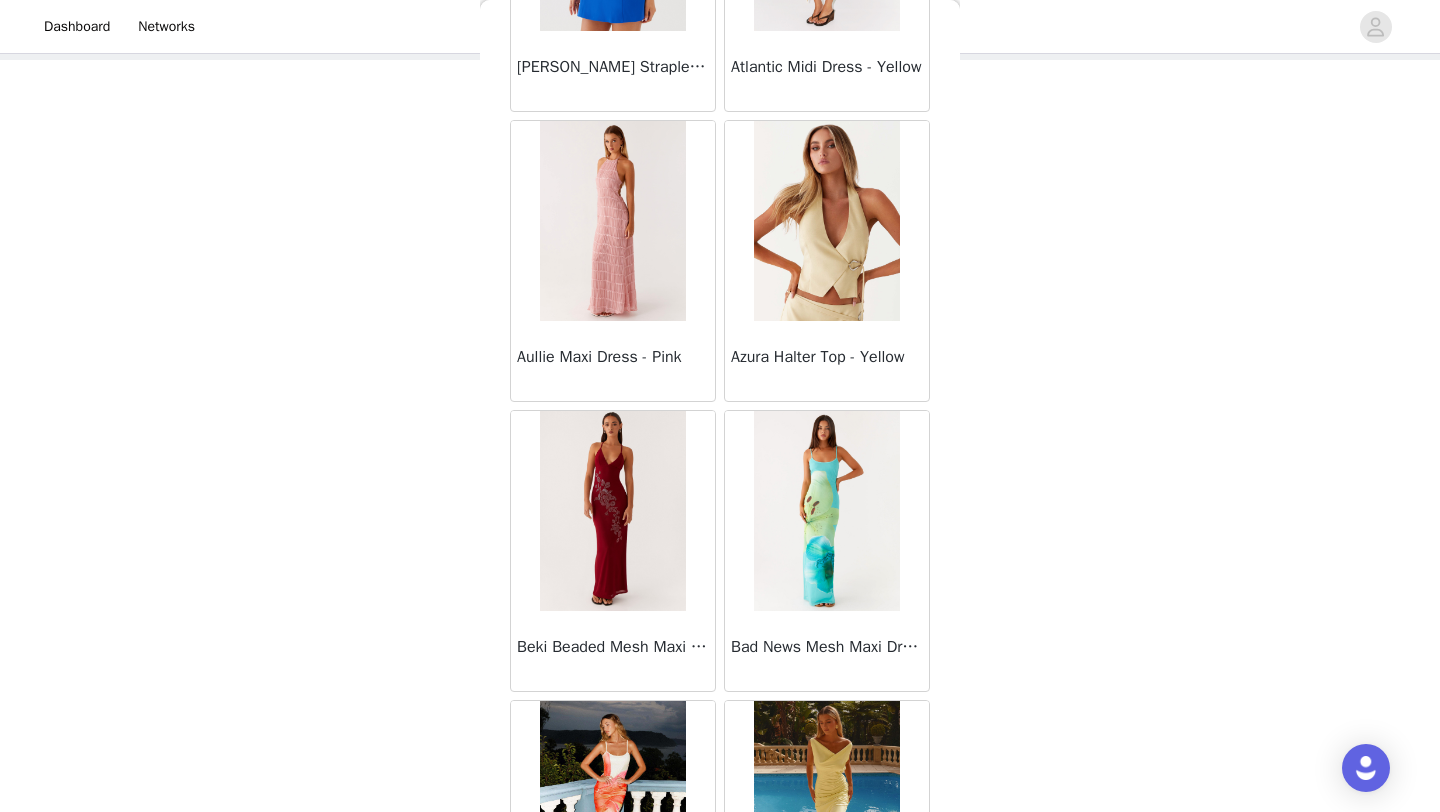 scroll, scrollTop: 2248, scrollLeft: 0, axis: vertical 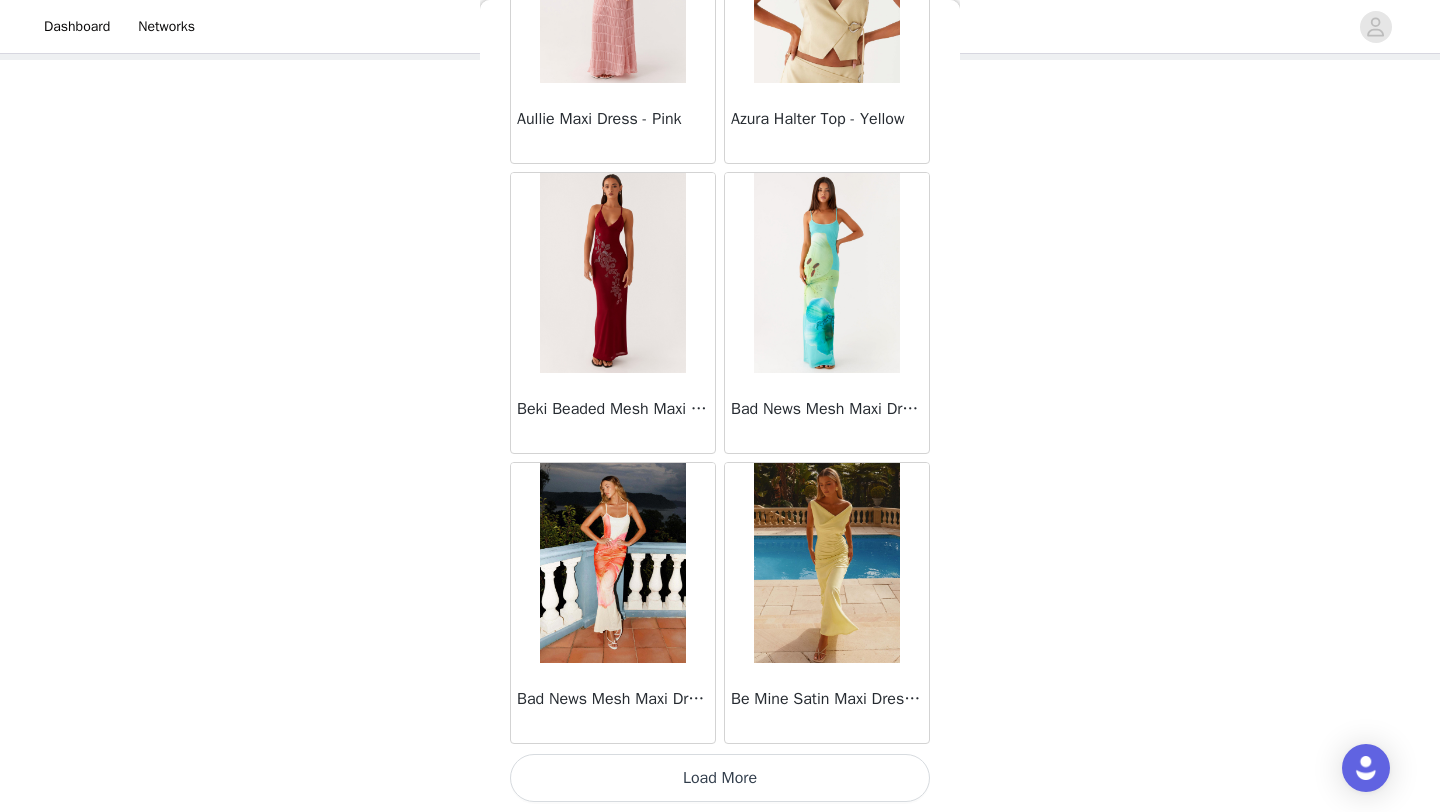 click on "Load More" at bounding box center [720, 778] 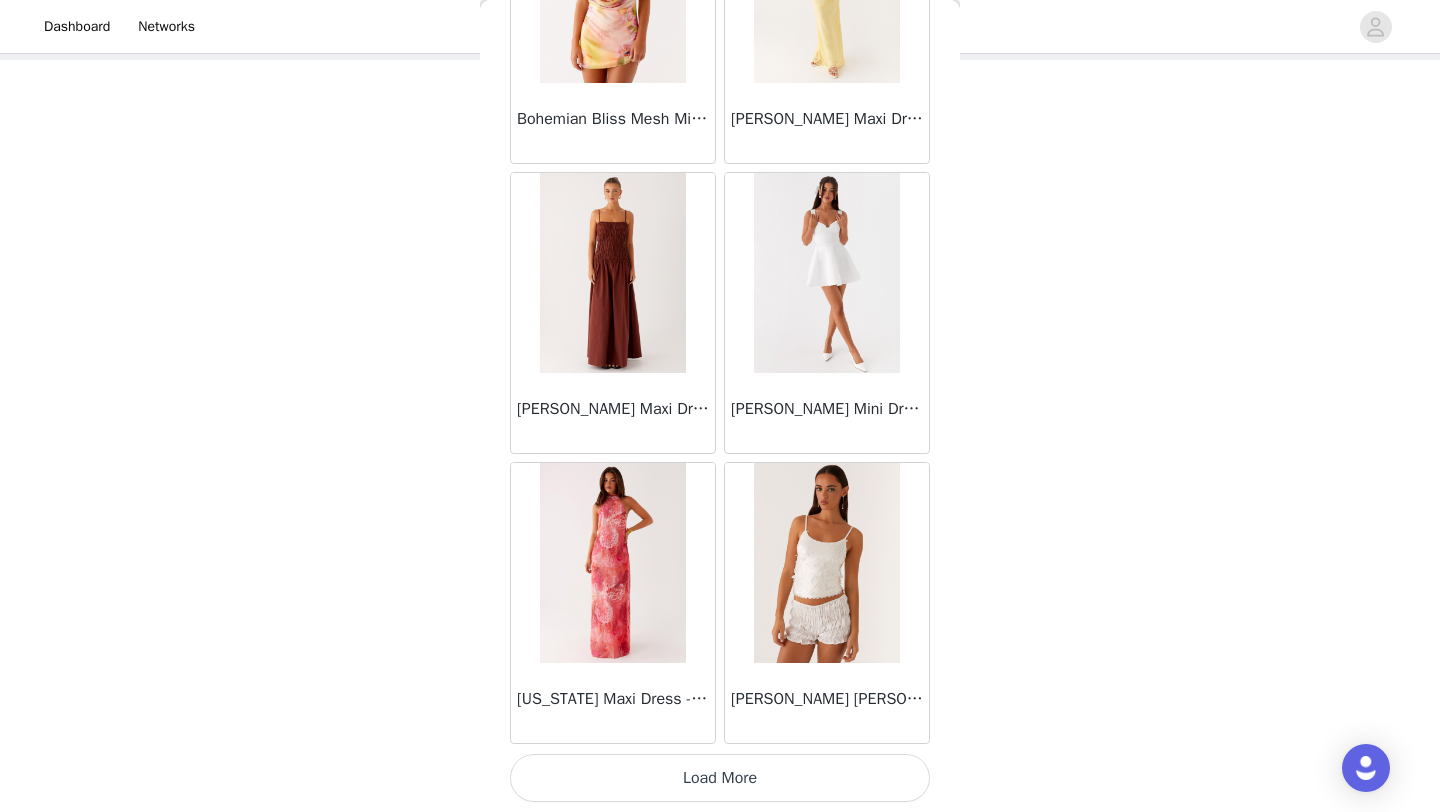 click on "Load More" at bounding box center (720, 778) 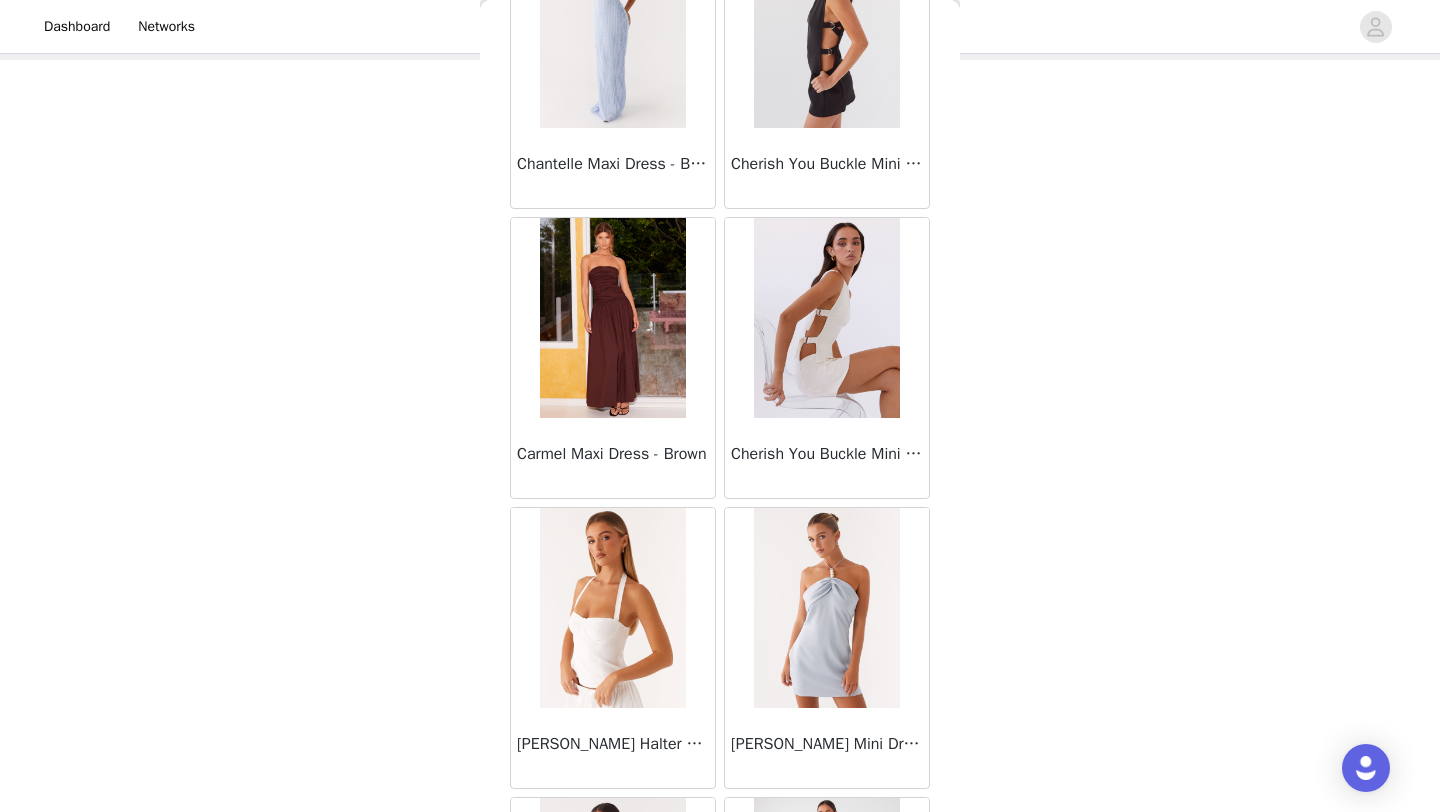 scroll, scrollTop: 8048, scrollLeft: 0, axis: vertical 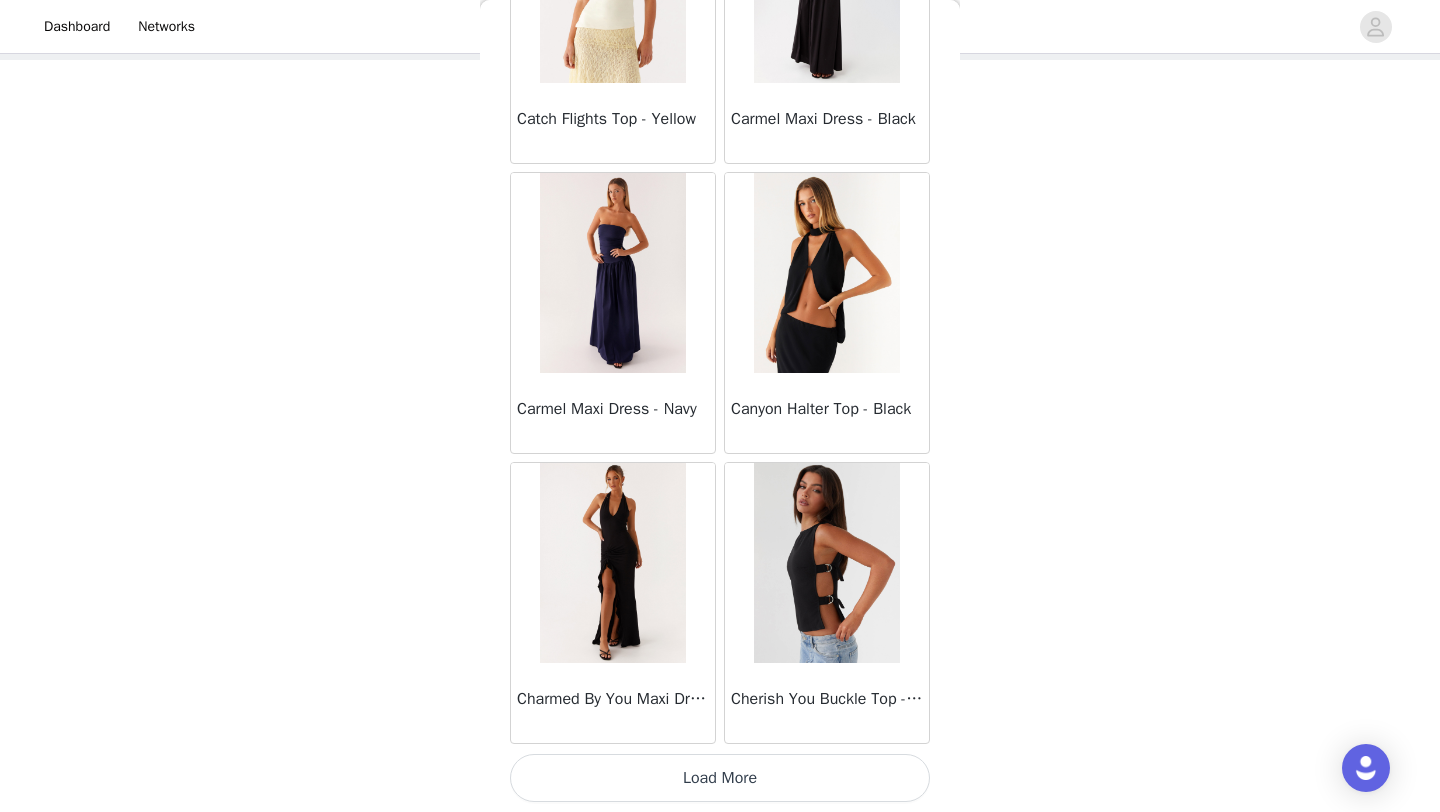 click on "Load More" at bounding box center [720, 778] 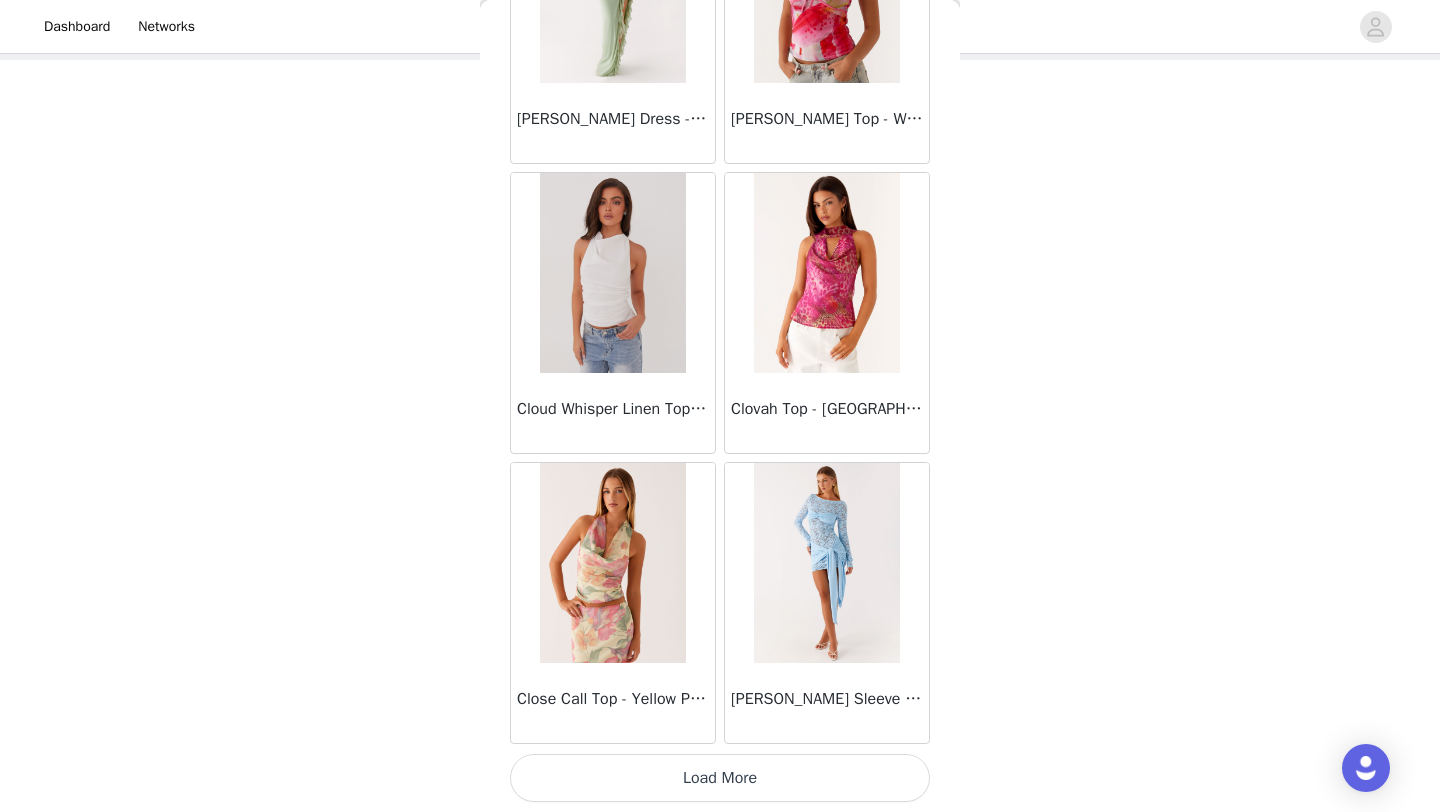 click on "Load More" at bounding box center [720, 778] 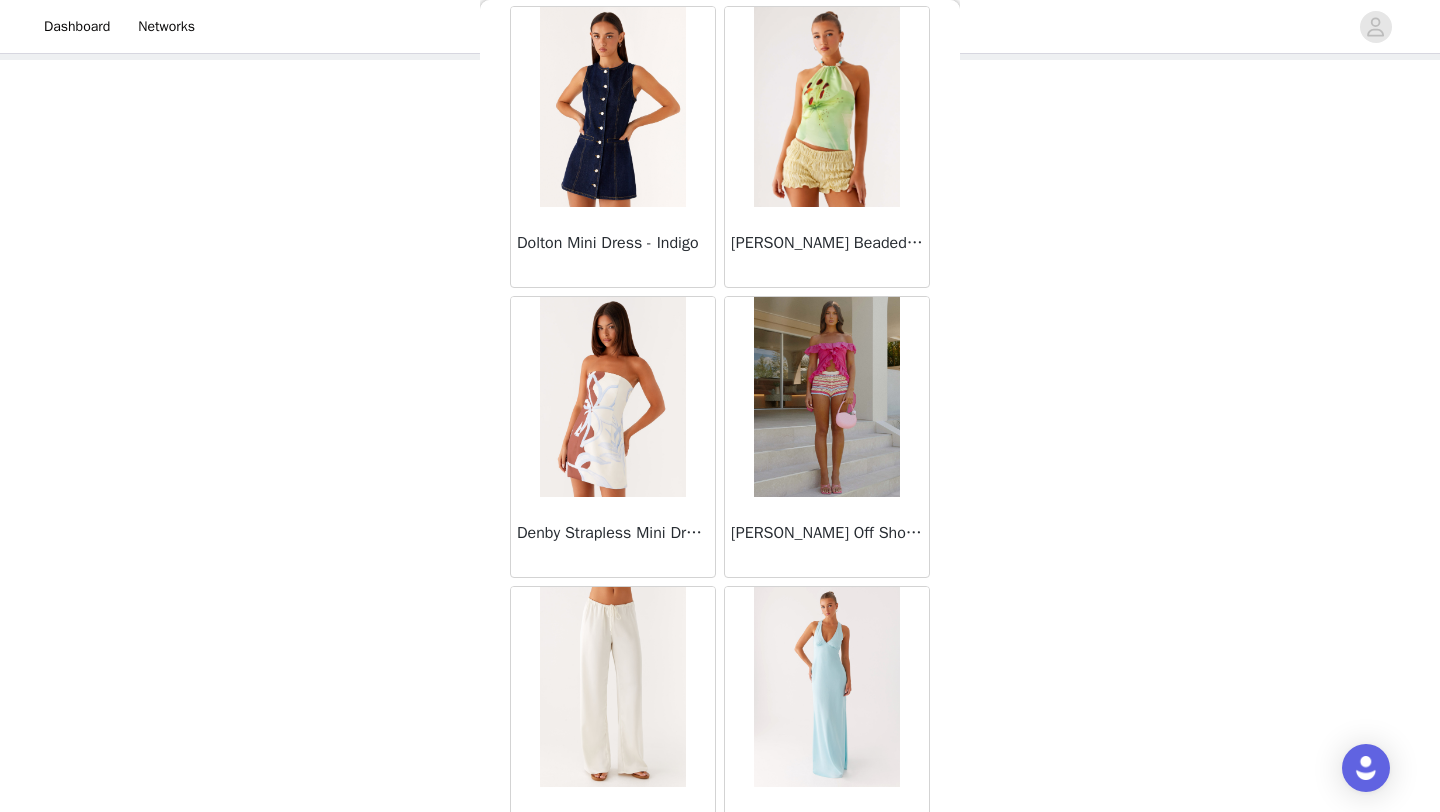 scroll, scrollTop: 13848, scrollLeft: 0, axis: vertical 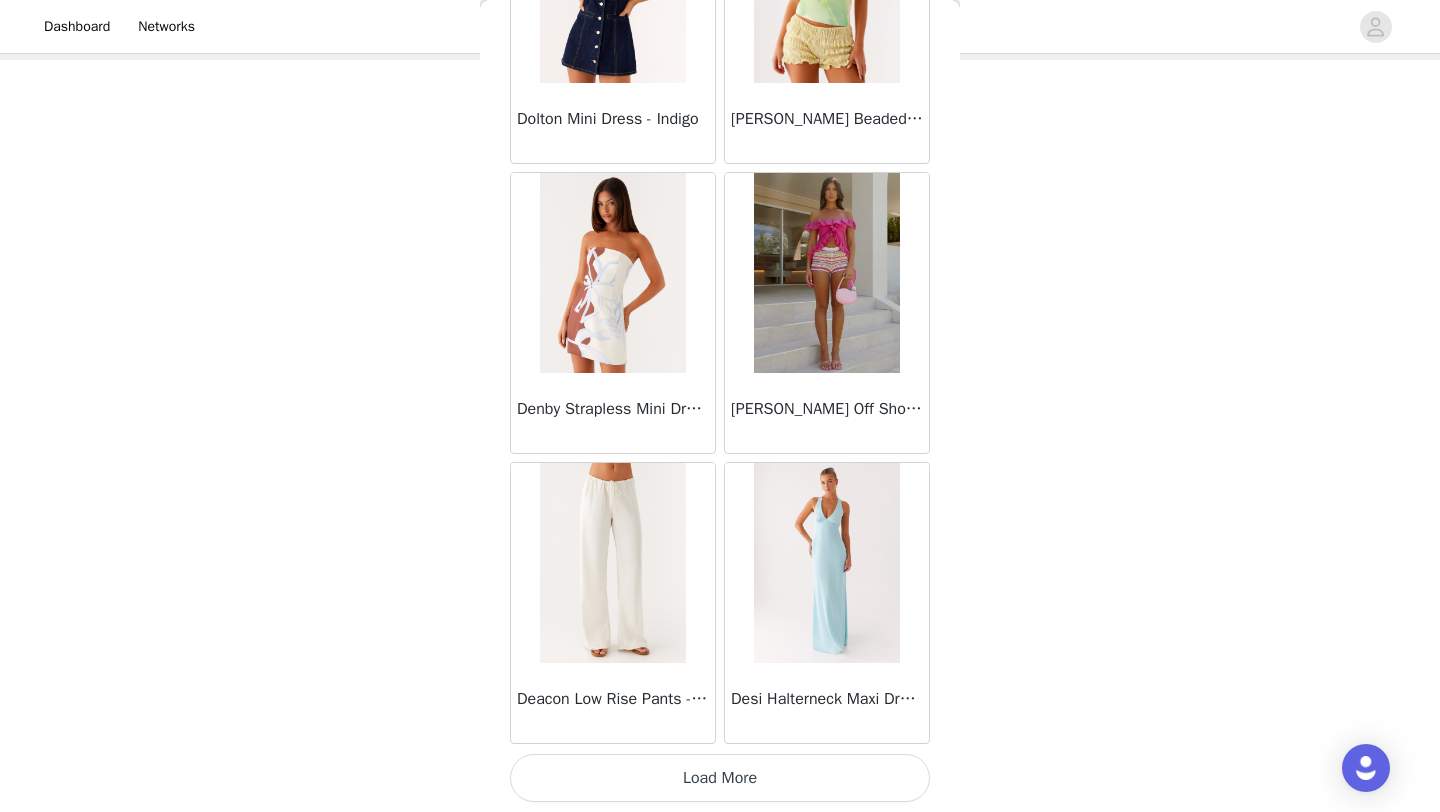 click on "Load More" at bounding box center (720, 778) 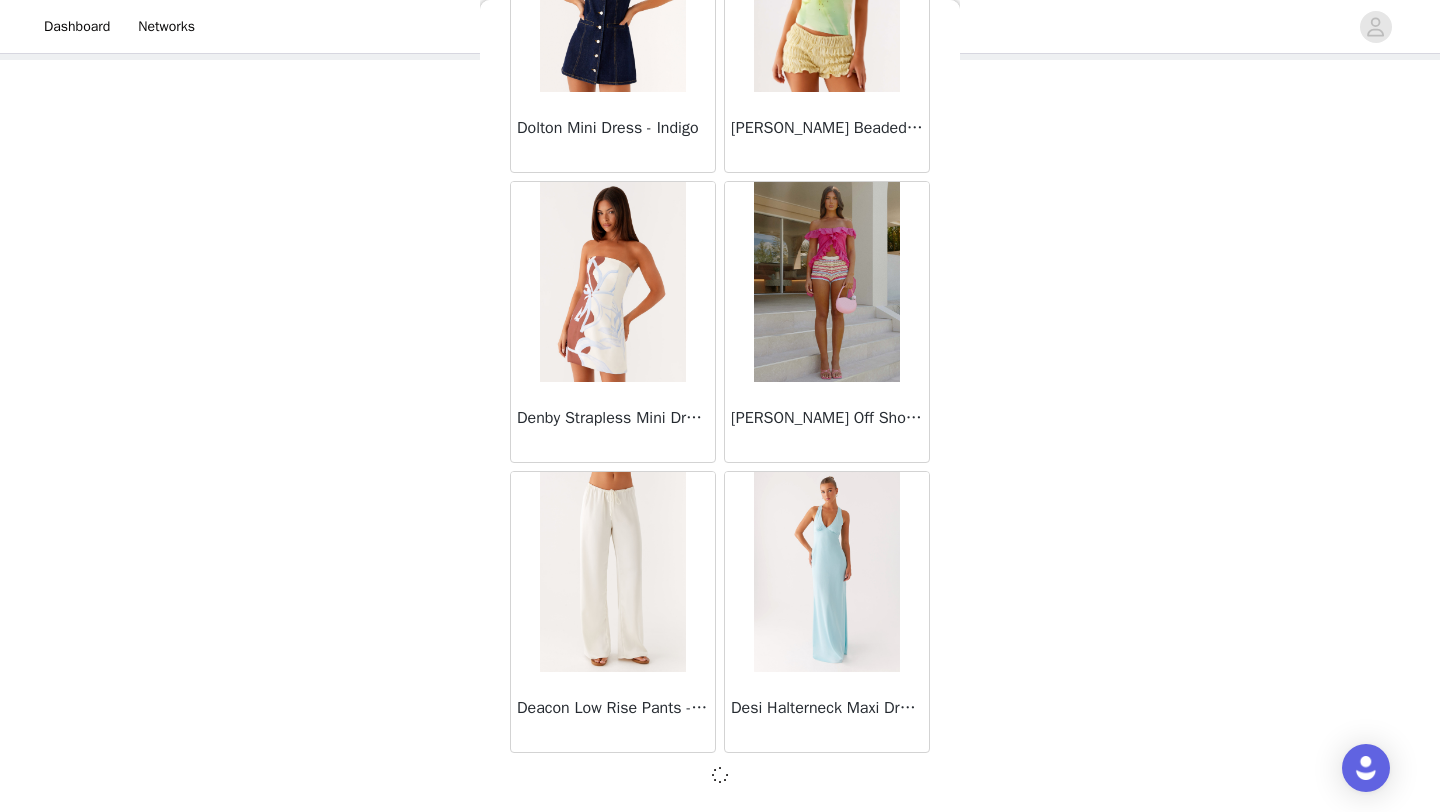 scroll, scrollTop: 13839, scrollLeft: 0, axis: vertical 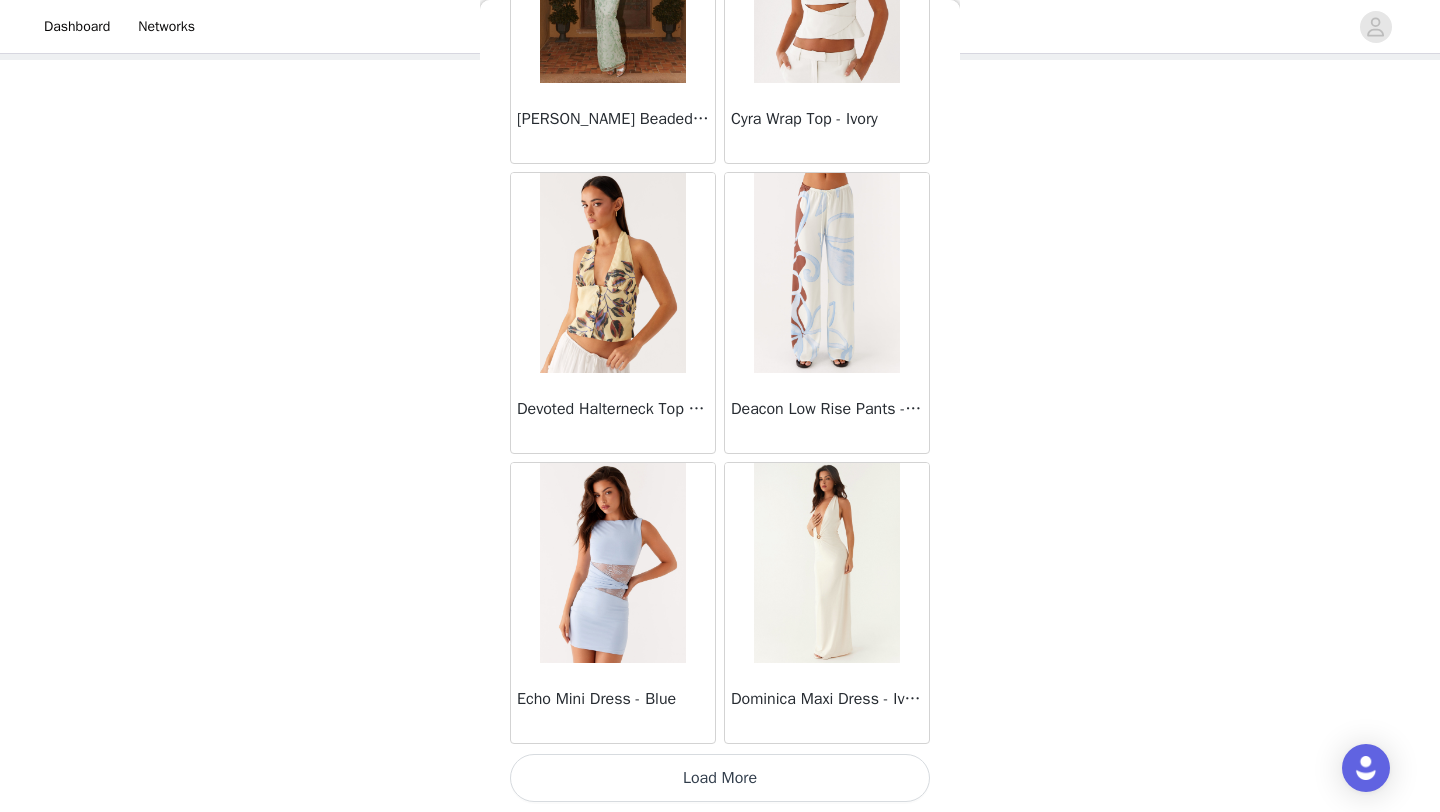 click on "Load More" at bounding box center (720, 778) 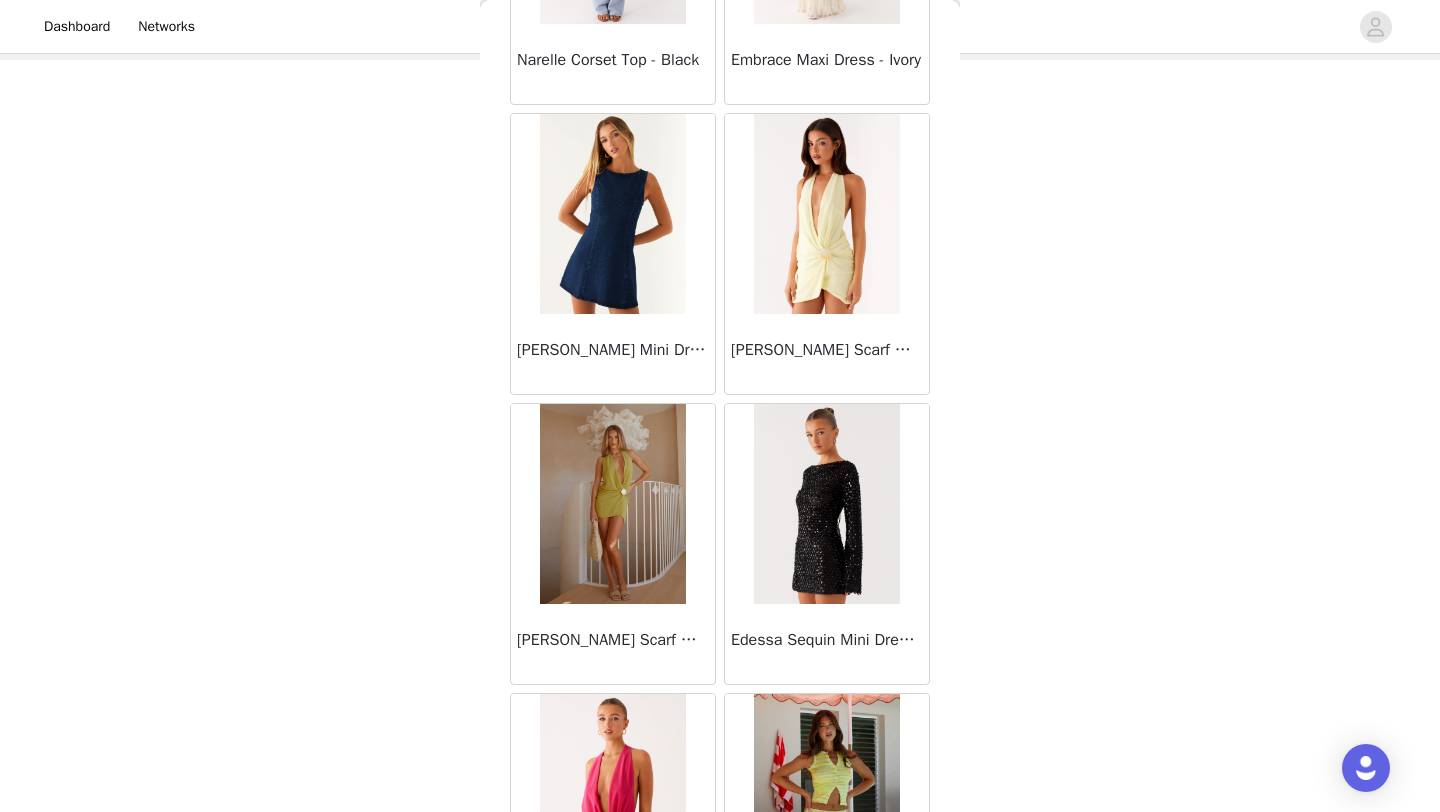 scroll, scrollTop: 19648, scrollLeft: 0, axis: vertical 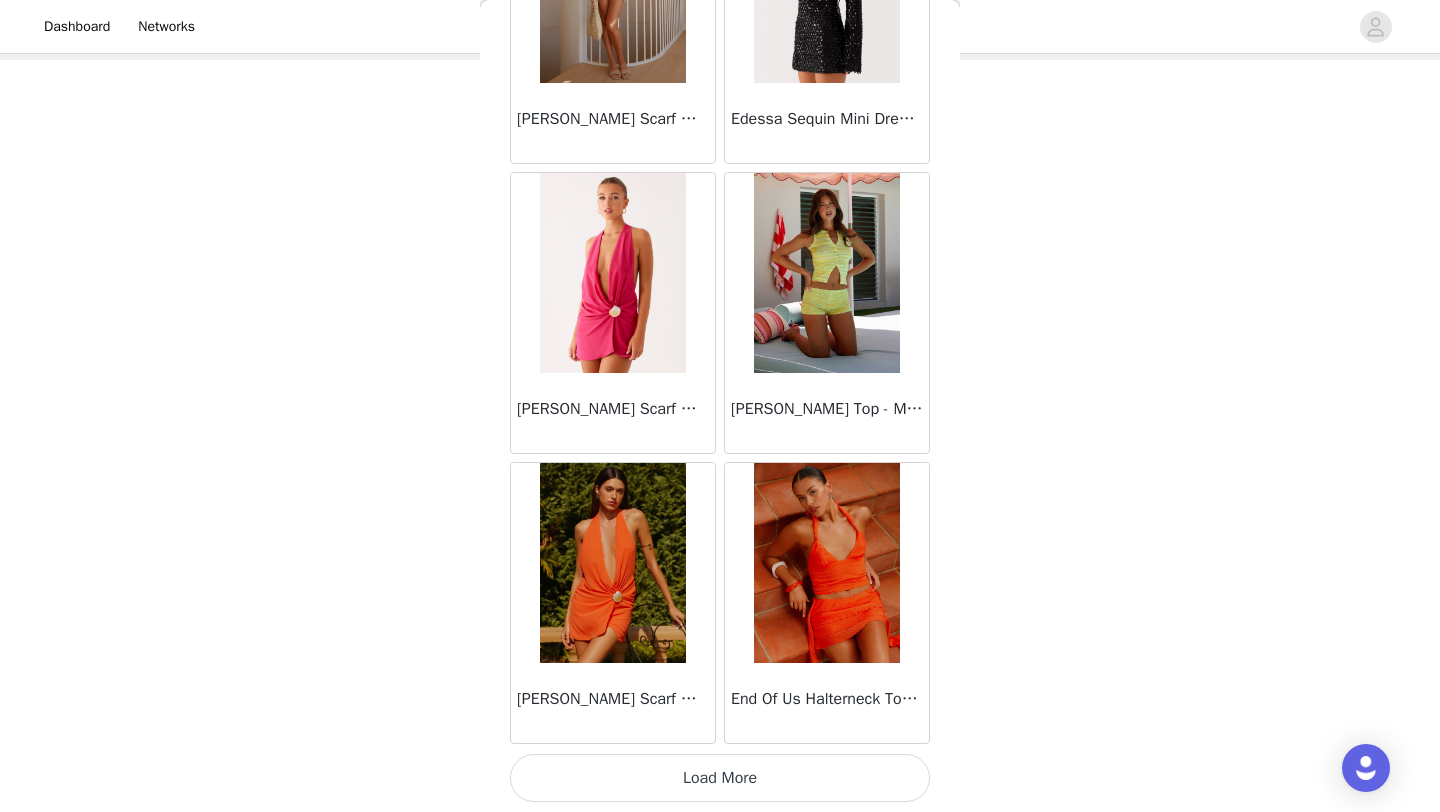 click on "Load More" at bounding box center [720, 778] 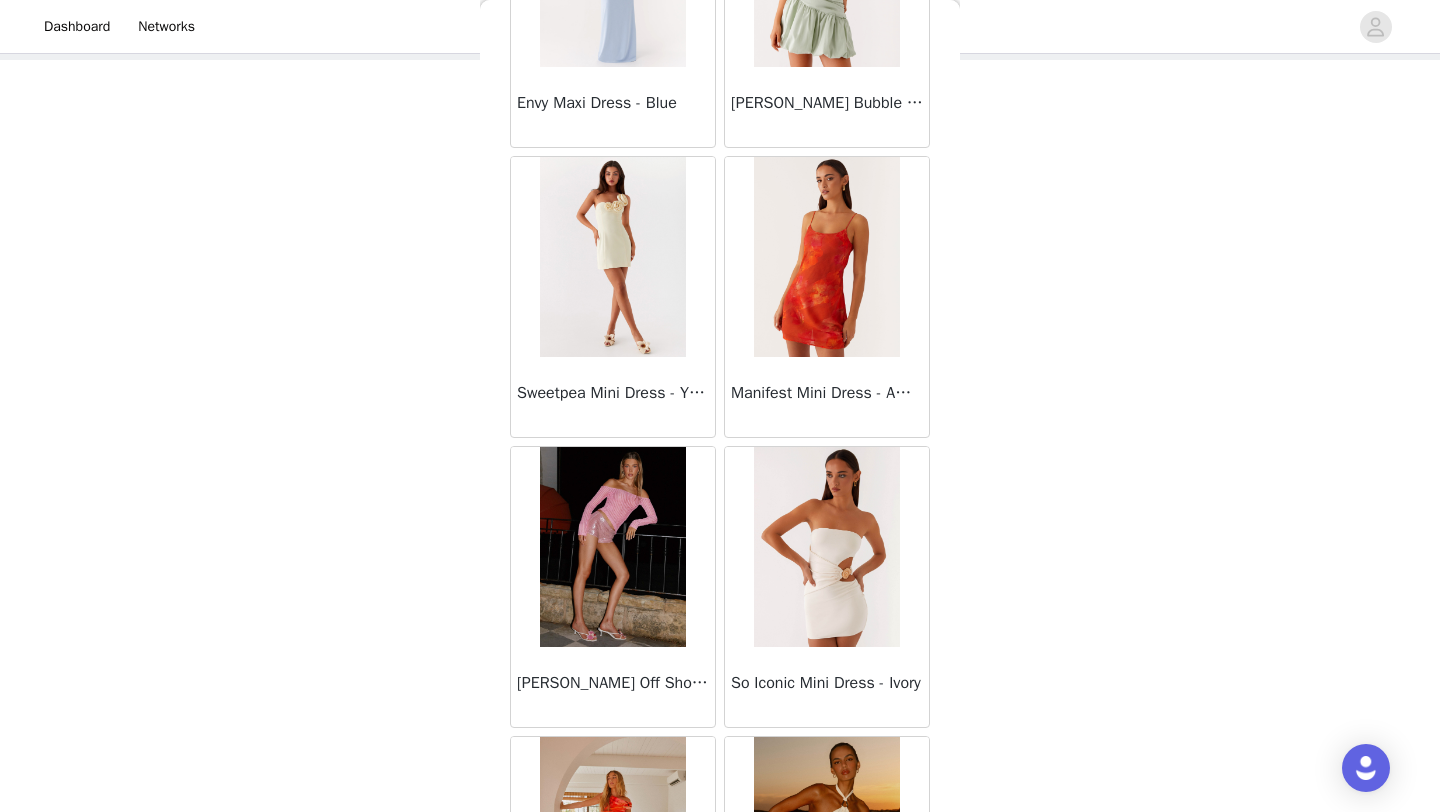 scroll, scrollTop: 22548, scrollLeft: 0, axis: vertical 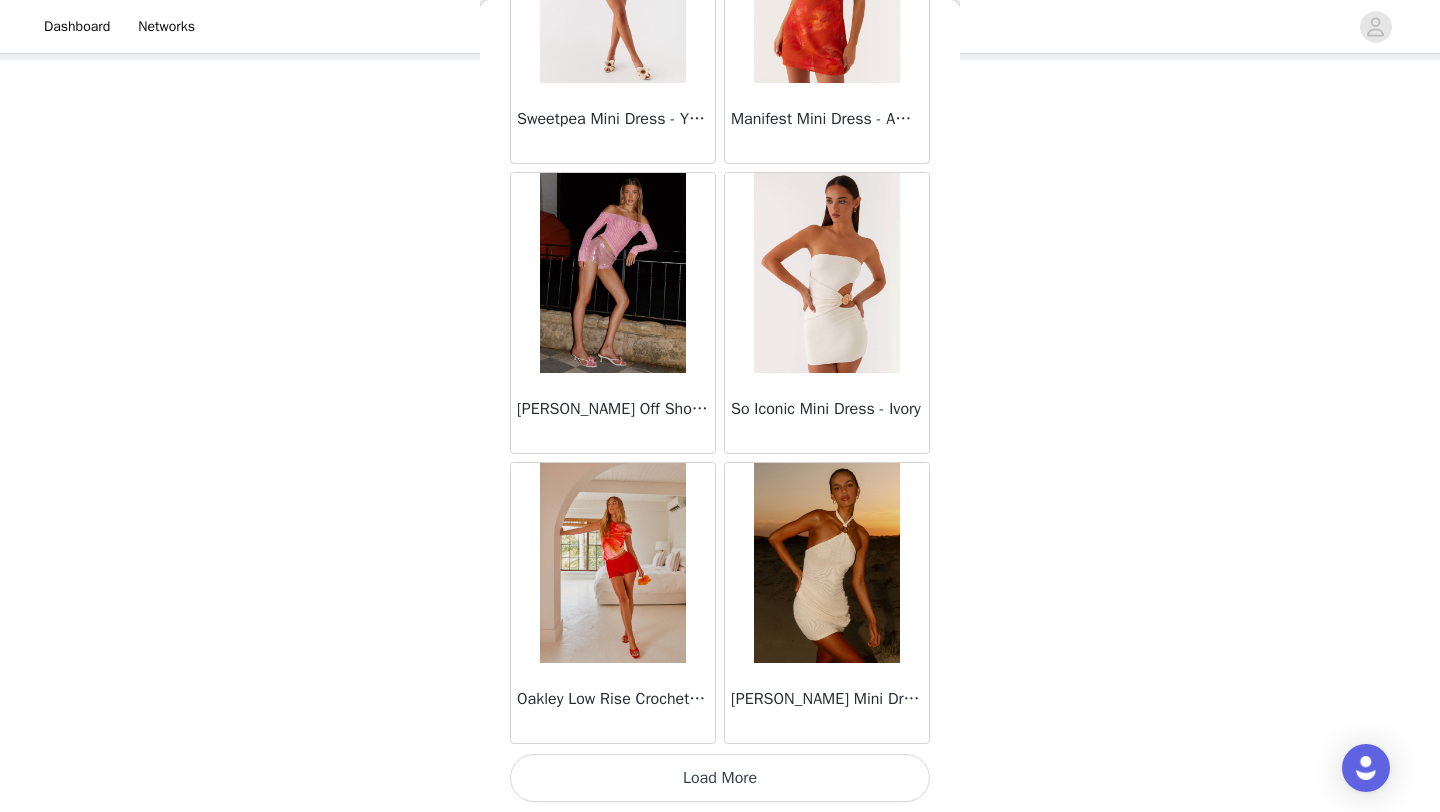 click on "Load More" at bounding box center [720, 778] 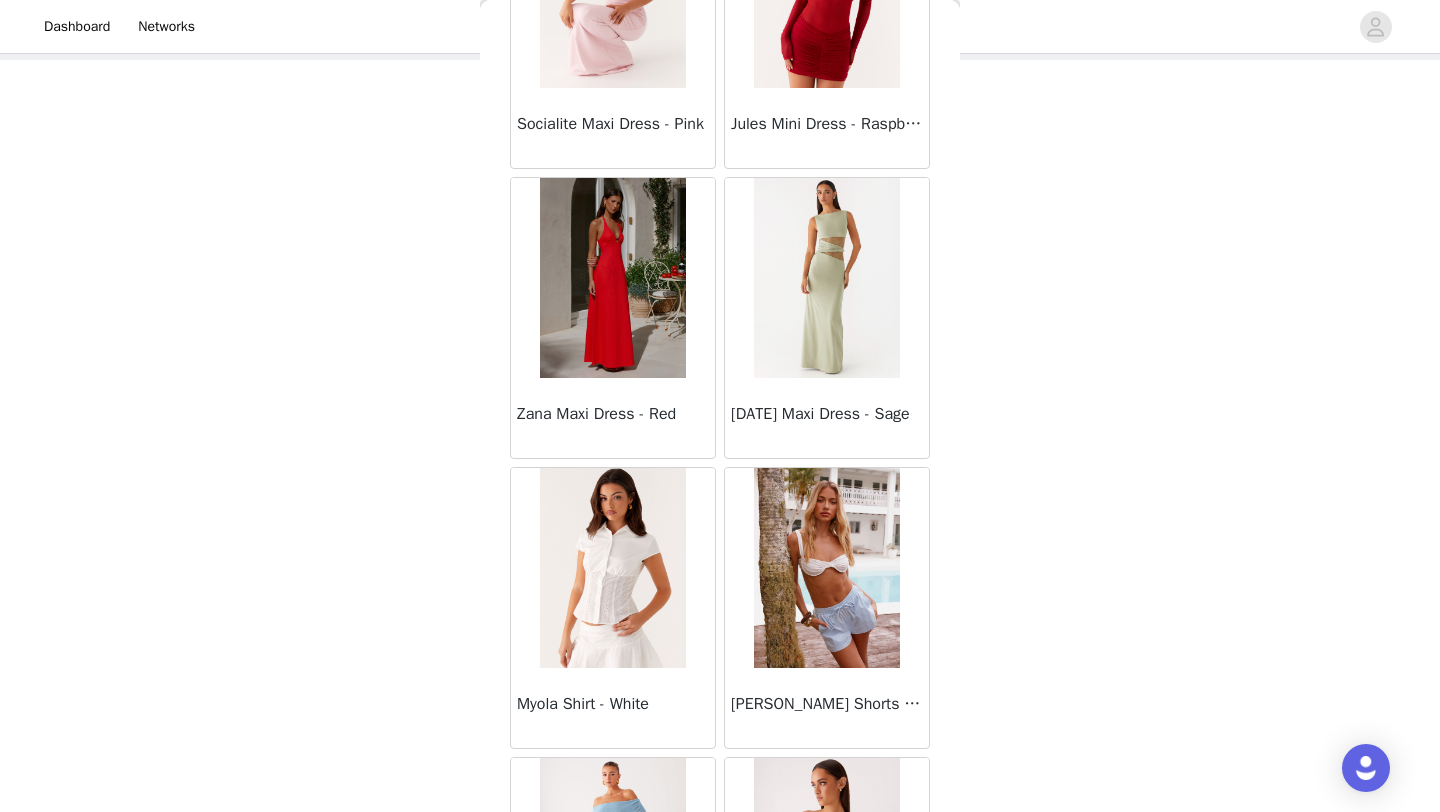 scroll, scrollTop: 25448, scrollLeft: 0, axis: vertical 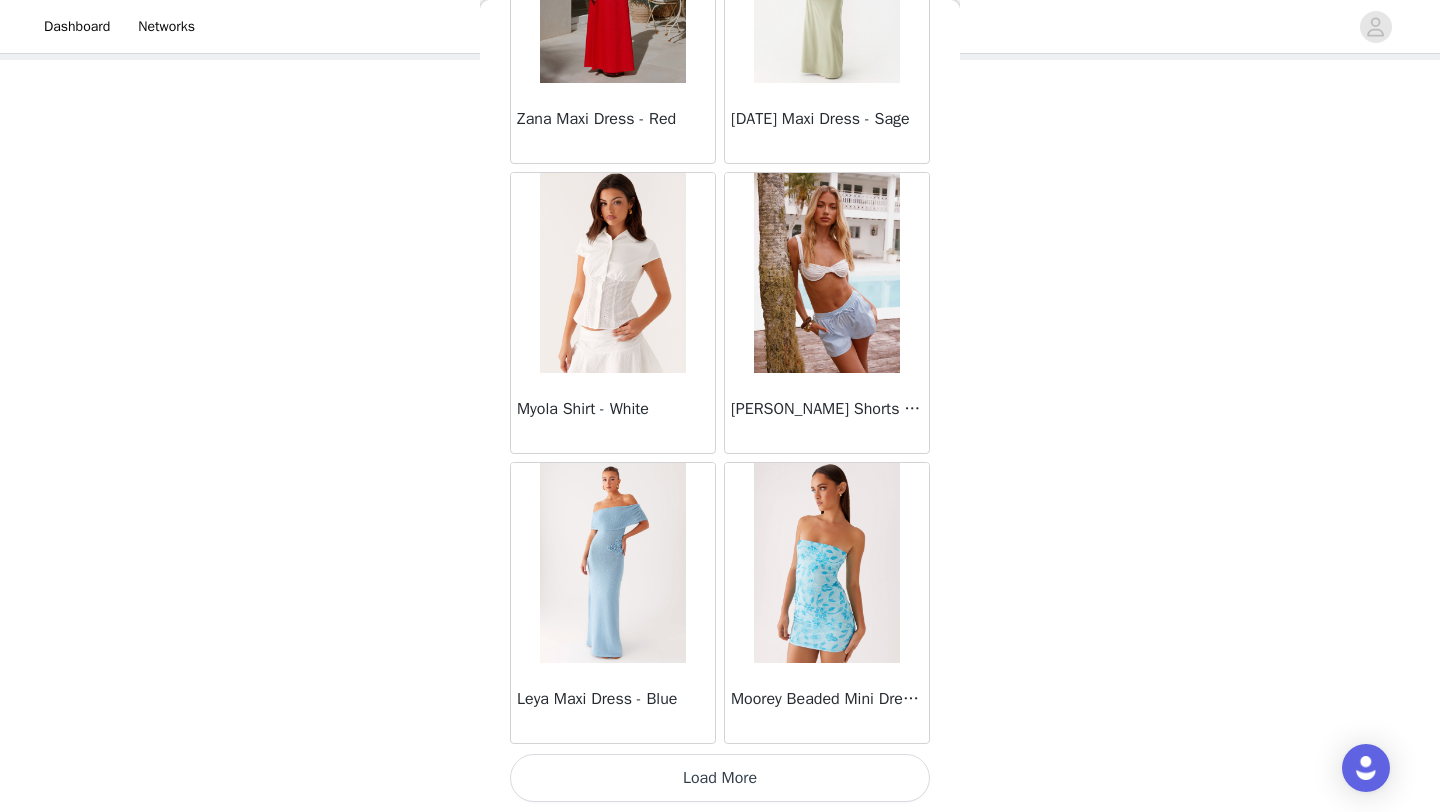 click on "Load More" at bounding box center [720, 778] 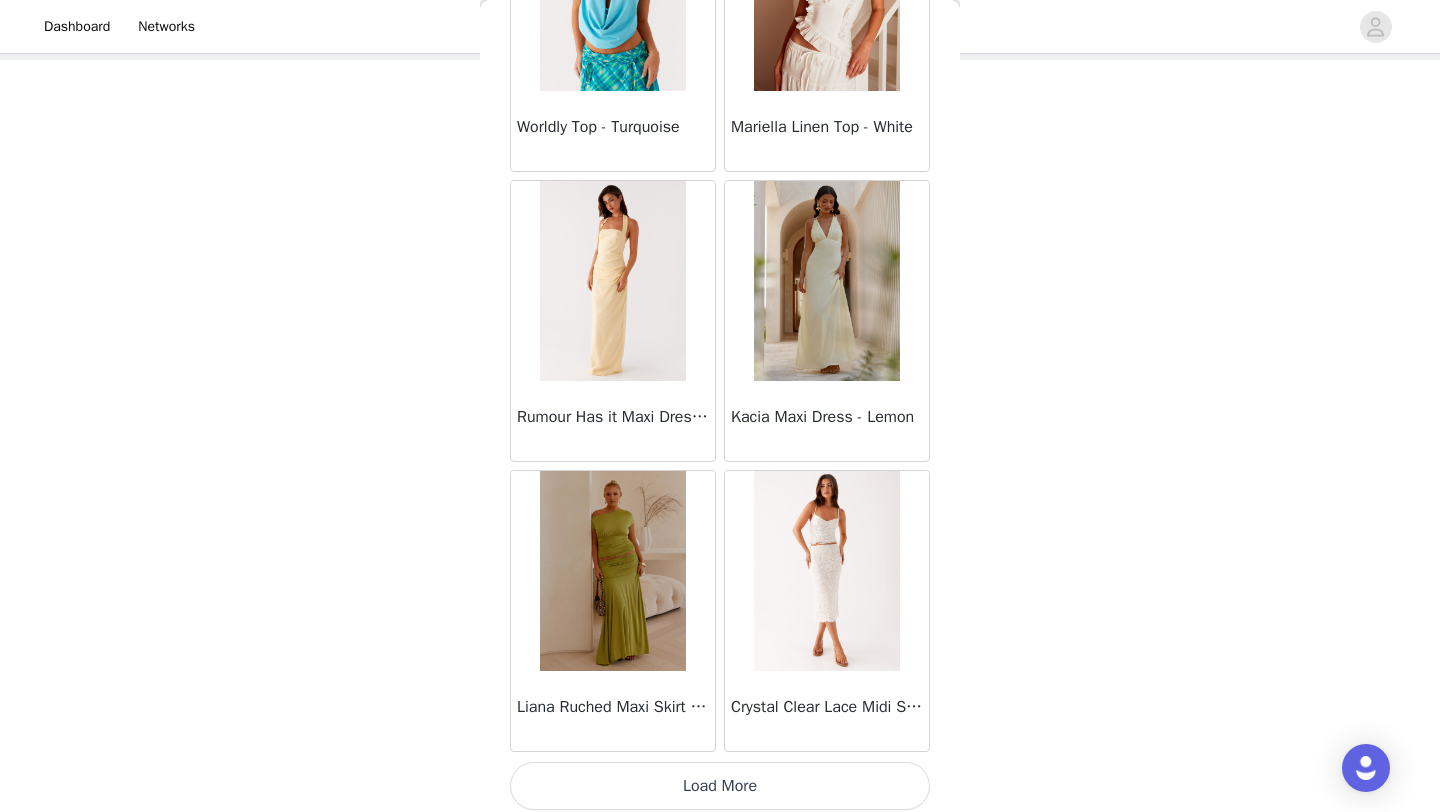 scroll, scrollTop: 28348, scrollLeft: 0, axis: vertical 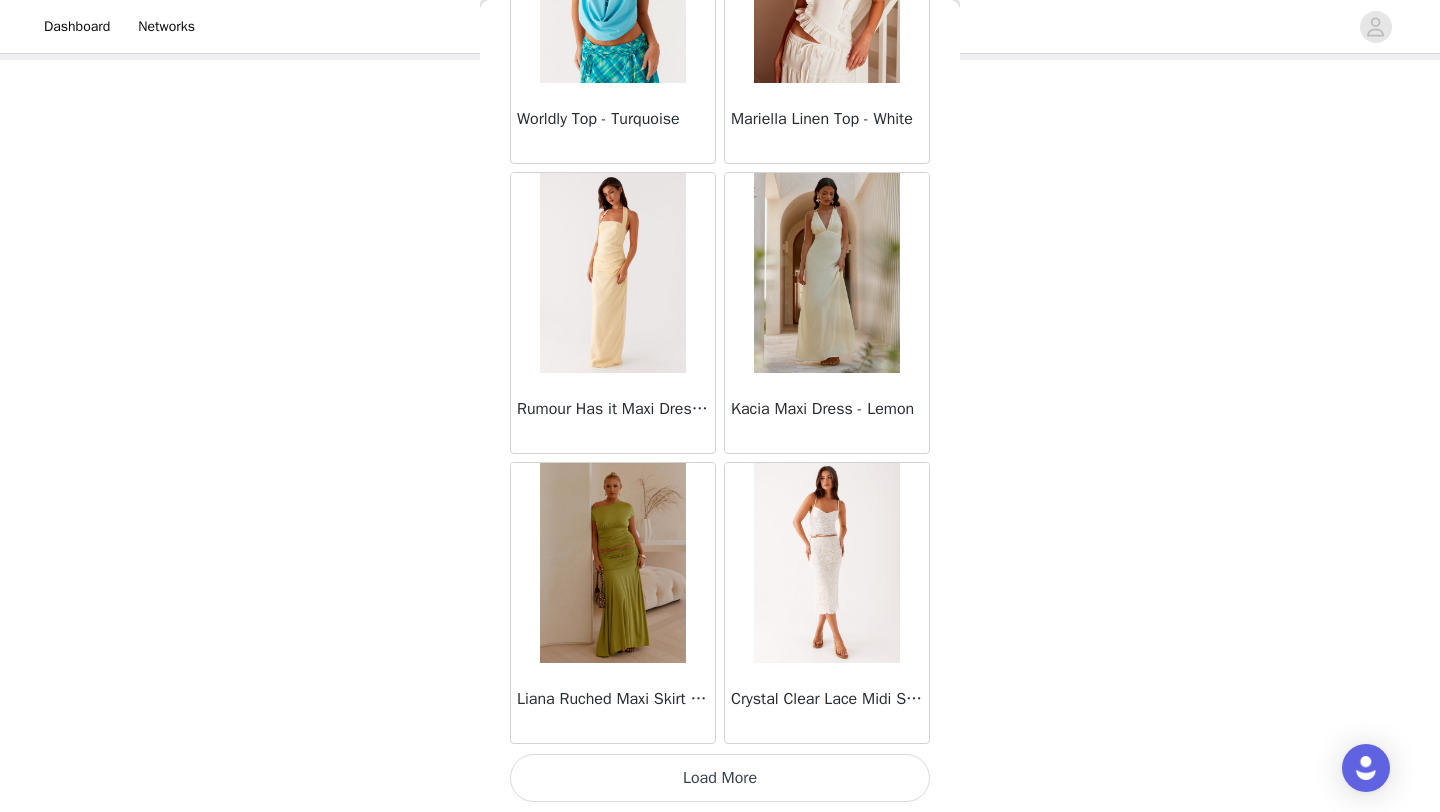 click on "Load More" at bounding box center (720, 778) 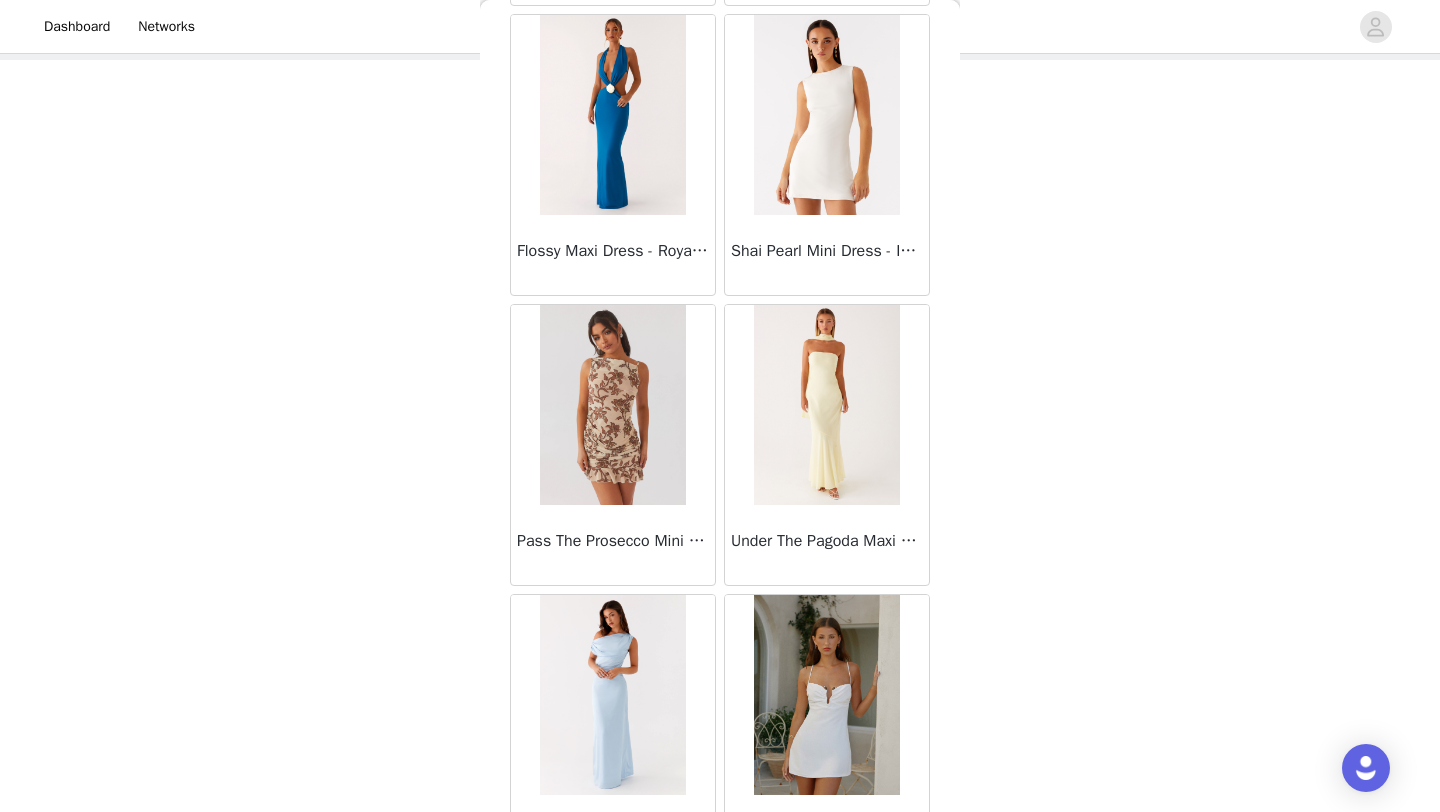 scroll, scrollTop: 31248, scrollLeft: 0, axis: vertical 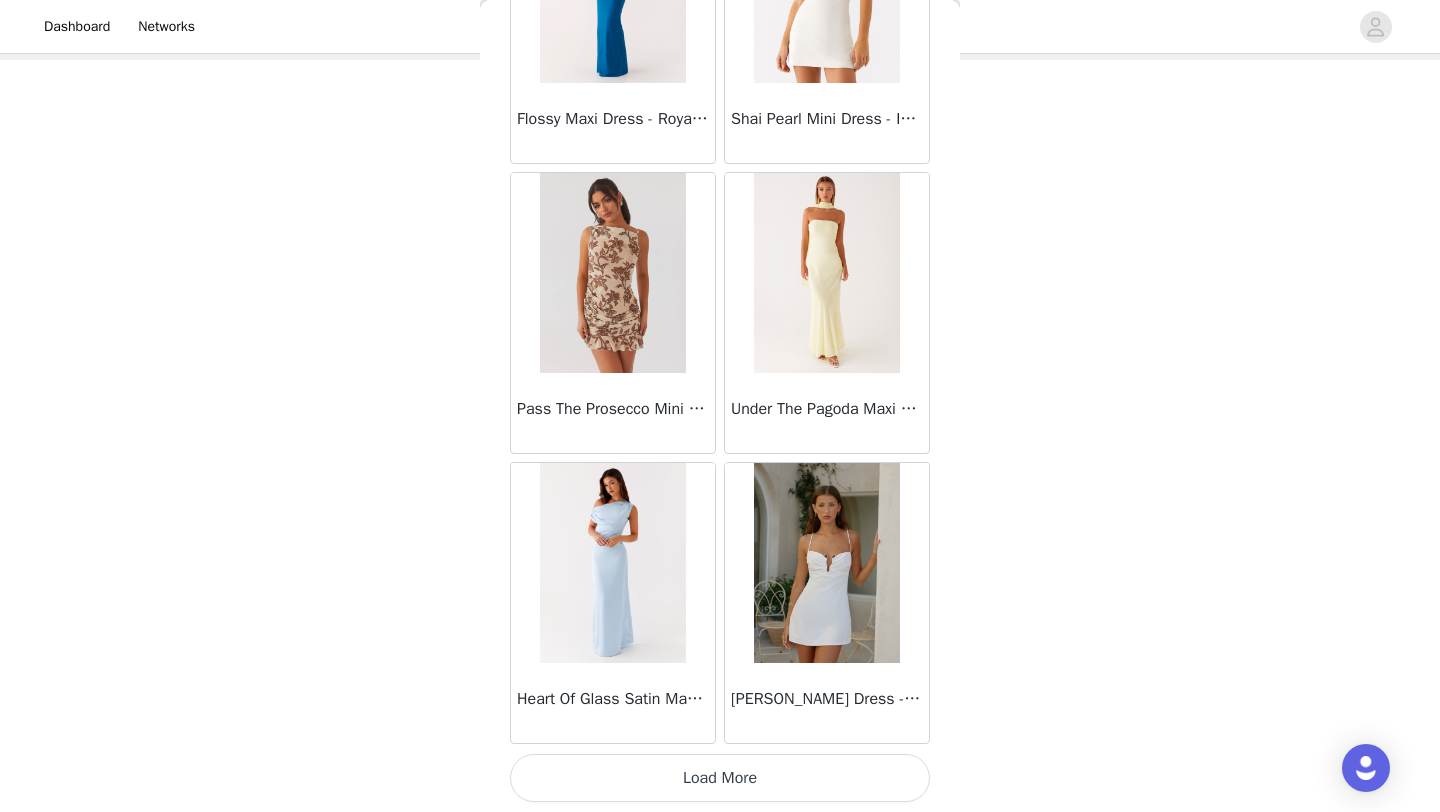 click on "Load More" at bounding box center [720, 778] 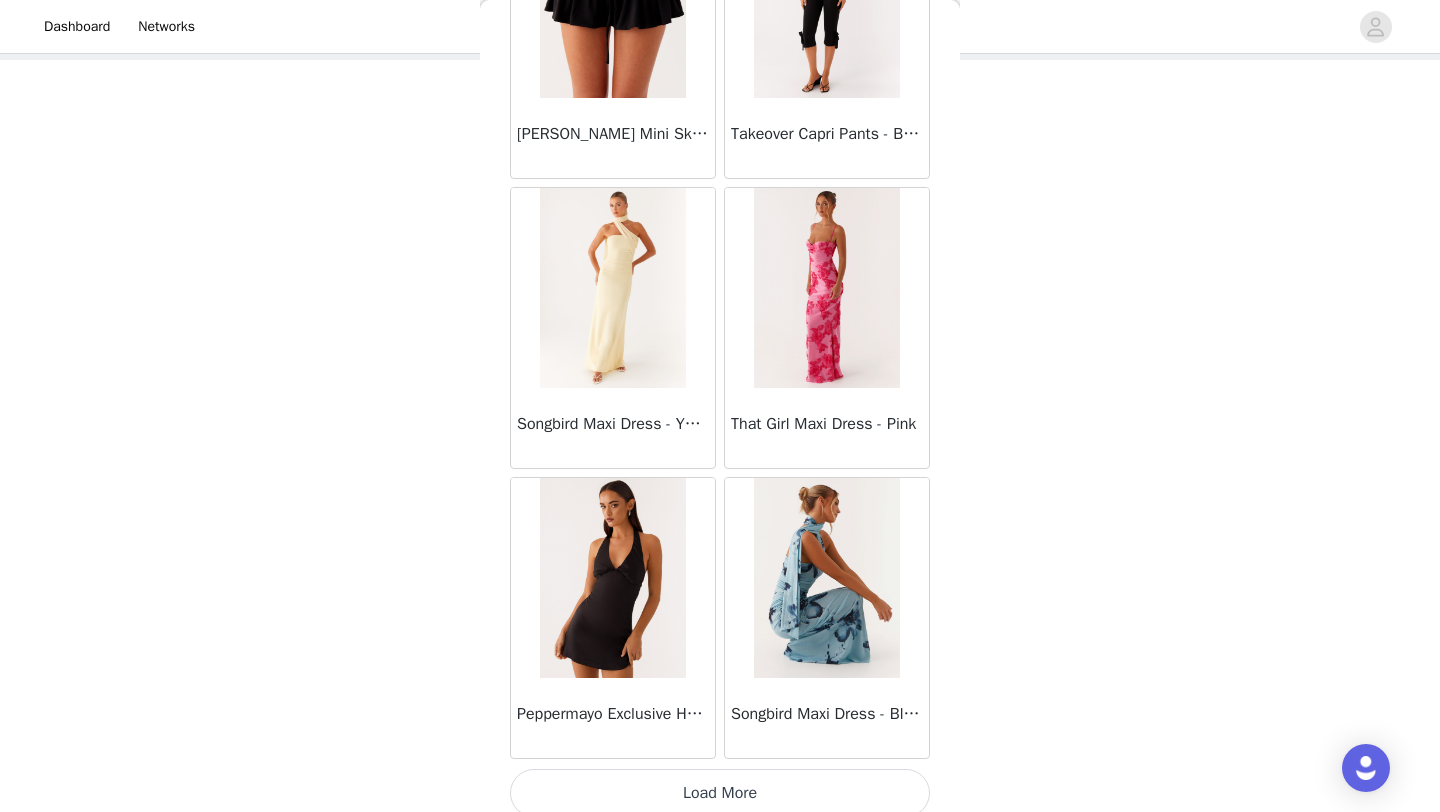 scroll, scrollTop: 34148, scrollLeft: 0, axis: vertical 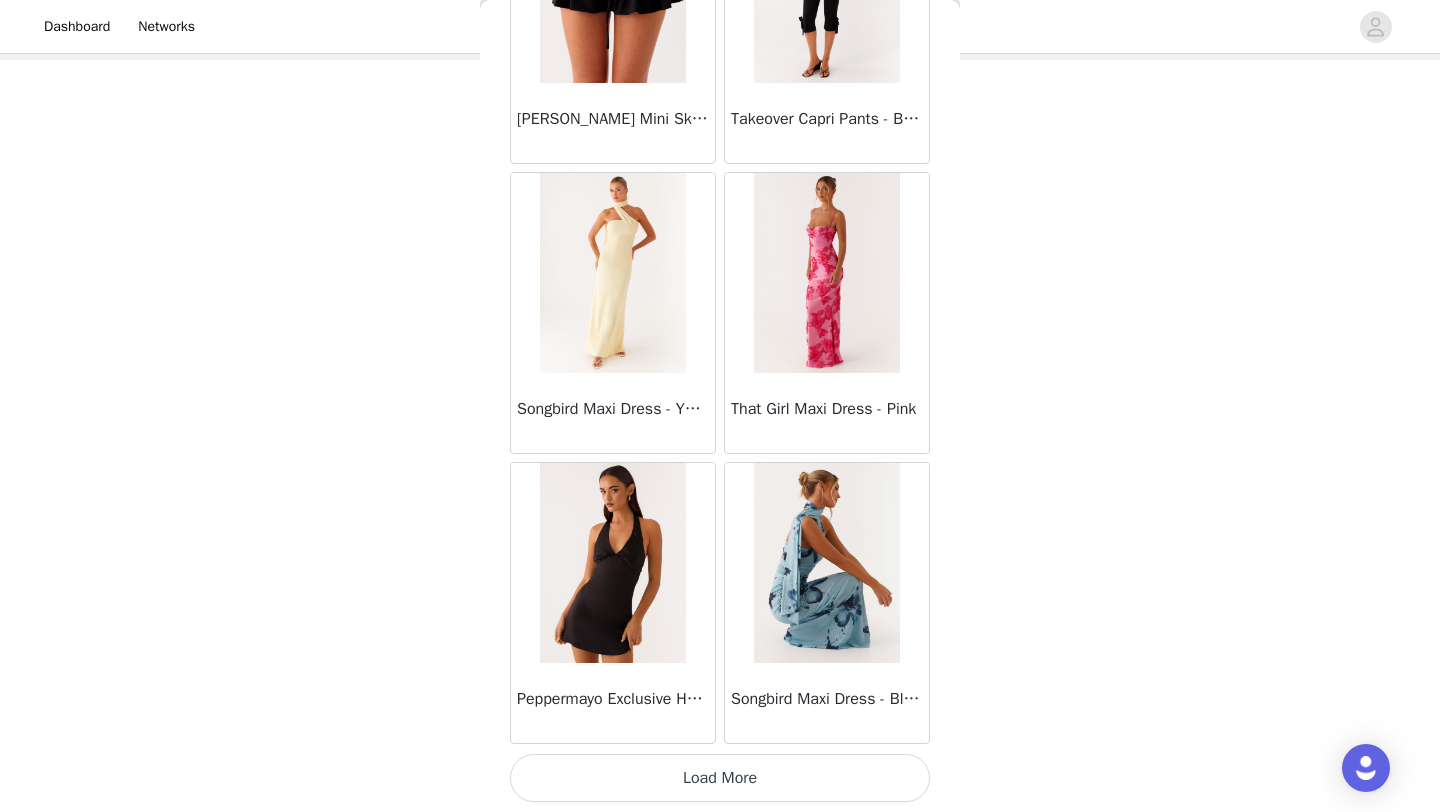 click on "Load More" at bounding box center (720, 778) 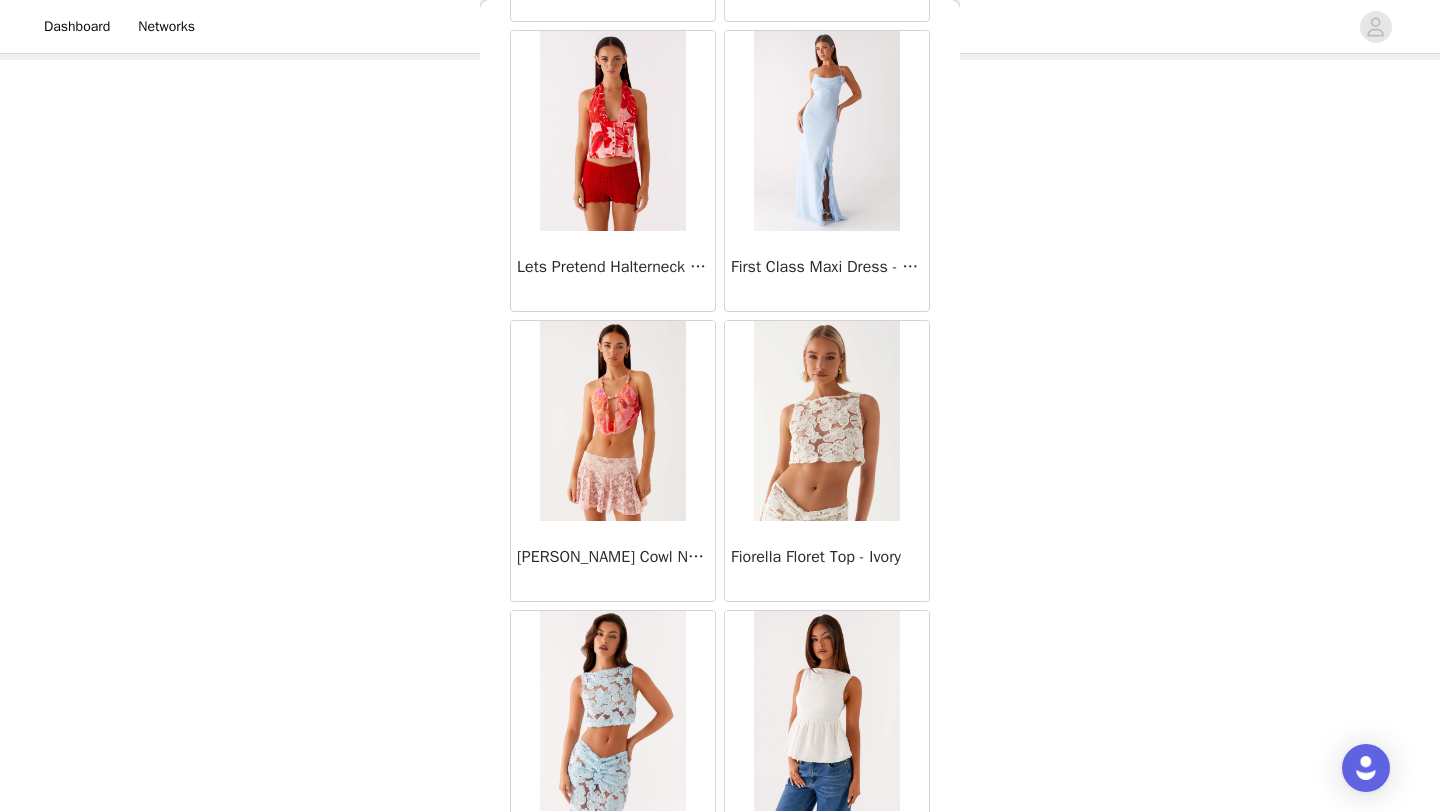 scroll, scrollTop: 37048, scrollLeft: 0, axis: vertical 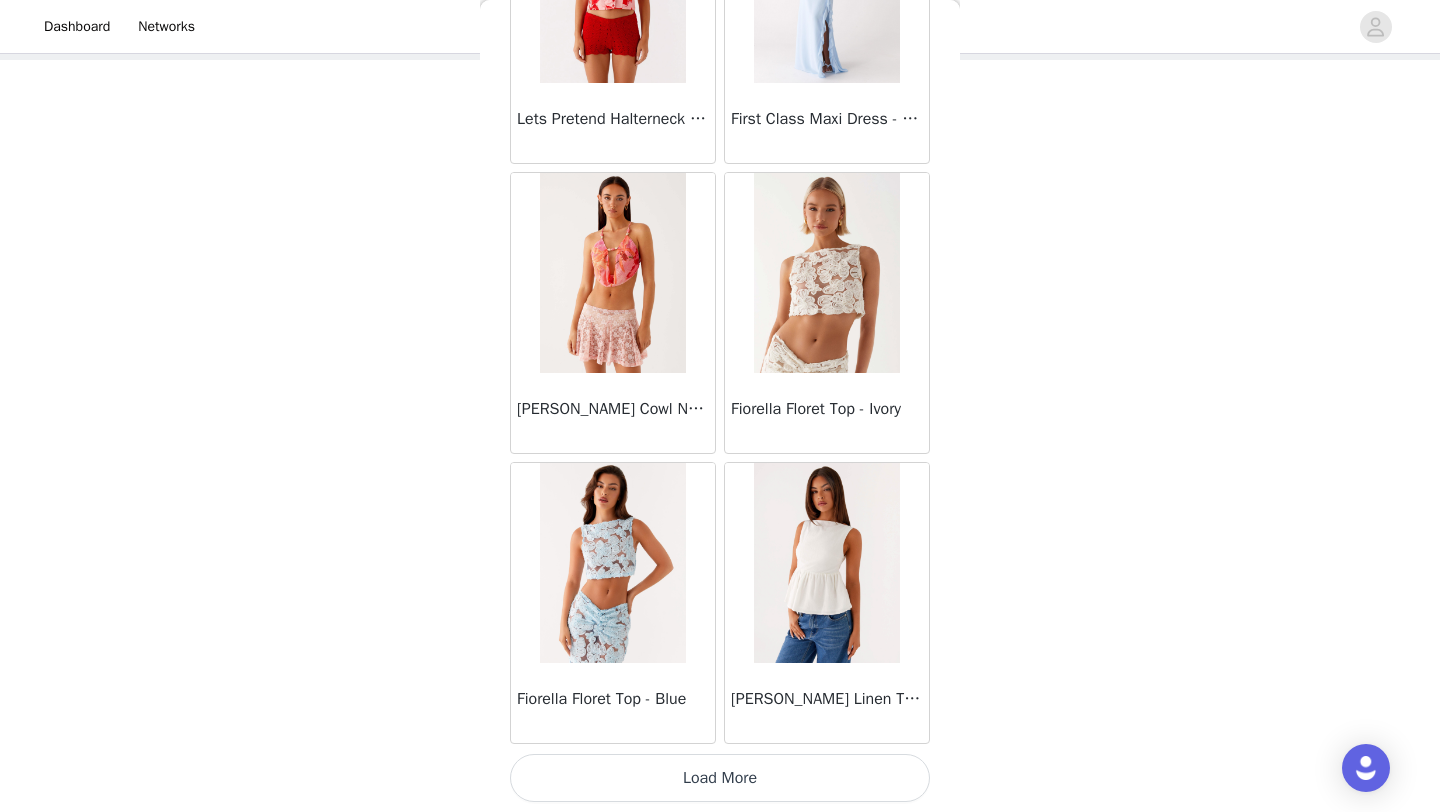 click on "Load More" at bounding box center [720, 778] 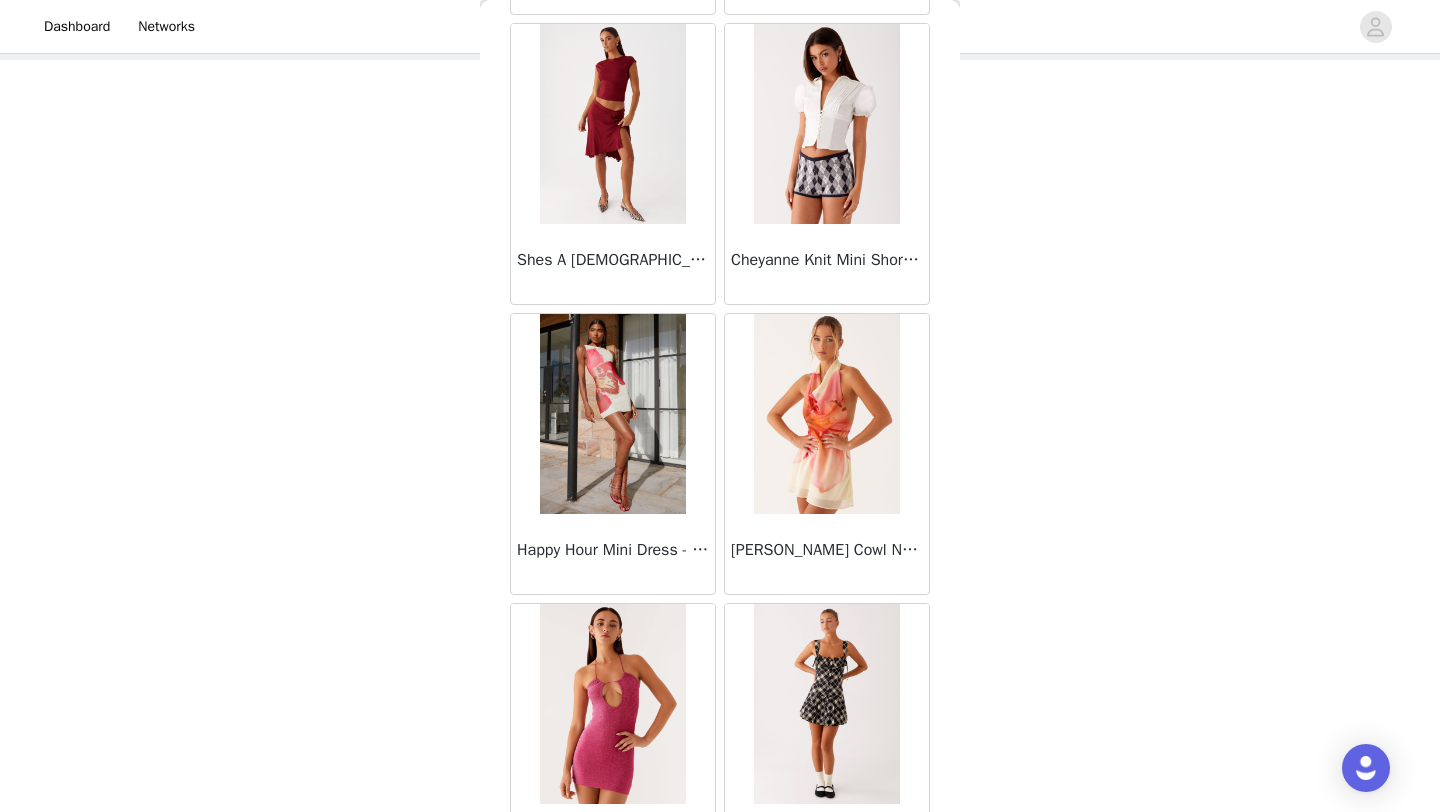 scroll, scrollTop: 39948, scrollLeft: 0, axis: vertical 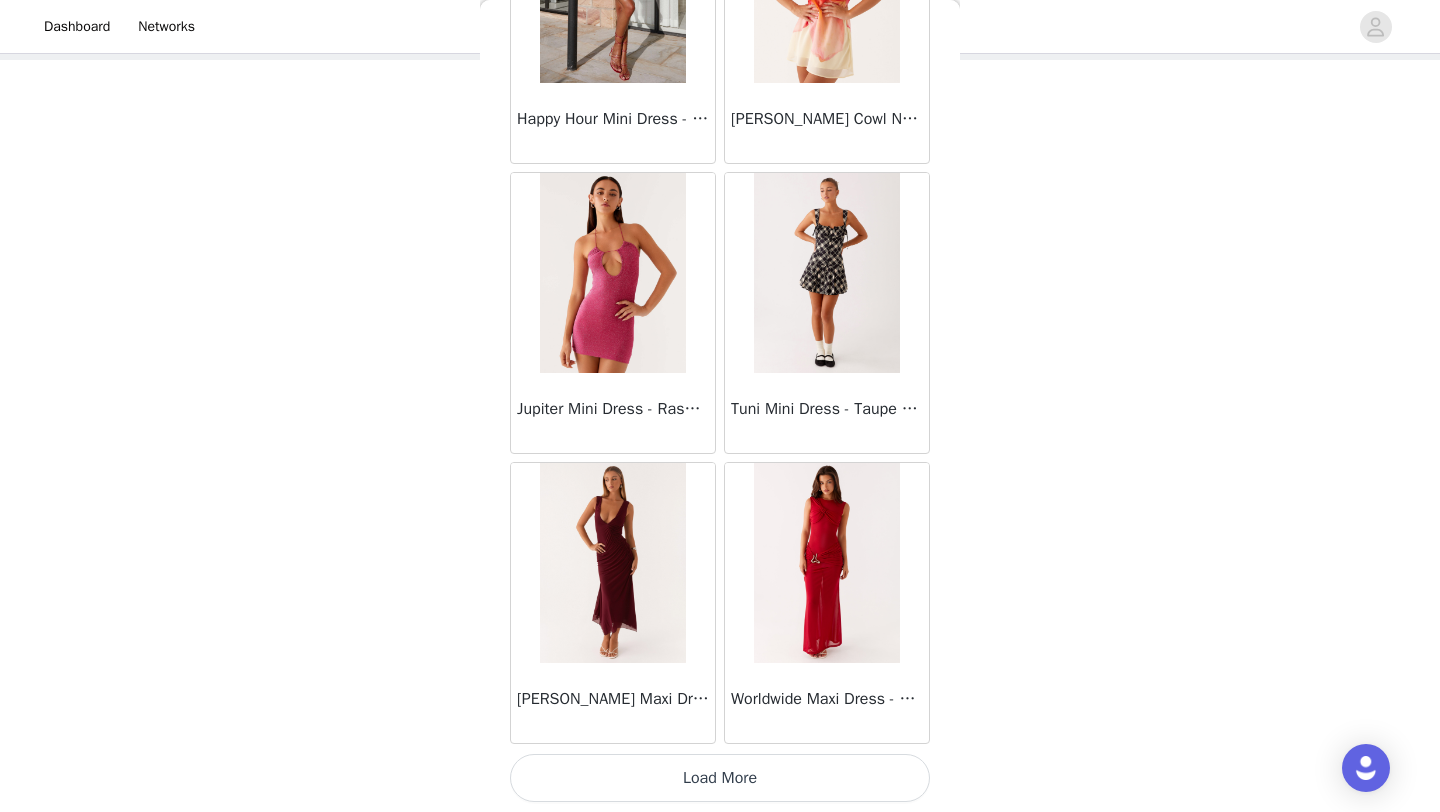 click on "Load More" at bounding box center (720, 778) 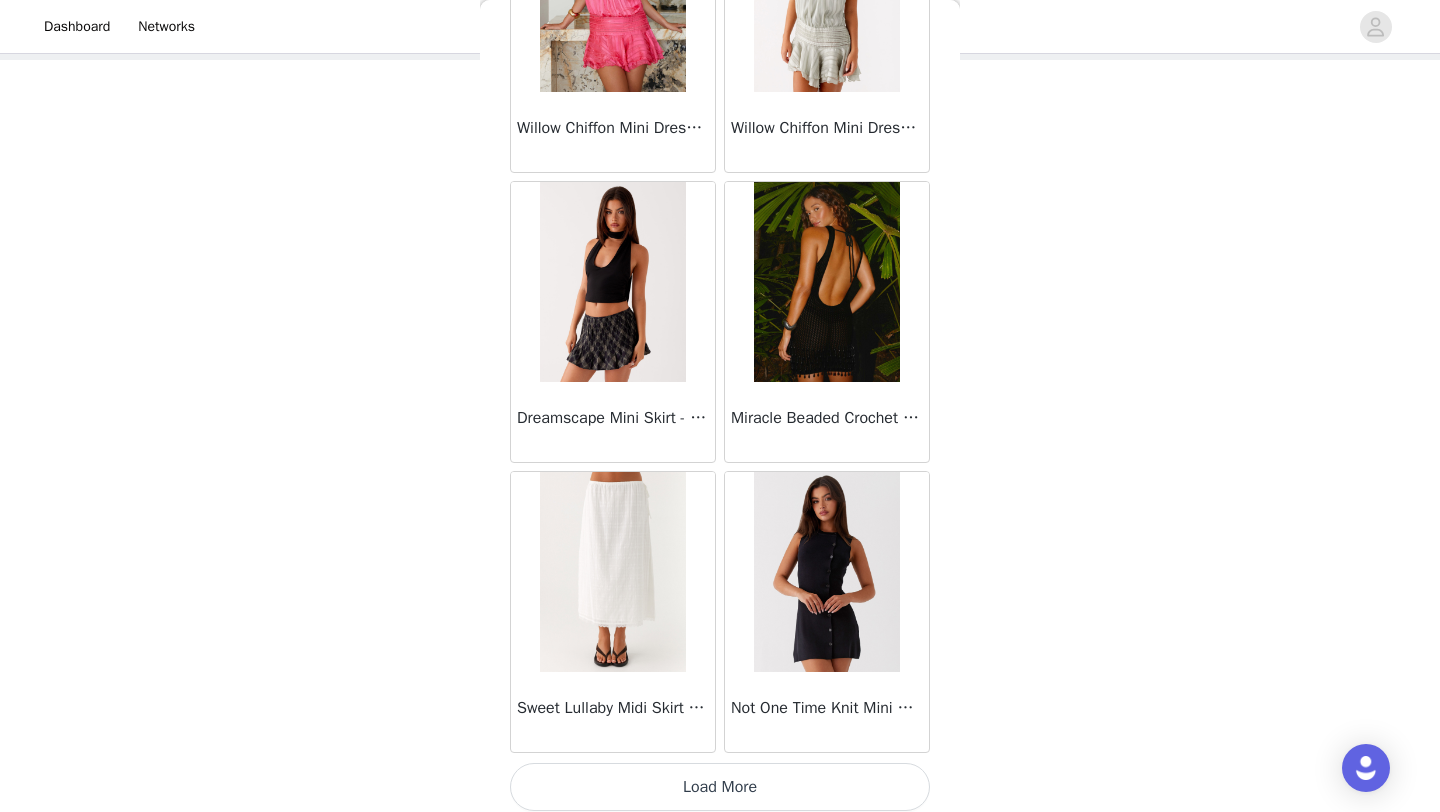 scroll, scrollTop: 42848, scrollLeft: 0, axis: vertical 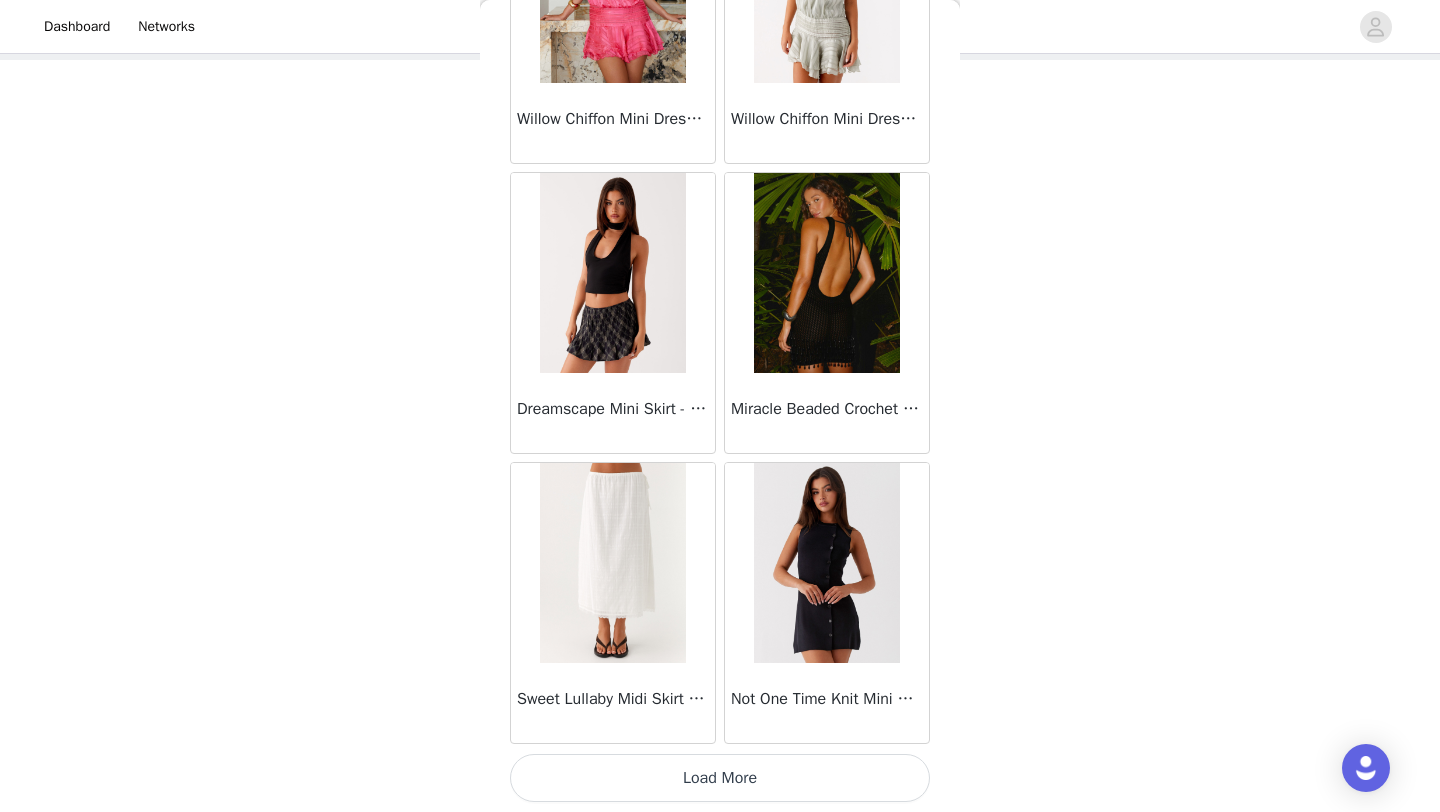 click on "Load More" at bounding box center (720, 778) 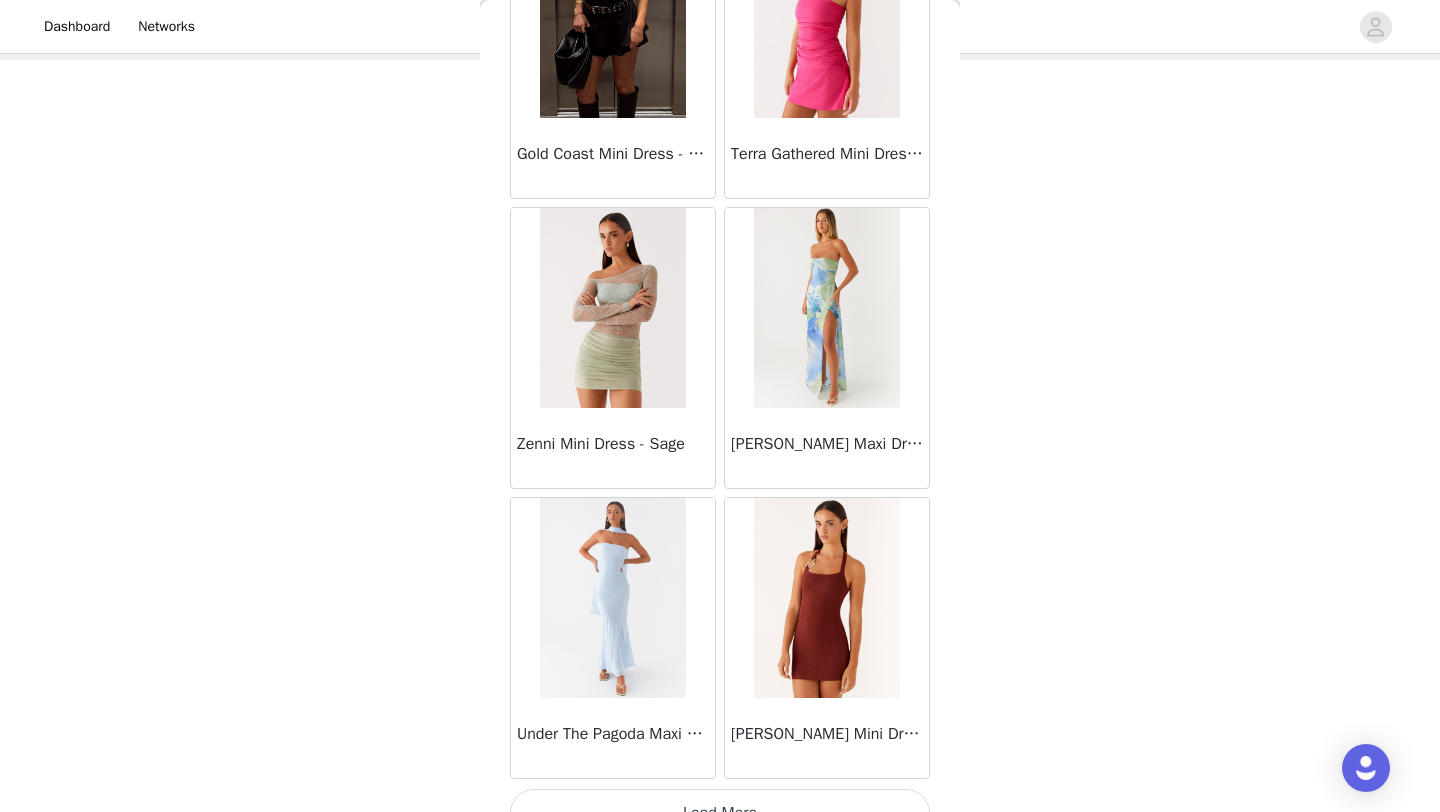 scroll, scrollTop: 45748, scrollLeft: 0, axis: vertical 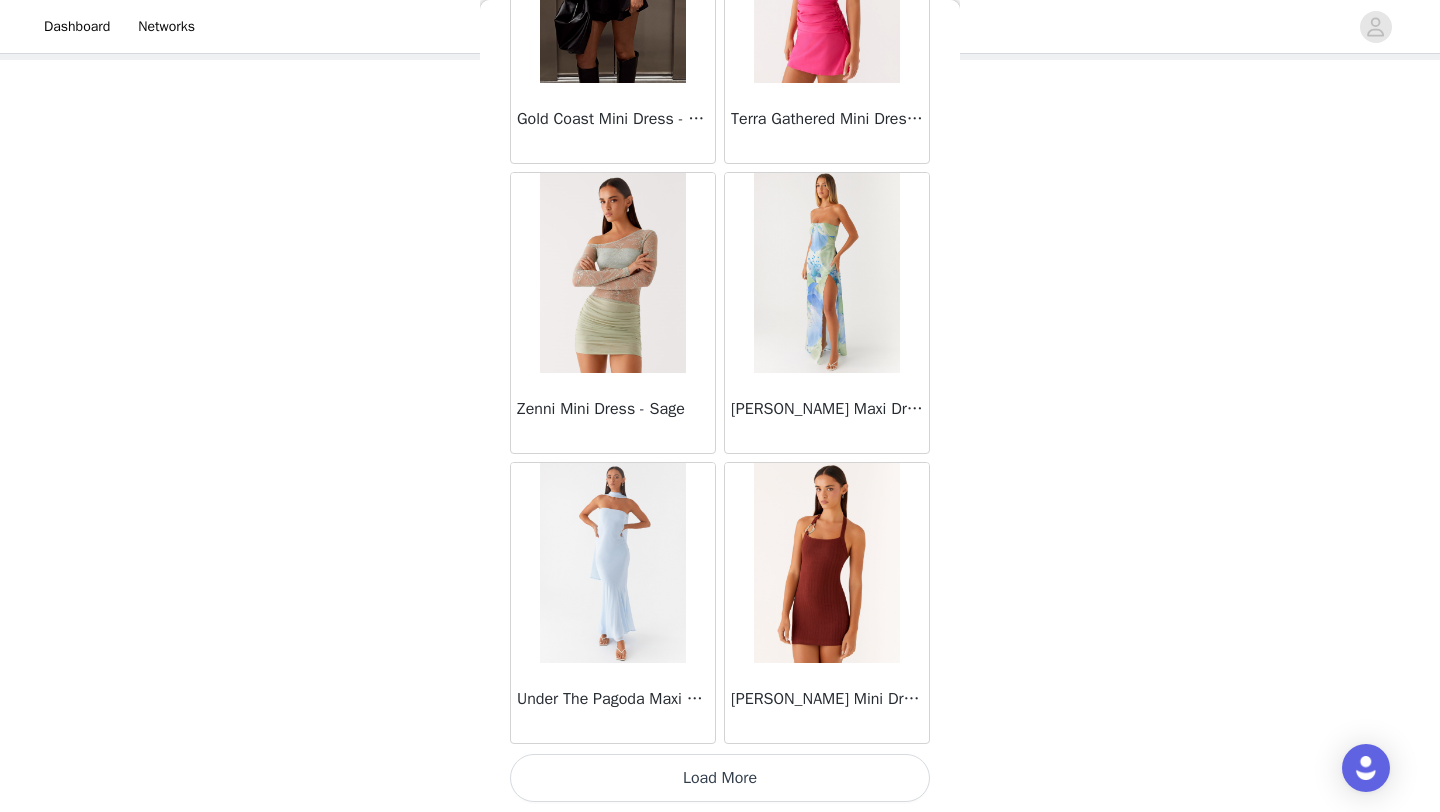 click on "Load More" at bounding box center [720, 778] 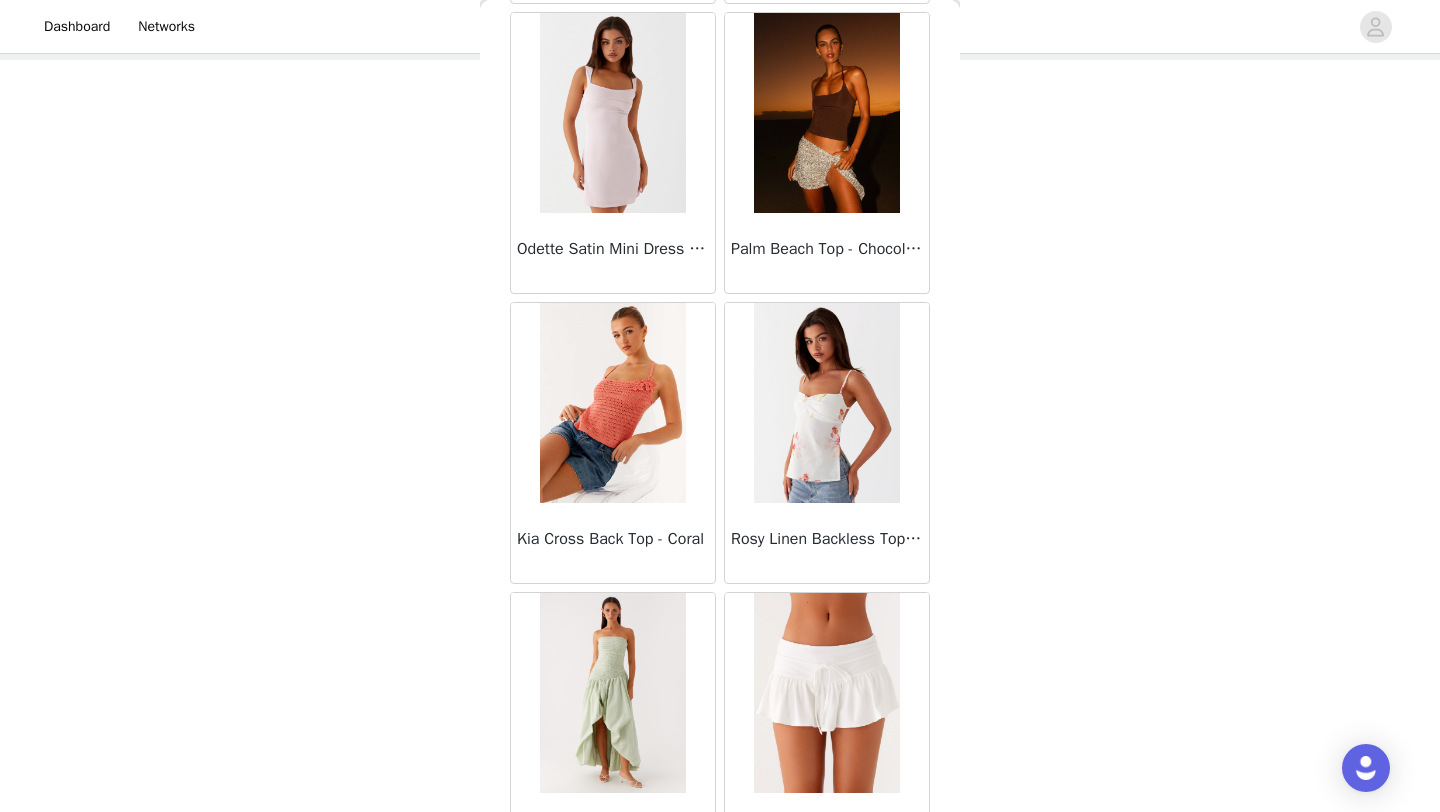 scroll, scrollTop: 48648, scrollLeft: 0, axis: vertical 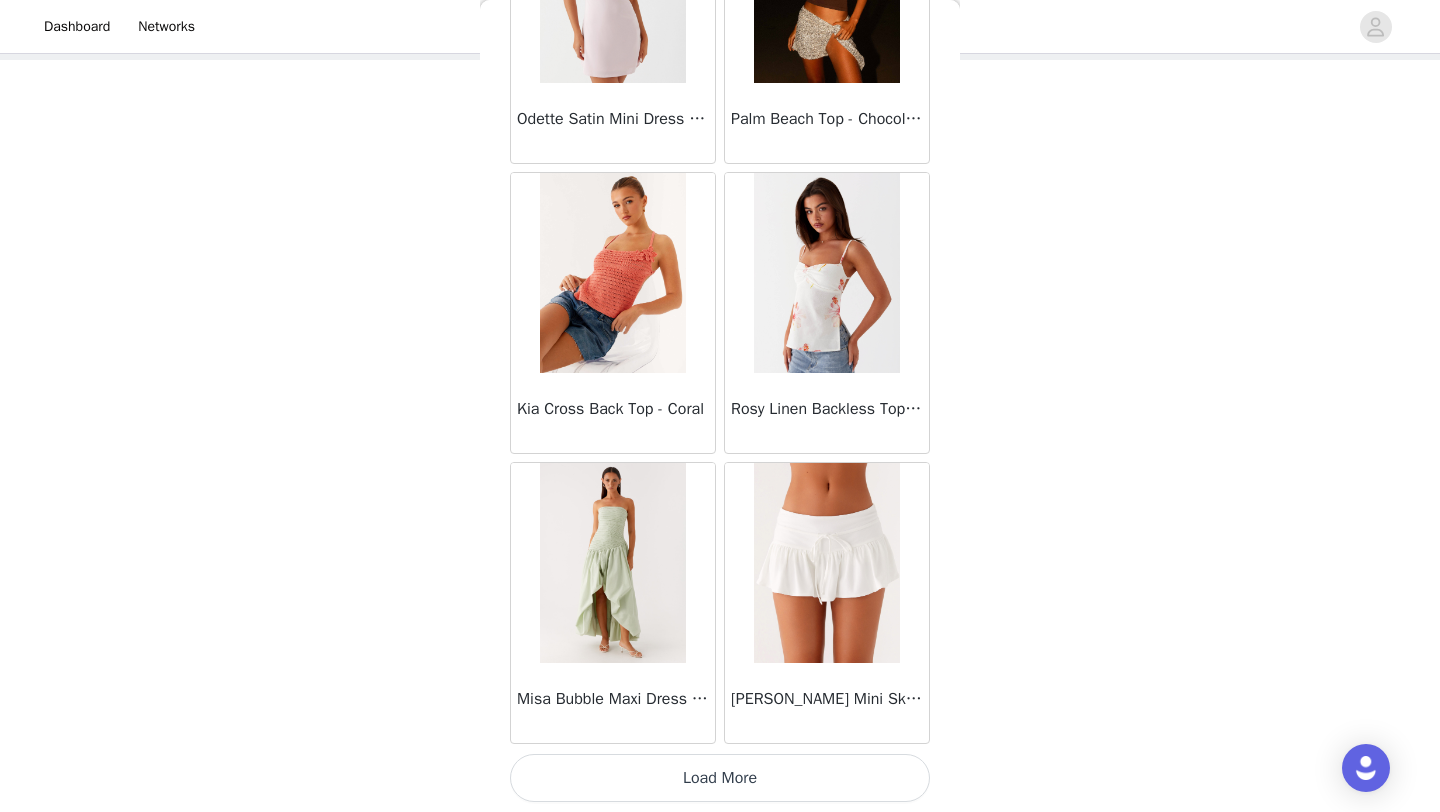 click on "Load More" at bounding box center (720, 778) 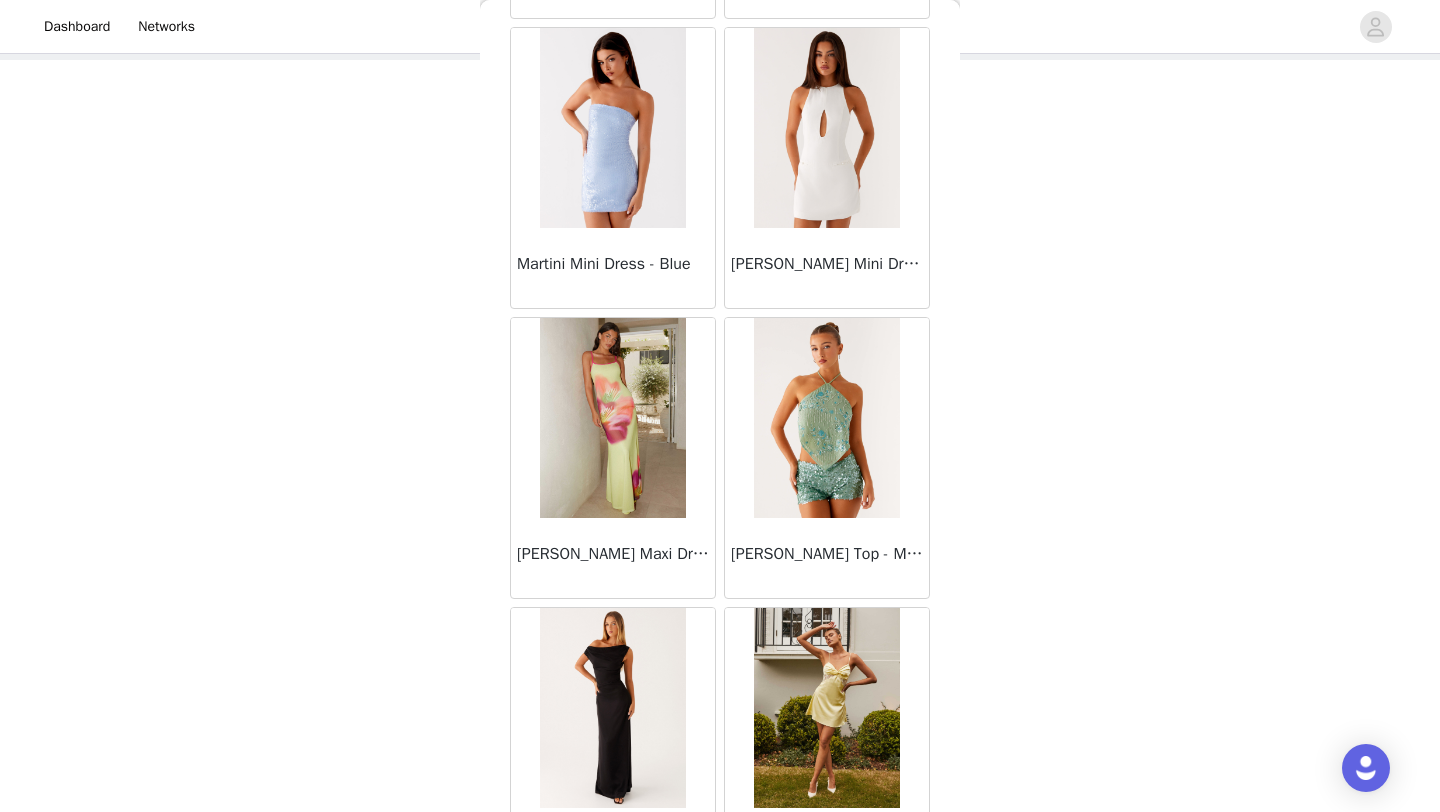 scroll, scrollTop: 51548, scrollLeft: 0, axis: vertical 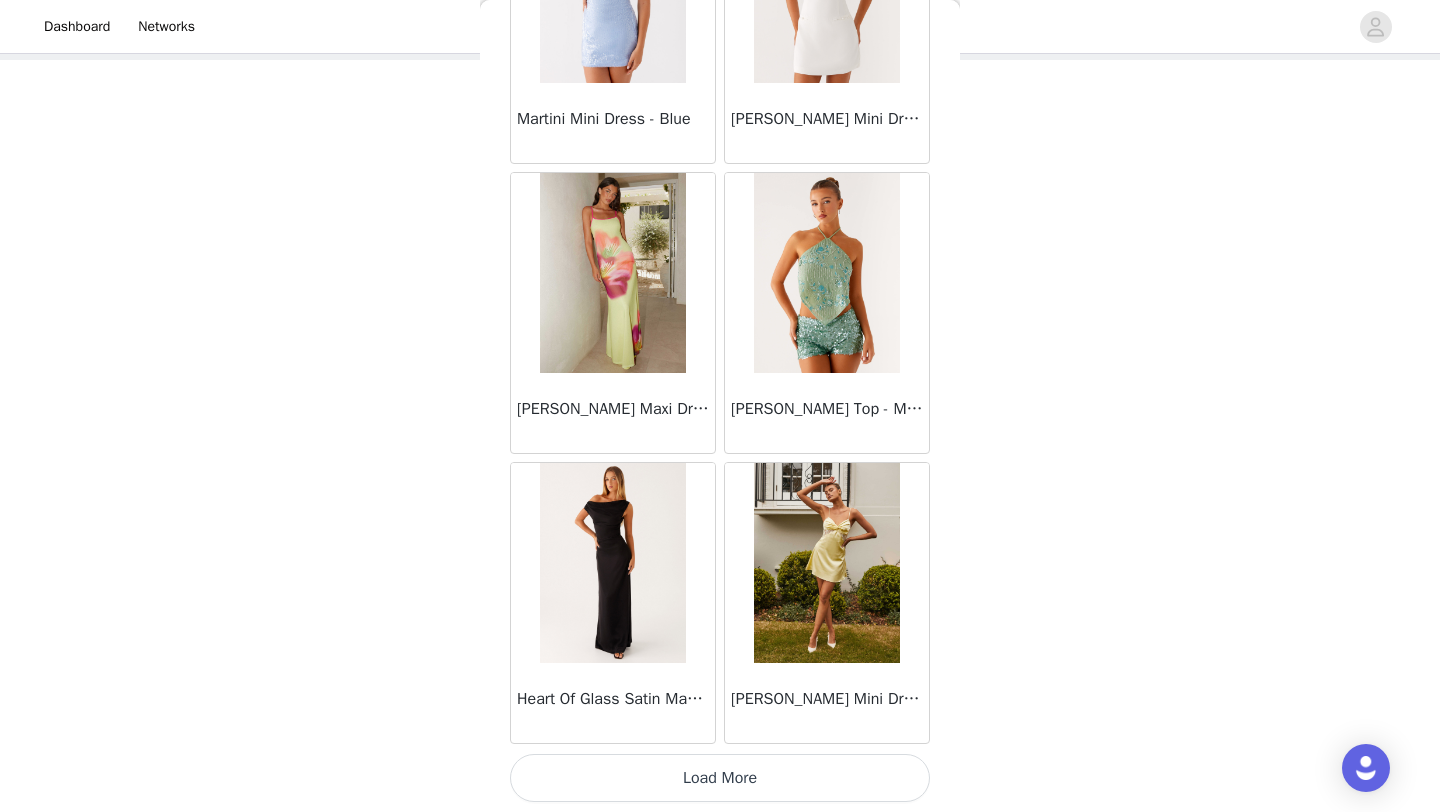 click on "Load More" at bounding box center [720, 778] 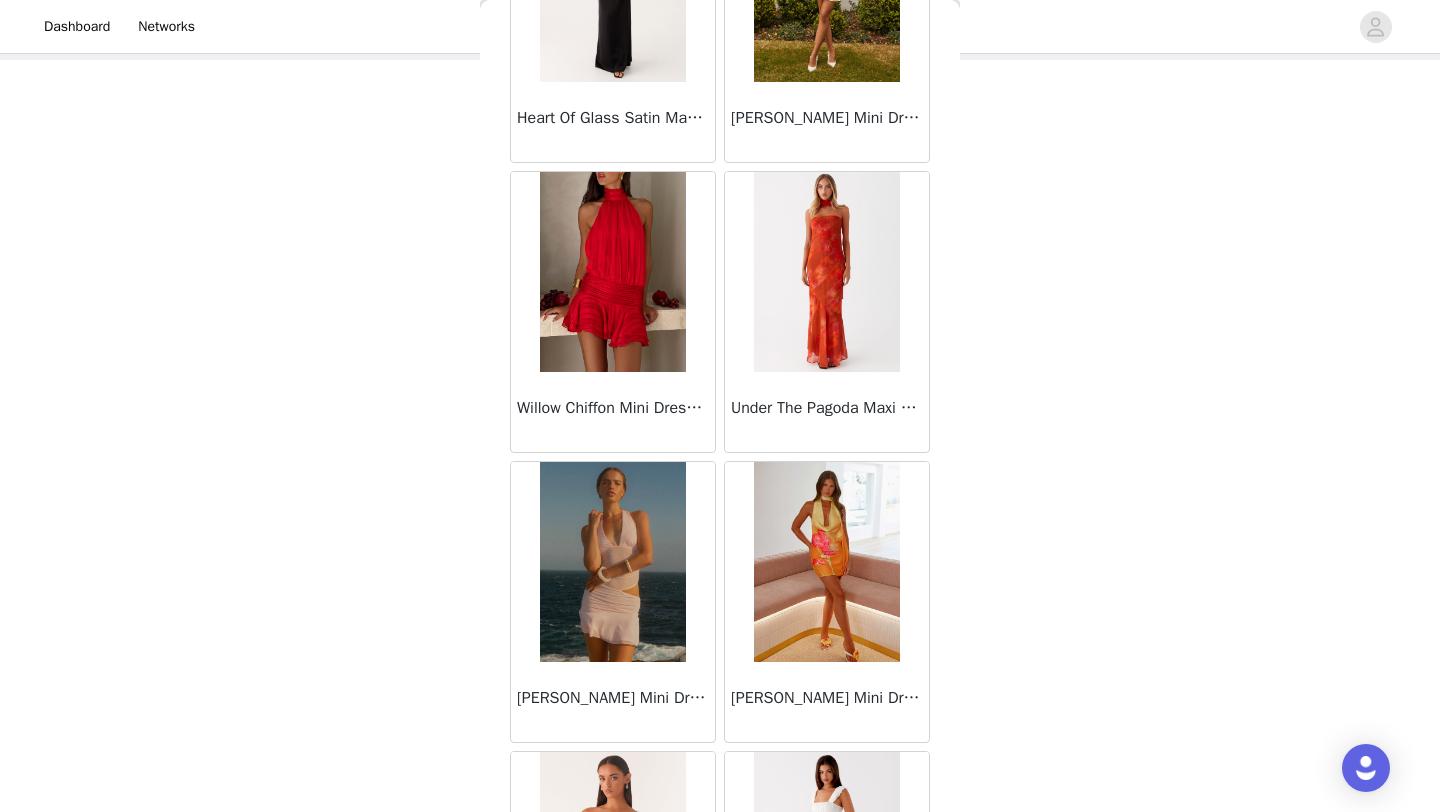scroll, scrollTop: 52130, scrollLeft: 0, axis: vertical 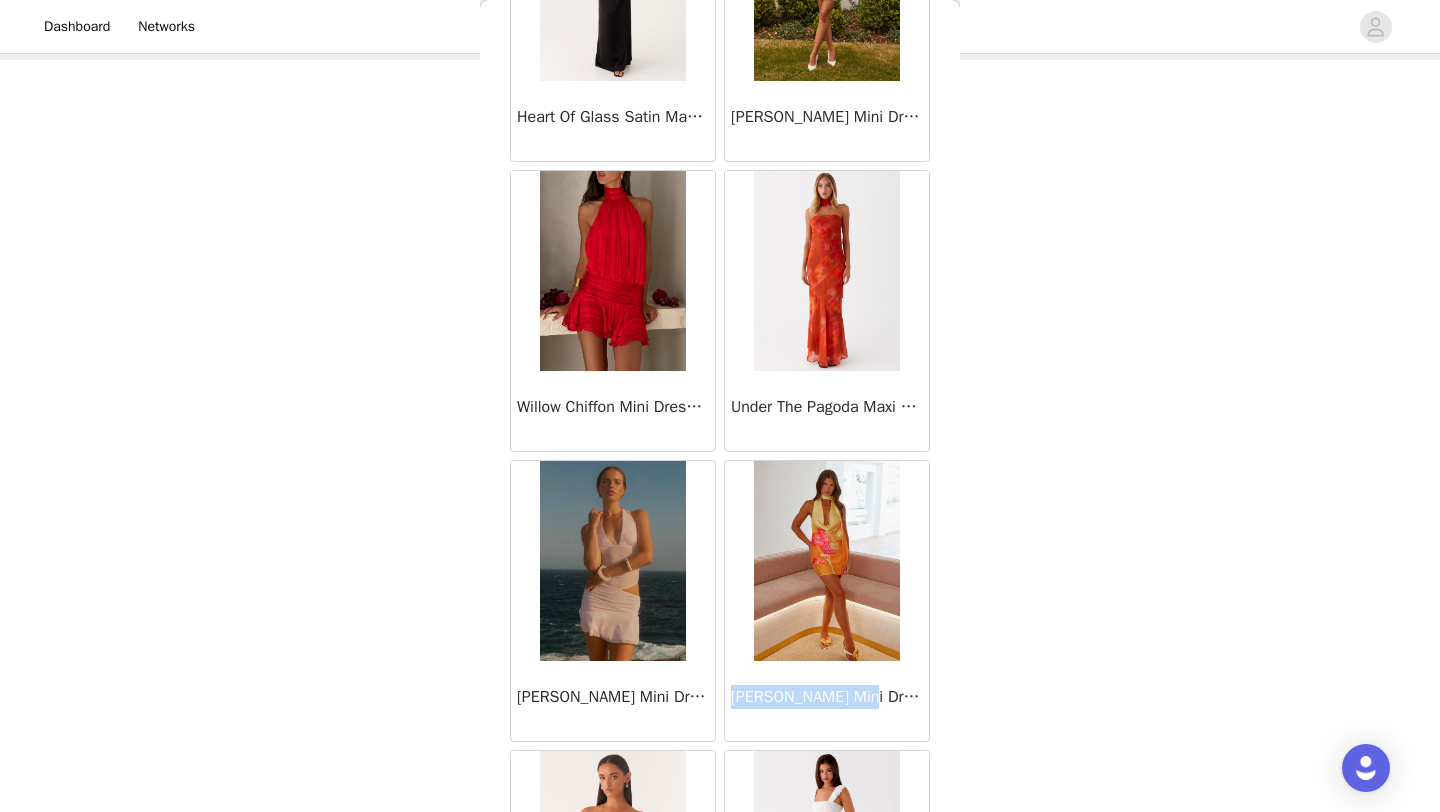 drag, startPoint x: 731, startPoint y: 697, endPoint x: 855, endPoint y: 700, distance: 124.036285 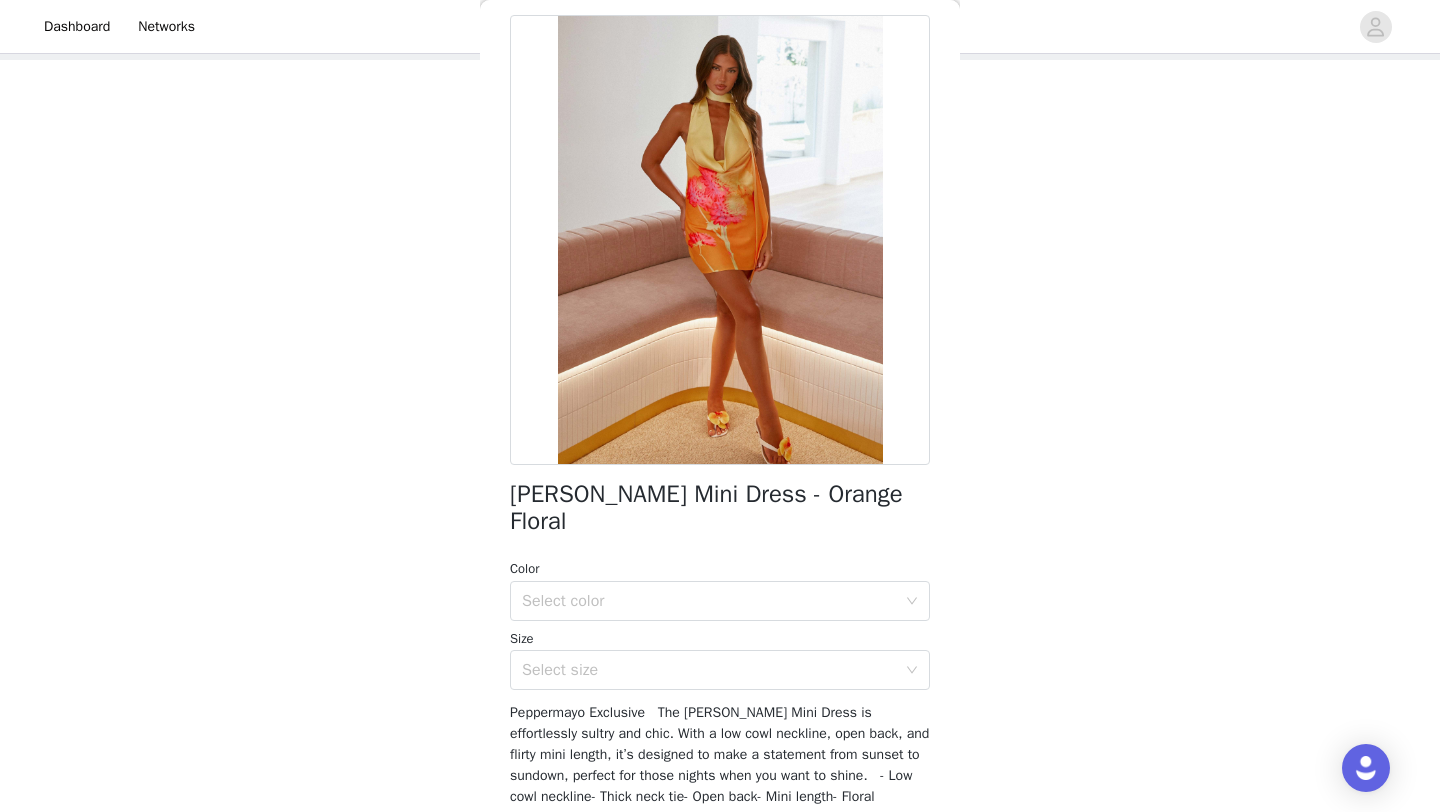 scroll, scrollTop: 79, scrollLeft: 0, axis: vertical 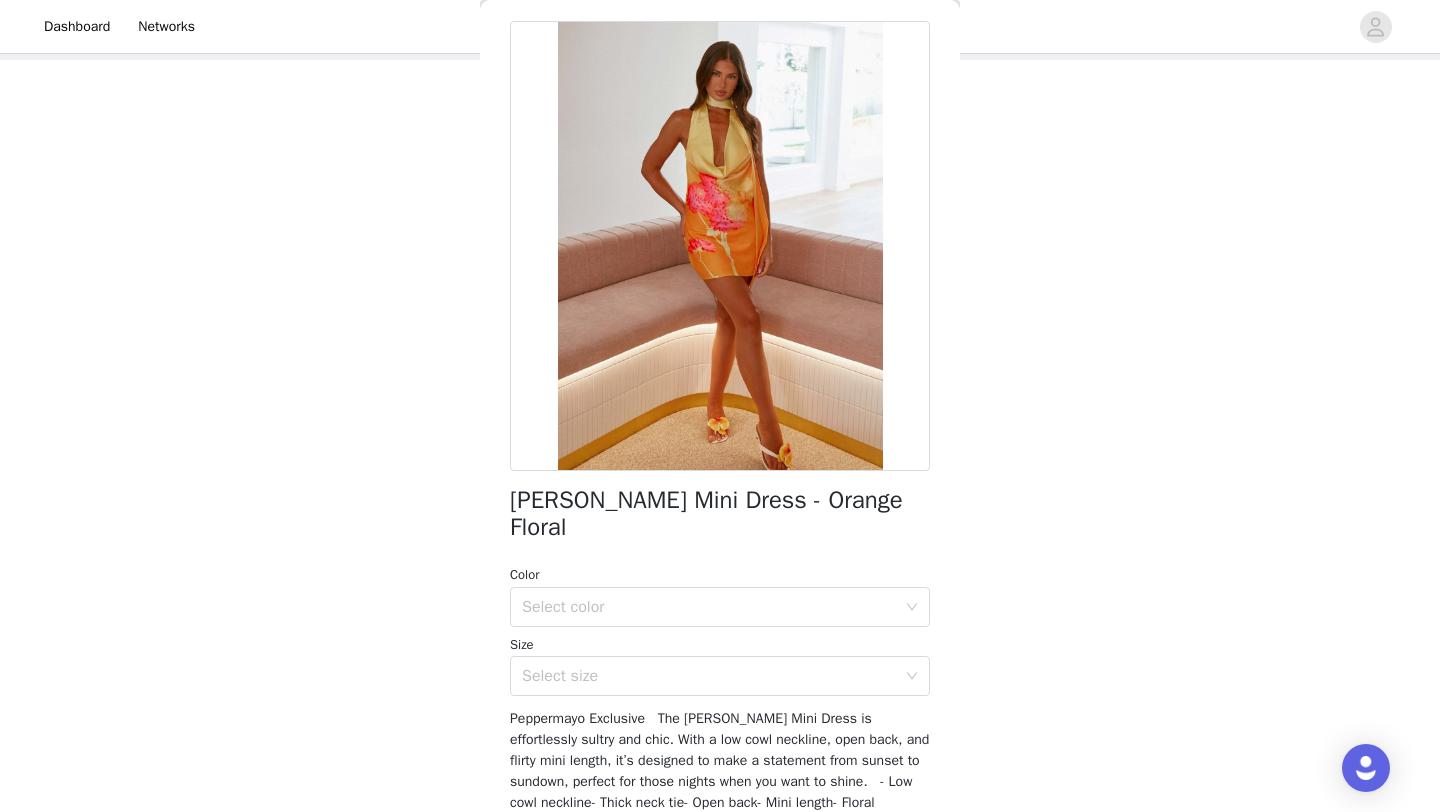 click on "[PERSON_NAME] Mini Dress - Orange Floral" at bounding box center (720, 514) 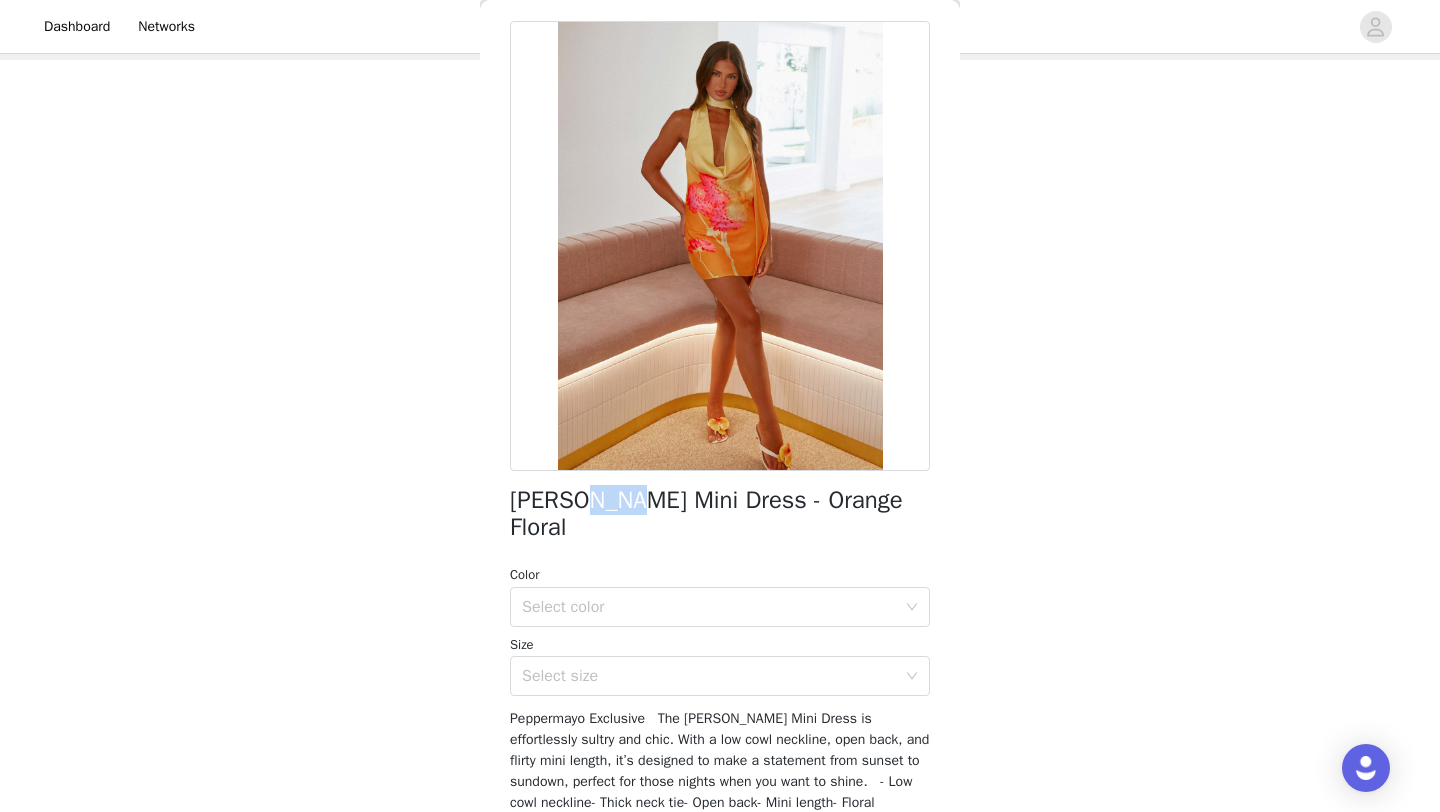 click on "[PERSON_NAME] Mini Dress - Orange Floral" at bounding box center (720, 514) 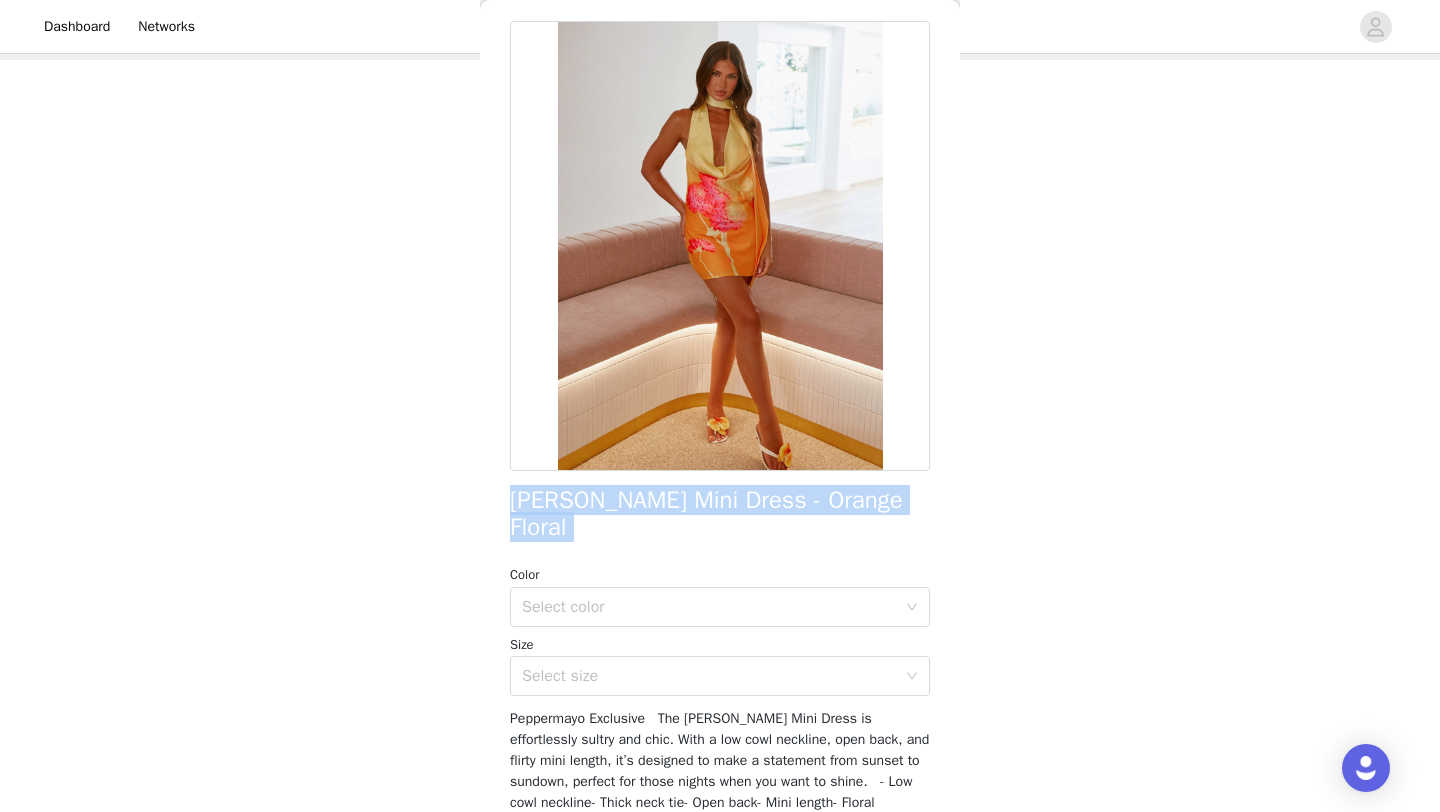 click on "[PERSON_NAME] Mini Dress - Orange Floral" at bounding box center [720, 514] 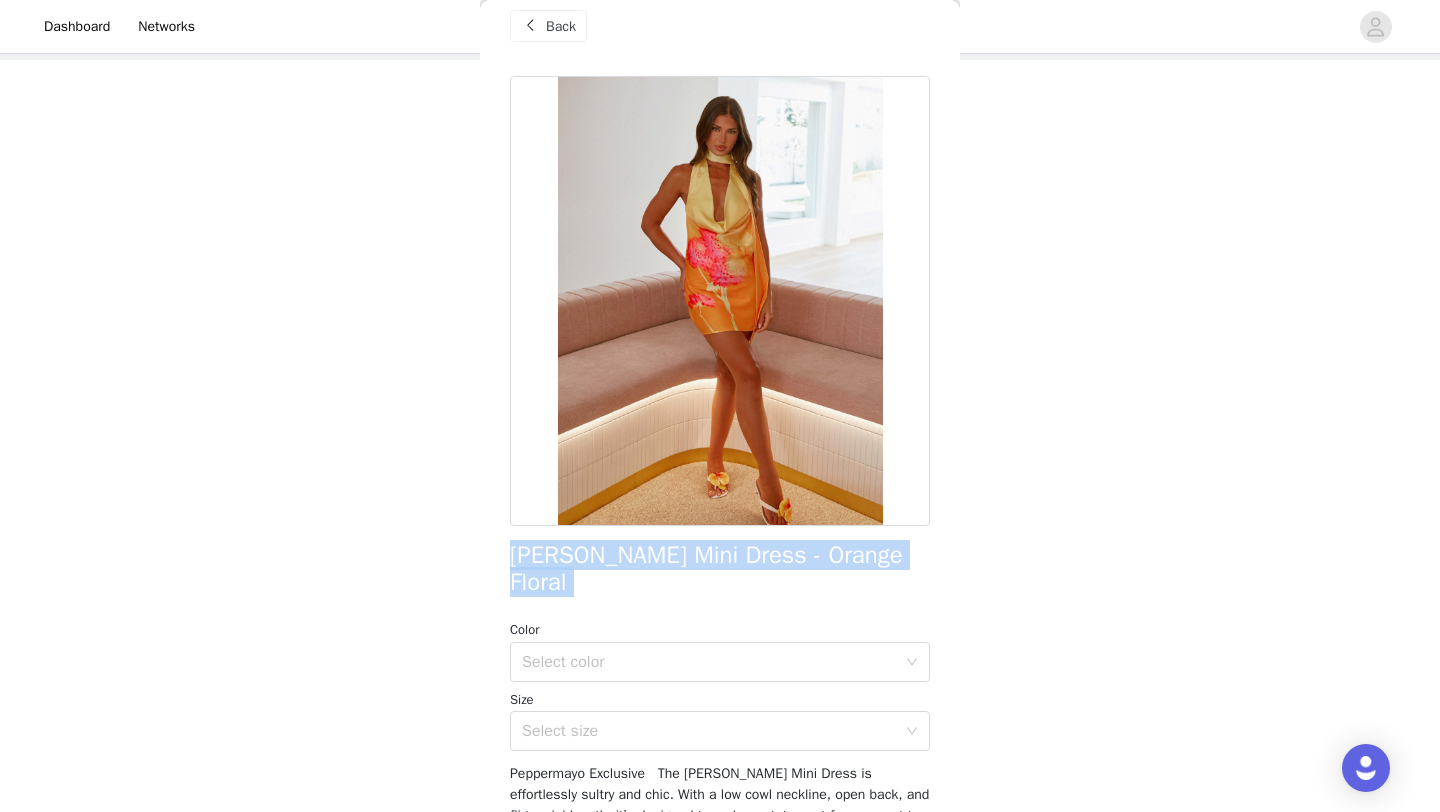 scroll, scrollTop: 4, scrollLeft: 0, axis: vertical 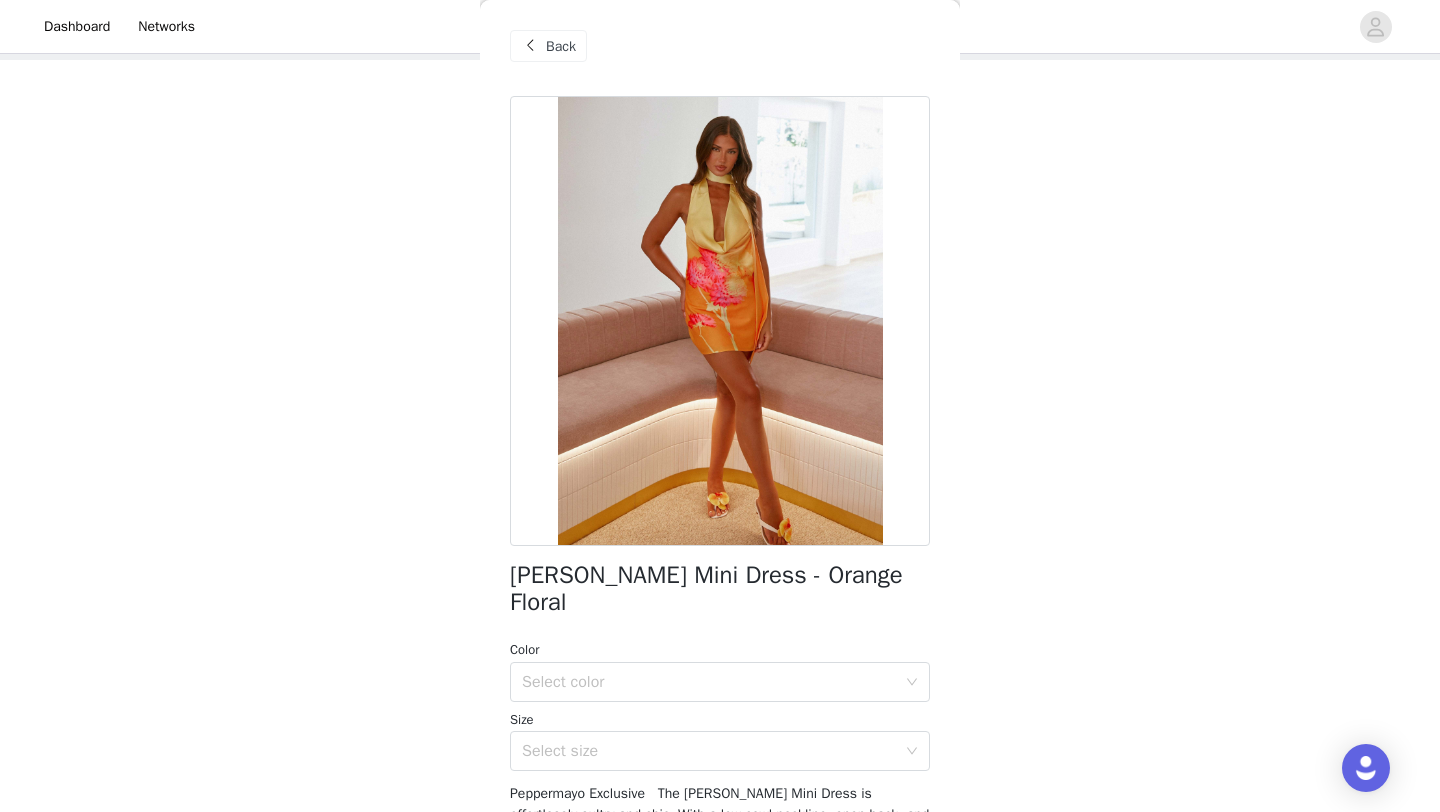 click on "Back" at bounding box center [561, 46] 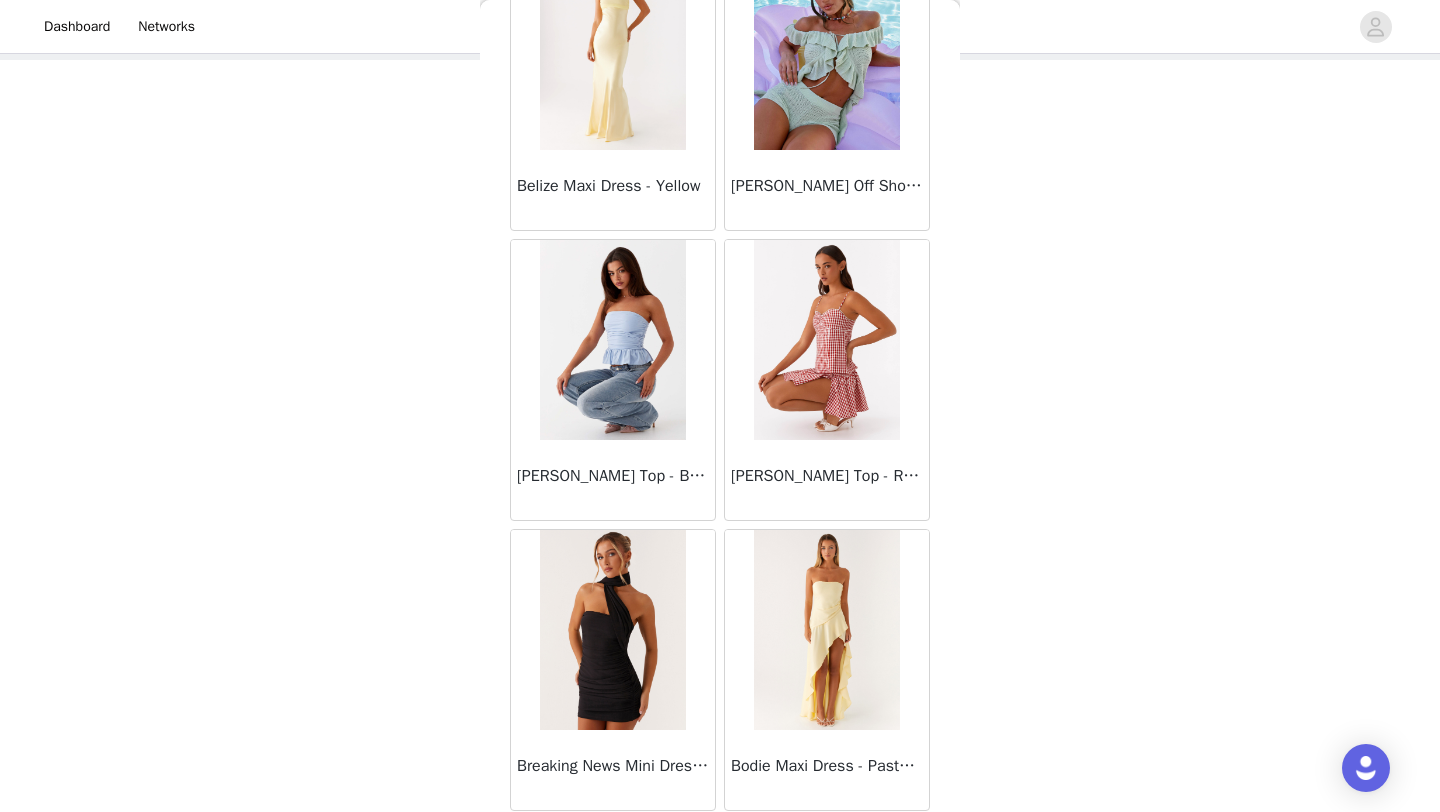 scroll, scrollTop: 3962, scrollLeft: 0, axis: vertical 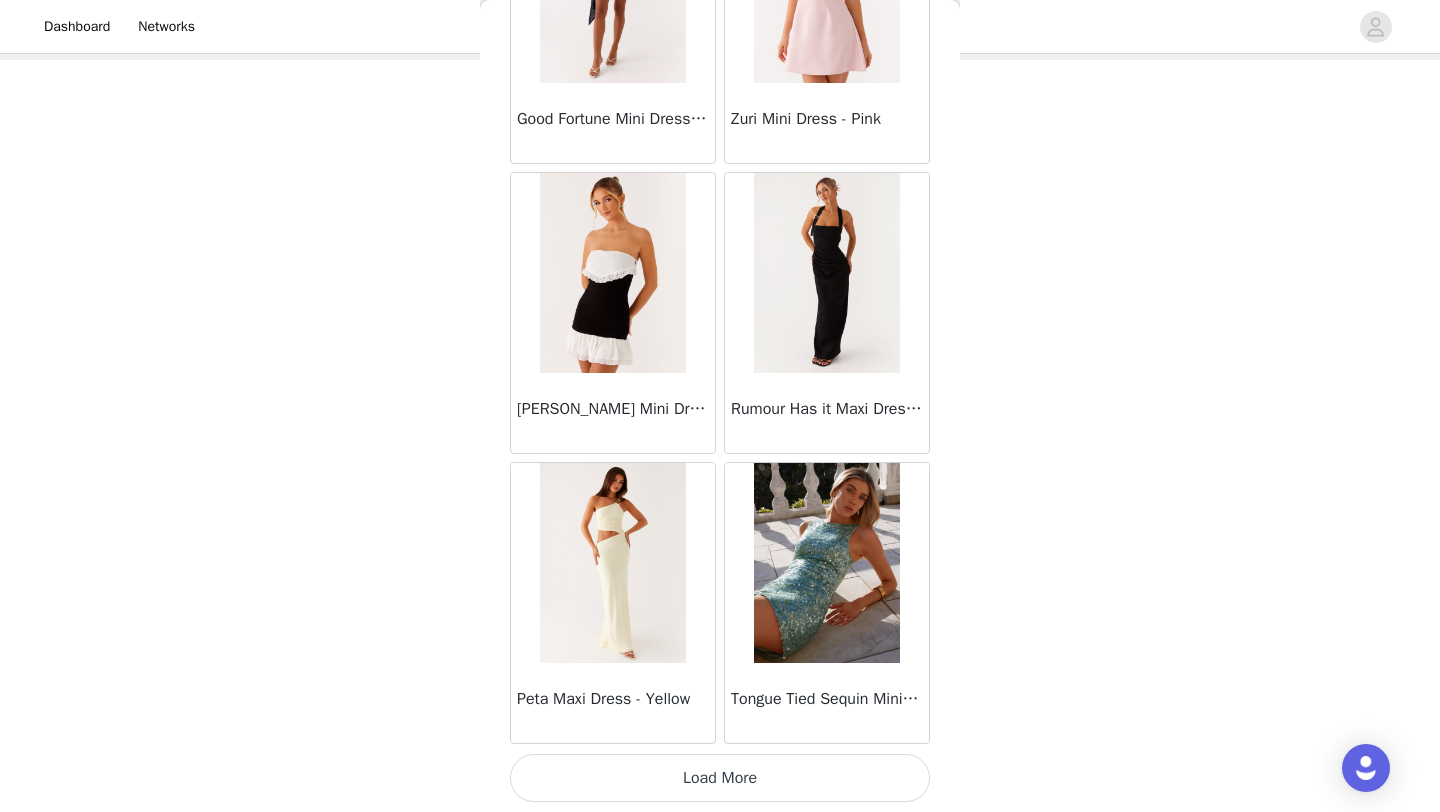 click on "Load More" at bounding box center (720, 778) 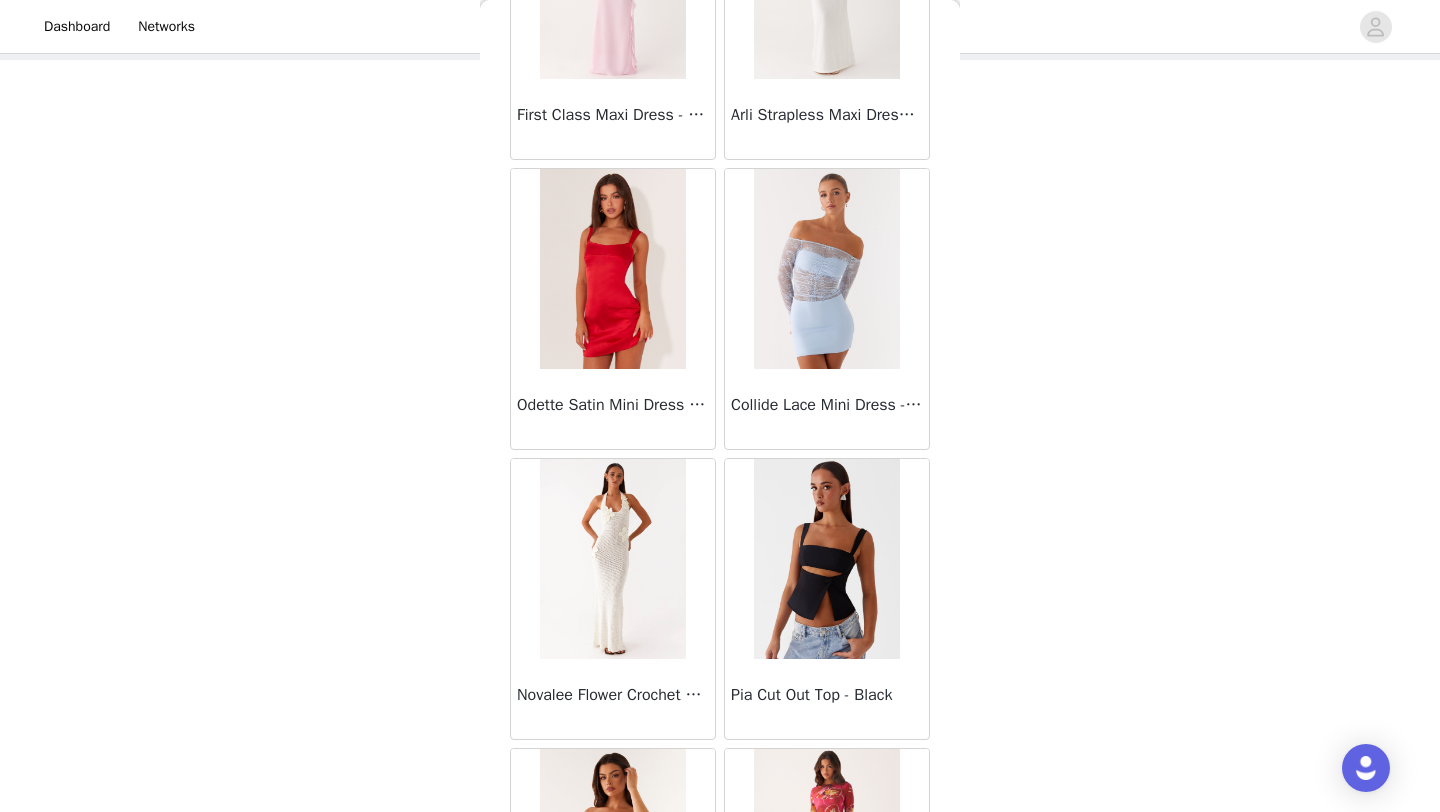 scroll, scrollTop: 57348, scrollLeft: 0, axis: vertical 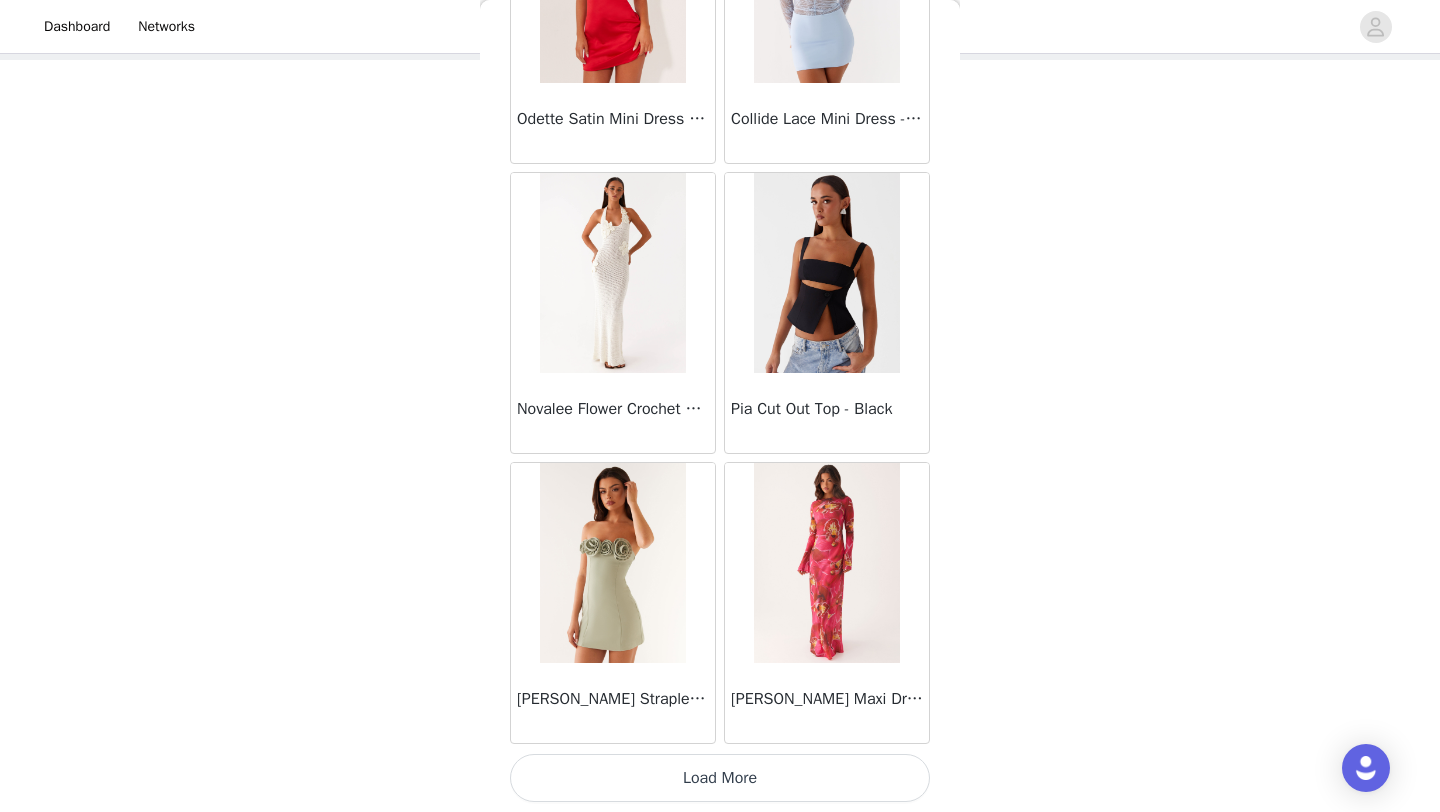 click on "Load More" at bounding box center [720, 778] 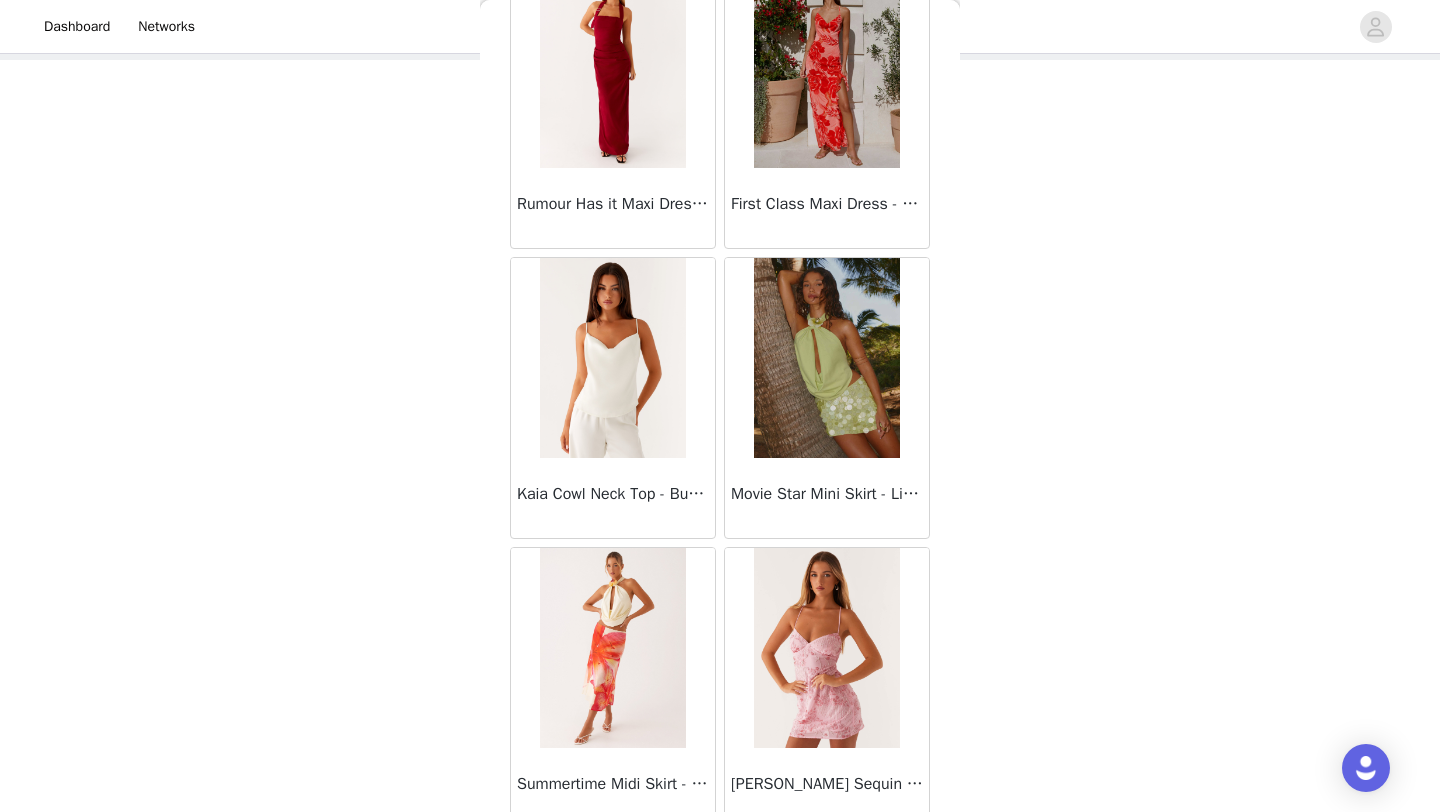 scroll, scrollTop: 60248, scrollLeft: 0, axis: vertical 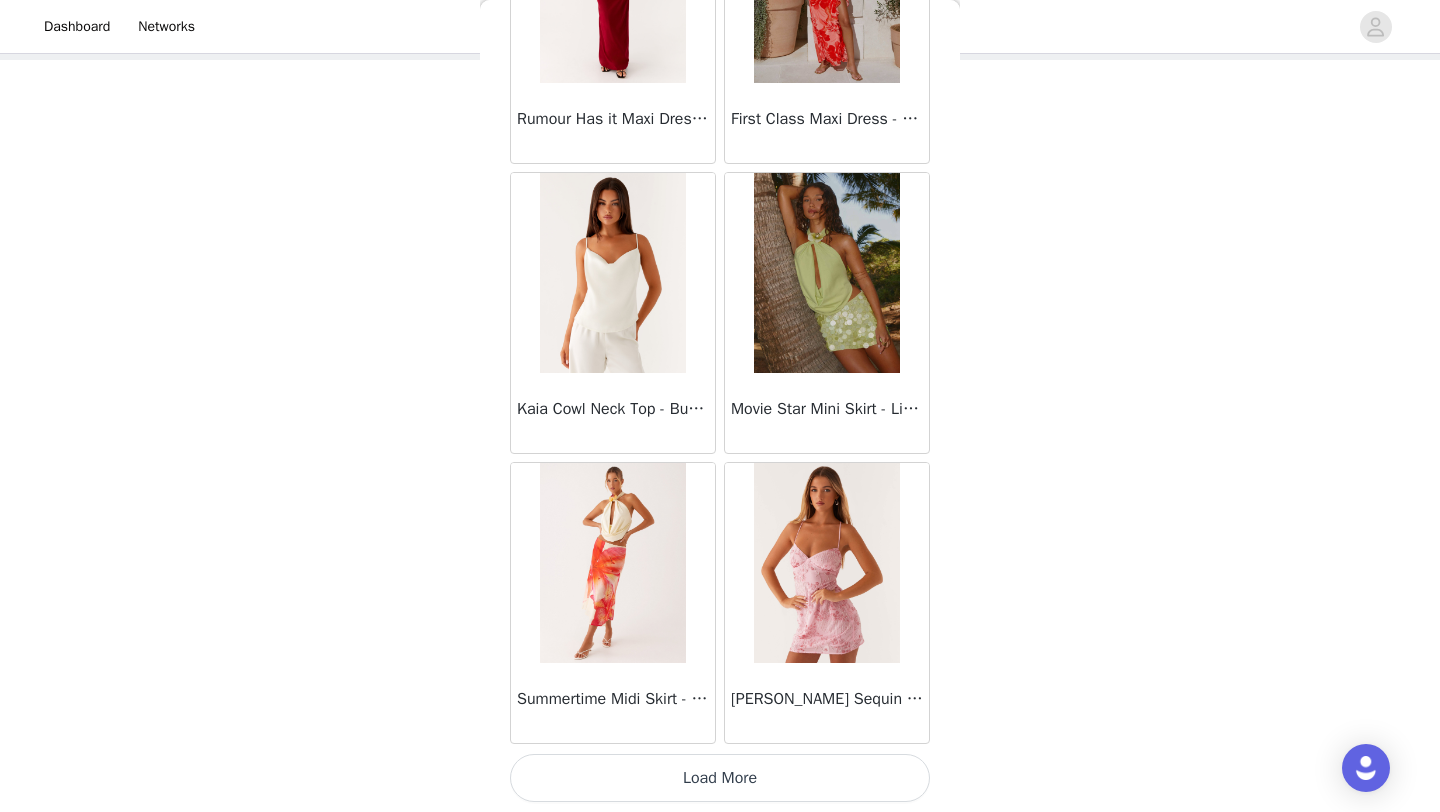 click on "Load More" at bounding box center [720, 778] 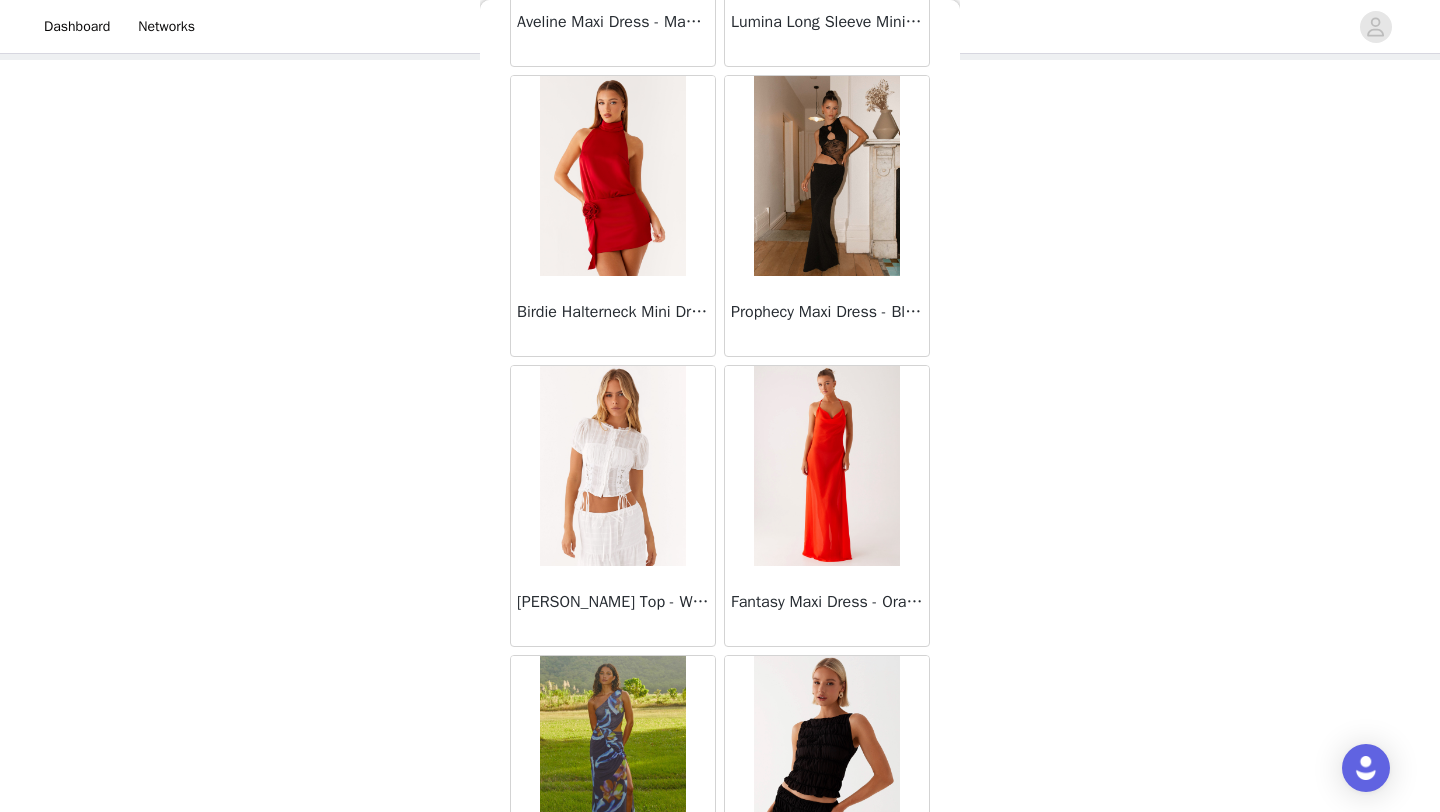 scroll, scrollTop: 63148, scrollLeft: 0, axis: vertical 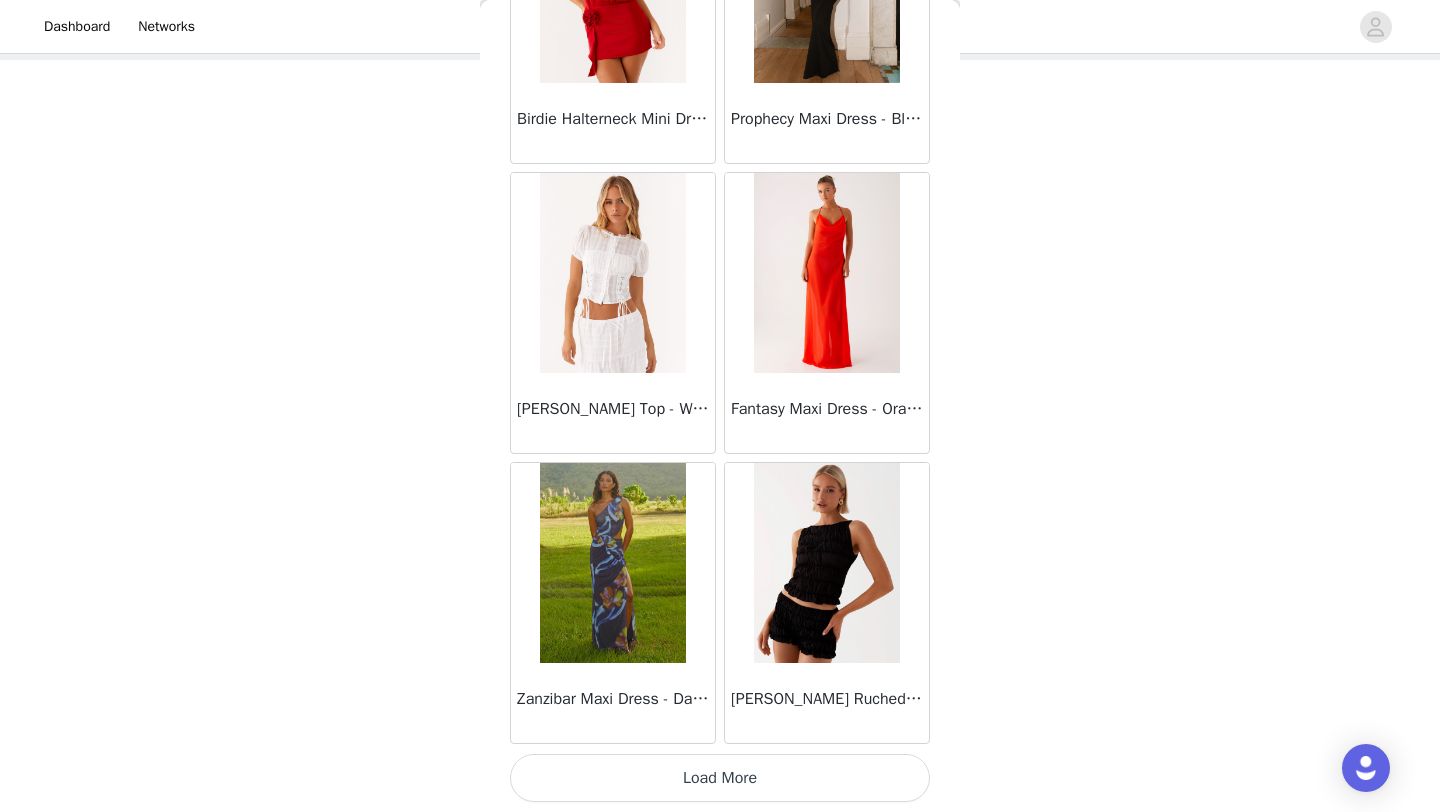 click on "Load More" at bounding box center [720, 778] 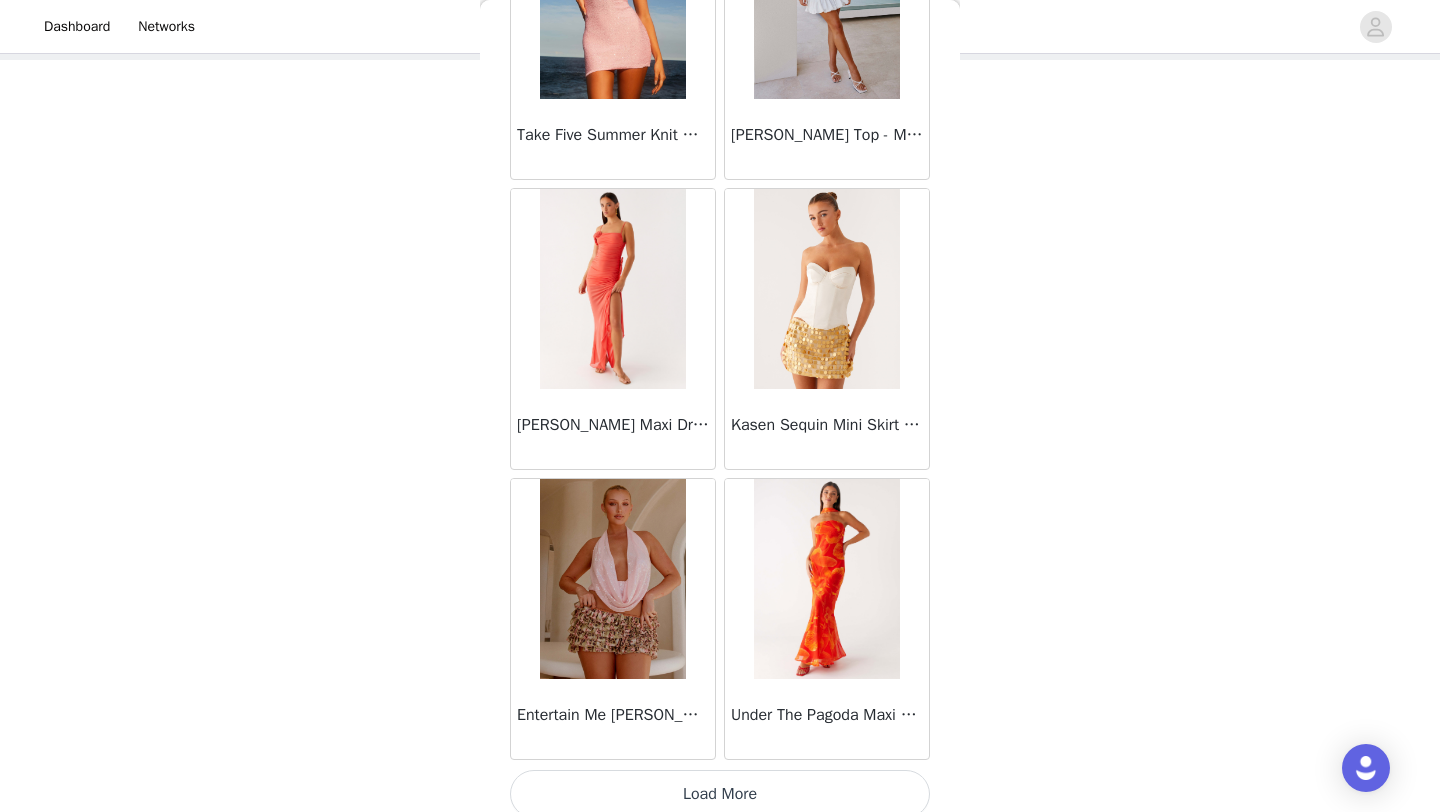 scroll, scrollTop: 66048, scrollLeft: 0, axis: vertical 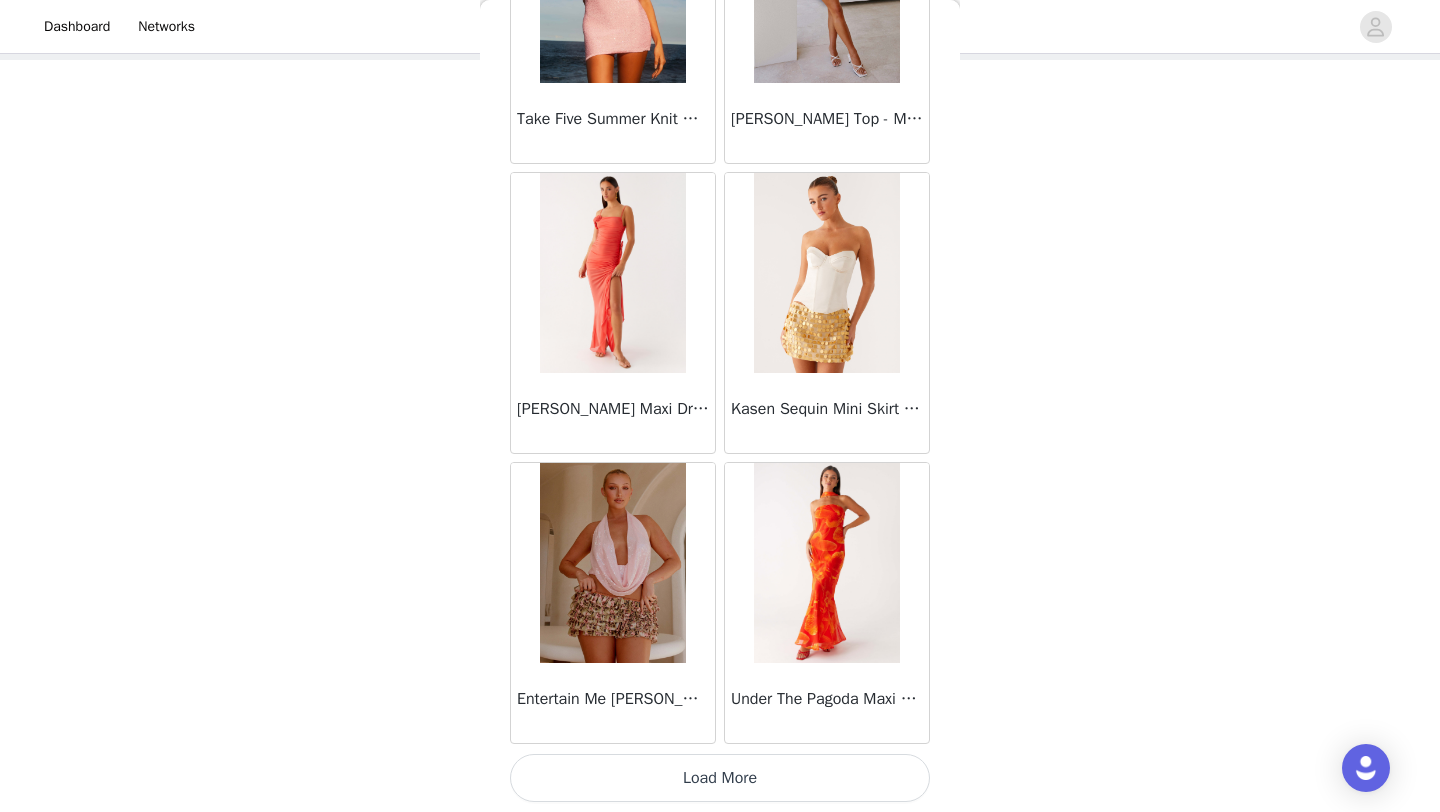 click on "Load More" at bounding box center (720, 778) 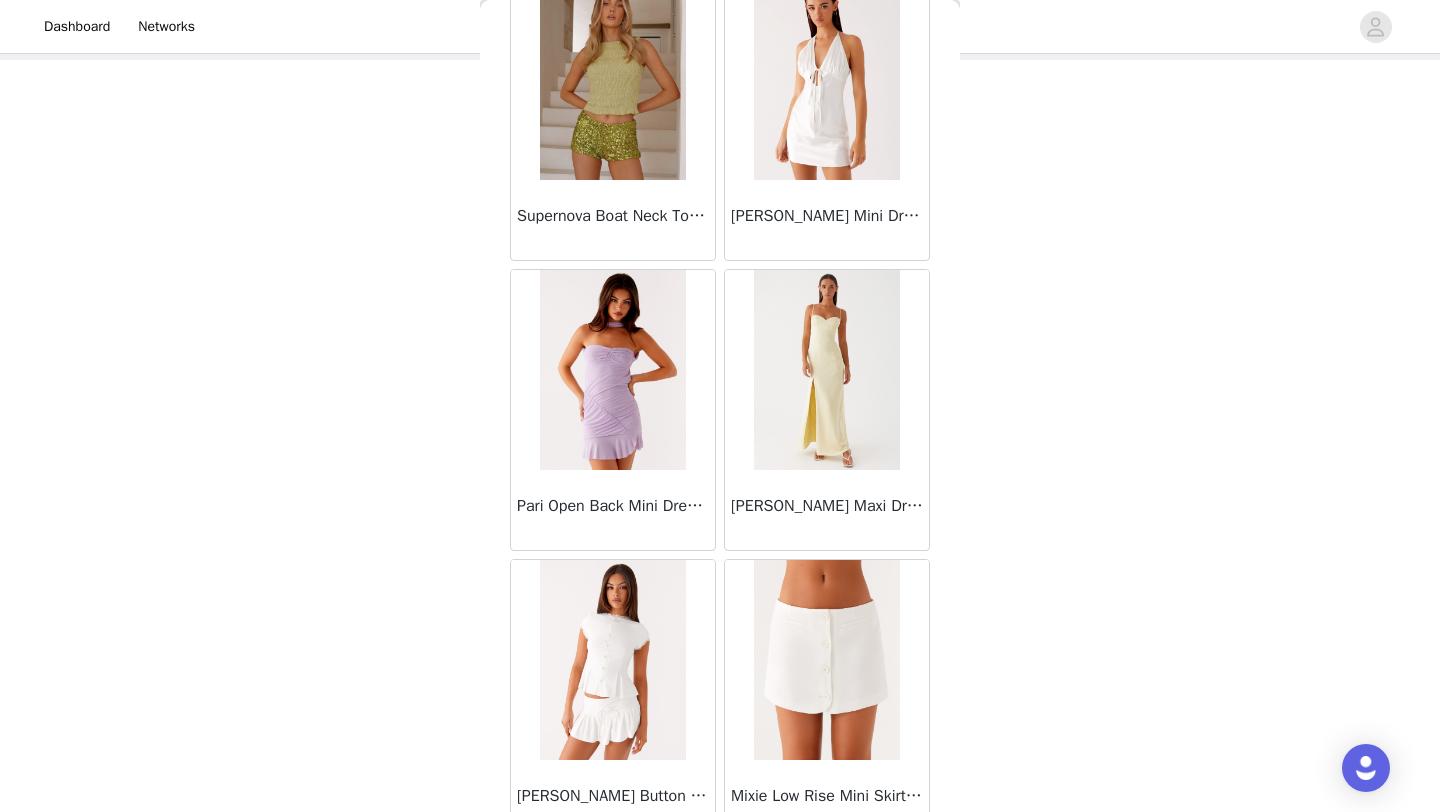 scroll, scrollTop: 68948, scrollLeft: 0, axis: vertical 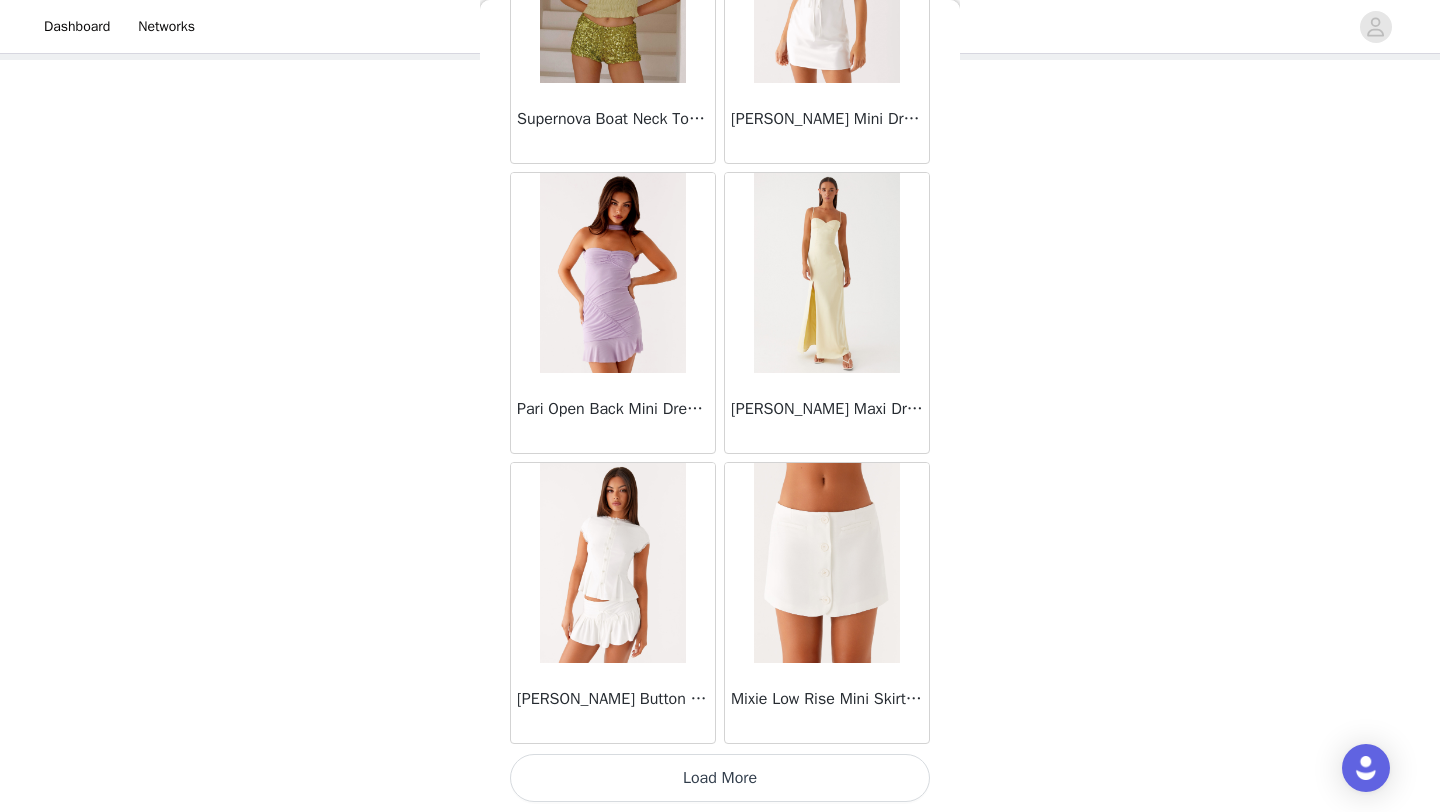 click on "Load More" at bounding box center (720, 778) 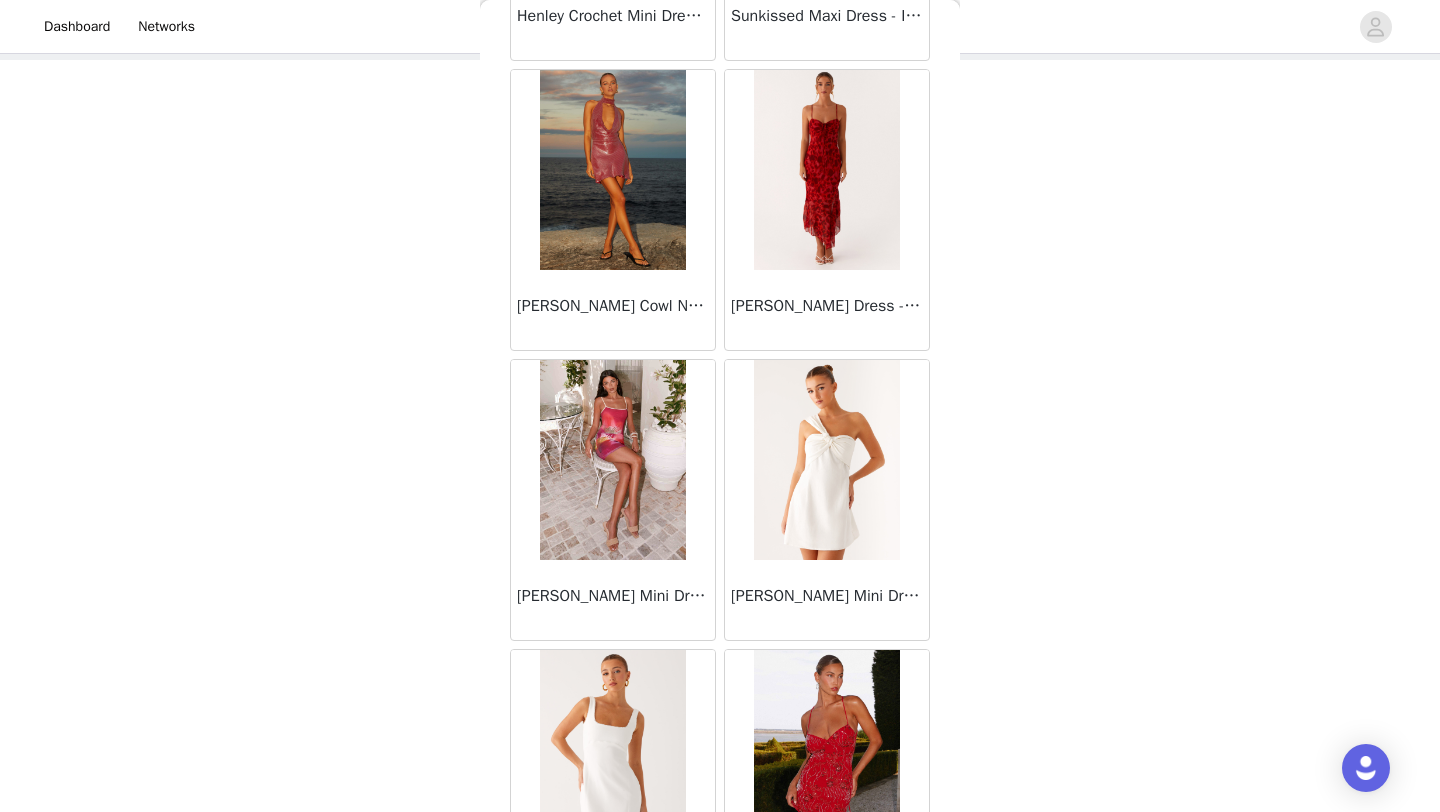 scroll, scrollTop: 71848, scrollLeft: 0, axis: vertical 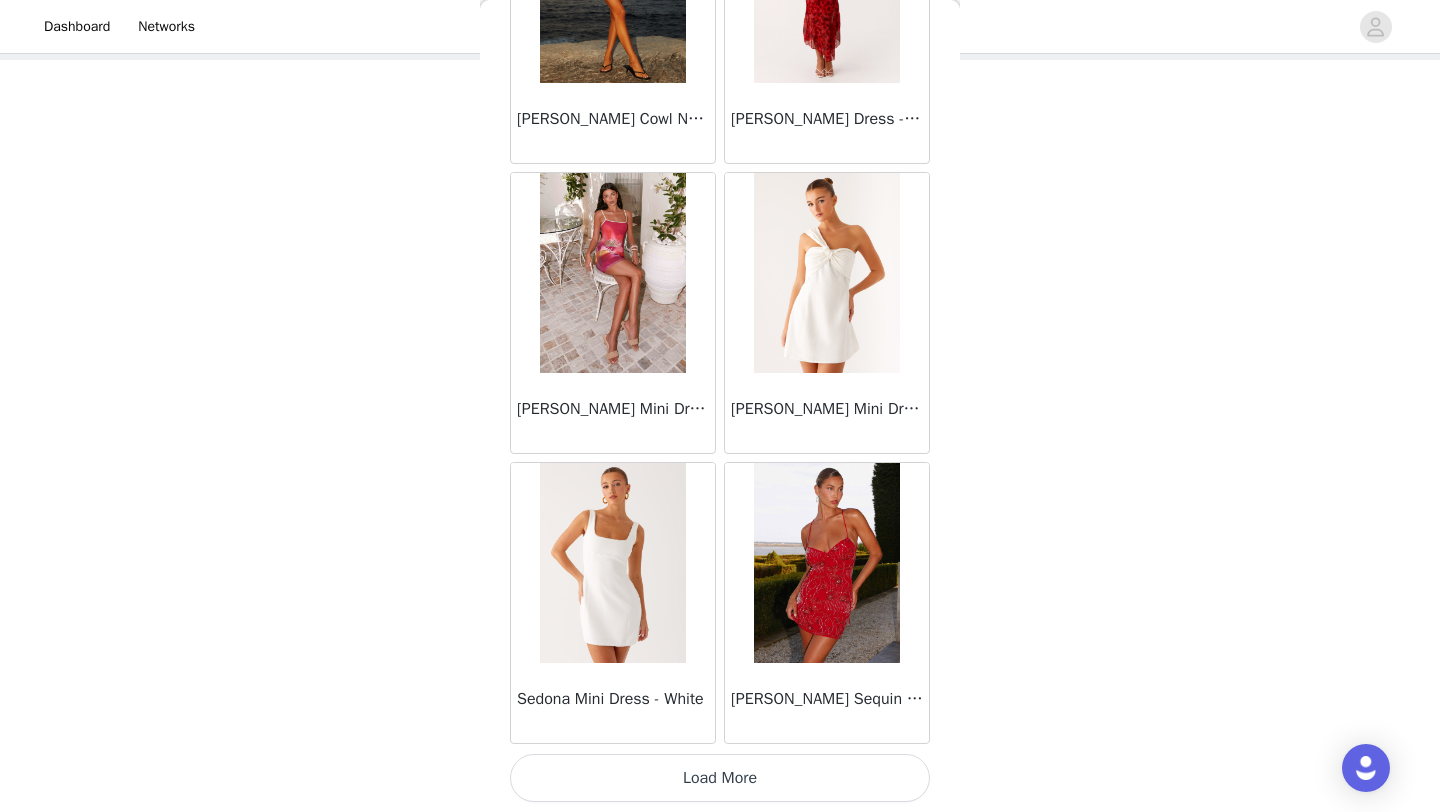click on "Load More" at bounding box center (720, 778) 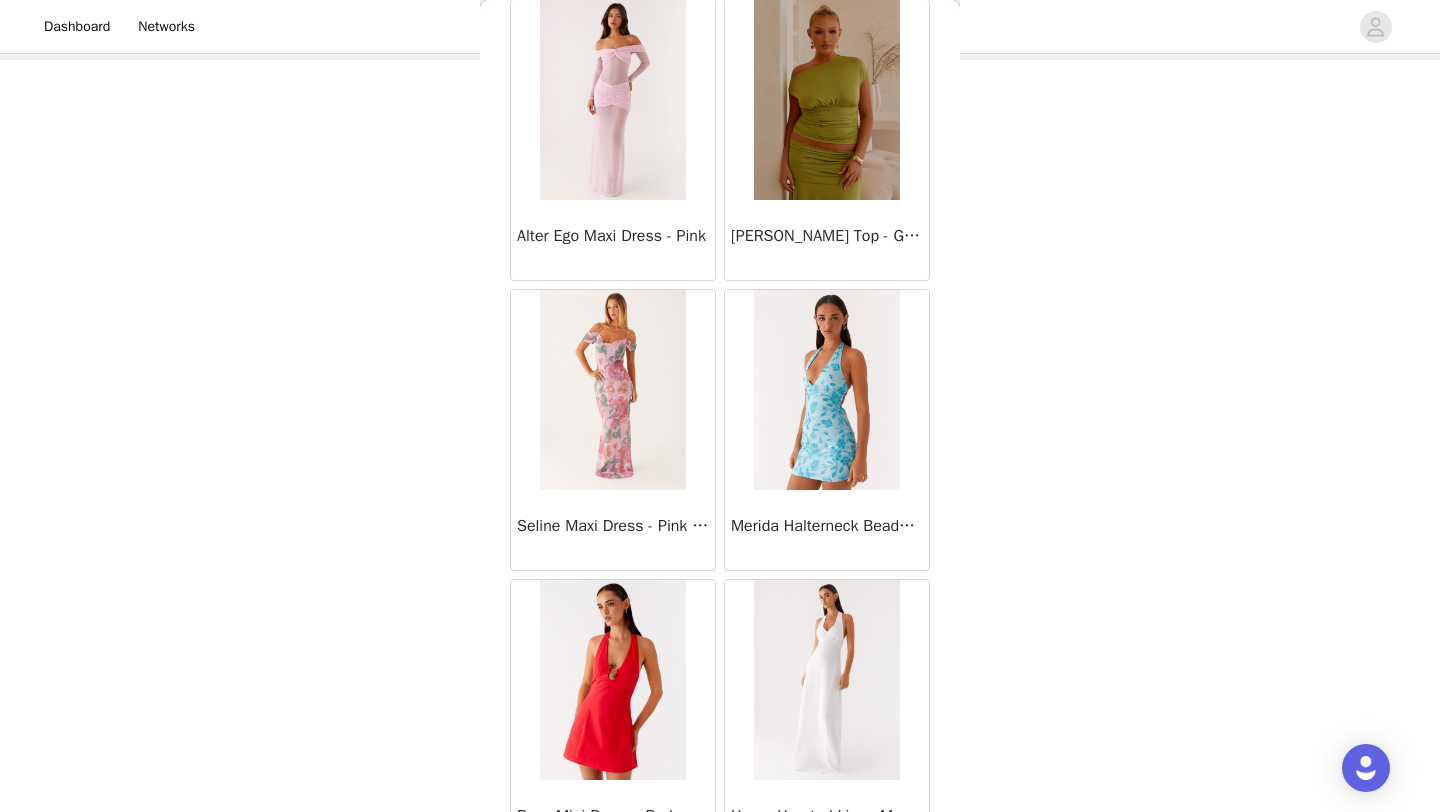 scroll, scrollTop: 74748, scrollLeft: 0, axis: vertical 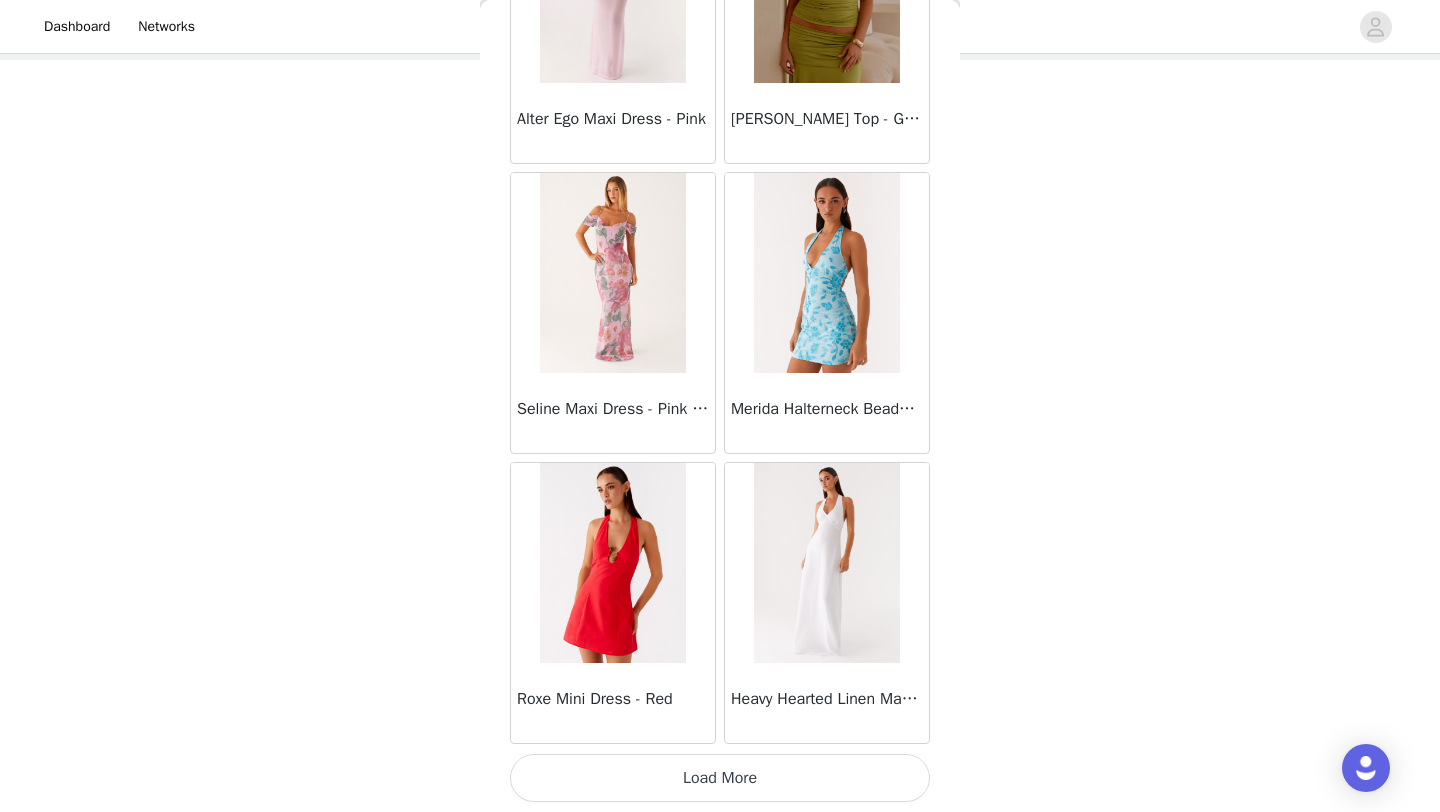 click on "Load More" at bounding box center [720, 778] 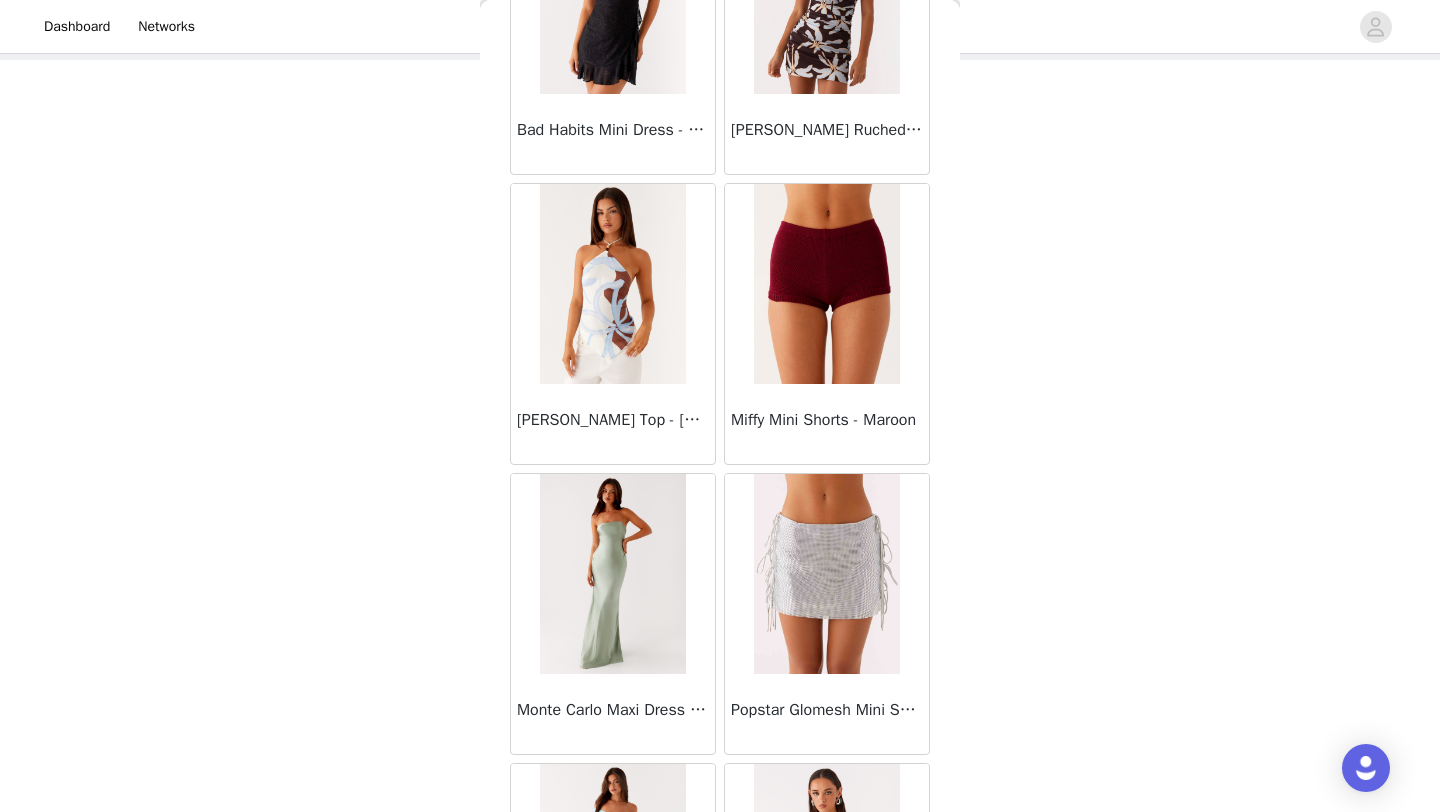 scroll, scrollTop: 77648, scrollLeft: 0, axis: vertical 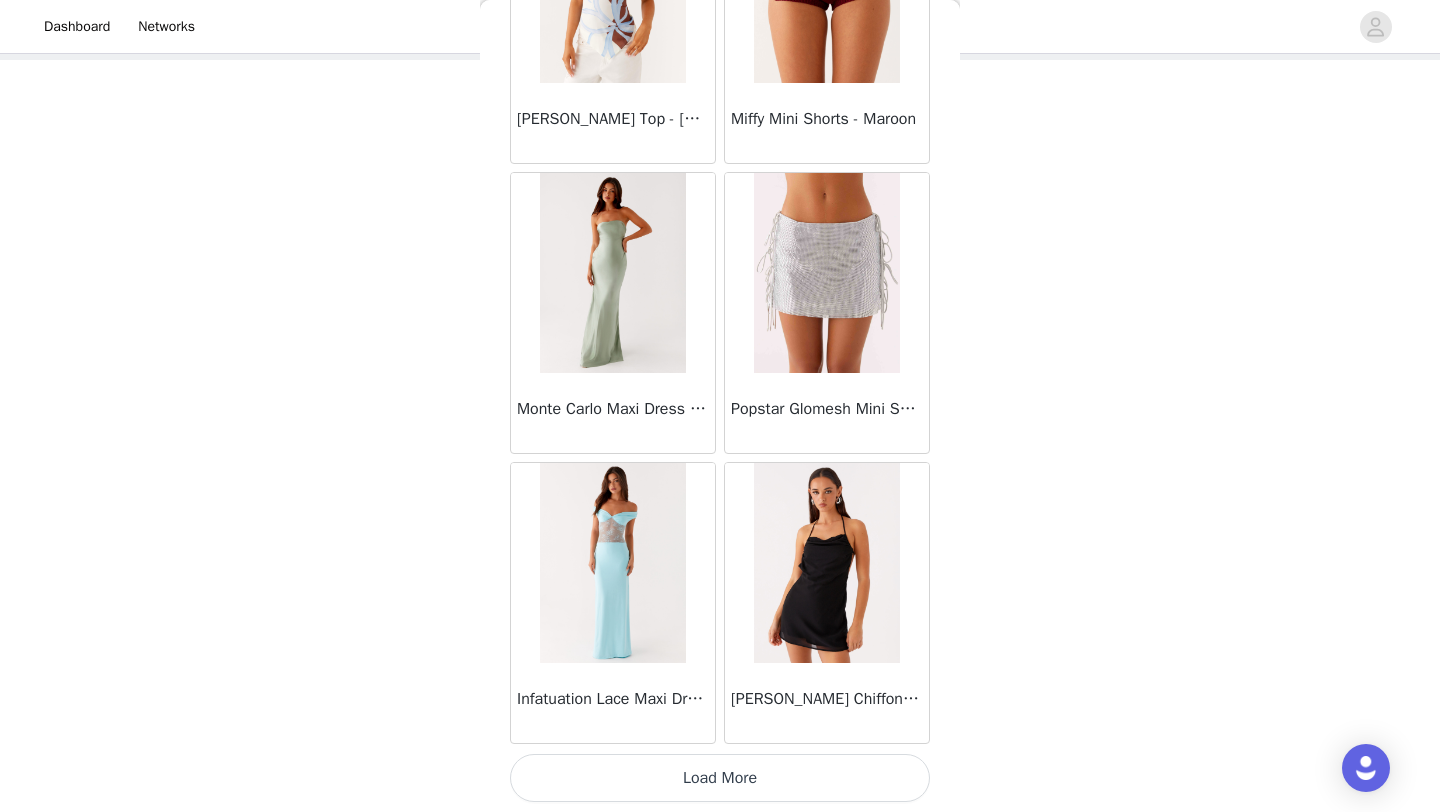 click on "Load More" at bounding box center [720, 778] 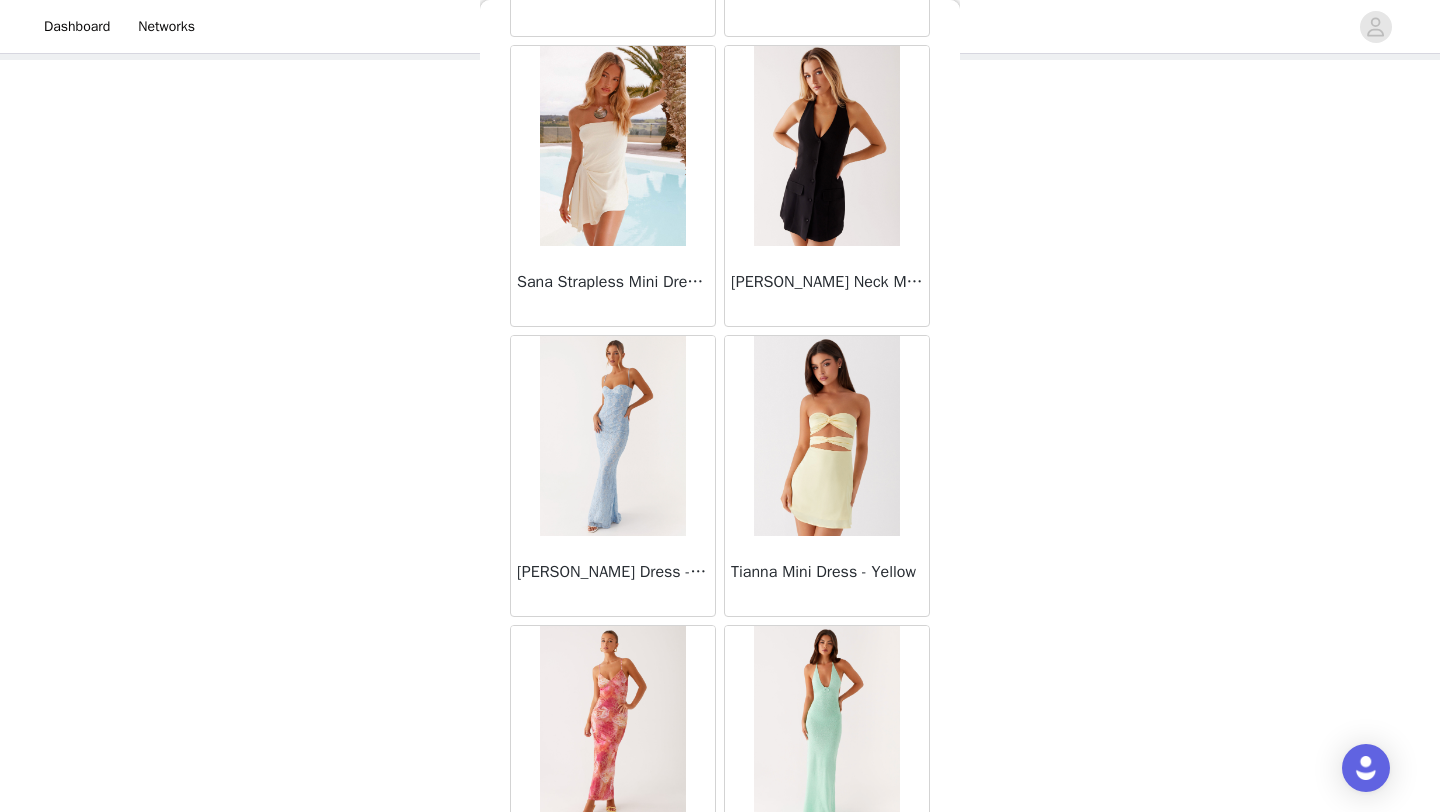 scroll, scrollTop: 80548, scrollLeft: 0, axis: vertical 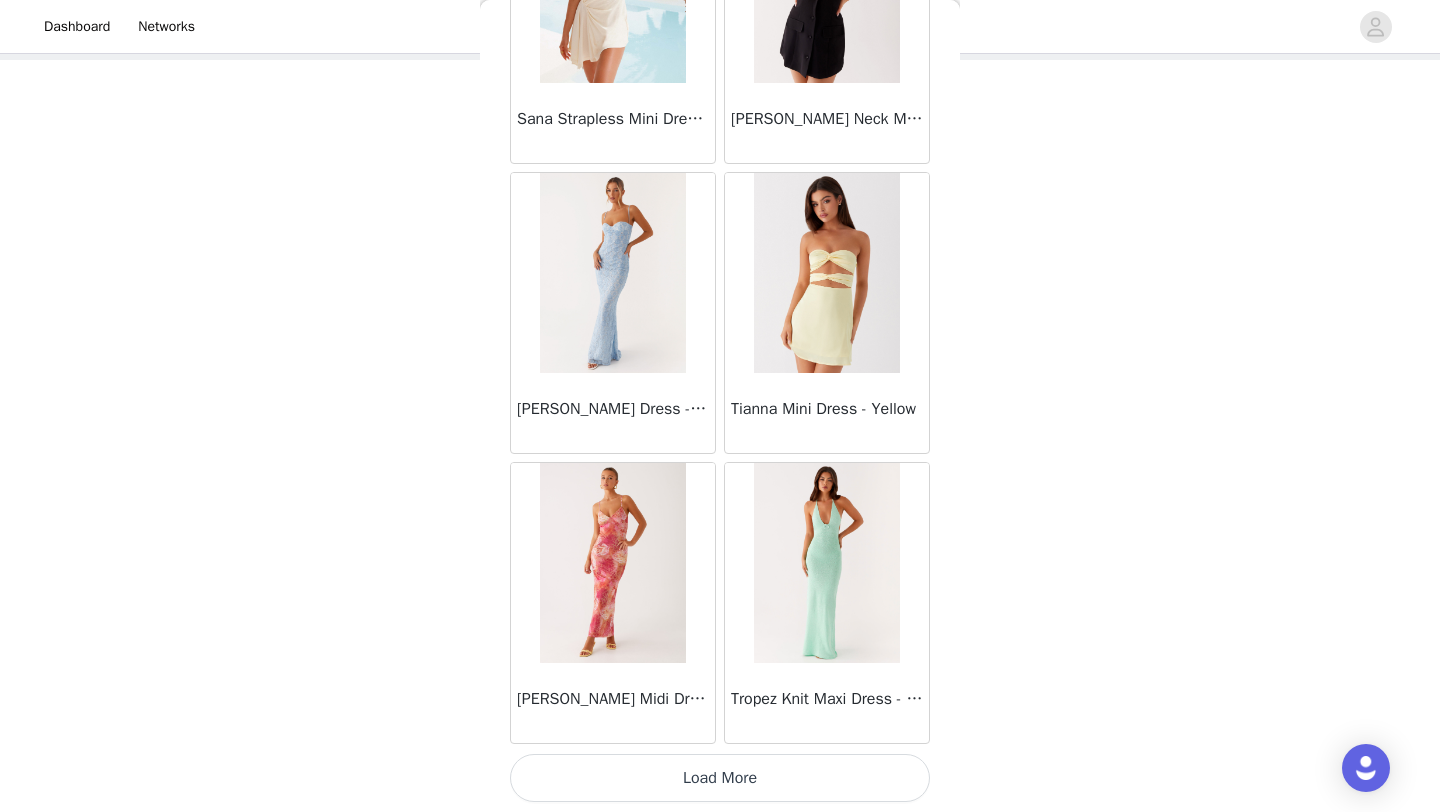 click on "Load More" at bounding box center [720, 778] 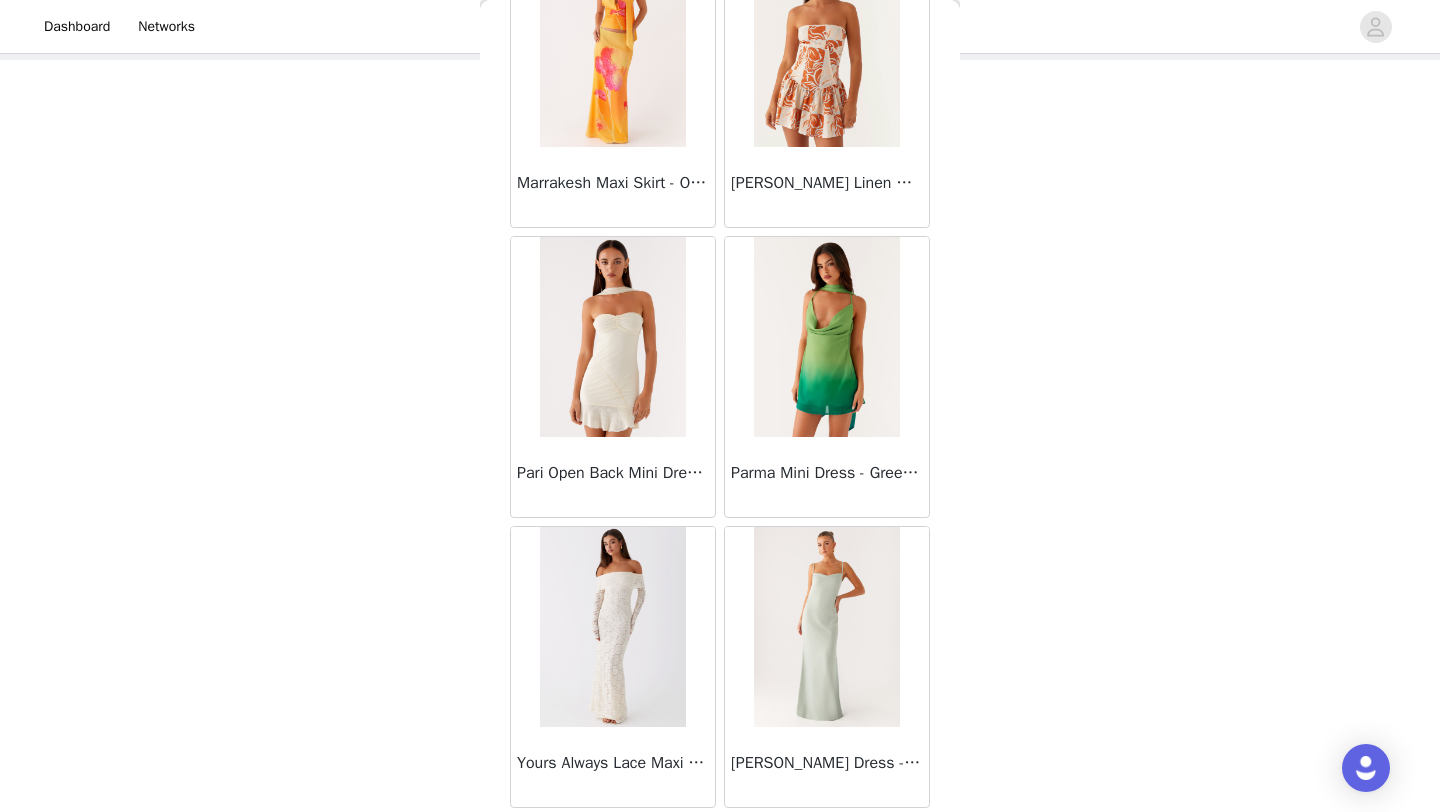 scroll, scrollTop: 82518, scrollLeft: 0, axis: vertical 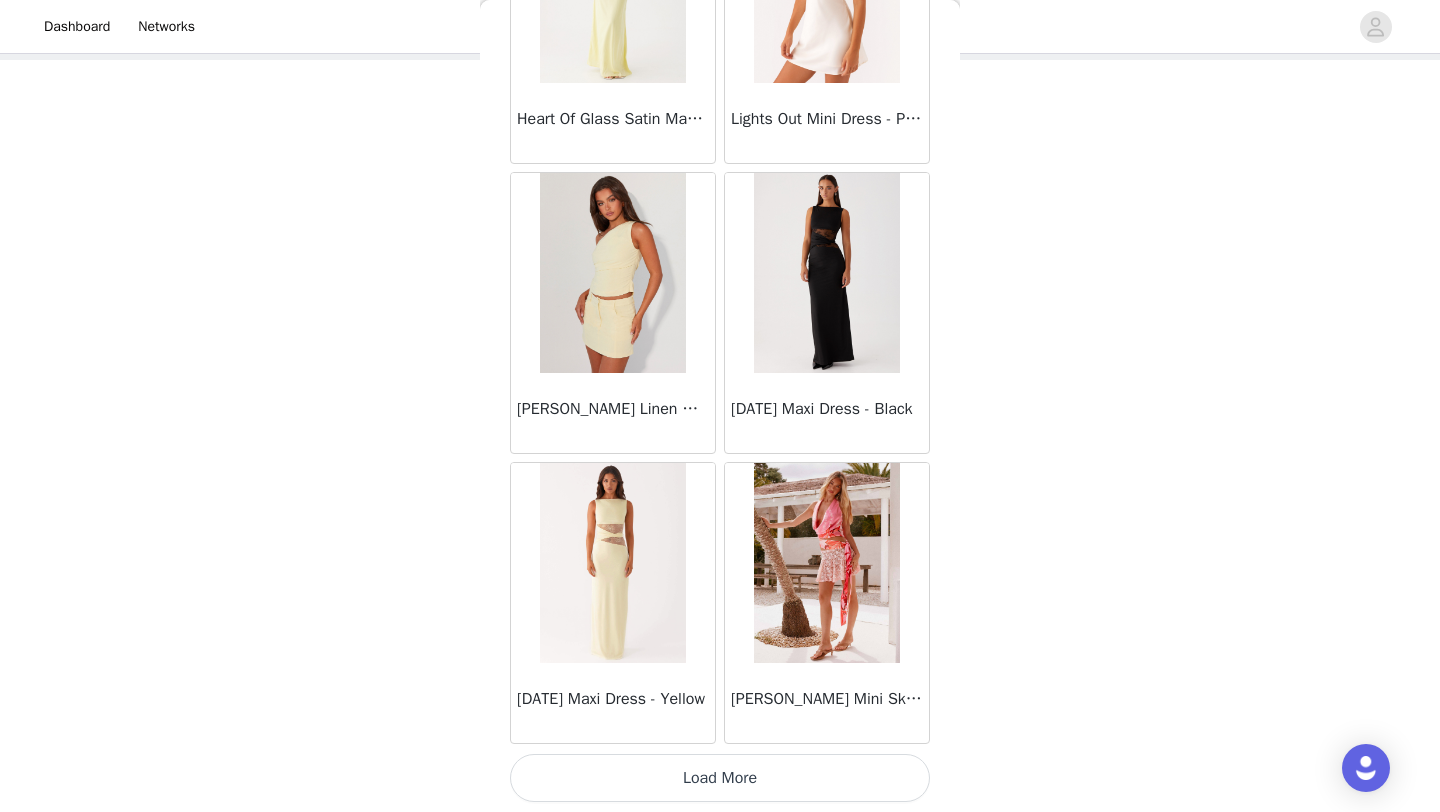 click on "Ayanna Strapless Mini Dress - Yellow       Aster Bloom Maxi Dress - Orange Blue Floral       Avenue Mini Dress - Plum       Aullie Maxi Dress - Yellow       Aullie Maxi Dress - Ivory       Aullie Mini Dress - Black       Avalia Backless Scarf Mini Dress - White Polka Dot       Aullie Maxi Dress - Blue       Aster Bloom Maxi Dress - Bloom Wave Print       Athens One Shoulder Top - Floral       Aullie Mini Dress - Blue       Aullie Maxi Dress - Black       Ayanna Strapless Mini Dress - Cobalt       Atlantic Midi Dress - Yellow       Aullie Maxi Dress - Pink       Azura Halter Top - Yellow       Beki Beaded Mesh Maxi Dress - Deep Red       Bad News Mesh Maxi Dress - Turquoise Floral       Bad News Mesh Maxi Dress - Yellow Floral       Be Mine Satin Maxi Dress - Canary       Belize Maxi Dress - Yellow       Bowen Off Shoulder Knit Top - Mint       Bella Lou Tube Top - Blue       Bellamy Top - Red Gingham       Breaking News Mini Dress - Black       Bodie Maxi Dress - Pastel Yellow" at bounding box center [720, -41270] 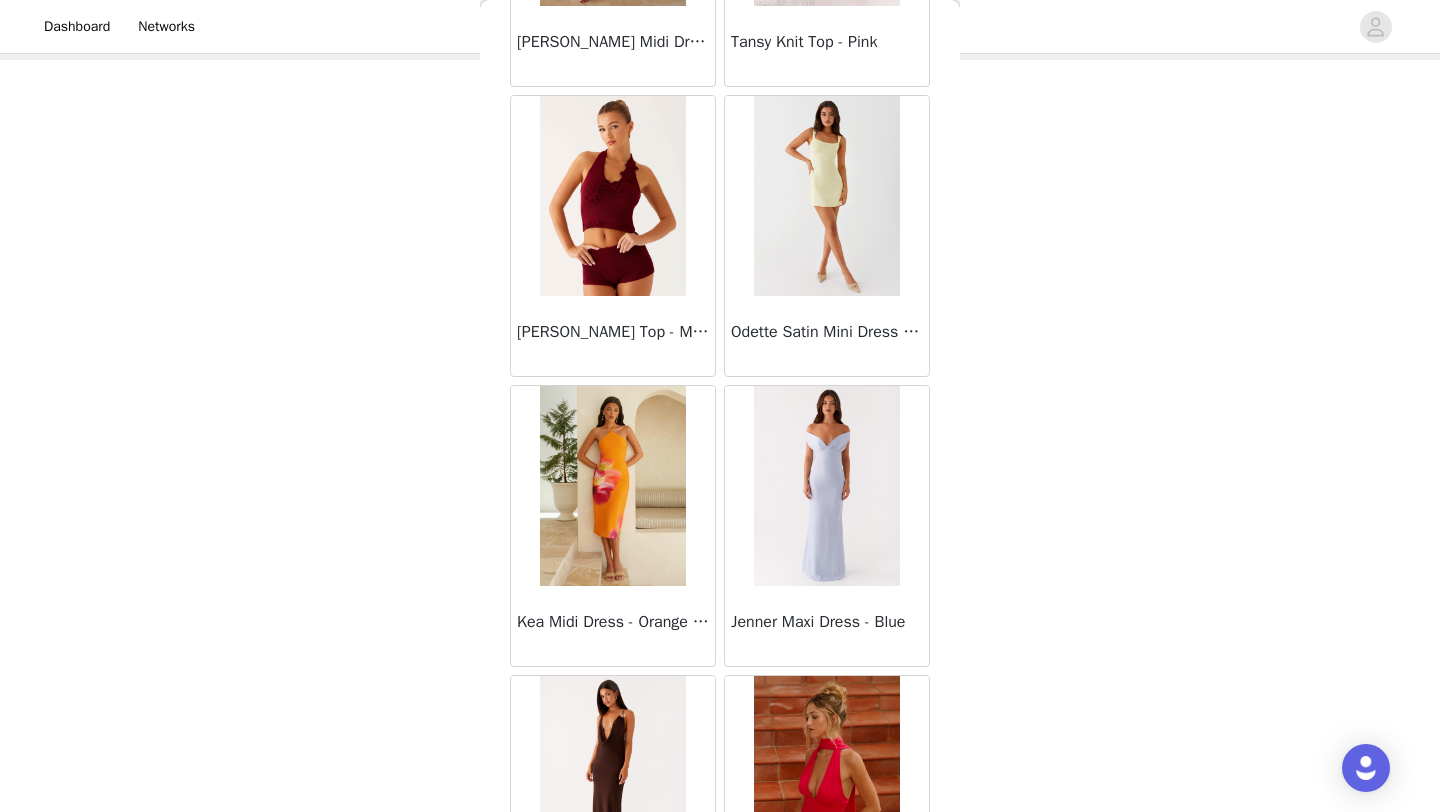 scroll, scrollTop: 86348, scrollLeft: 0, axis: vertical 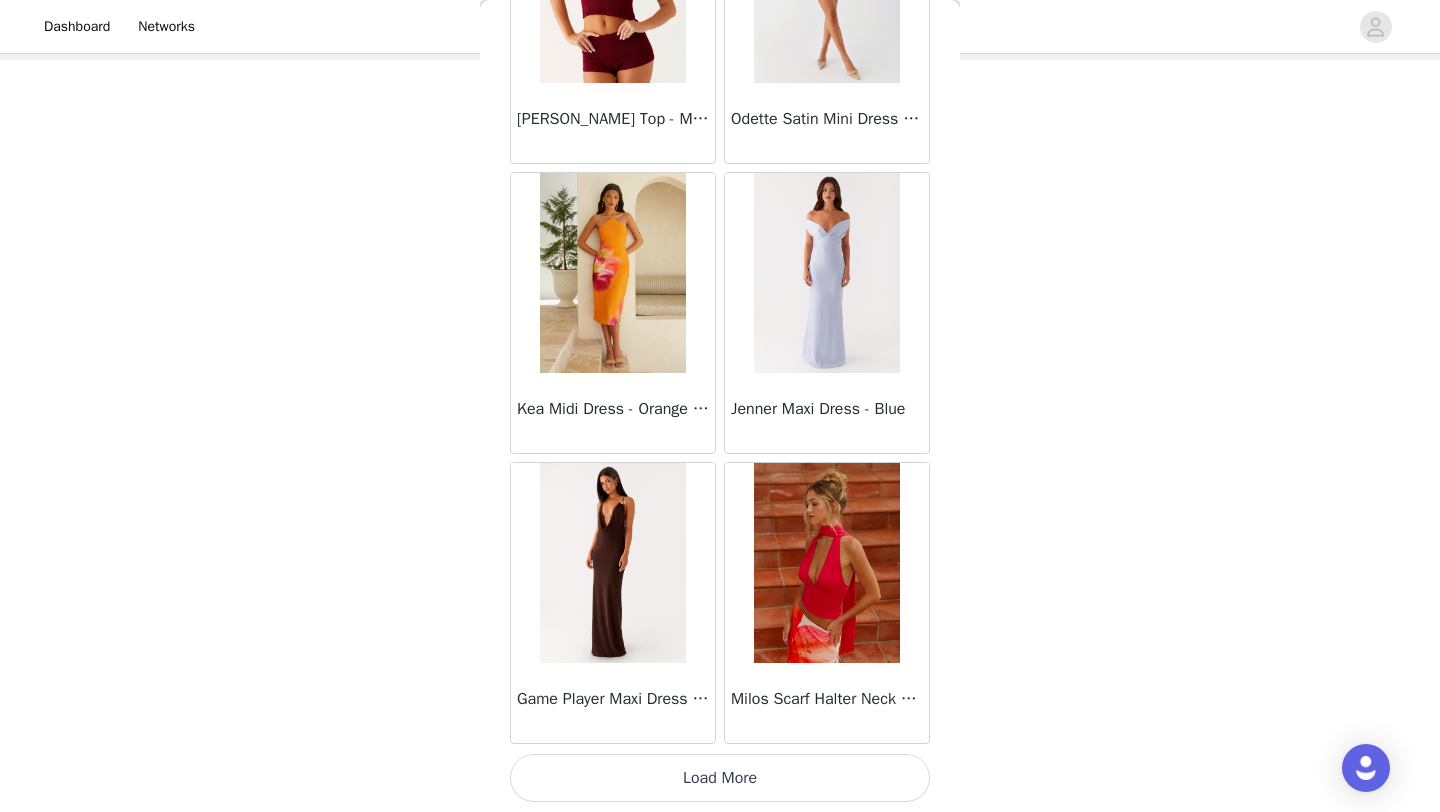 click on "Load More" at bounding box center (720, 778) 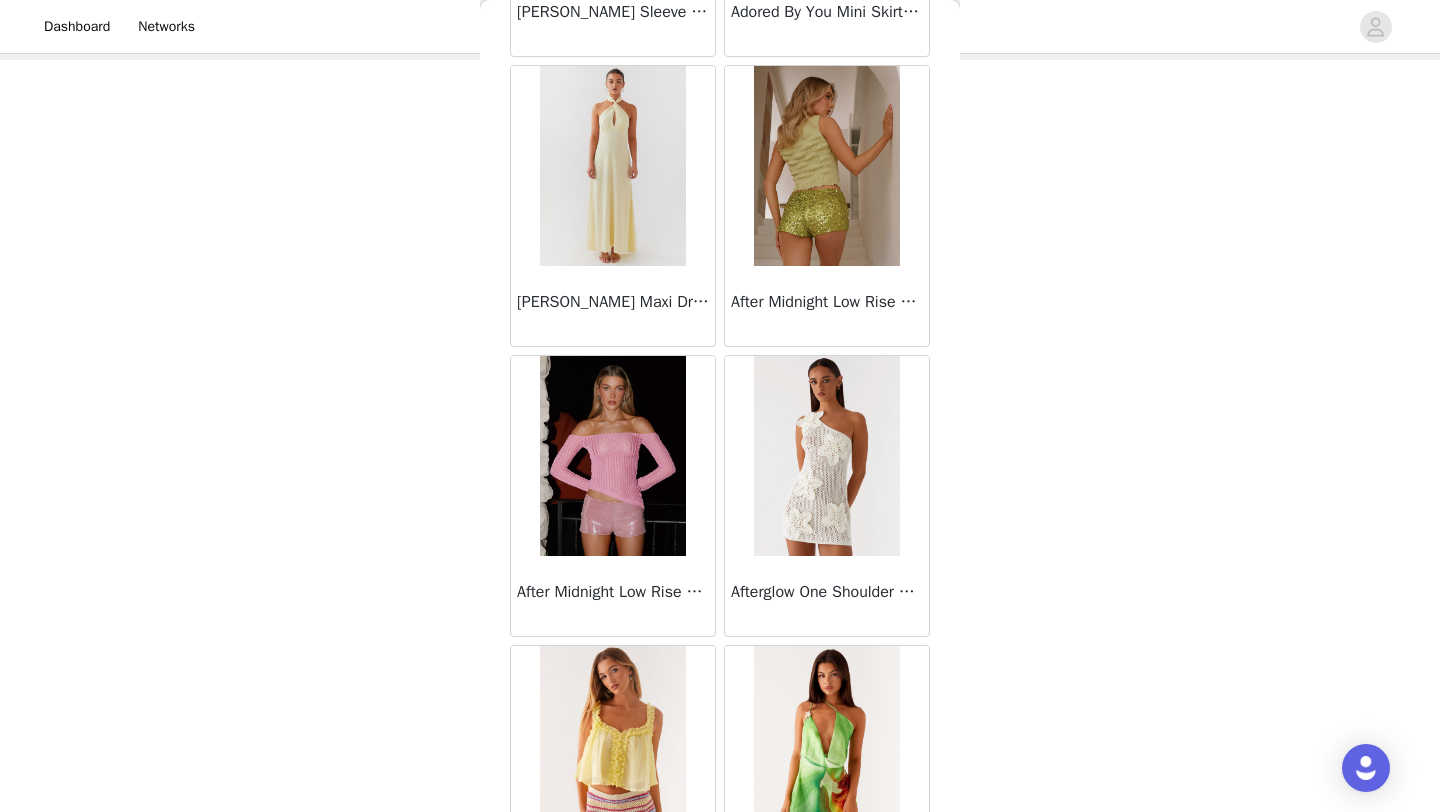 scroll, scrollTop: 89248, scrollLeft: 0, axis: vertical 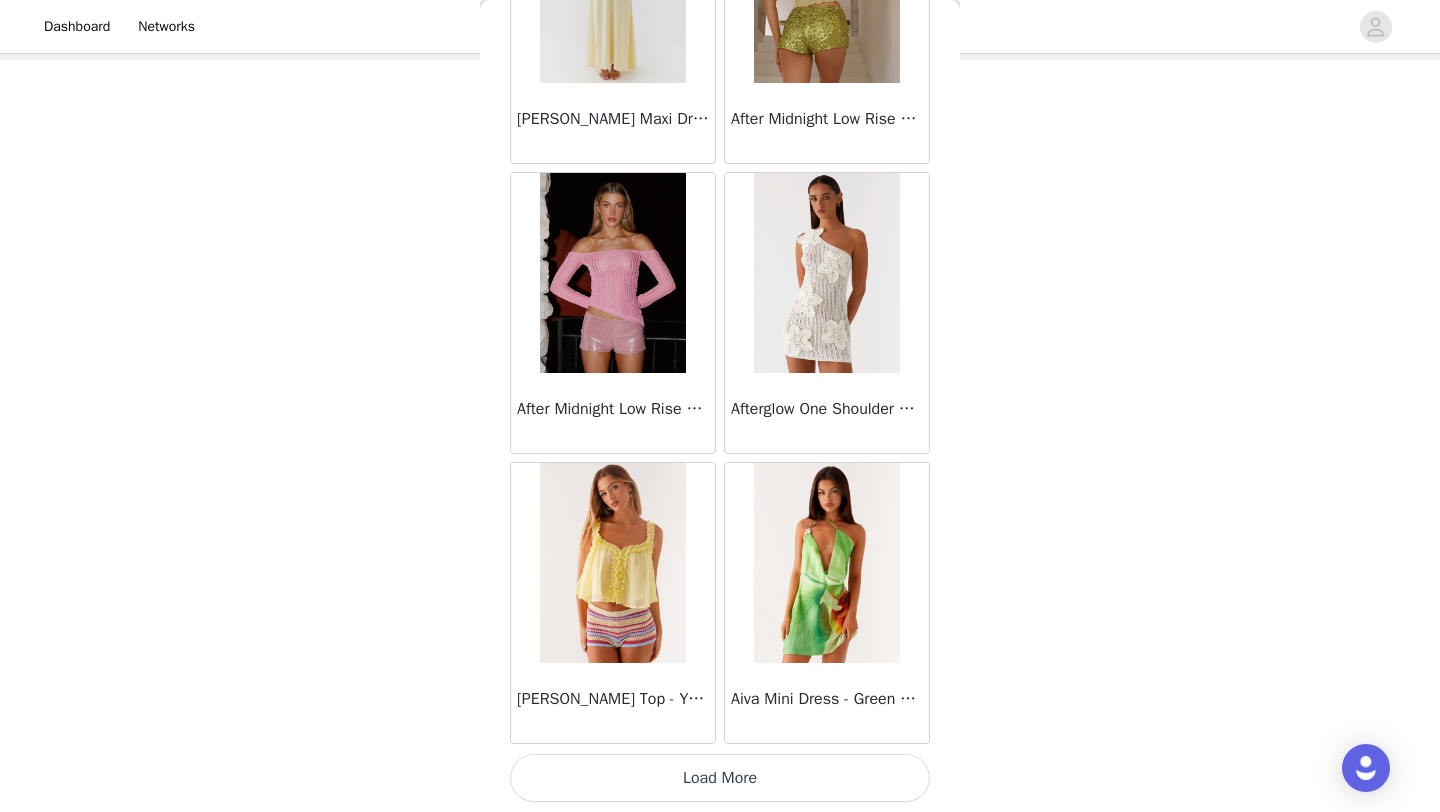 click on "Load More" at bounding box center (720, 778) 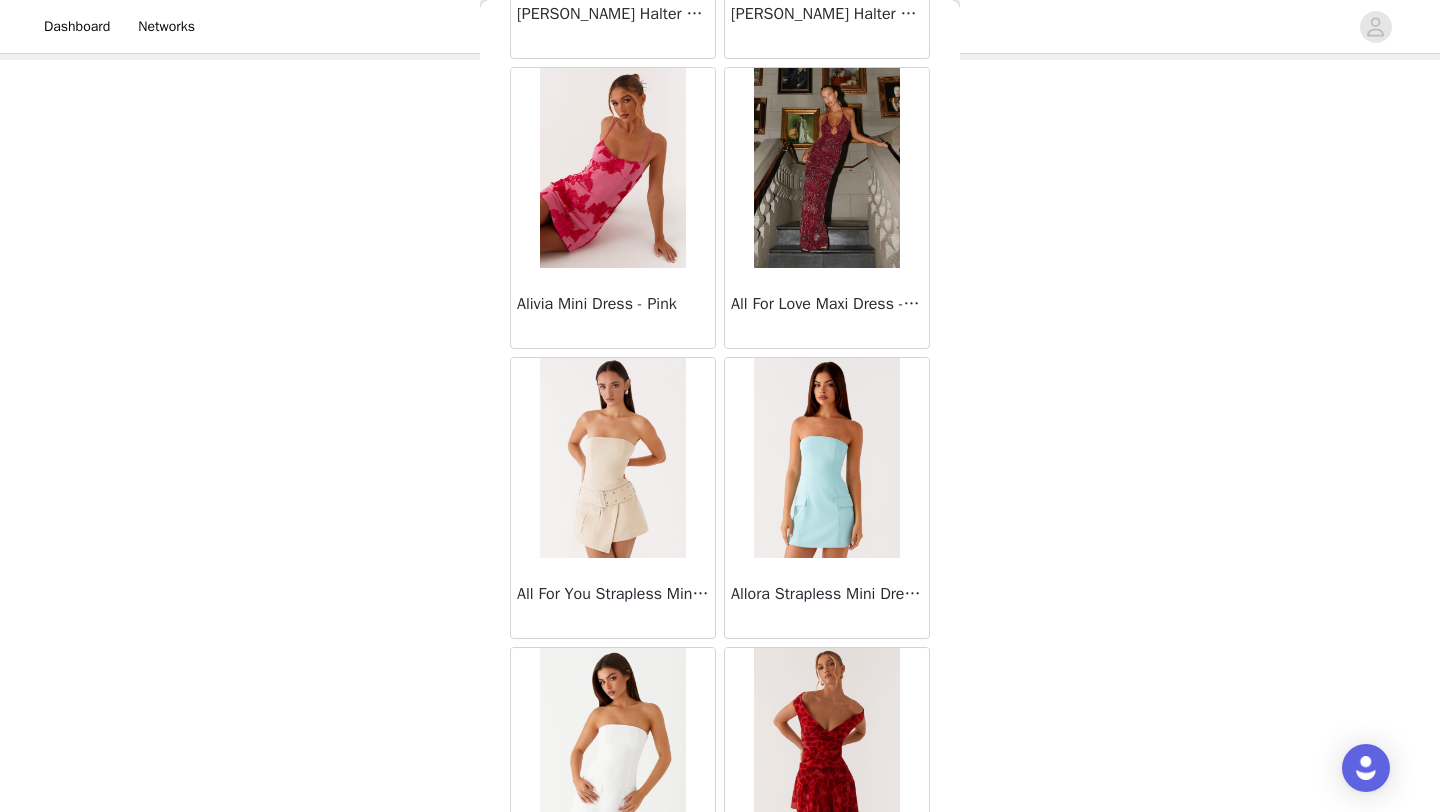 scroll, scrollTop: 92148, scrollLeft: 0, axis: vertical 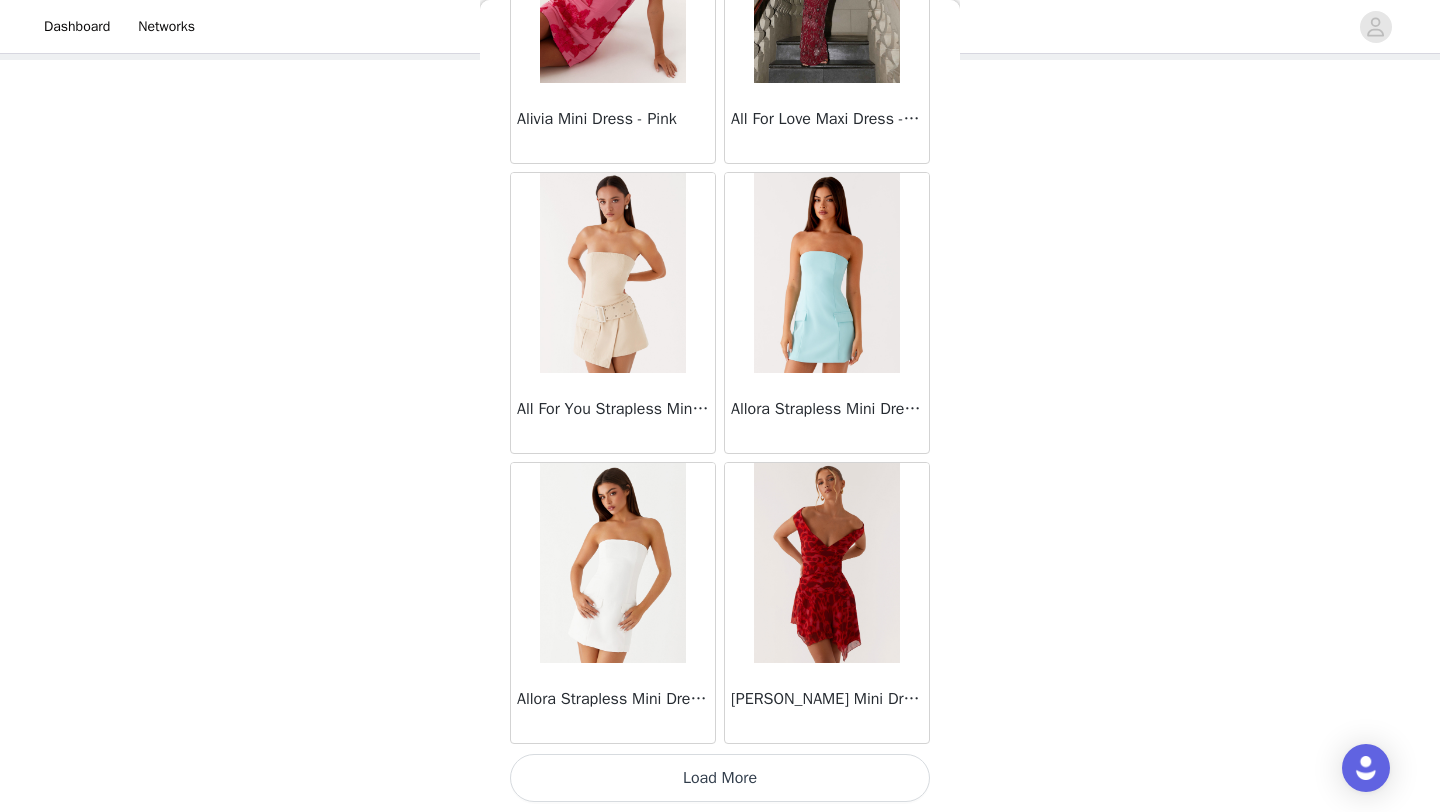 click on "Load More" at bounding box center [720, 778] 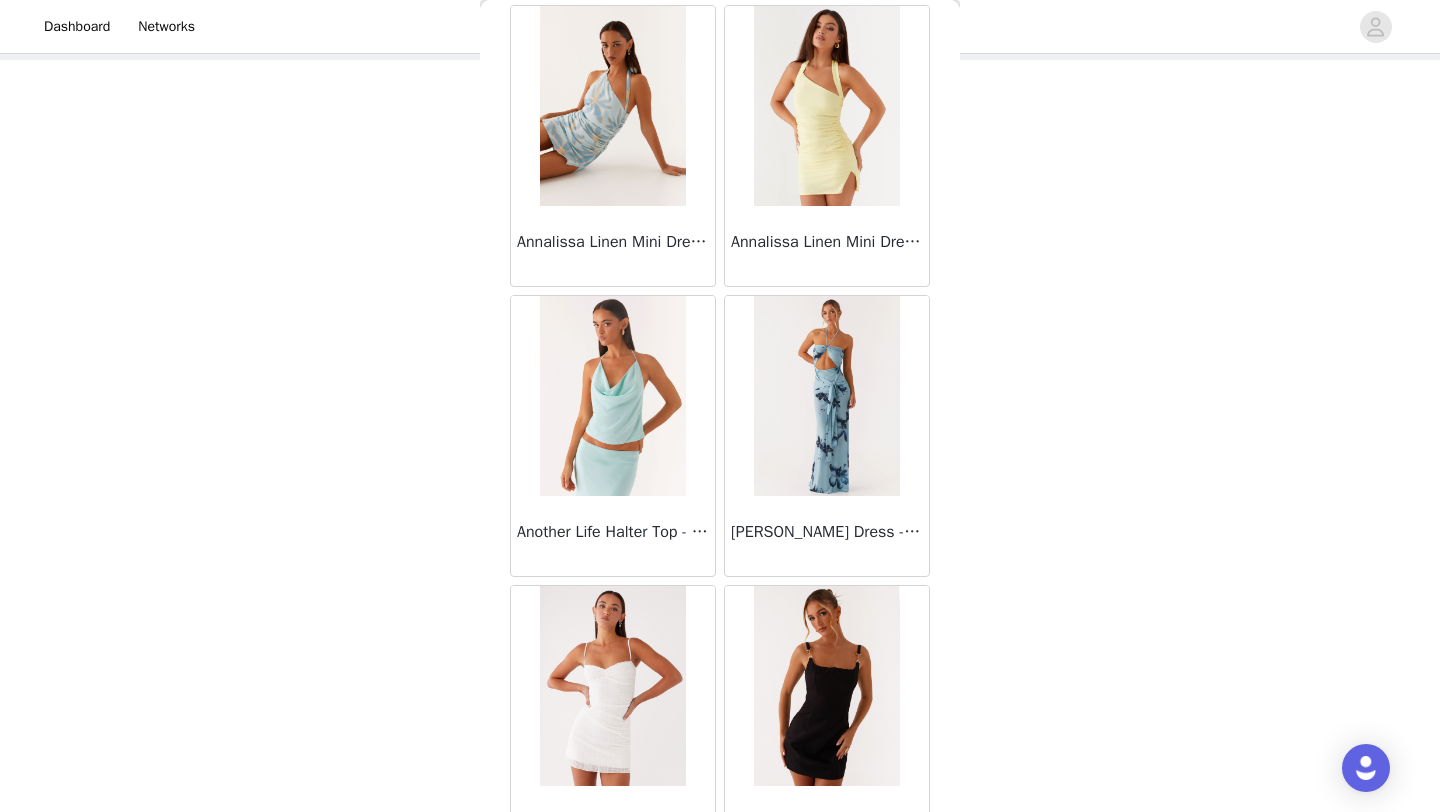 scroll, scrollTop: 95048, scrollLeft: 0, axis: vertical 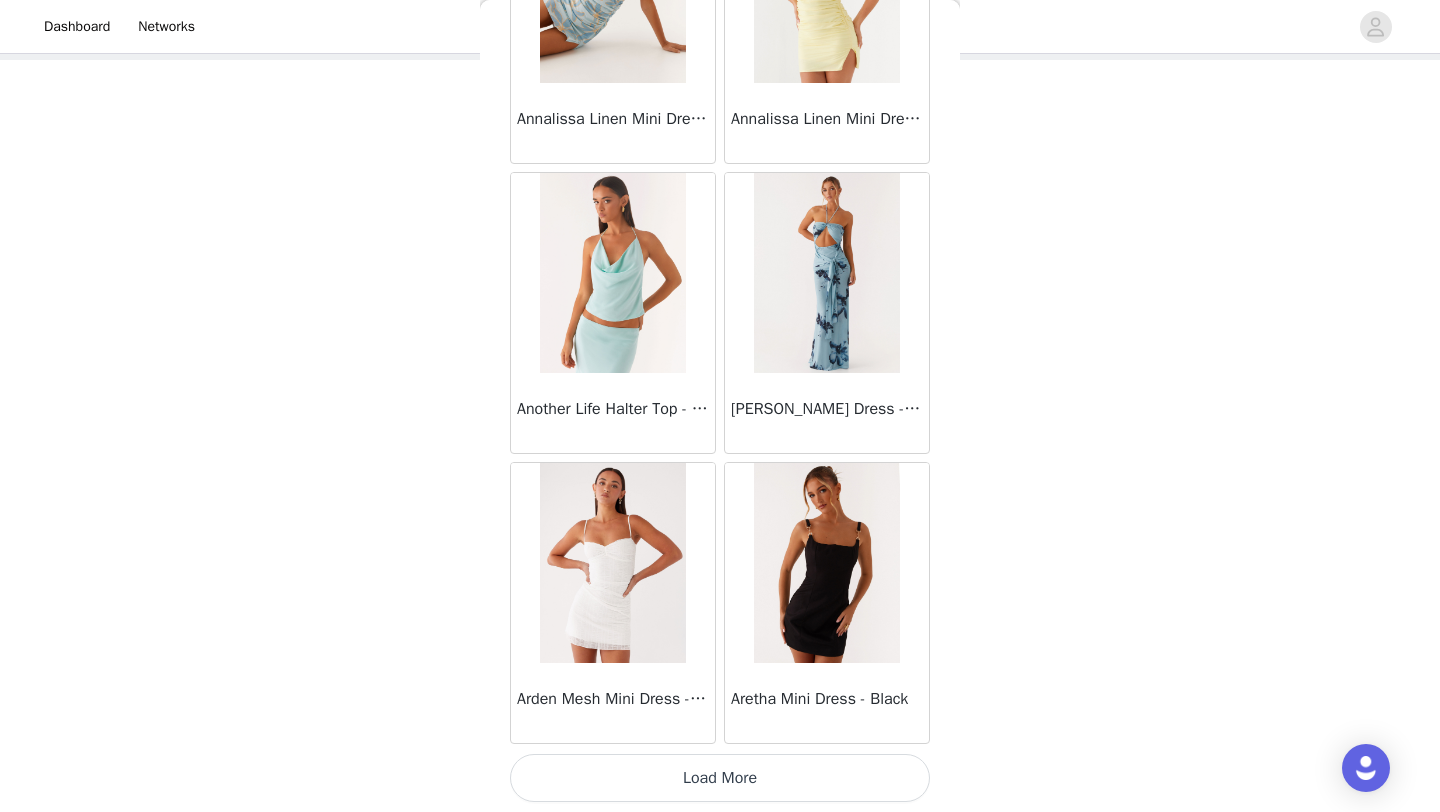 click on "Load More" at bounding box center (720, 778) 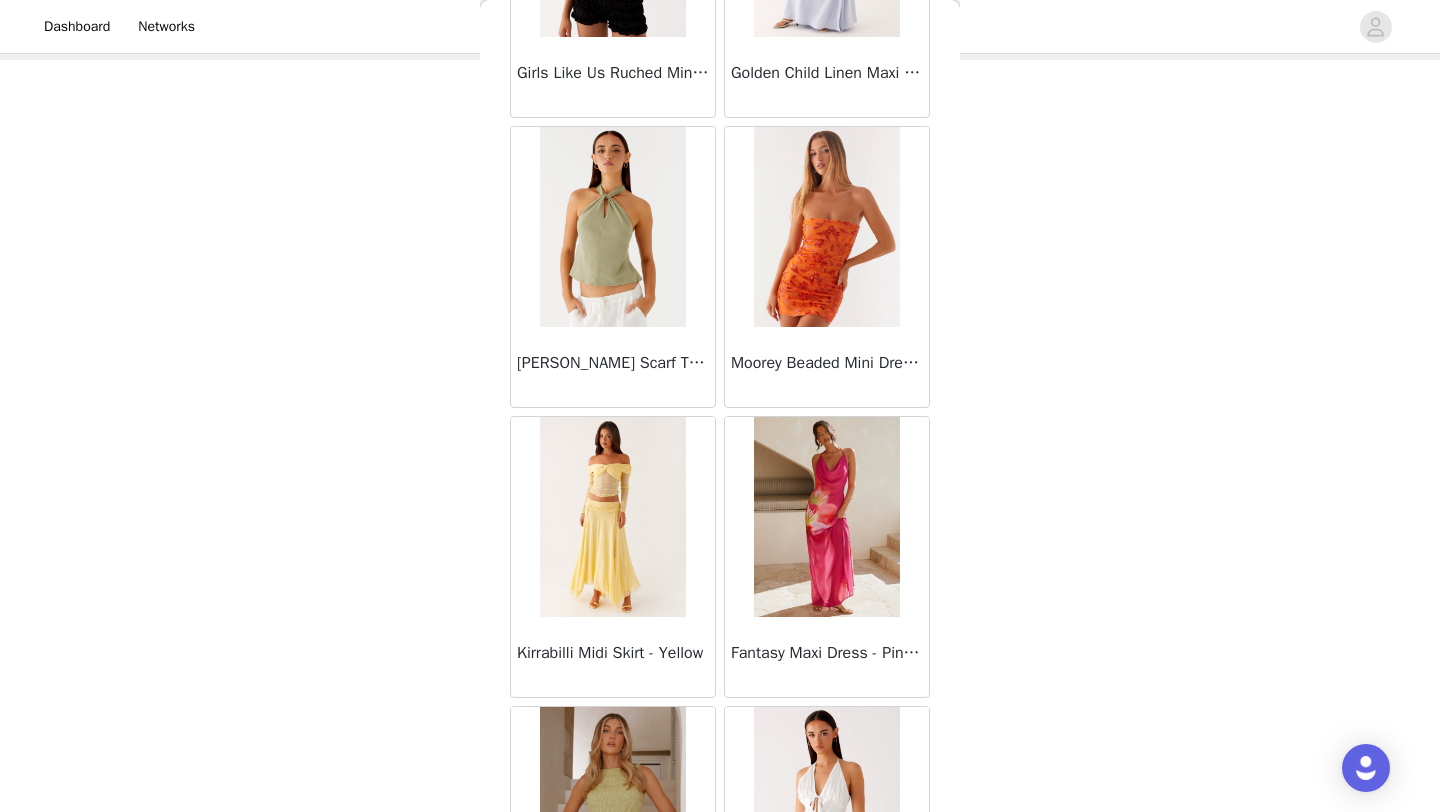 scroll, scrollTop: 68044, scrollLeft: 0, axis: vertical 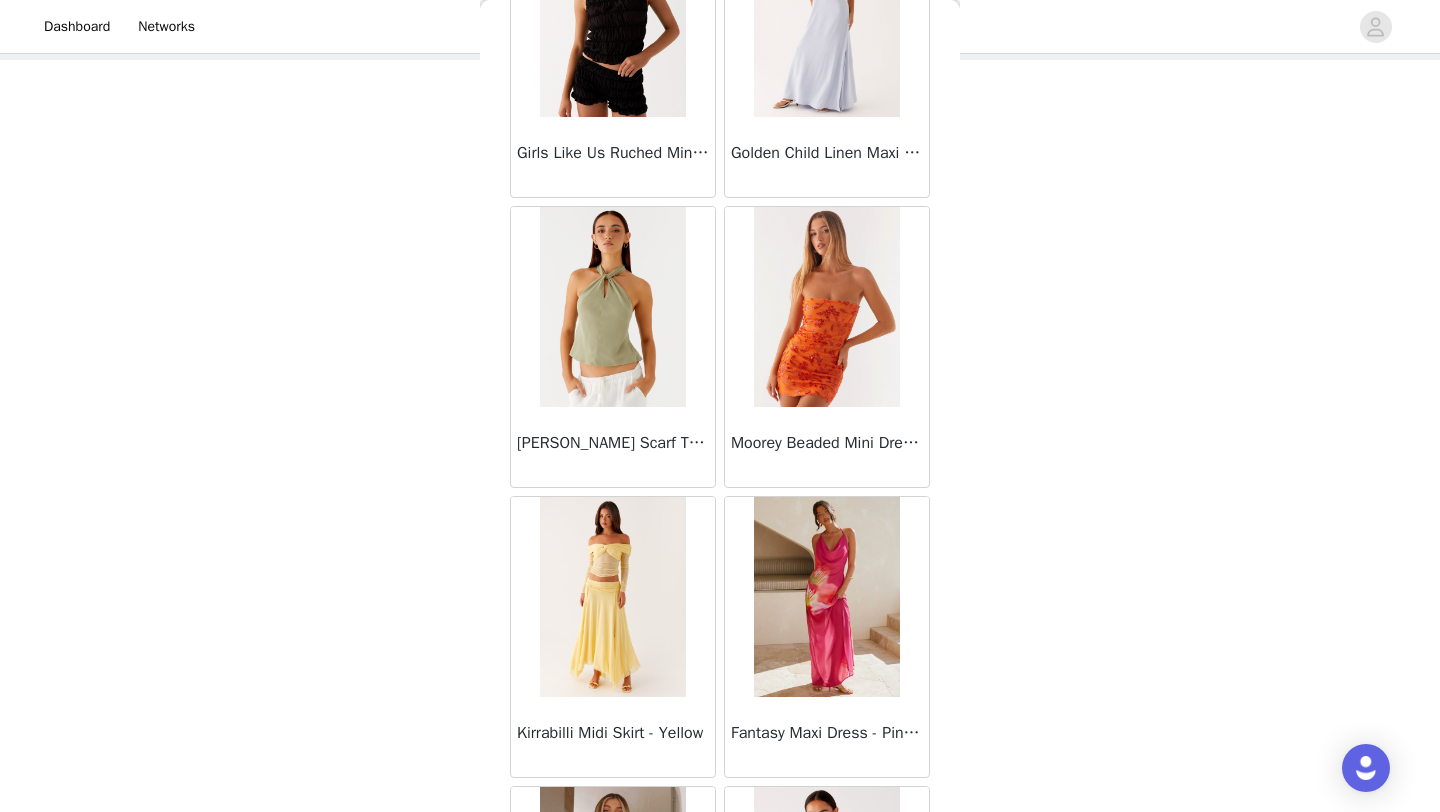 click on "Moorey Beaded Mini Dress - Orange" at bounding box center (827, 443) 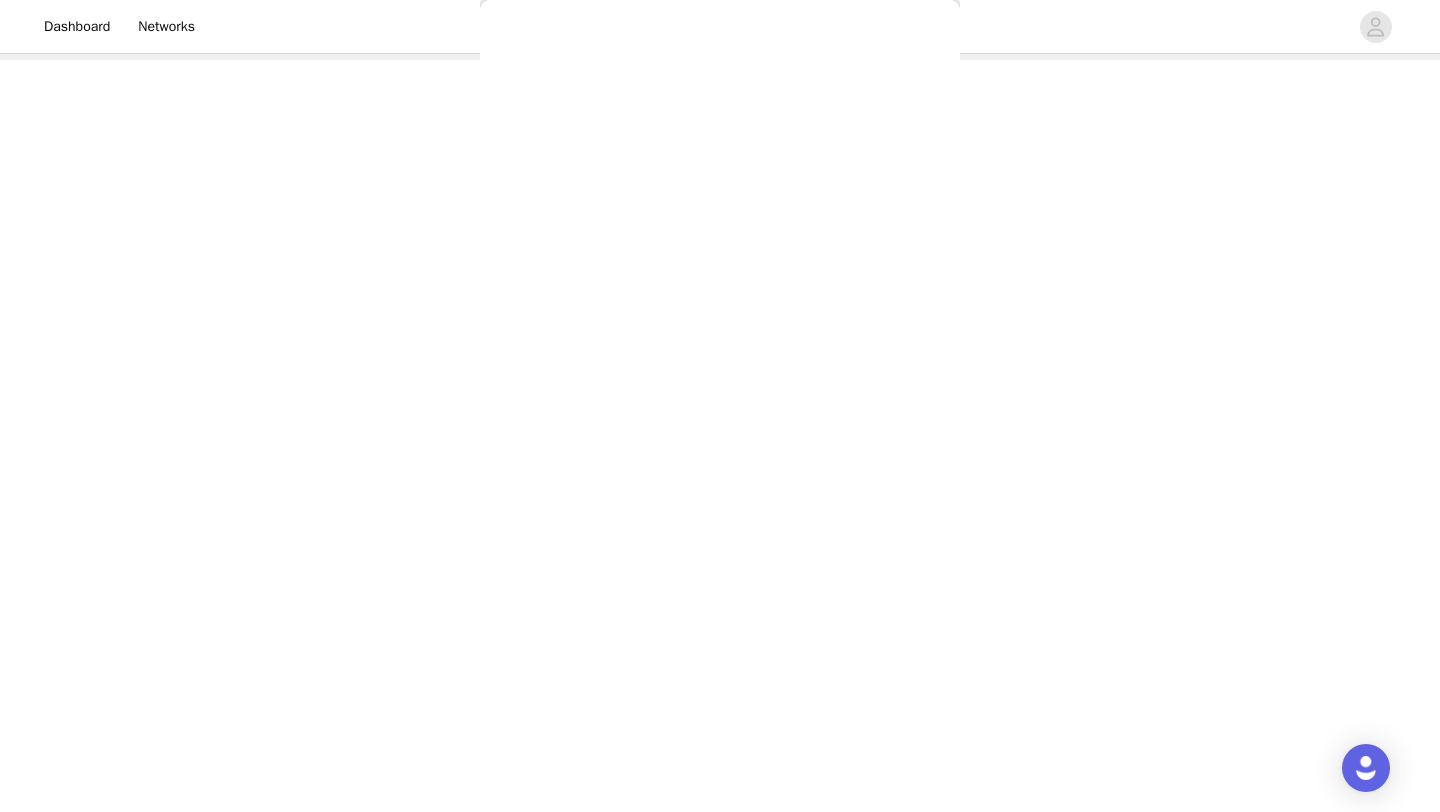 scroll, scrollTop: 0, scrollLeft: 0, axis: both 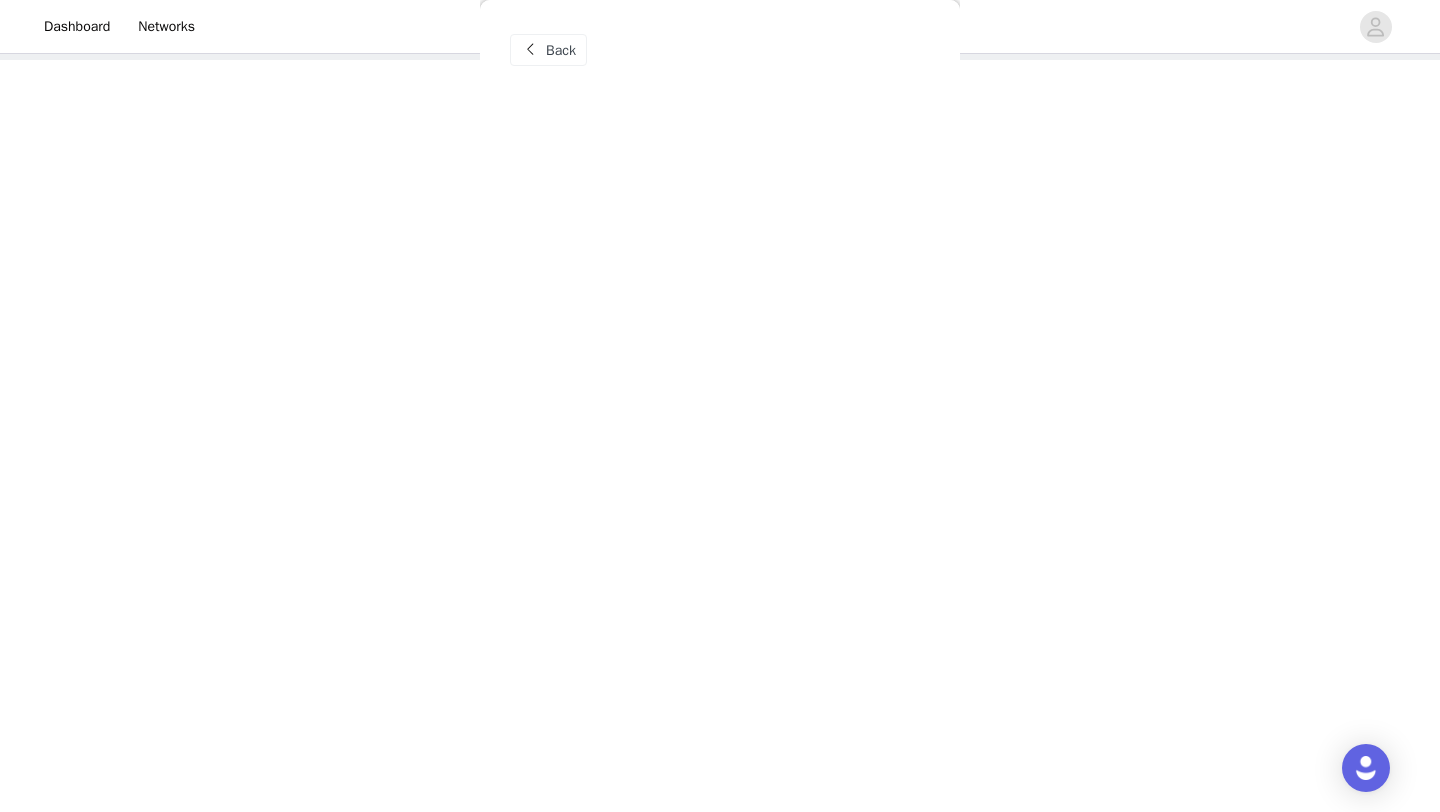click on "Back       Ayanna Strapless Mini Dress - Yellow       Aster Bloom Maxi Dress - Orange Blue Floral       Avenue Mini Dress - Plum       Aullie Maxi Dress - Yellow       Aullie Maxi Dress - Ivory       Aullie Mini Dress - Black       Avalia Backless Scarf Mini Dress - White Polka Dot       Aullie Maxi Dress - Blue       Aster Bloom Maxi Dress - Bloom Wave Print       Athens One Shoulder Top - Floral       Aullie Mini Dress - Blue       Aullie Maxi Dress - Black       Ayanna Strapless Mini Dress - Cobalt       Atlantic Midi Dress - Yellow       Aullie Maxi Dress - Pink       Azura Halter Top - Yellow       Beki Beaded Mesh Maxi Dress - Deep Red       Bad News Mesh Maxi Dress - Turquoise Floral       Bad News Mesh Maxi Dress - Yellow Floral       Be Mine Satin Maxi Dress - Canary       Belize Maxi Dress - Yellow       Bowen Off Shoulder Knit Top - Mint       Bella Lou Tube Top - Blue       Bellamy Top - Red Gingham       Breaking News Mini Dress - Black       Bodie Maxi Dress - Pastel Yellow" at bounding box center (720, 406) 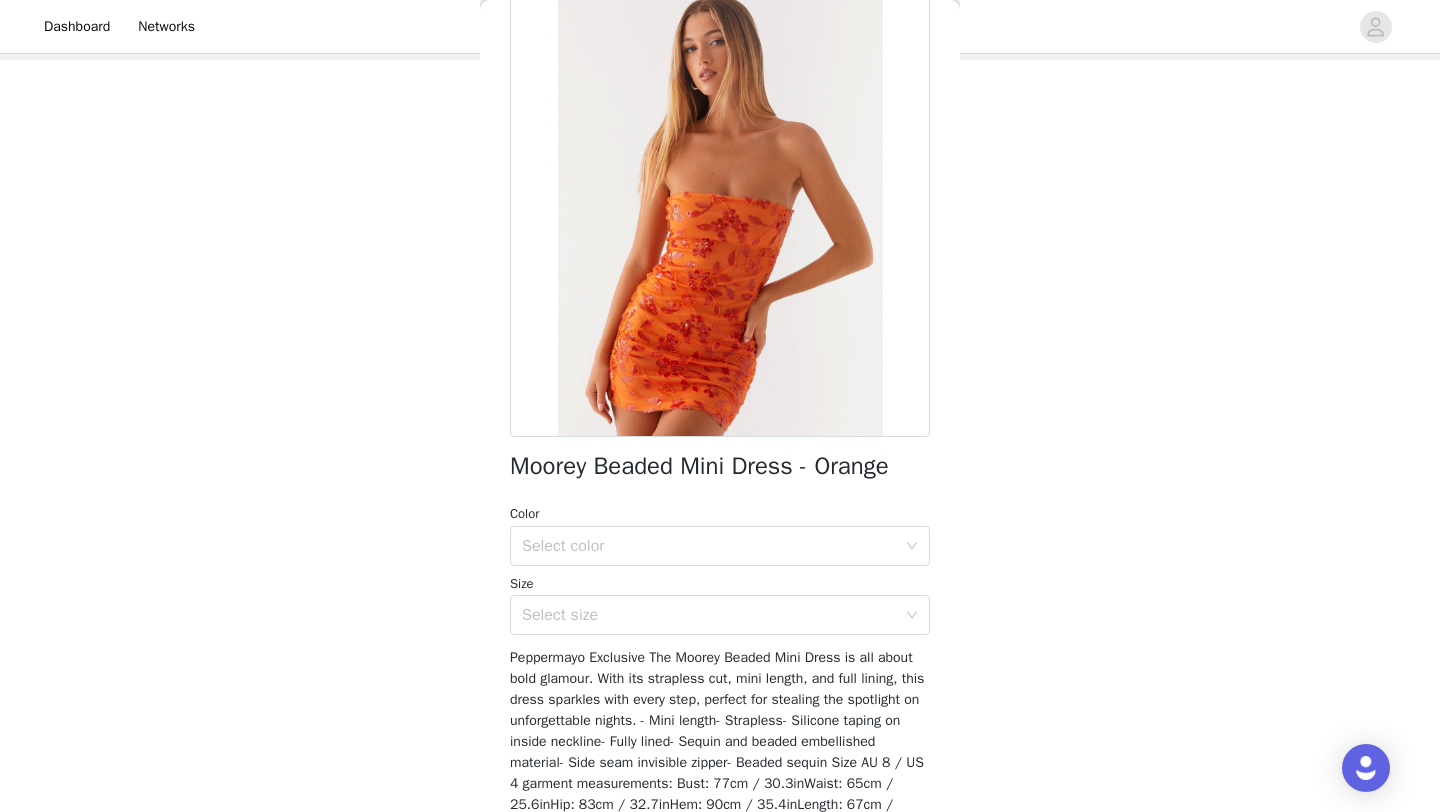 scroll, scrollTop: 142, scrollLeft: 0, axis: vertical 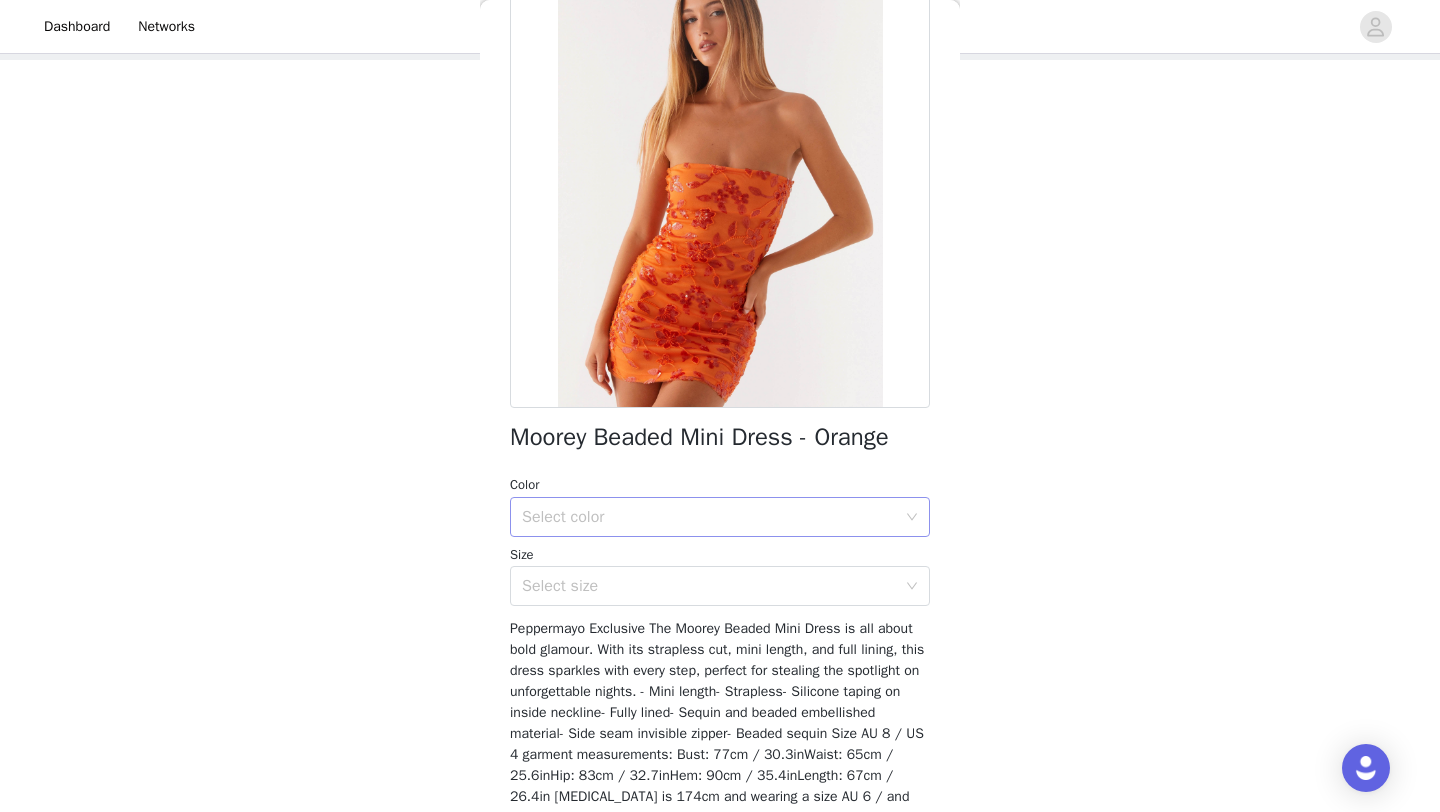 click on "Select color" at bounding box center [709, 517] 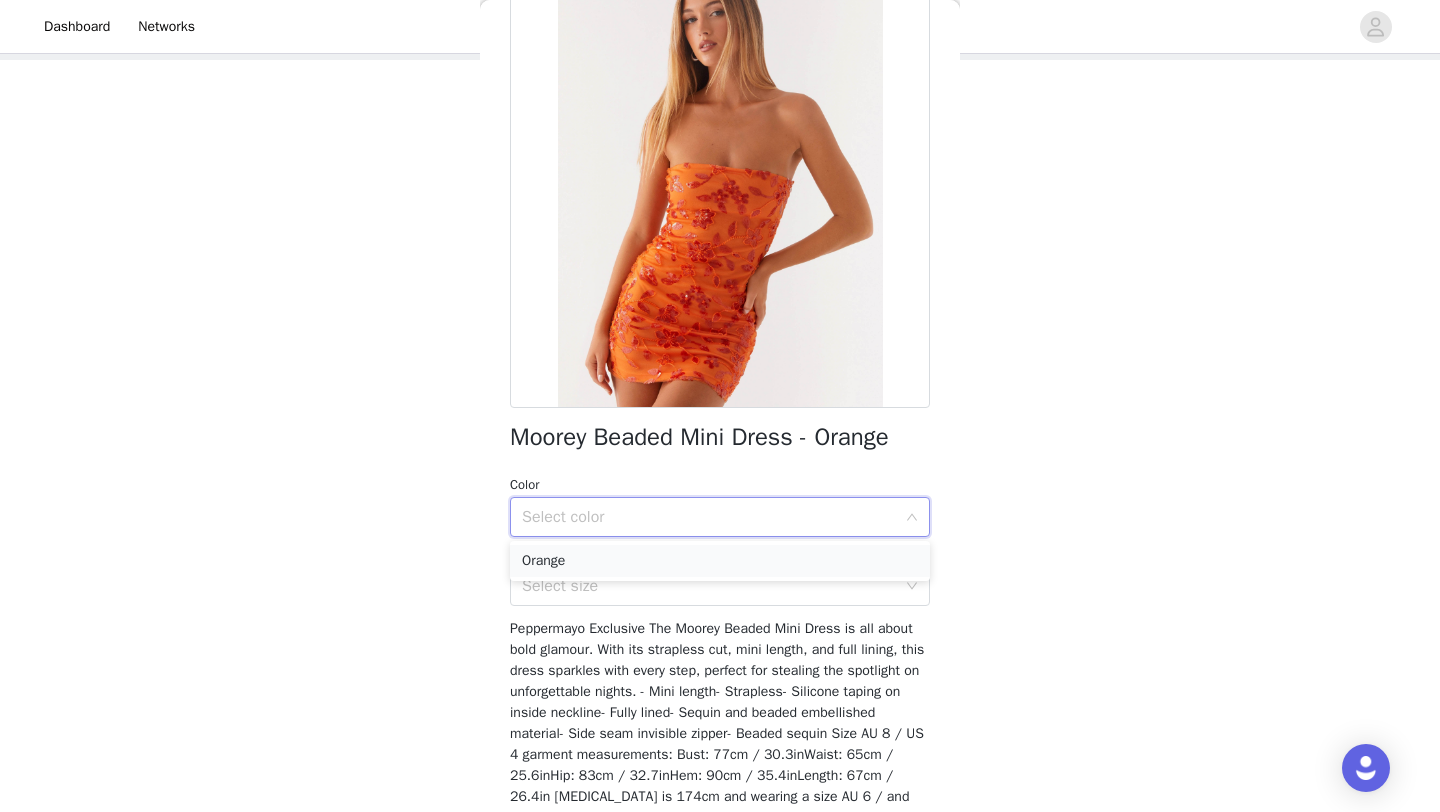 click on "Orange" at bounding box center [720, 561] 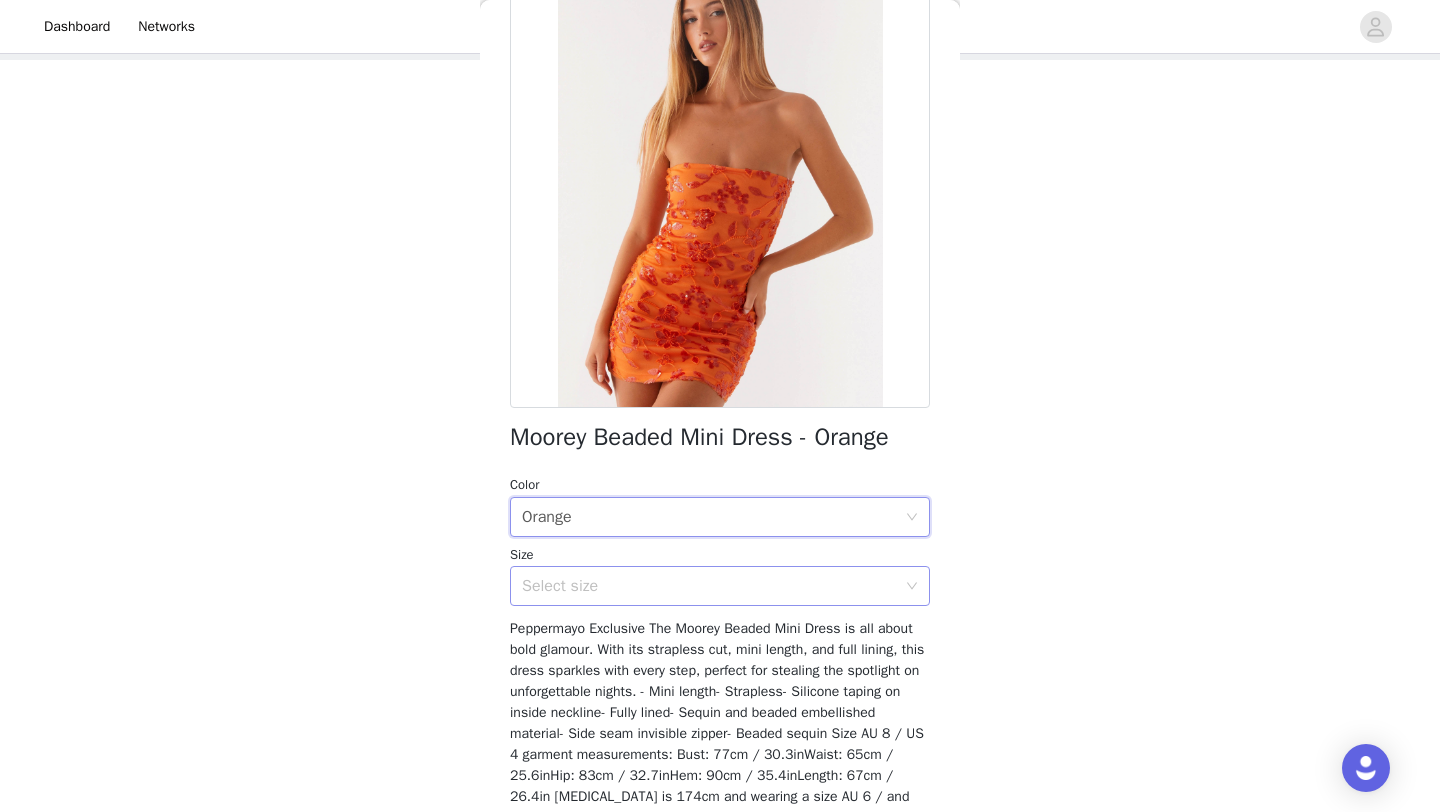 click on "Select size" at bounding box center (709, 586) 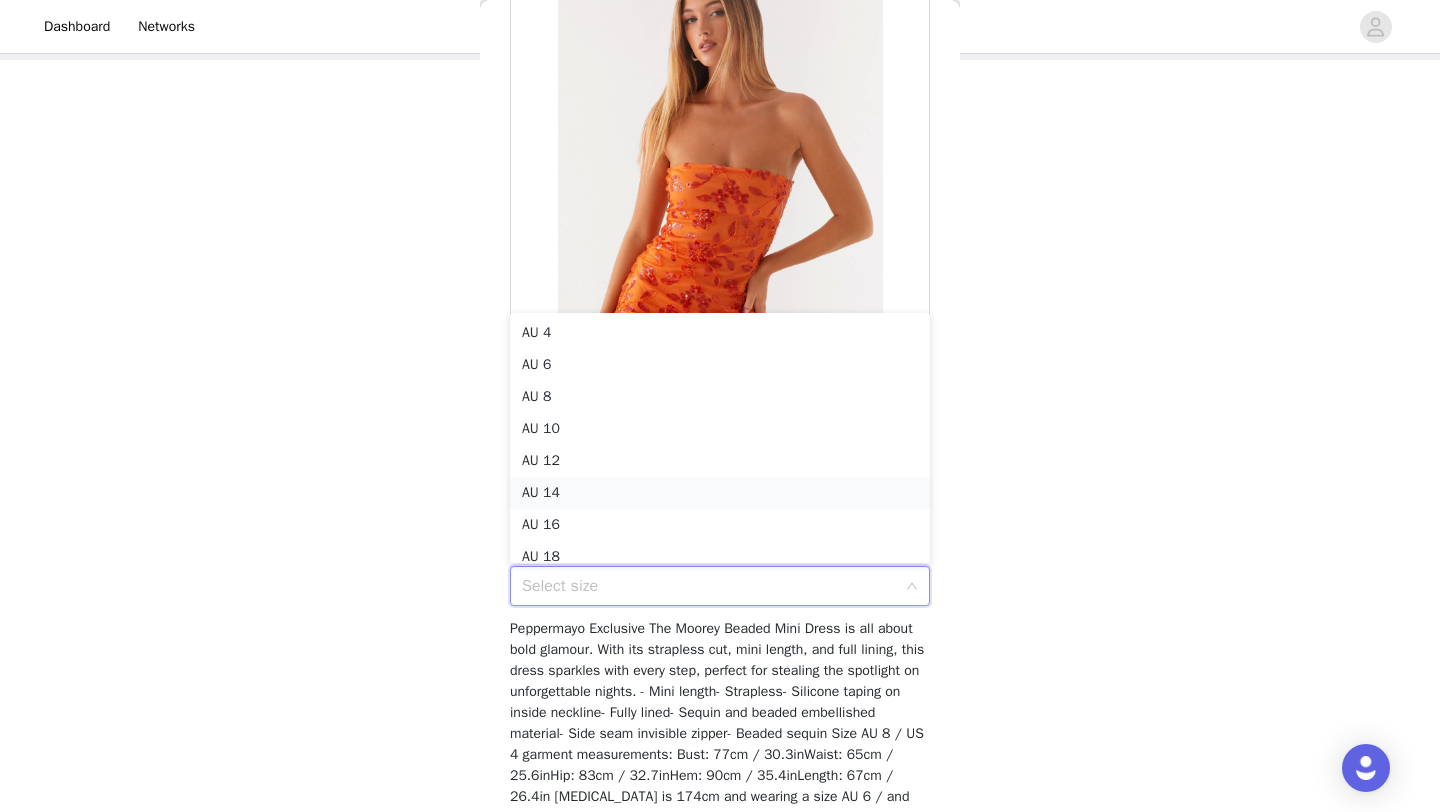 scroll, scrollTop: 10, scrollLeft: 0, axis: vertical 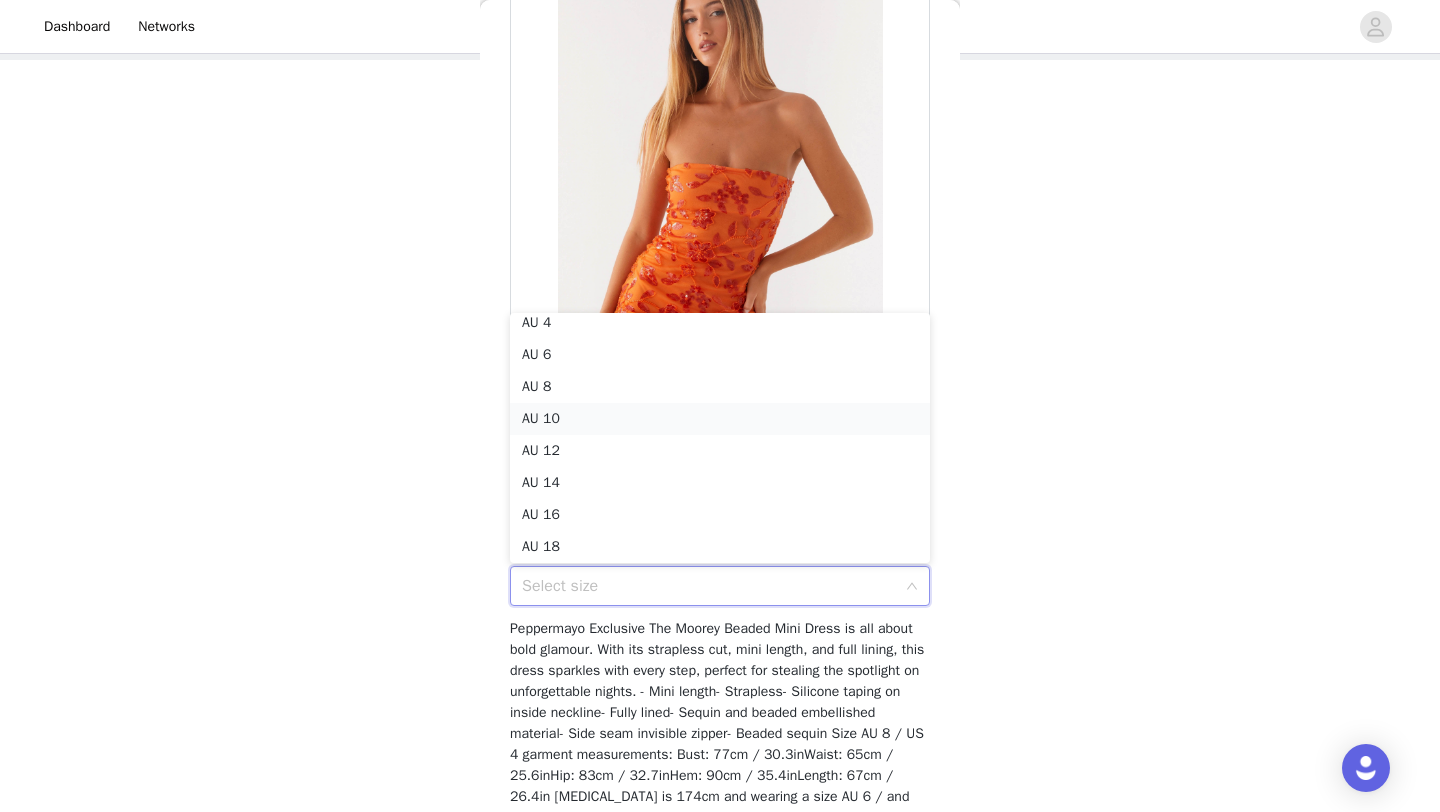 click on "AU 10" at bounding box center (720, 419) 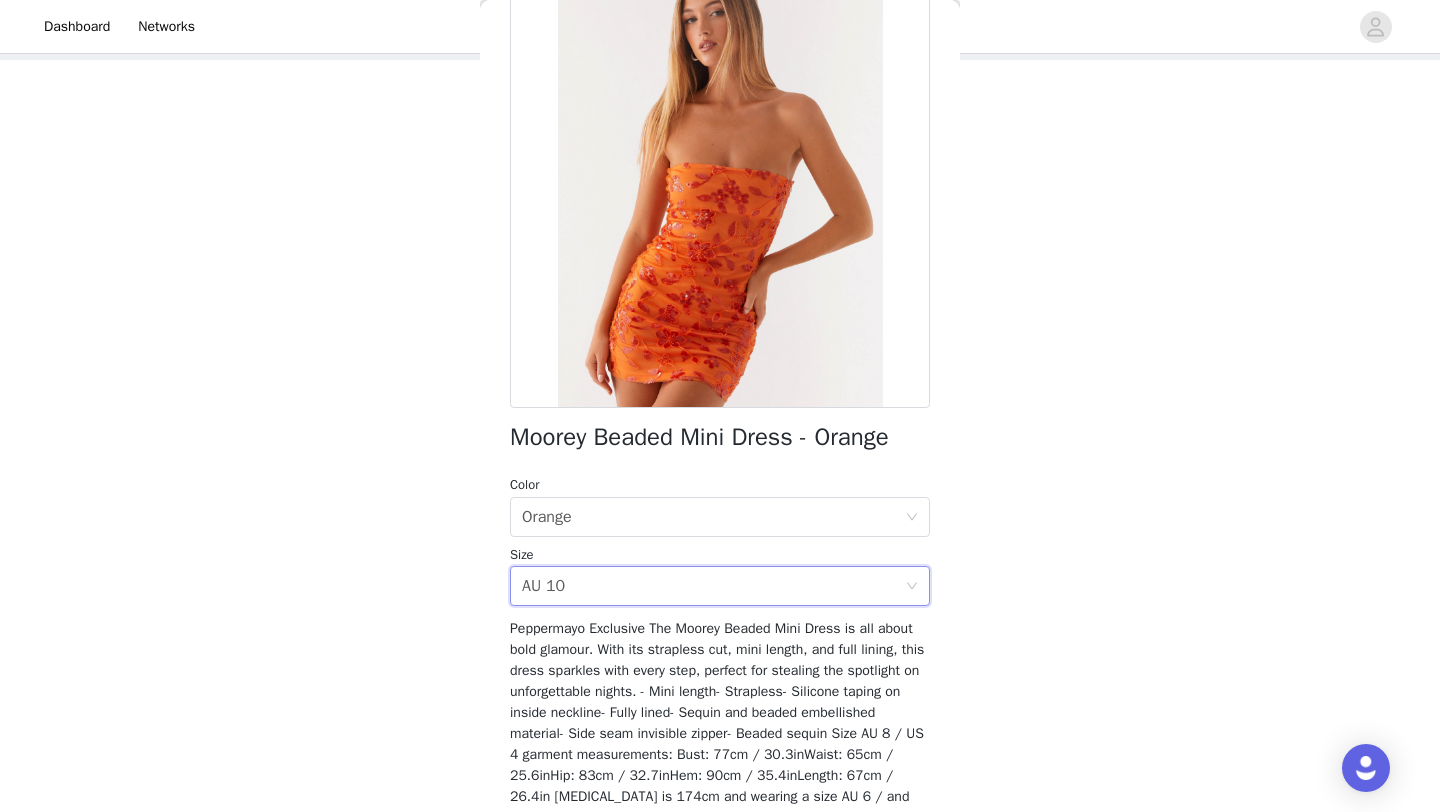 scroll, scrollTop: 242, scrollLeft: 0, axis: vertical 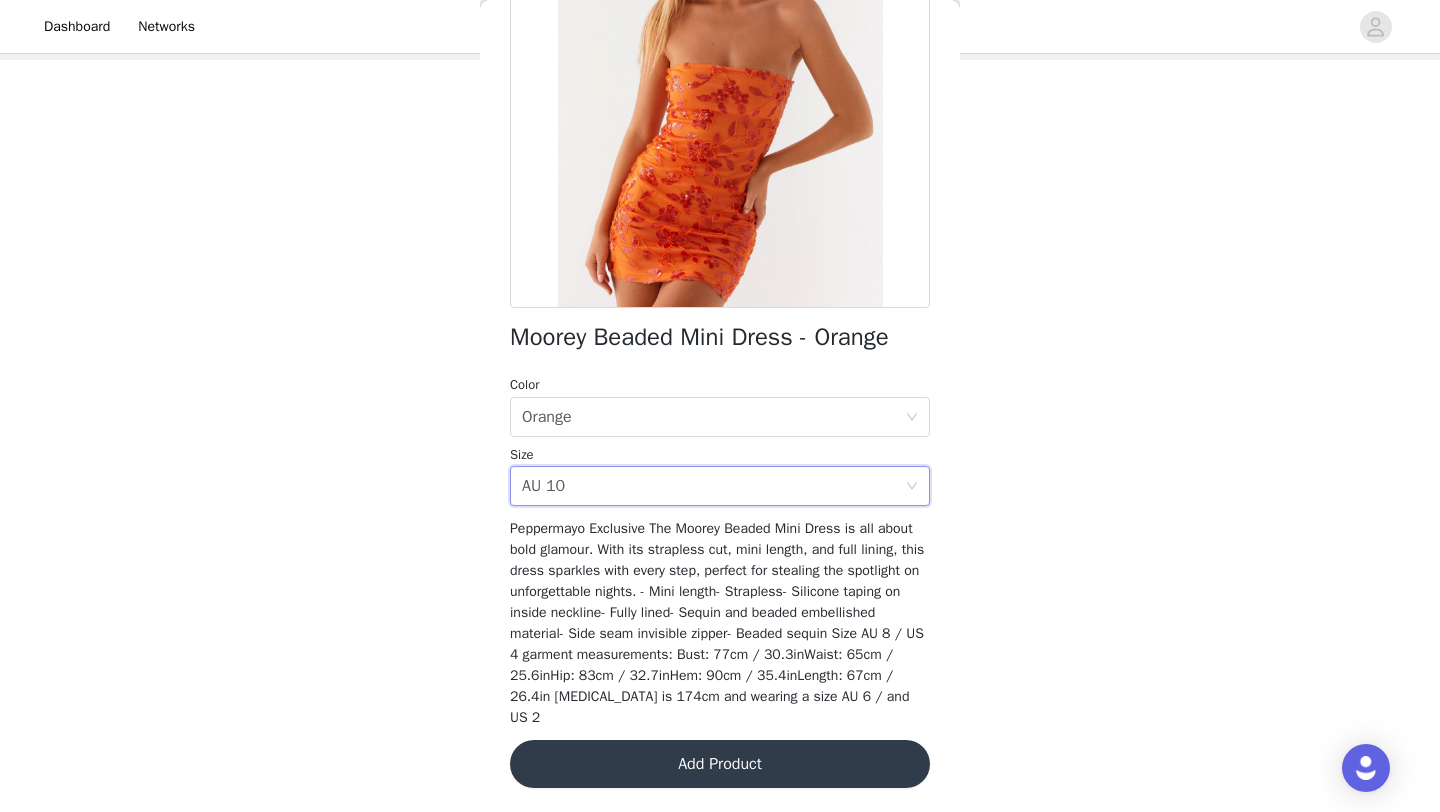 click on "Moorey Beaded Mini Dress - Orange               Color   Select color Orange Size   Select size AU 10   Peppermayo Exclusive The Moorey Beaded Mini Dress is all about bold glamour. With its strapless cut, mini length, and full lining, this dress sparkles with every step, perfect for stealing the spotlight on unforgettable nights. - Mini length- Strapless- Silicone taping on inside neckline- Fully lined- Sequin and beaded embellished material- Side seam invisible zipper- Beaded sequin Size AU 8 / US 4 garment measurements: Bust: 77cm / 30.3inWaist: 65cm / 25.6inHip: 83cm / 32.7inHem: 90cm / 35.4inLength: 67cm / 26.4in Yasmin is 174cm and wearing a size AU 6 / and US 2   Add Product" at bounding box center [720, 335] 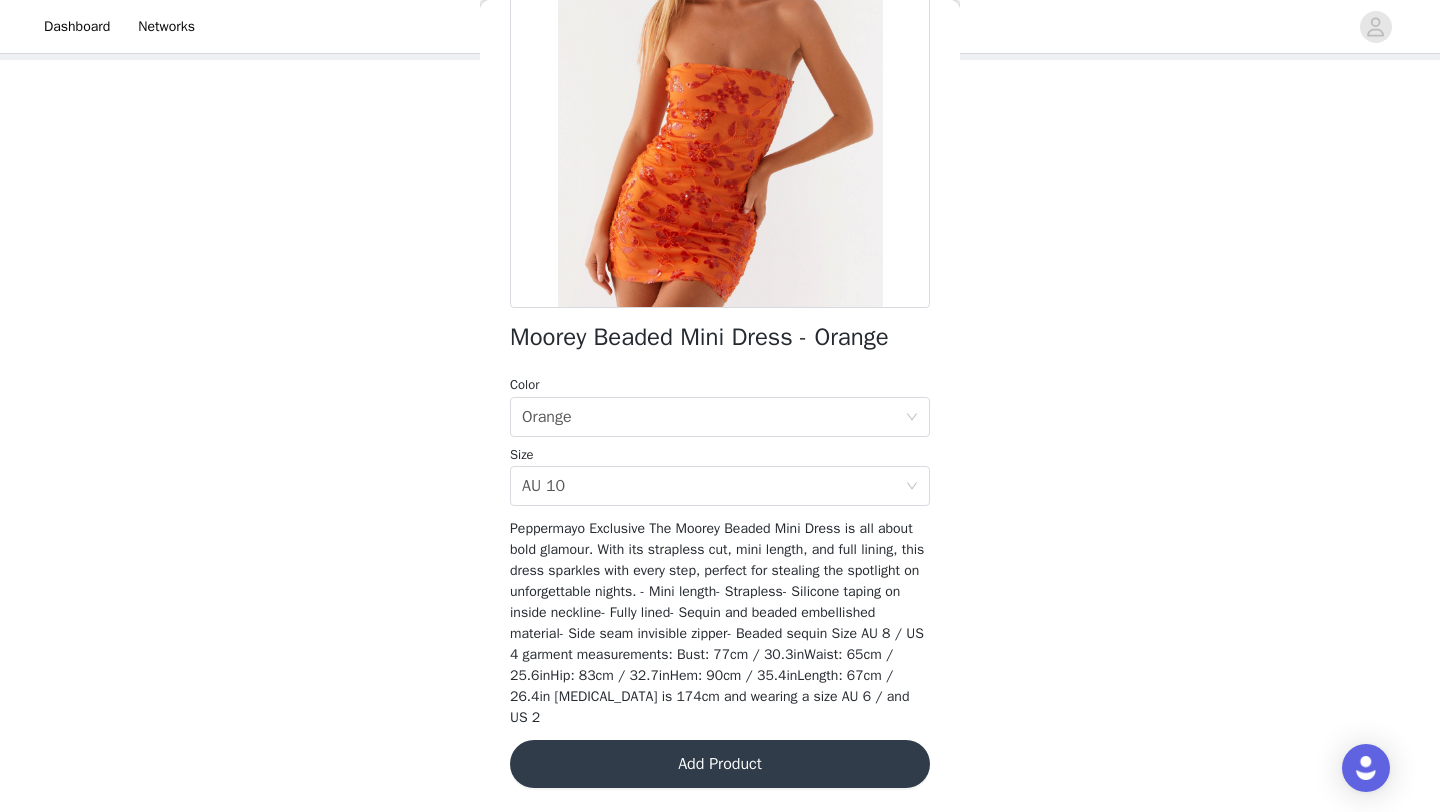 click on "Add Product" at bounding box center [720, 764] 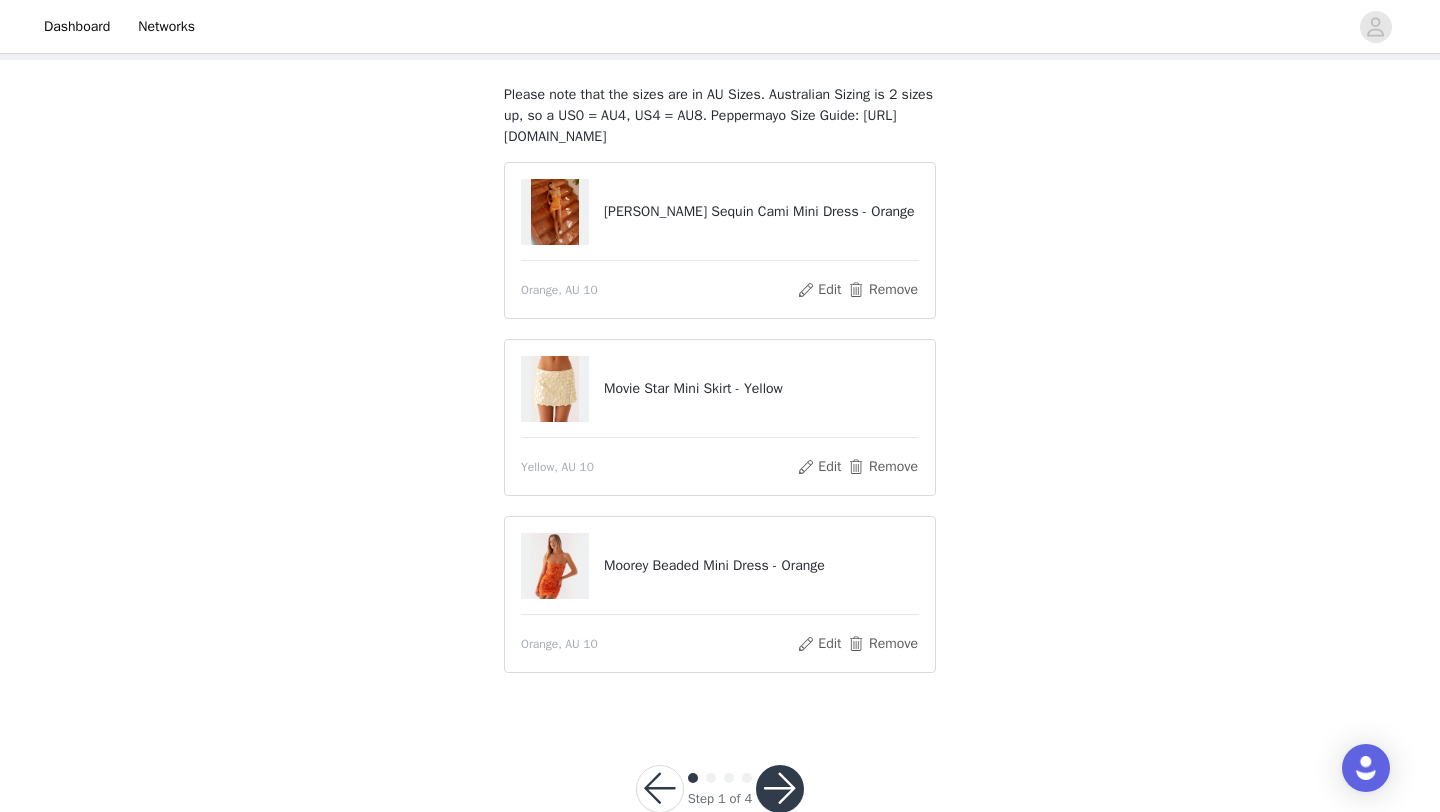 click on "[PERSON_NAME] Sequin Cami Mini Dress - Orange" at bounding box center (761, 211) 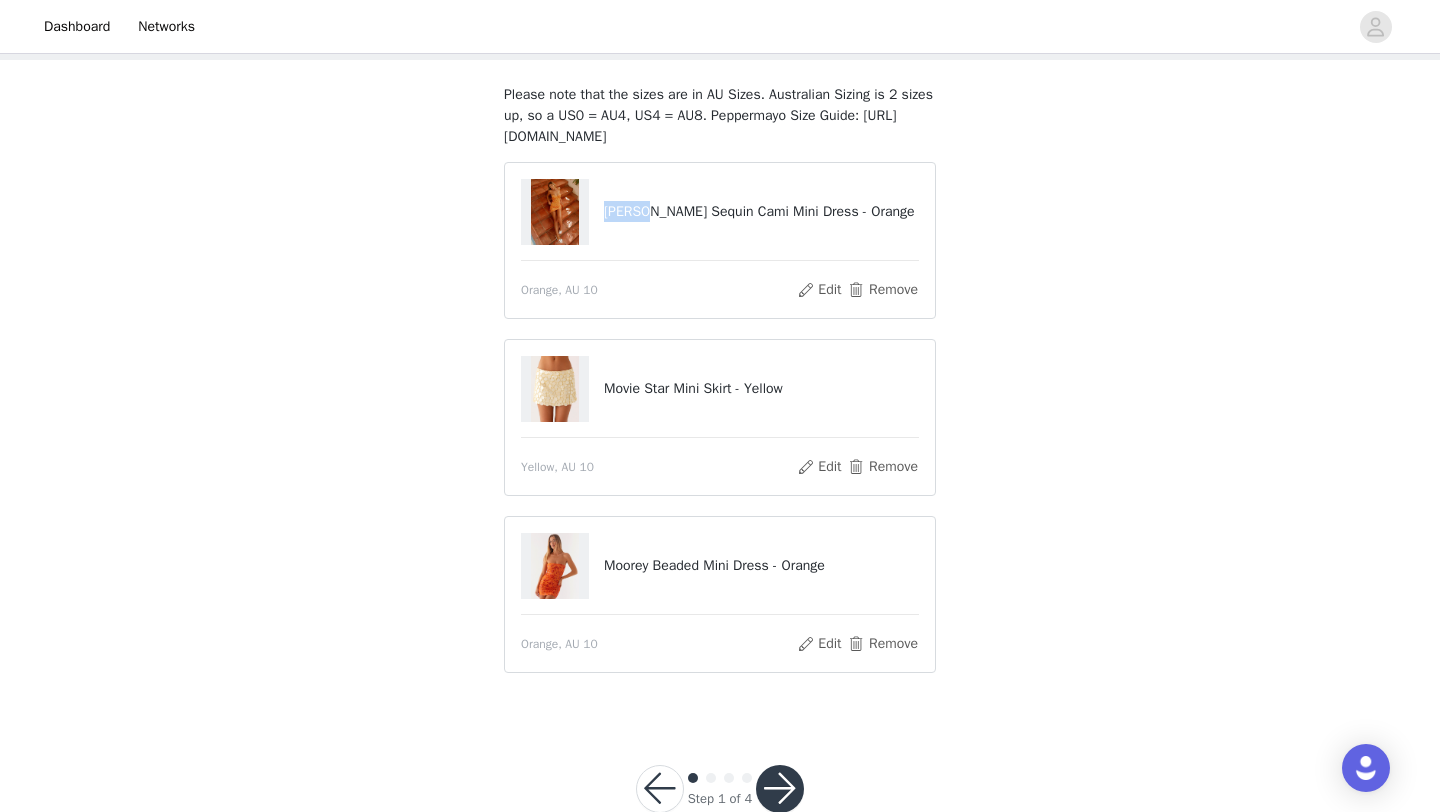 click on "[PERSON_NAME] Sequin Cami Mini Dress - Orange" at bounding box center (761, 211) 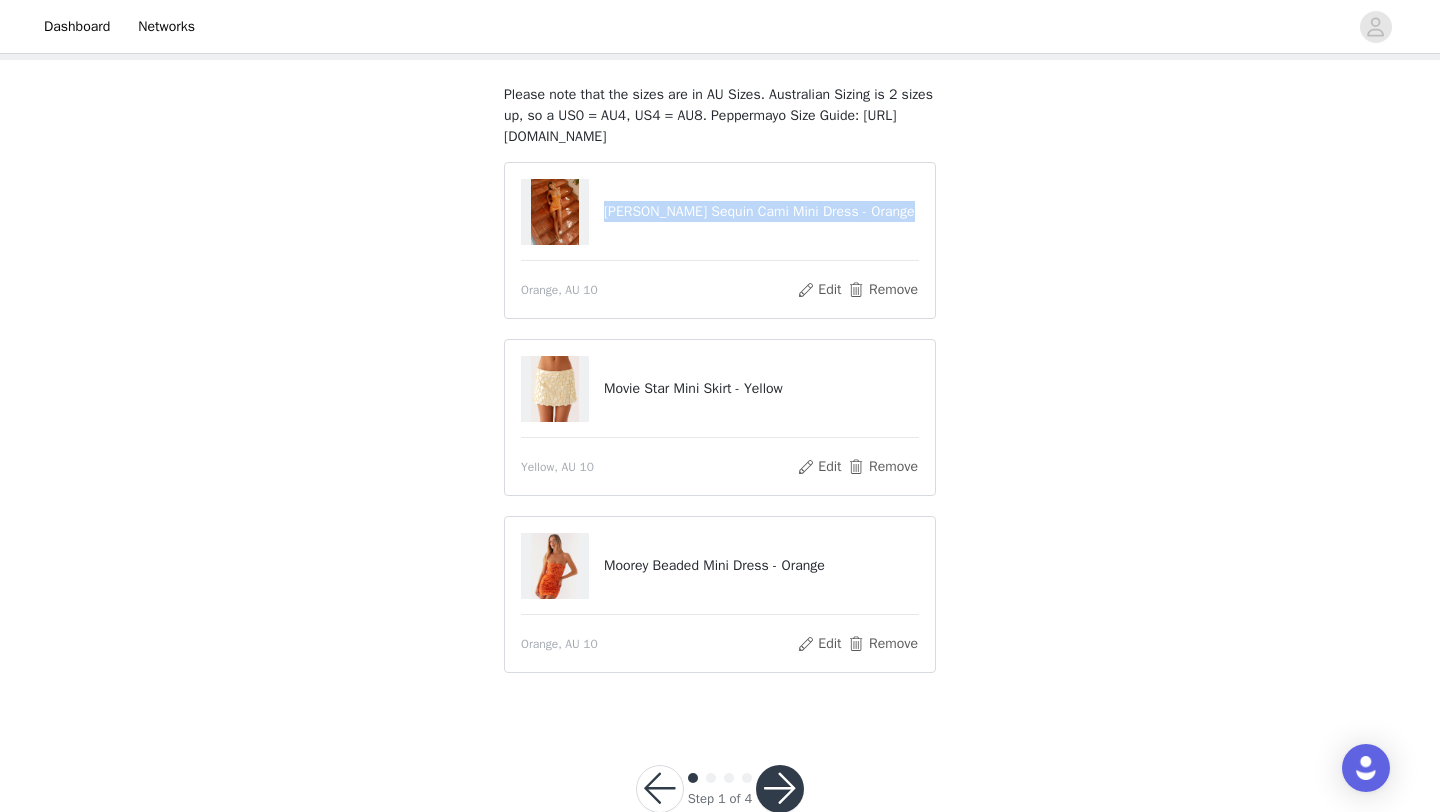 click on "[PERSON_NAME] Sequin Cami Mini Dress - Orange" at bounding box center (761, 211) 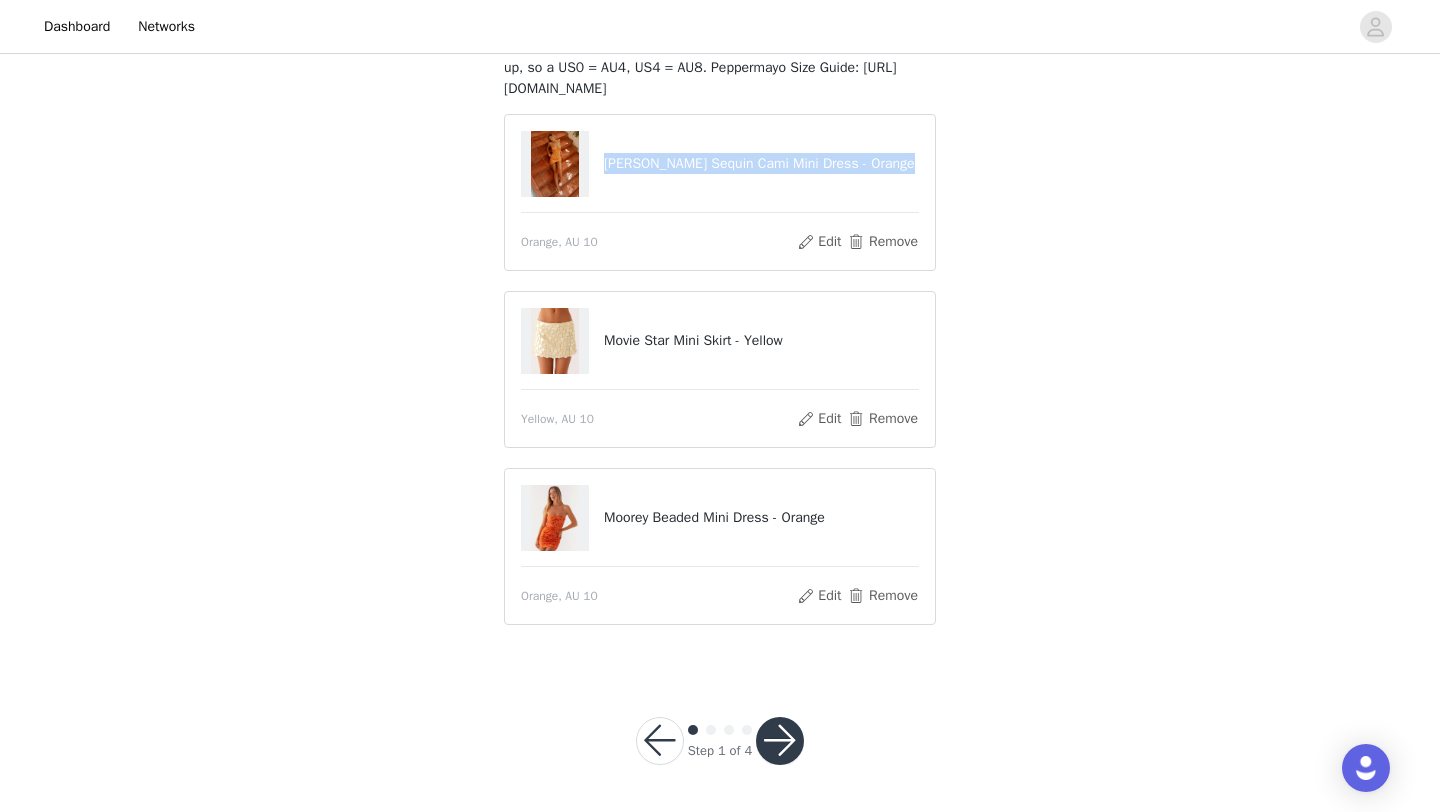 scroll, scrollTop: 127, scrollLeft: 0, axis: vertical 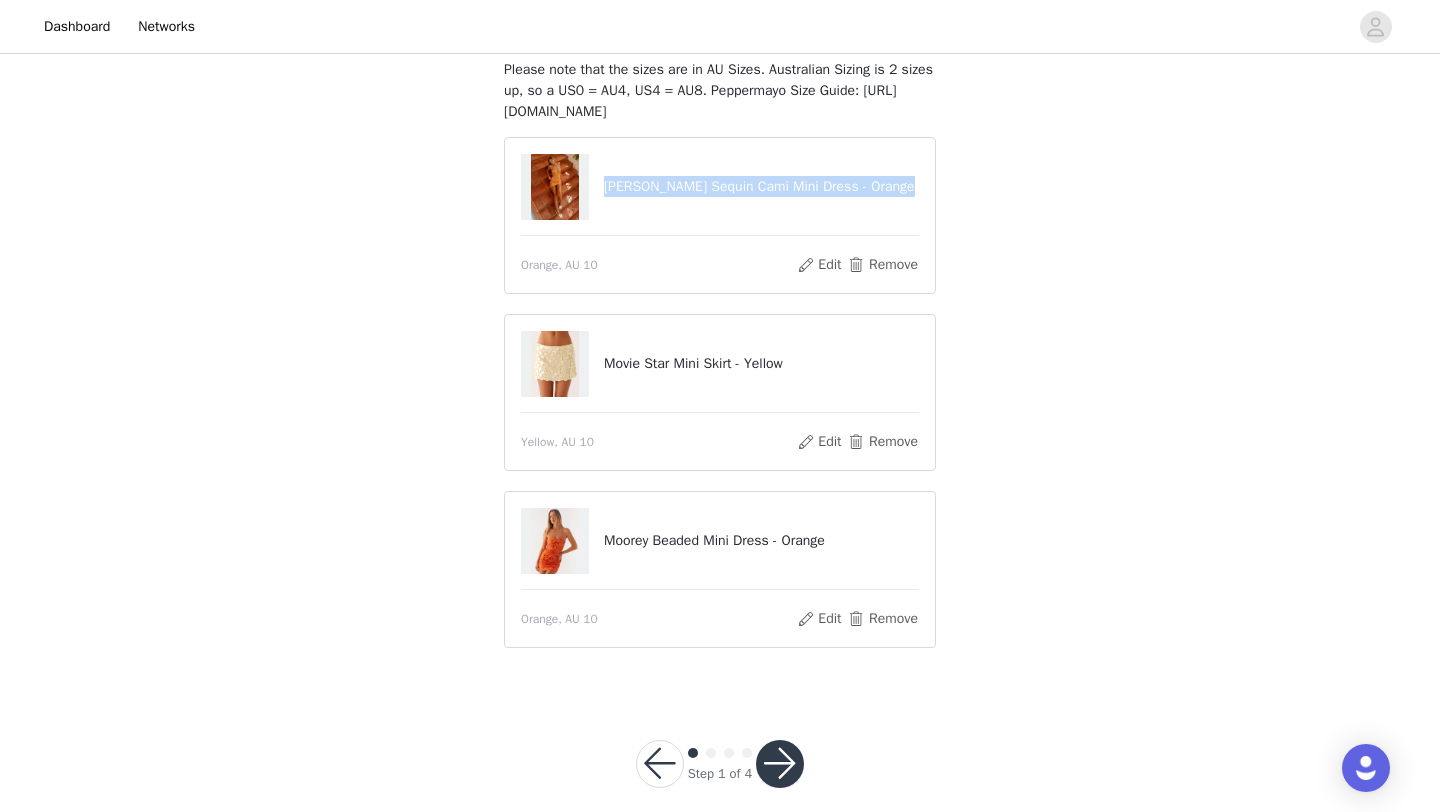 copy on "[PERSON_NAME] Sequin Cami Mini Dress - Orange" 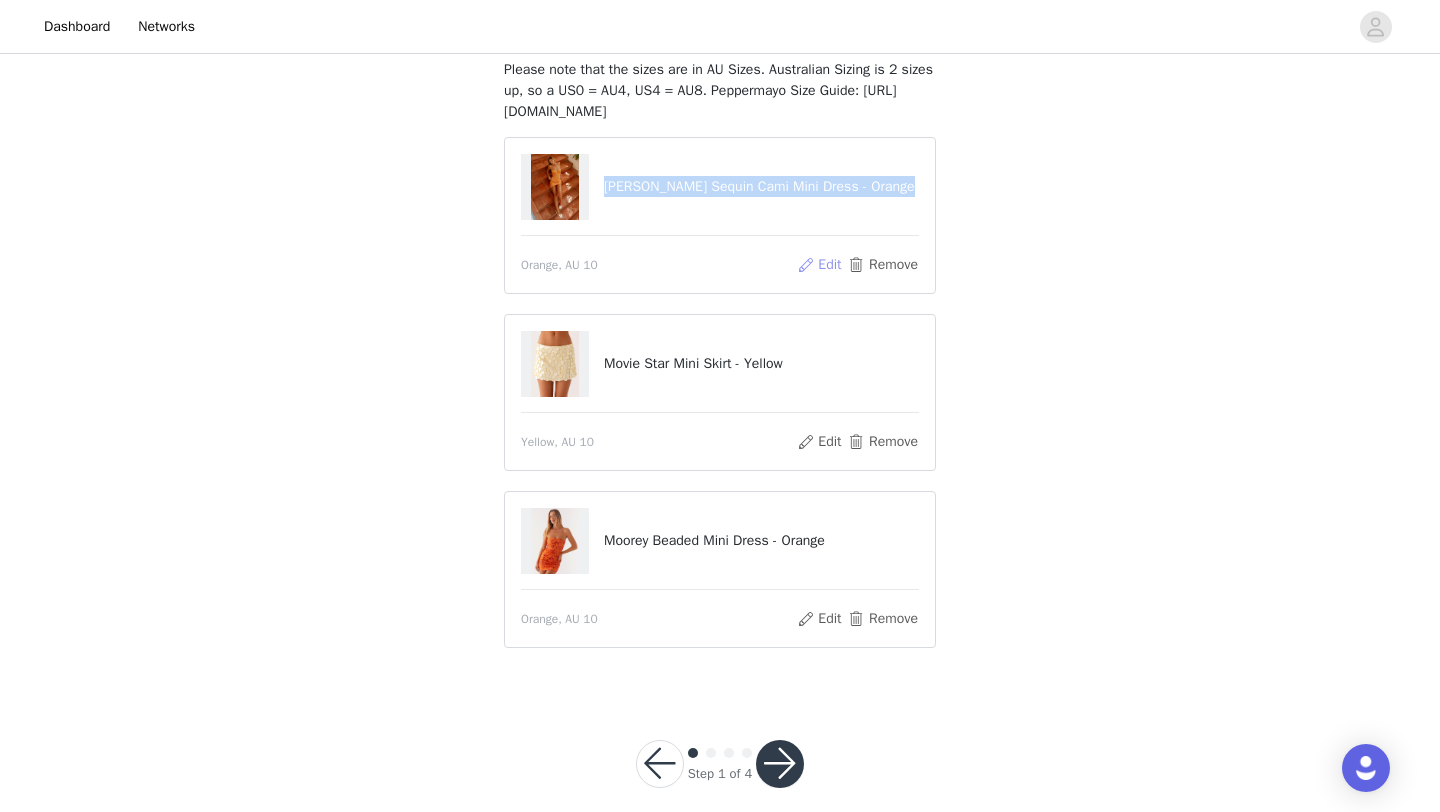 click on "Edit" at bounding box center [819, 265] 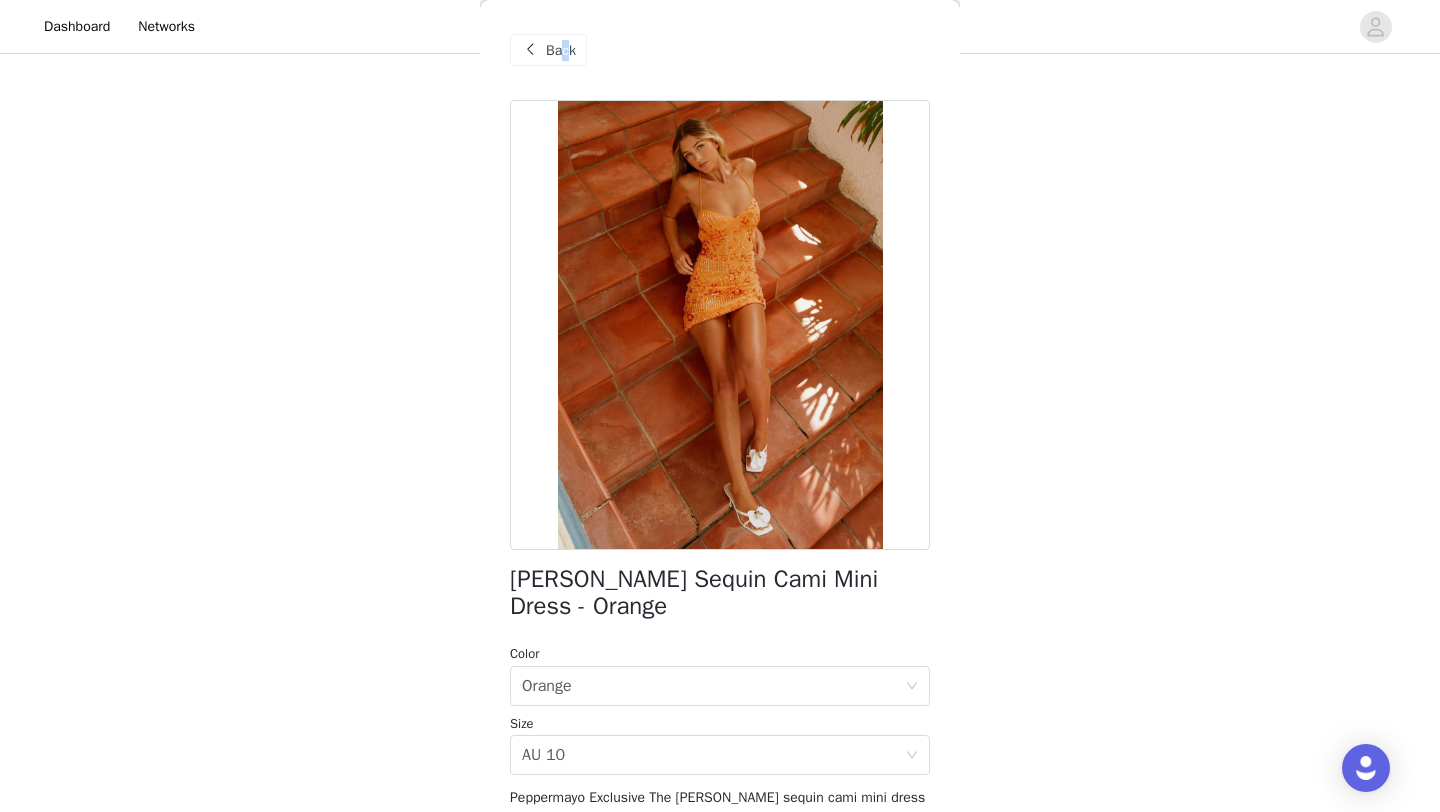 click on "Back" at bounding box center [561, 50] 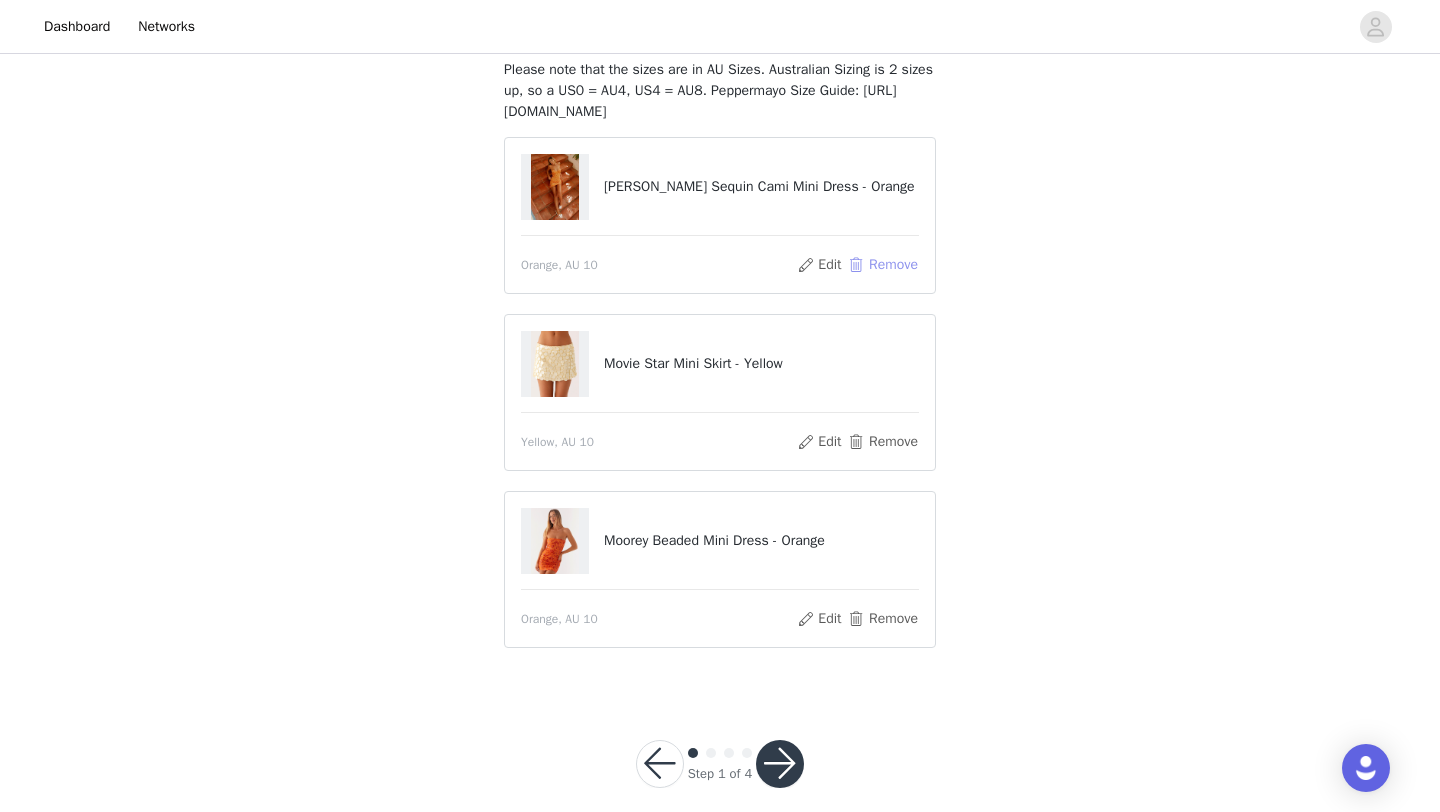 drag, startPoint x: 888, startPoint y: 256, endPoint x: 826, endPoint y: 133, distance: 137.74251 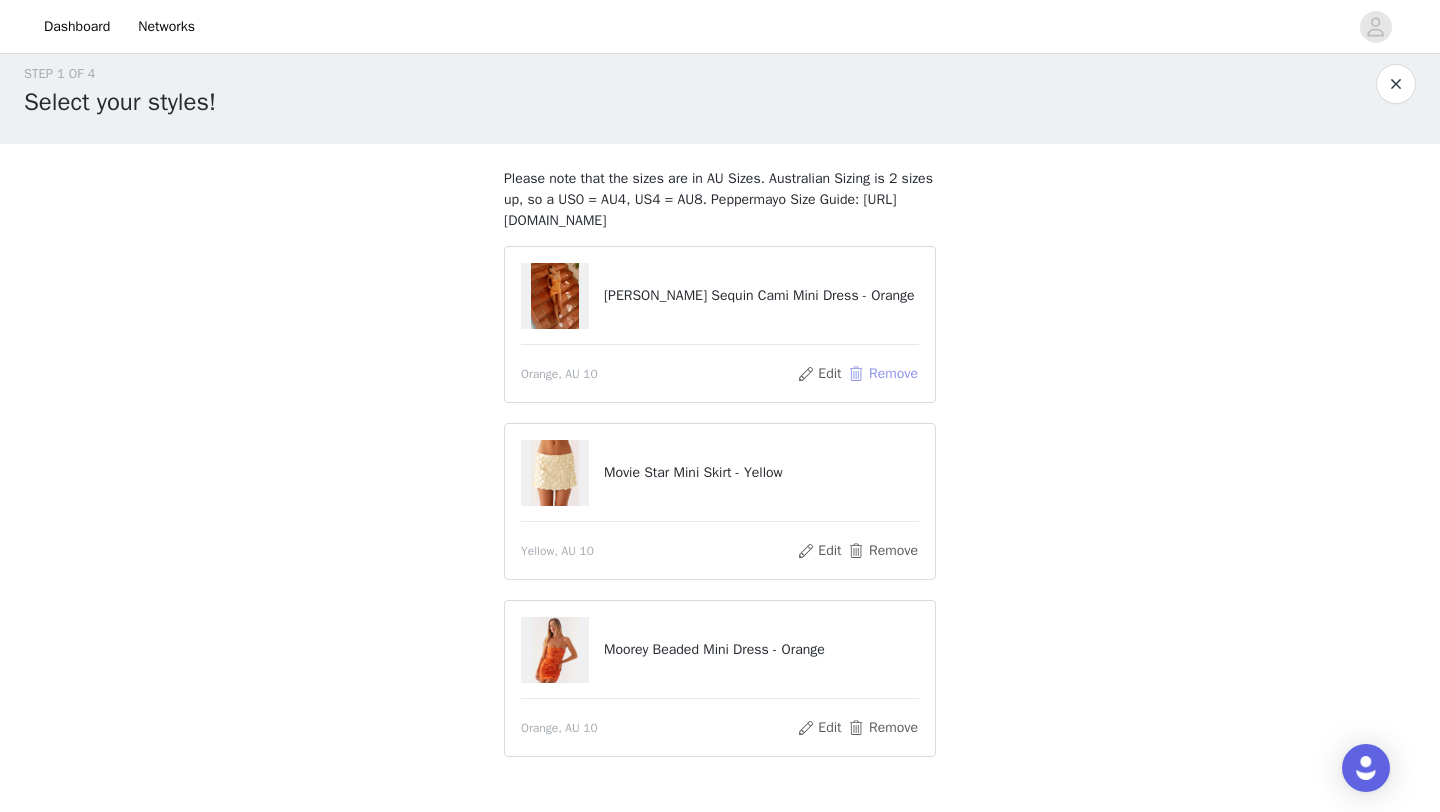 scroll, scrollTop: 2, scrollLeft: 0, axis: vertical 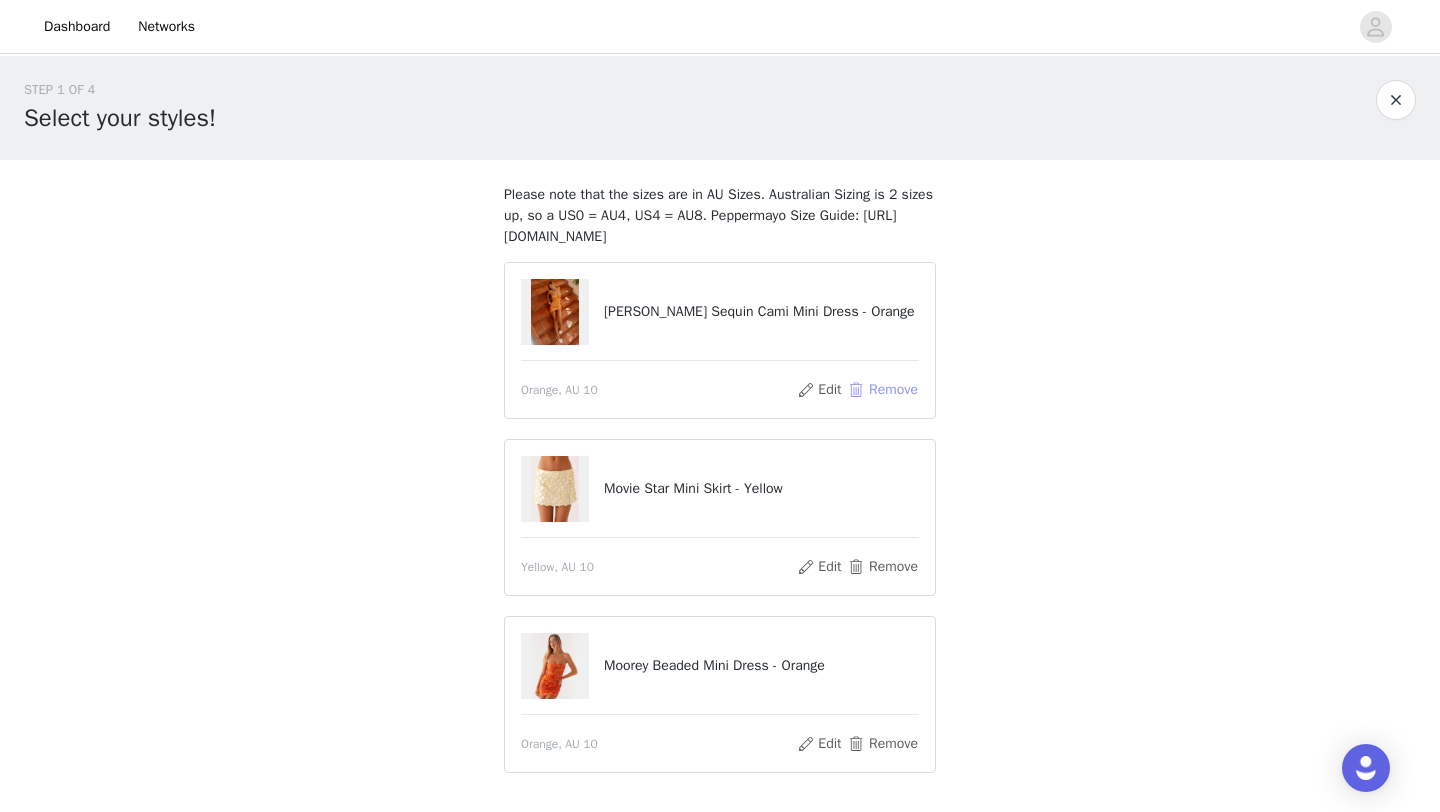 click on "Remove" at bounding box center [883, 390] 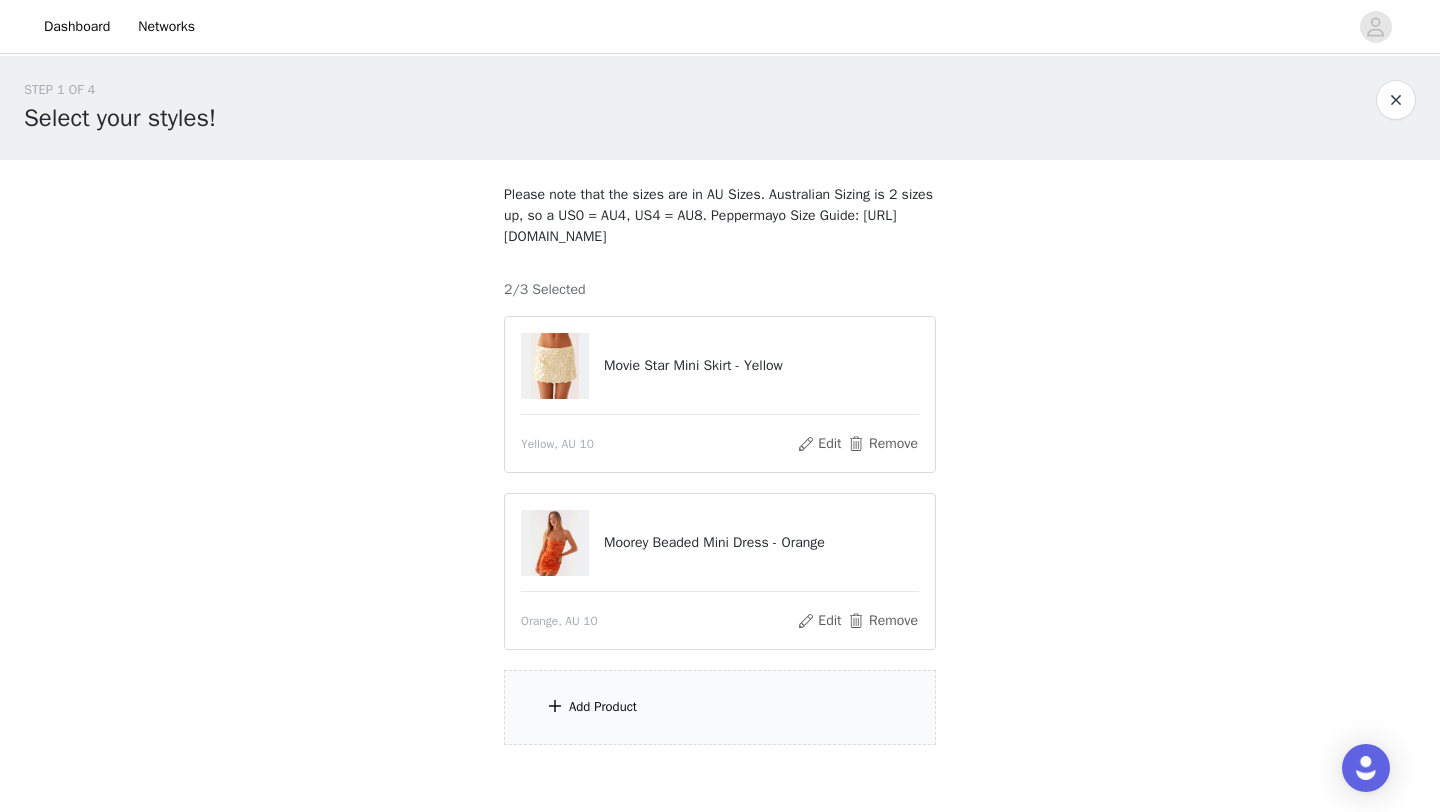 click on "Add Product" at bounding box center [603, 707] 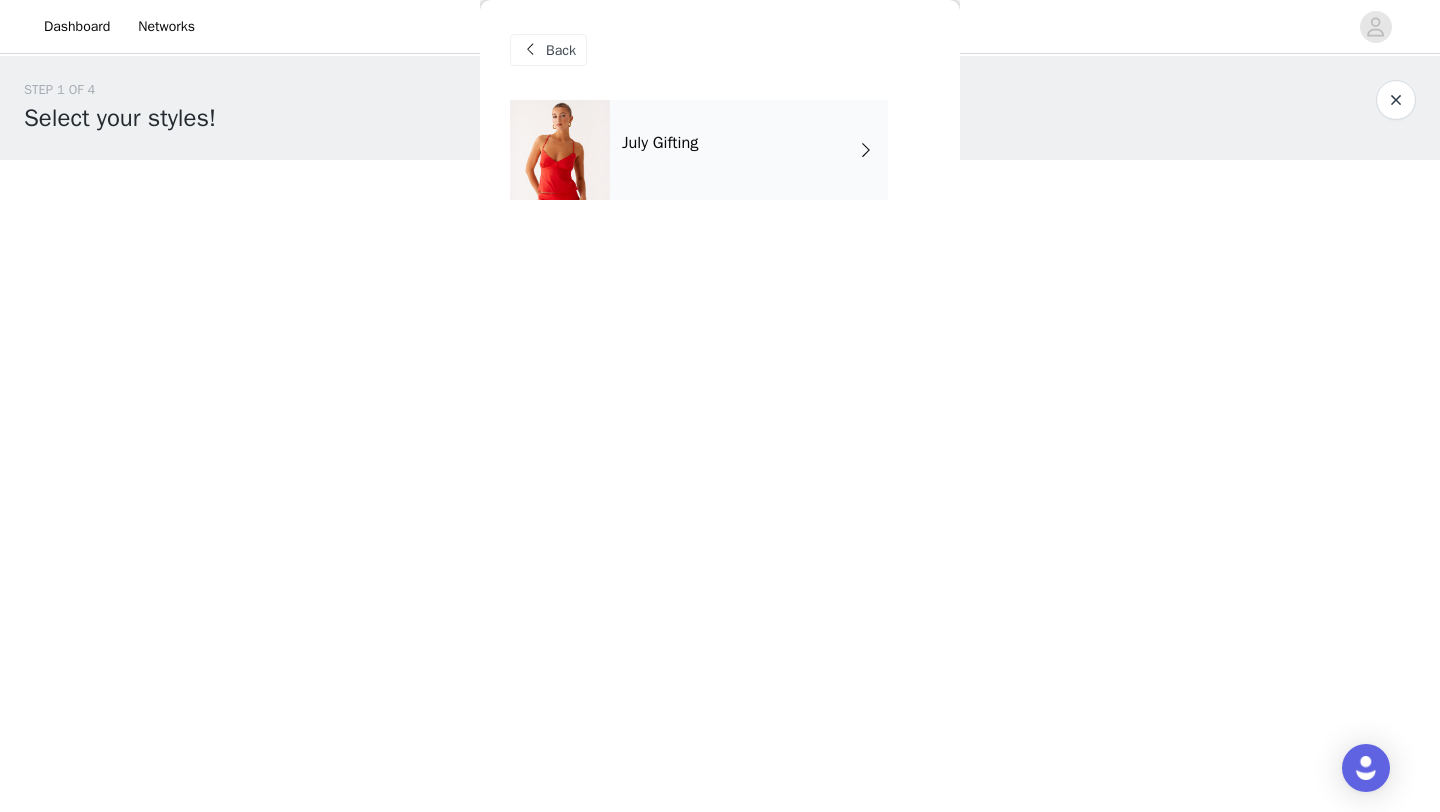 click on "July Gifting" at bounding box center (749, 150) 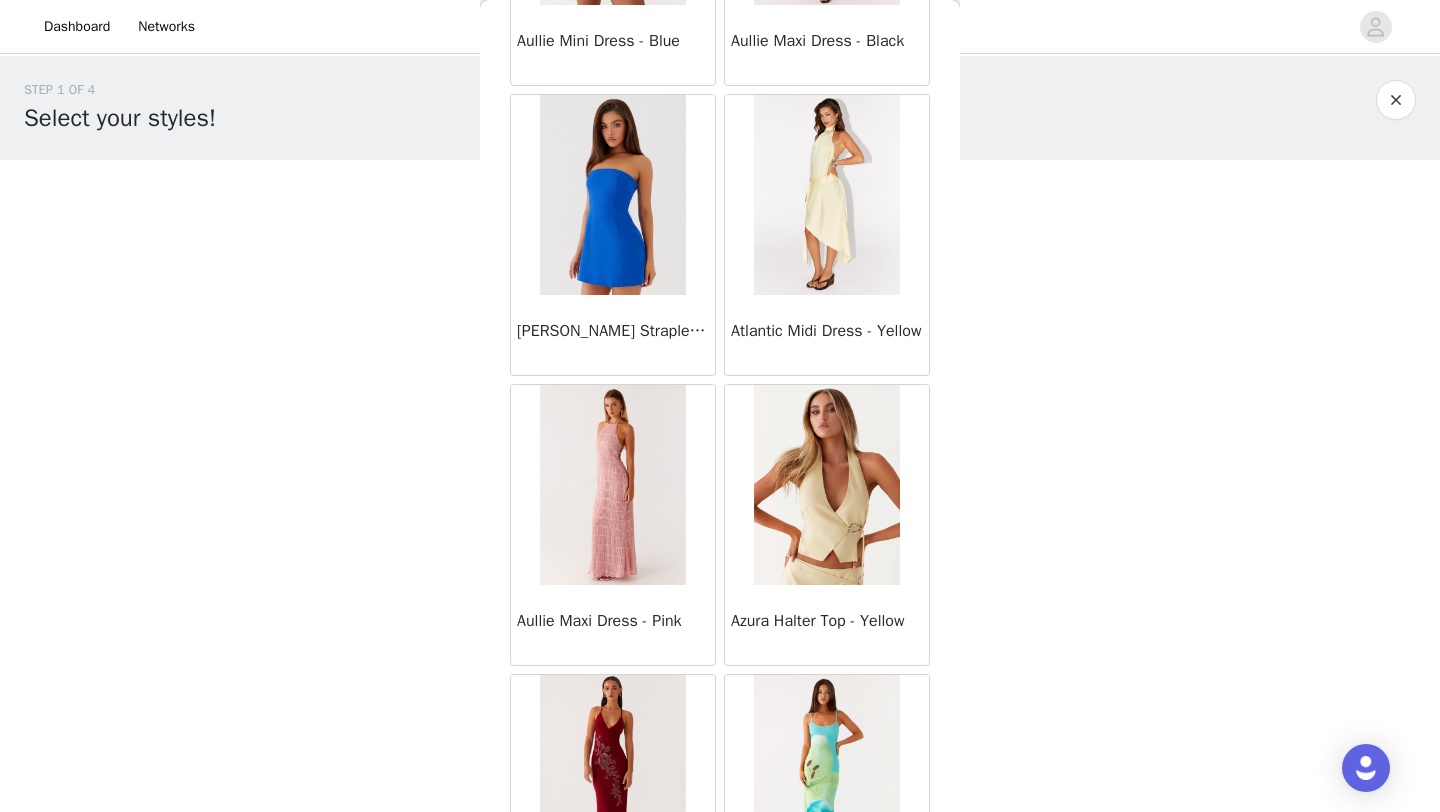 scroll, scrollTop: 2248, scrollLeft: 0, axis: vertical 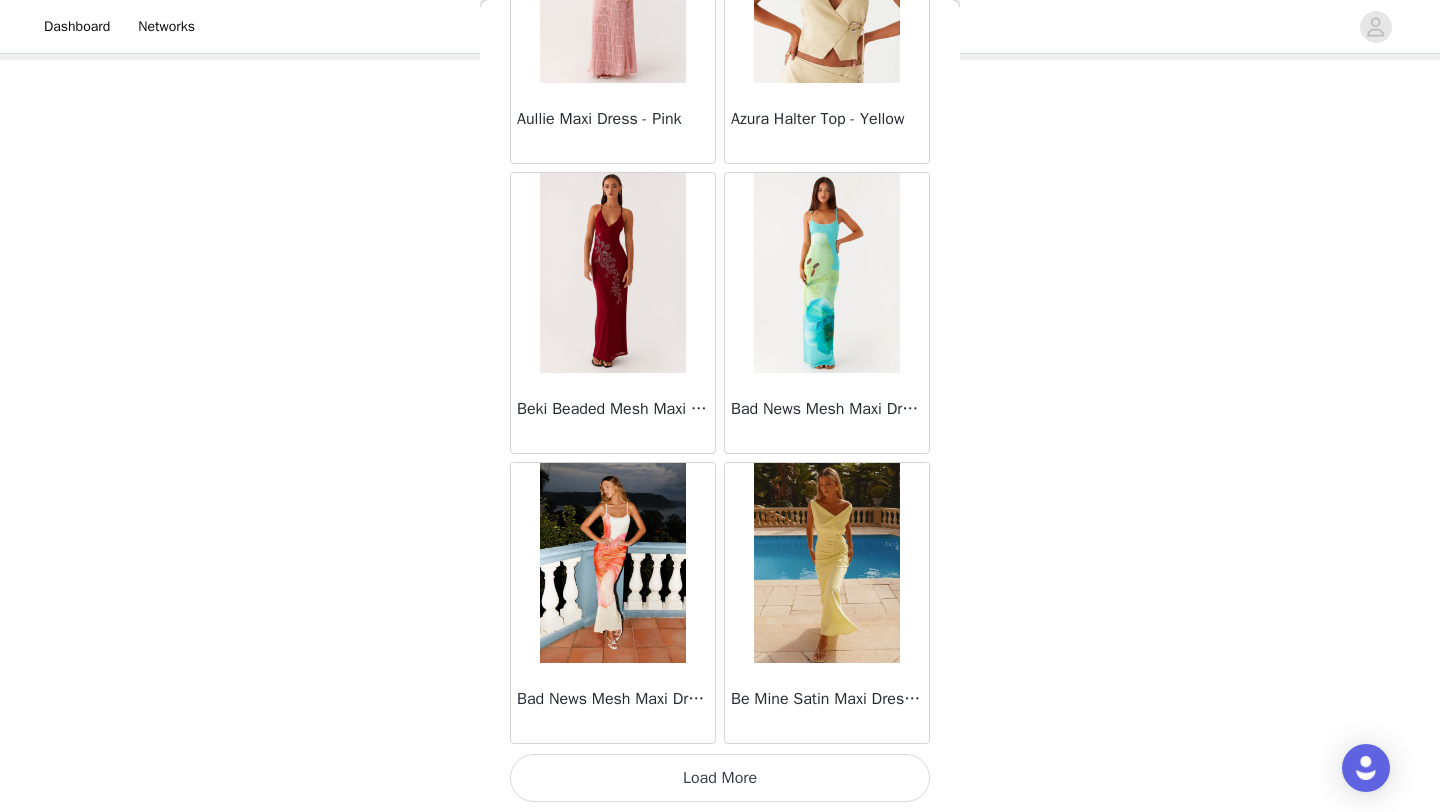 click on "Load More" at bounding box center (720, 778) 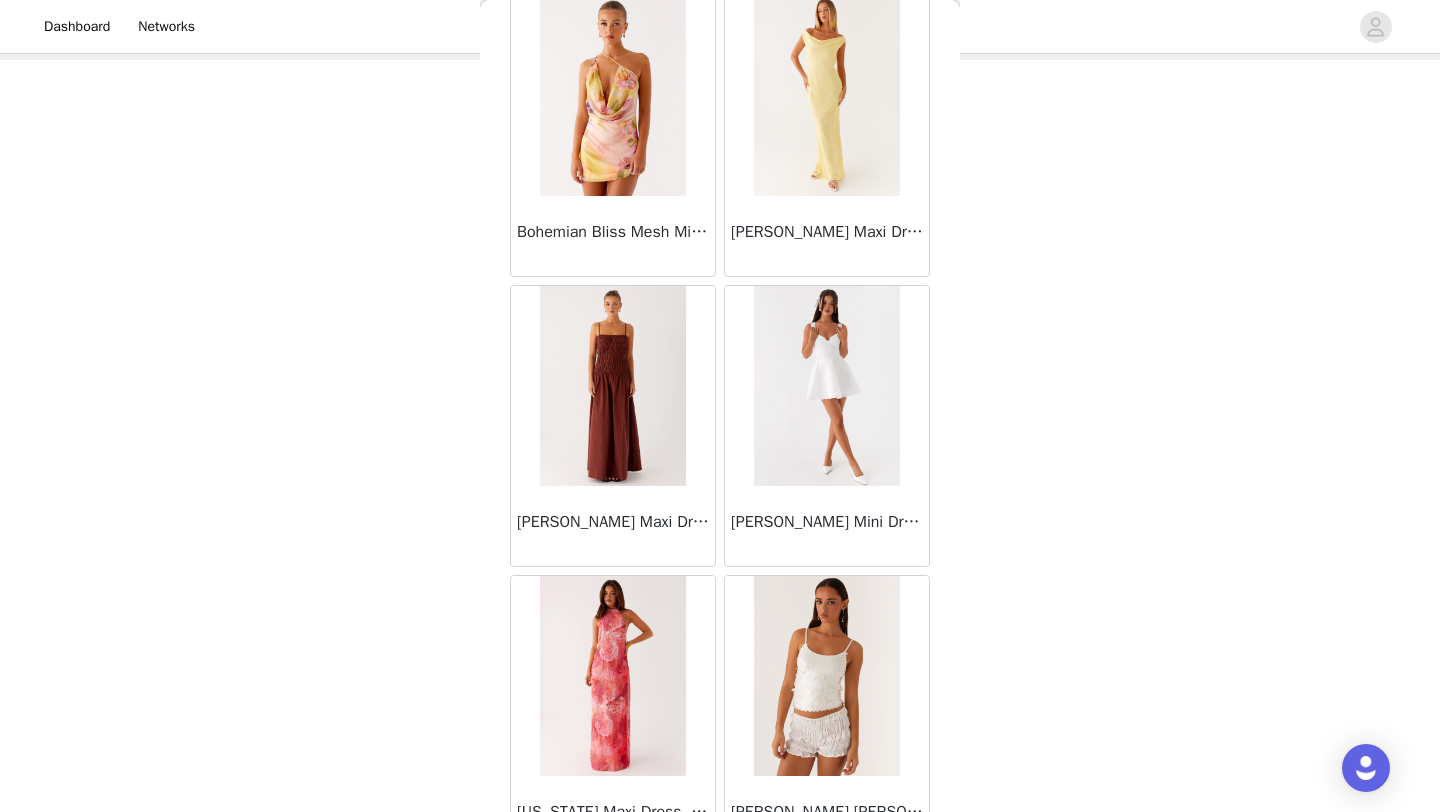 scroll, scrollTop: 5148, scrollLeft: 0, axis: vertical 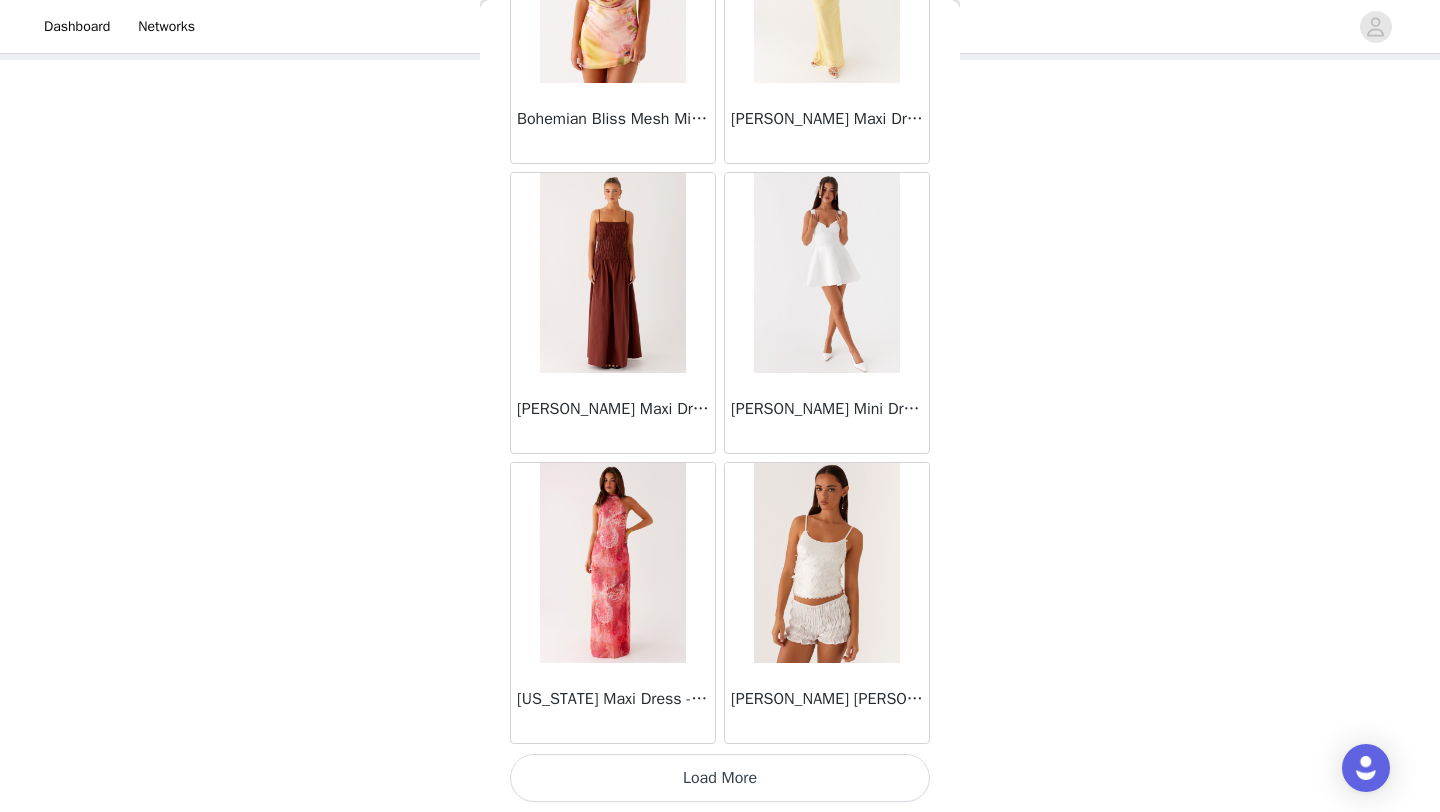 click on "Load More" at bounding box center [720, 778] 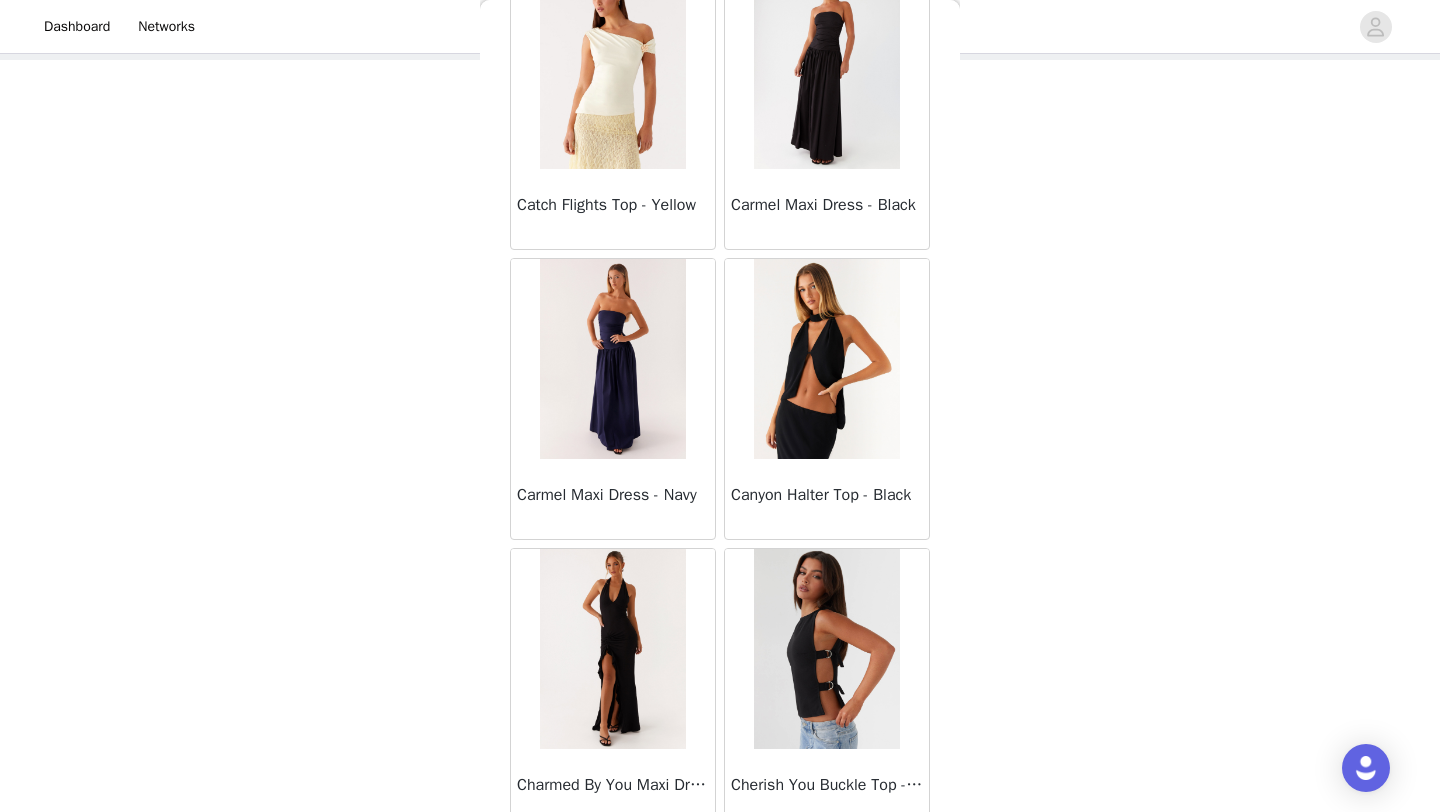 scroll, scrollTop: 8048, scrollLeft: 0, axis: vertical 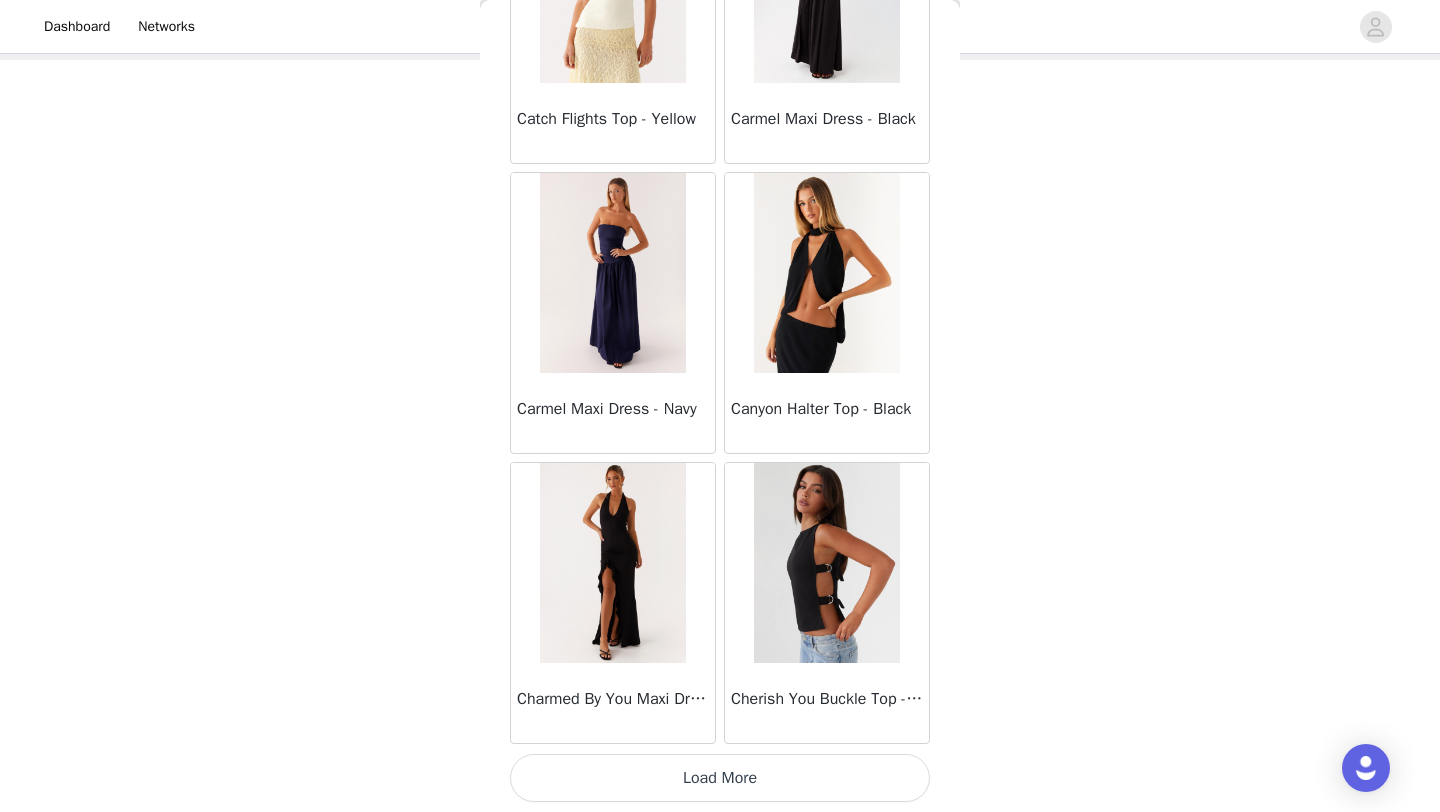click on "Load More" at bounding box center (720, 778) 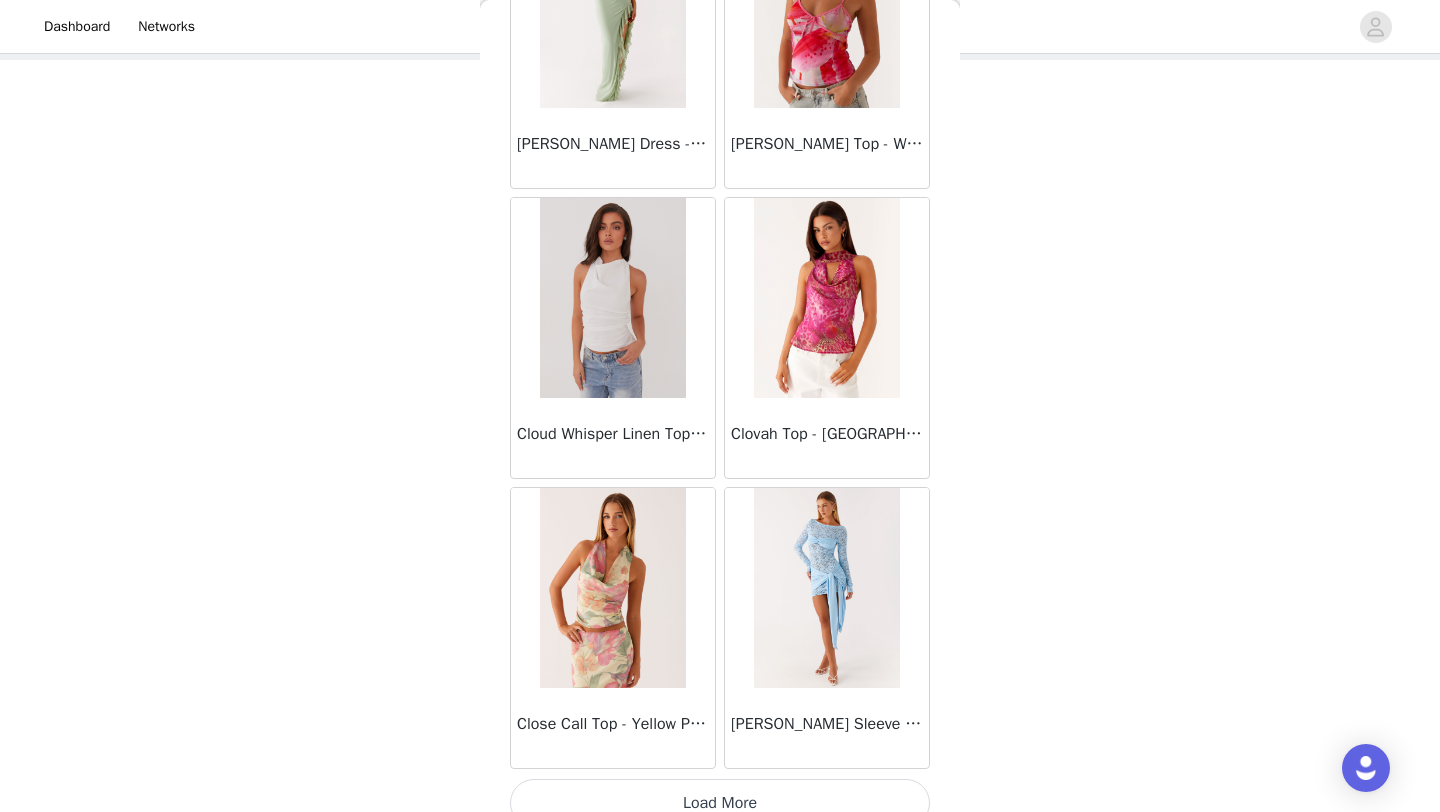 scroll, scrollTop: 10948, scrollLeft: 0, axis: vertical 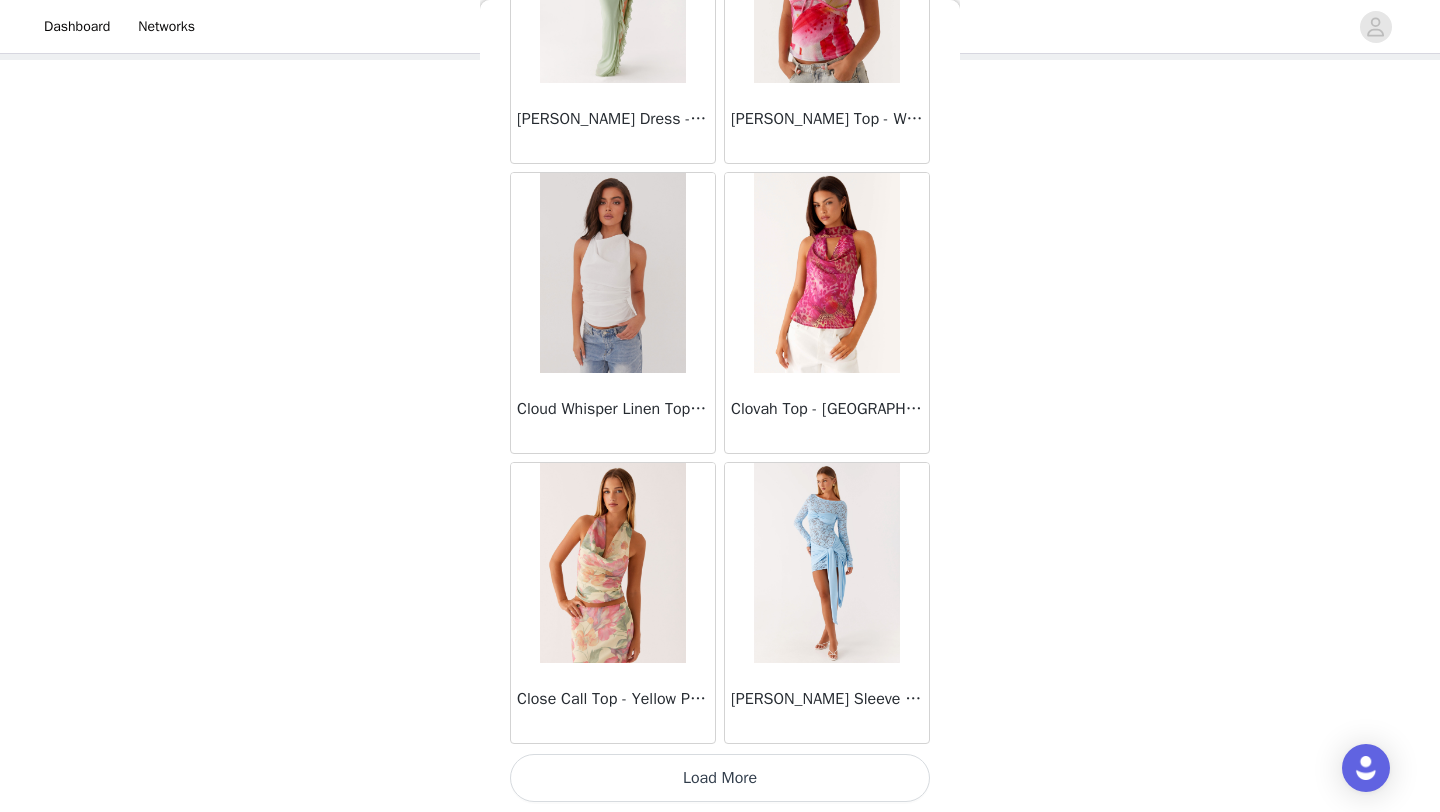 click on "Load More" at bounding box center (720, 778) 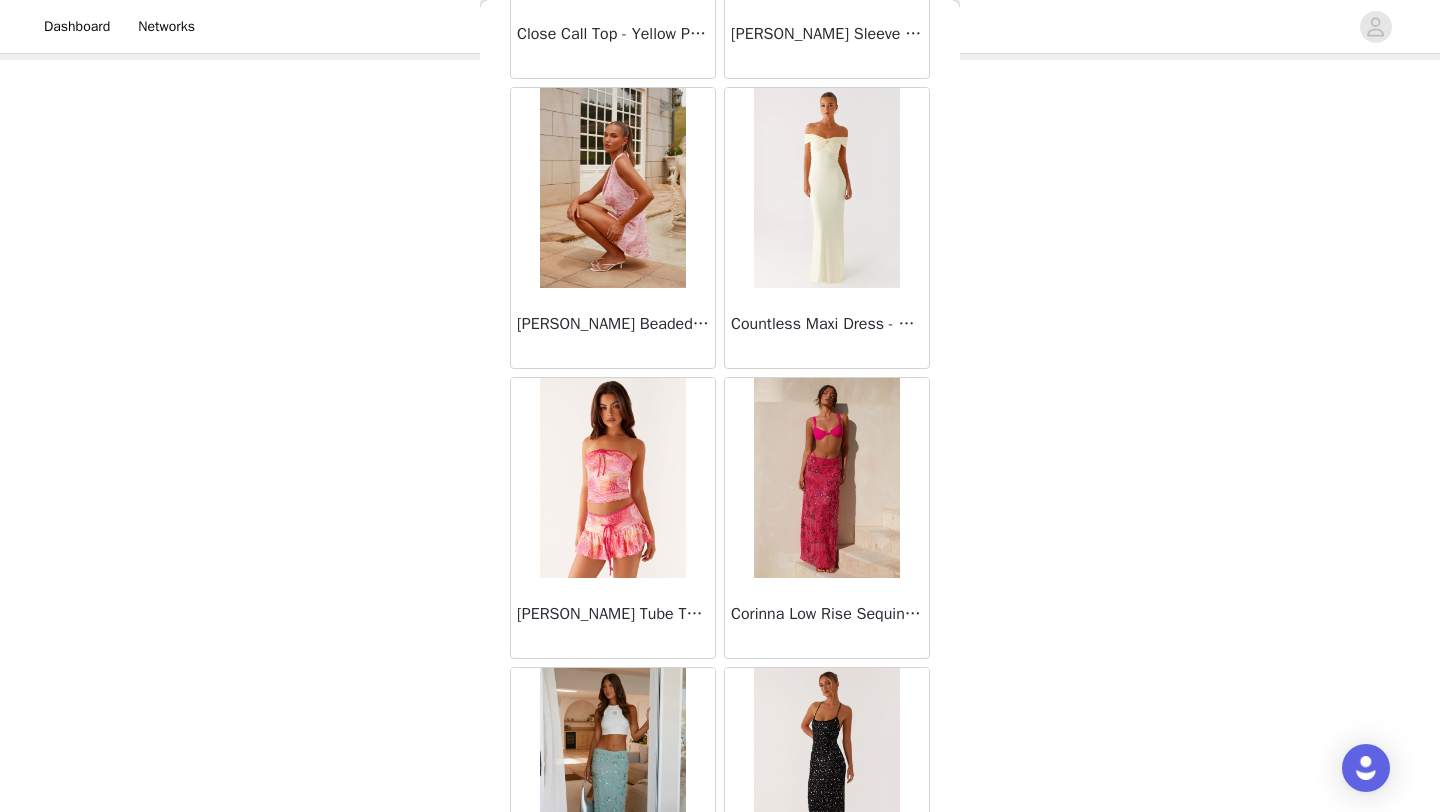 scroll, scrollTop: 11740, scrollLeft: 0, axis: vertical 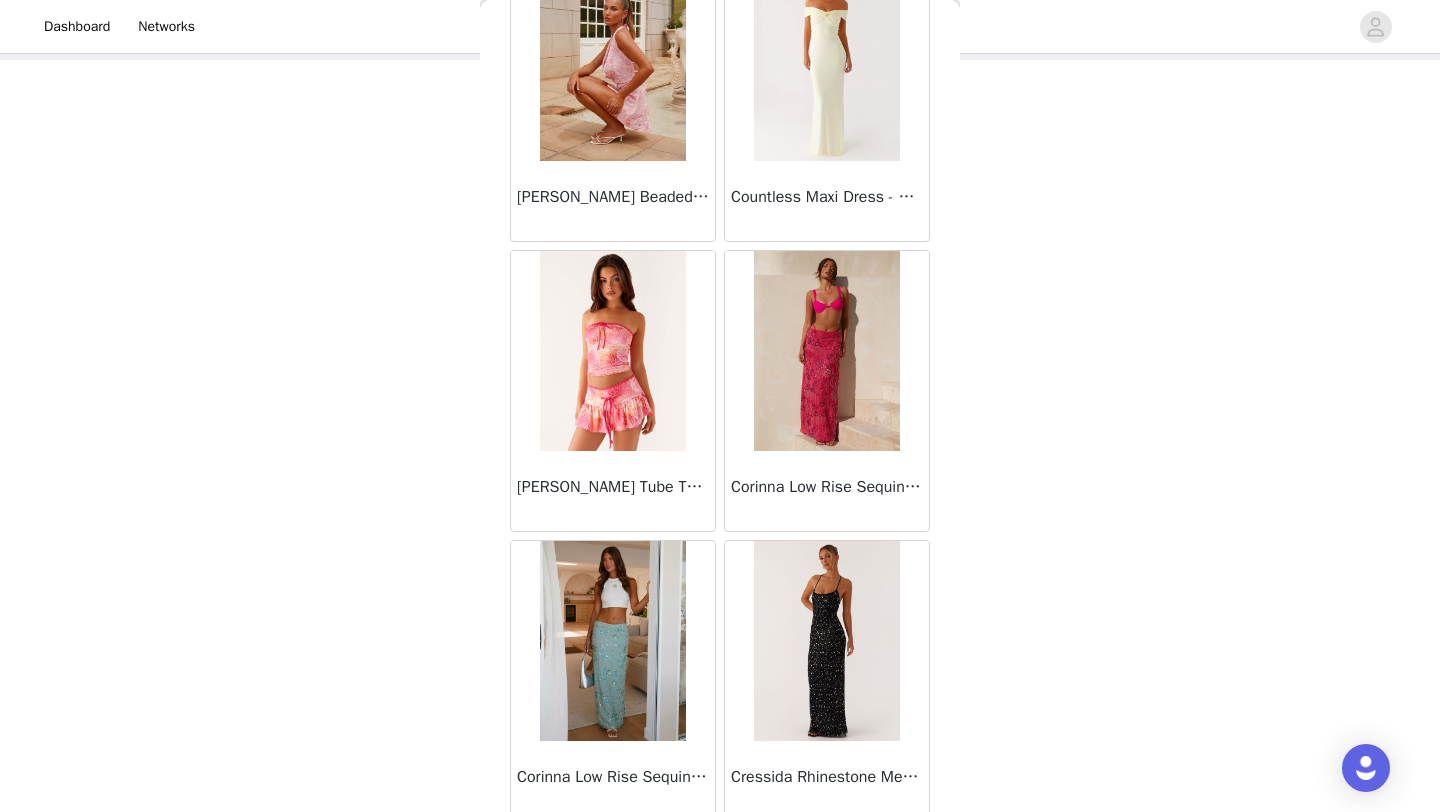 click on "[PERSON_NAME] Beaded Mini Dress - Pink" at bounding box center (613, 197) 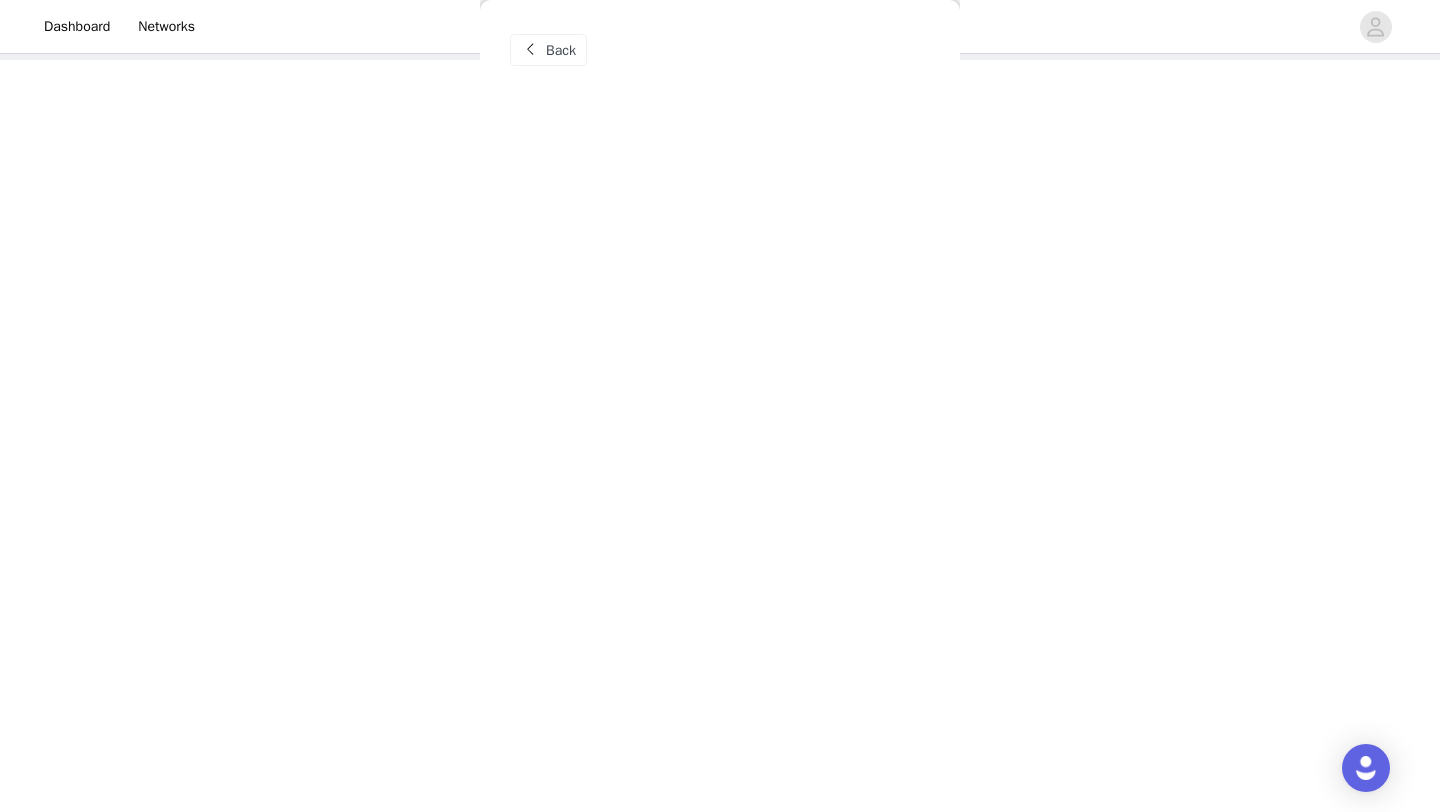 scroll, scrollTop: 0, scrollLeft: 0, axis: both 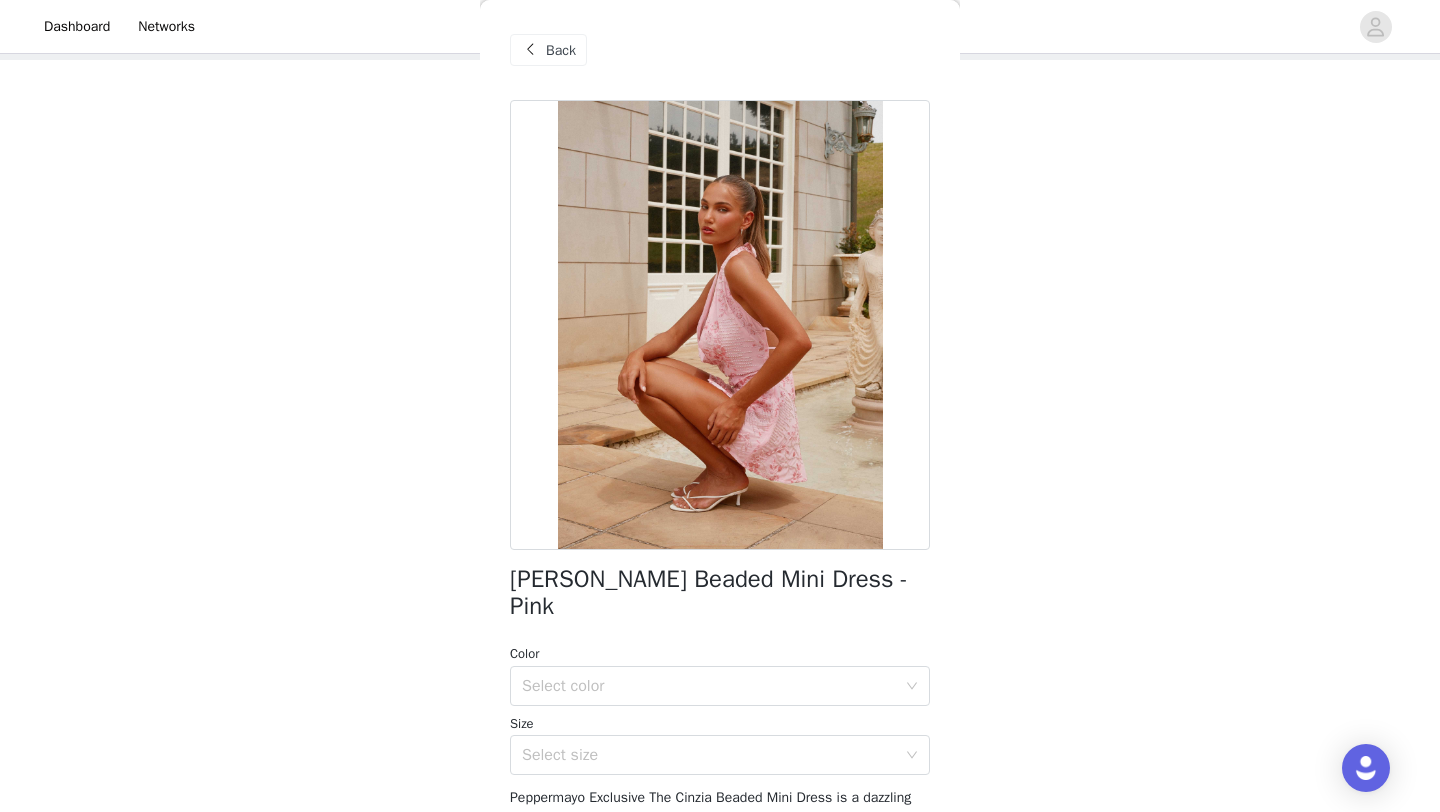 click on "Cinzia Beaded Mini Dress - Pink               Color   Select color Size   Select size   Peppermayo Exclusive The Cinzia Beaded Mini Dress is a dazzling statement piece. Featuring an open back with a chic twin tie detail and a fully lined design, it hugs your figure perfectly. Made for golden skies and unforgettable nights, this dress is designed to sparkle and shine from sunset to sundown. - Low front cowl- Mini length- Open back- Thick neck straps- Back twin tie- Side invisible zipper- Fully lined- Front side split- Beaded material (beading placement will differ per garment)- 100% polyester- Lining: 100% polyester Size AU 8 / US 4 garment measurements: Bust - 108cm / 42.5inWaist - 68cm / 26.8inHip - 100cm / 39.4inHem - 127cm / 50inLength - 60cm / 23.6in Olivia is 170cm and wearing a size AU 8 / and US 4   Add Product" at bounding box center (720, 611) 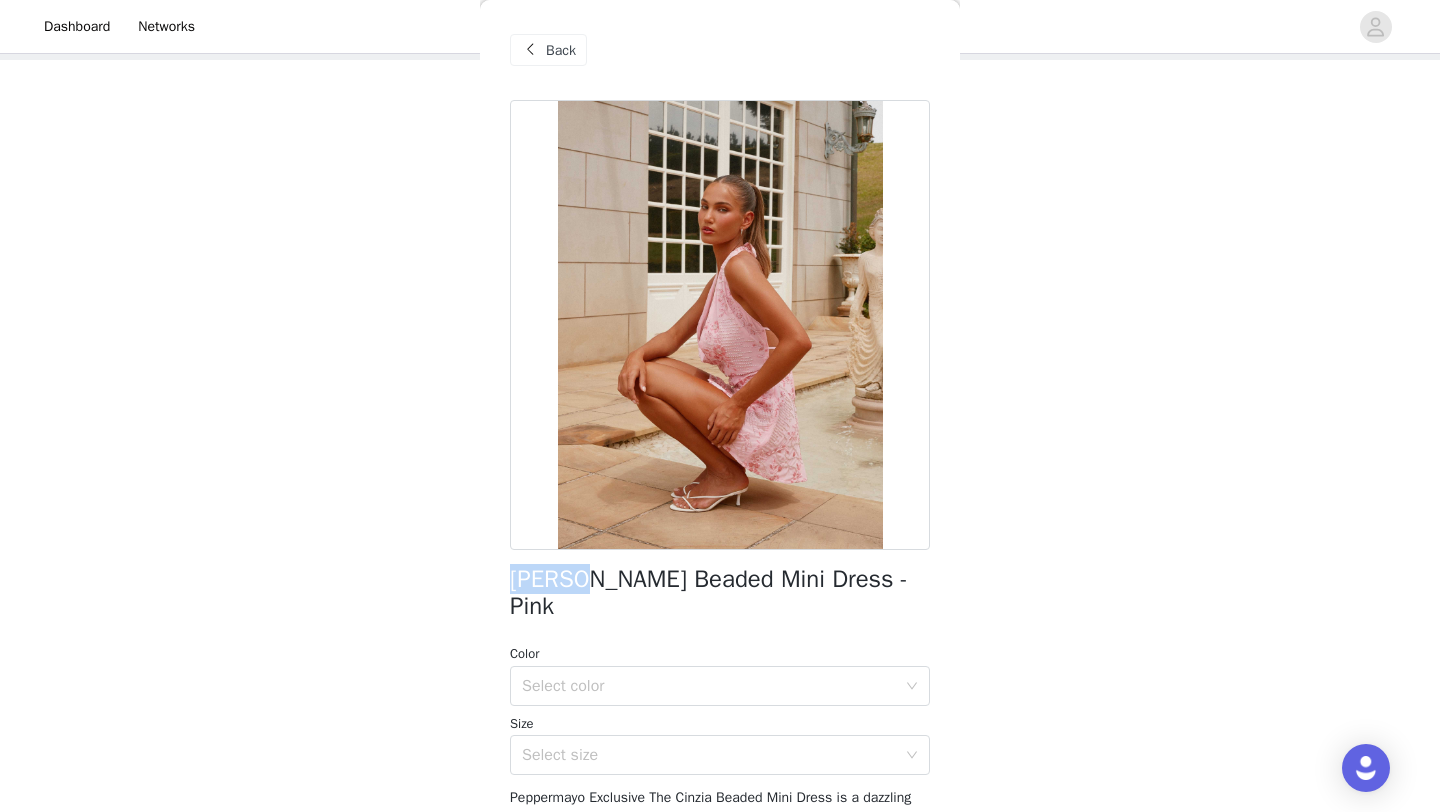 click on "Cinzia Beaded Mini Dress - Pink               Color   Select color Size   Select size   Peppermayo Exclusive The Cinzia Beaded Mini Dress is a dazzling statement piece. Featuring an open back with a chic twin tie detail and a fully lined design, it hugs your figure perfectly. Made for golden skies and unforgettable nights, this dress is designed to sparkle and shine from sunset to sundown. - Low front cowl- Mini length- Open back- Thick neck straps- Back twin tie- Side invisible zipper- Fully lined- Front side split- Beaded material (beading placement will differ per garment)- 100% polyester- Lining: 100% polyester Size AU 8 / US 4 garment measurements: Bust - 108cm / 42.5inWaist - 68cm / 26.8inHip - 100cm / 39.4inHem - 127cm / 50inLength - 60cm / 23.6in Olivia is 170cm and wearing a size AU 8 / and US 4   Add Product" at bounding box center (720, 611) 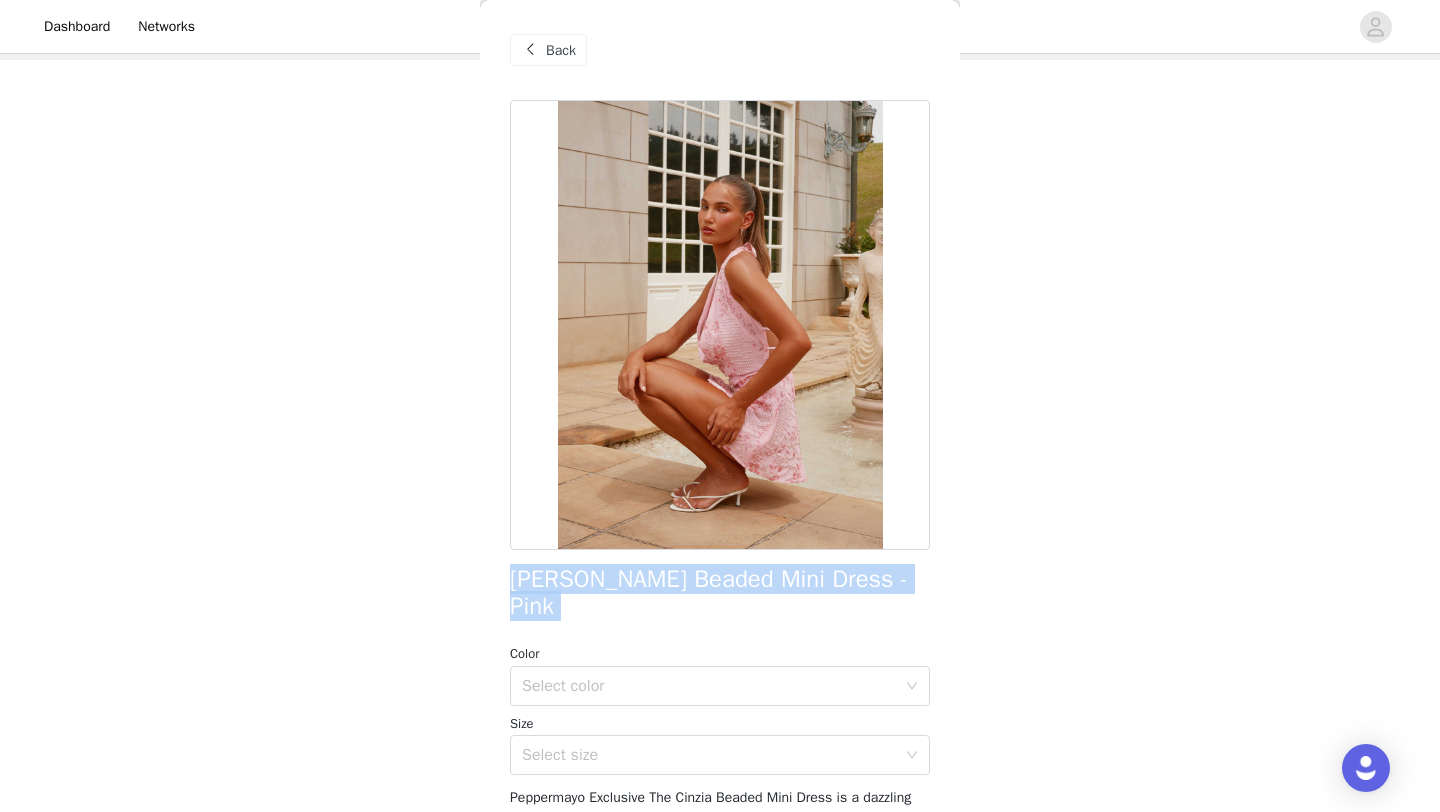 click on "Cinzia Beaded Mini Dress - Pink               Color   Select color Size   Select size   Peppermayo Exclusive The Cinzia Beaded Mini Dress is a dazzling statement piece. Featuring an open back with a chic twin tie detail and a fully lined design, it hugs your figure perfectly. Made for golden skies and unforgettable nights, this dress is designed to sparkle and shine from sunset to sundown. - Low front cowl- Mini length- Open back- Thick neck straps- Back twin tie- Side invisible zipper- Fully lined- Front side split- Beaded material (beading placement will differ per garment)- 100% polyester- Lining: 100% polyester Size AU 8 / US 4 garment measurements: Bust - 108cm / 42.5inWaist - 68cm / 26.8inHip - 100cm / 39.4inHem - 127cm / 50inLength - 60cm / 23.6in Olivia is 170cm and wearing a size AU 8 / and US 4   Add Product" at bounding box center [720, 611] 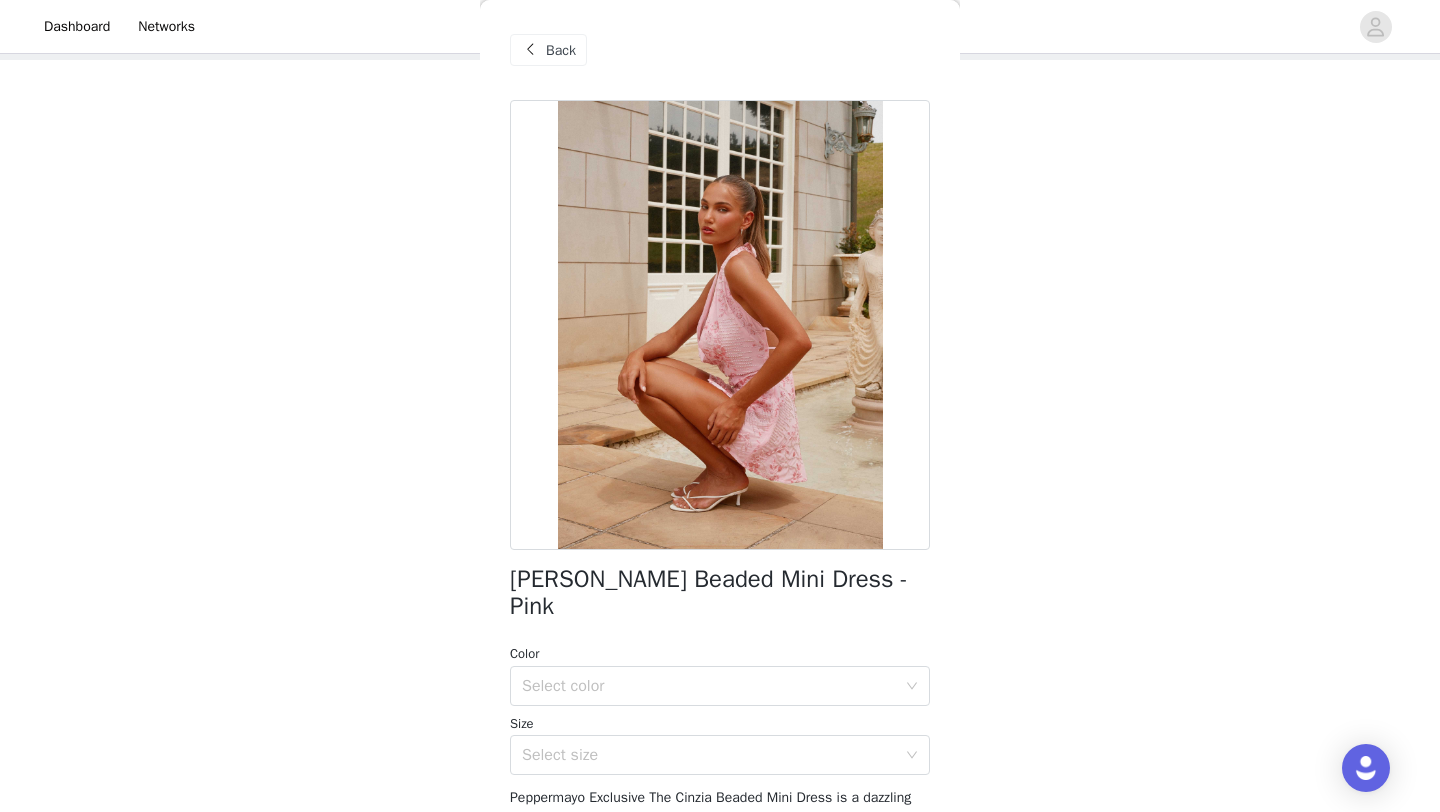 click on "Back" at bounding box center (561, 50) 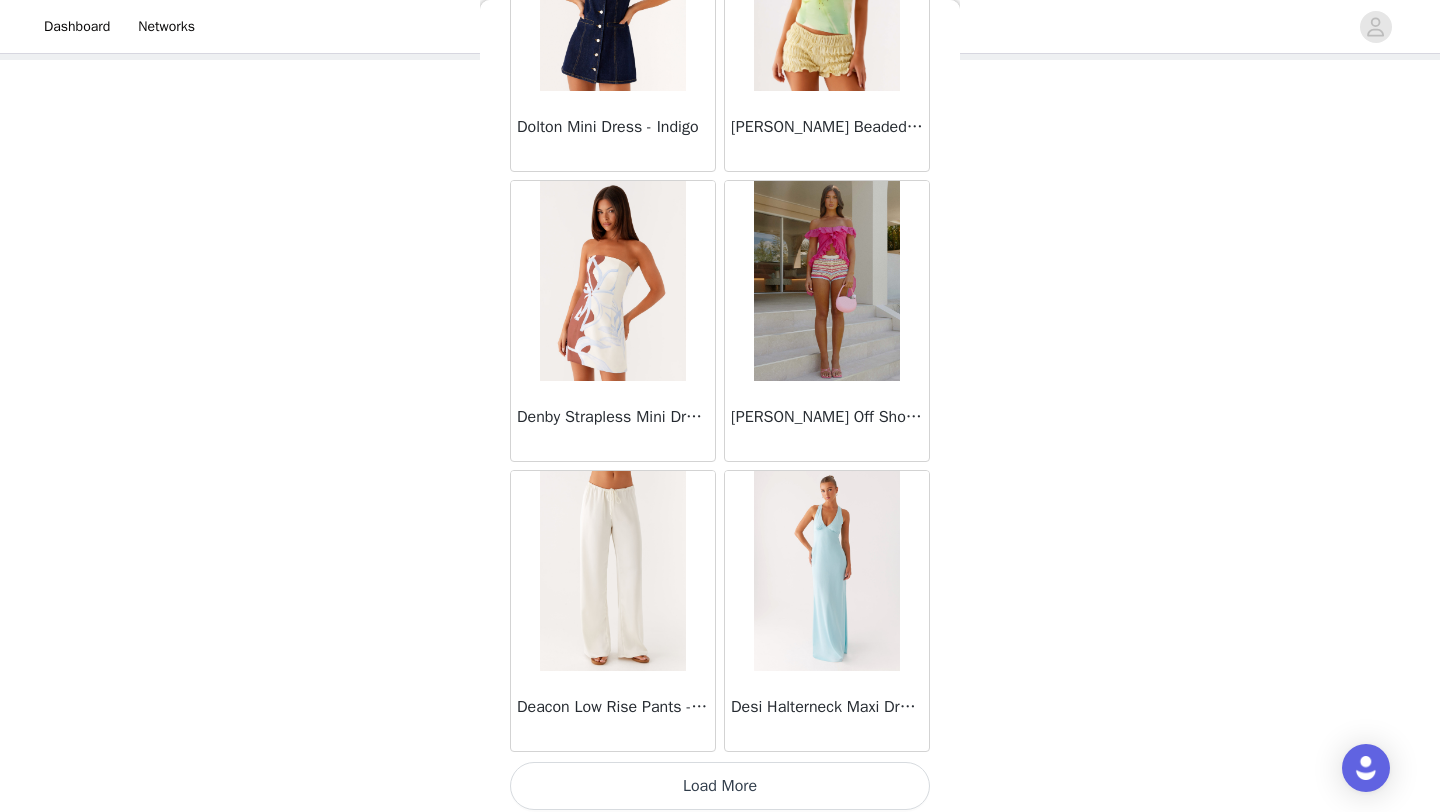 scroll, scrollTop: 13848, scrollLeft: 0, axis: vertical 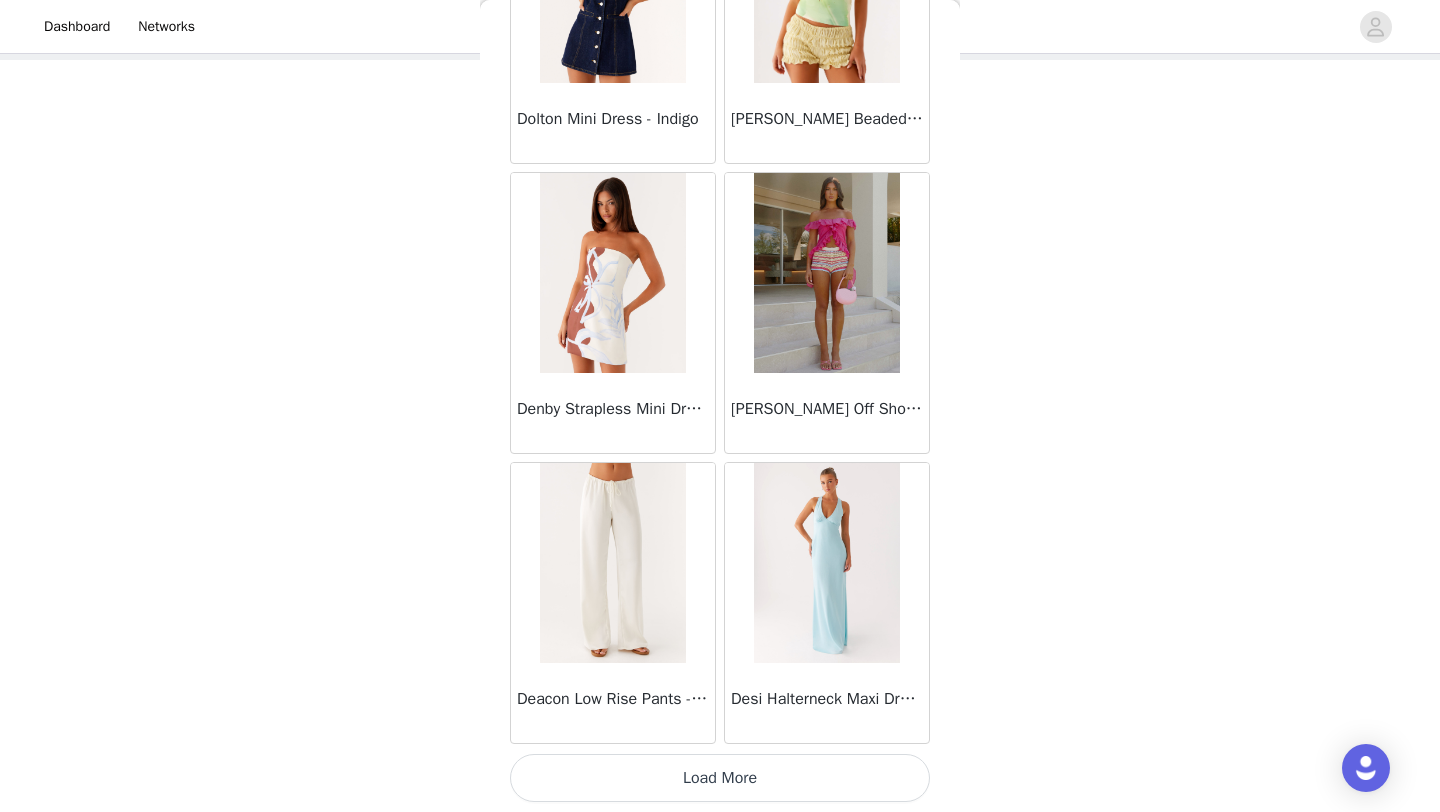 click on "Load More" at bounding box center (720, 778) 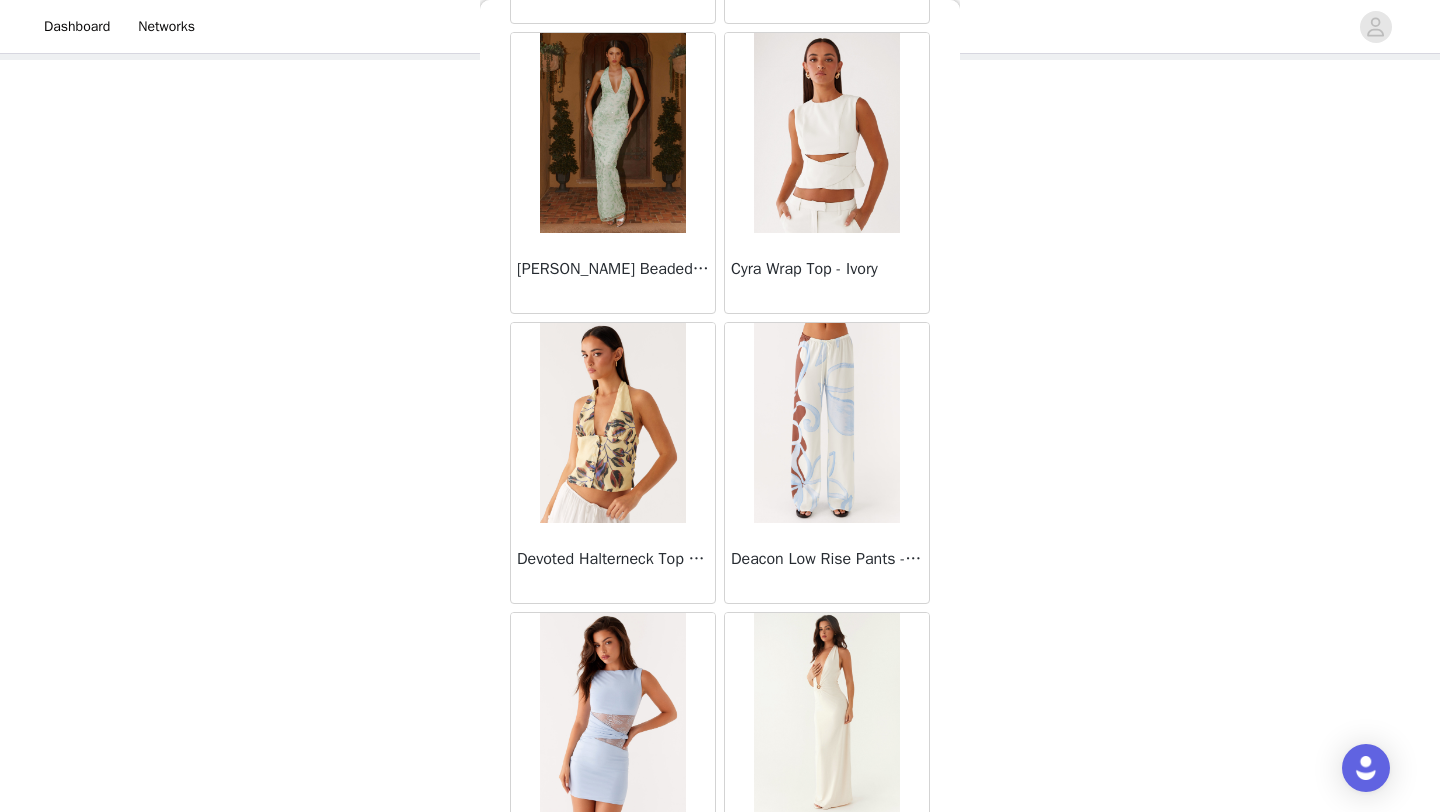 scroll, scrollTop: 16748, scrollLeft: 0, axis: vertical 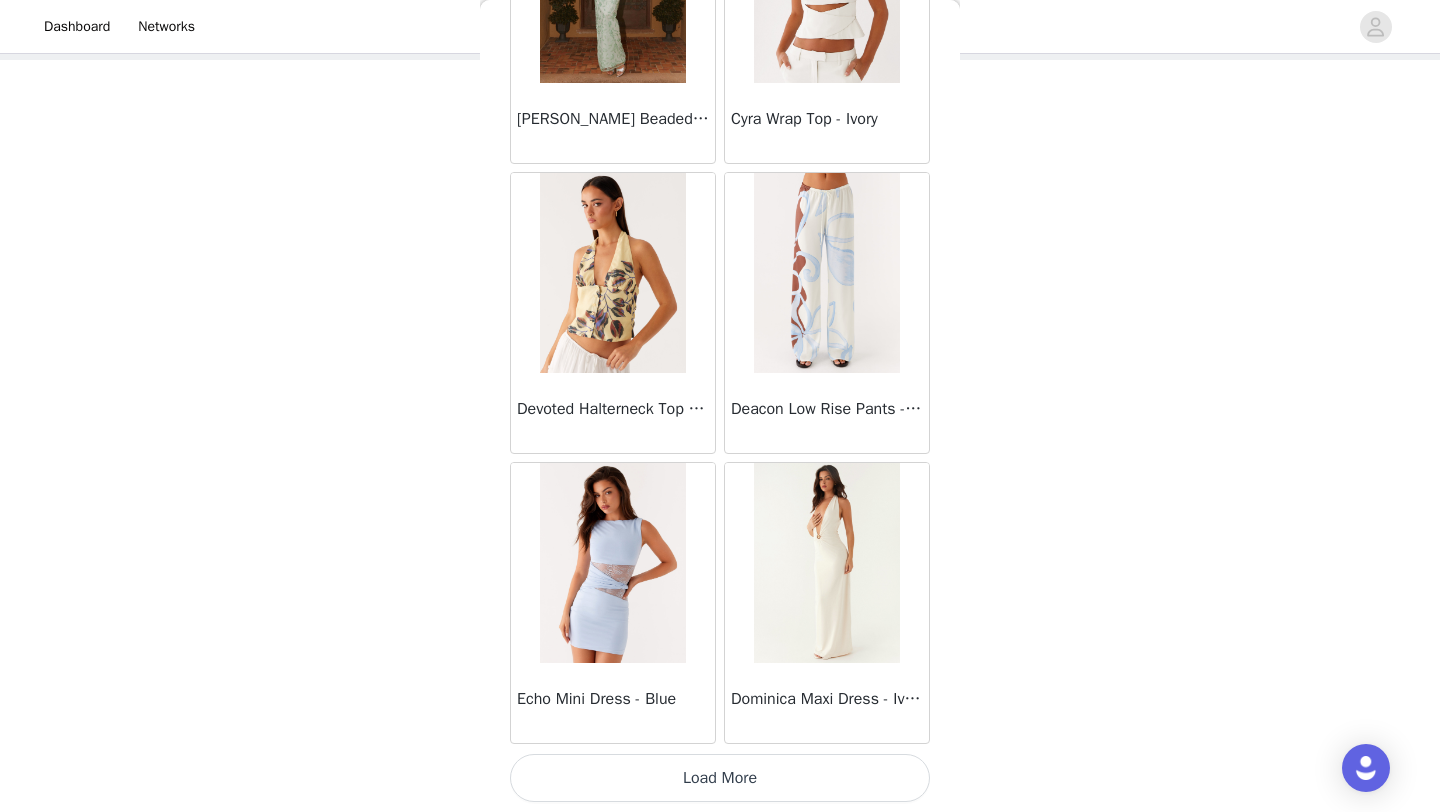 click on "Load More" at bounding box center (720, 778) 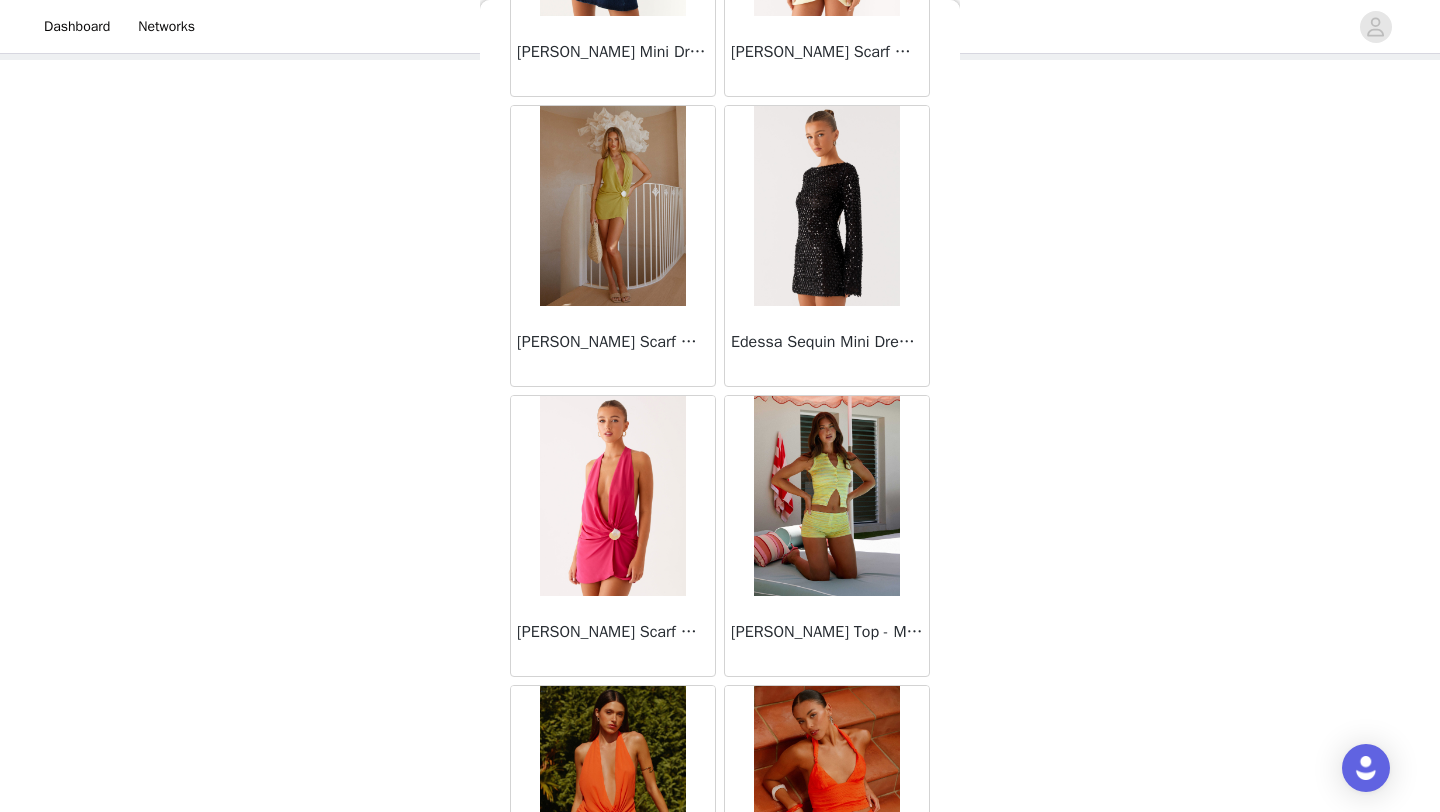 scroll, scrollTop: 19433, scrollLeft: 0, axis: vertical 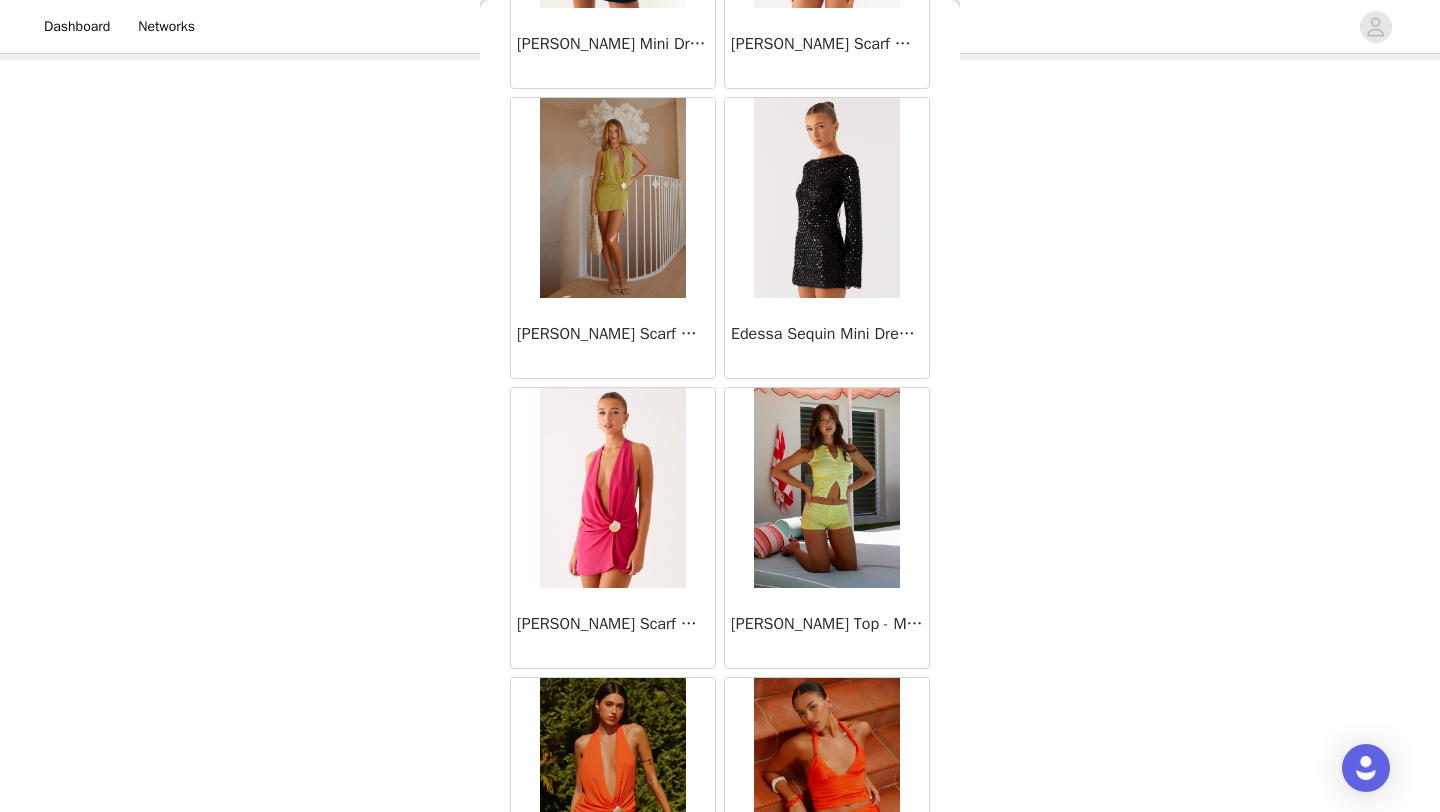 click at bounding box center (826, 198) 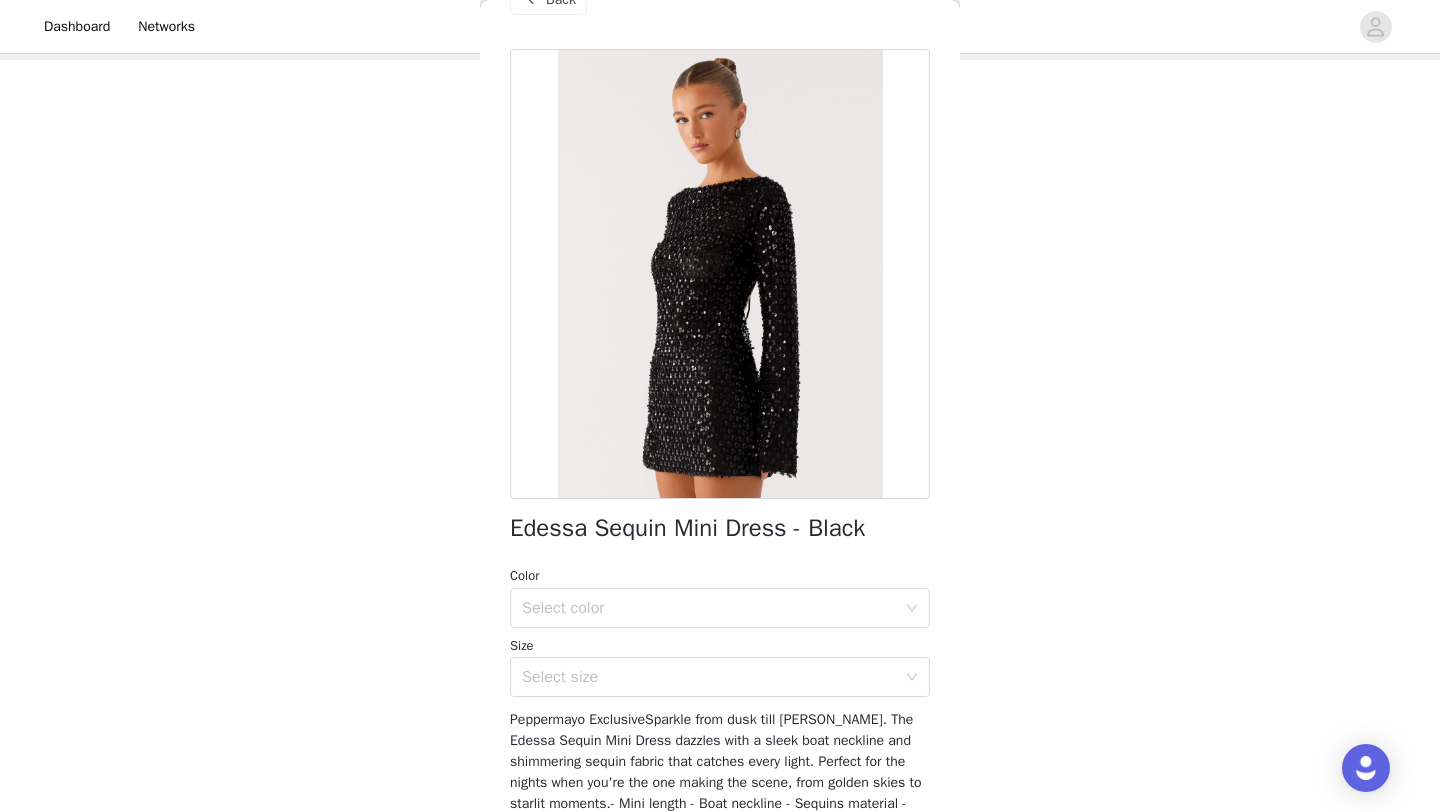 scroll, scrollTop: 62, scrollLeft: 0, axis: vertical 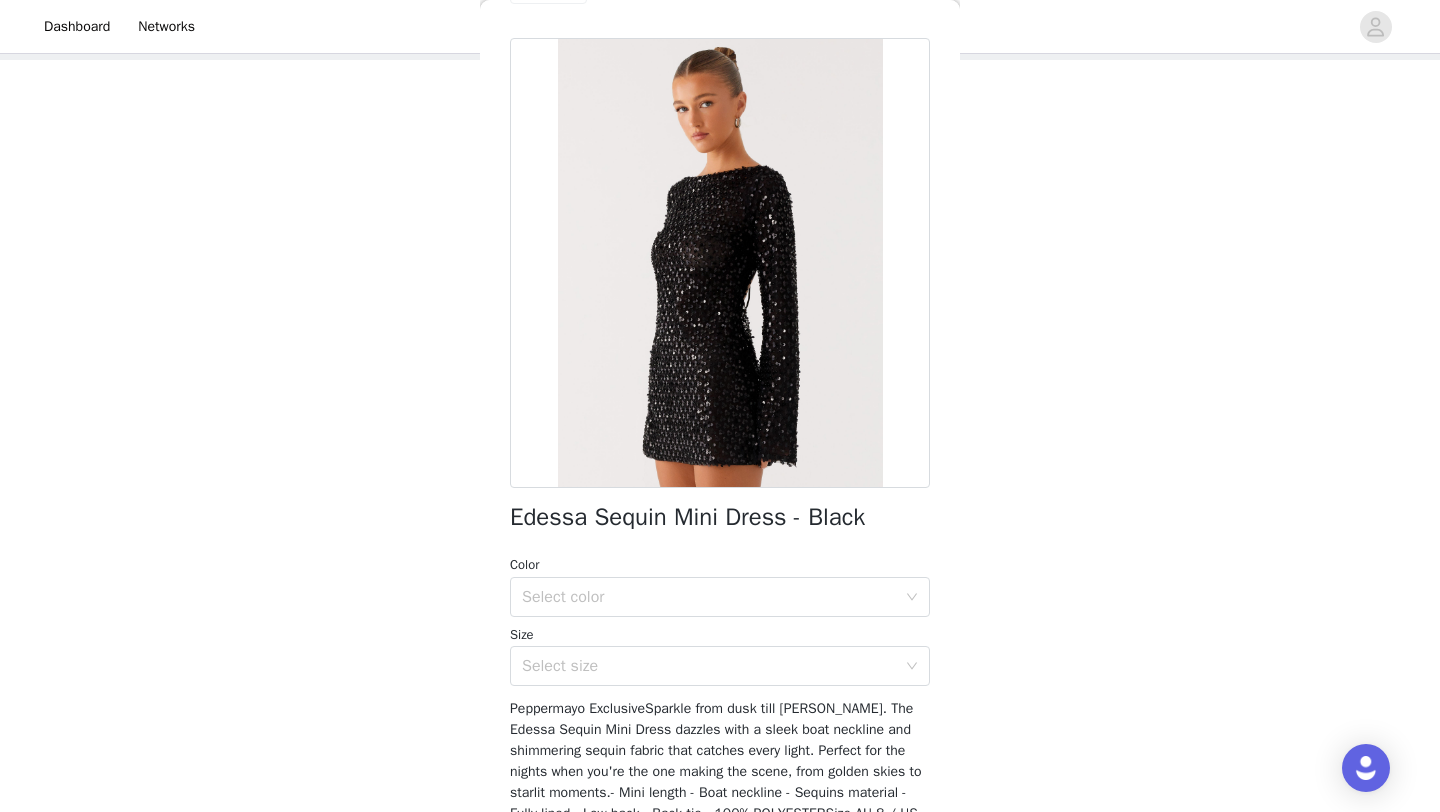 click on "Color   Select color Size   Select size" at bounding box center [720, 620] 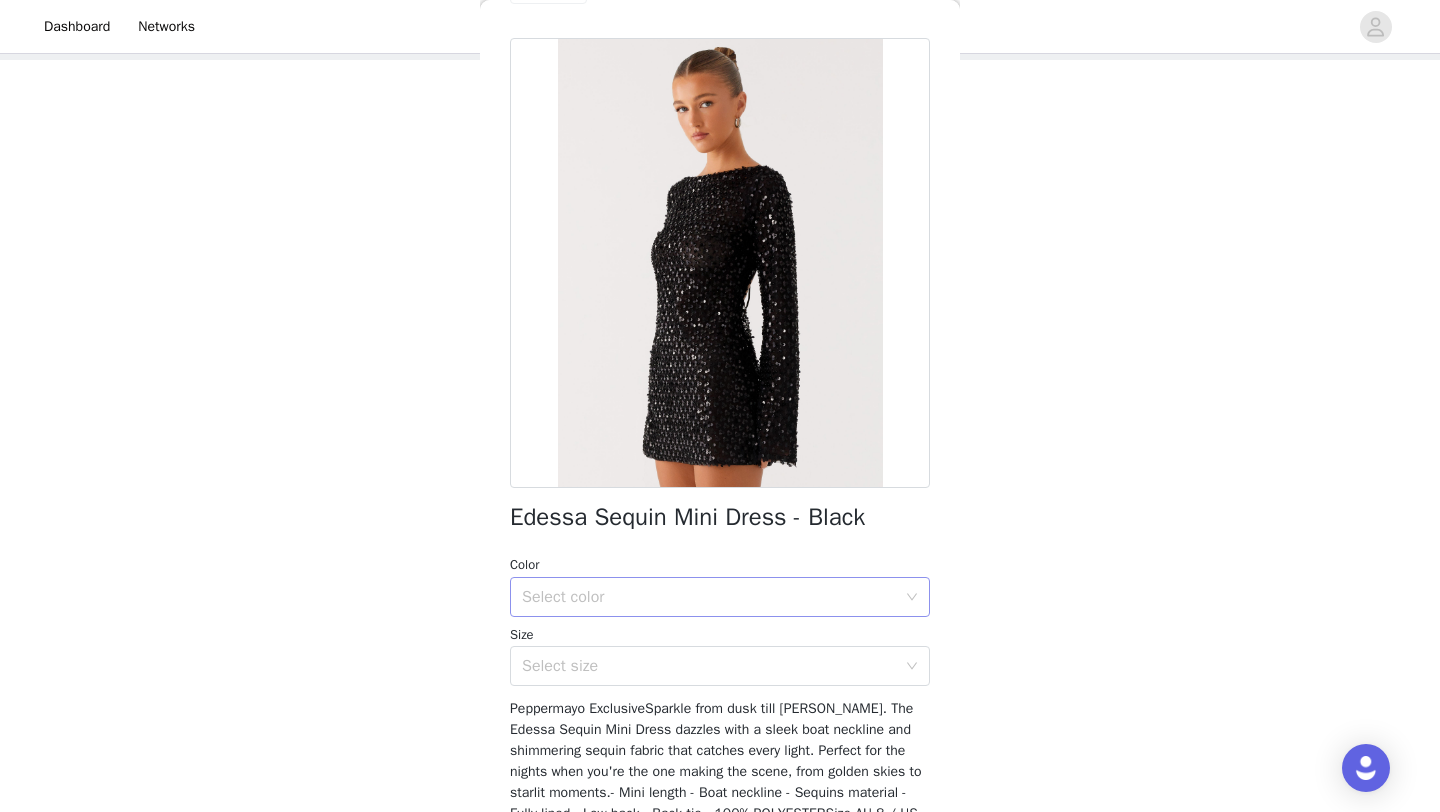 click on "Select color" at bounding box center [709, 597] 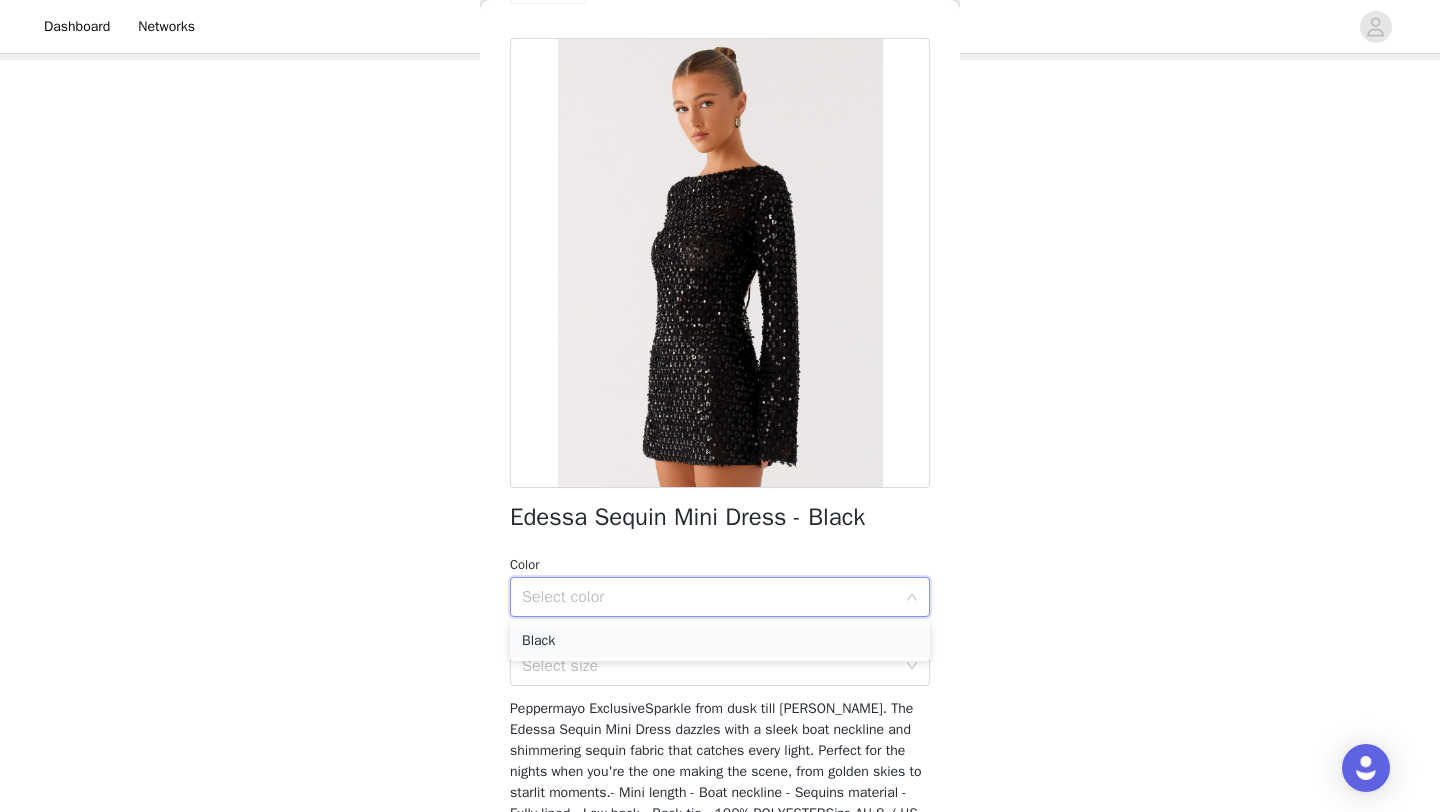 click on "Black" at bounding box center (720, 641) 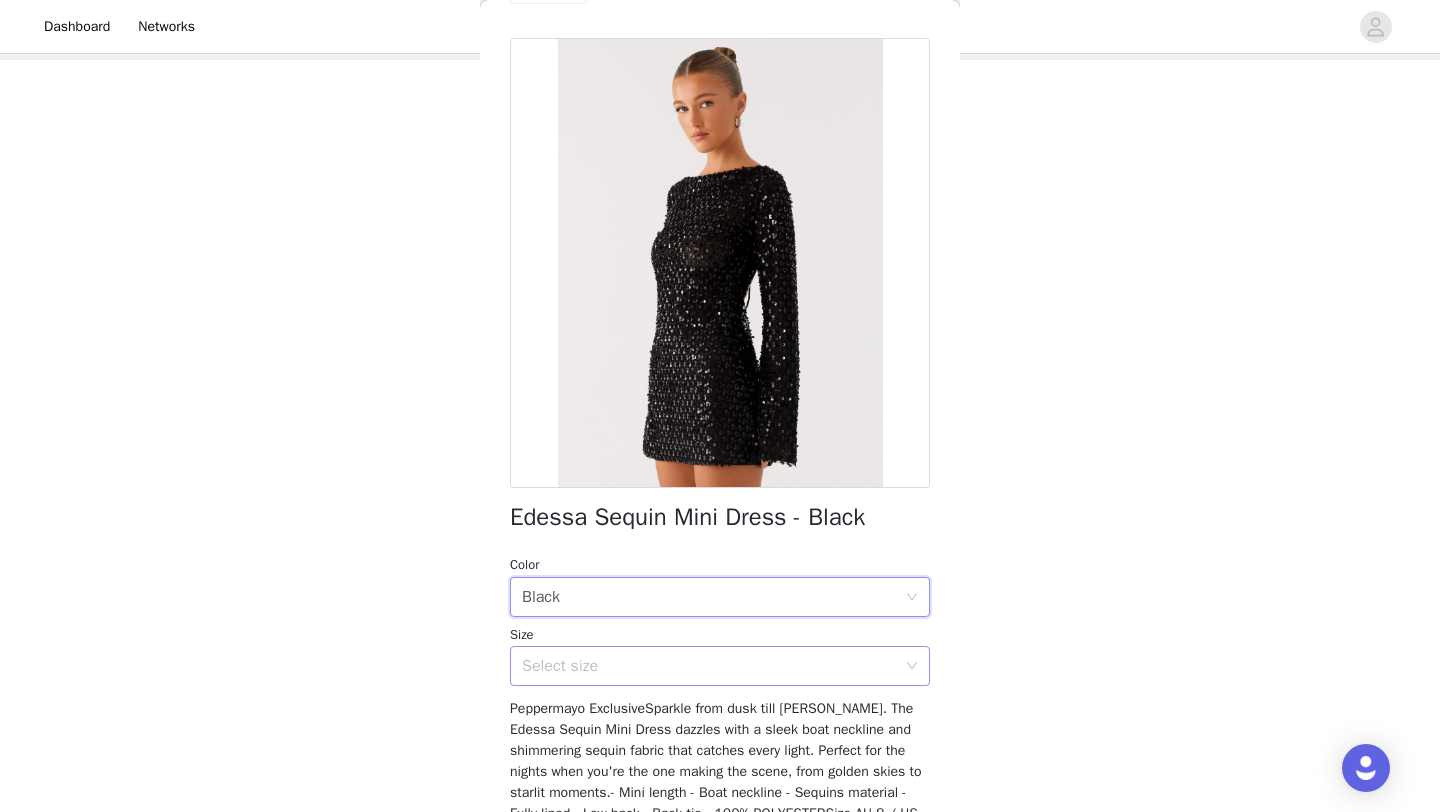 click on "Select size" at bounding box center (709, 666) 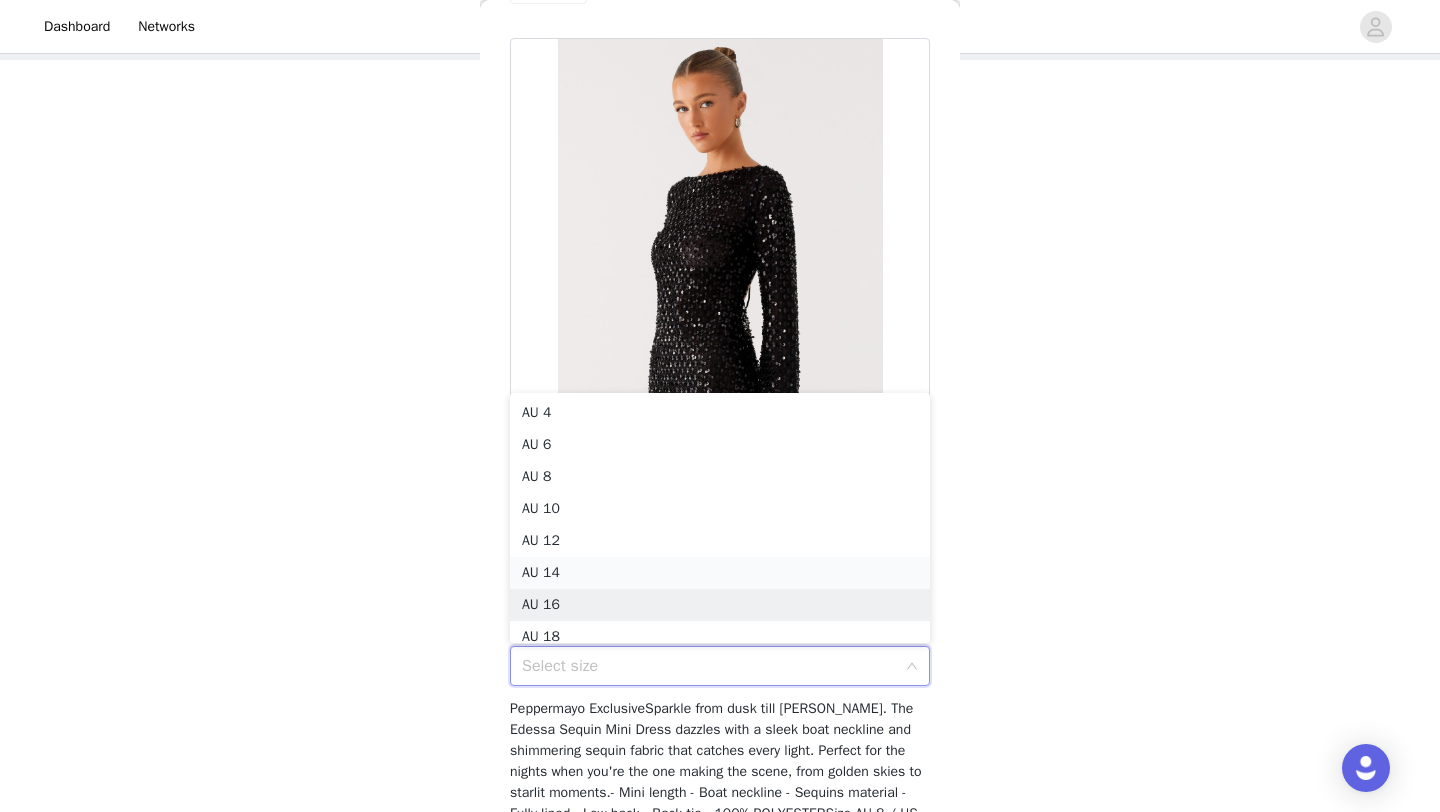 scroll, scrollTop: 10, scrollLeft: 0, axis: vertical 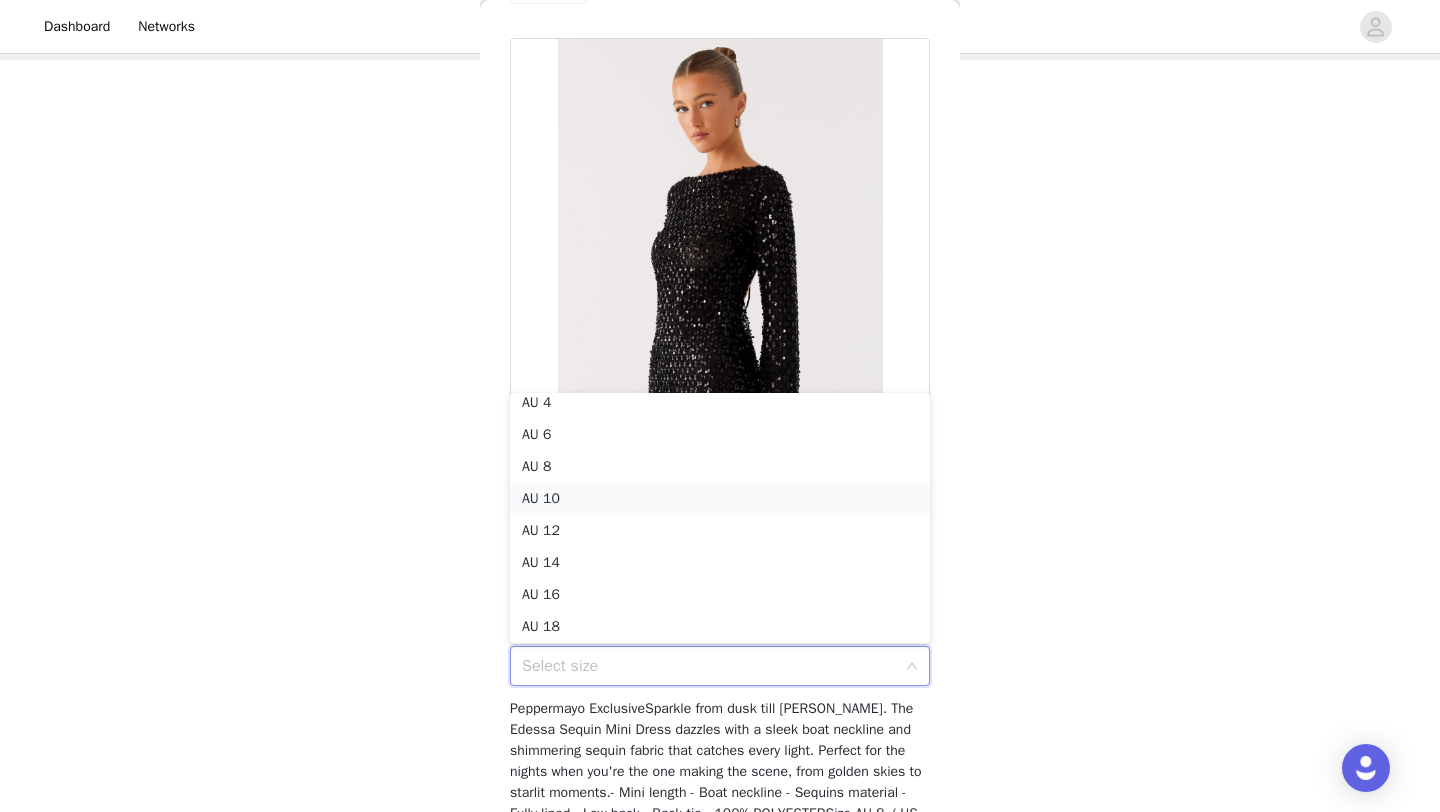 click on "AU 10" at bounding box center [720, 499] 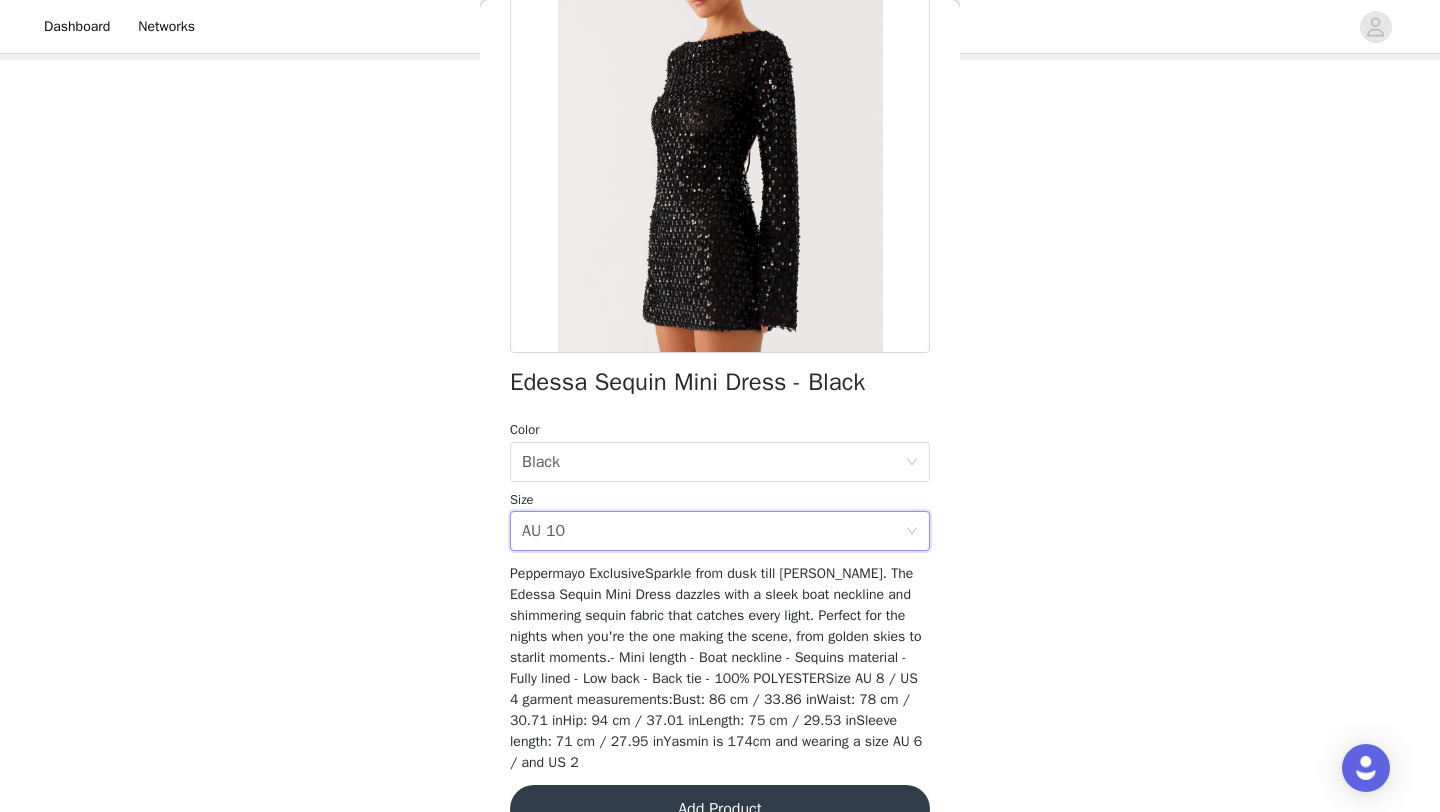 scroll, scrollTop: 242, scrollLeft: 0, axis: vertical 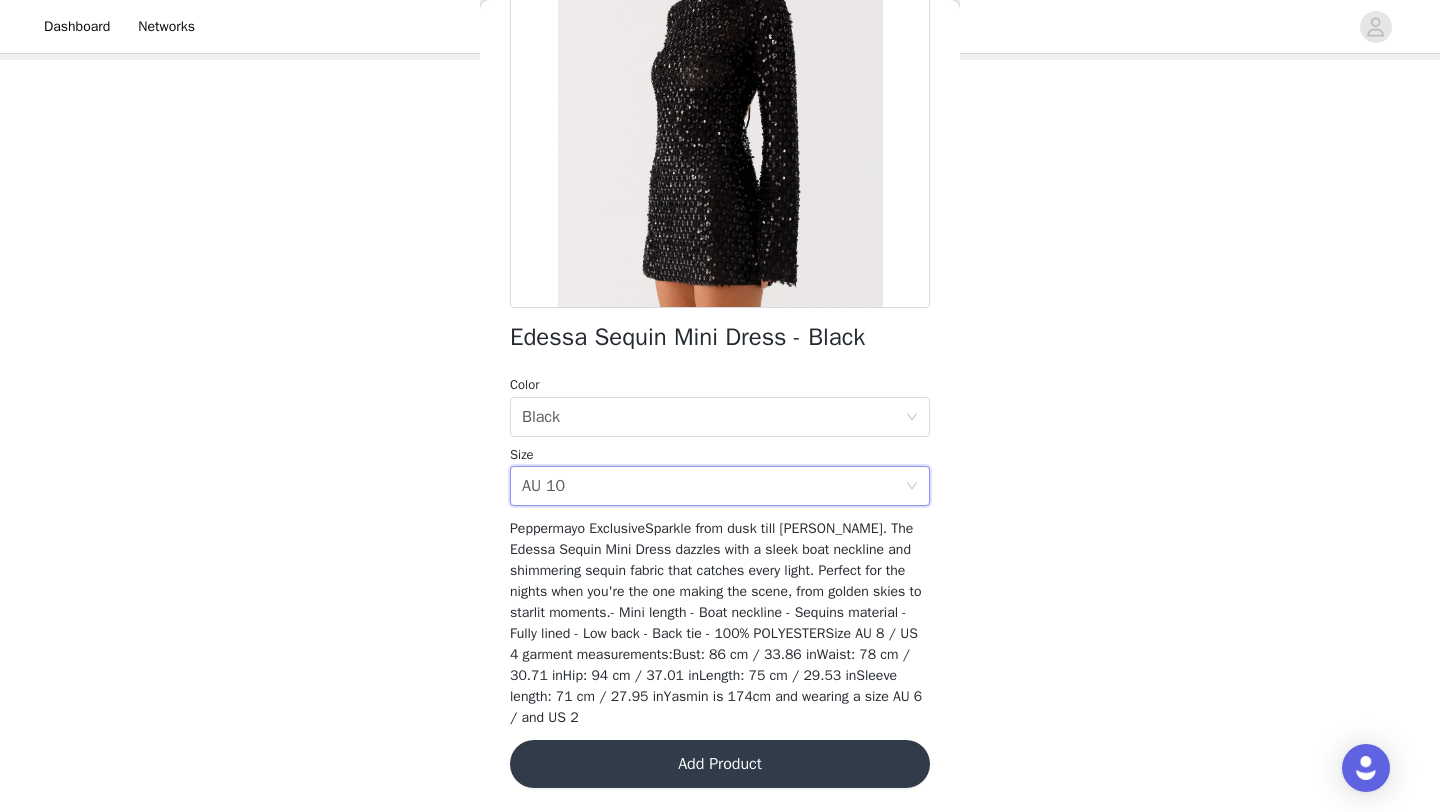 click on "Add Product" at bounding box center [720, 764] 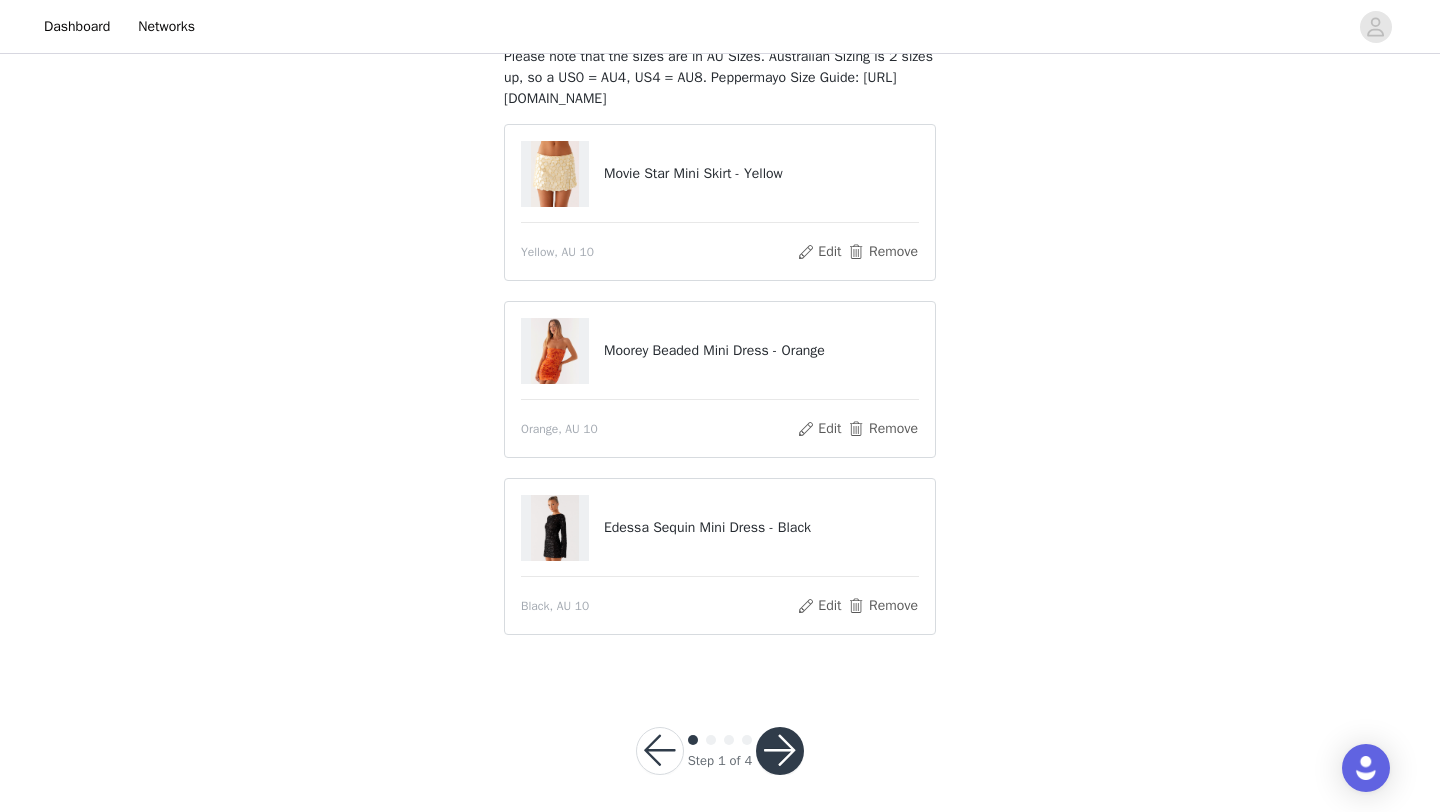 scroll, scrollTop: 150, scrollLeft: 0, axis: vertical 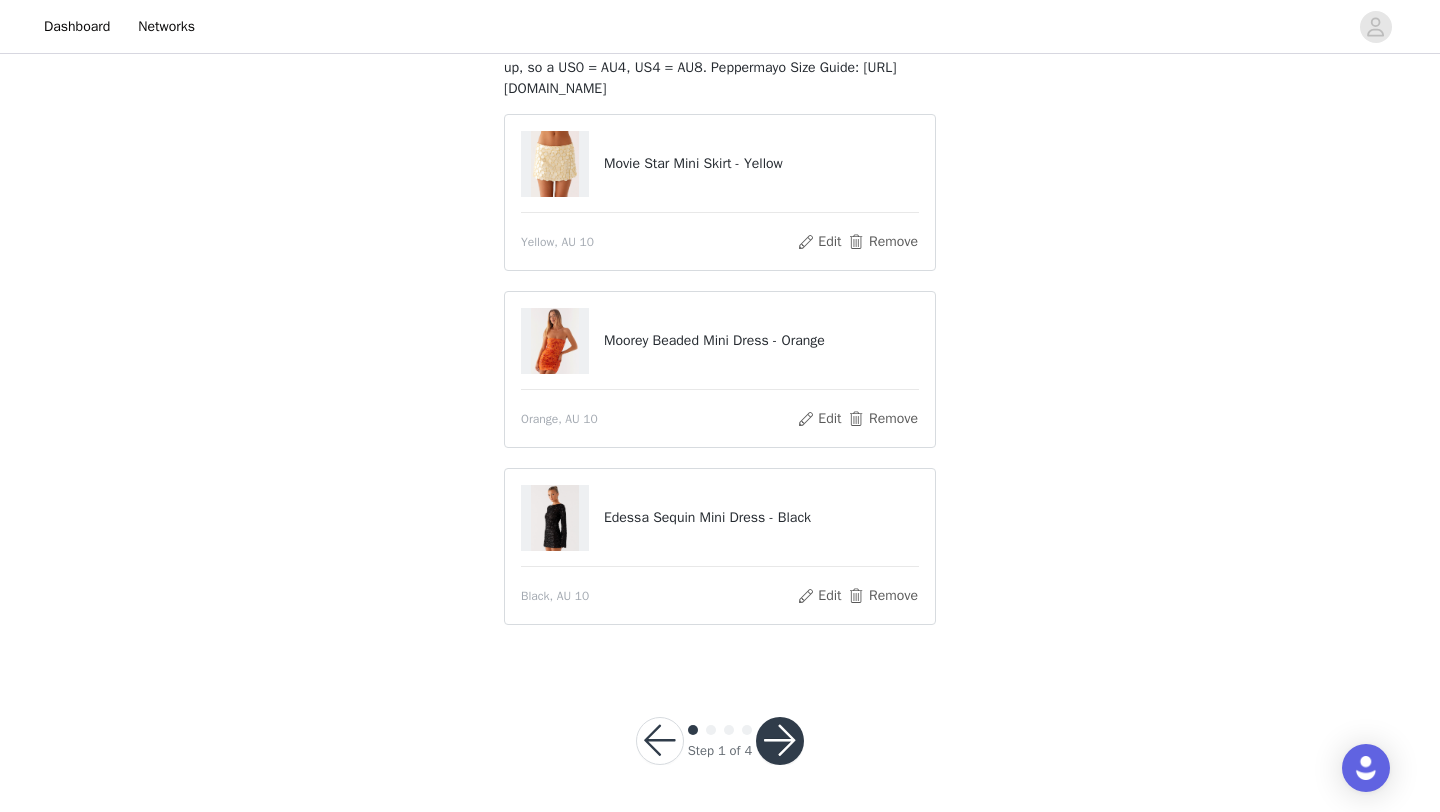 click on "Movie Star Mini Skirt - Yellow" at bounding box center [761, 163] 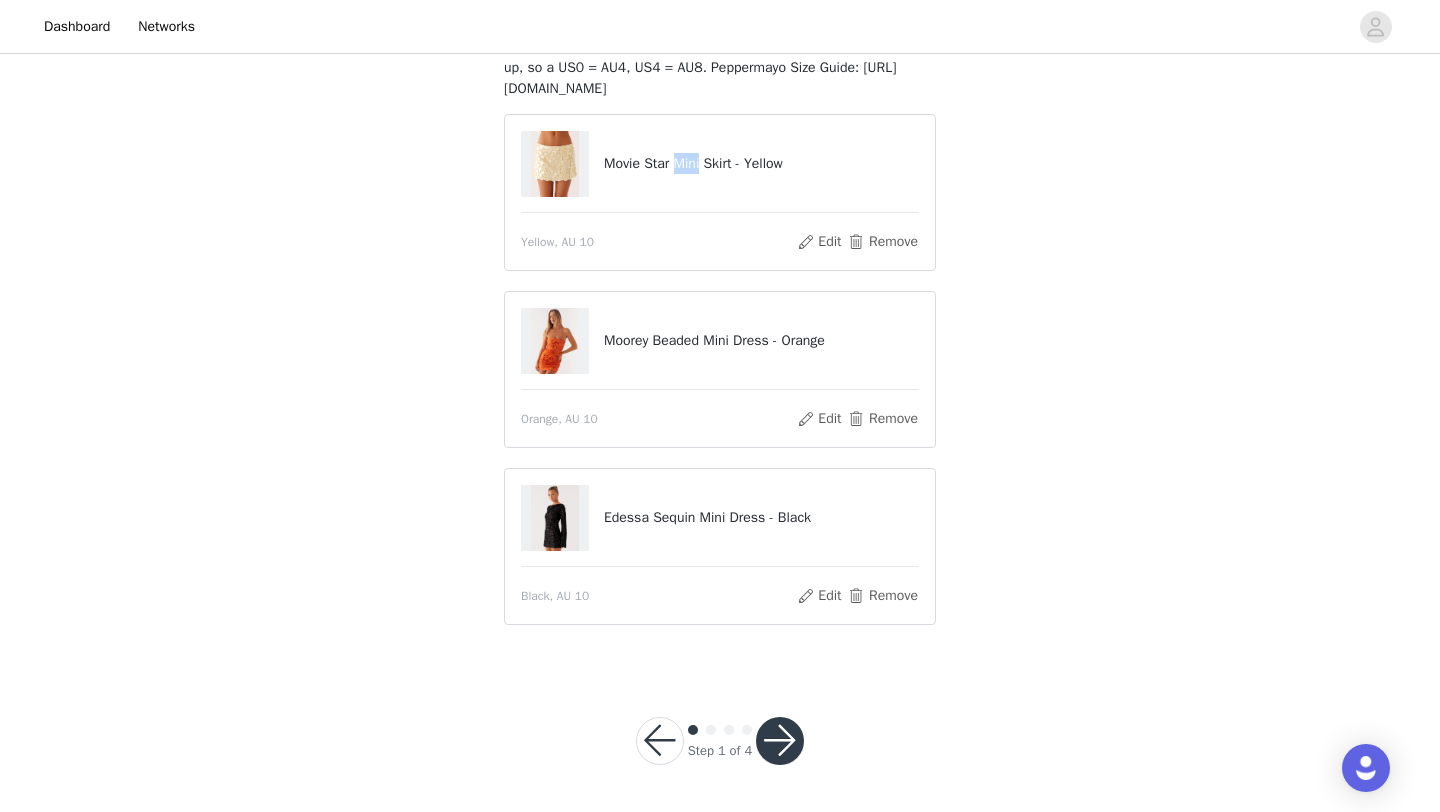 click on "Movie Star Mini Skirt - Yellow" at bounding box center [761, 163] 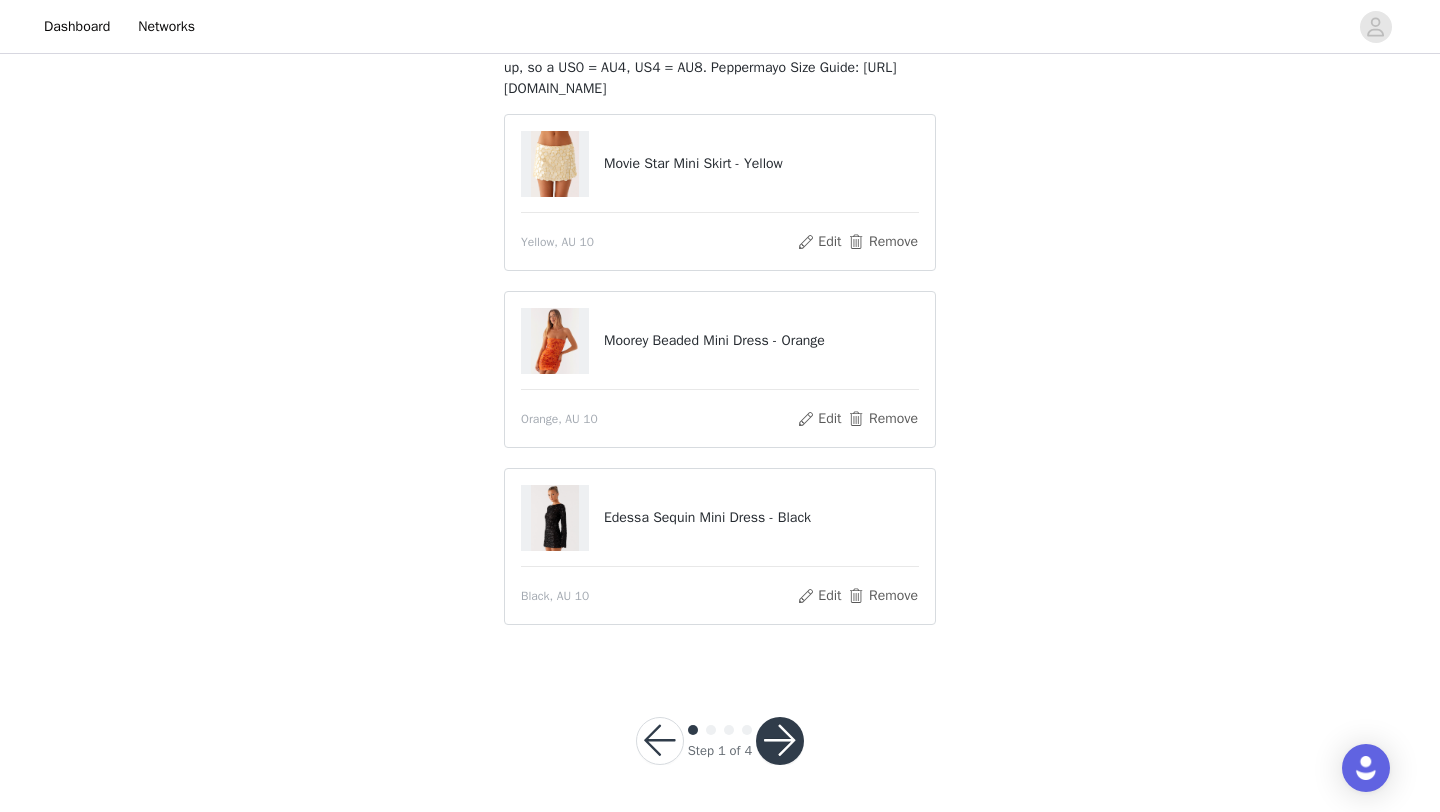 click on "Movie Star Mini Skirt - Yellow" at bounding box center (761, 163) 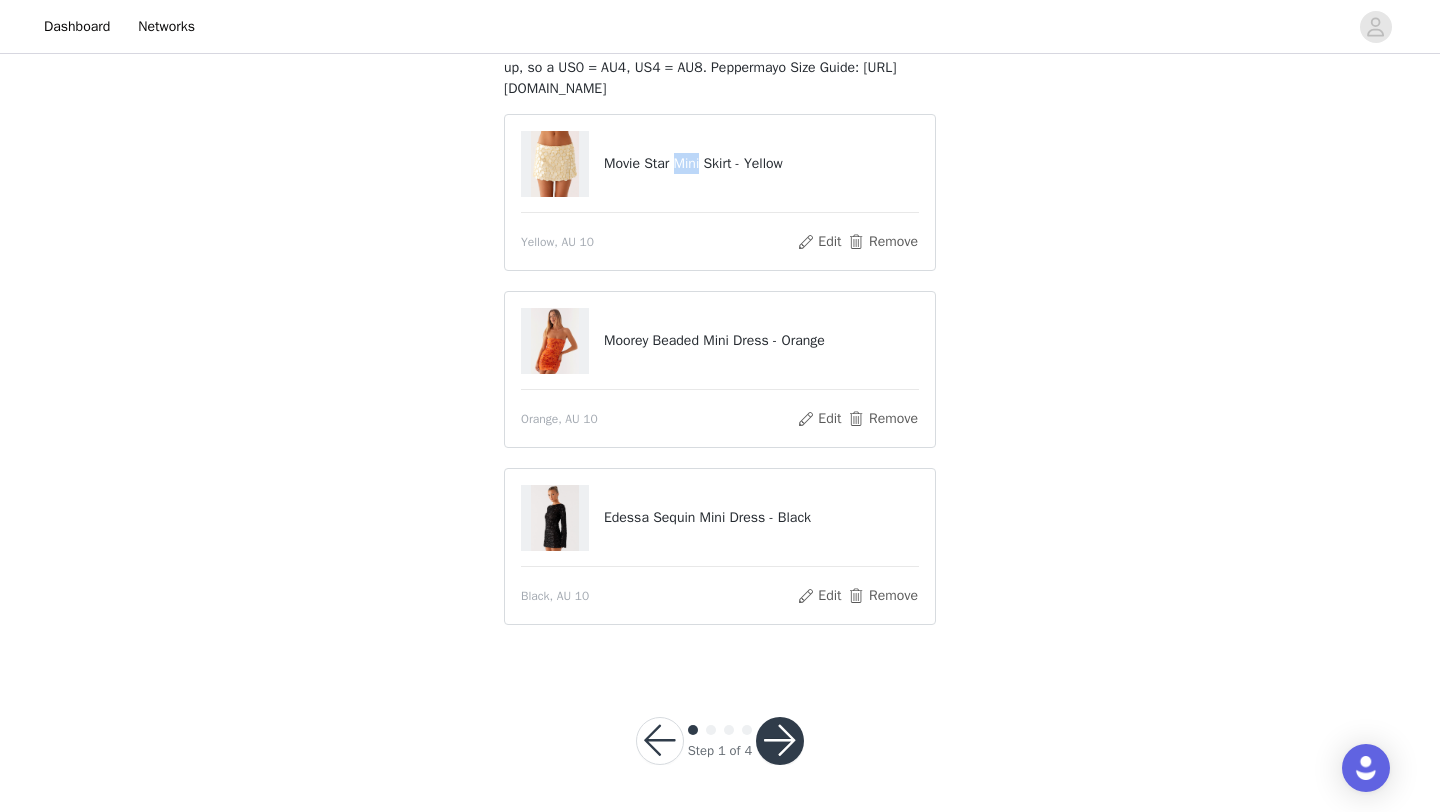 click on "Movie Star Mini Skirt - Yellow" at bounding box center [761, 163] 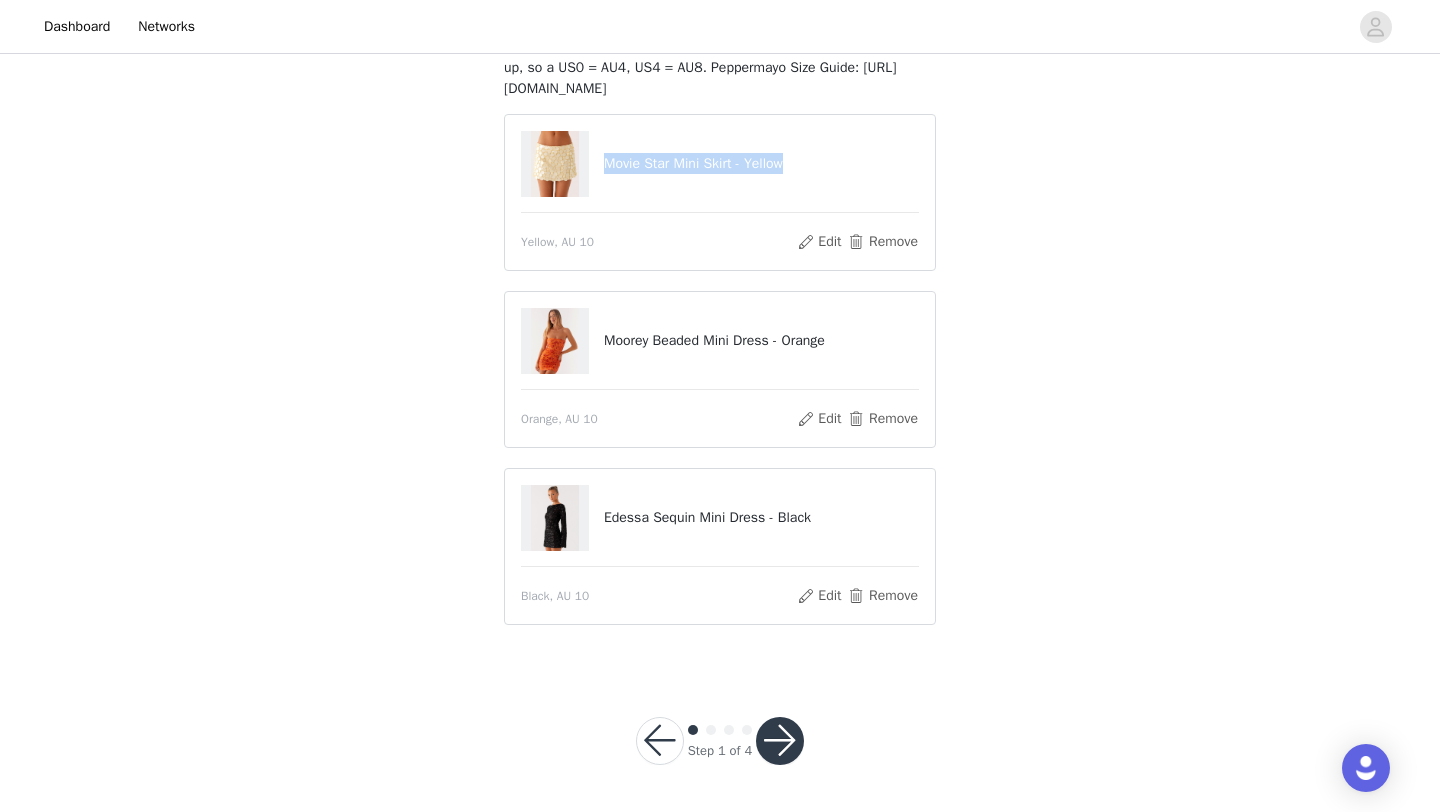 copy on "Movie Star Mini Skirt - Yellow" 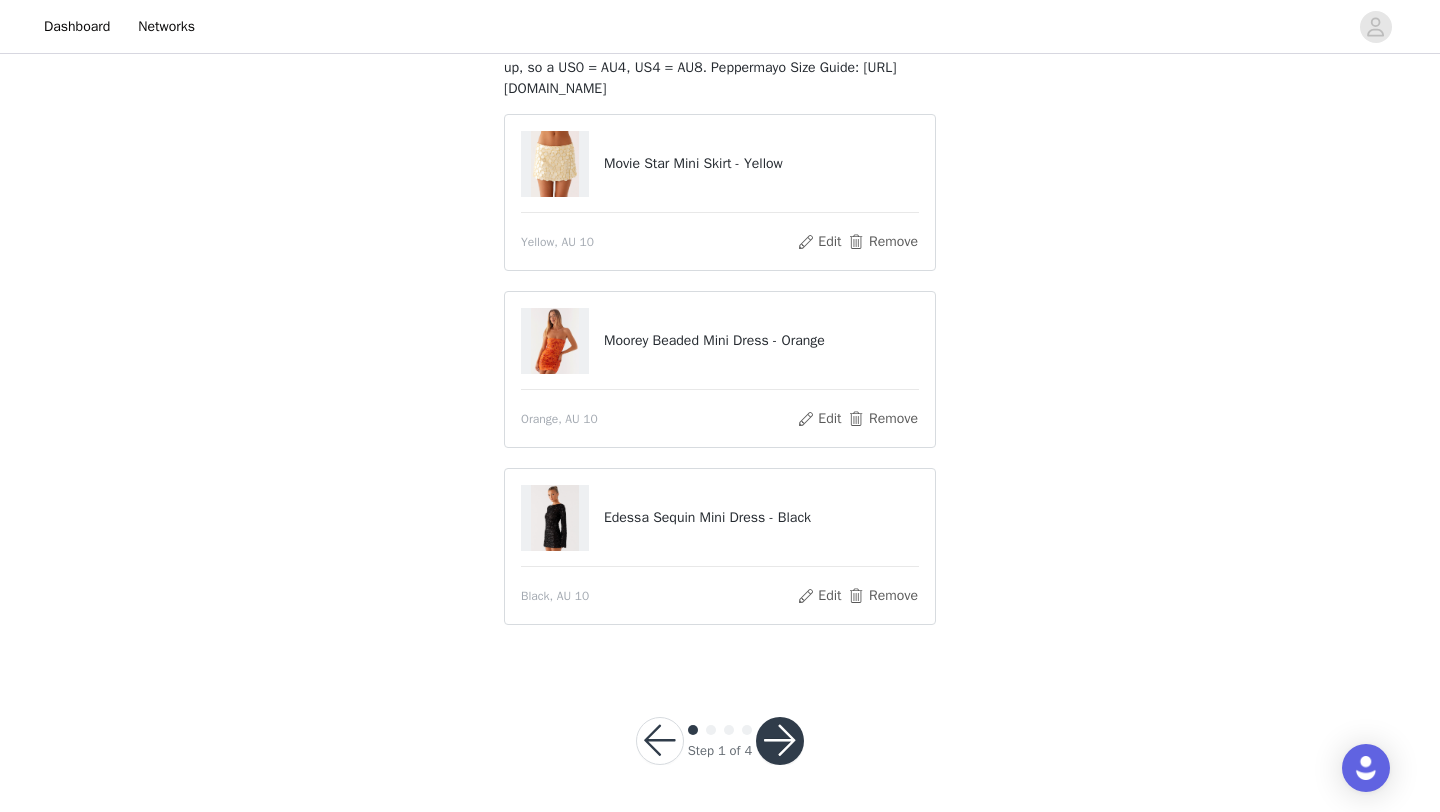 click on "Moorey Beaded Mini Dress - Orange" at bounding box center [761, 340] 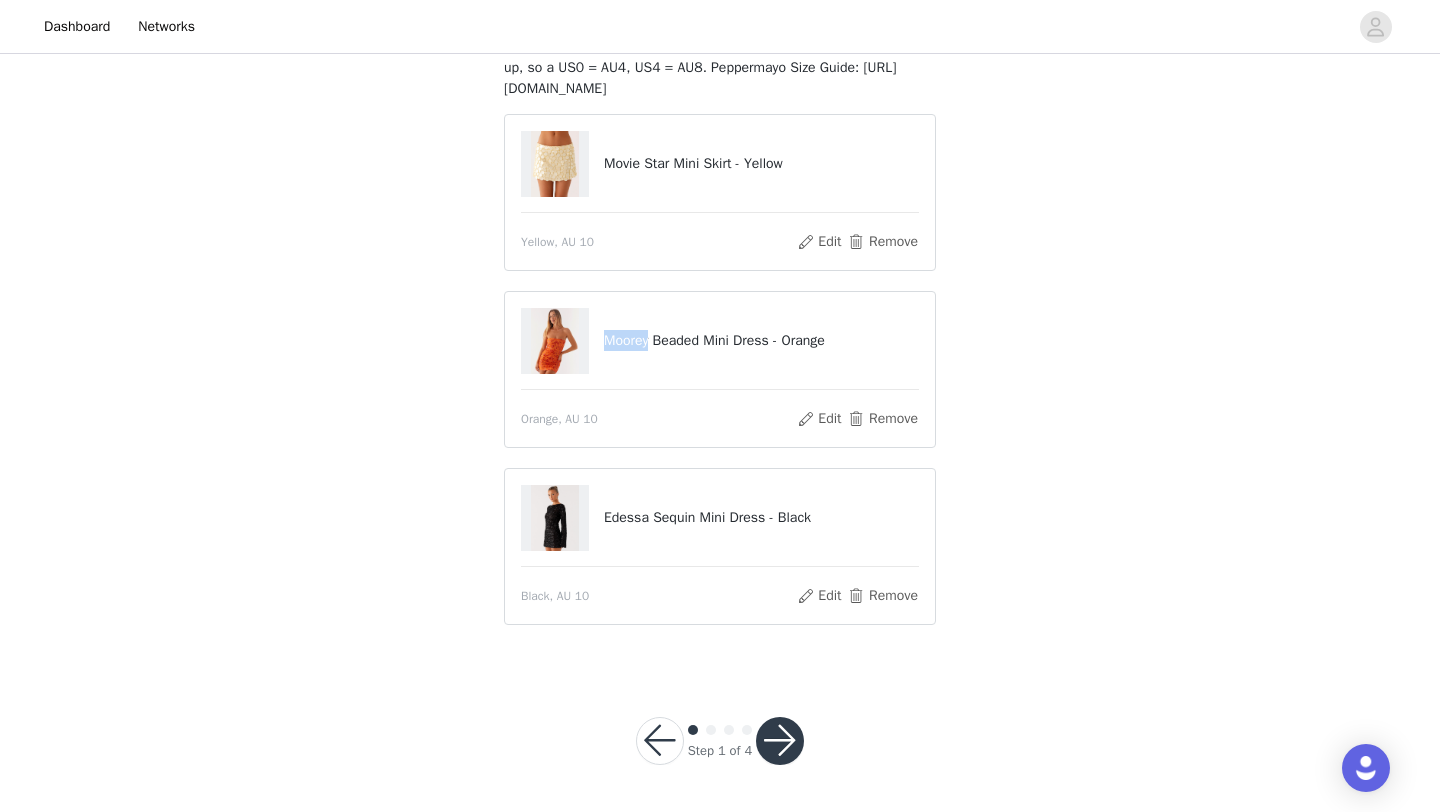 click on "Moorey Beaded Mini Dress - Orange" at bounding box center (761, 340) 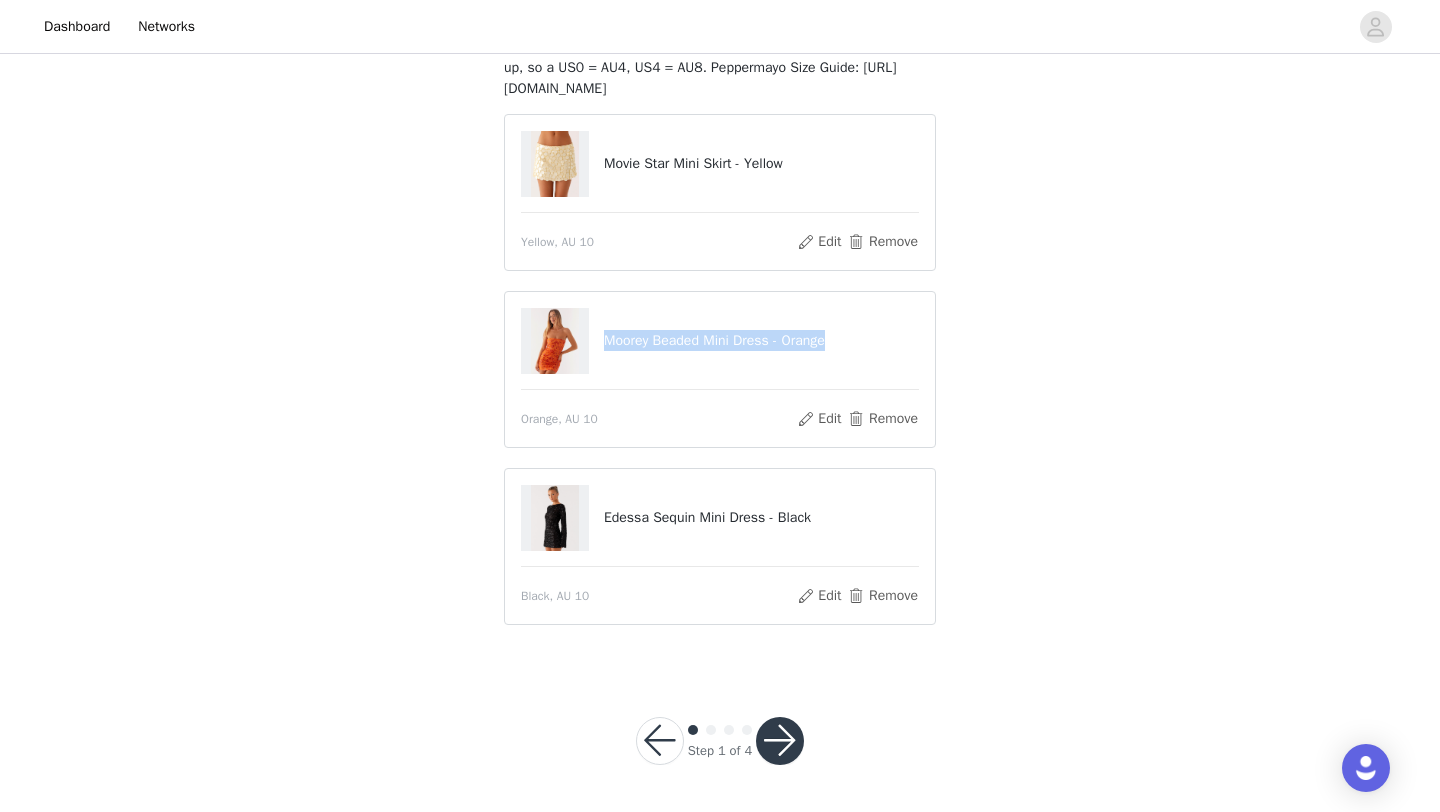click on "Moorey Beaded Mini Dress - Orange" at bounding box center [761, 340] 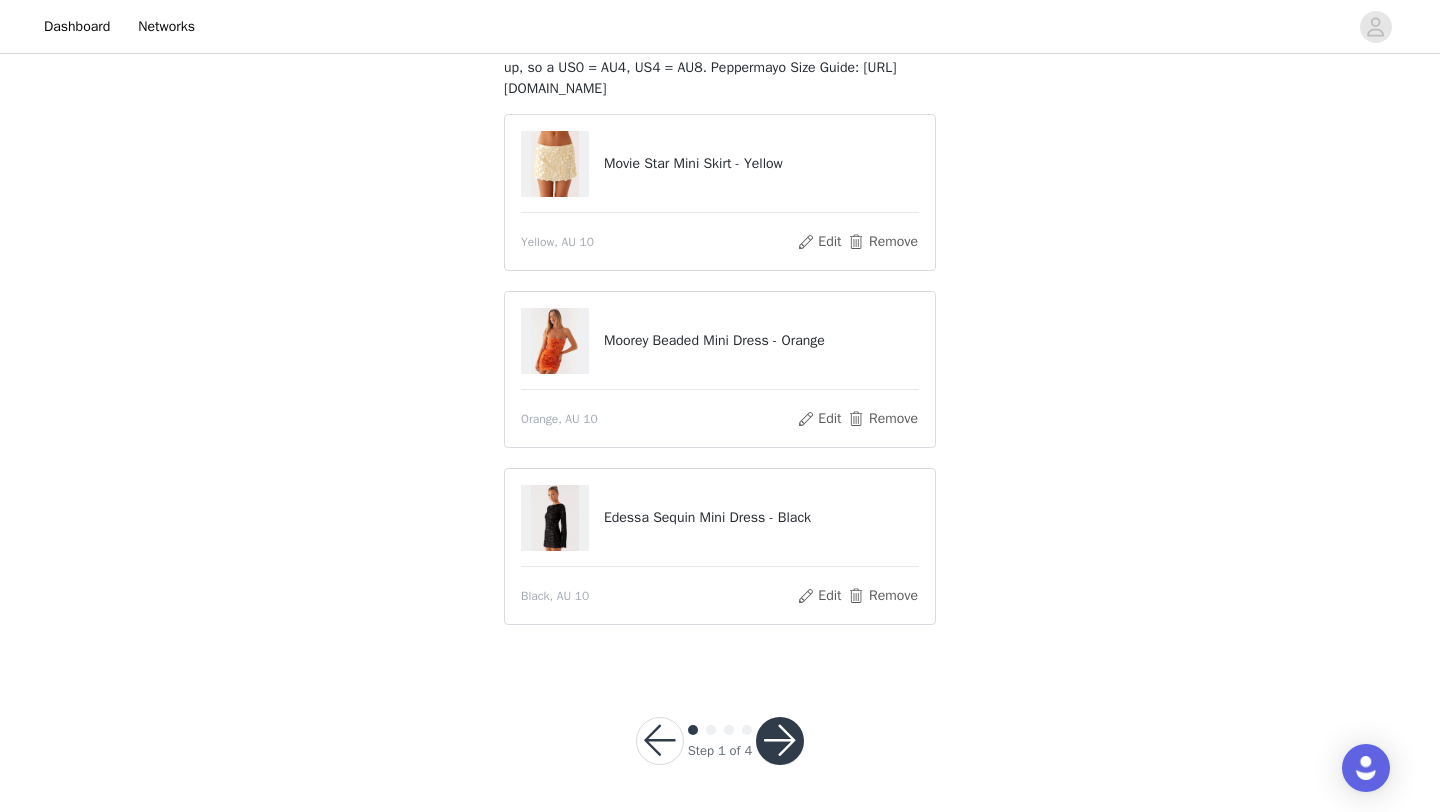 click on "Moorey Beaded Mini Dress - Orange" at bounding box center (761, 340) 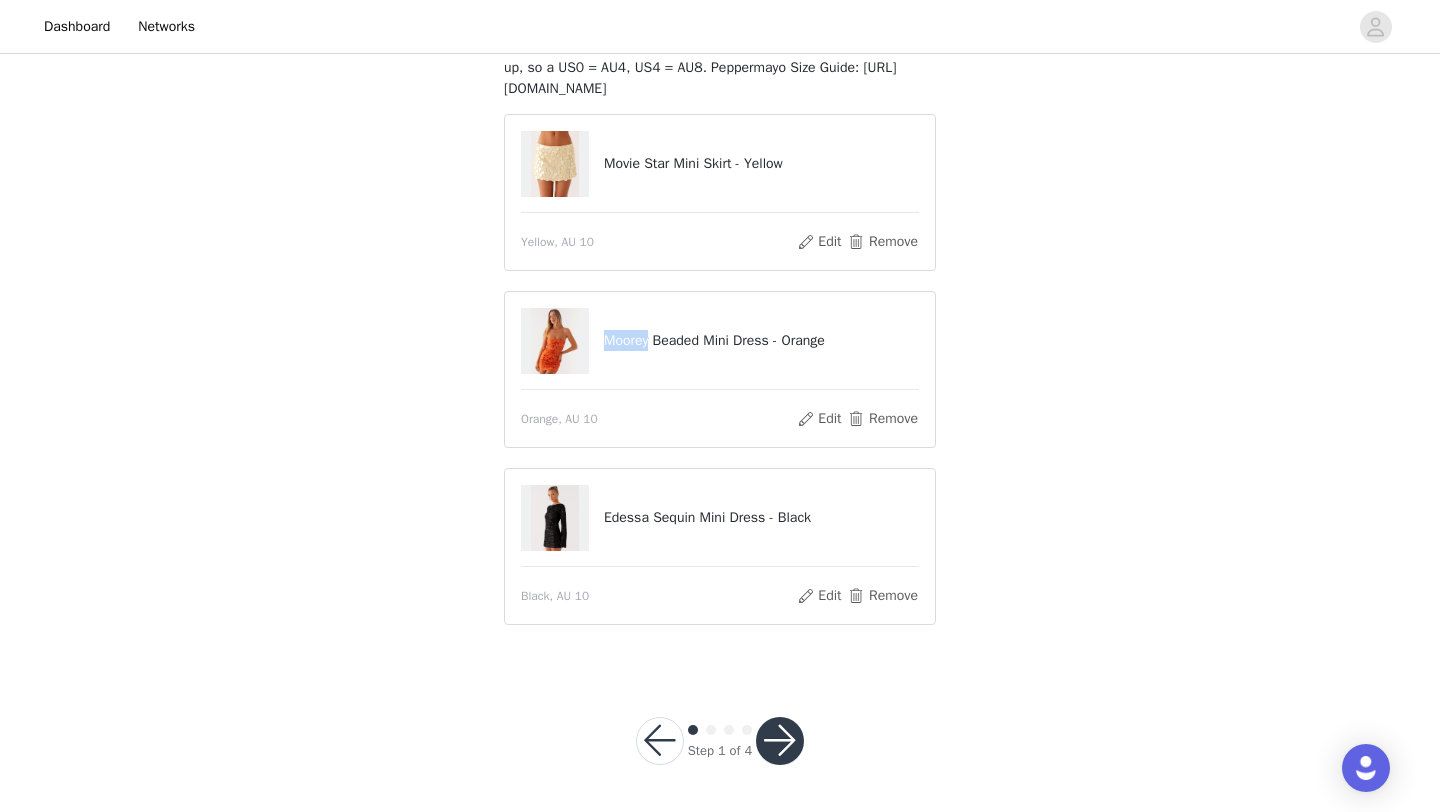 click on "Moorey Beaded Mini Dress - Orange" at bounding box center [761, 340] 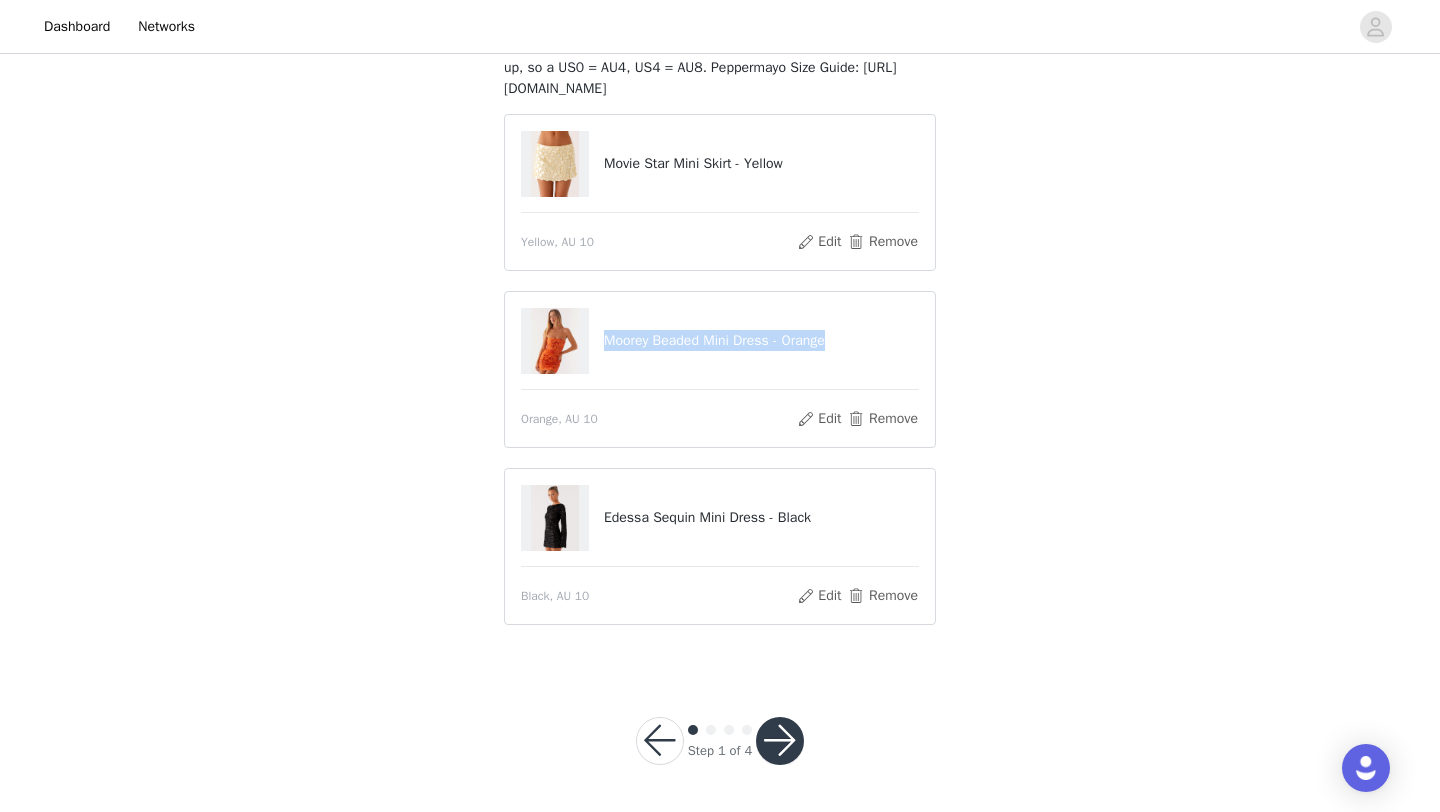 click on "Moorey Beaded Mini Dress - Orange" at bounding box center (761, 340) 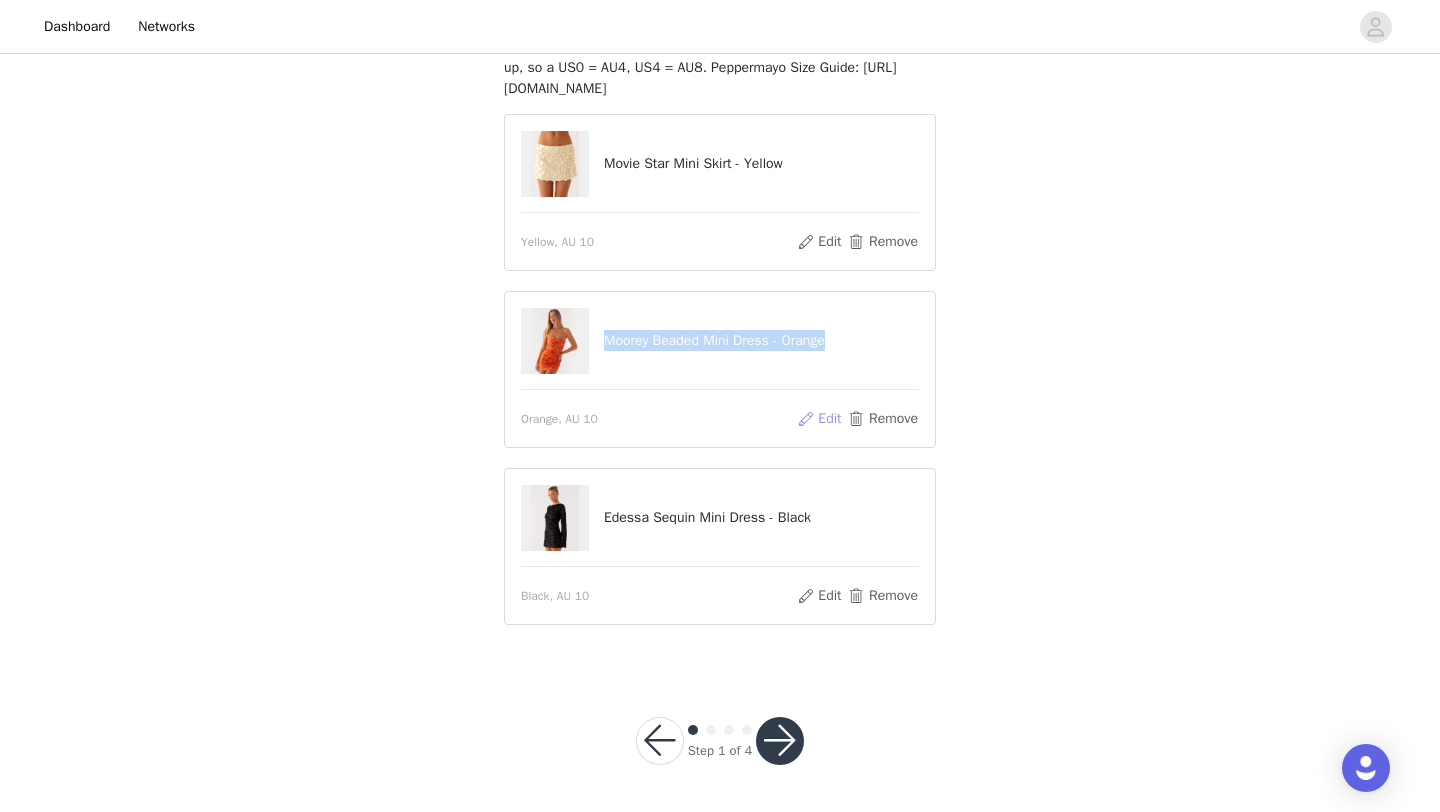 click on "Edit" at bounding box center (819, 419) 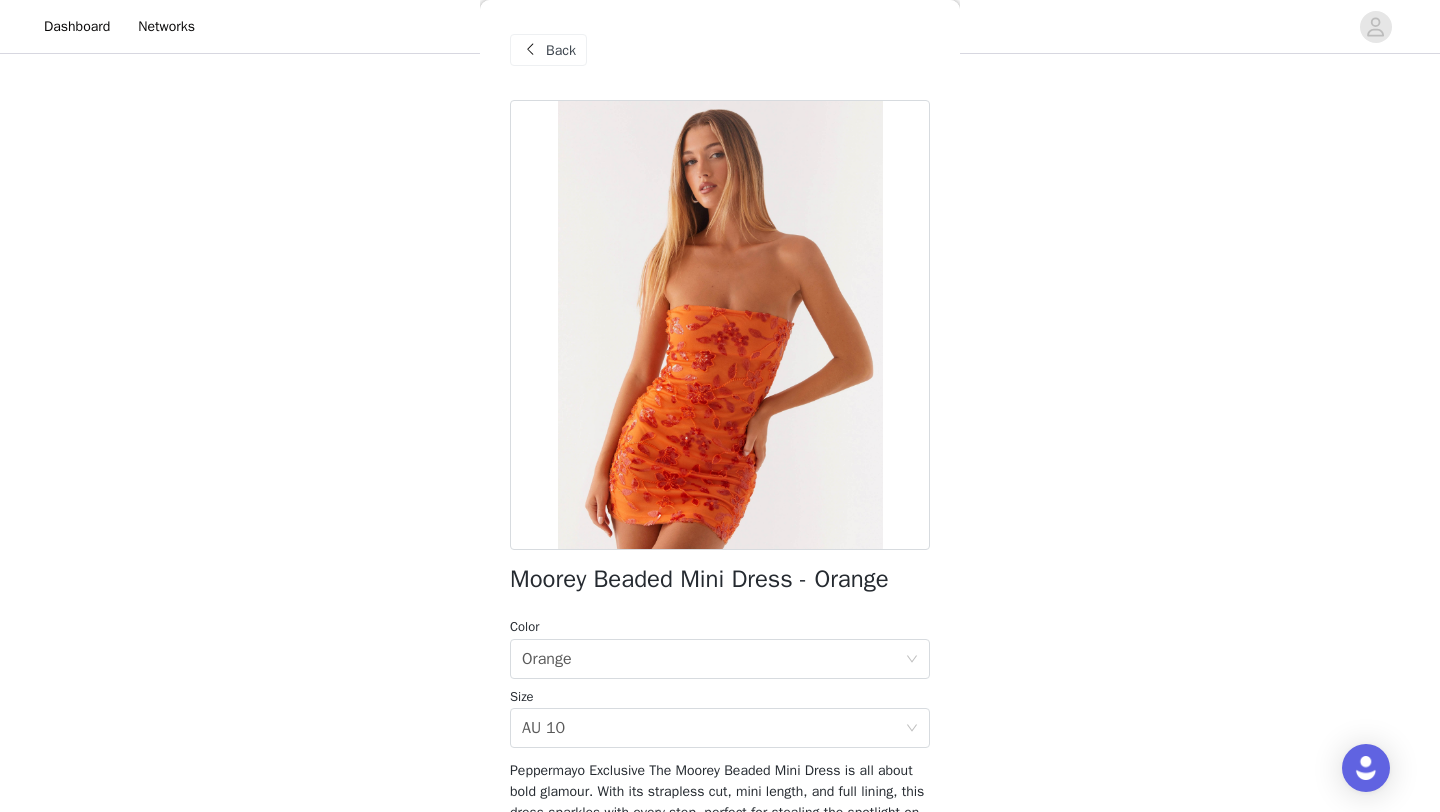 click on "Back" at bounding box center [561, 50] 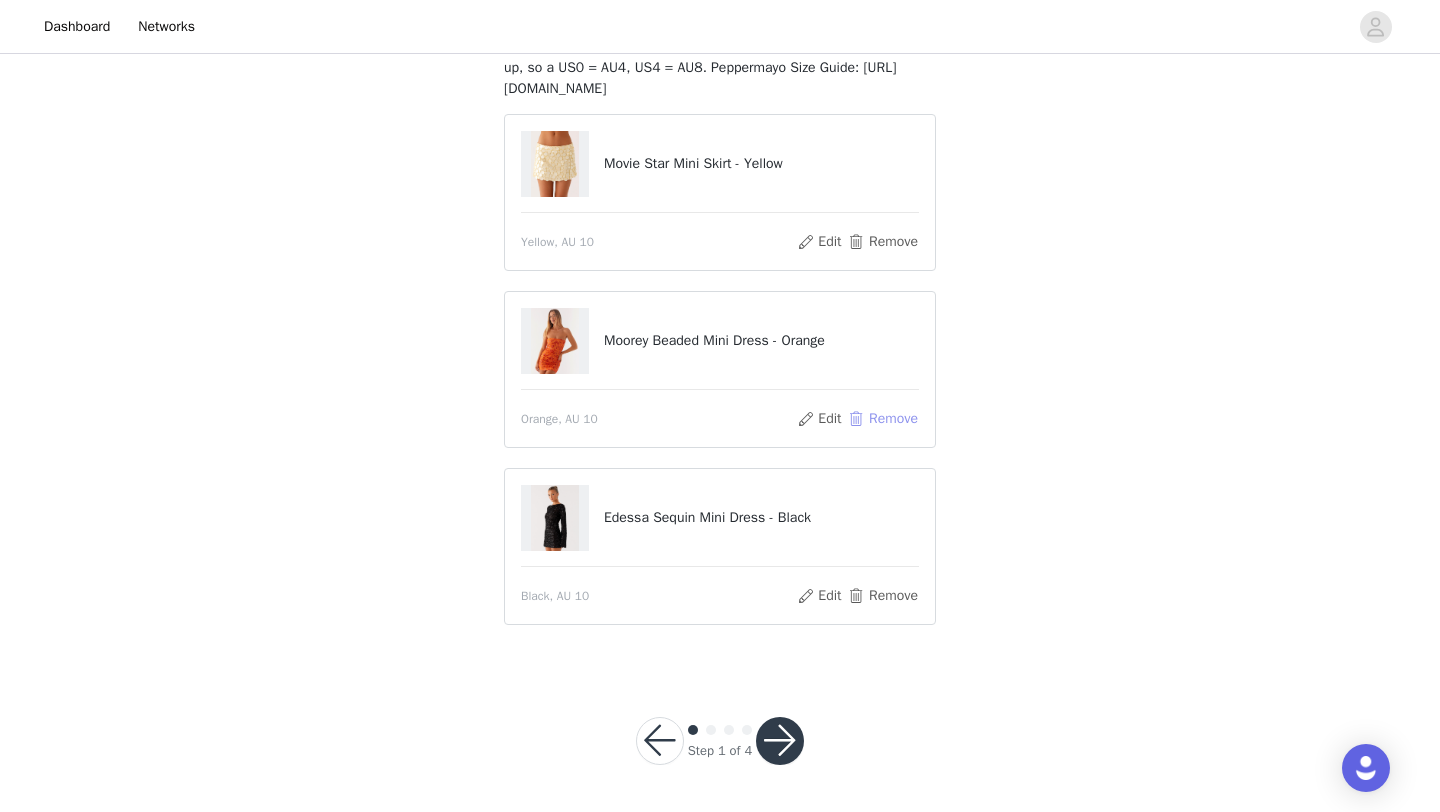click on "Remove" at bounding box center [883, 419] 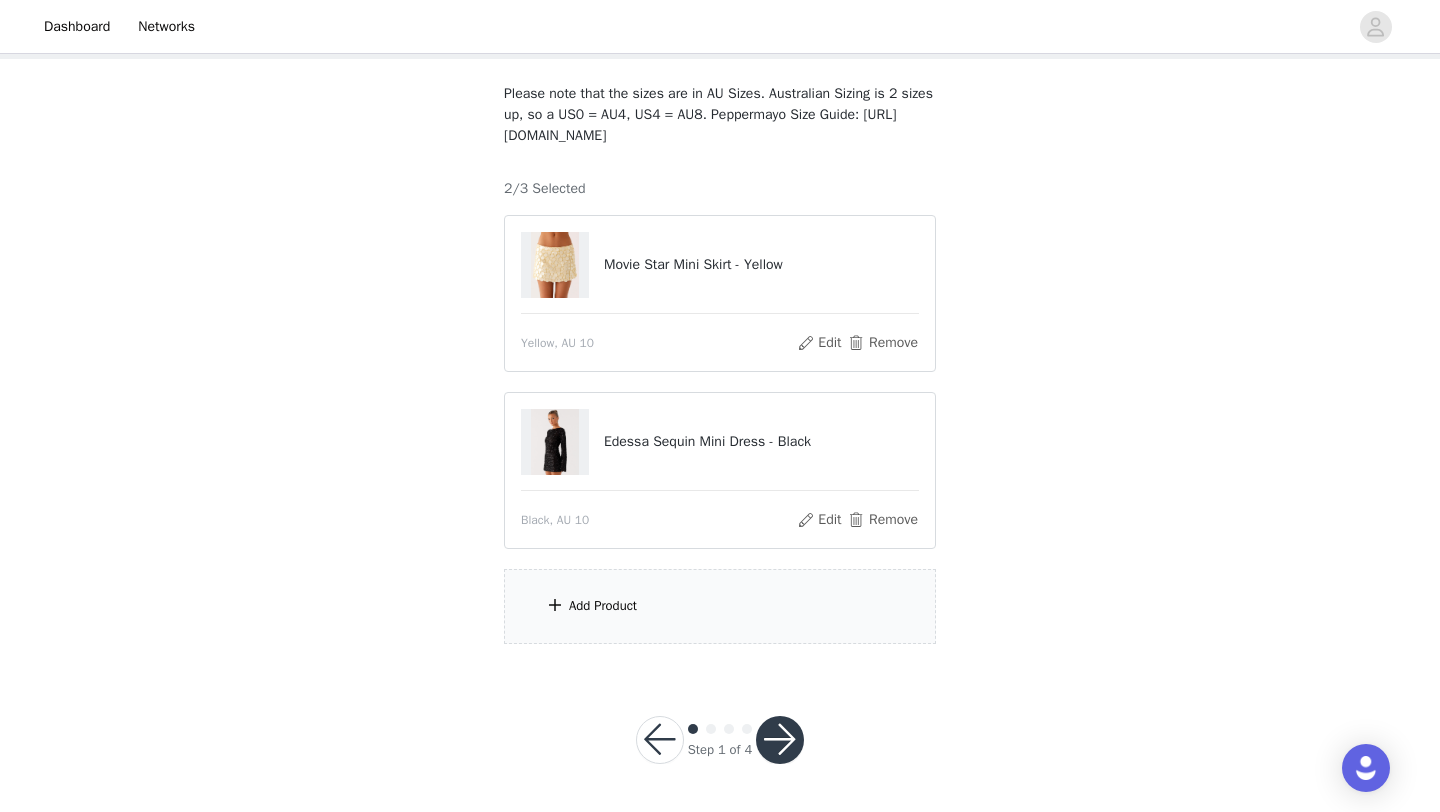 scroll, scrollTop: 102, scrollLeft: 0, axis: vertical 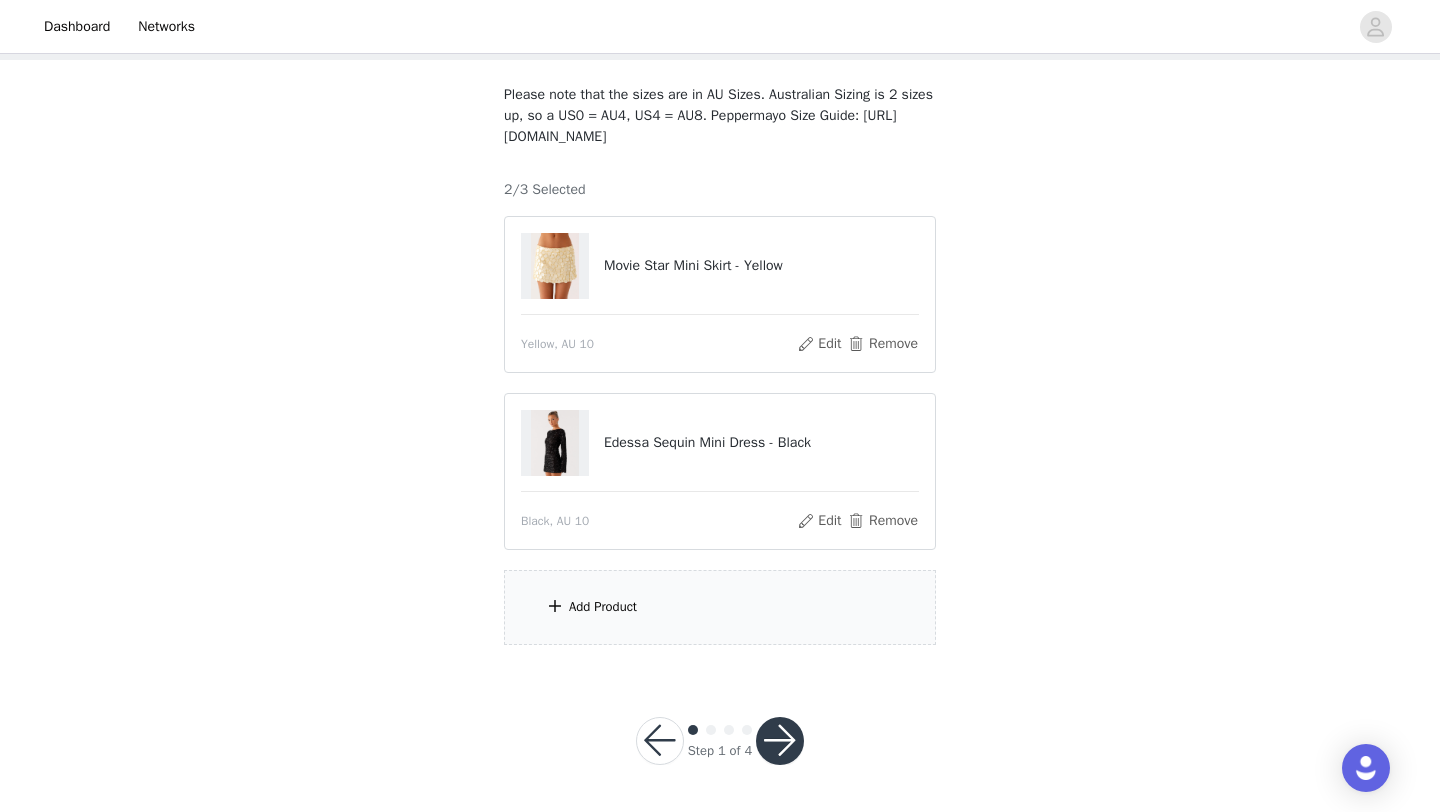 click on "Add Product" at bounding box center (720, 607) 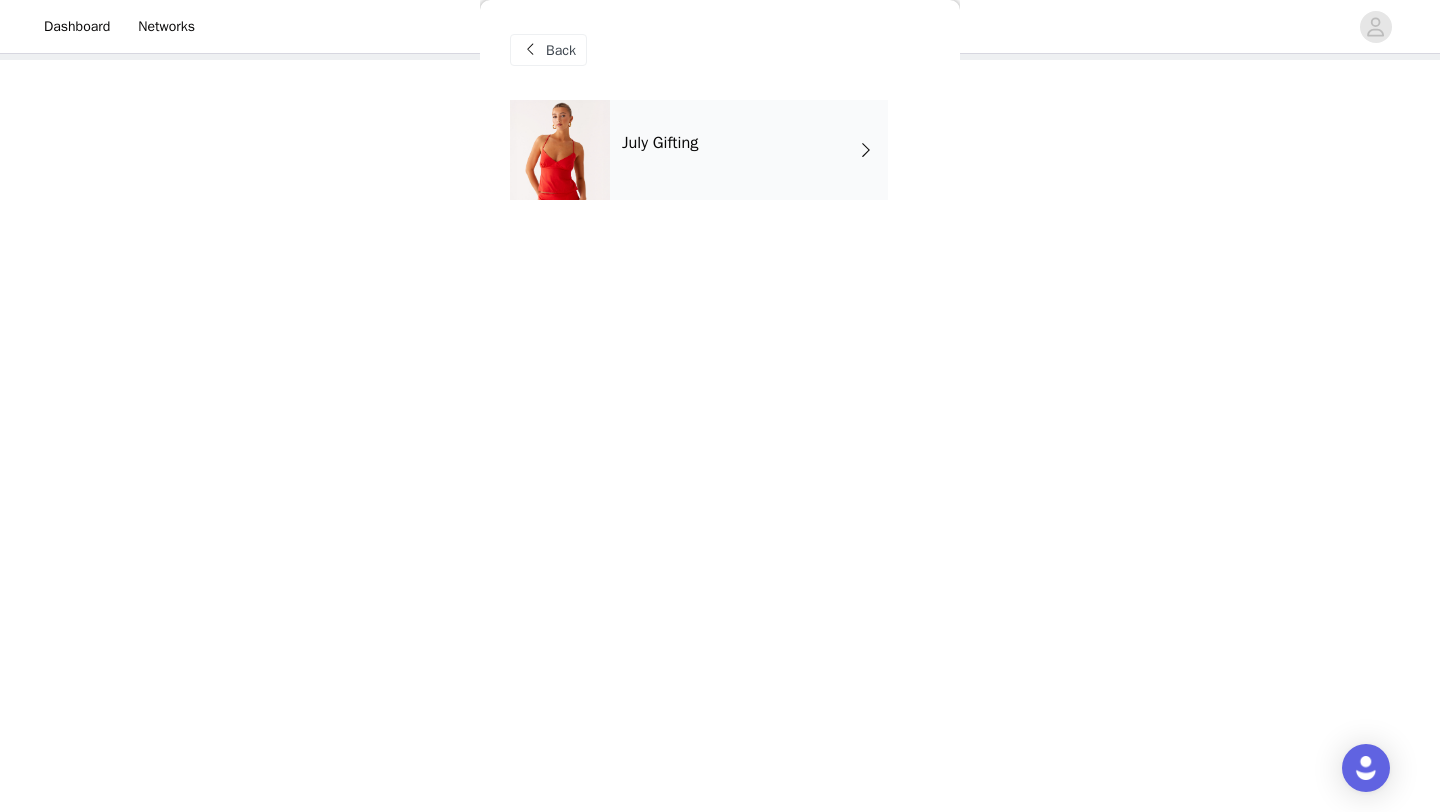click on "July Gifting" at bounding box center [749, 150] 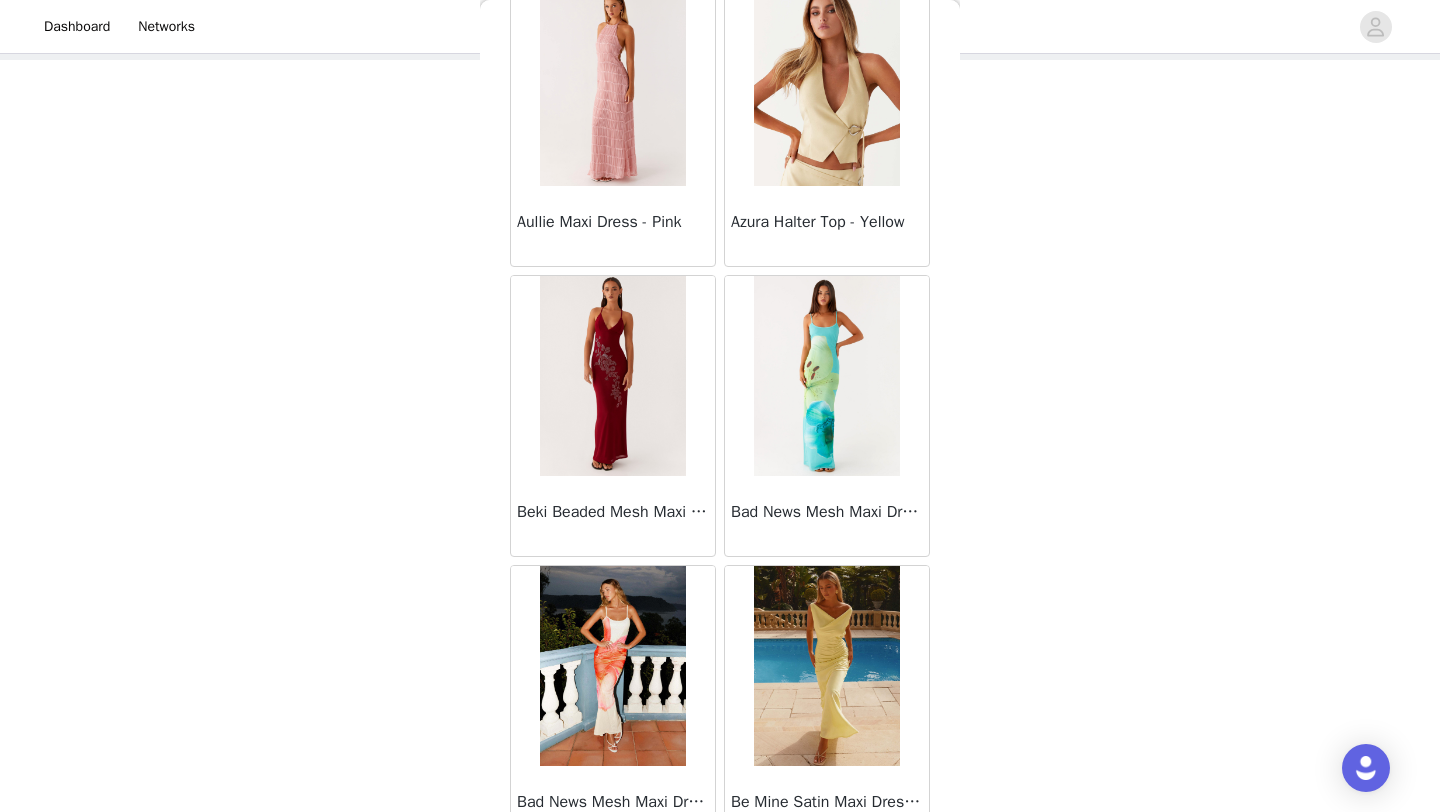 scroll, scrollTop: 2248, scrollLeft: 0, axis: vertical 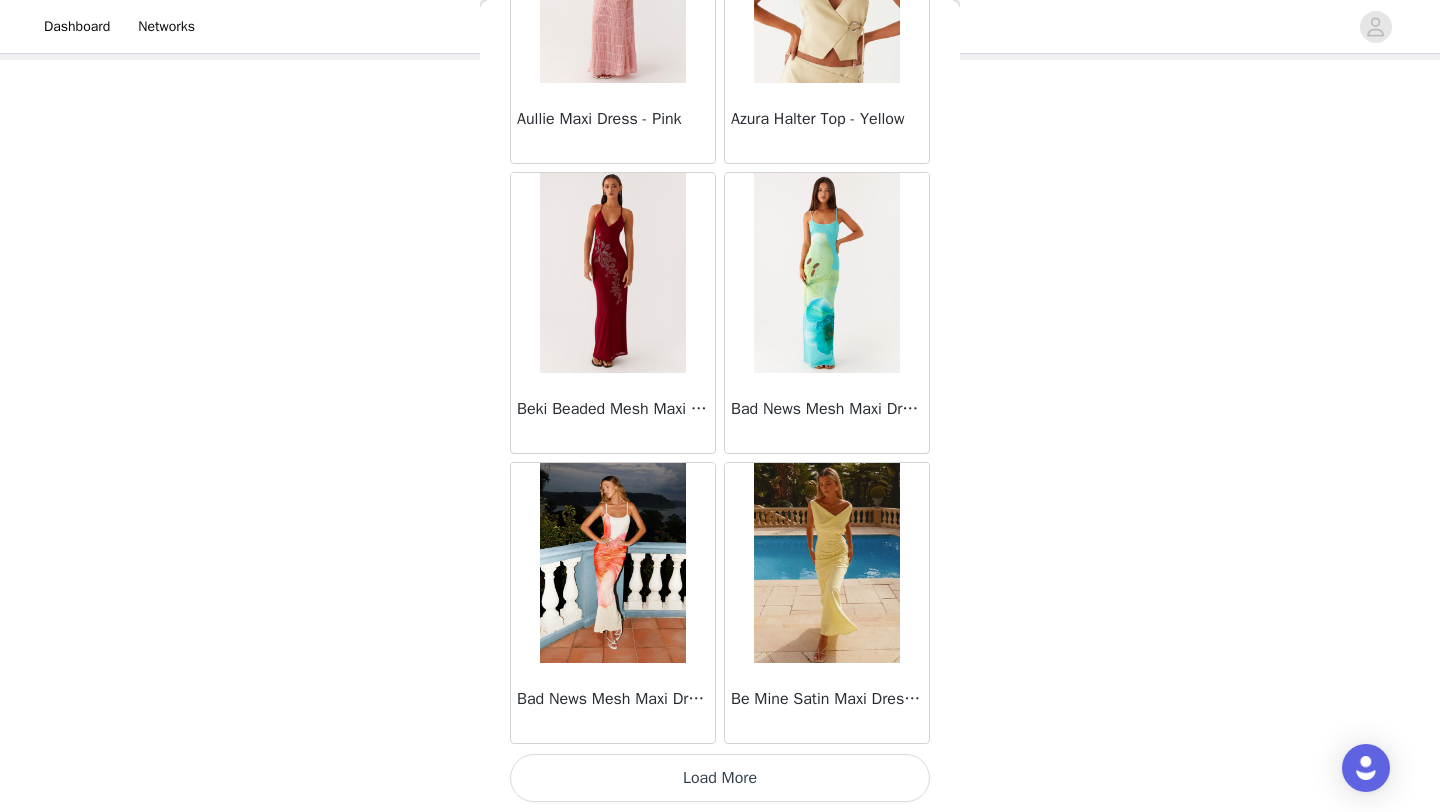 click on "Load More" at bounding box center (720, 778) 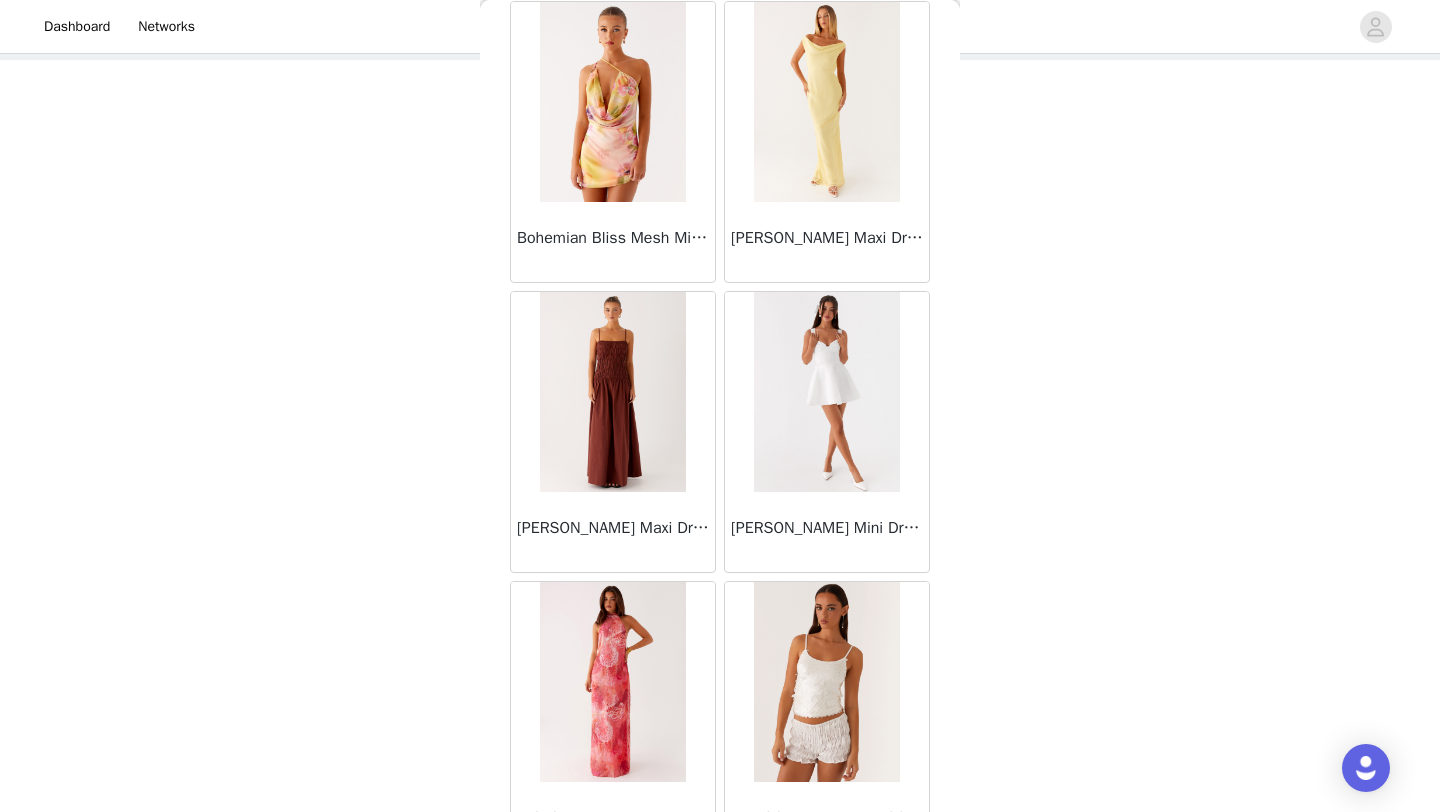scroll, scrollTop: 5148, scrollLeft: 0, axis: vertical 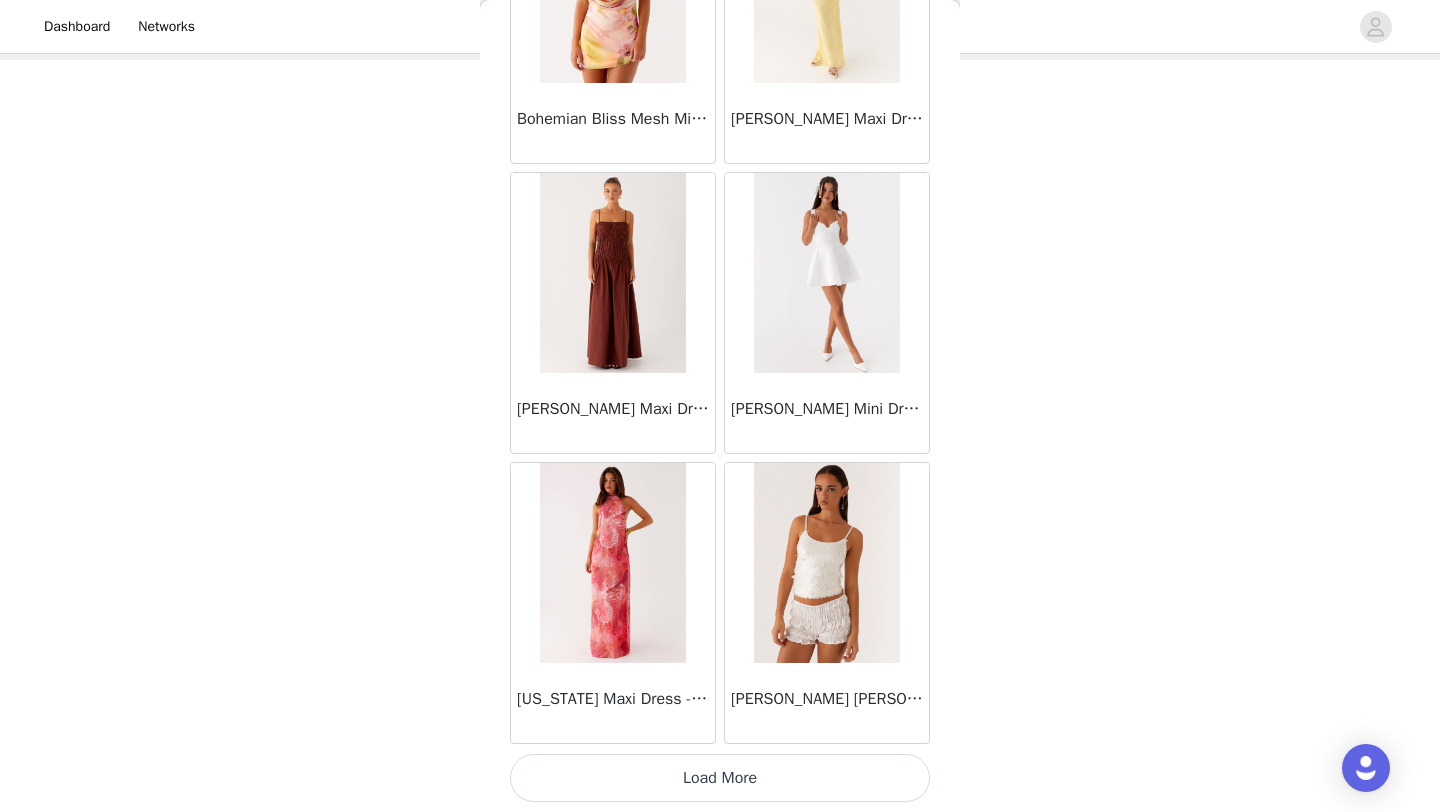 click on "Load More" at bounding box center (720, 778) 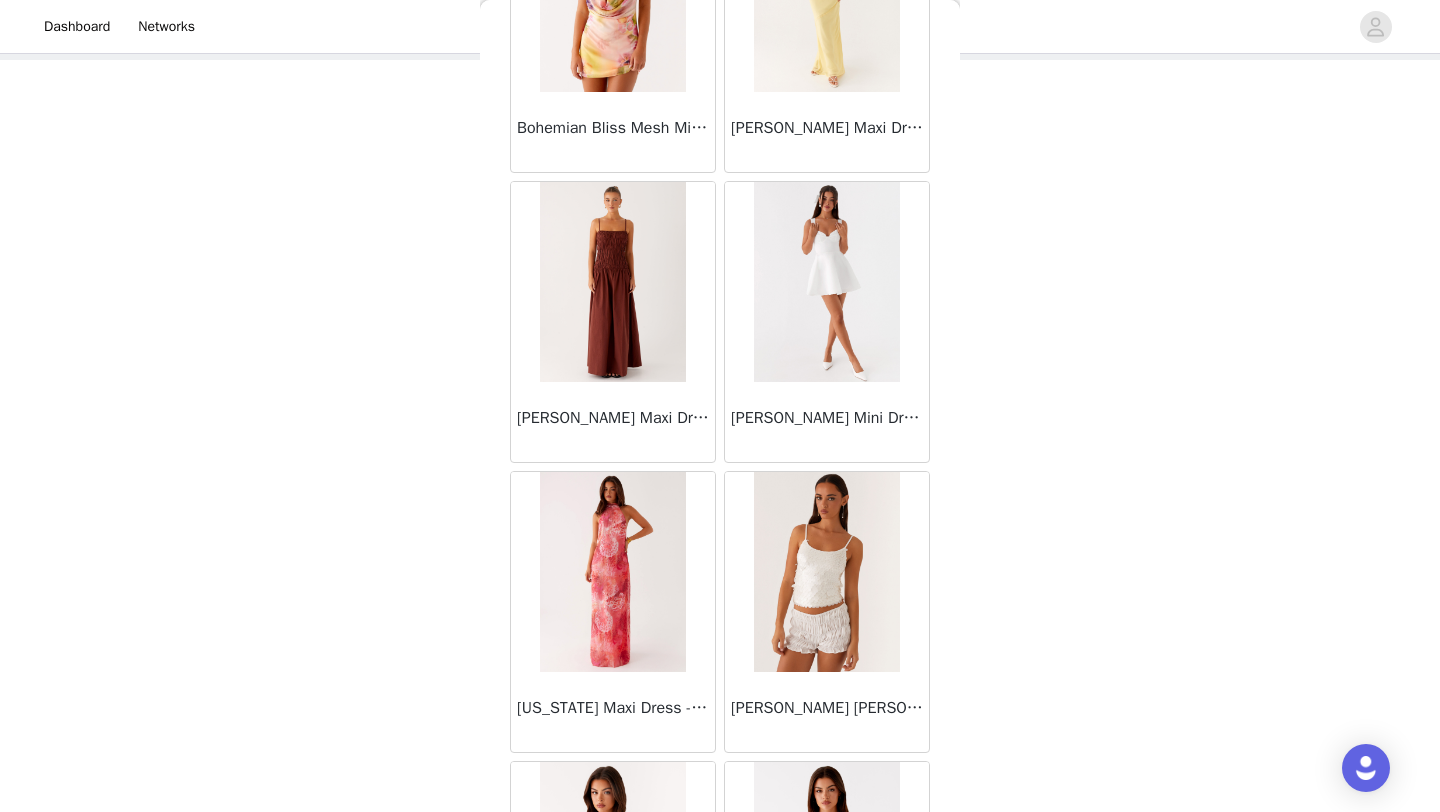 scroll, scrollTop: 5148, scrollLeft: 0, axis: vertical 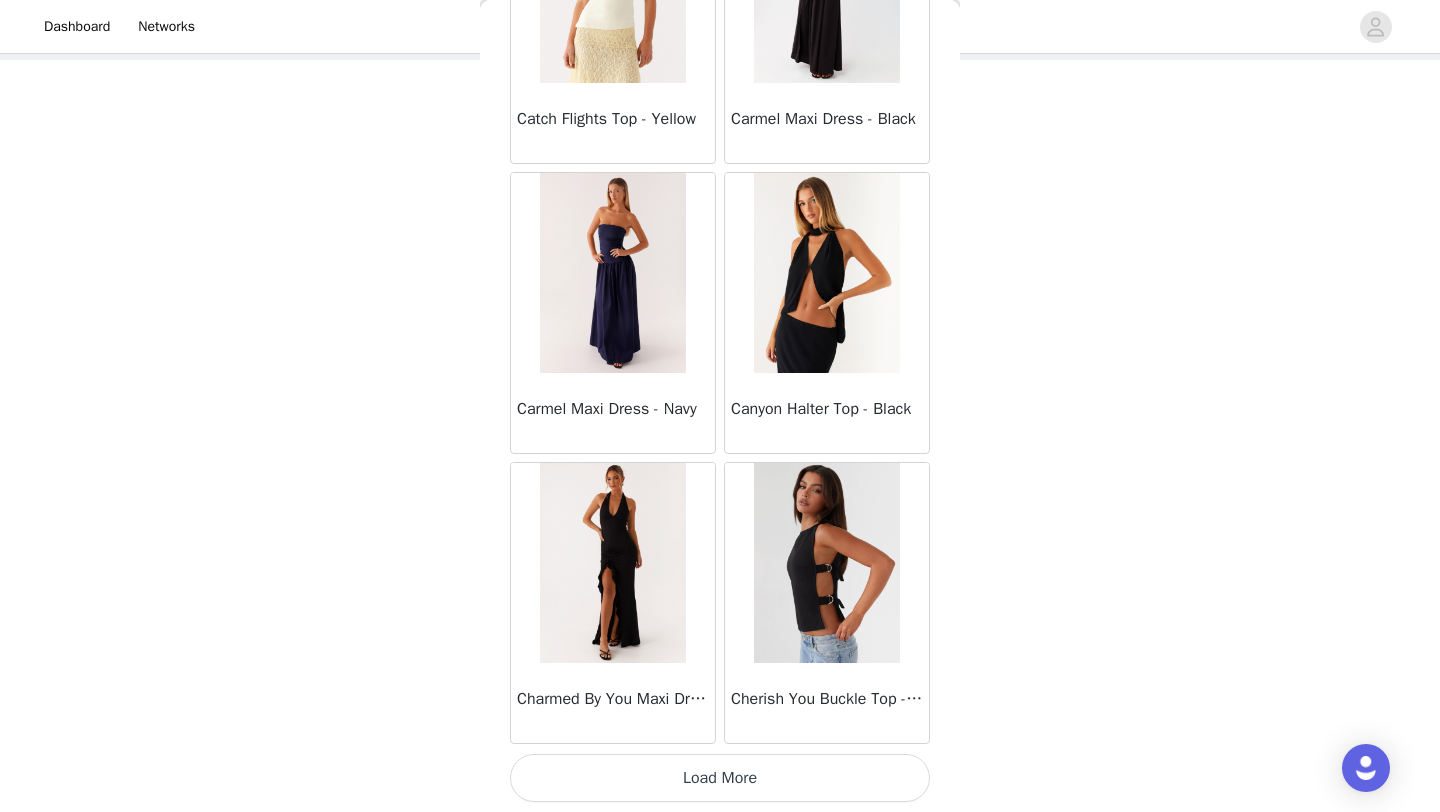 click on "Load More" at bounding box center [720, 778] 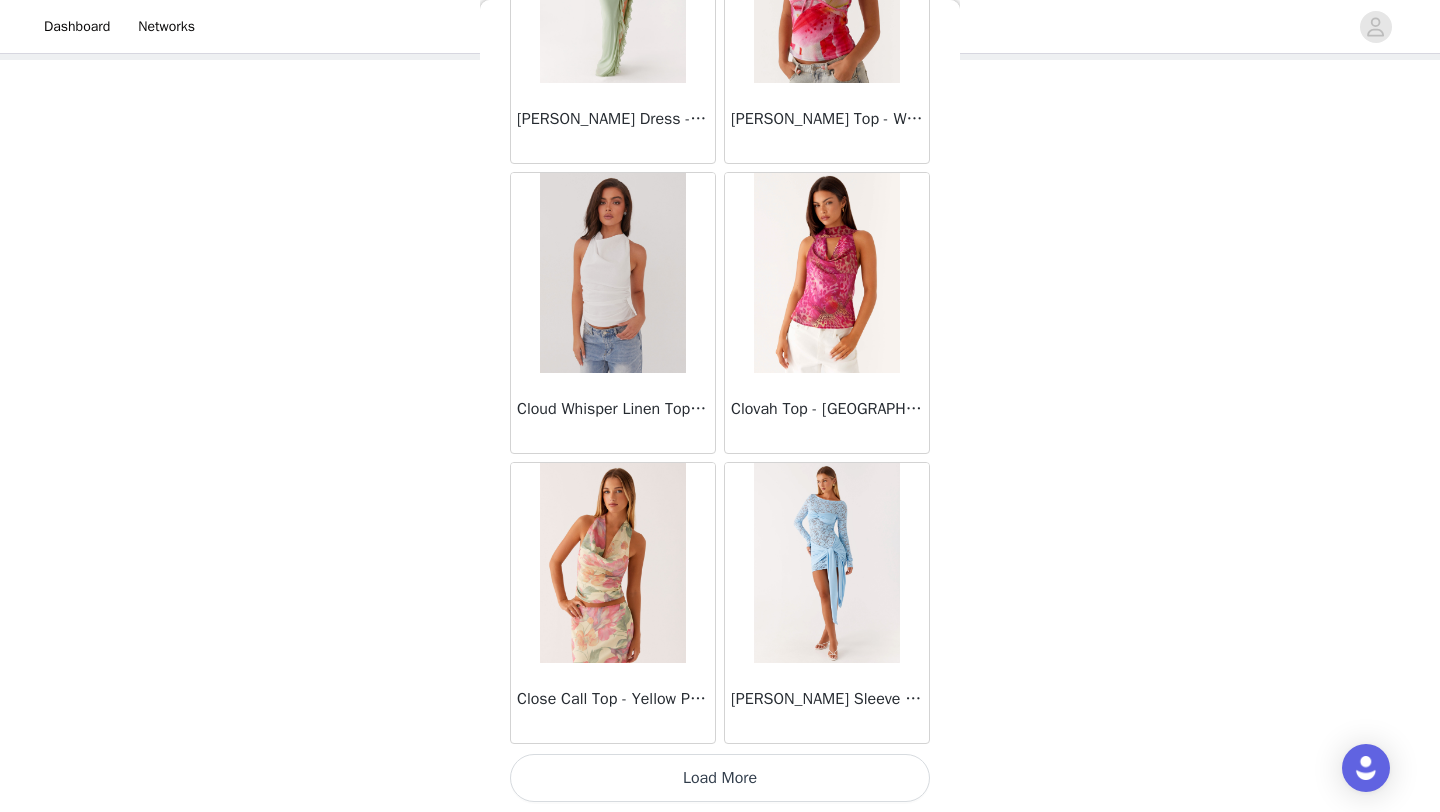 click on "Load More" at bounding box center [720, 778] 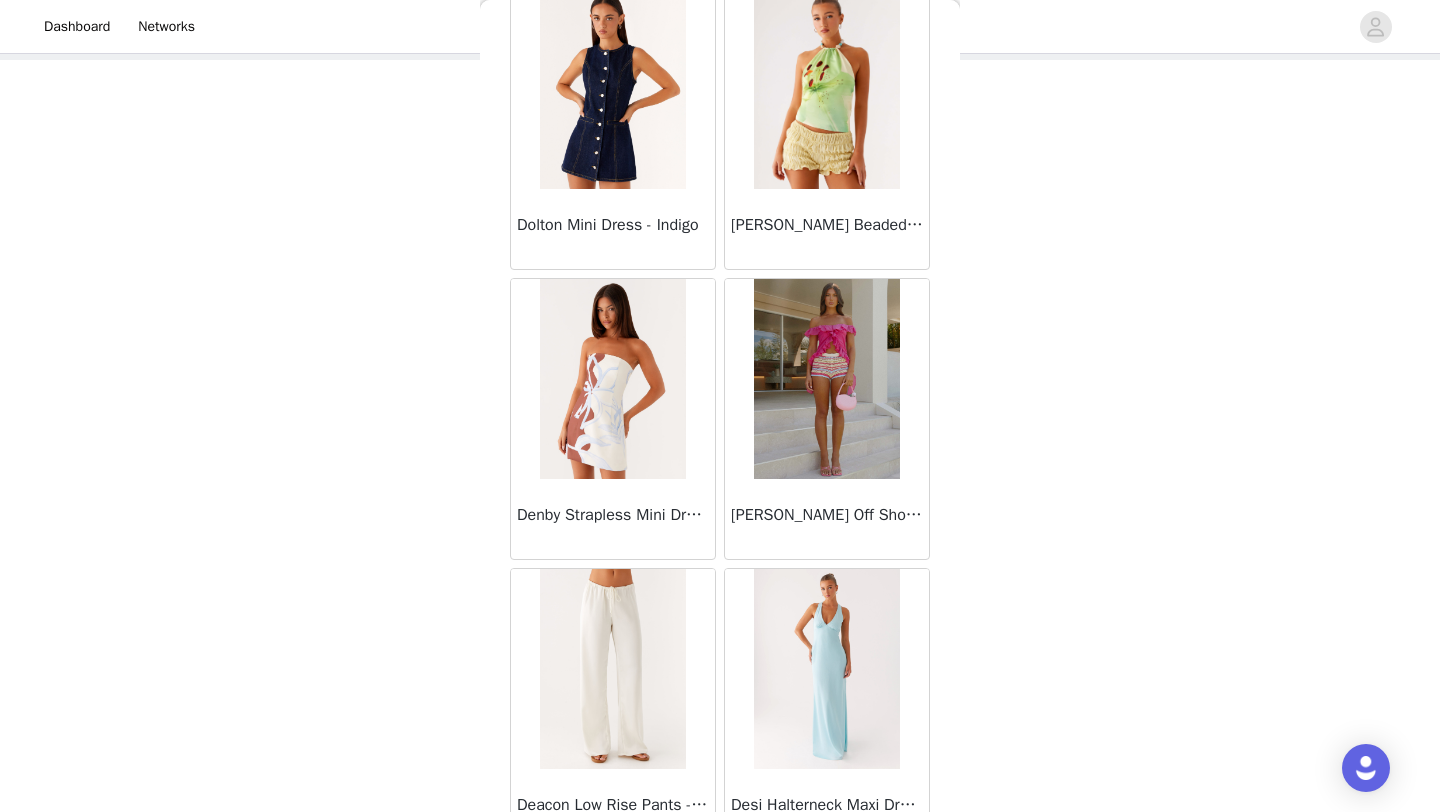 scroll, scrollTop: 13848, scrollLeft: 0, axis: vertical 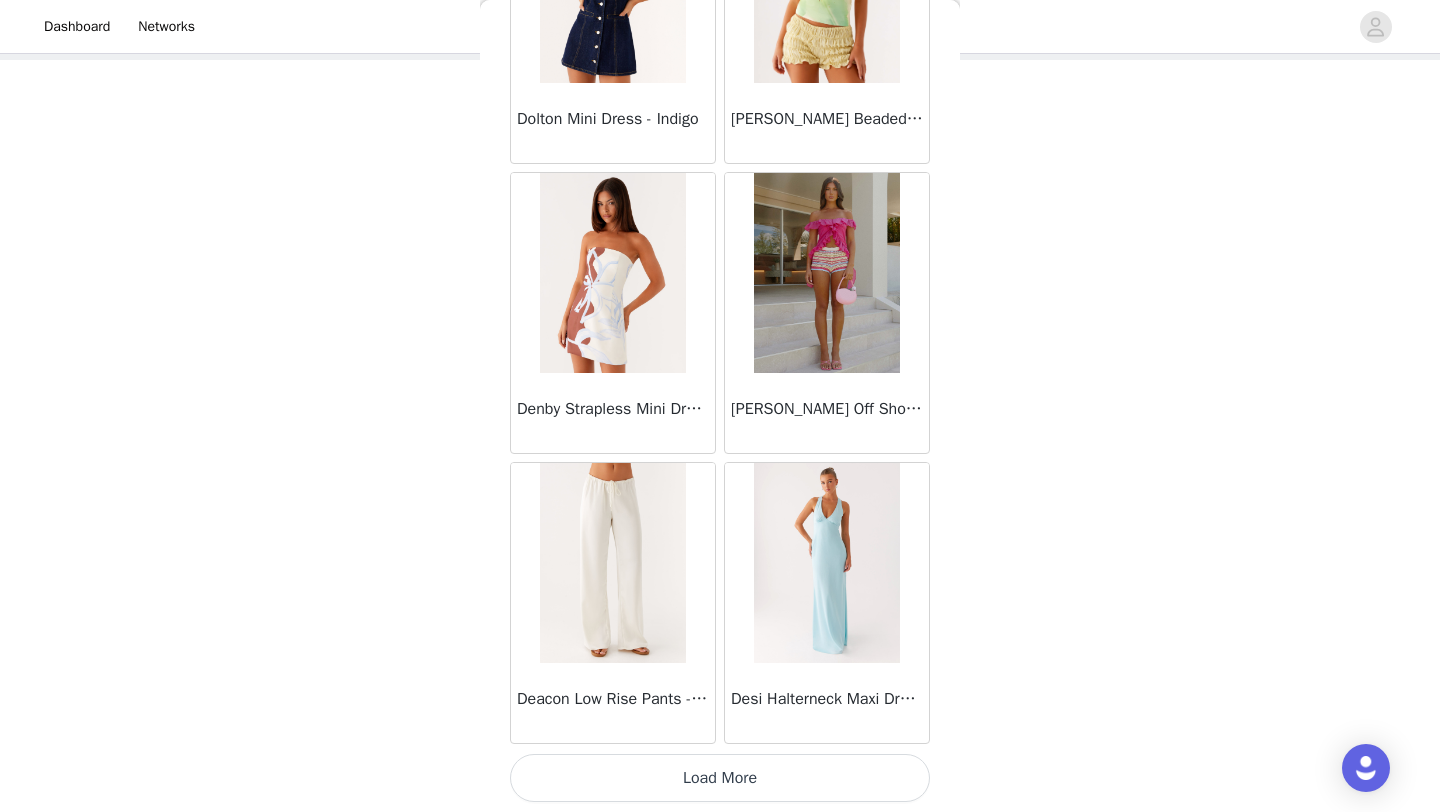 click on "Load More" at bounding box center [720, 778] 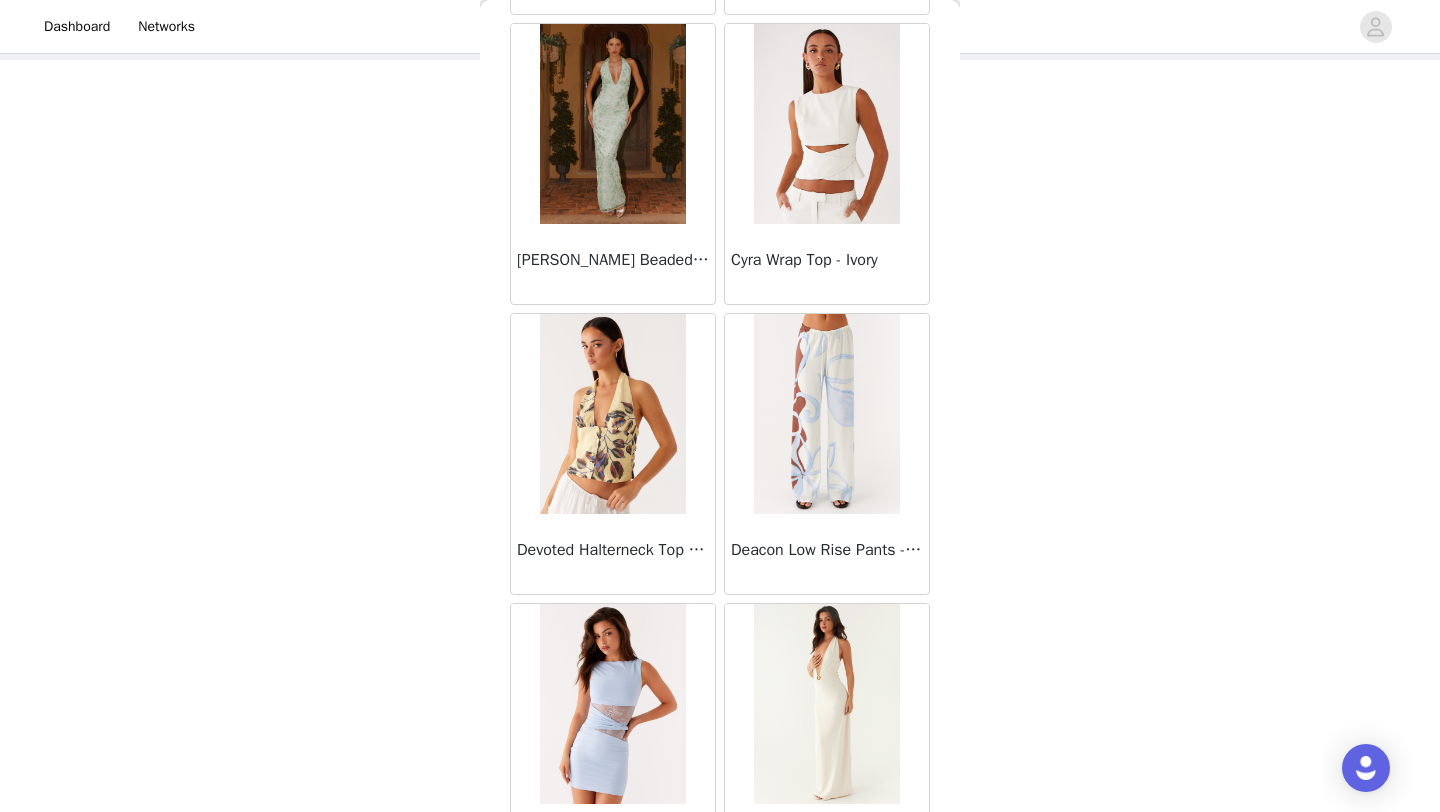 scroll, scrollTop: 16748, scrollLeft: 0, axis: vertical 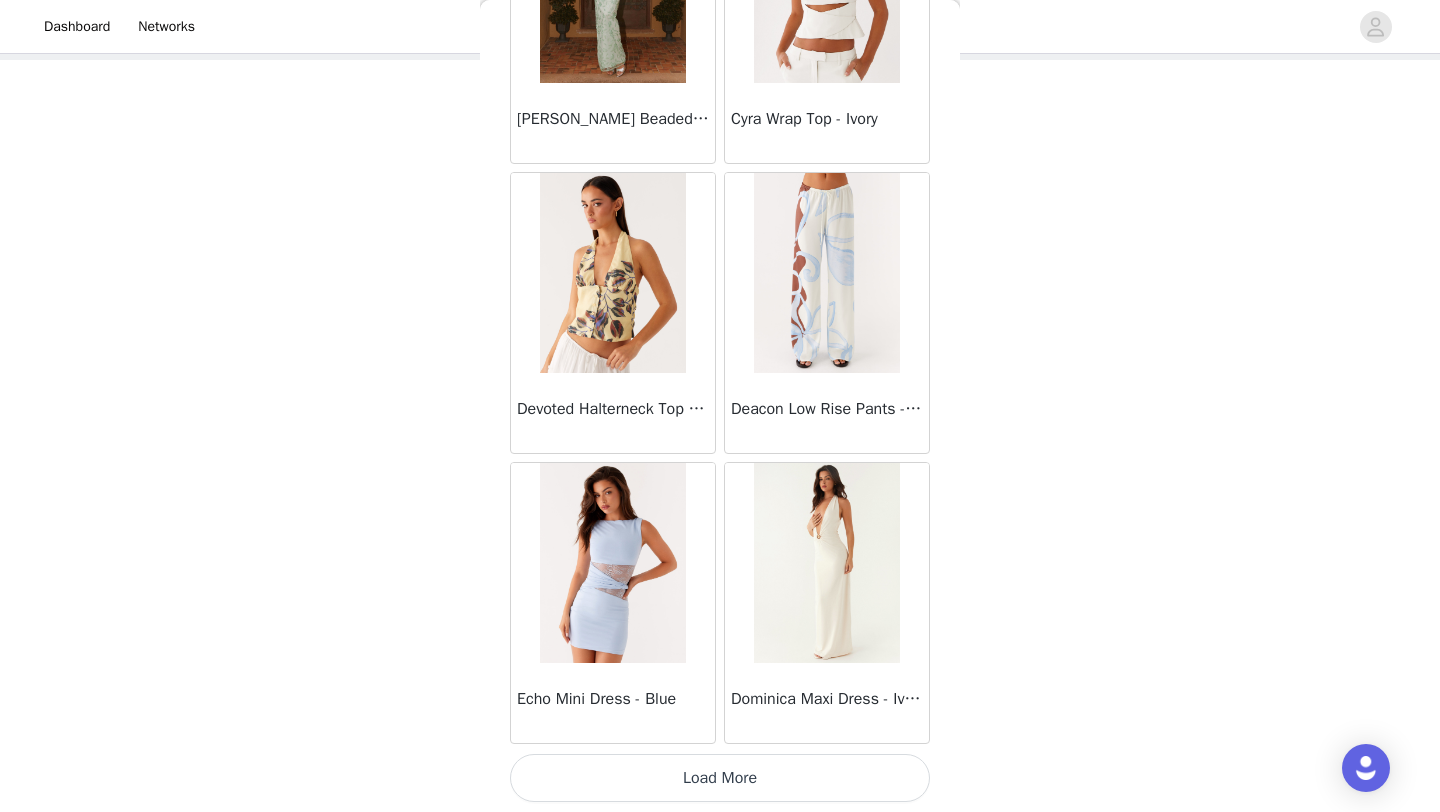 click on "Load More" at bounding box center (720, 778) 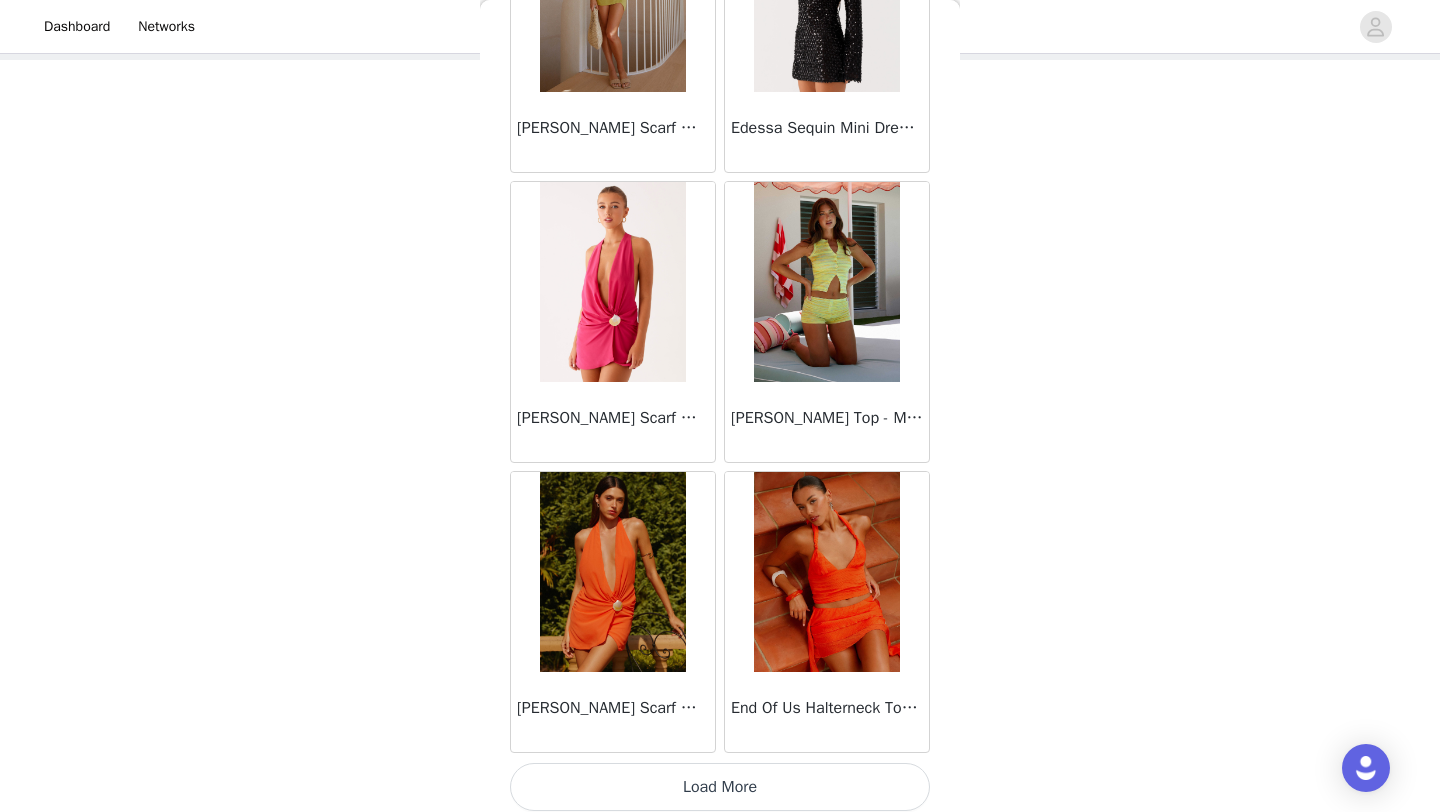 scroll, scrollTop: 19648, scrollLeft: 0, axis: vertical 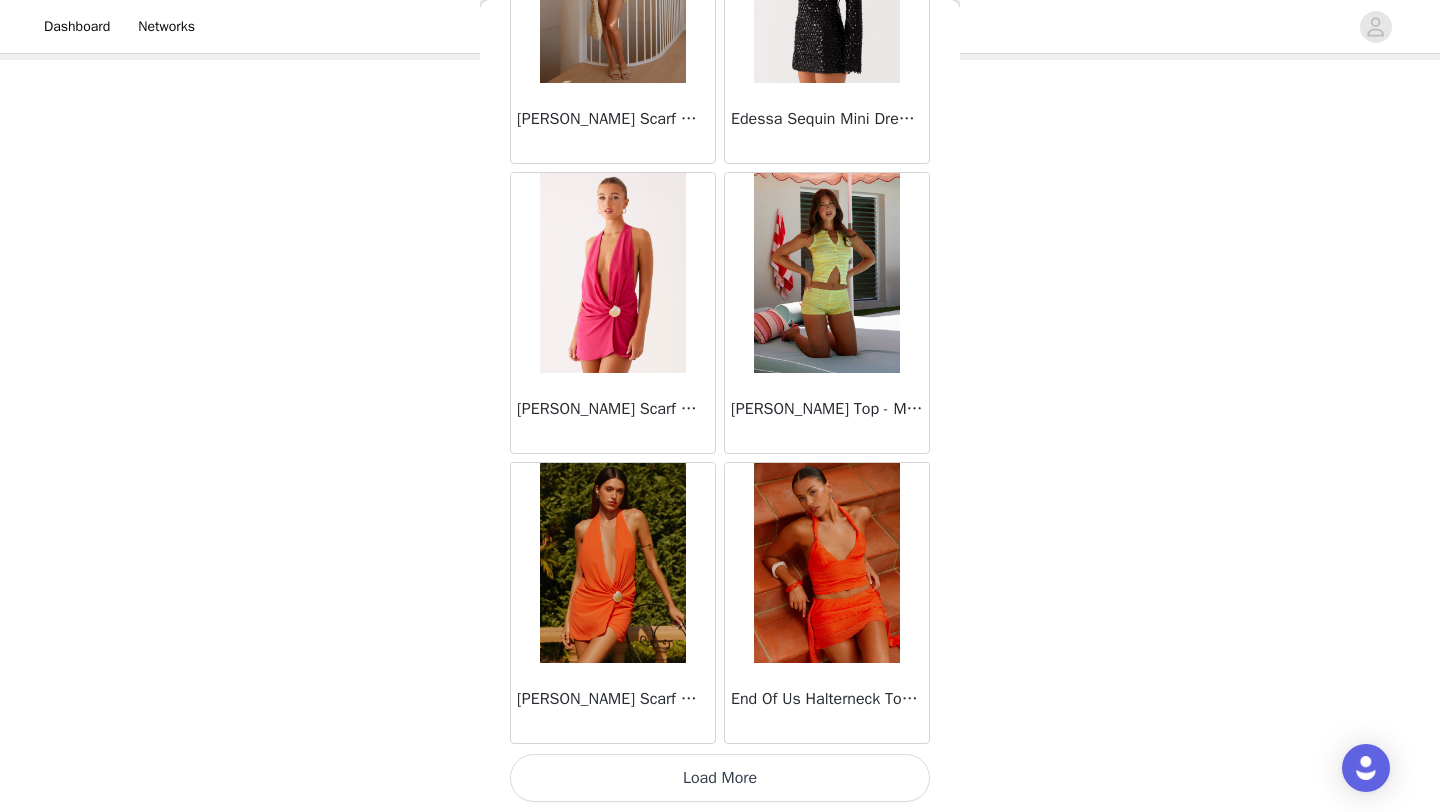 click on "Load More" at bounding box center [720, 778] 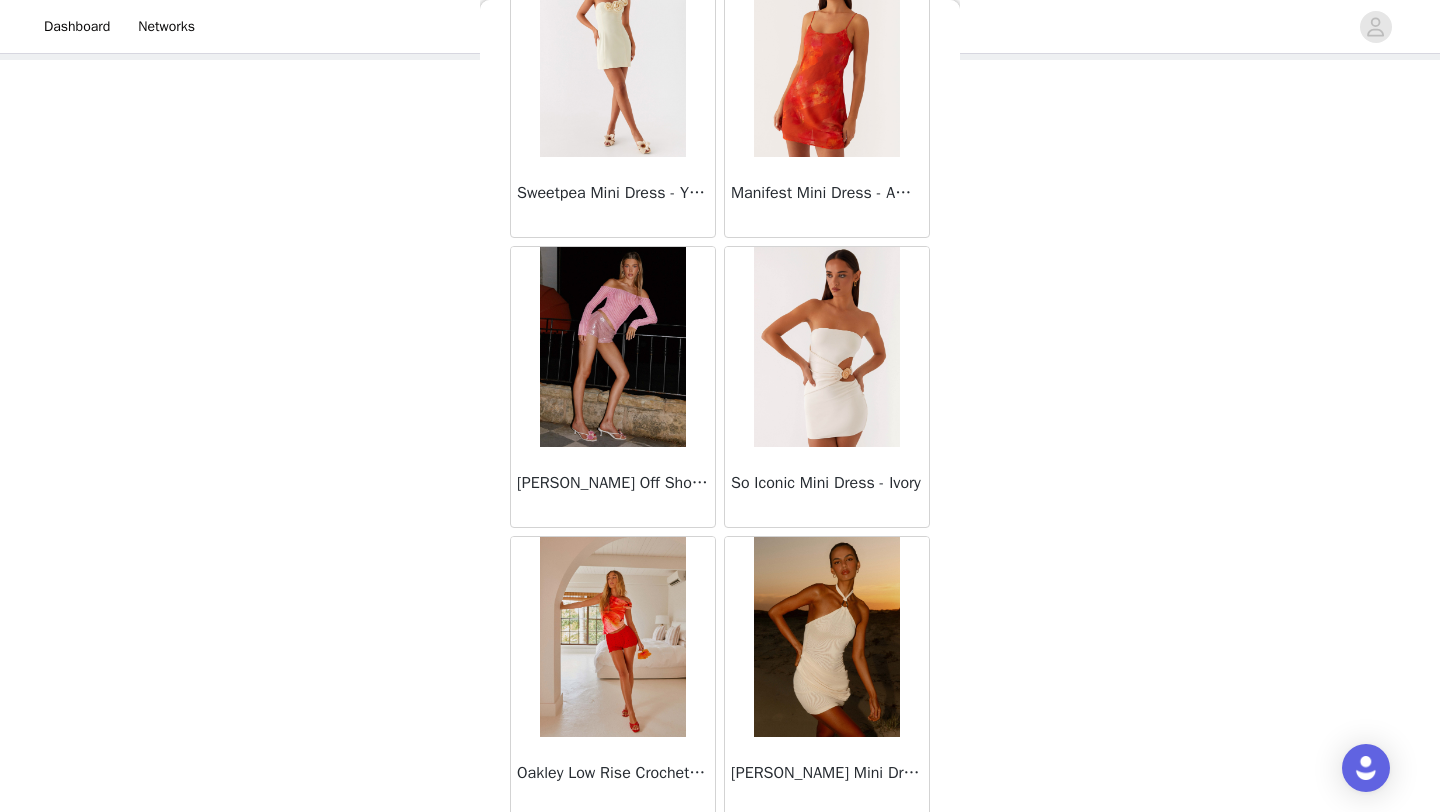 scroll, scrollTop: 22548, scrollLeft: 0, axis: vertical 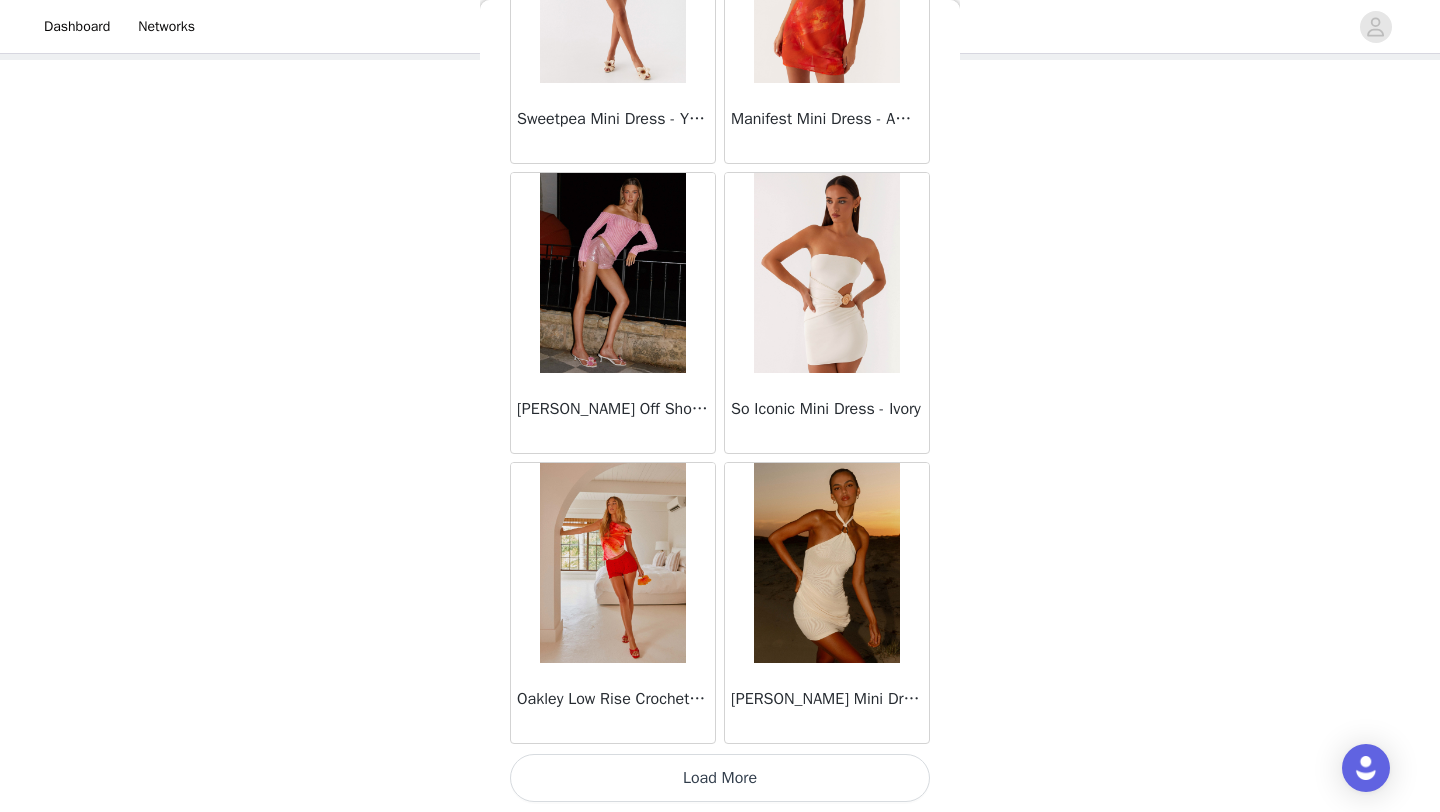 click on "Load More" at bounding box center (720, 778) 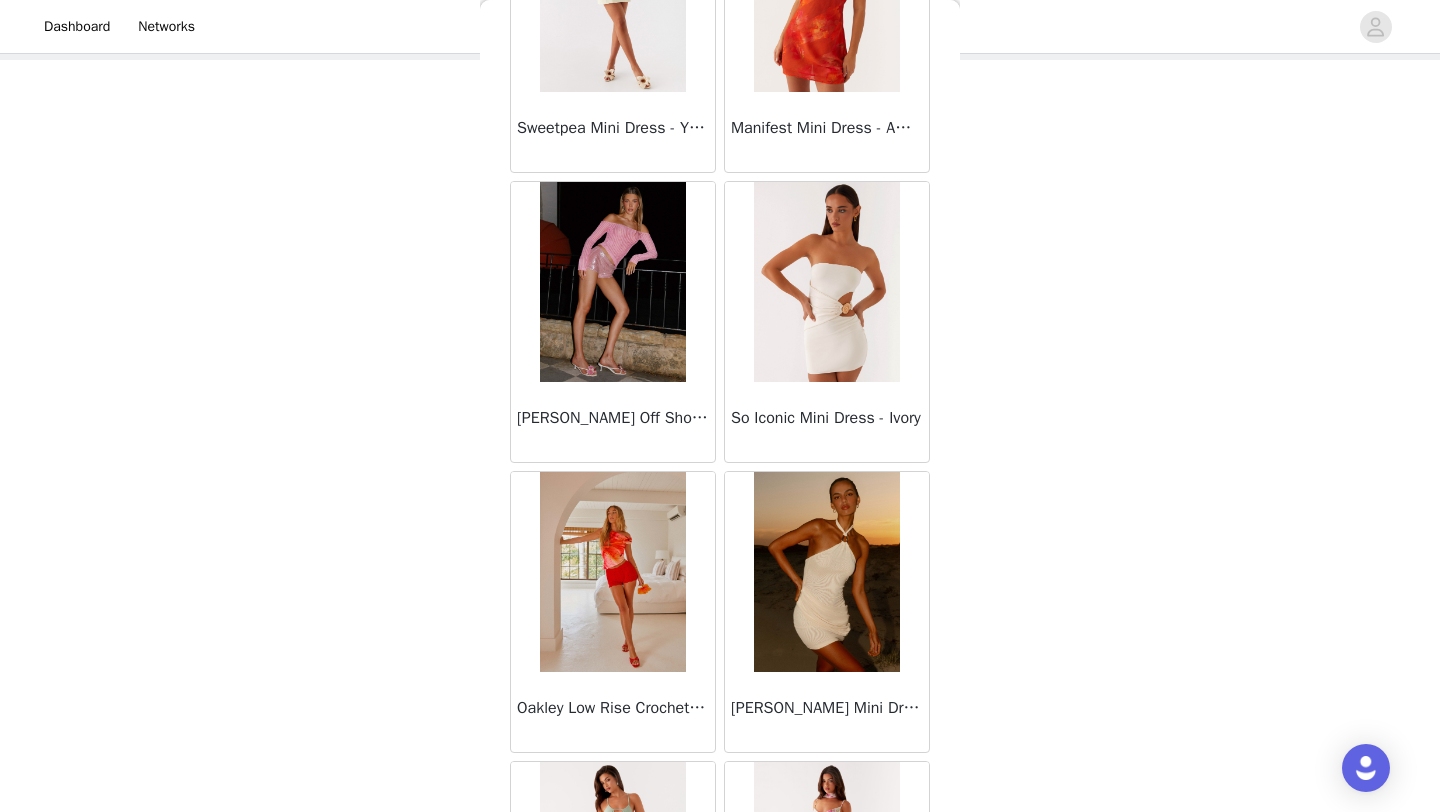 scroll, scrollTop: 22548, scrollLeft: 0, axis: vertical 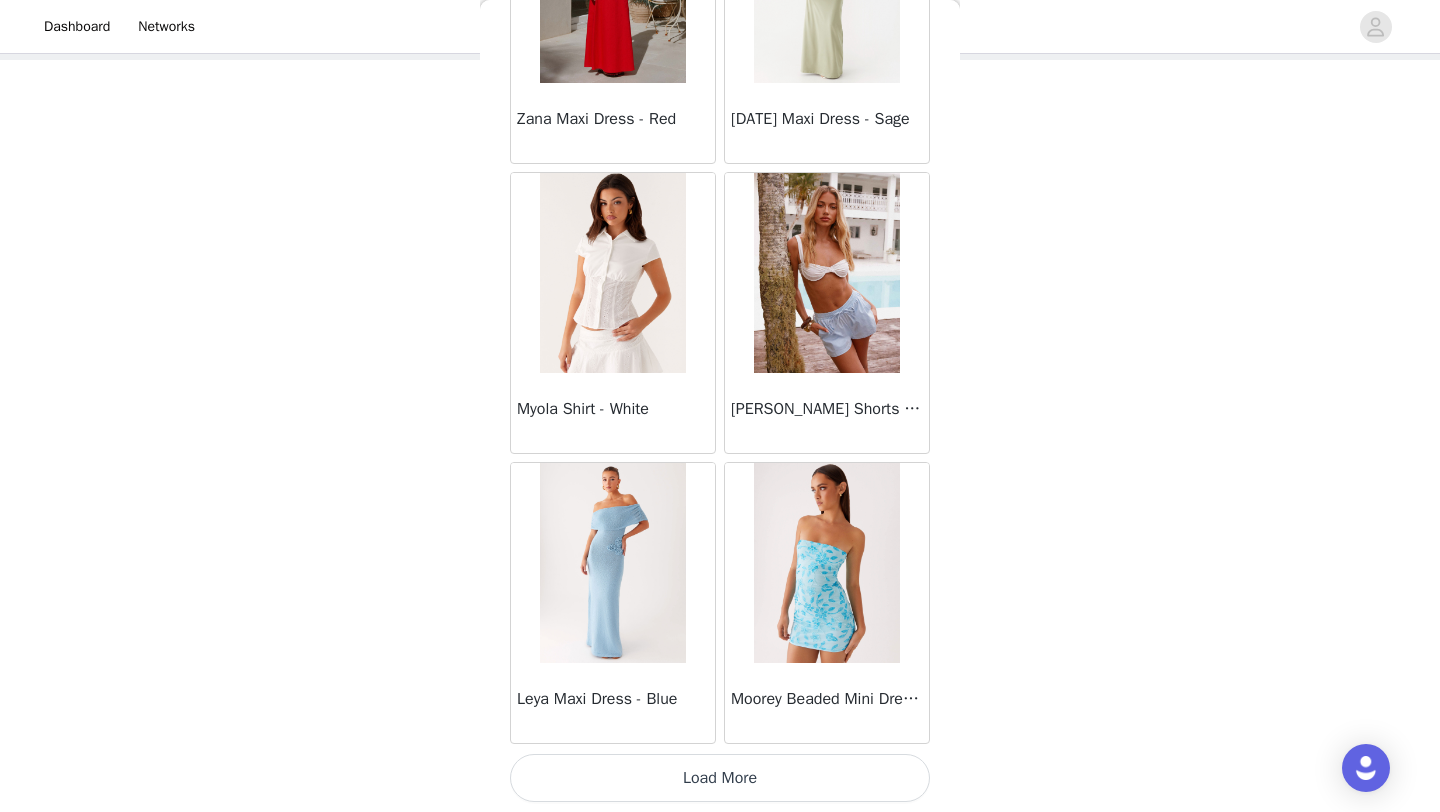 click on "Load More" at bounding box center [720, 778] 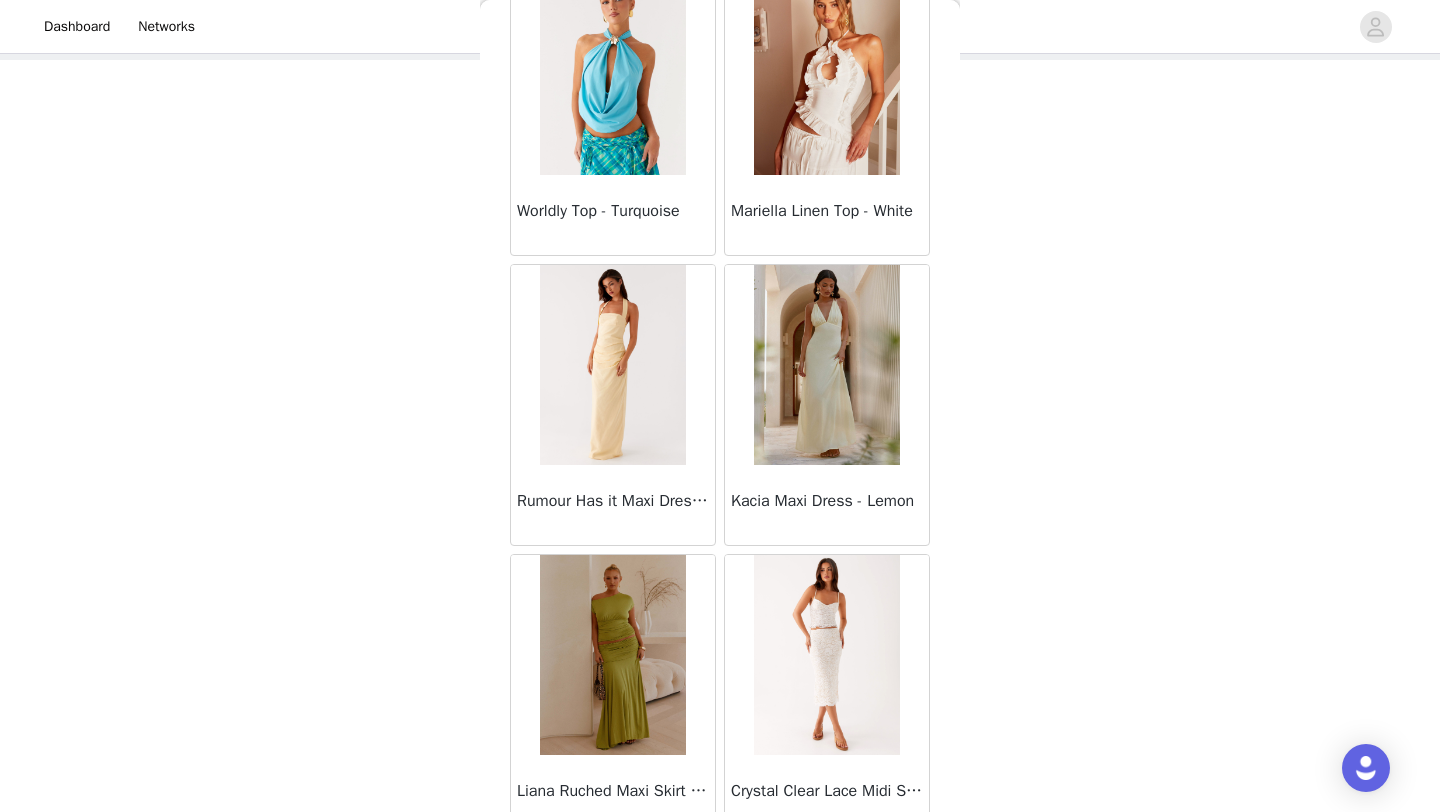 scroll, scrollTop: 28348, scrollLeft: 0, axis: vertical 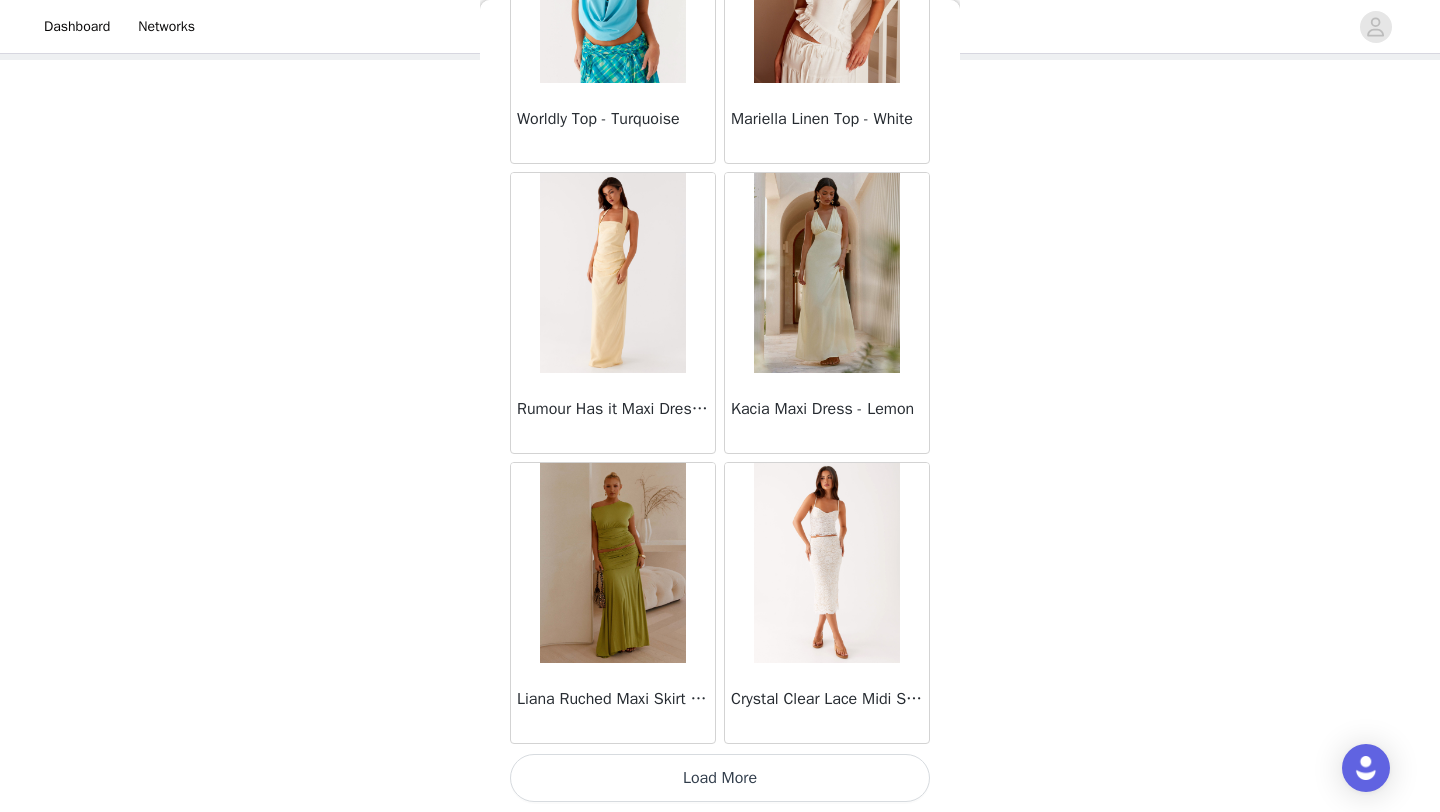 click on "Load More" at bounding box center (720, 778) 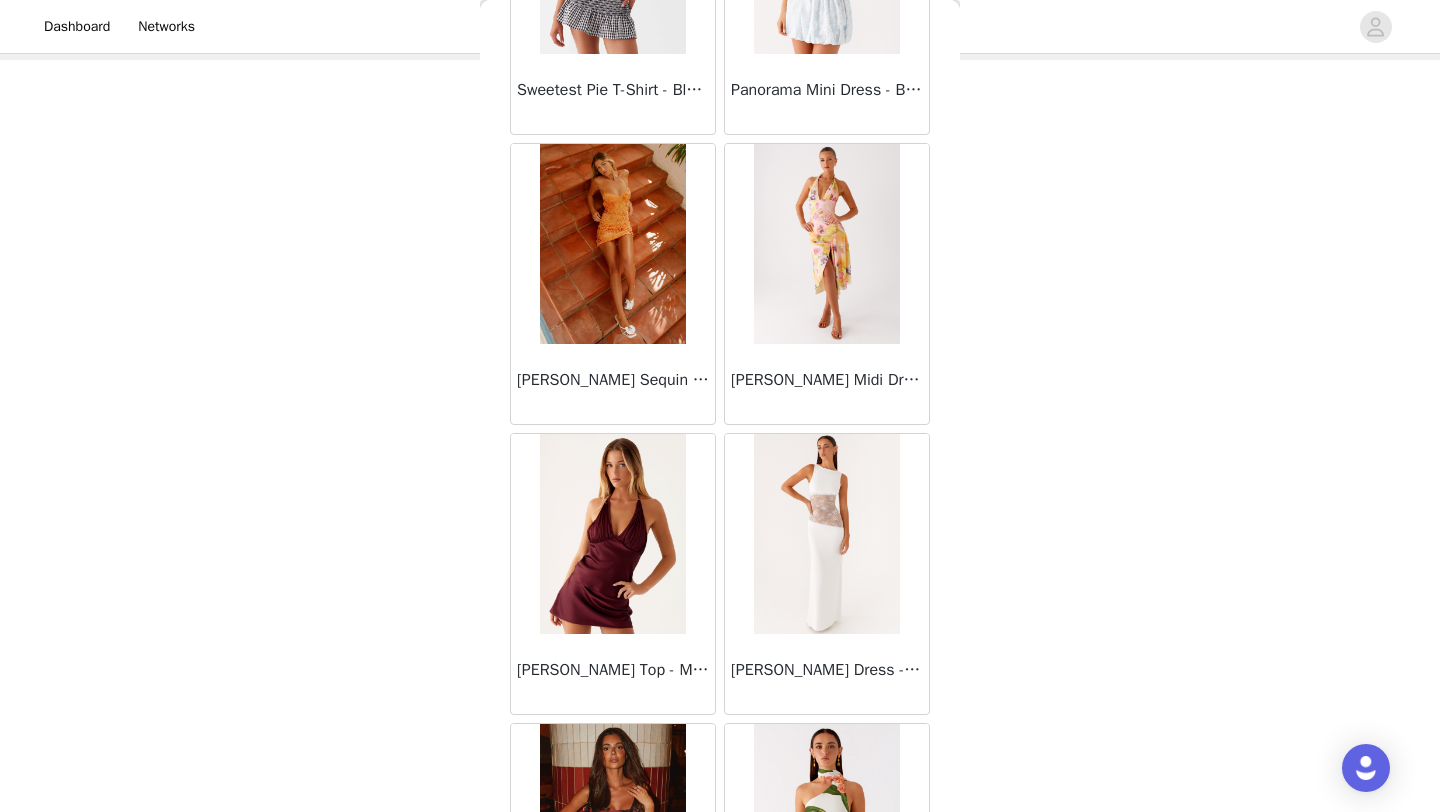scroll, scrollTop: 29987, scrollLeft: 0, axis: vertical 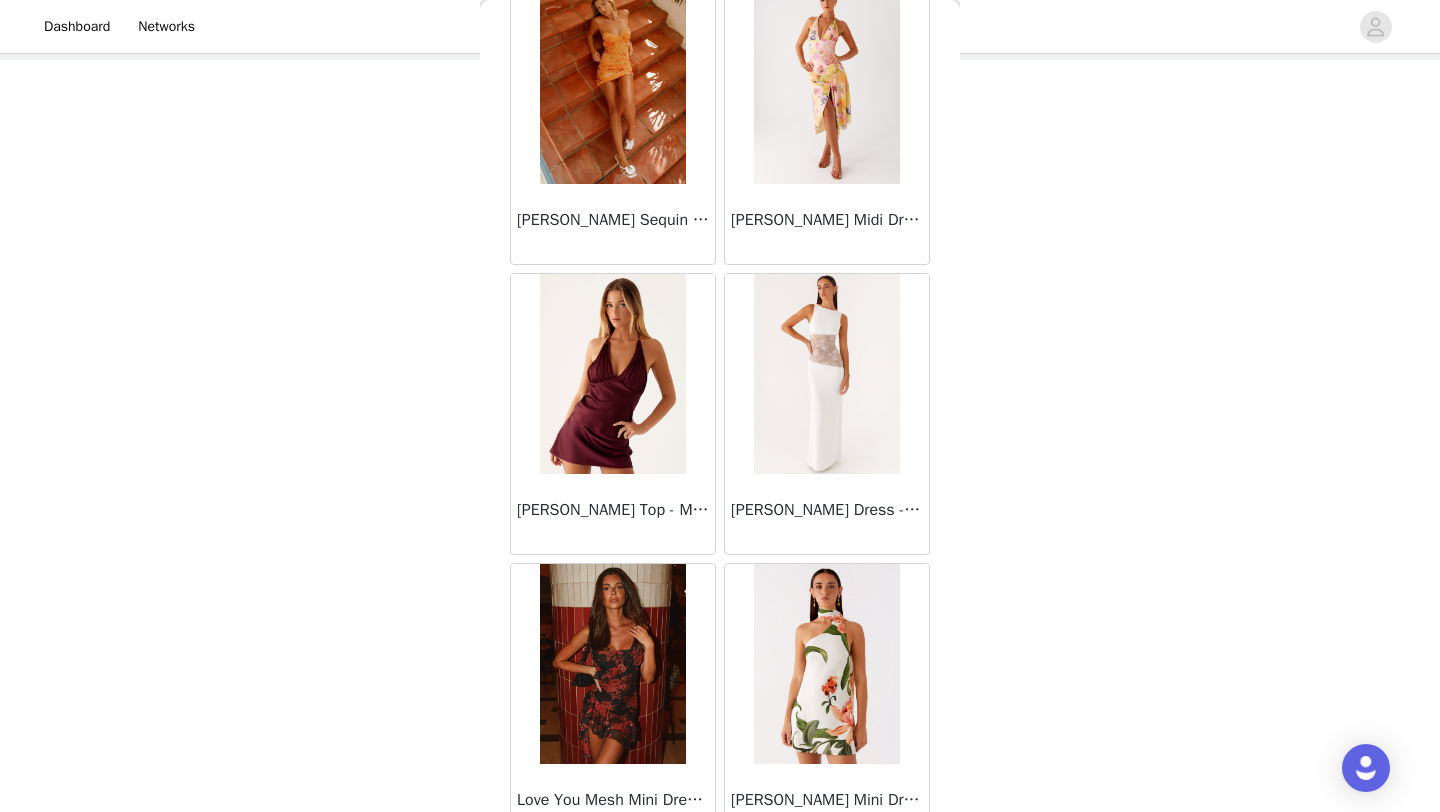 click on "[PERSON_NAME] Sequin Cami Mini Dress - Orange" at bounding box center [613, 224] 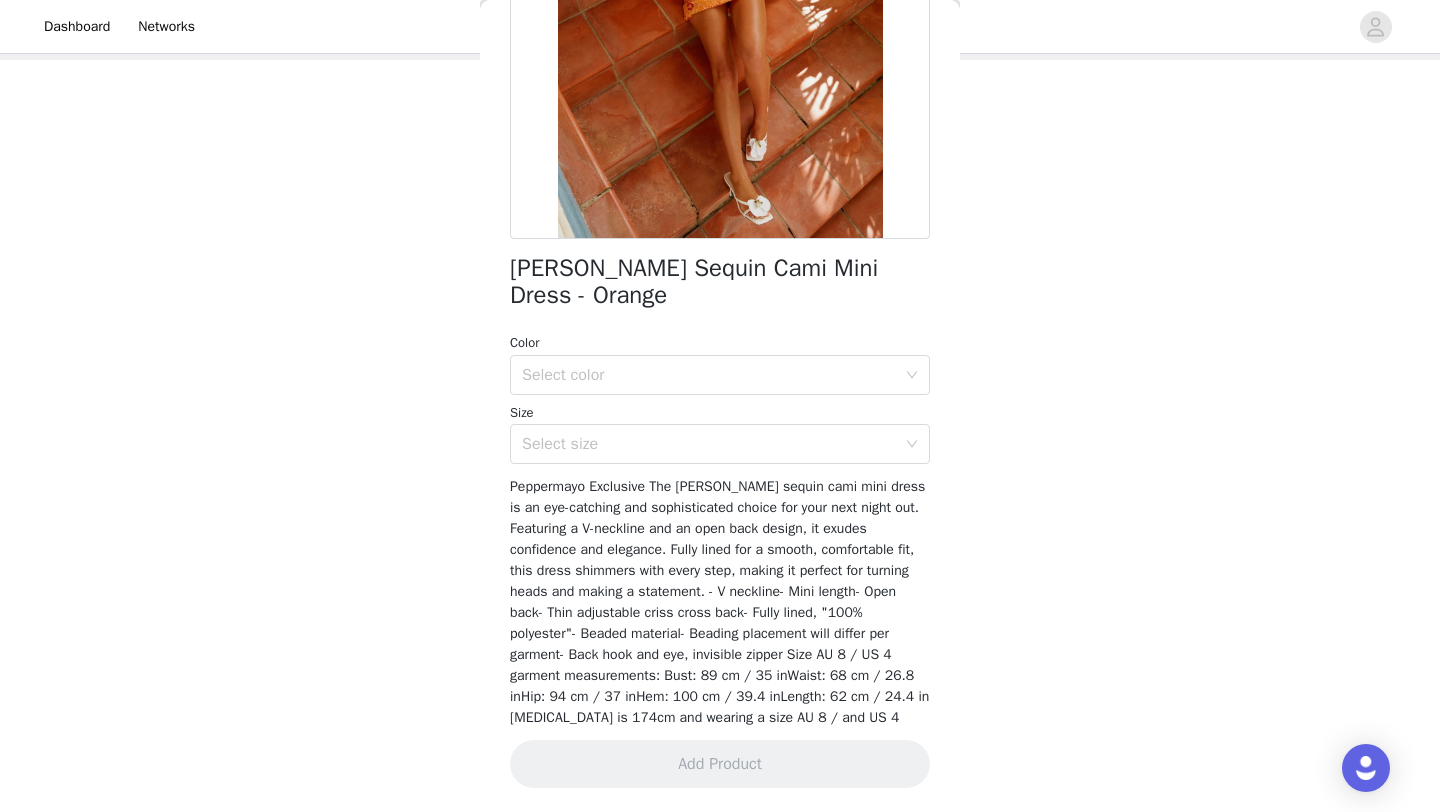 scroll, scrollTop: 311, scrollLeft: 0, axis: vertical 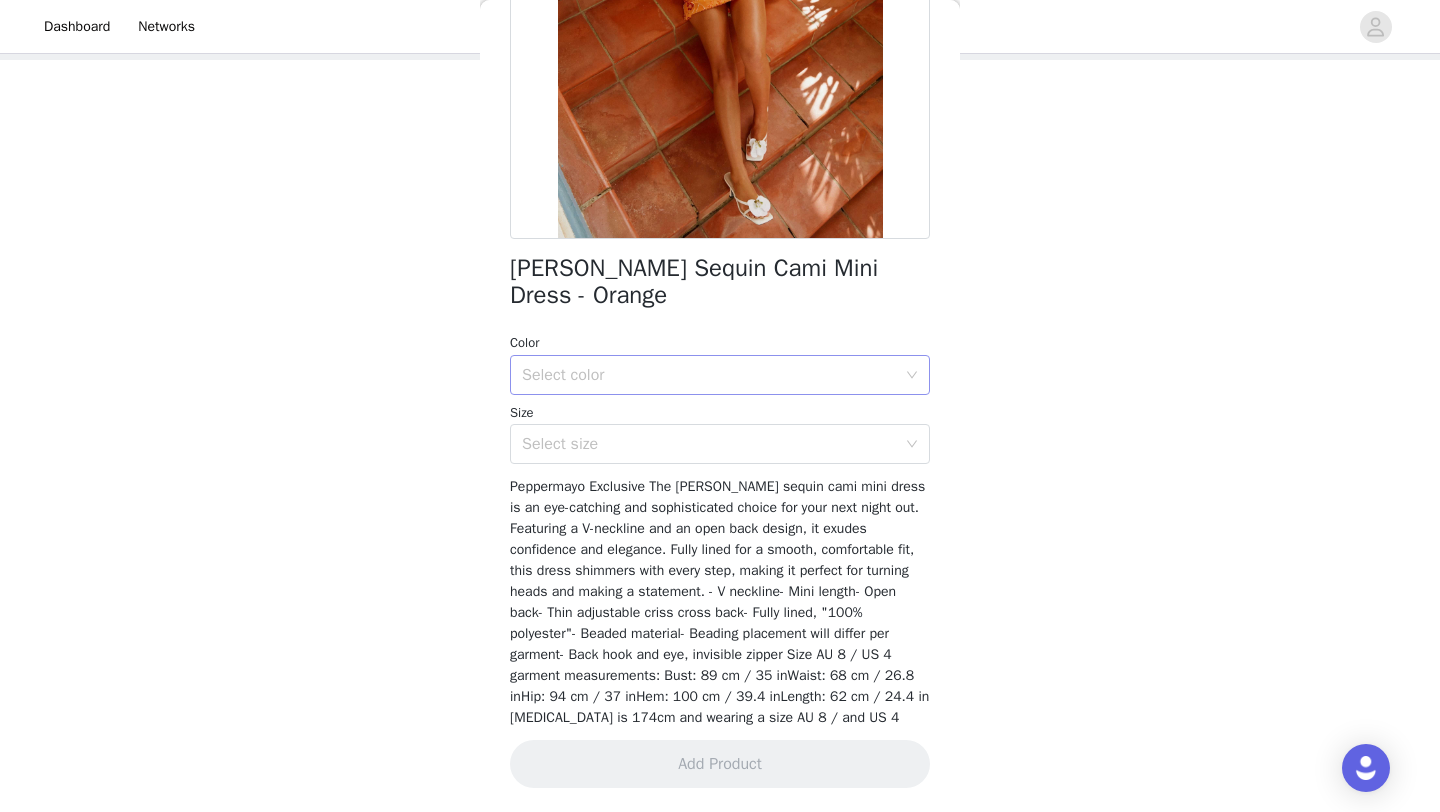 click on "Select color" at bounding box center (709, 375) 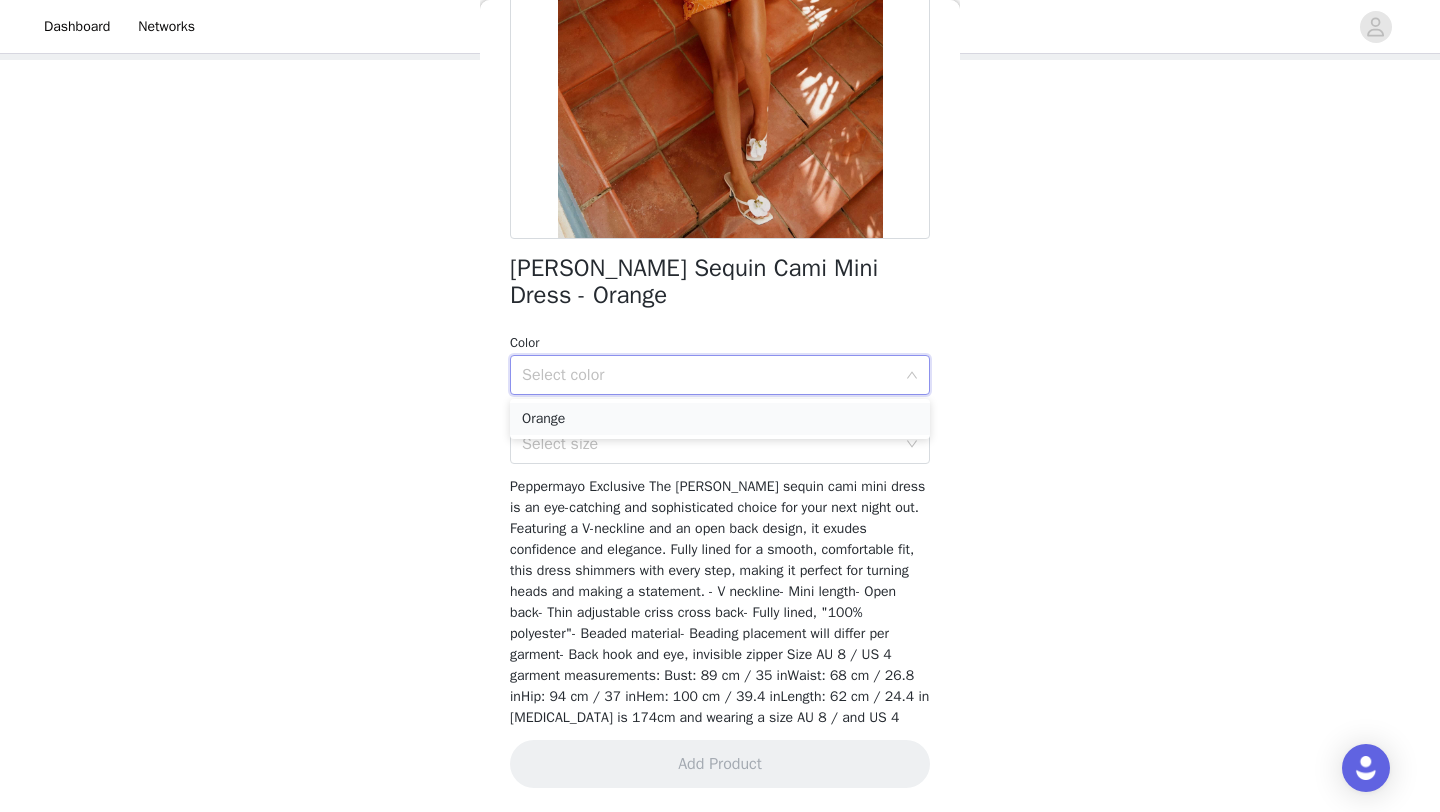 click on "Orange" at bounding box center (720, 419) 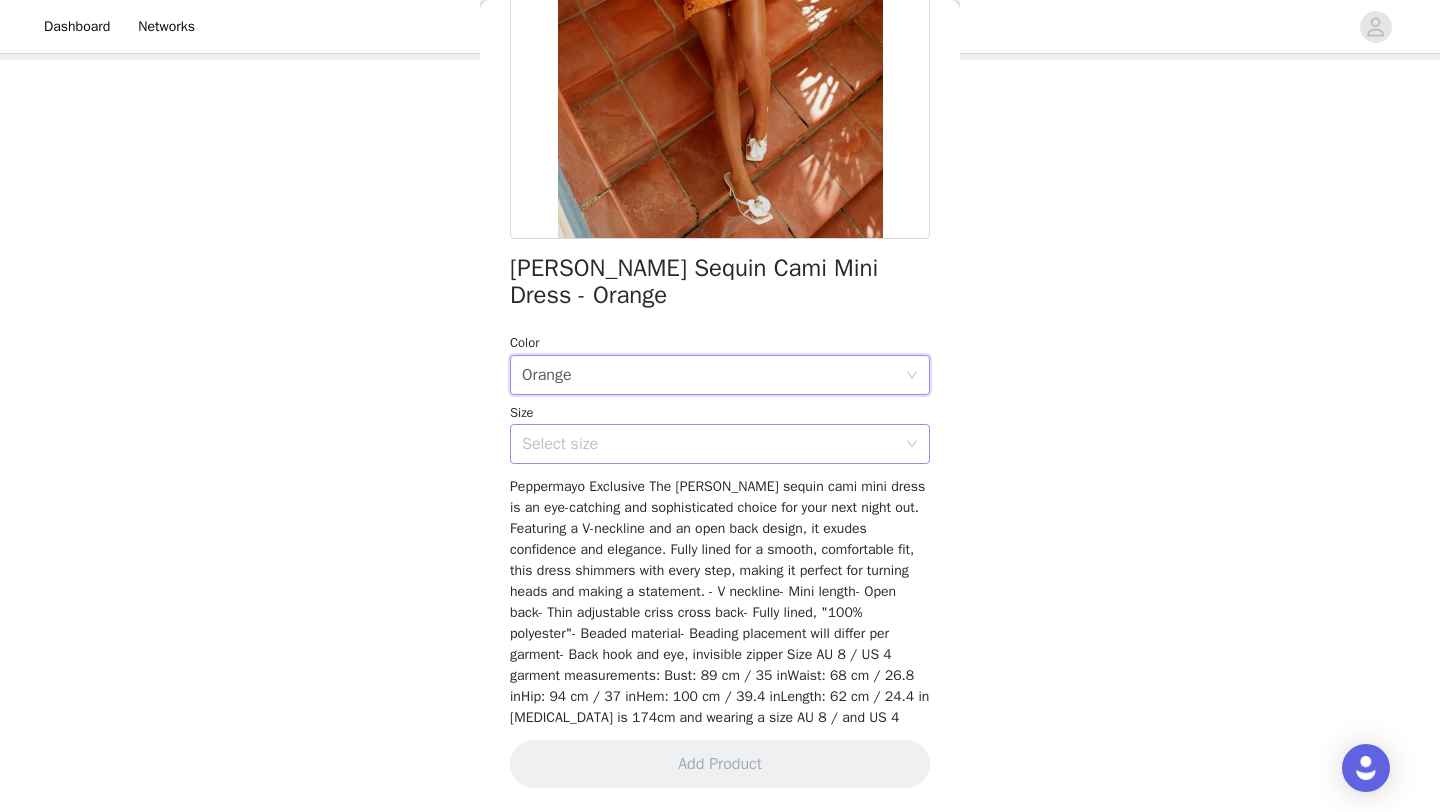 click on "Select size" at bounding box center (713, 444) 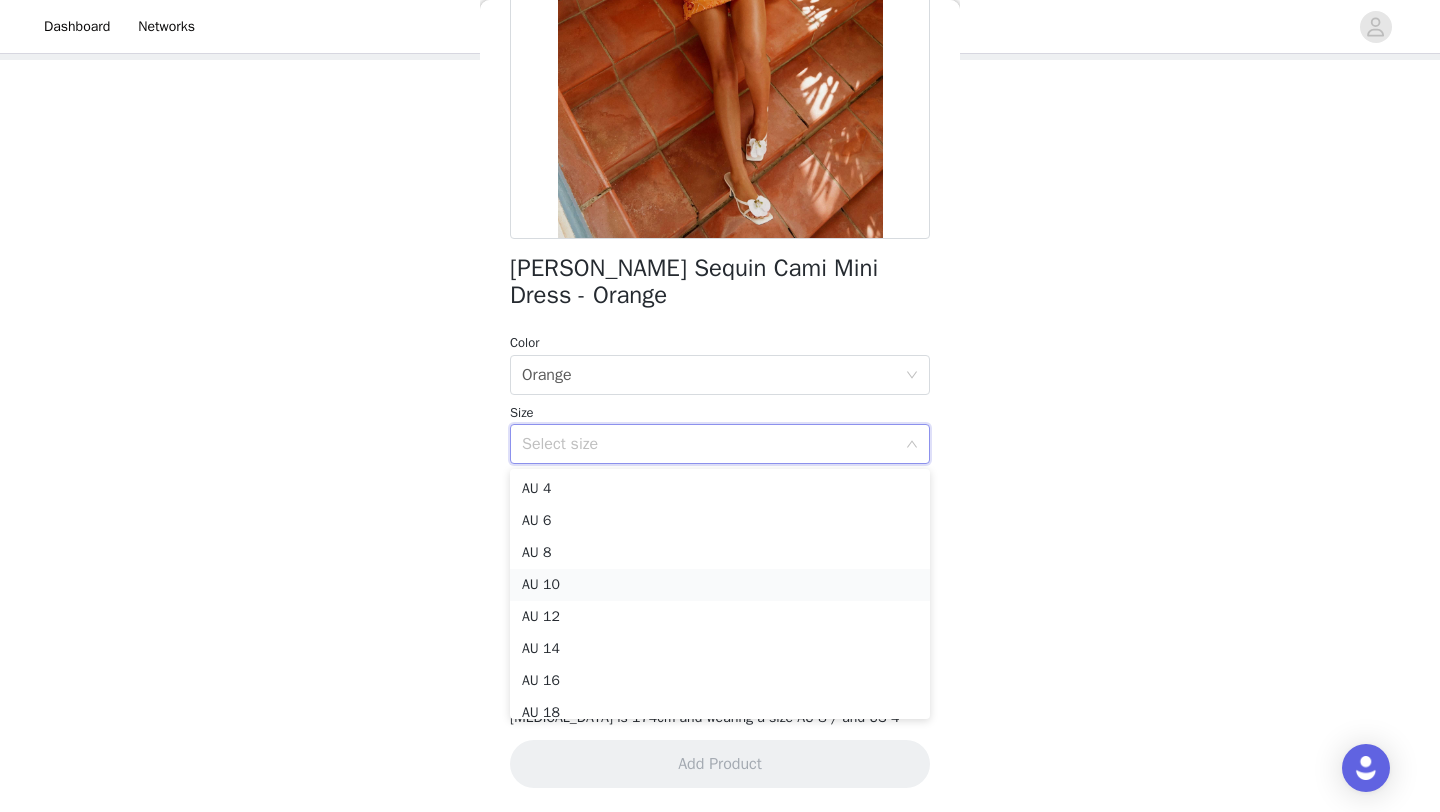 click on "AU 10" at bounding box center (720, 585) 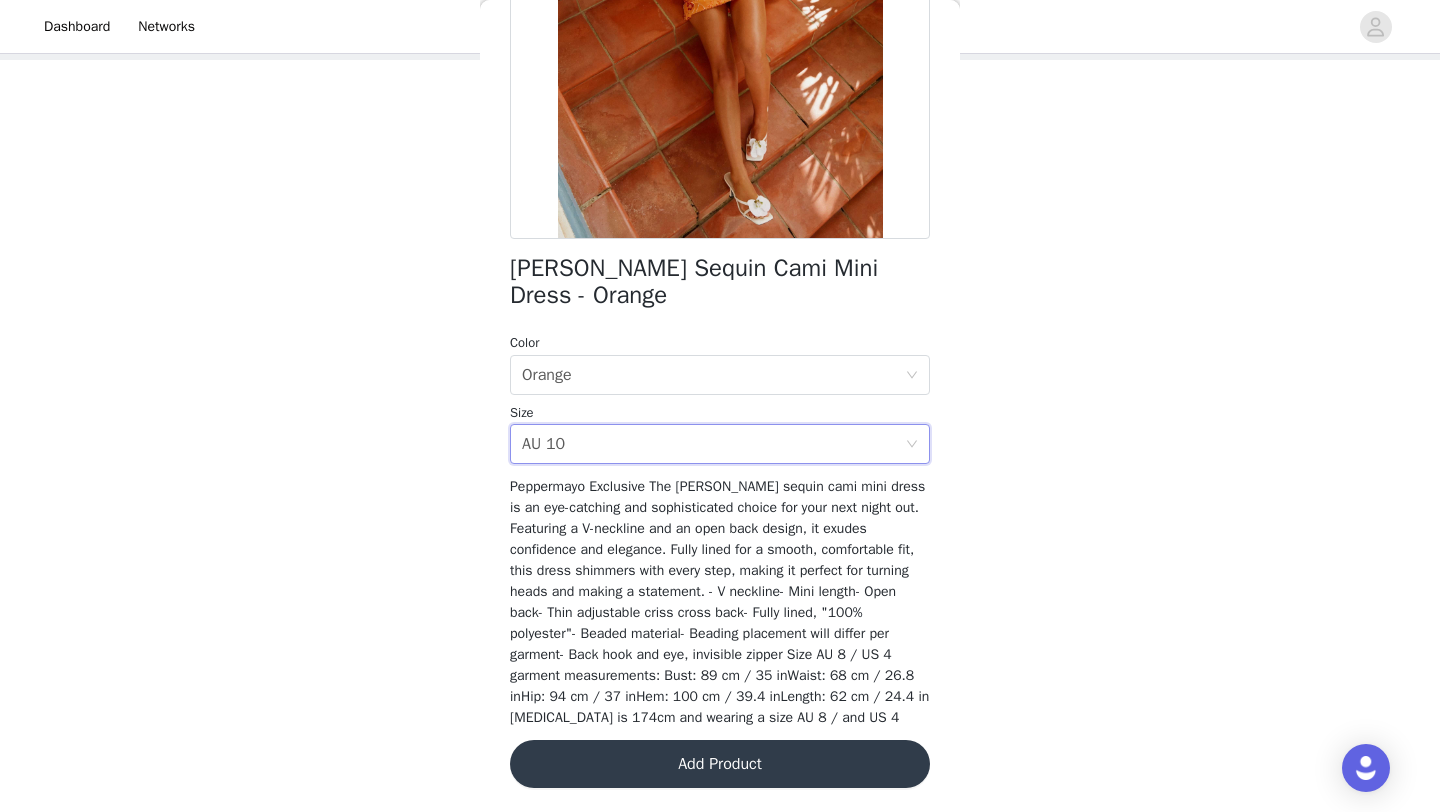 click on "Add Product" at bounding box center (720, 764) 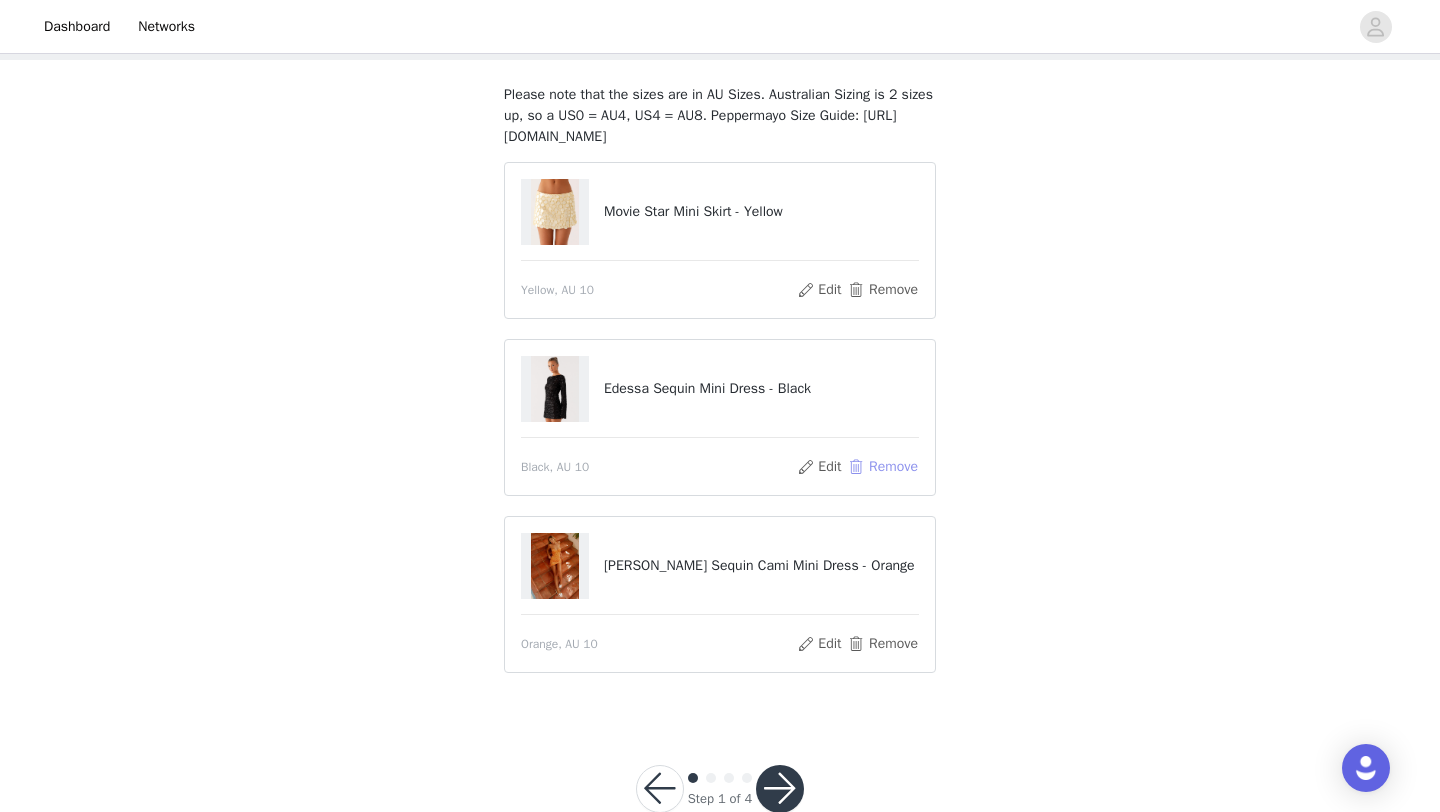 click on "Remove" at bounding box center [883, 467] 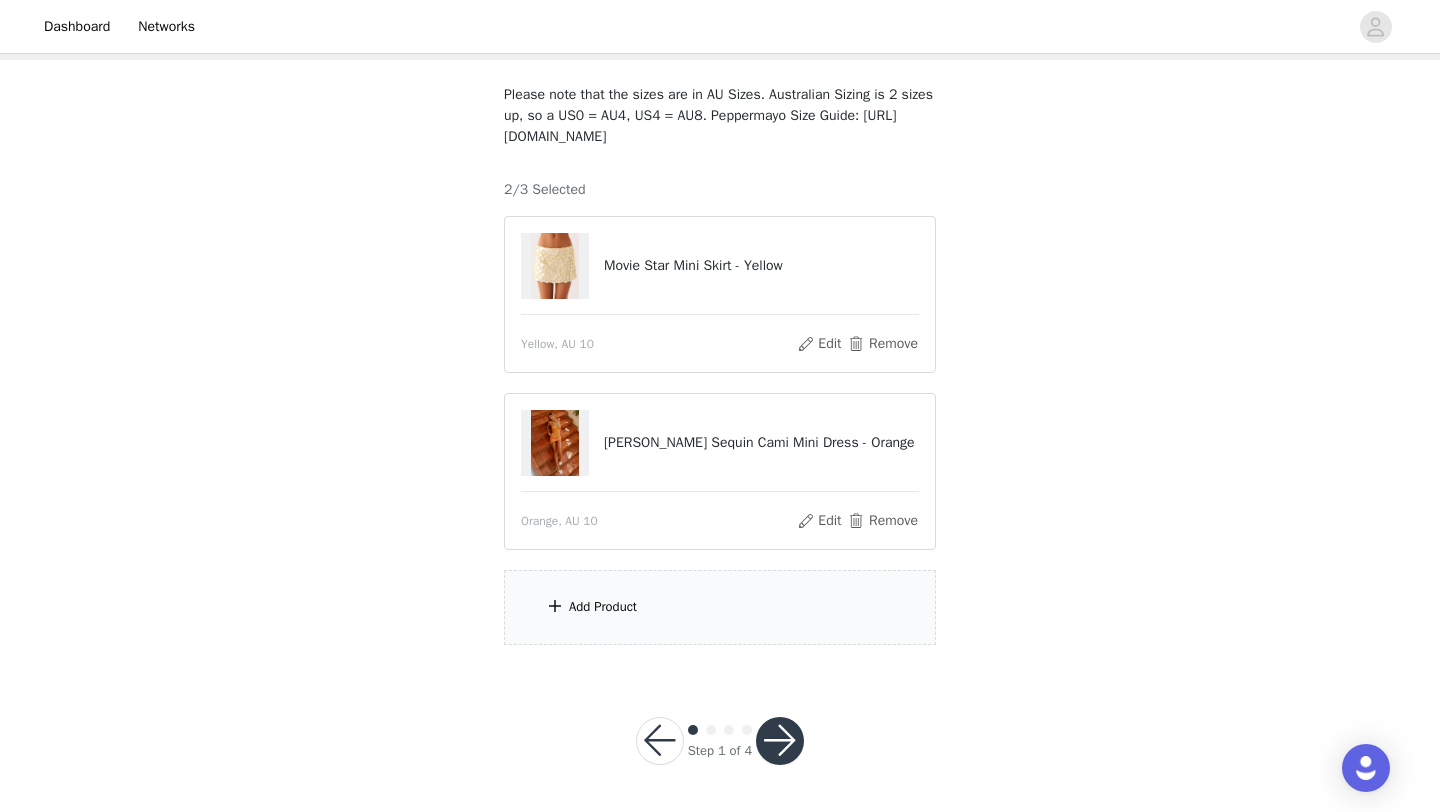 click on "Please note that the sizes are in AU Sizes. Australian Sizing is 2 sizes up, so a US0 = AU4, US4 = AU8. Peppermayo Size Guide: https://peppermayo.com/pages/sizing       2/3 Selected           Movie Star Mini Skirt - Yellow           Yellow, AU 10       Edit   Remove     Vietta Sequin Cami Mini Dress - Orange           Orange, AU 10       Edit   Remove     Add Product" at bounding box center (720, 364) 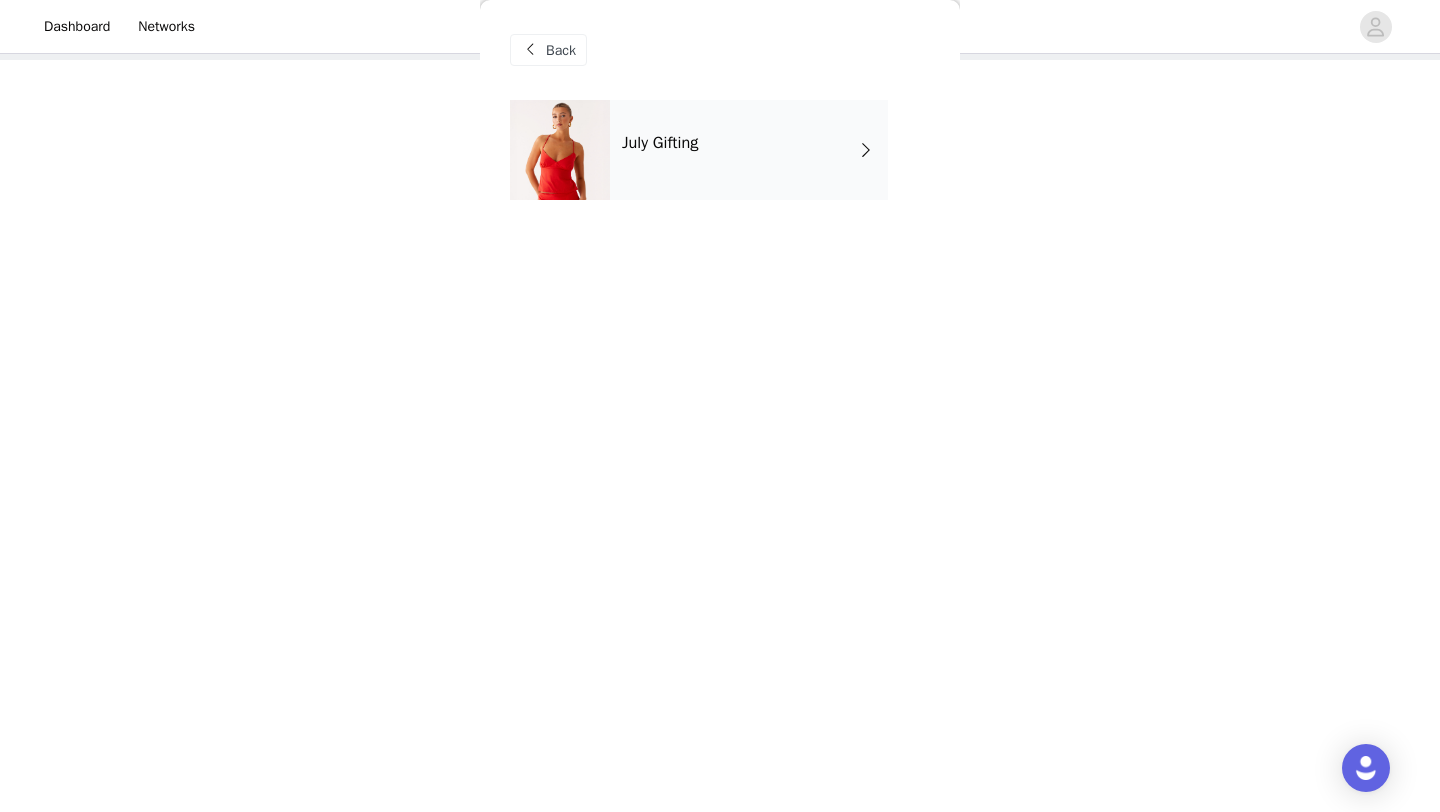 click on "July Gifting" at bounding box center (749, 150) 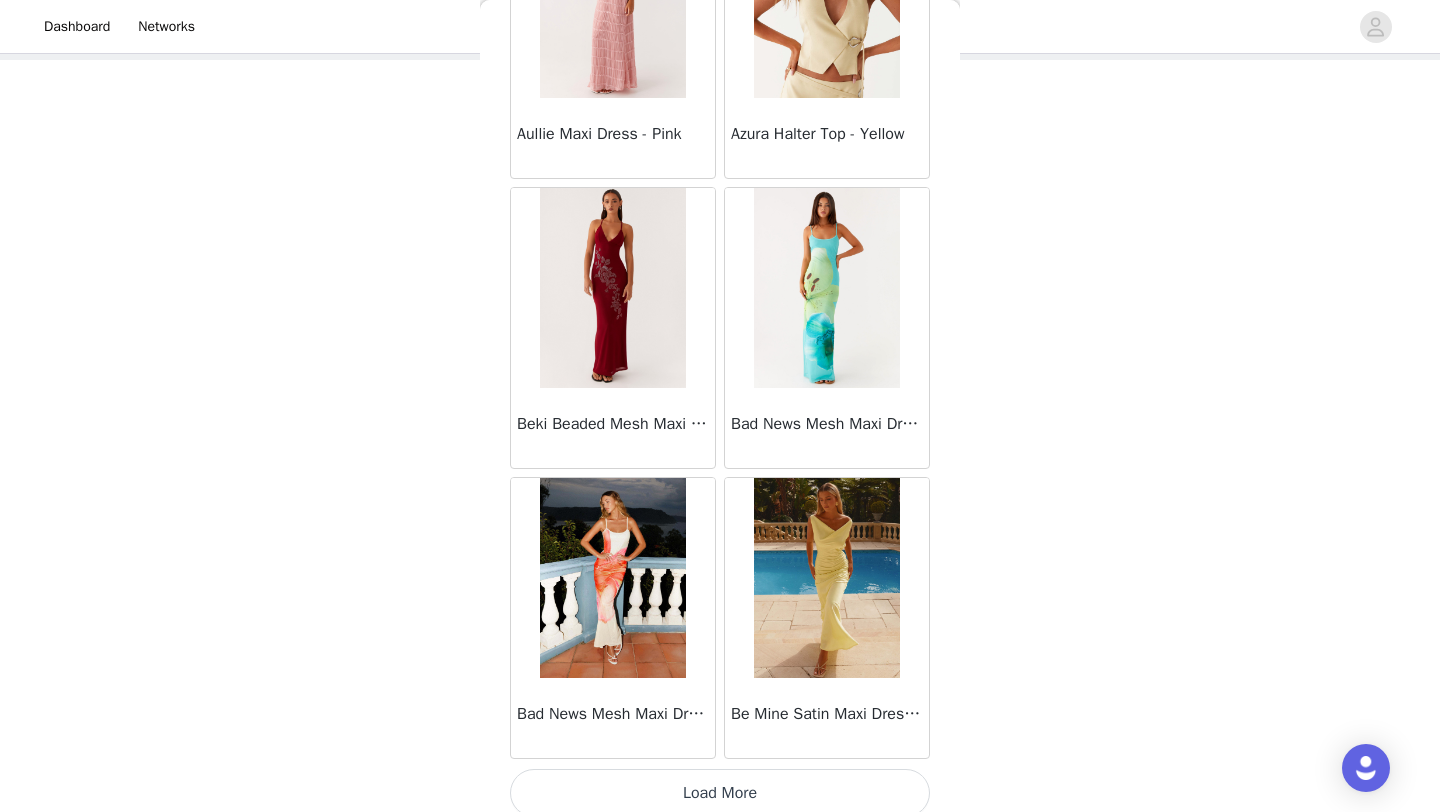 scroll, scrollTop: 2232, scrollLeft: 0, axis: vertical 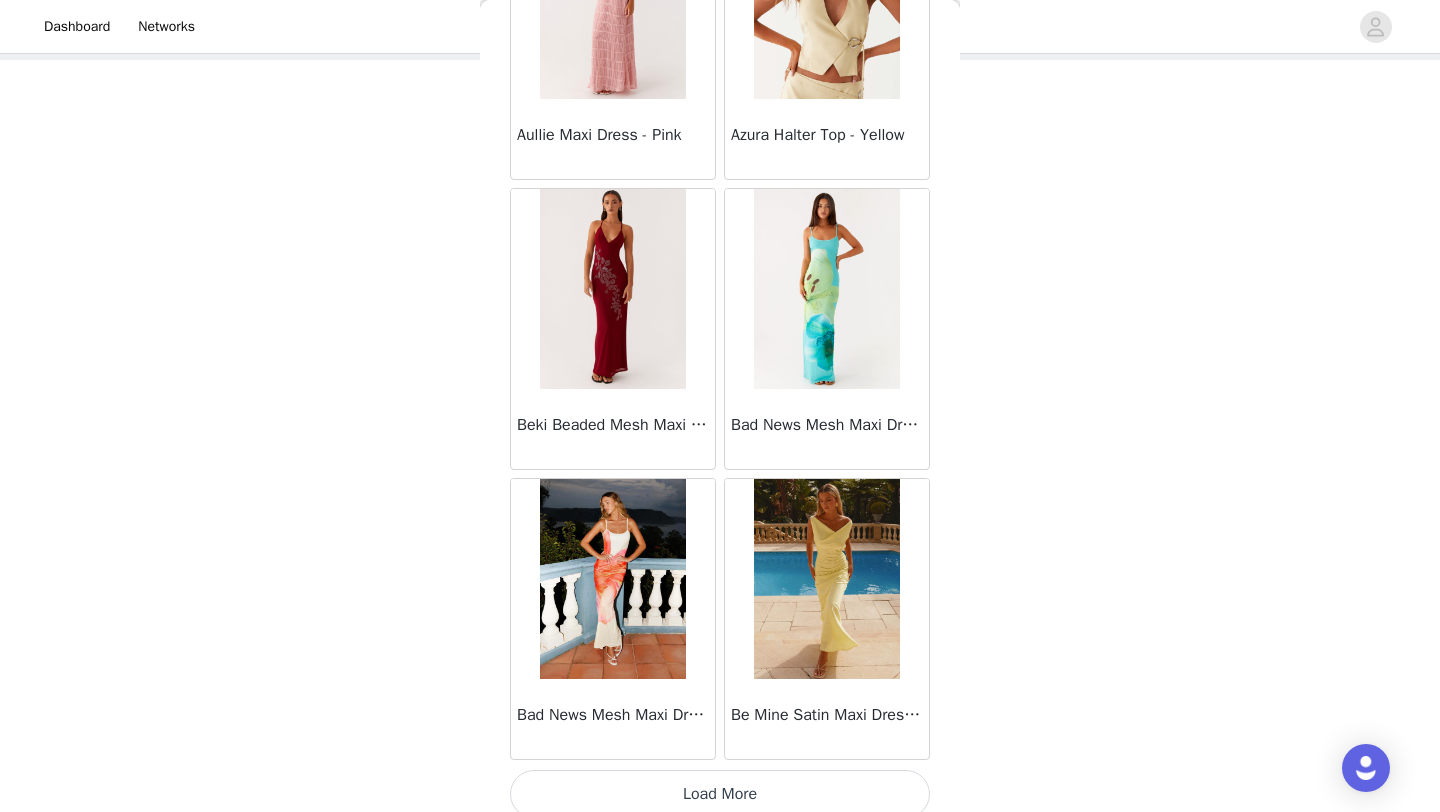 click on "Load More" at bounding box center [720, 794] 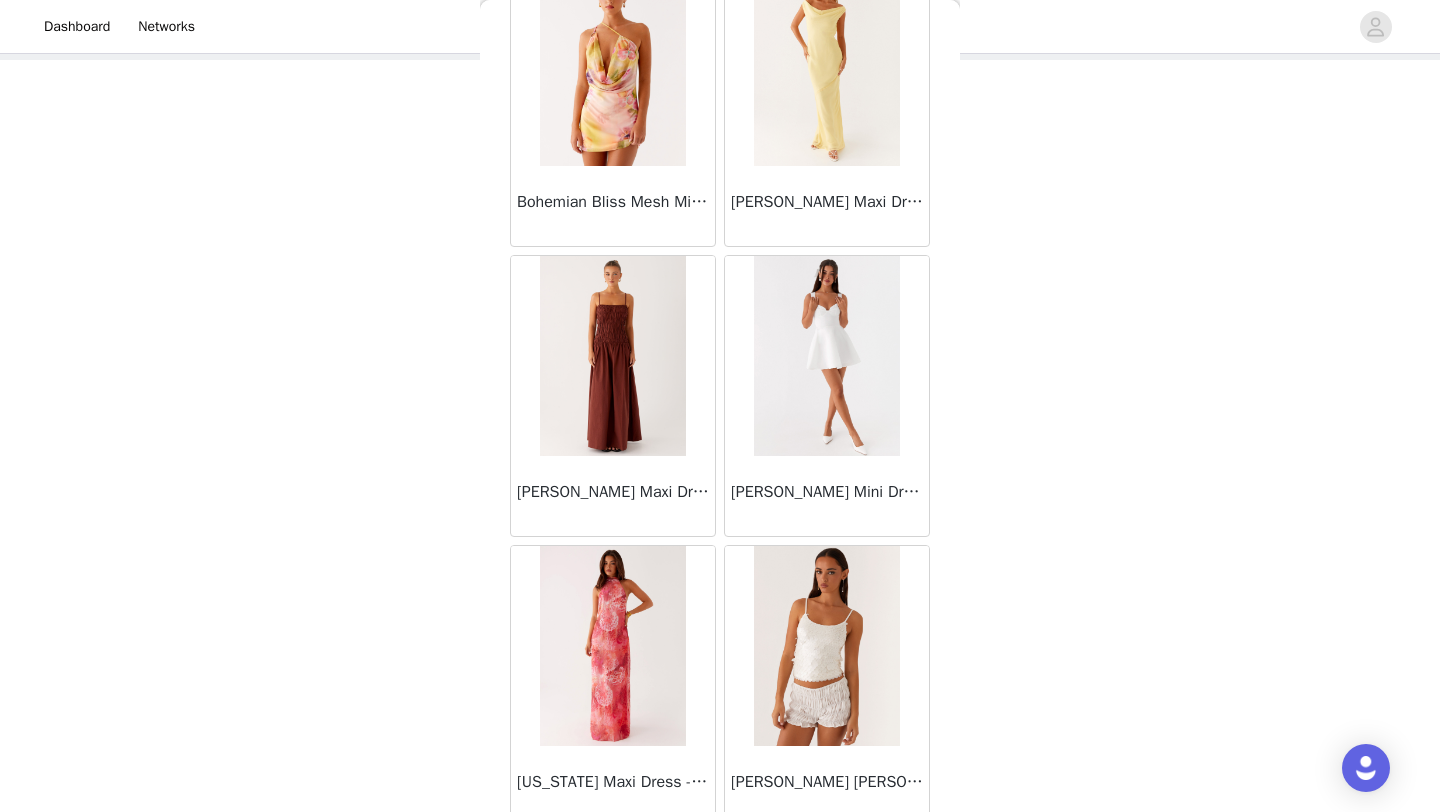 scroll, scrollTop: 5148, scrollLeft: 0, axis: vertical 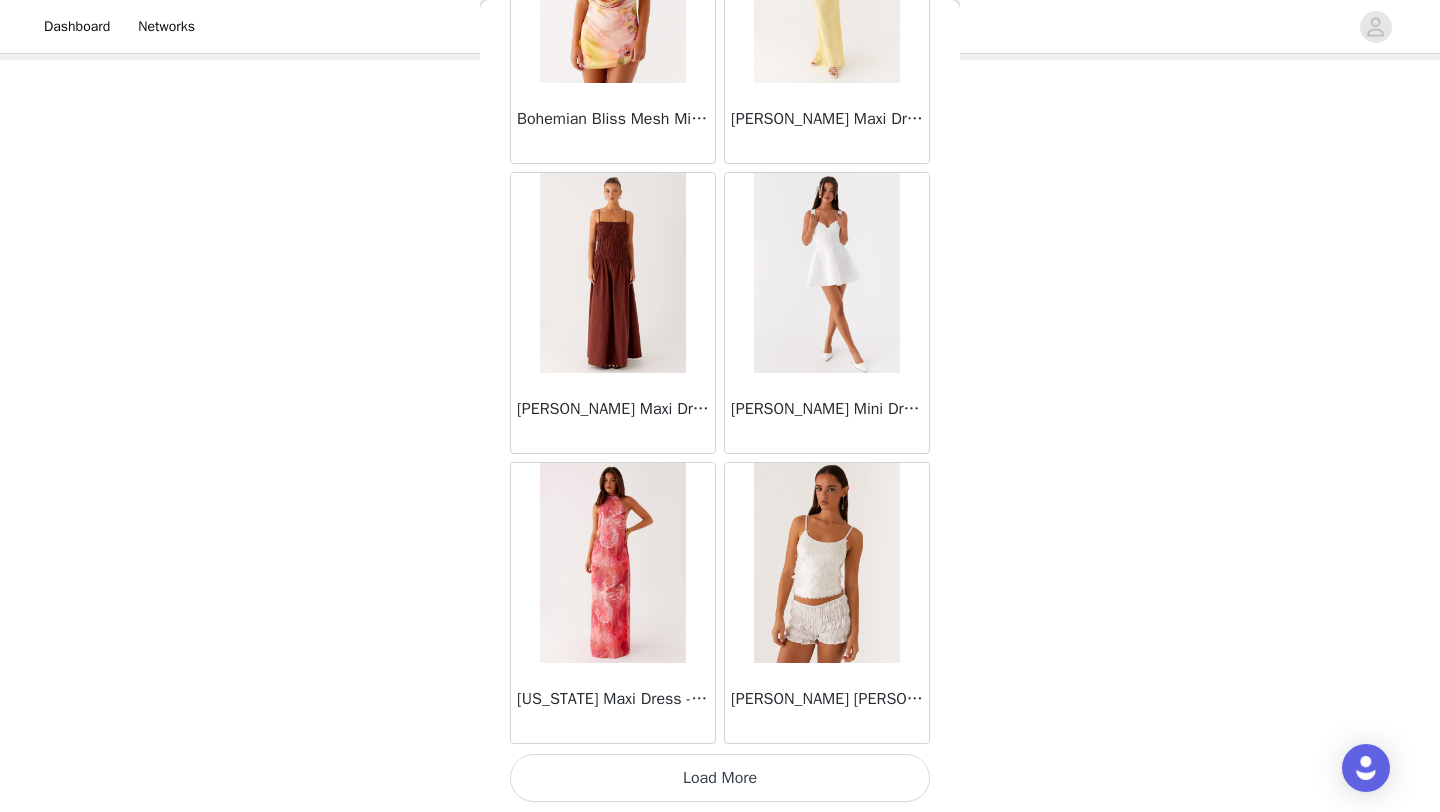click on "Load More" at bounding box center [720, 778] 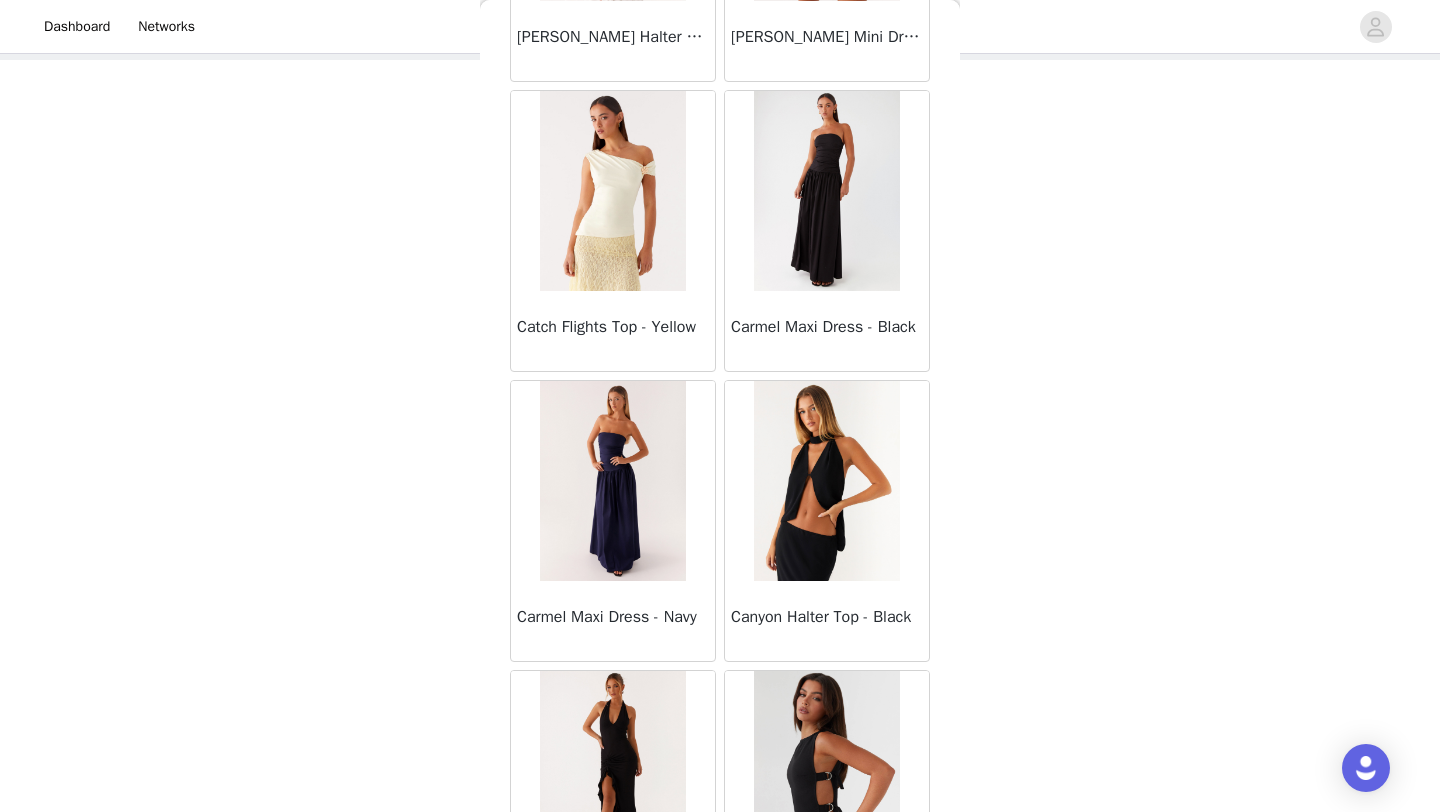 scroll, scrollTop: 8048, scrollLeft: 0, axis: vertical 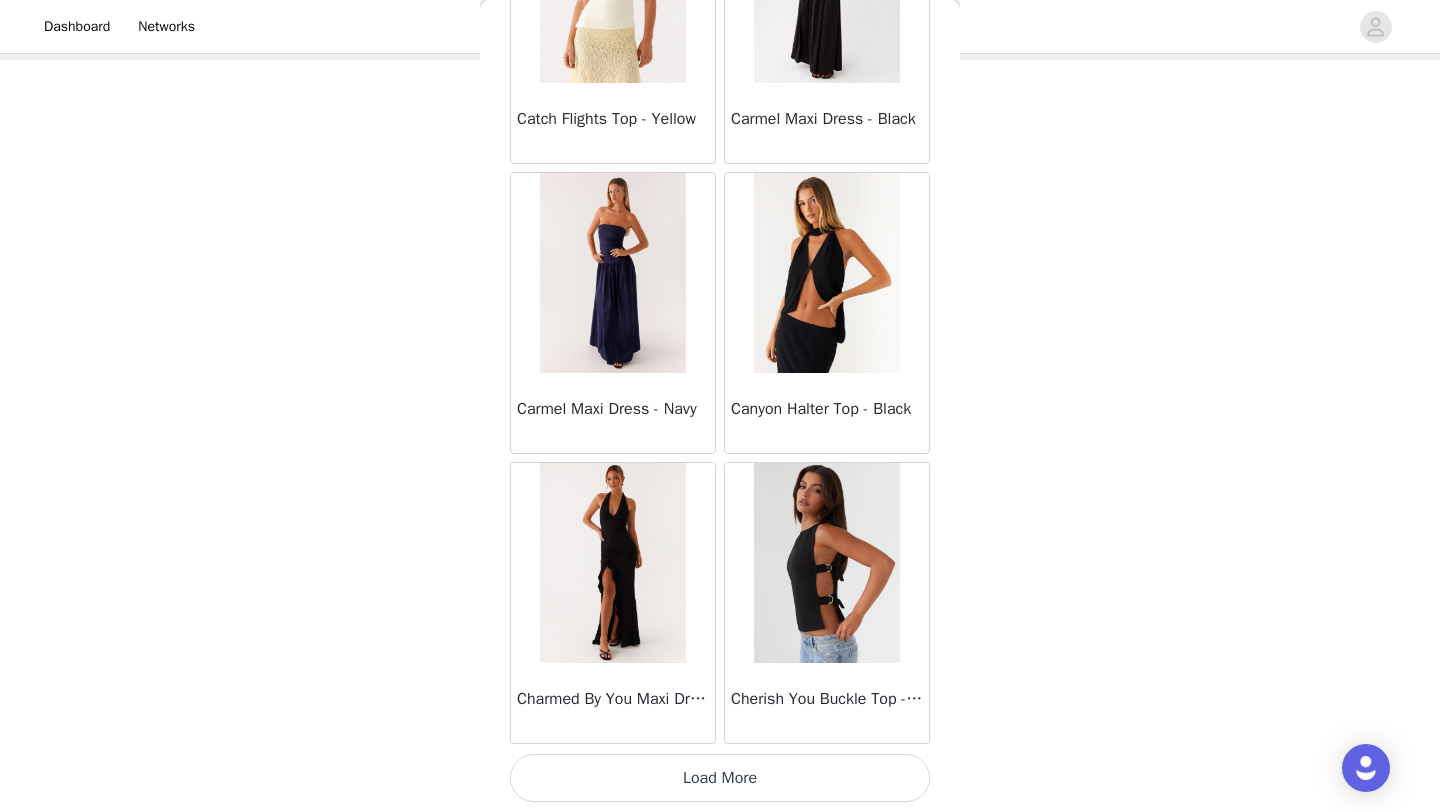 click on "Load More" at bounding box center [720, 778] 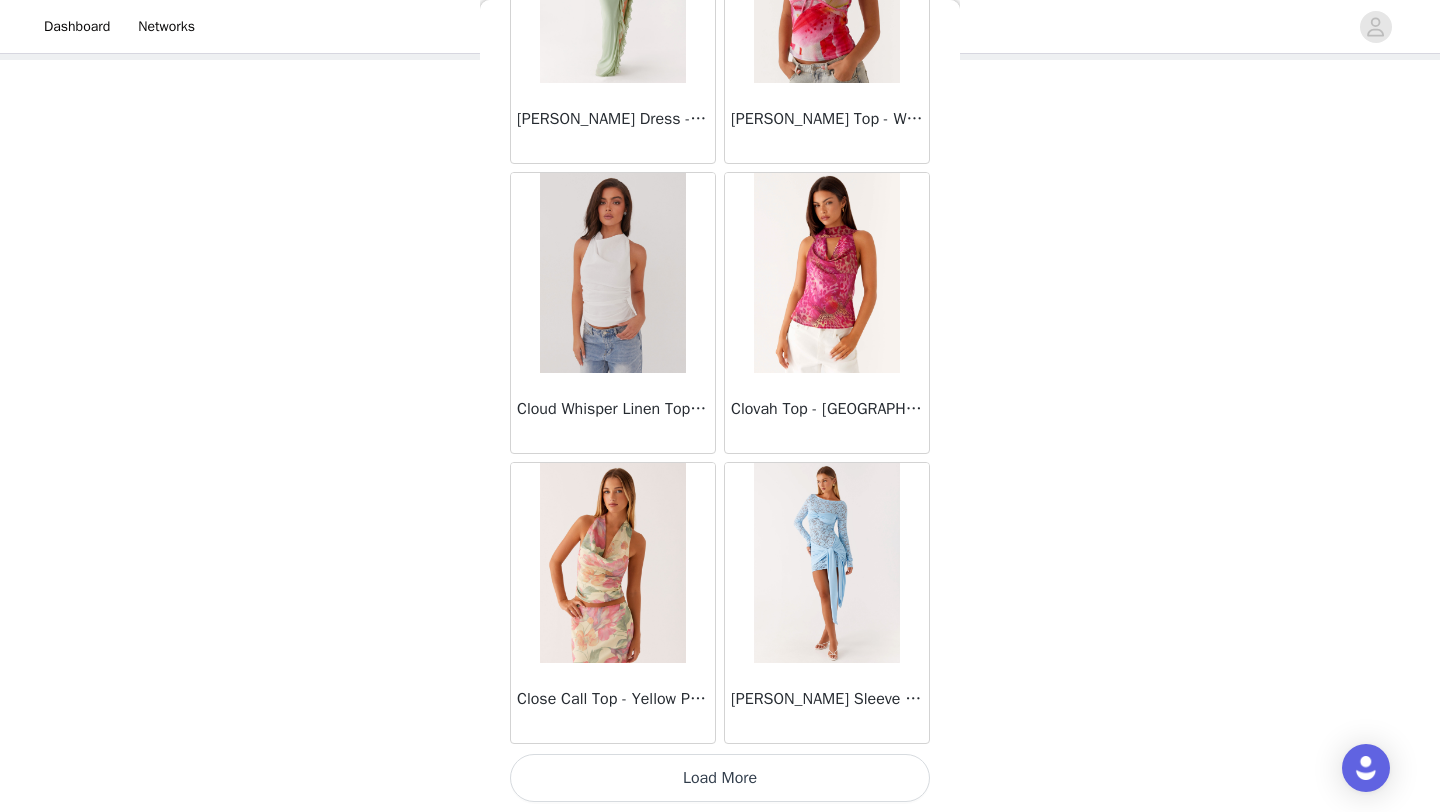 click on "Load More" at bounding box center [720, 778] 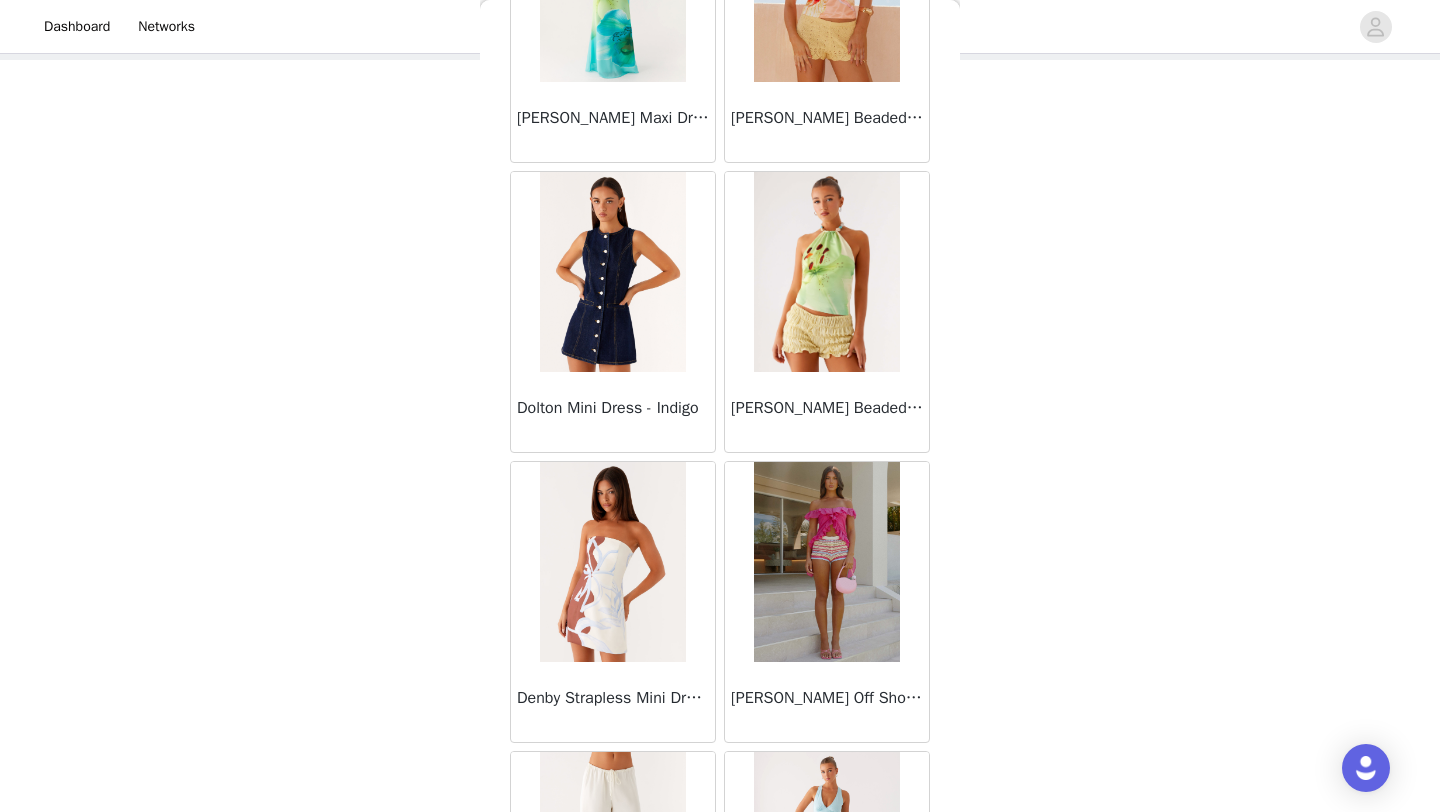 scroll, scrollTop: 13848, scrollLeft: 0, axis: vertical 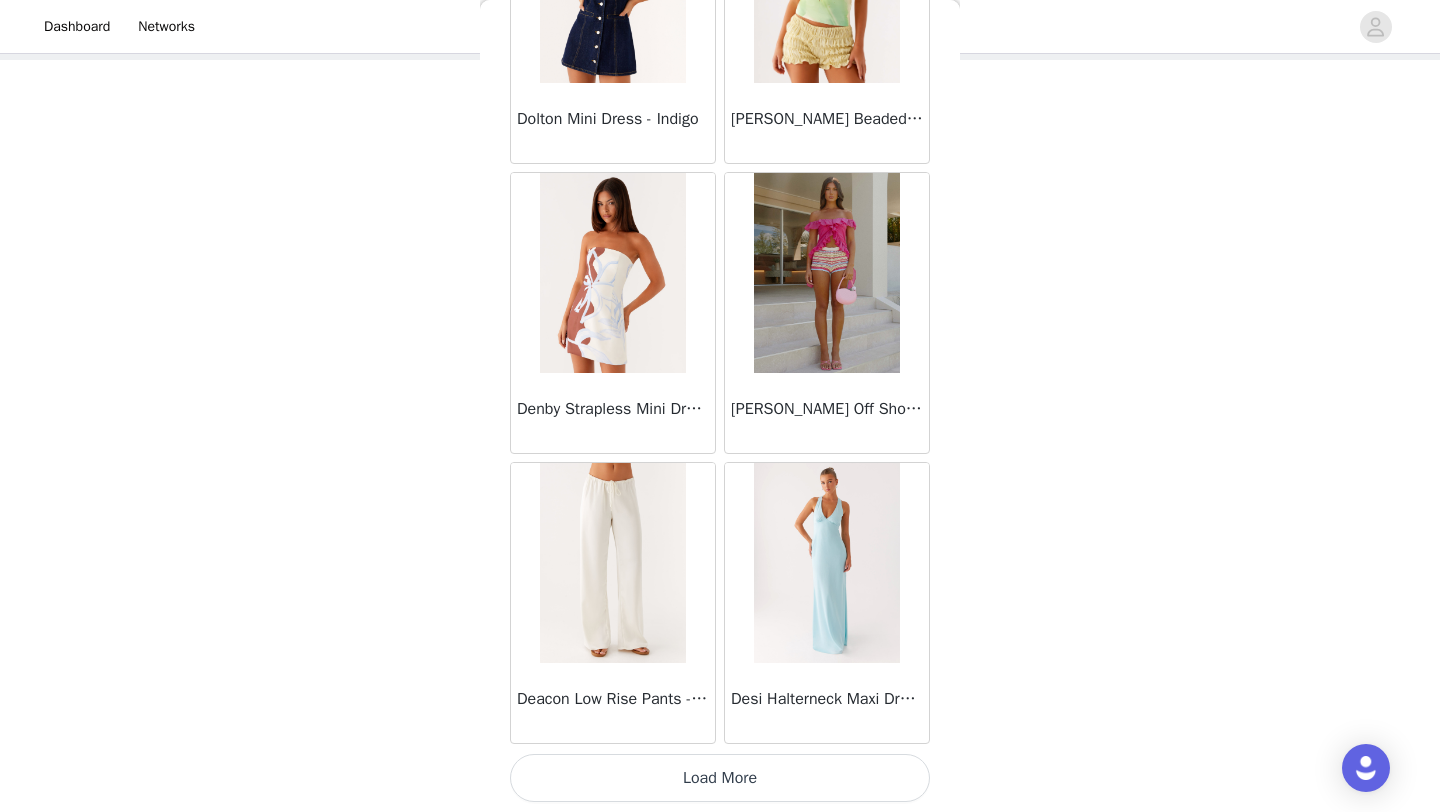 click on "Load More" at bounding box center [720, 778] 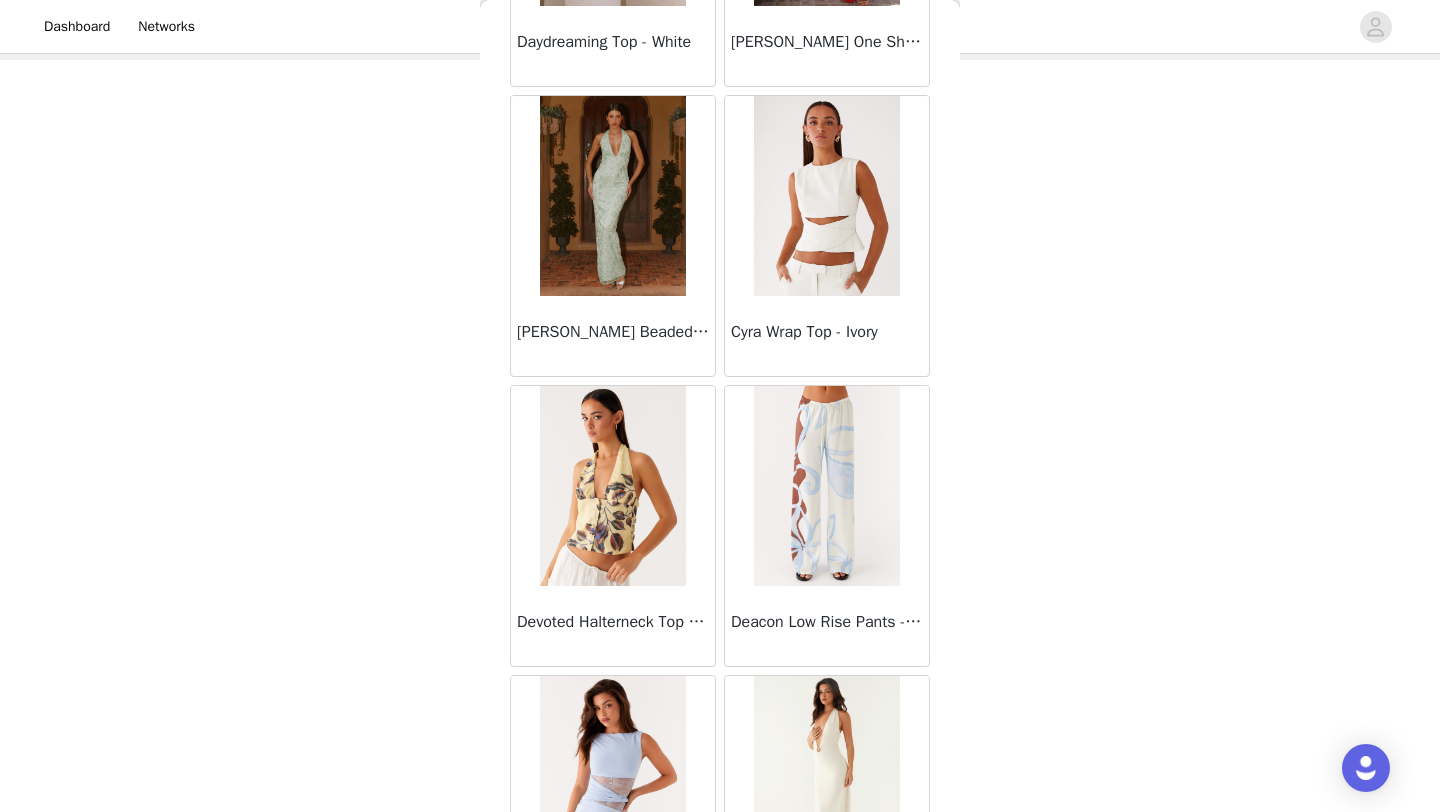 scroll, scrollTop: 16748, scrollLeft: 0, axis: vertical 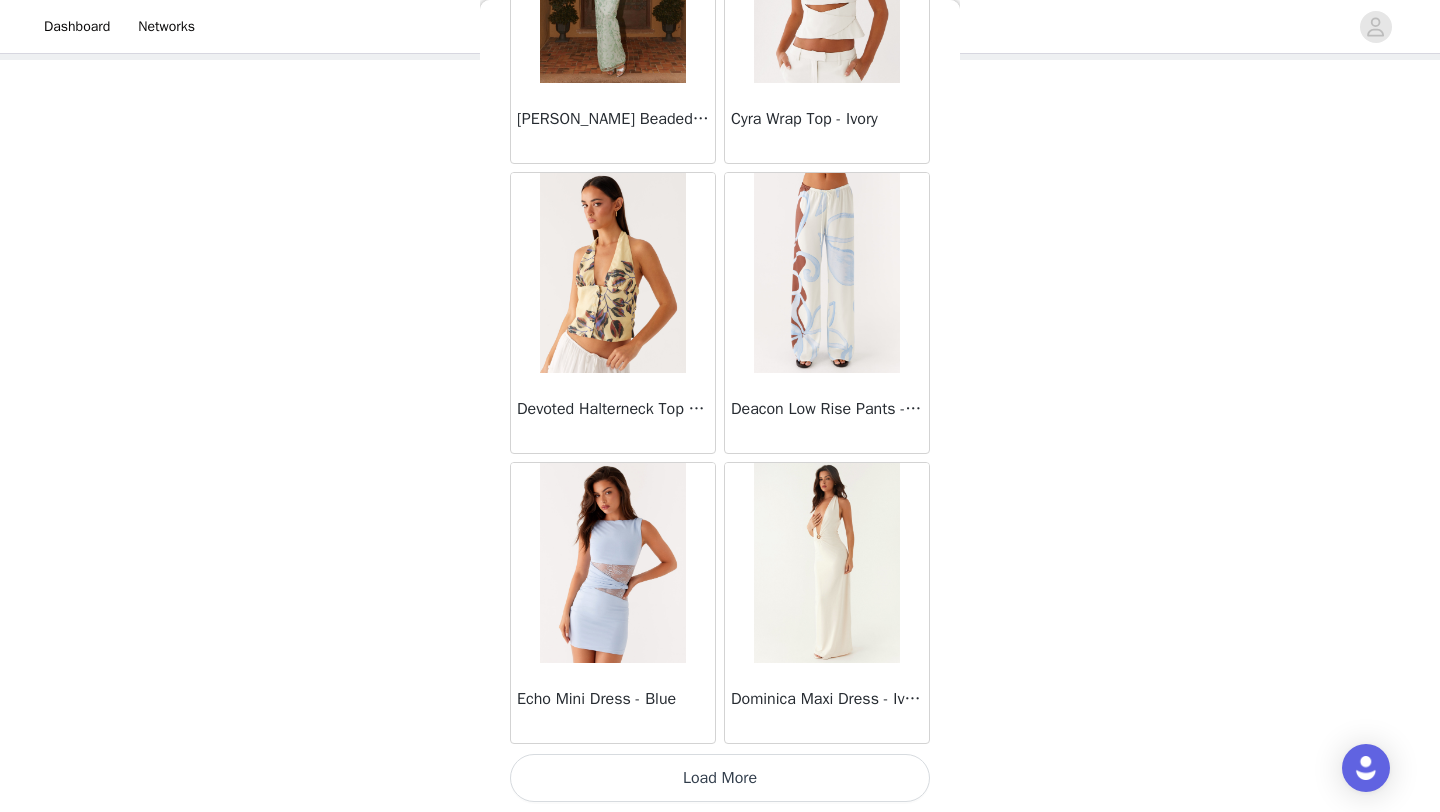 click on "Load More" at bounding box center [720, 778] 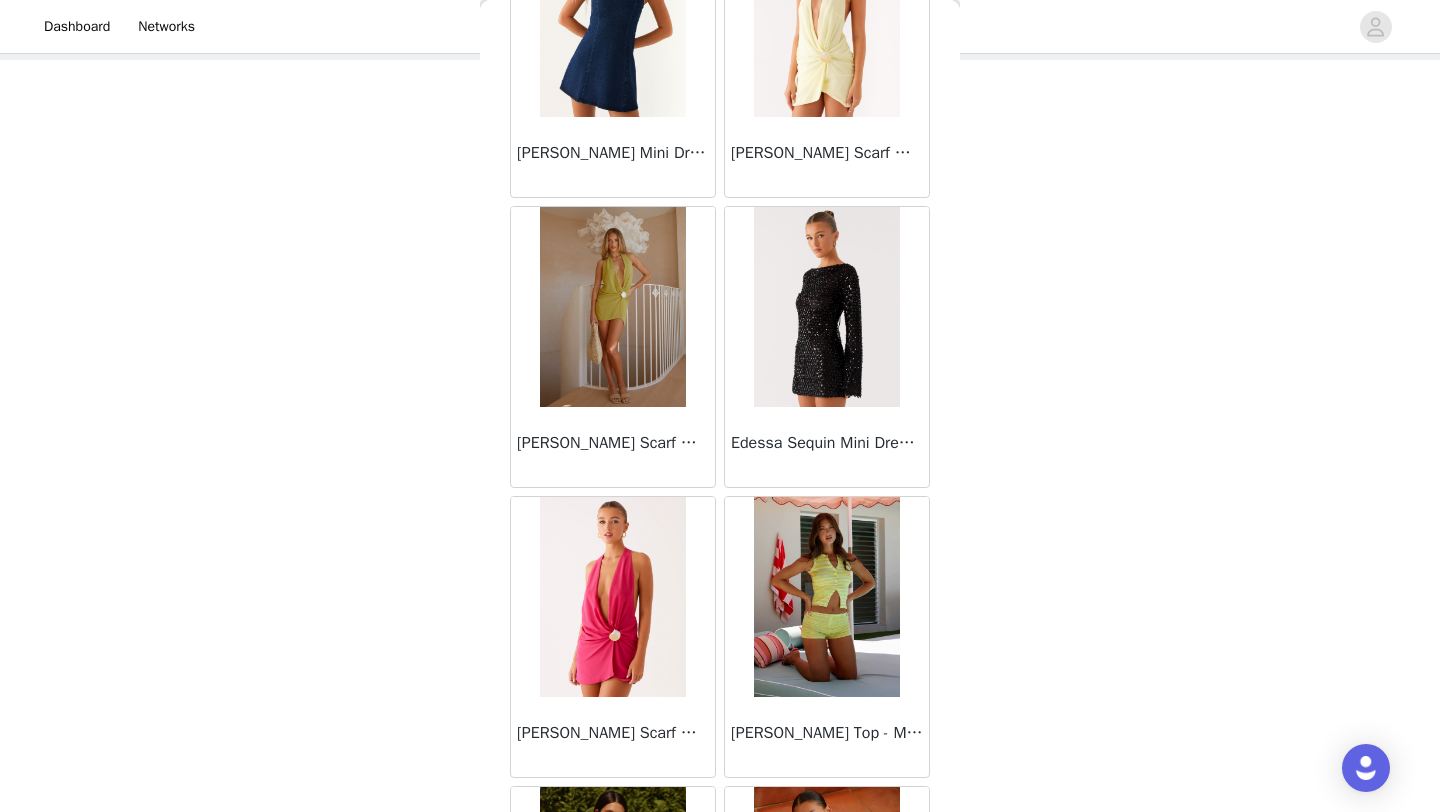 scroll, scrollTop: 19648, scrollLeft: 0, axis: vertical 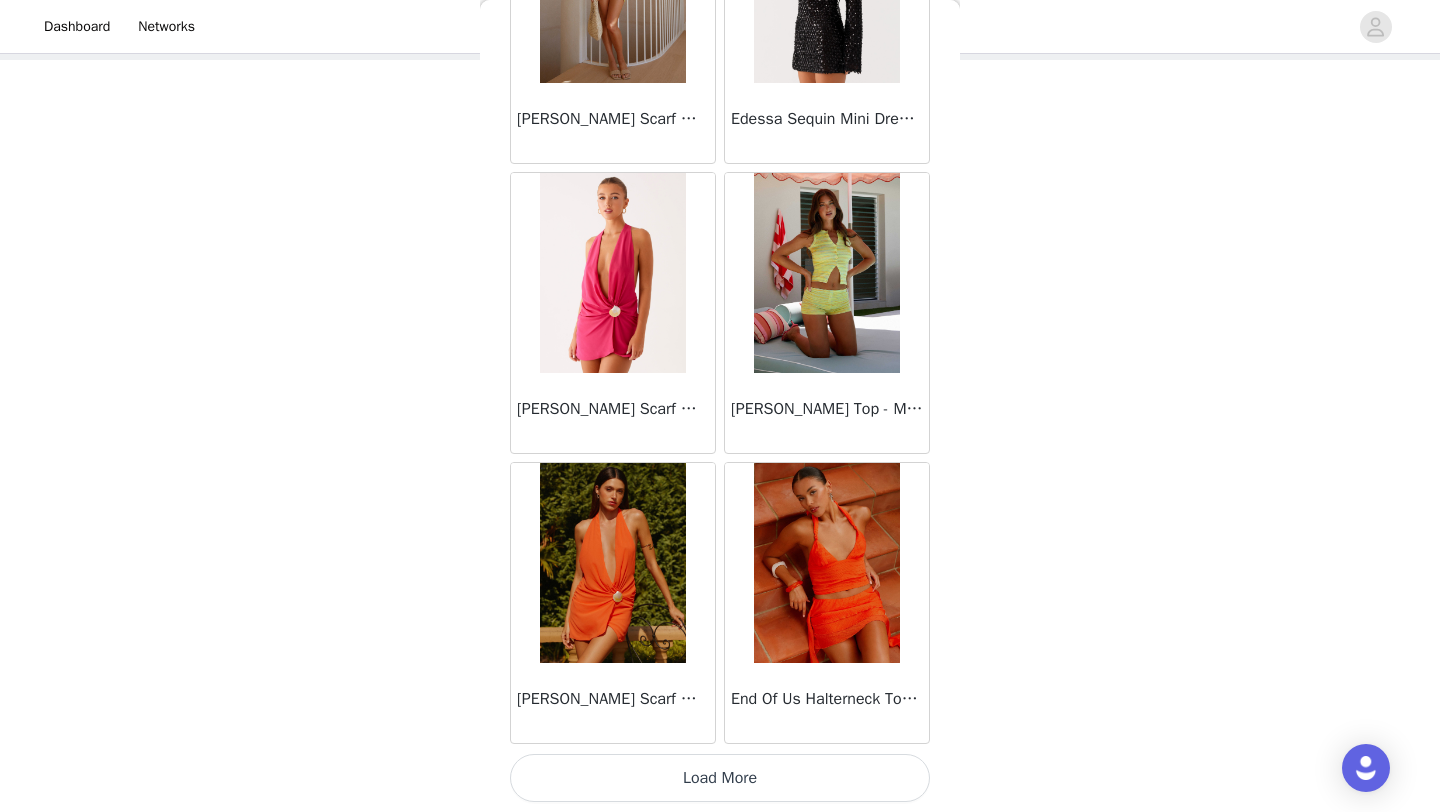 click on "Load More" at bounding box center (720, 778) 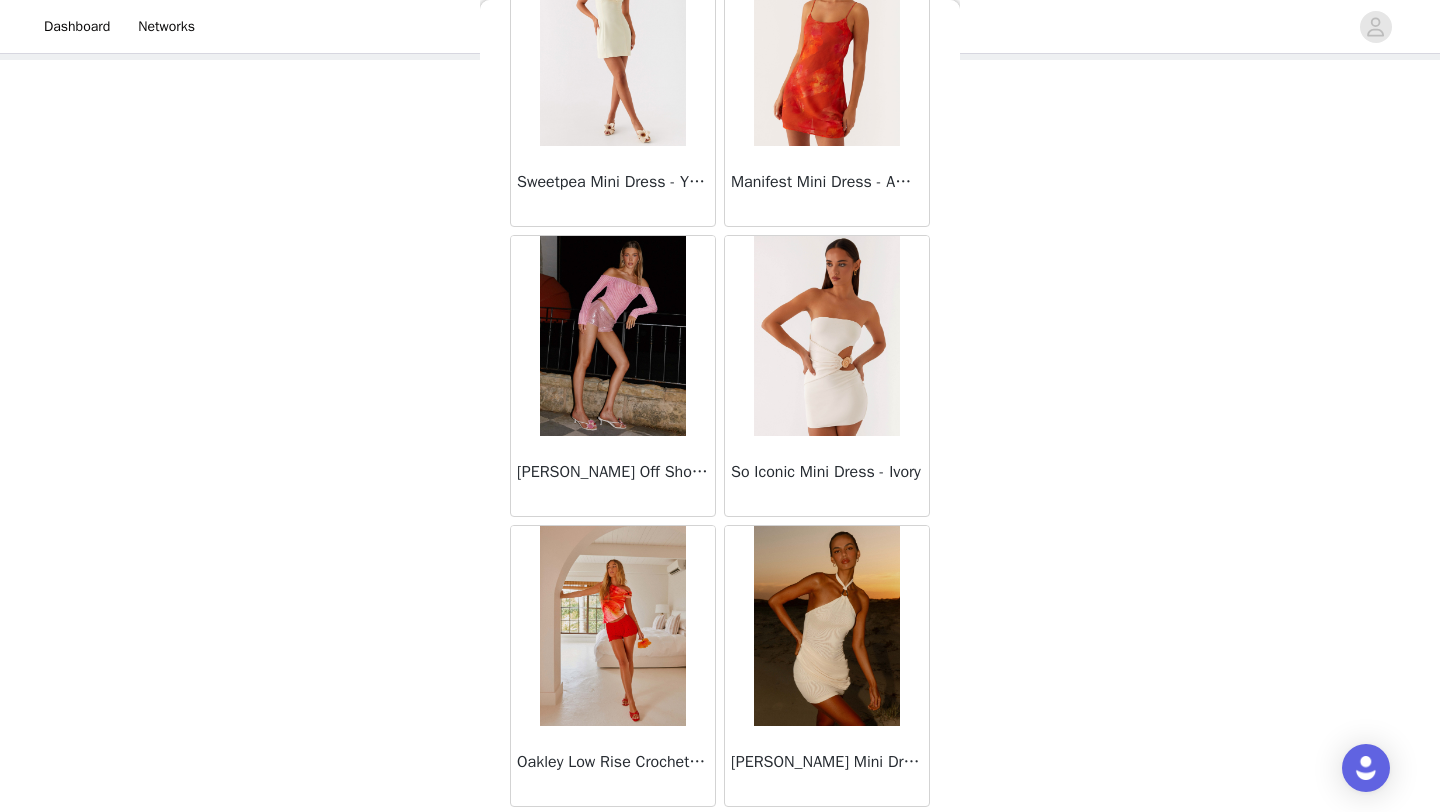 scroll, scrollTop: 22548, scrollLeft: 0, axis: vertical 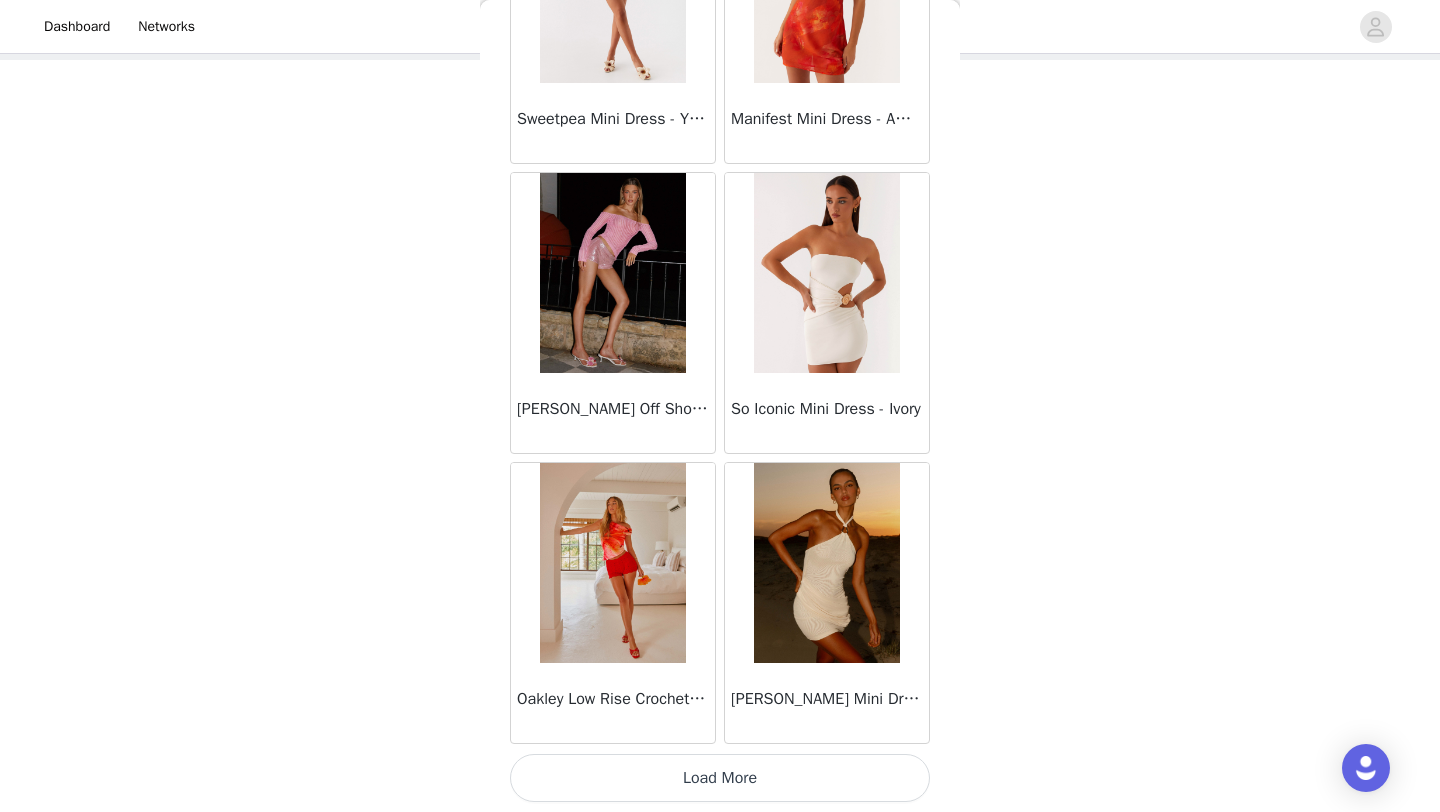 click on "Load More" at bounding box center [720, 778] 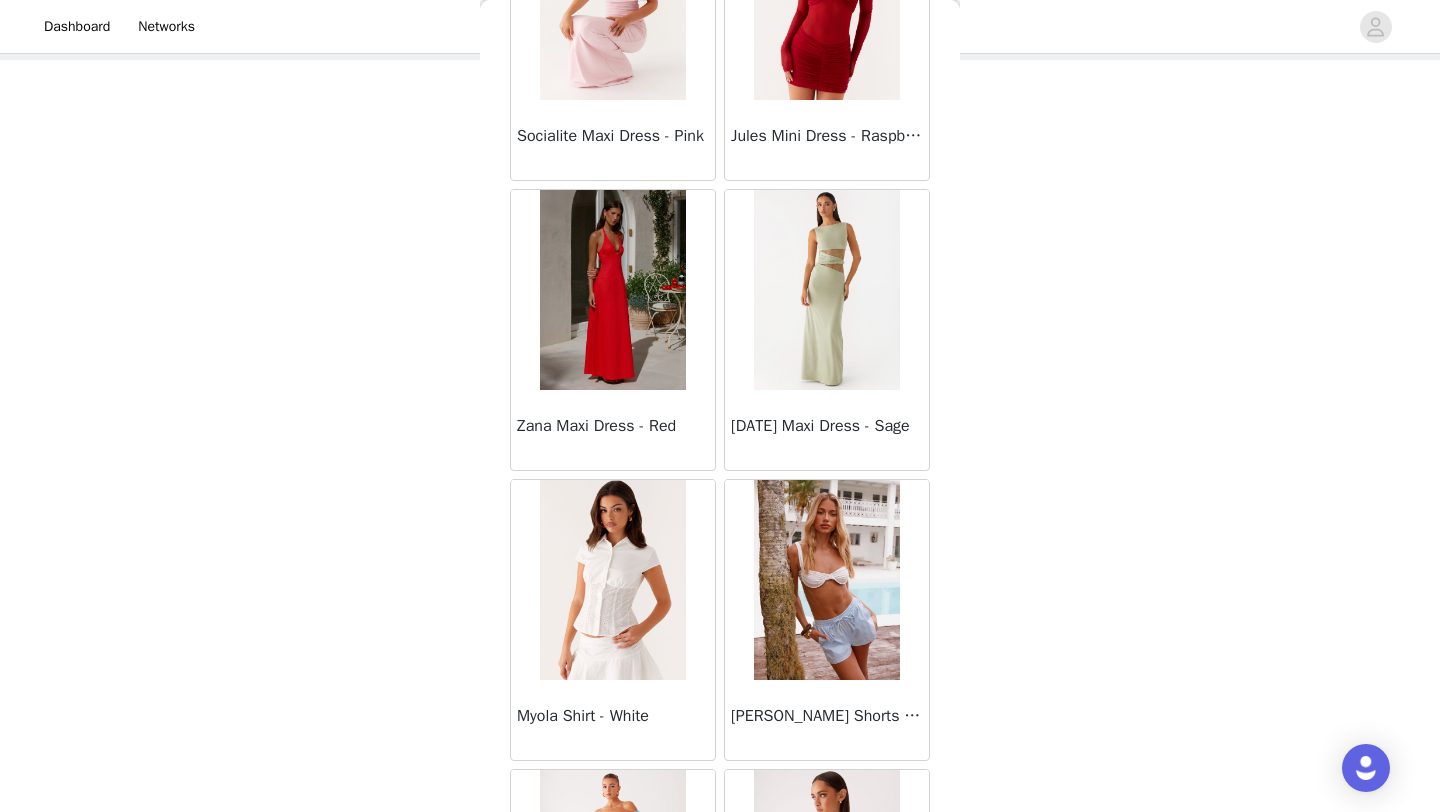 scroll, scrollTop: 25448, scrollLeft: 0, axis: vertical 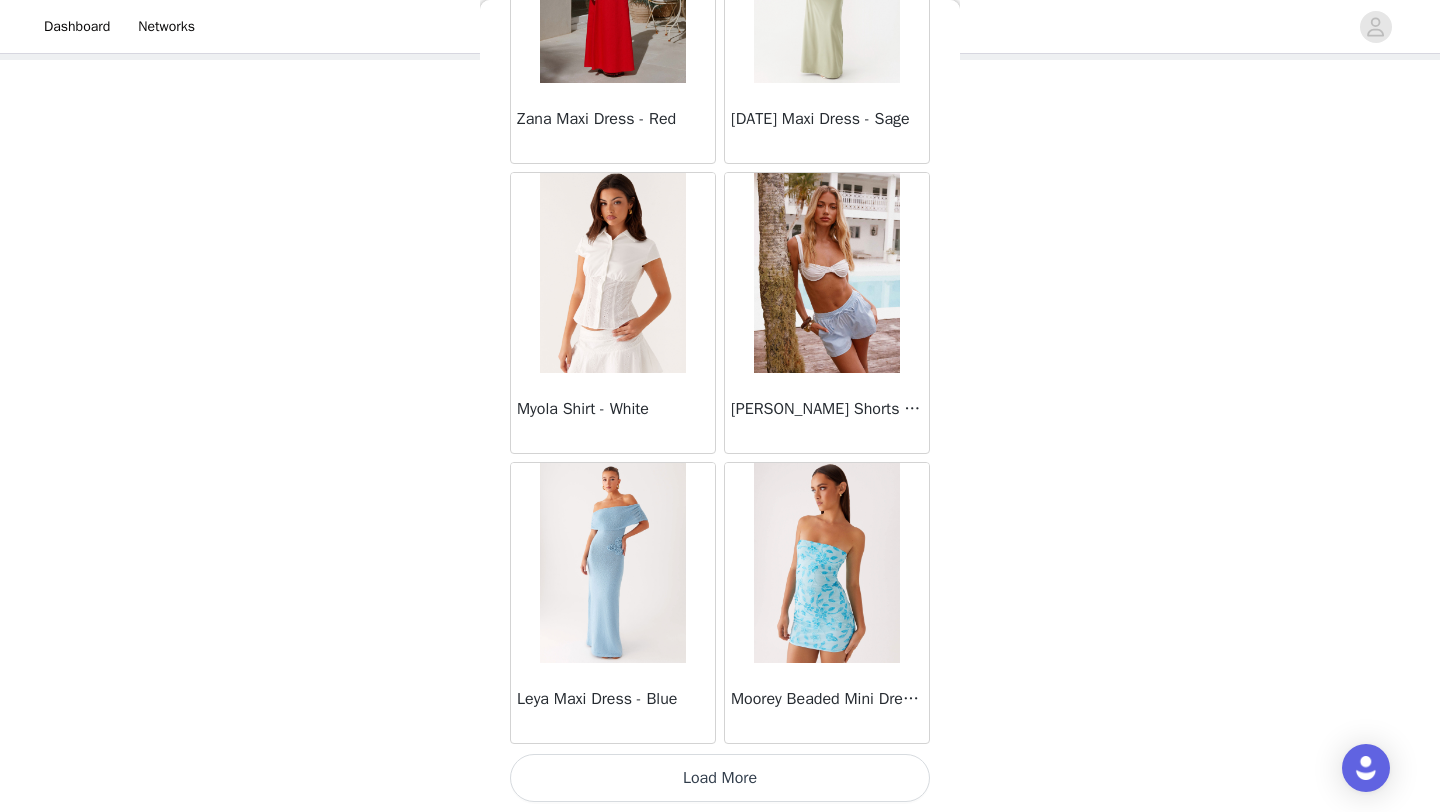 click on "Load More" at bounding box center (720, 778) 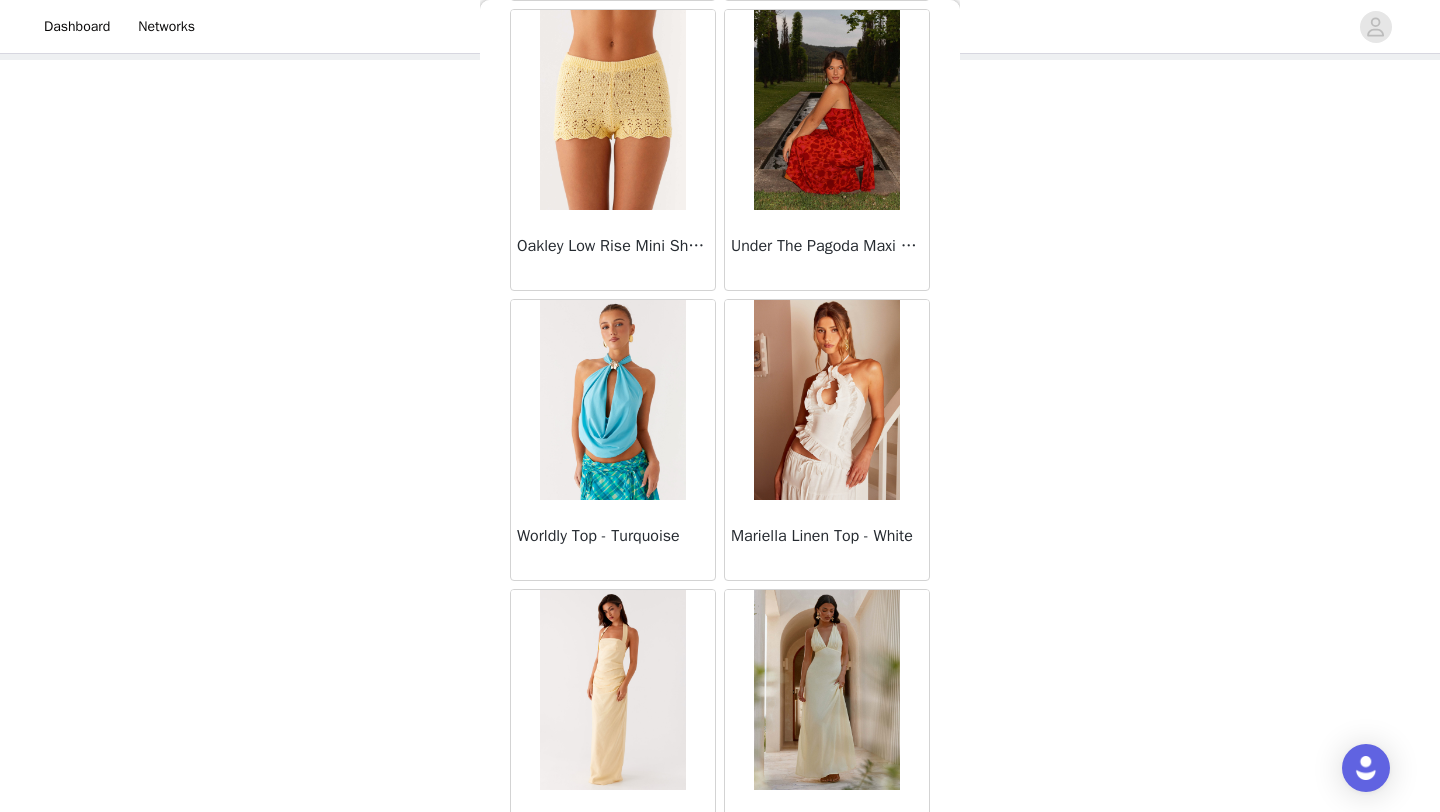 scroll, scrollTop: 28348, scrollLeft: 0, axis: vertical 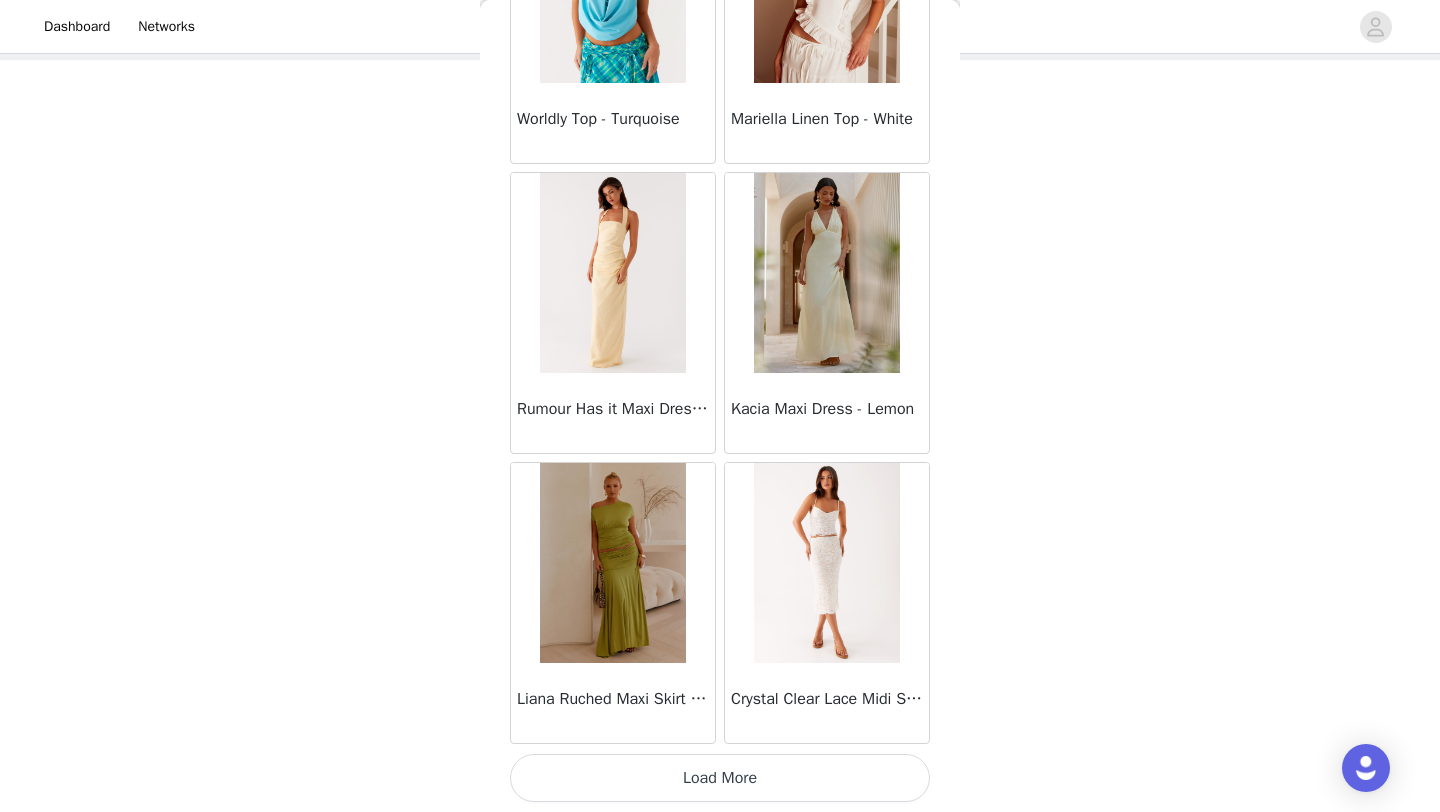 click on "Load More" at bounding box center (720, 778) 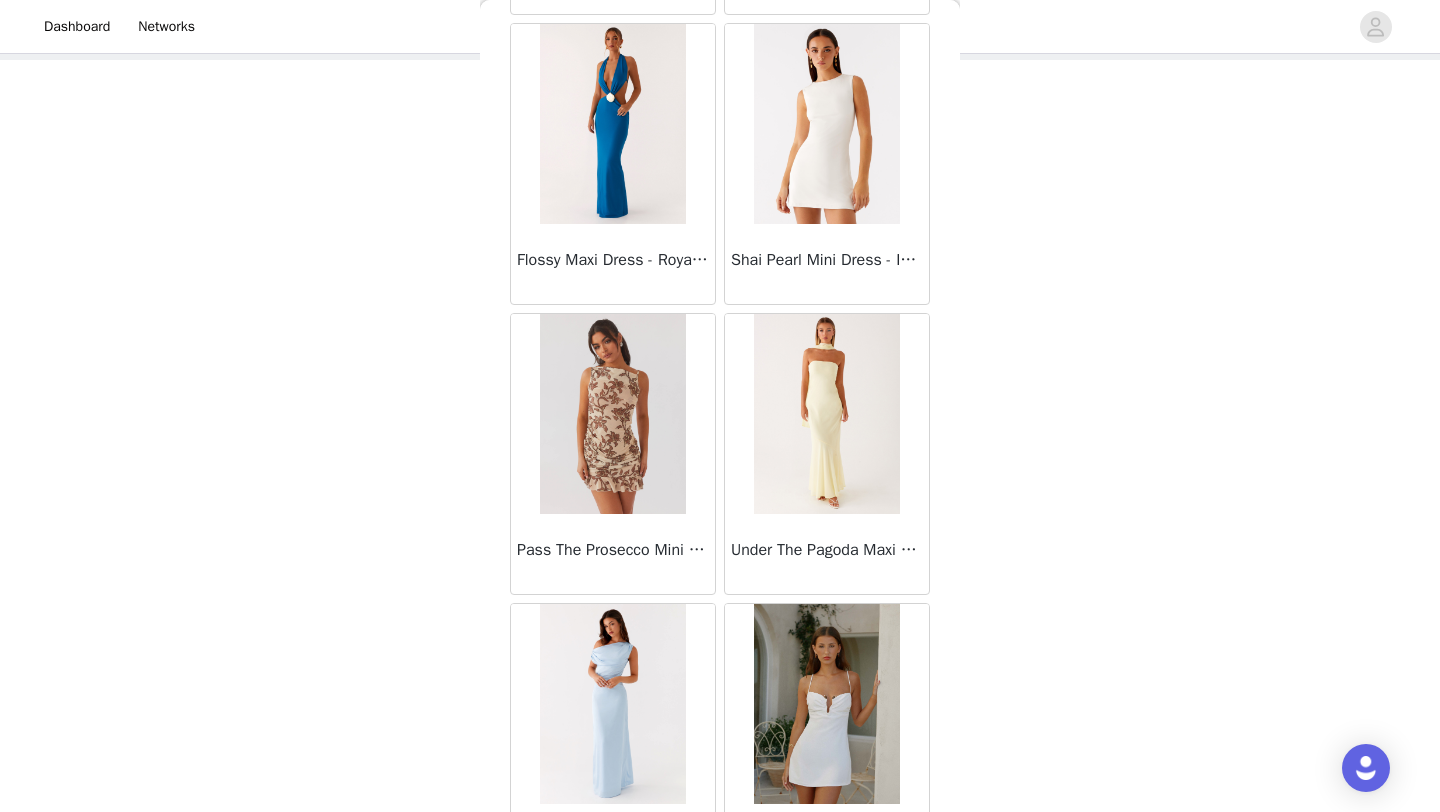 scroll, scrollTop: 31248, scrollLeft: 0, axis: vertical 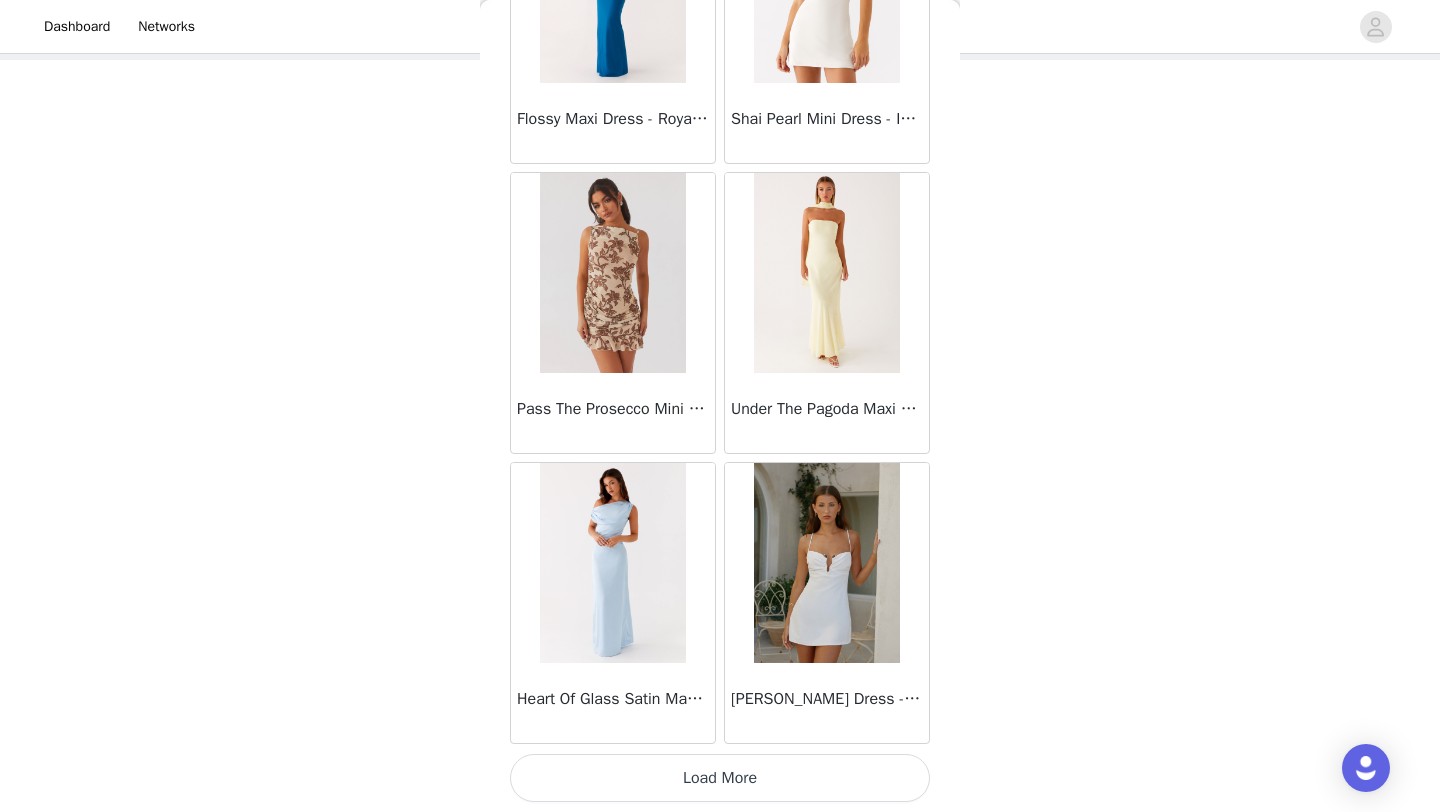 click on "Load More" at bounding box center [720, 778] 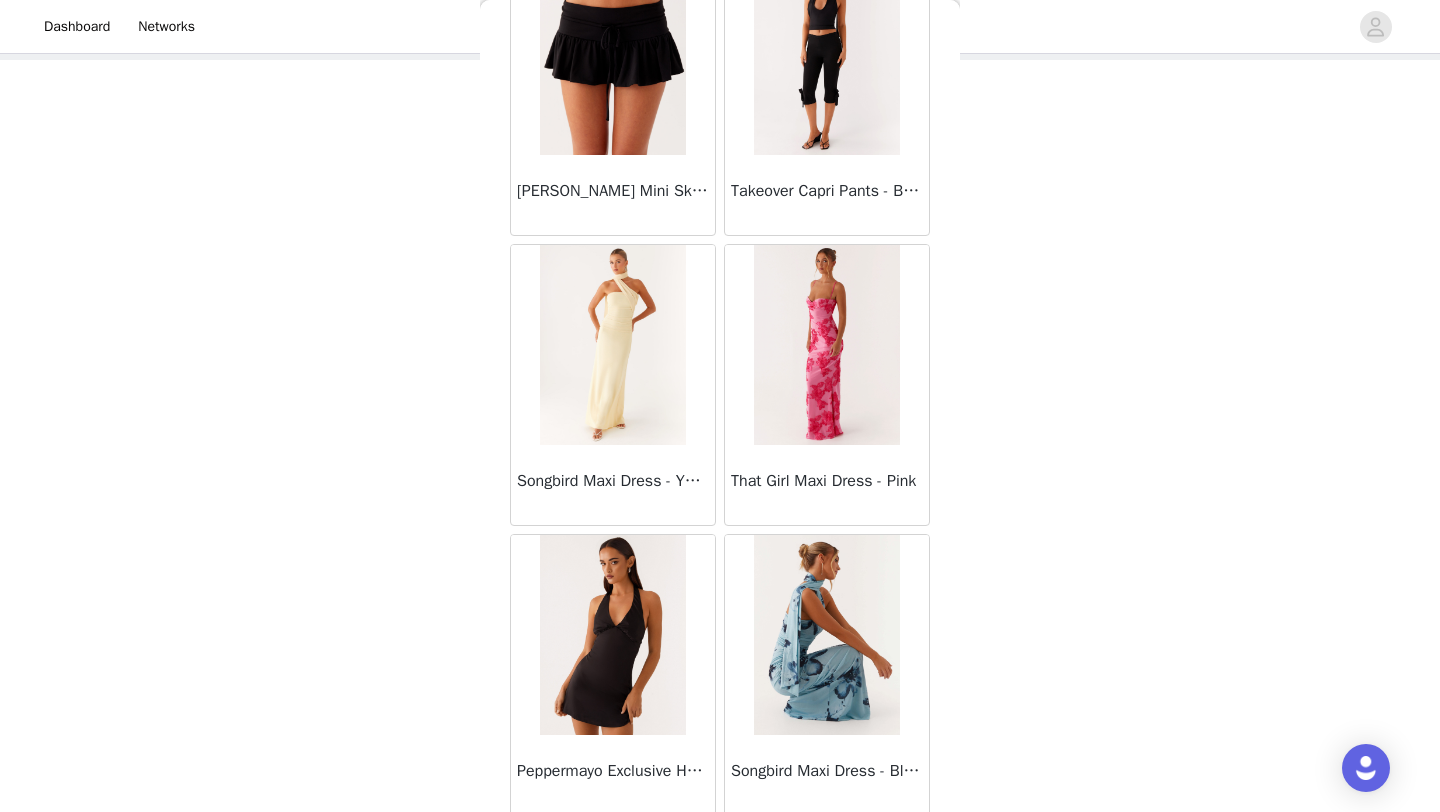 scroll, scrollTop: 34148, scrollLeft: 0, axis: vertical 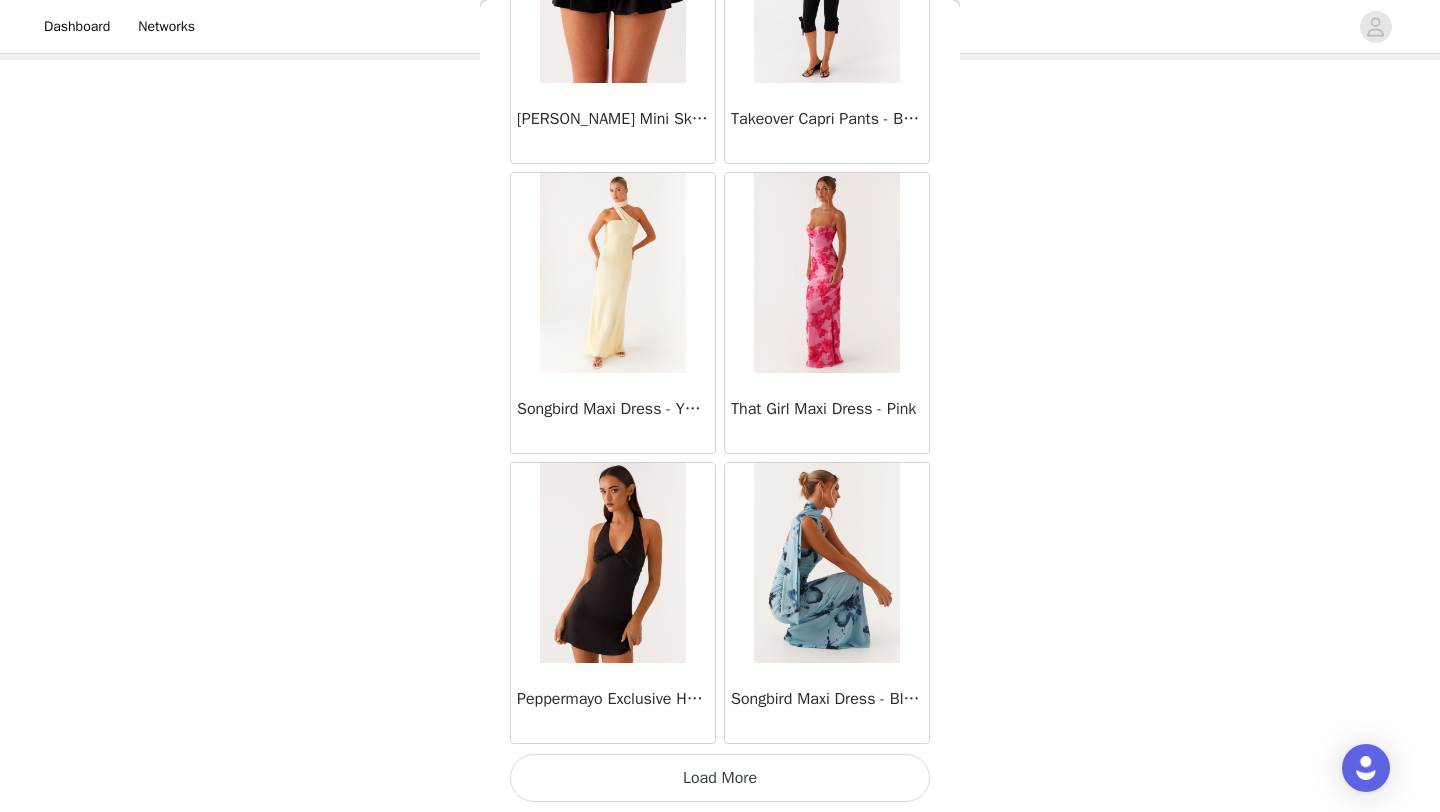 click on "Load More" at bounding box center (720, 778) 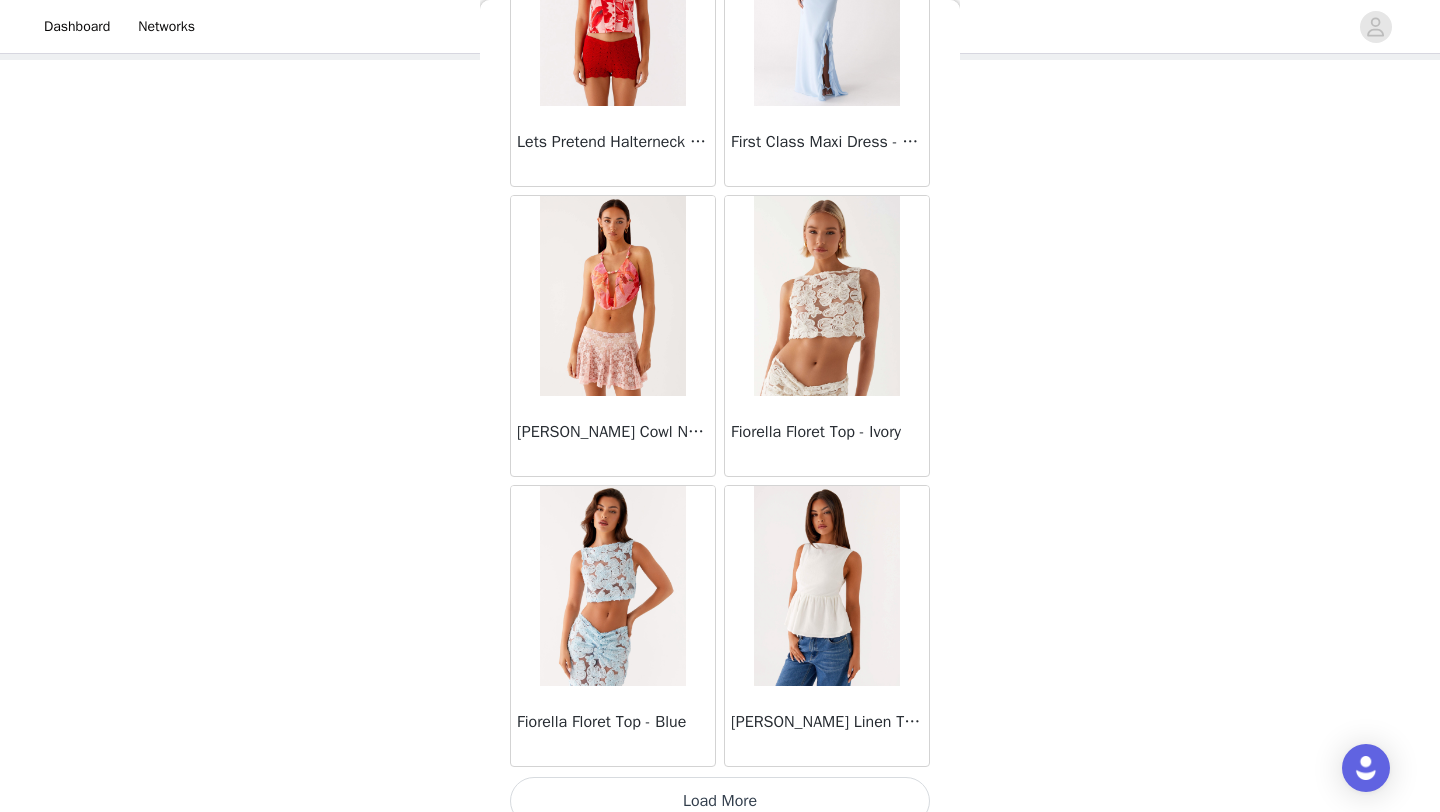 scroll, scrollTop: 37048, scrollLeft: 0, axis: vertical 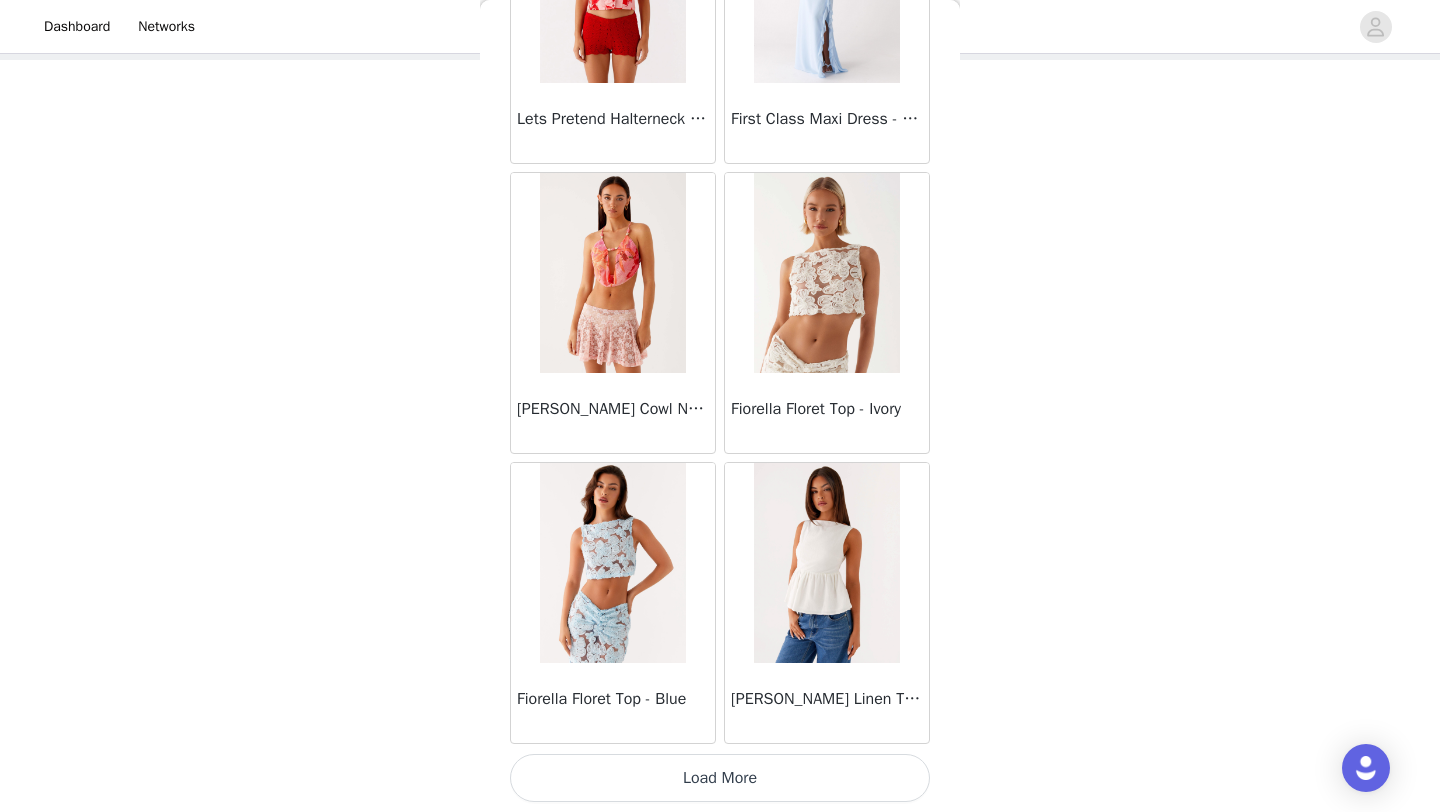 click on "Load More" at bounding box center (720, 778) 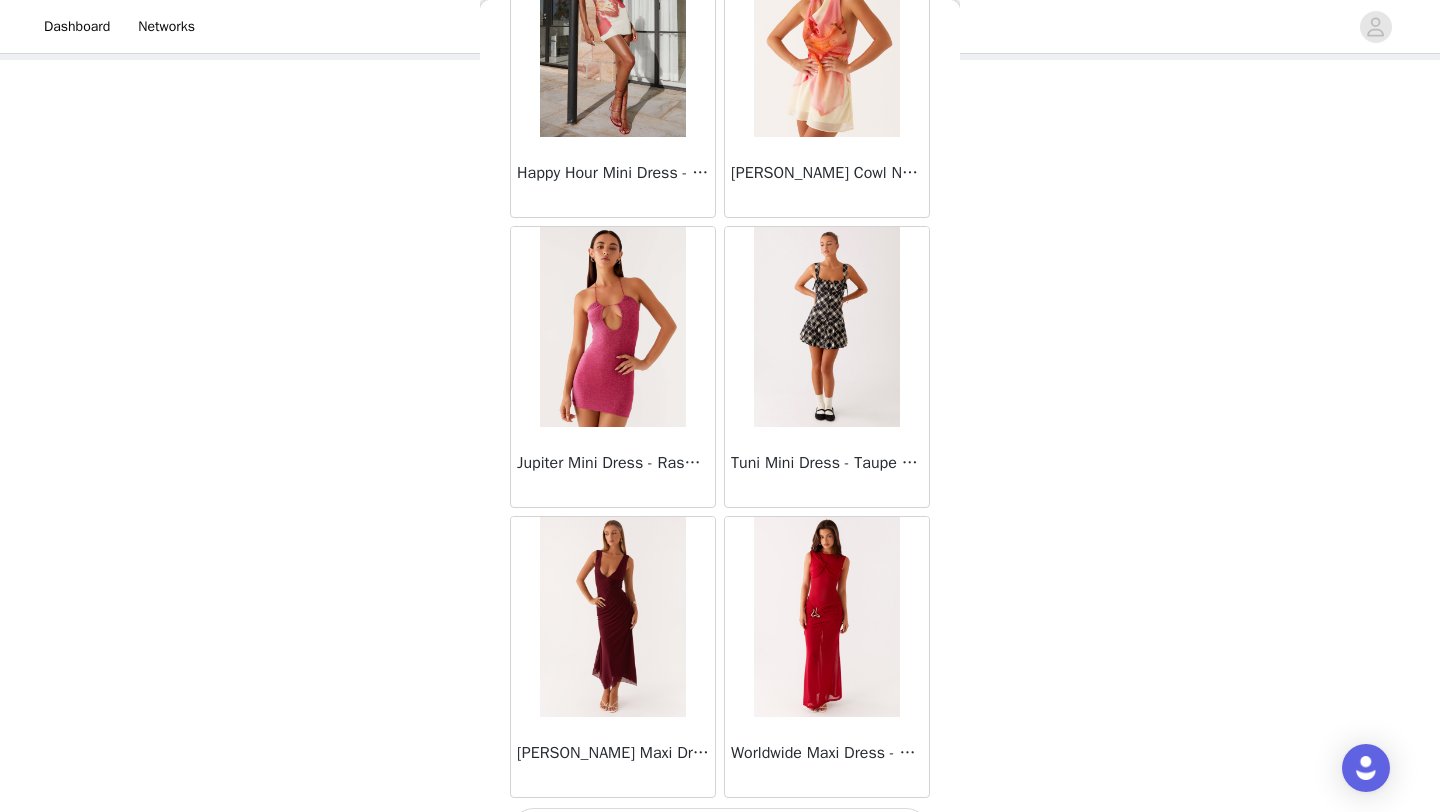 scroll, scrollTop: 39948, scrollLeft: 0, axis: vertical 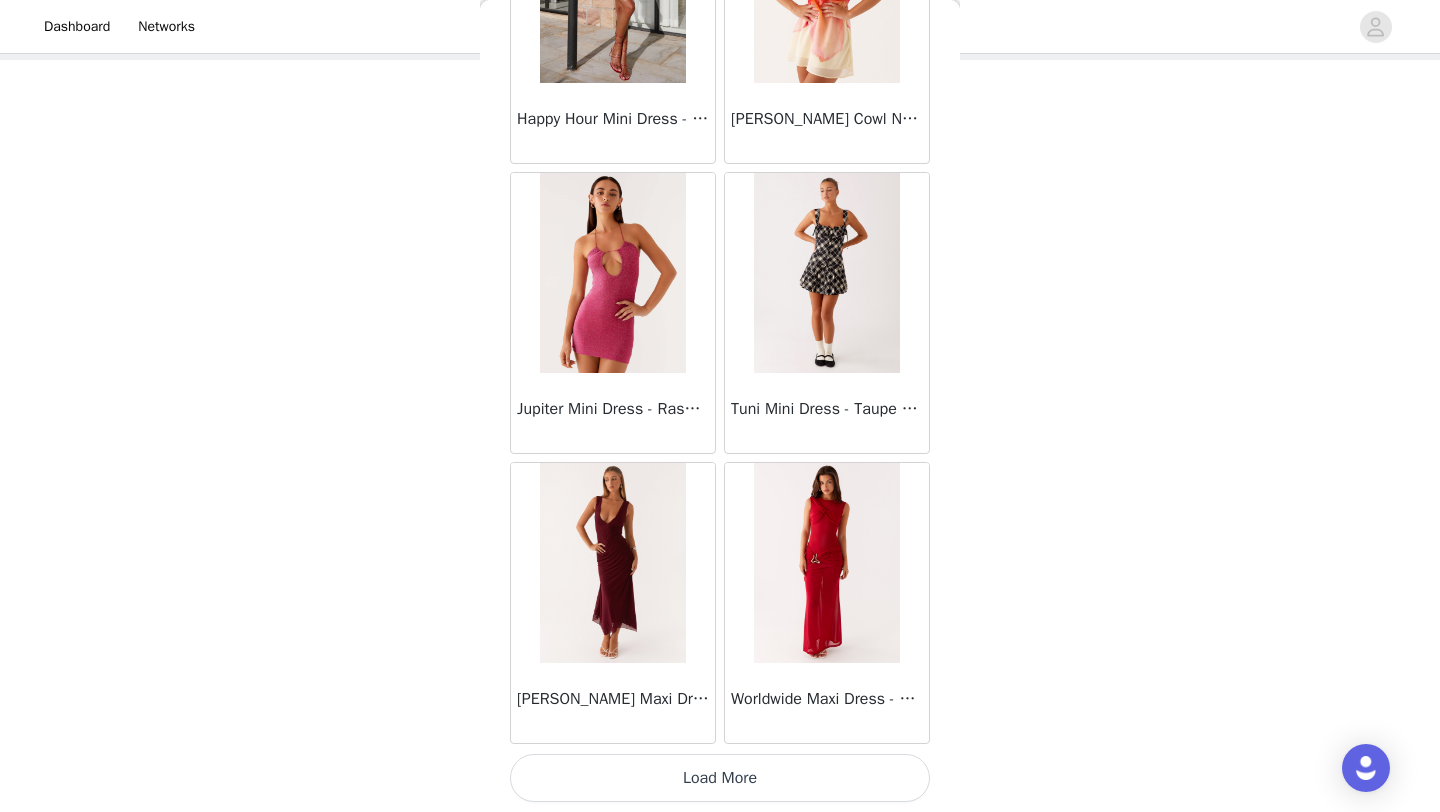 click on "Load More" at bounding box center (720, 778) 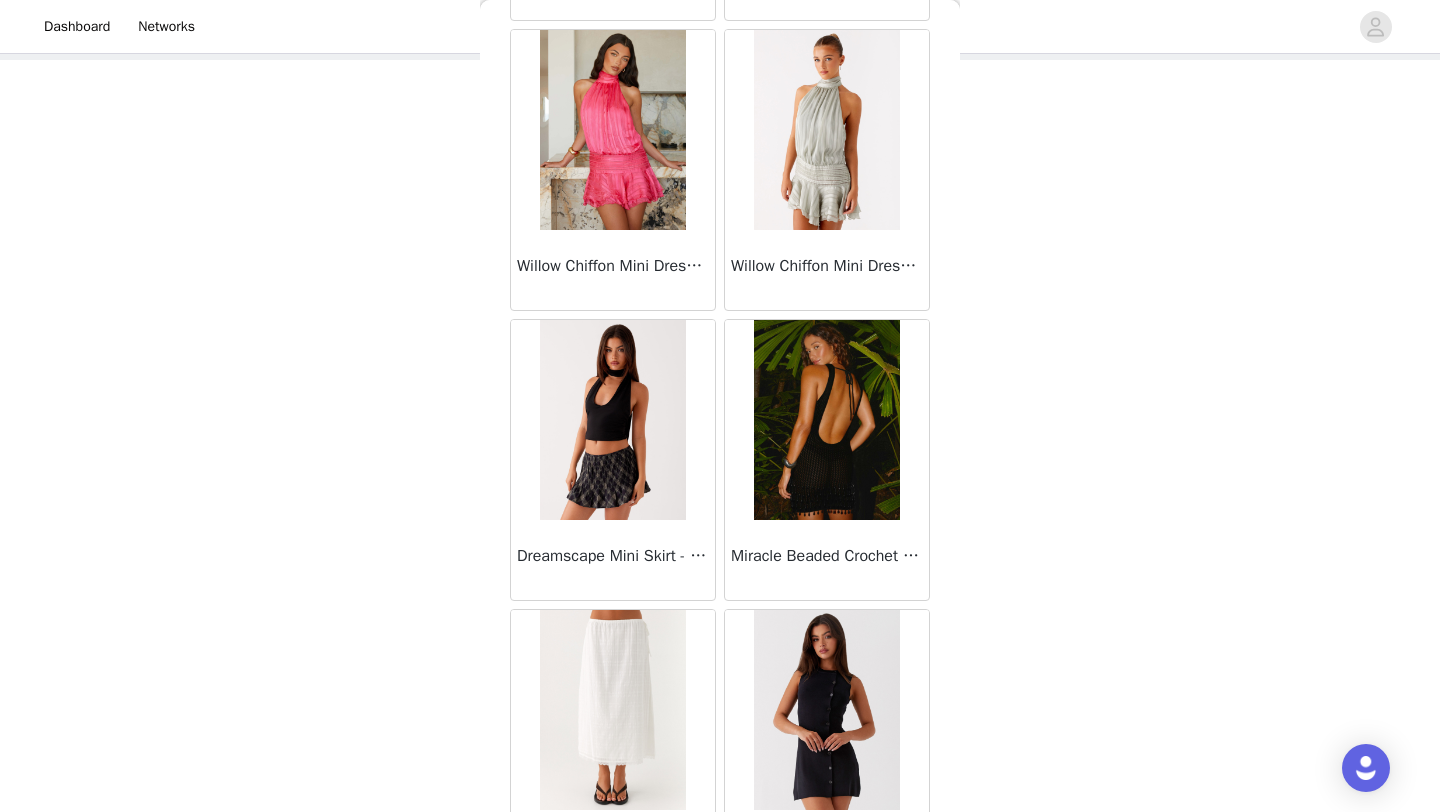 scroll, scrollTop: 42848, scrollLeft: 0, axis: vertical 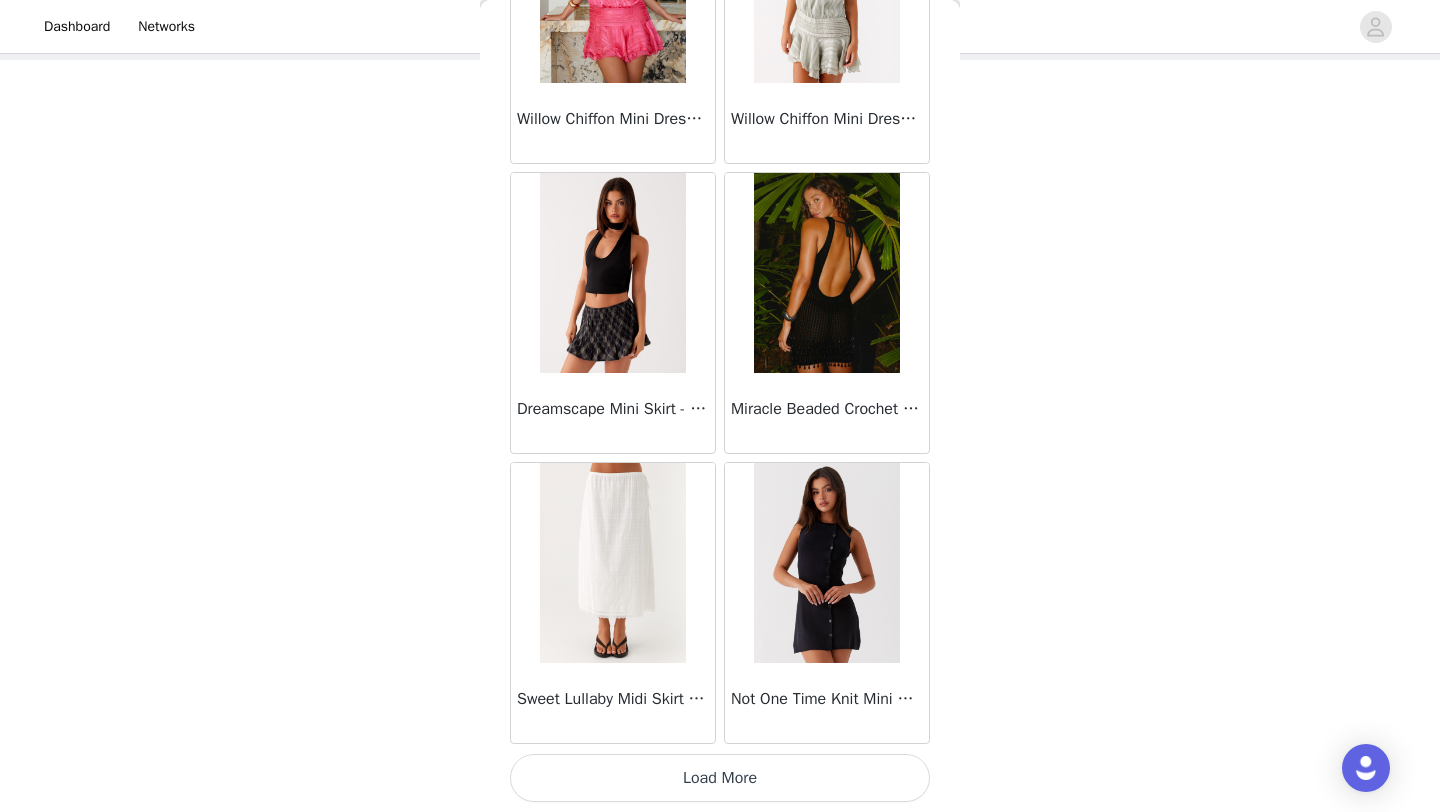 click on "Load More" at bounding box center [720, 778] 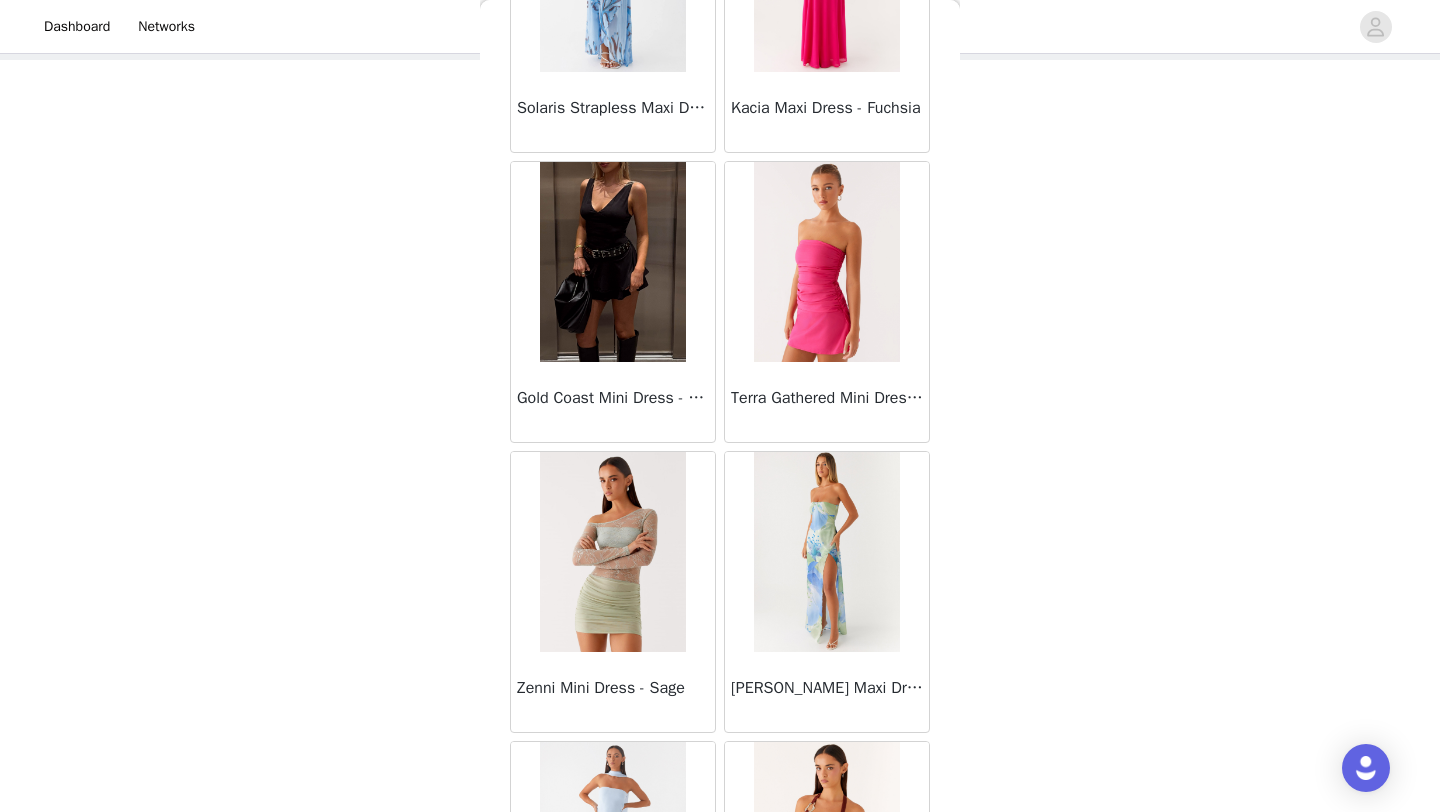 scroll, scrollTop: 45748, scrollLeft: 0, axis: vertical 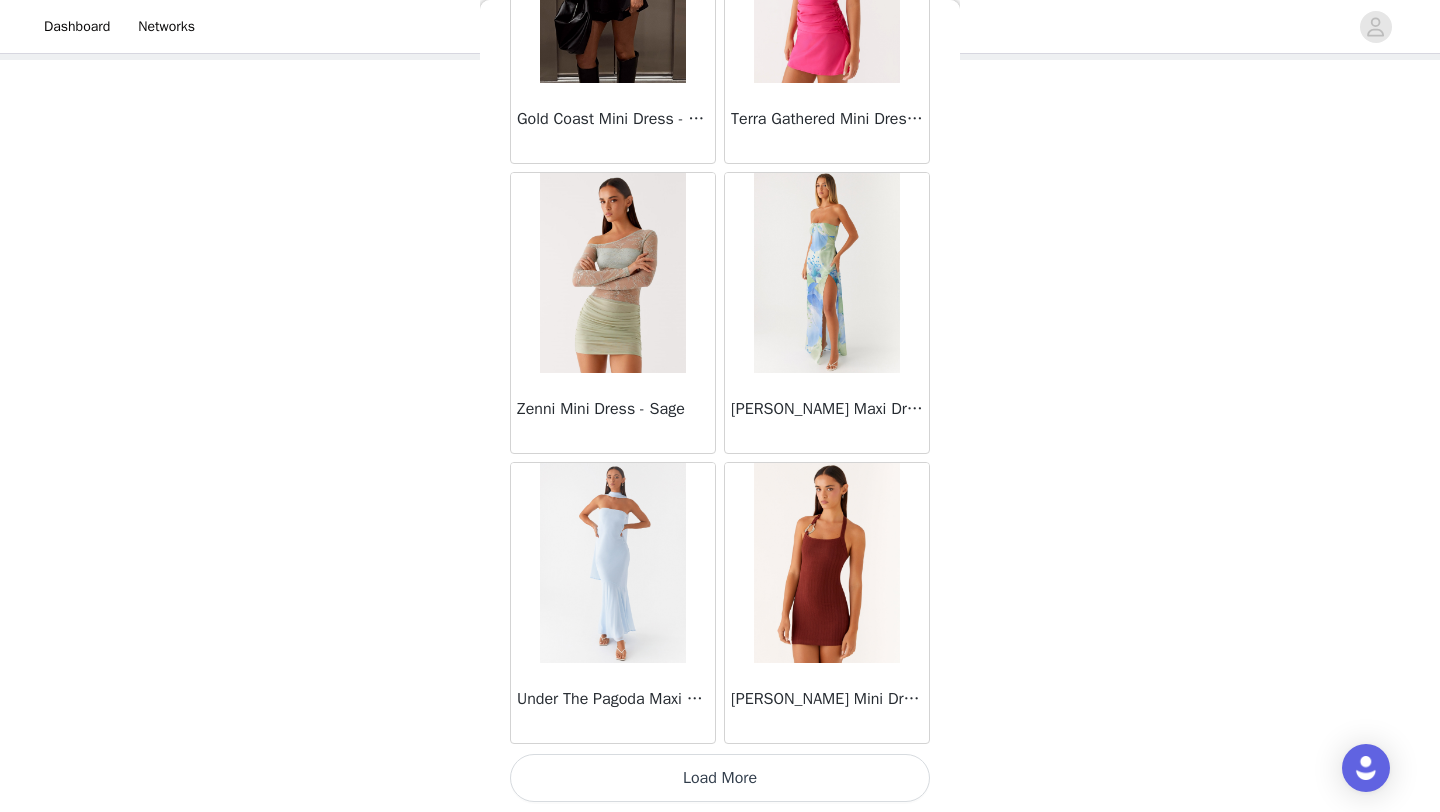 click on "Load More" at bounding box center [720, 778] 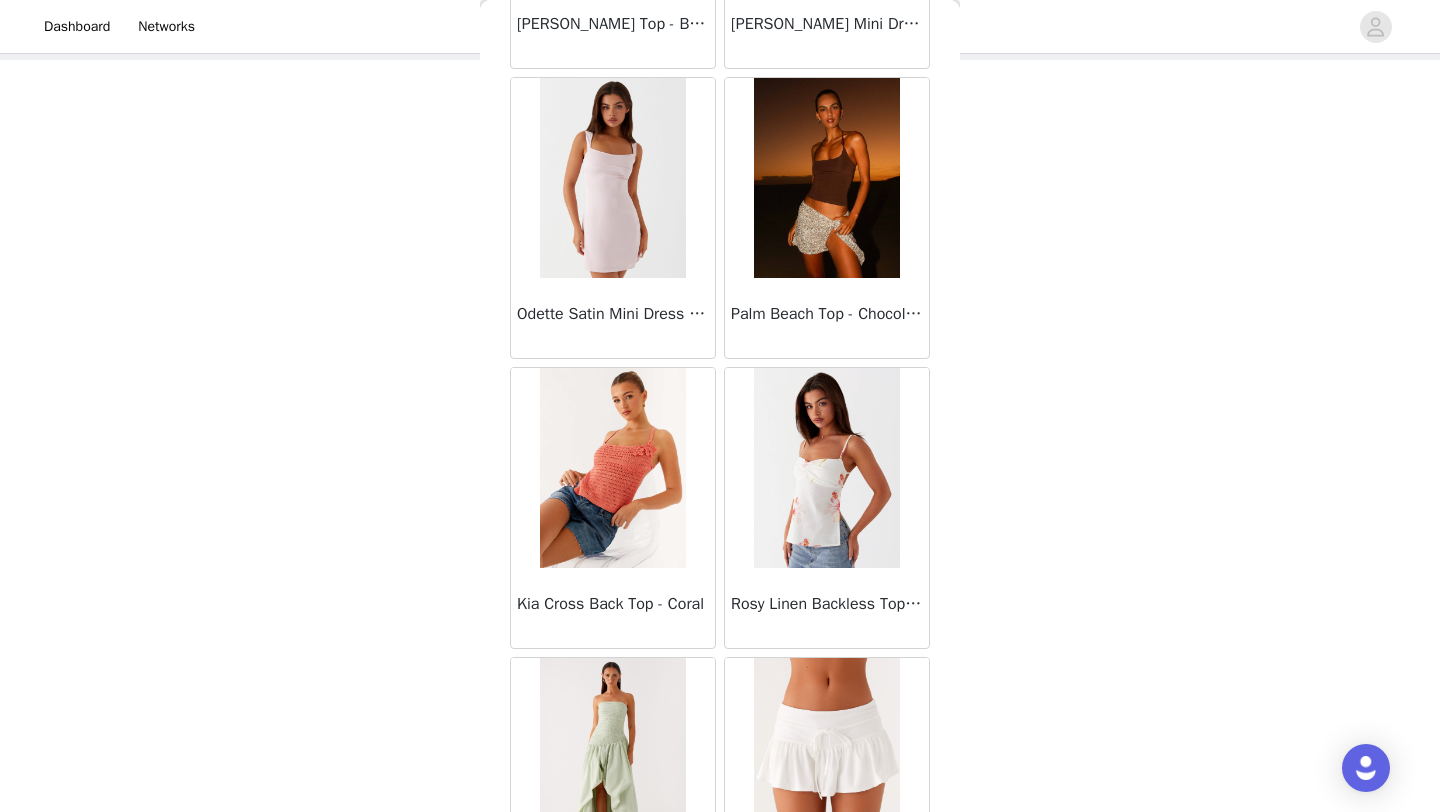 scroll, scrollTop: 48648, scrollLeft: 0, axis: vertical 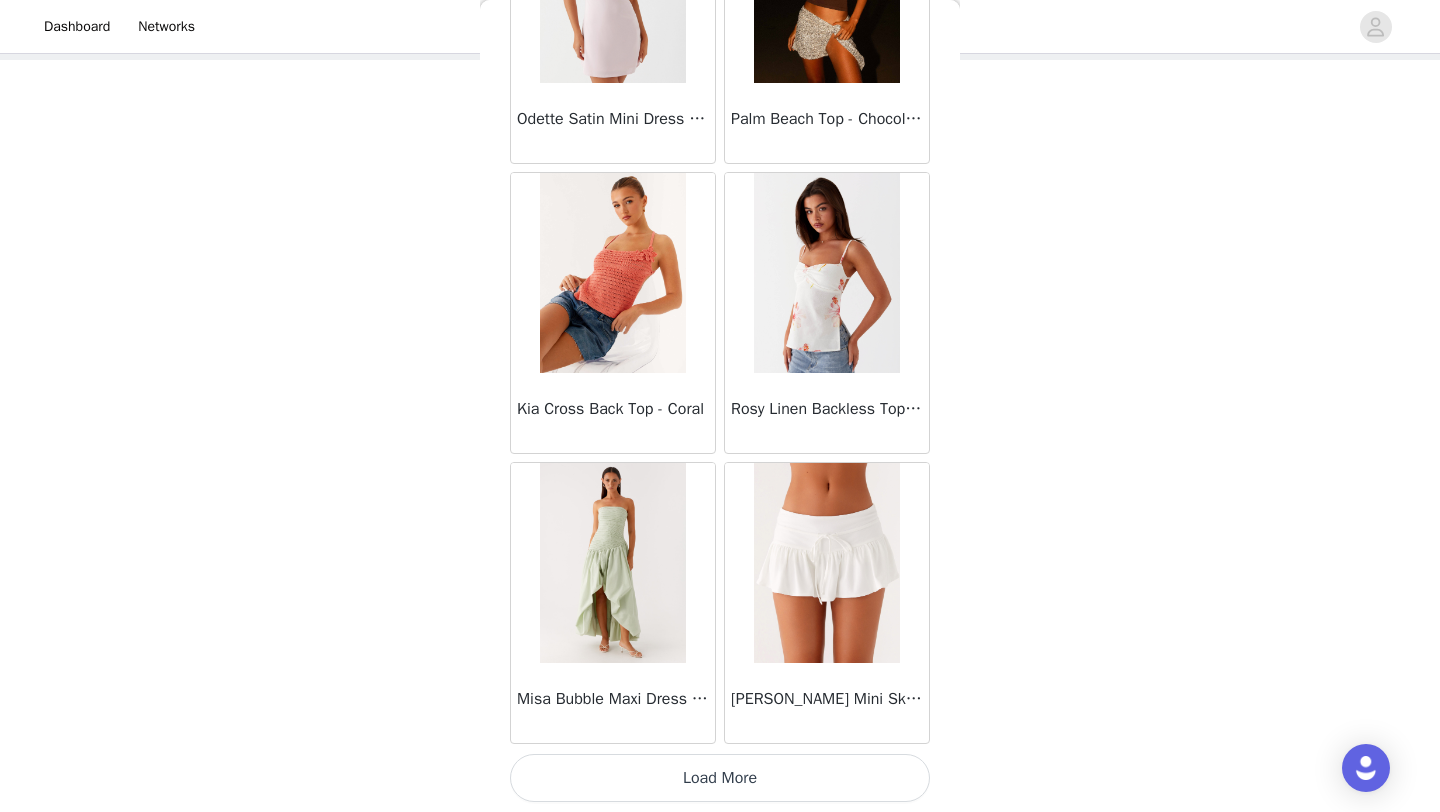 drag, startPoint x: 751, startPoint y: 781, endPoint x: 751, endPoint y: 716, distance: 65 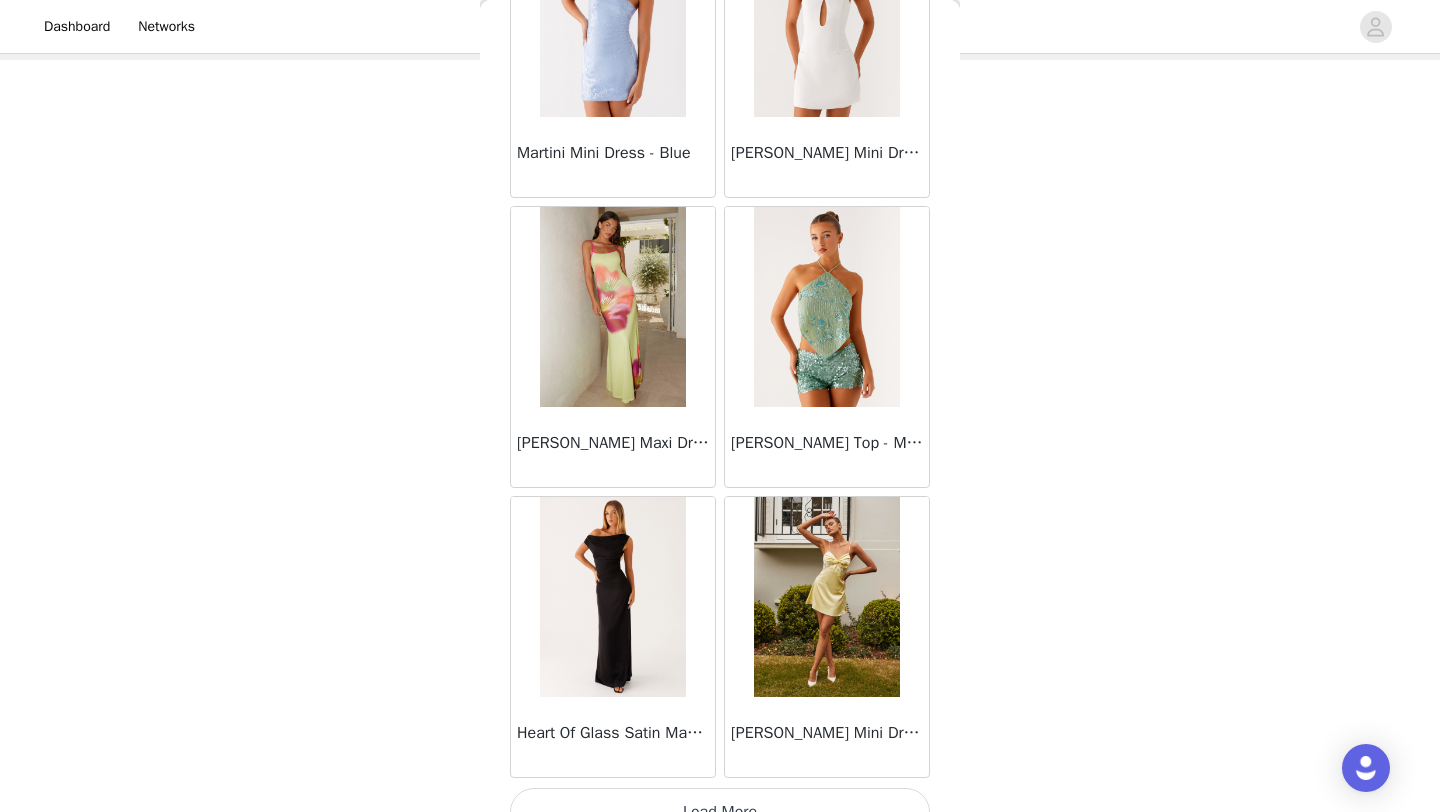 scroll, scrollTop: 51548, scrollLeft: 0, axis: vertical 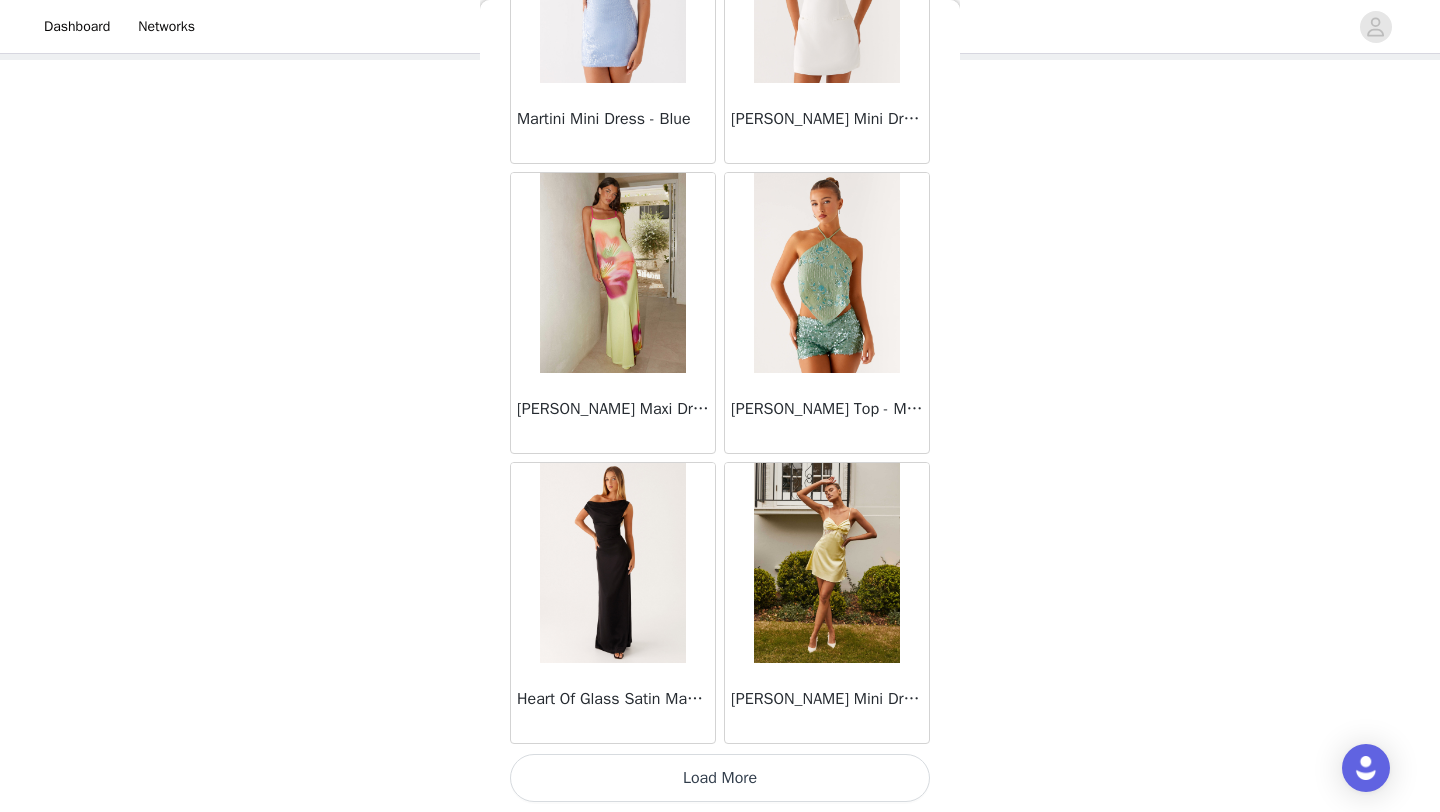 click on "Load More" at bounding box center [720, 778] 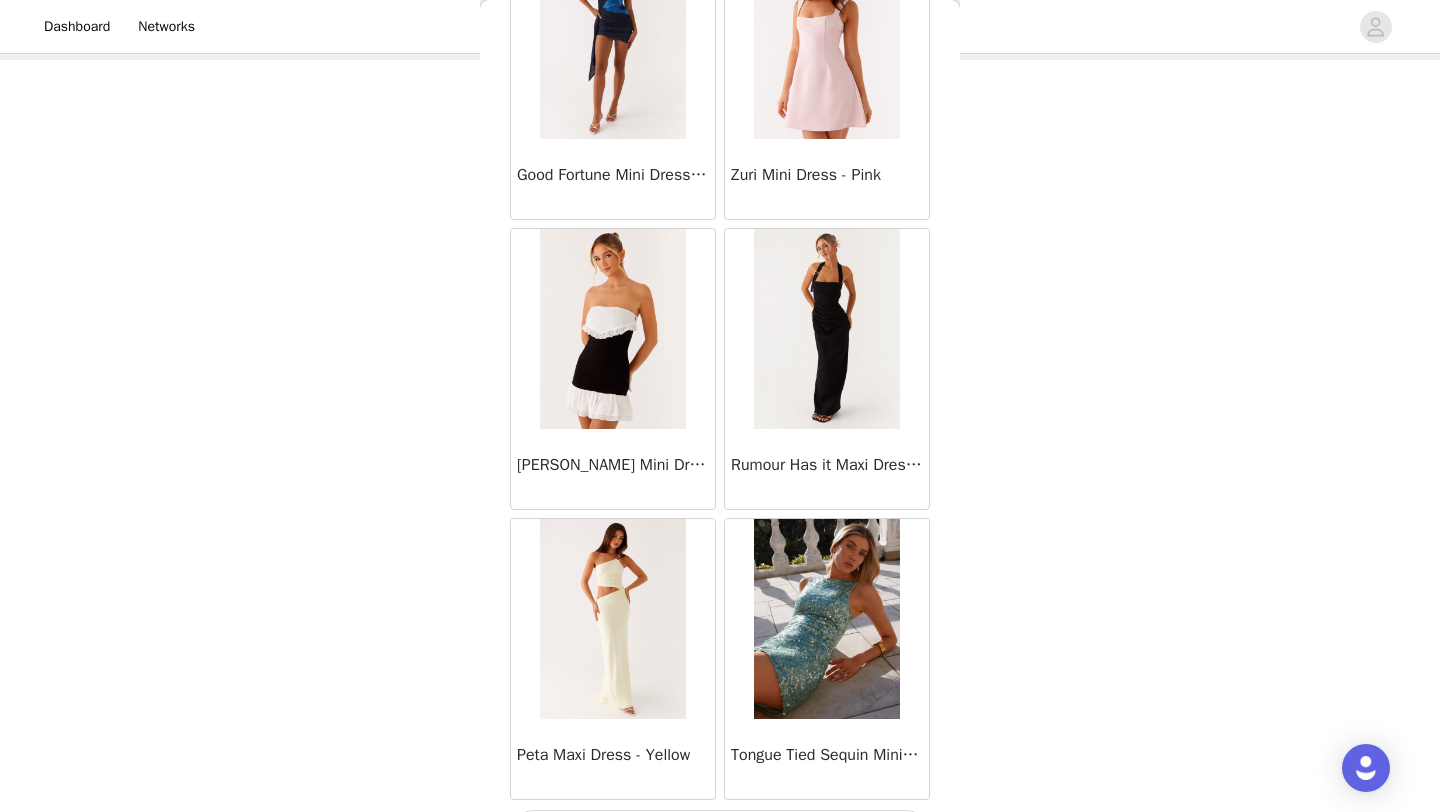scroll, scrollTop: 54448, scrollLeft: 0, axis: vertical 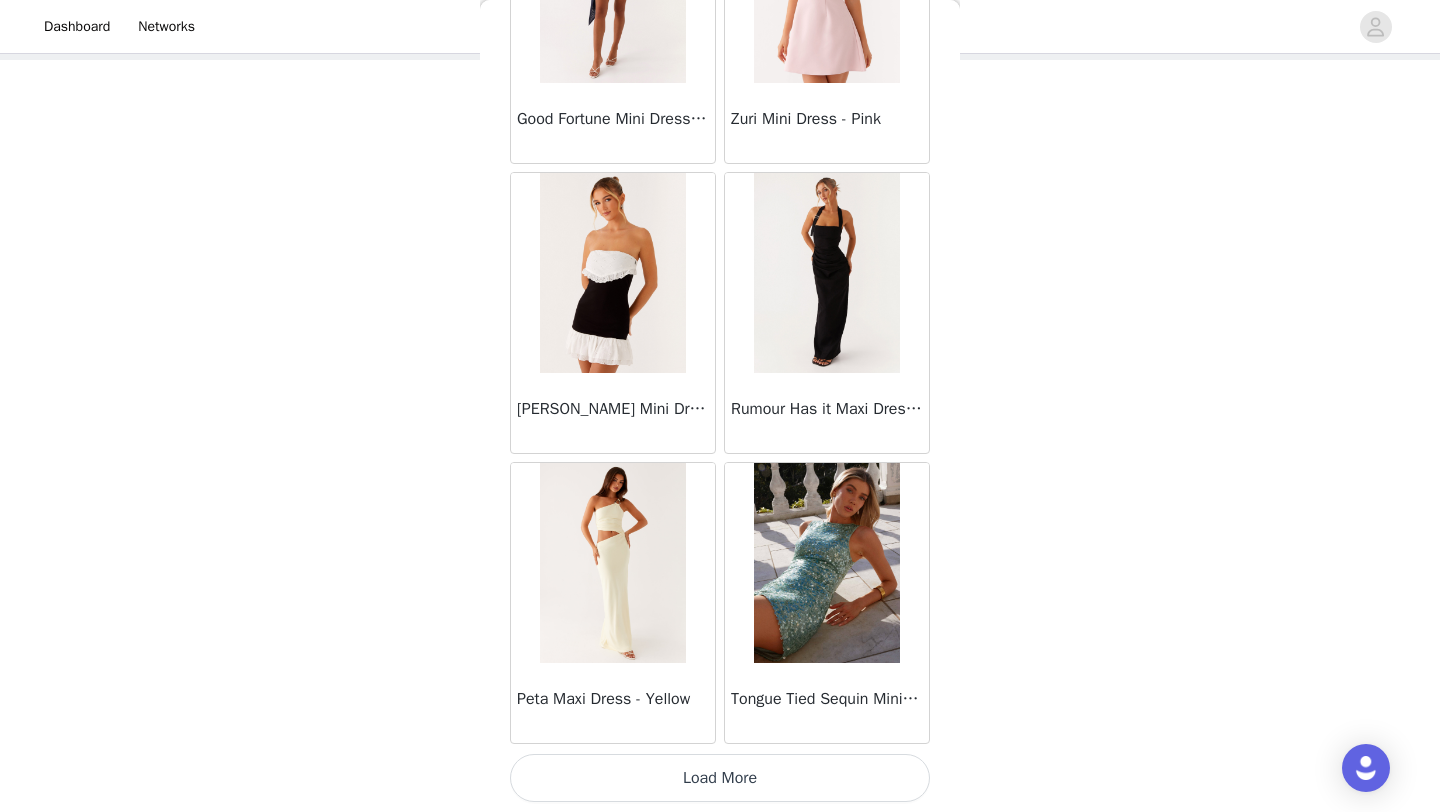 click on "Load More" at bounding box center [720, 778] 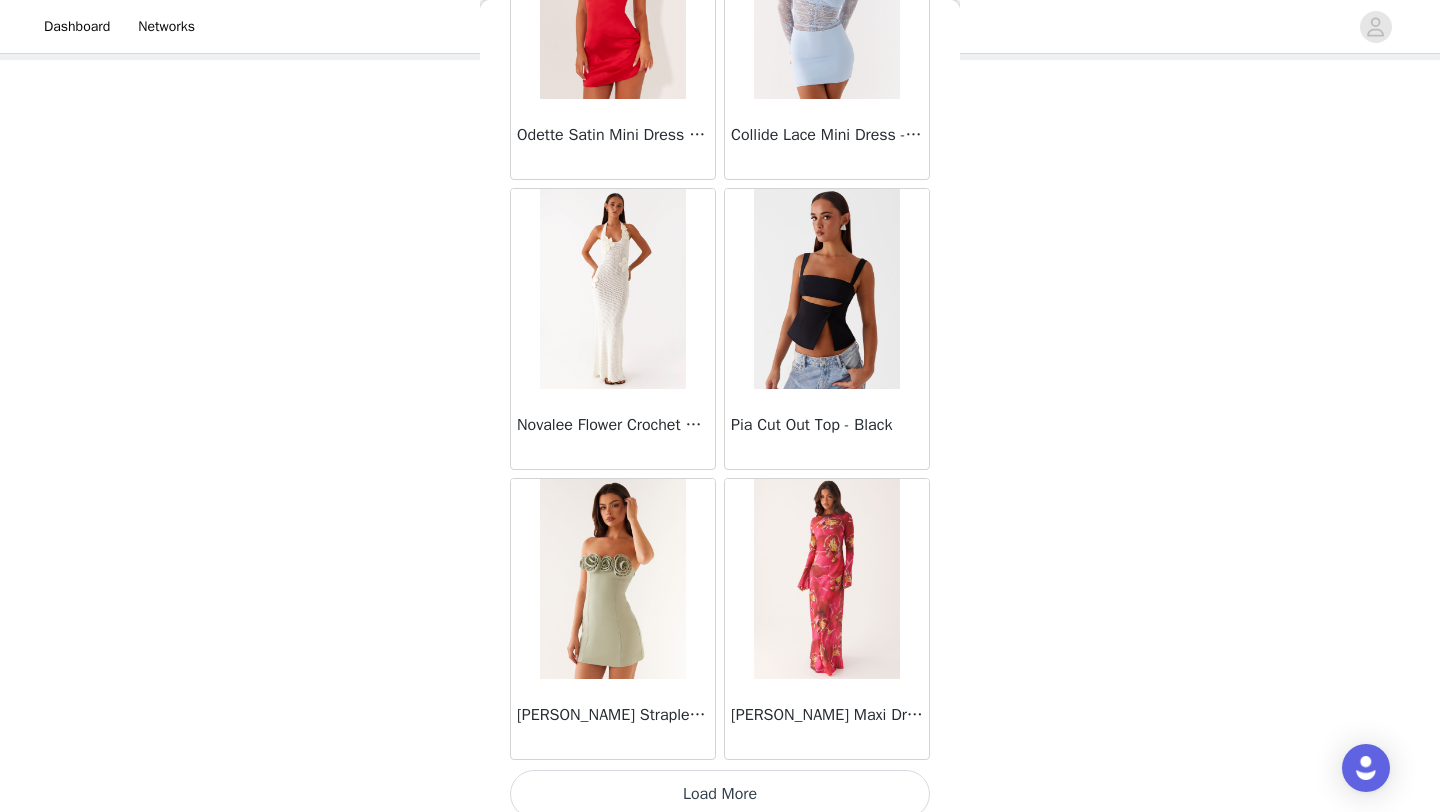 scroll, scrollTop: 57348, scrollLeft: 0, axis: vertical 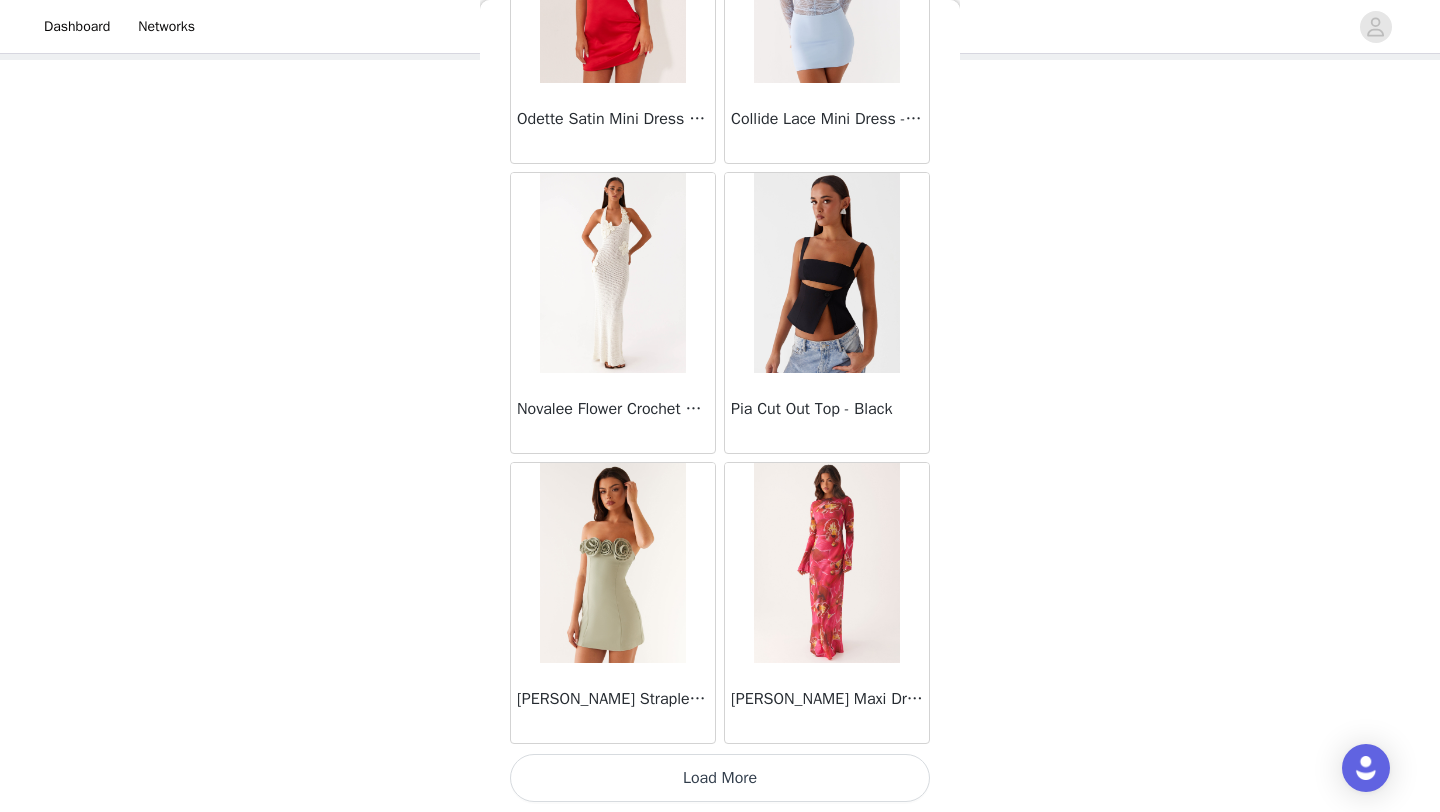 click on "Load More" at bounding box center [720, 778] 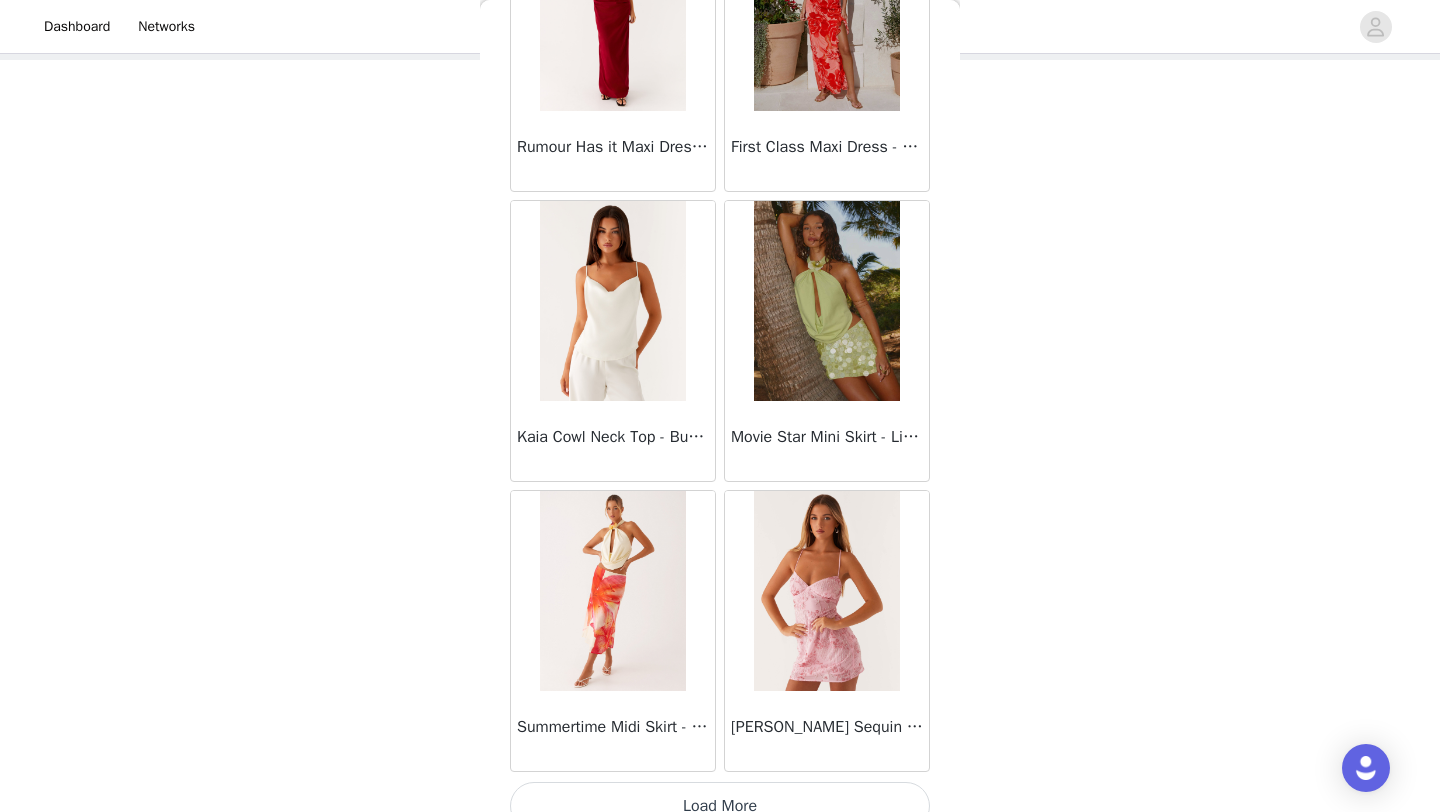 scroll, scrollTop: 60248, scrollLeft: 0, axis: vertical 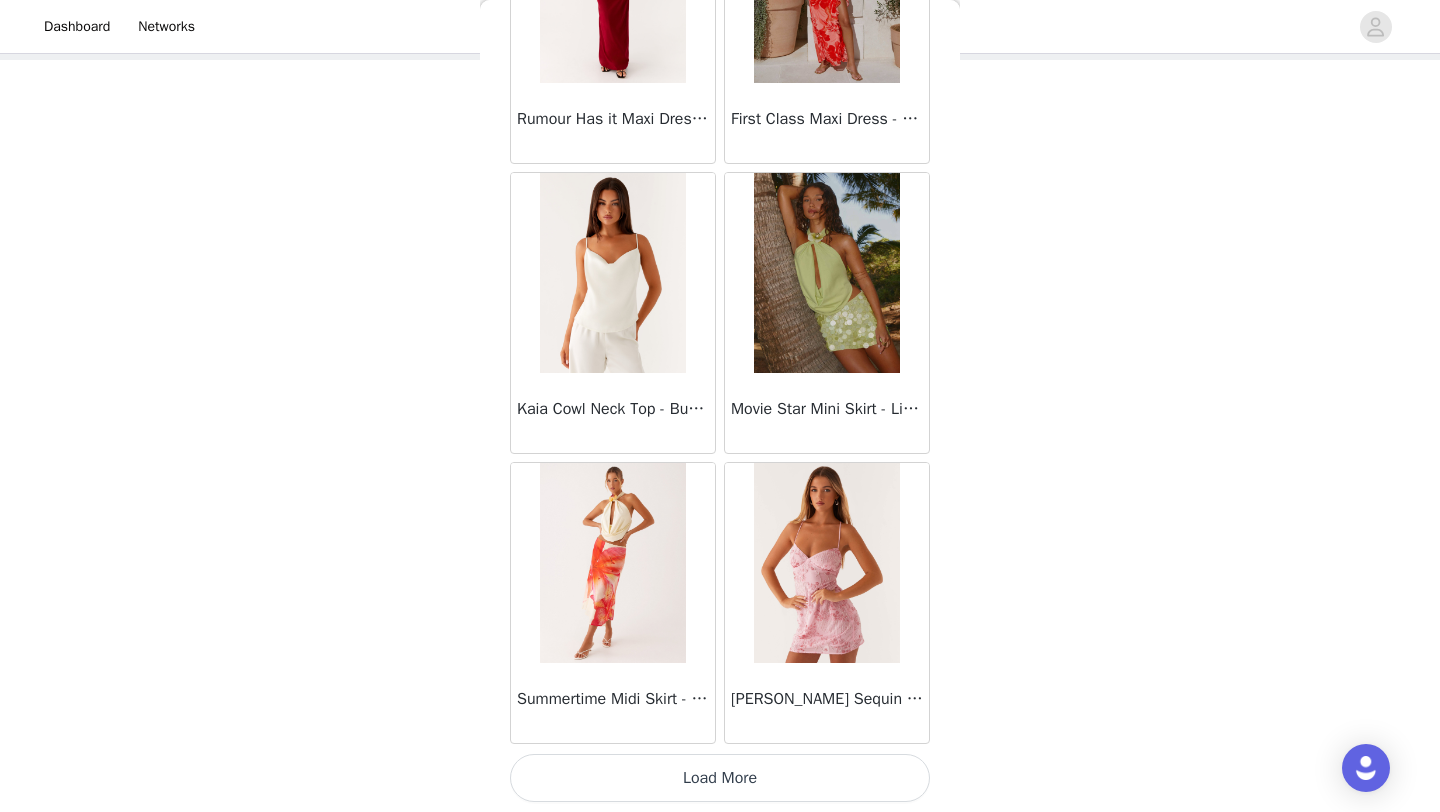 click on "Load More" at bounding box center (720, 778) 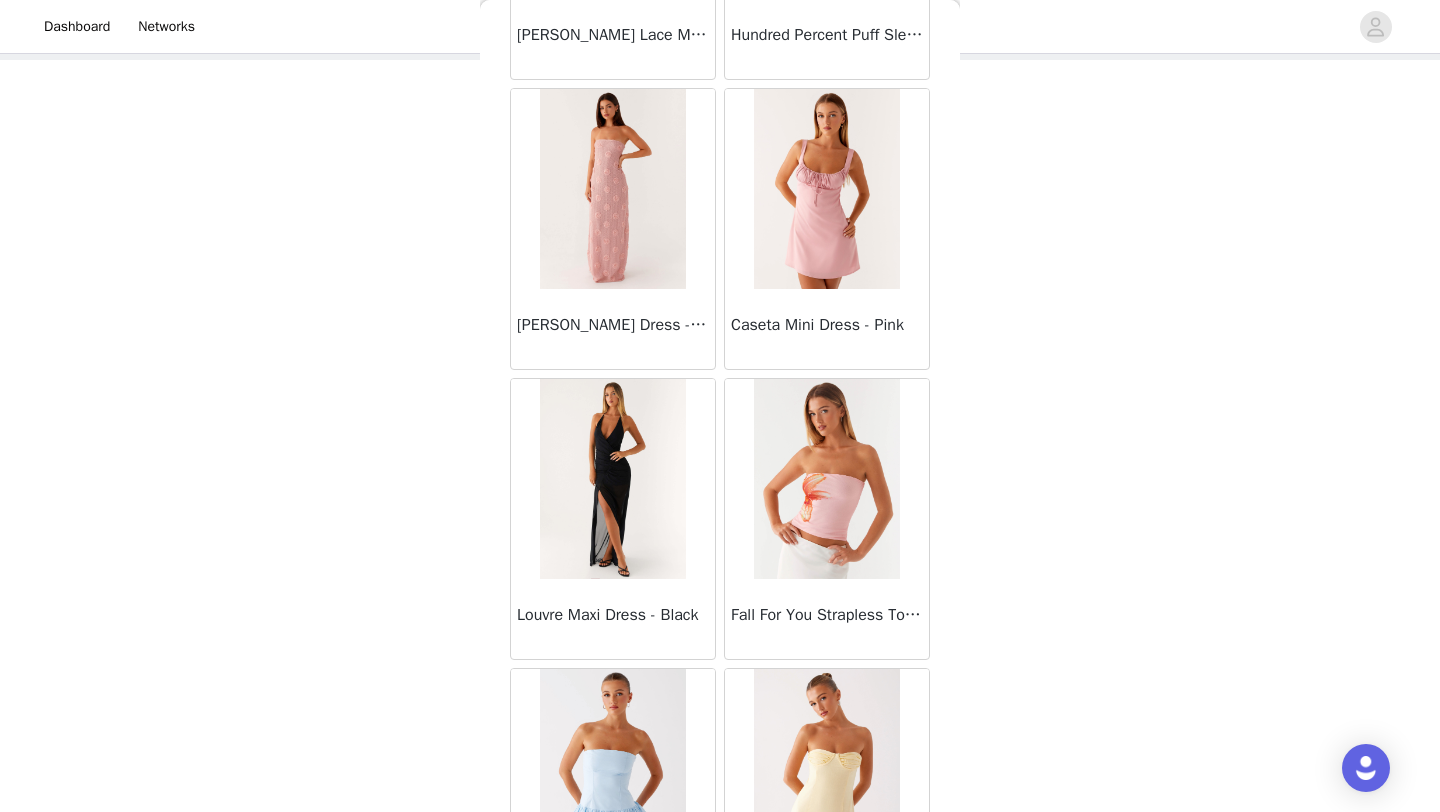 scroll, scrollTop: 61248, scrollLeft: 0, axis: vertical 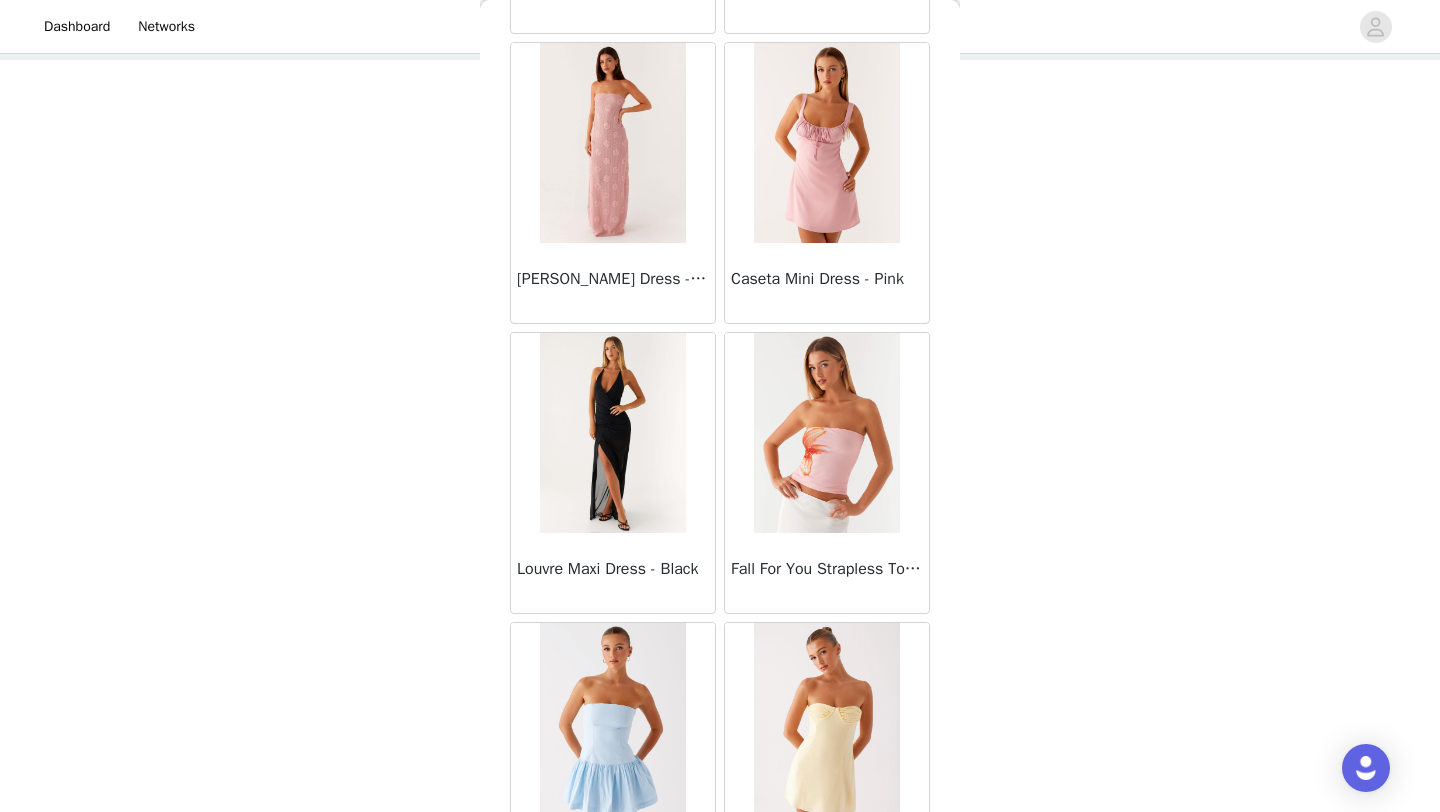 click at bounding box center (612, 143) 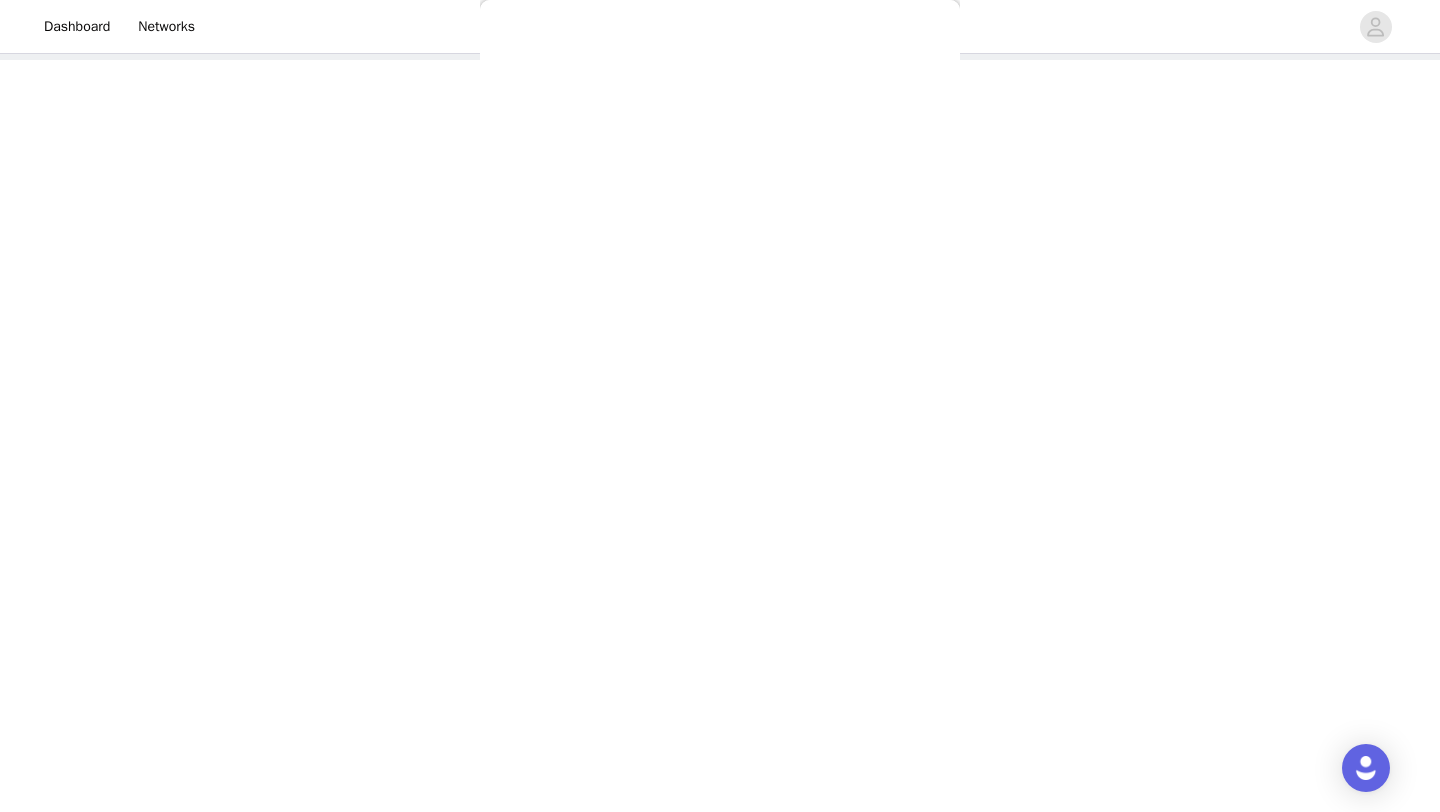 scroll, scrollTop: 0, scrollLeft: 0, axis: both 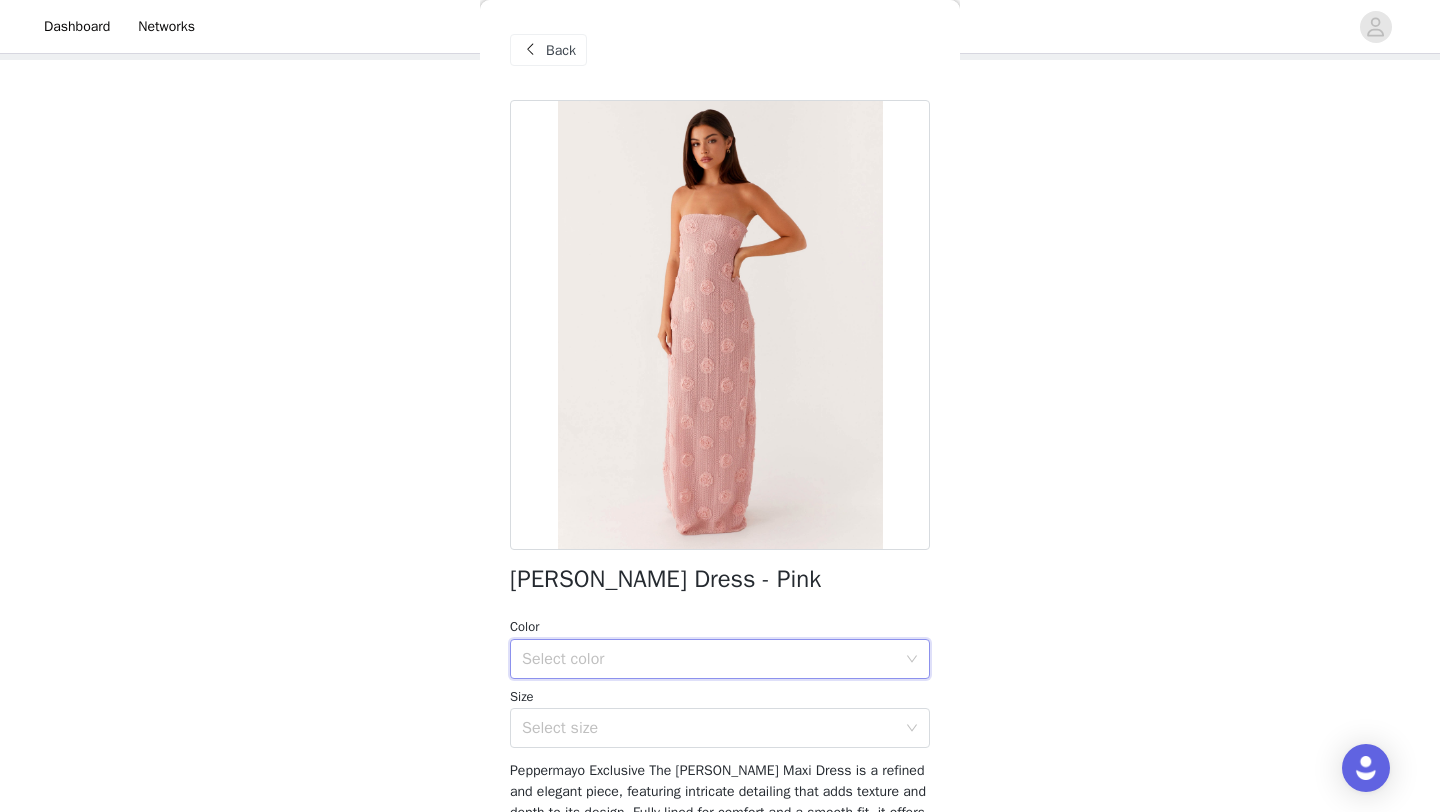 click on "Select color" at bounding box center (713, 659) 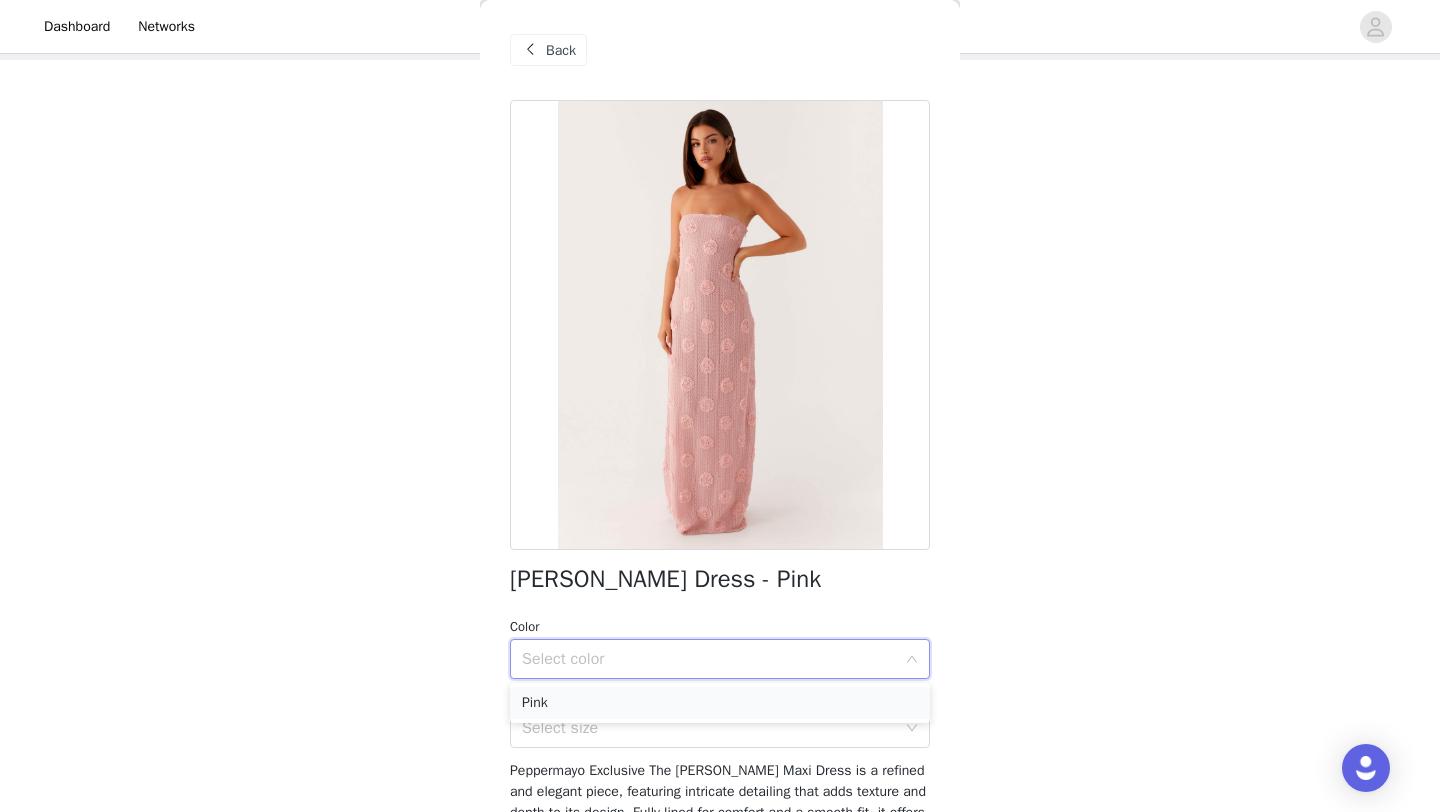 click on "Pink" at bounding box center [720, 703] 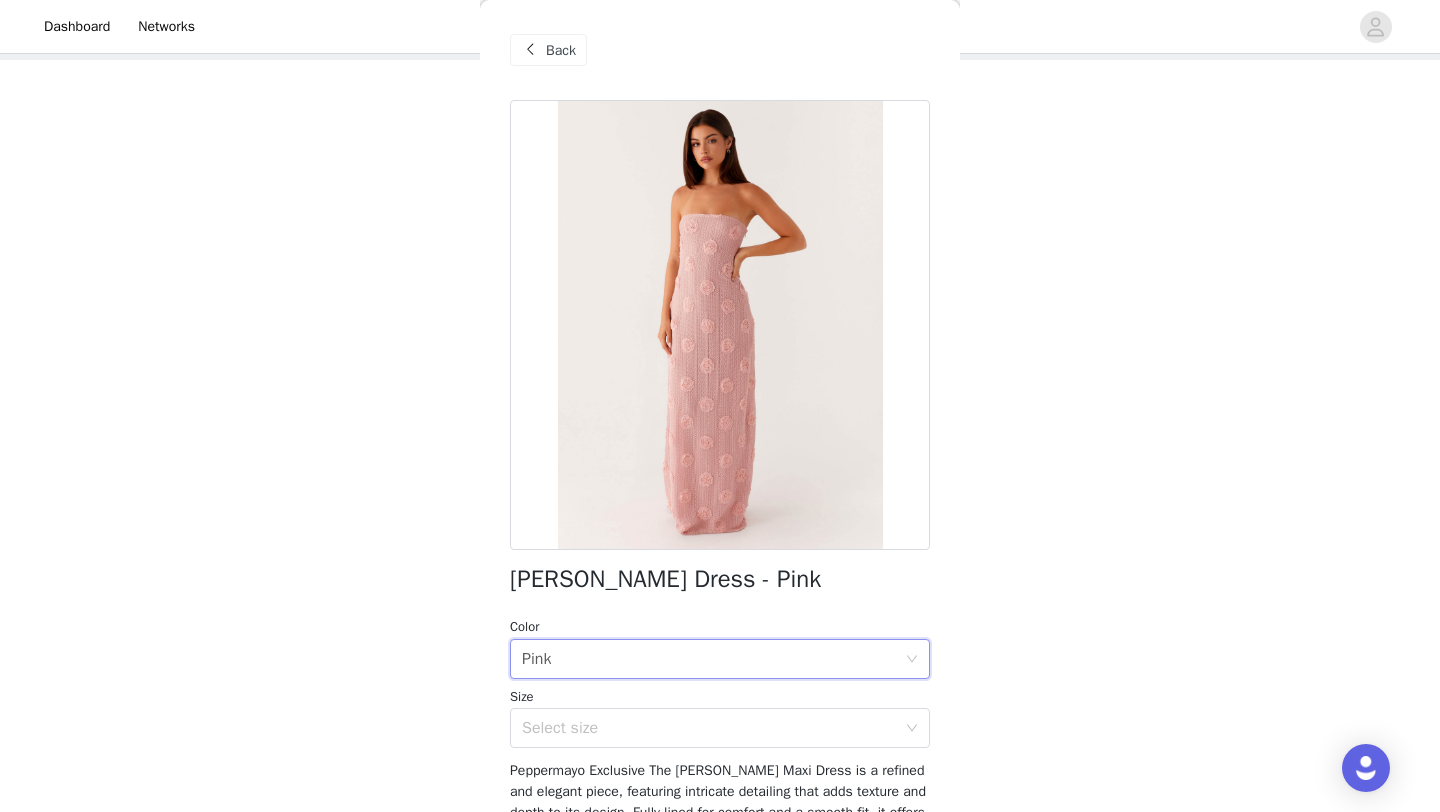 click at bounding box center [720, 325] 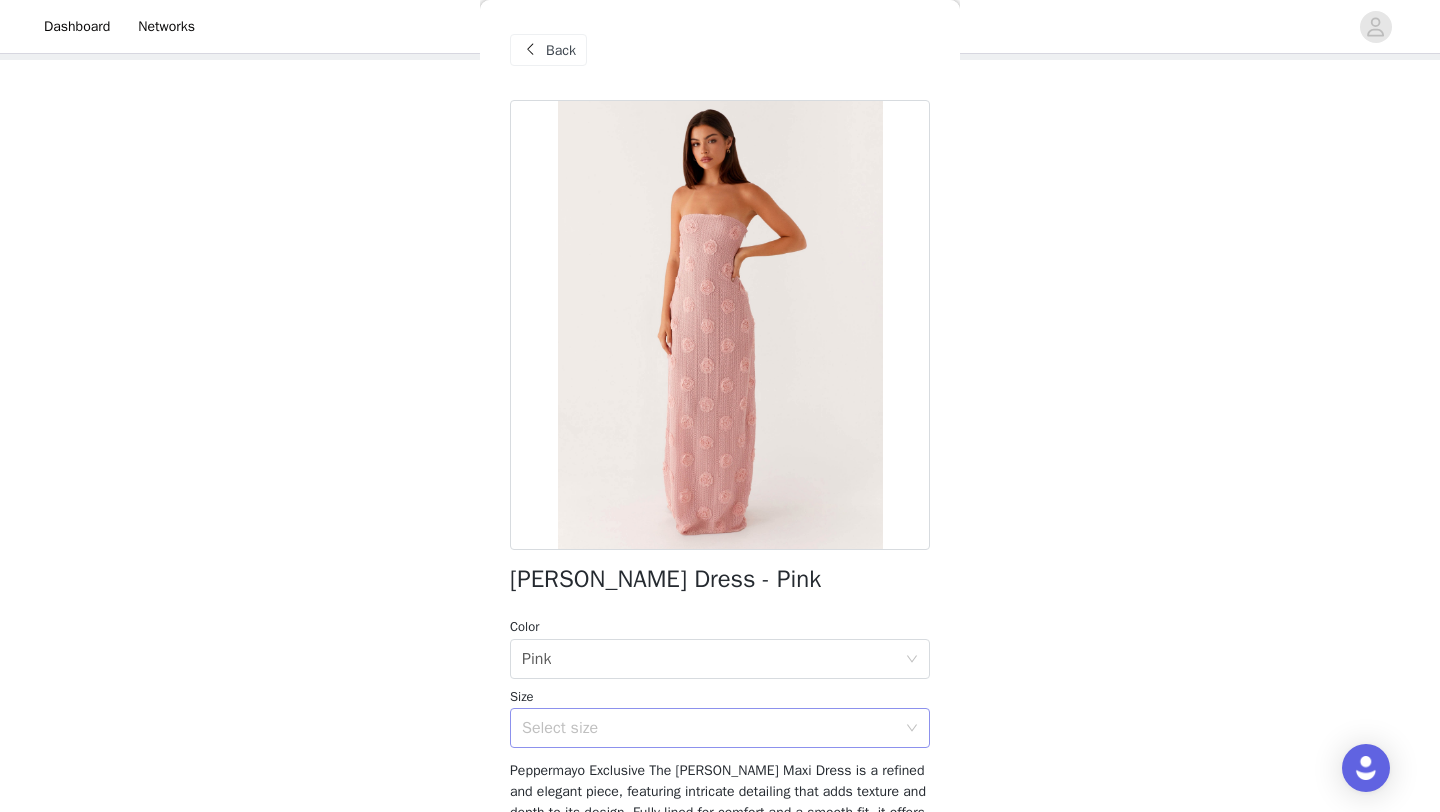 click on "Select size" at bounding box center (709, 728) 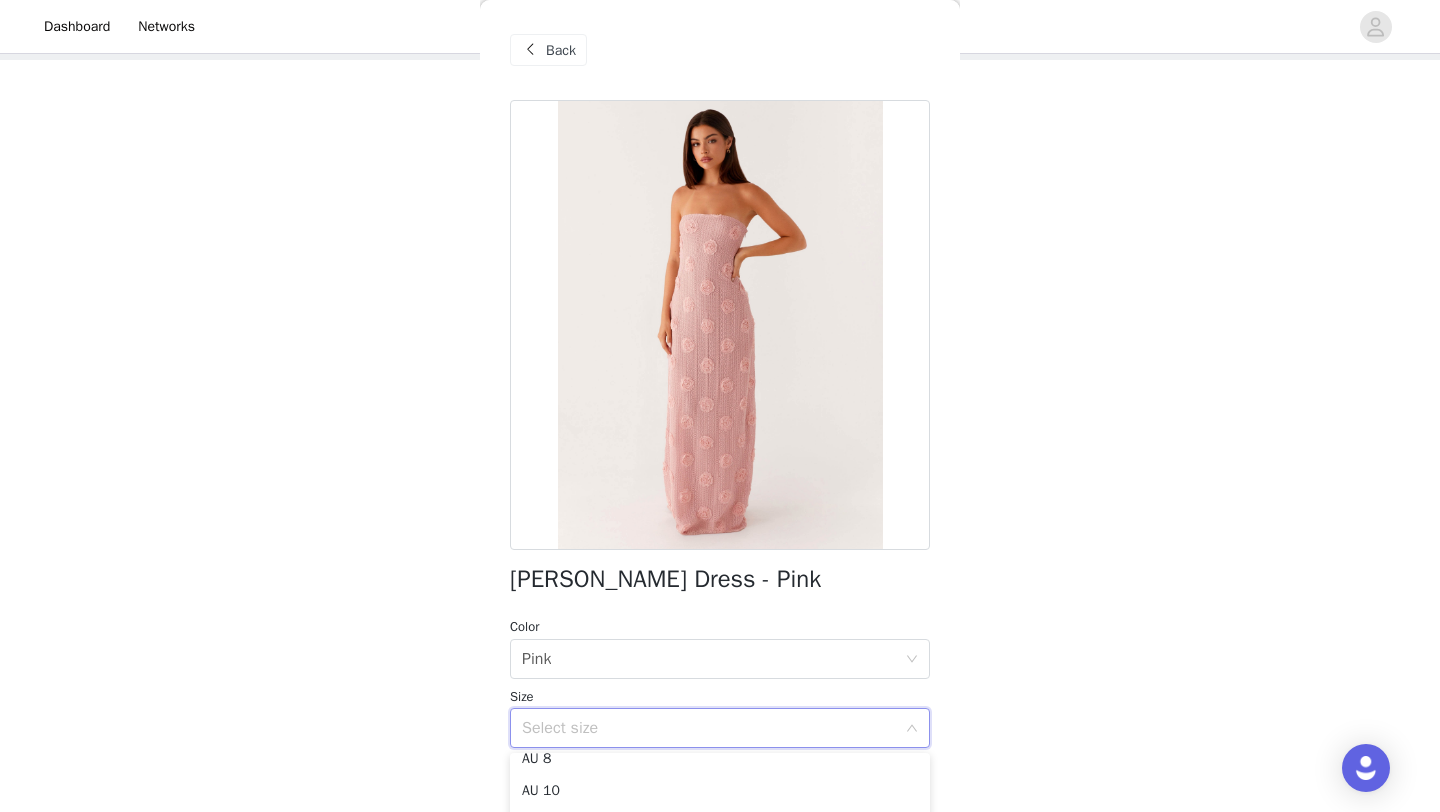 scroll, scrollTop: 68, scrollLeft: 0, axis: vertical 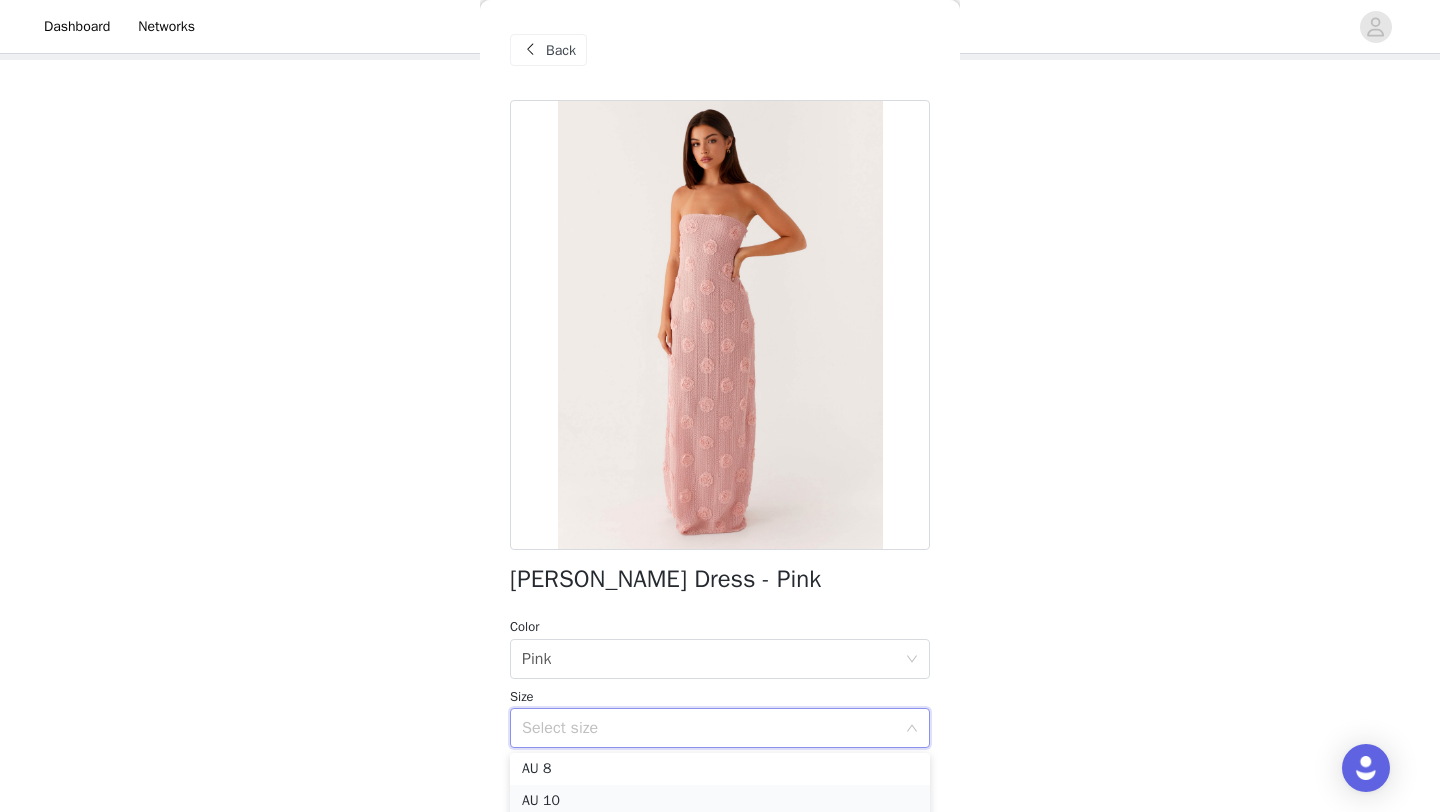 click on "AU 10" at bounding box center [720, 801] 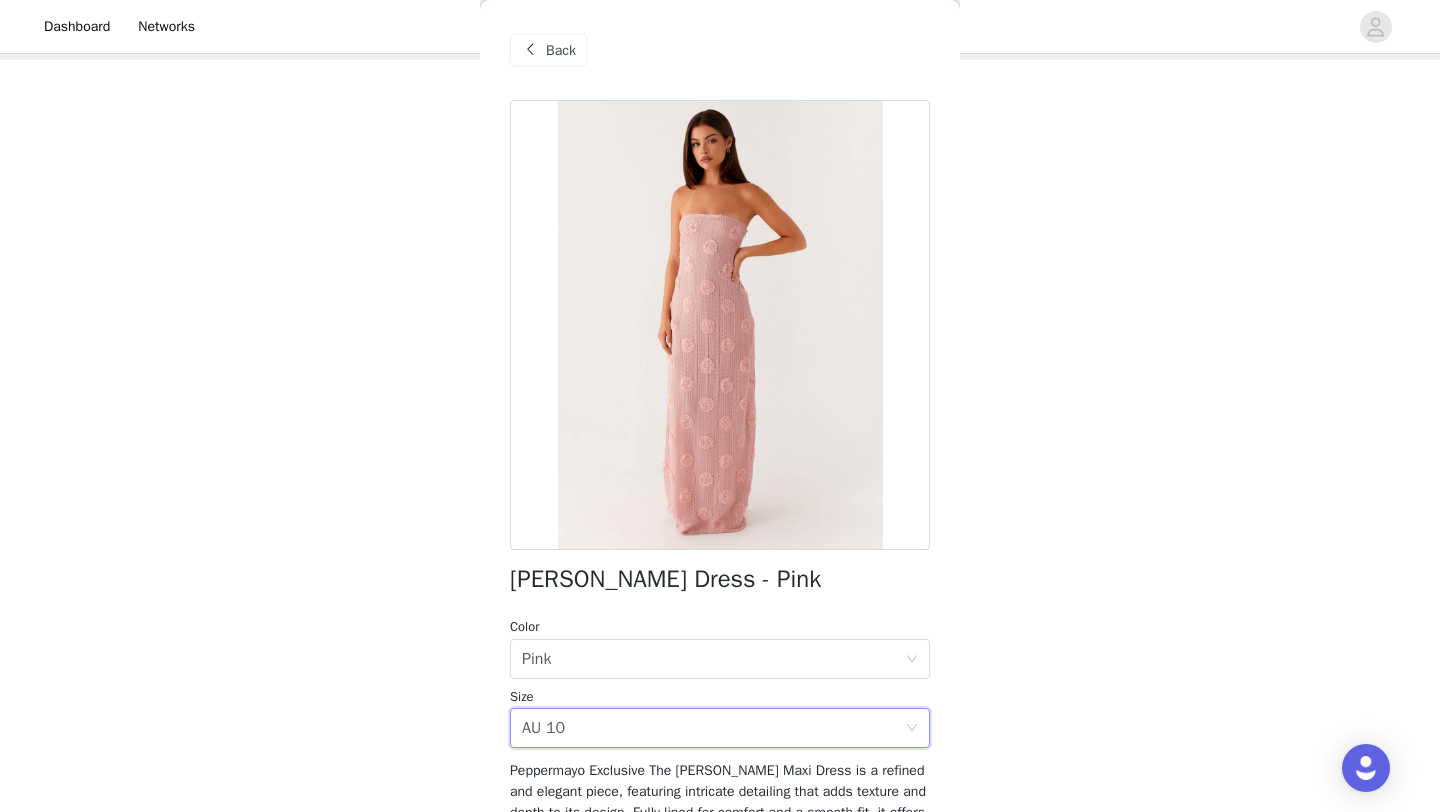 scroll, scrollTop: 284, scrollLeft: 0, axis: vertical 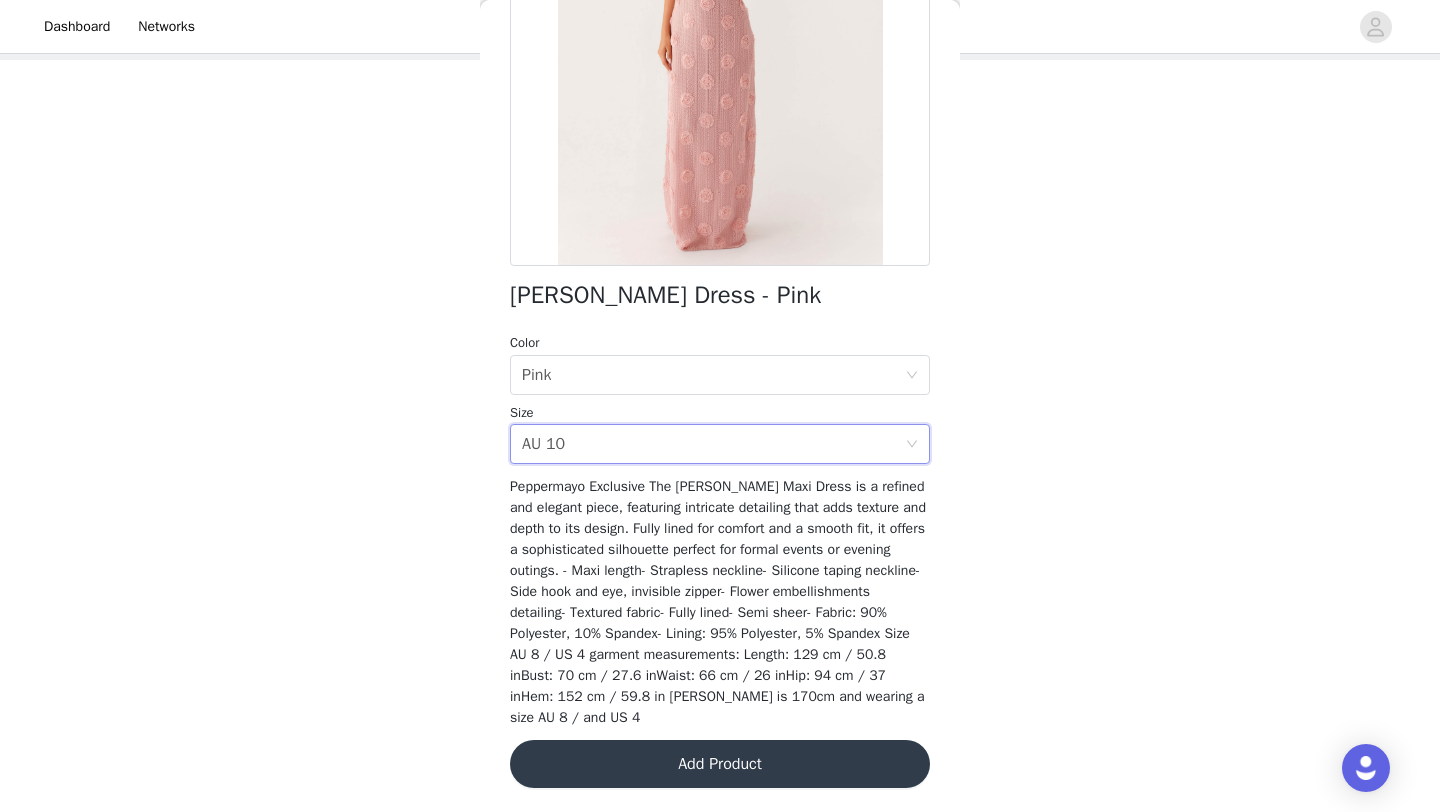 click on "Add Product" at bounding box center (720, 764) 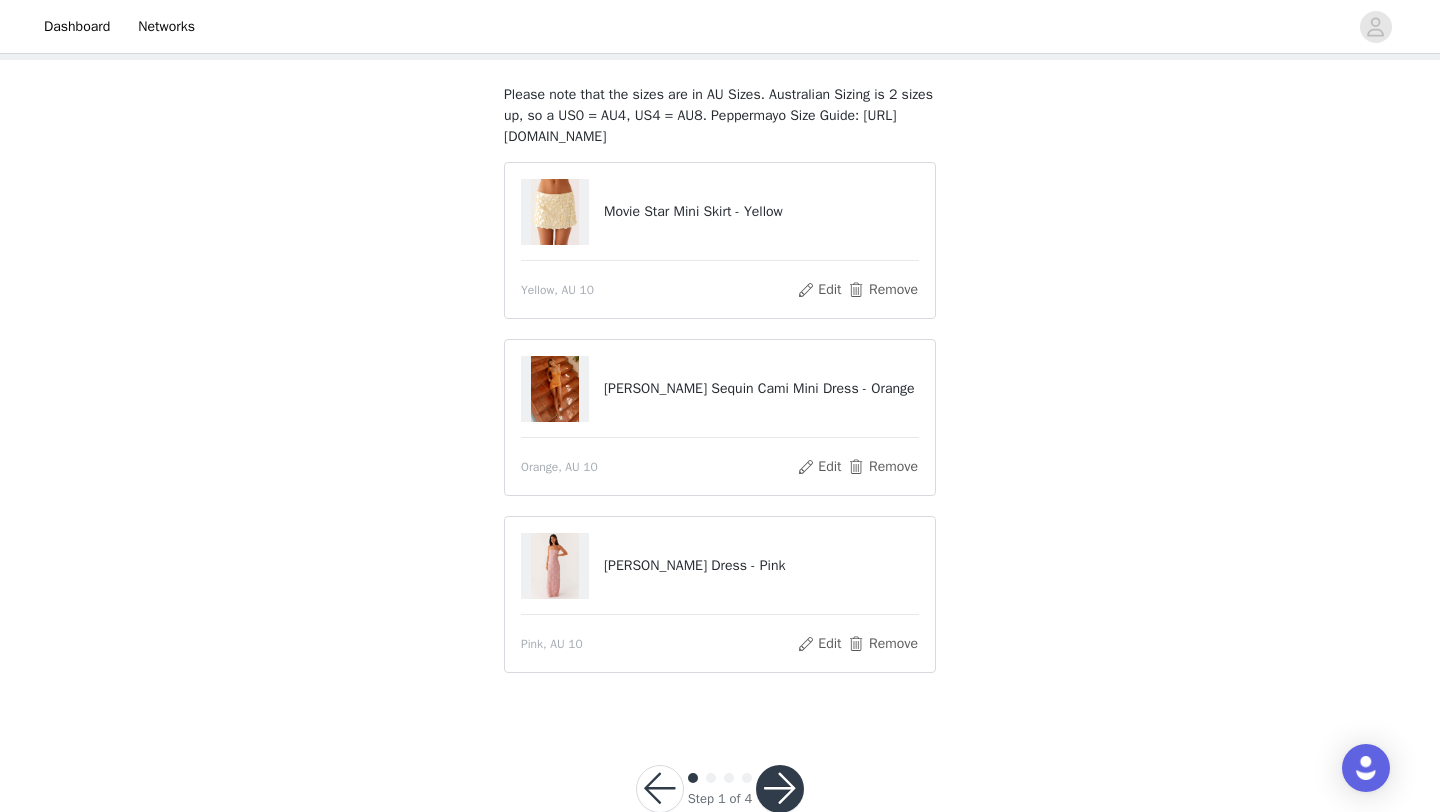 click at bounding box center (780, 789) 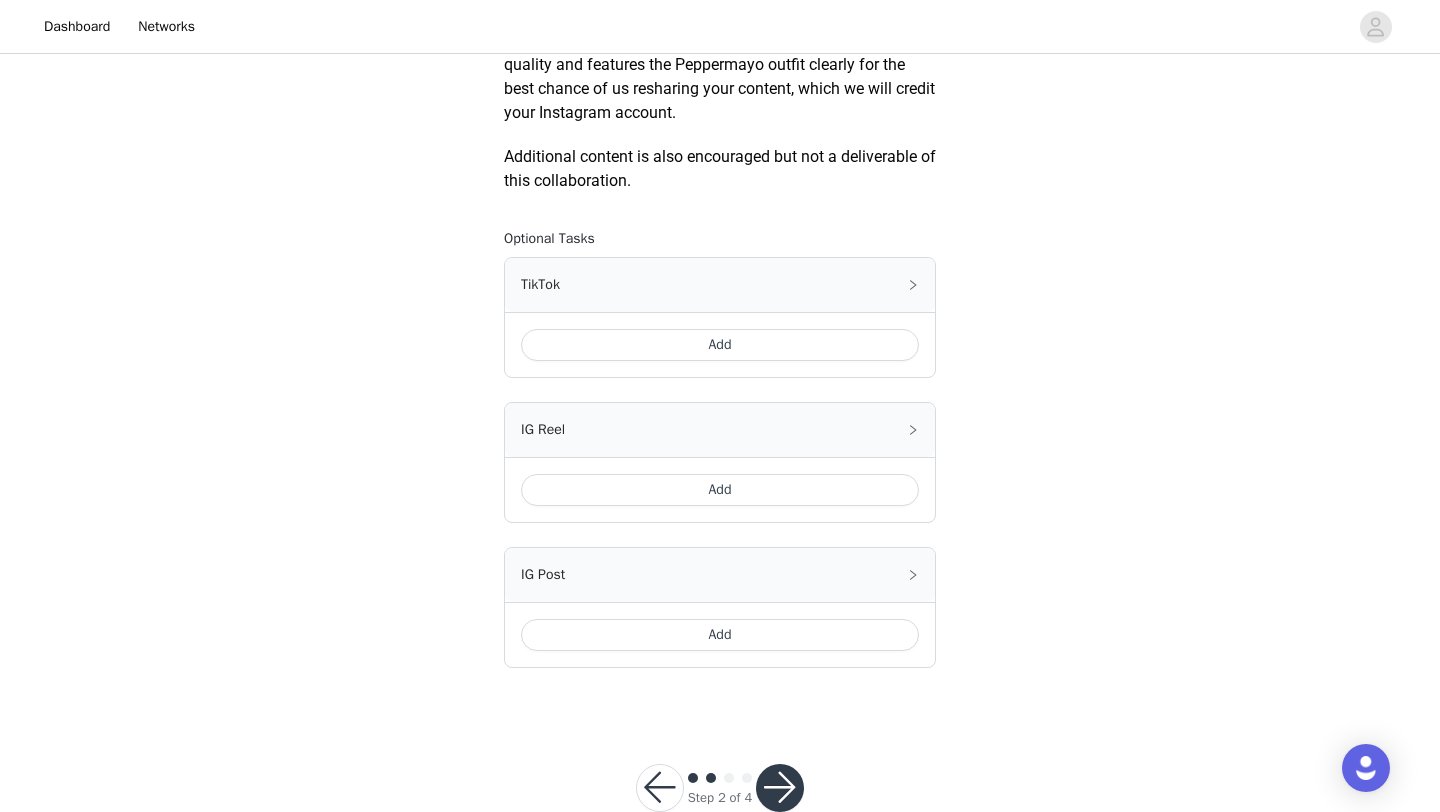 scroll, scrollTop: 996, scrollLeft: 0, axis: vertical 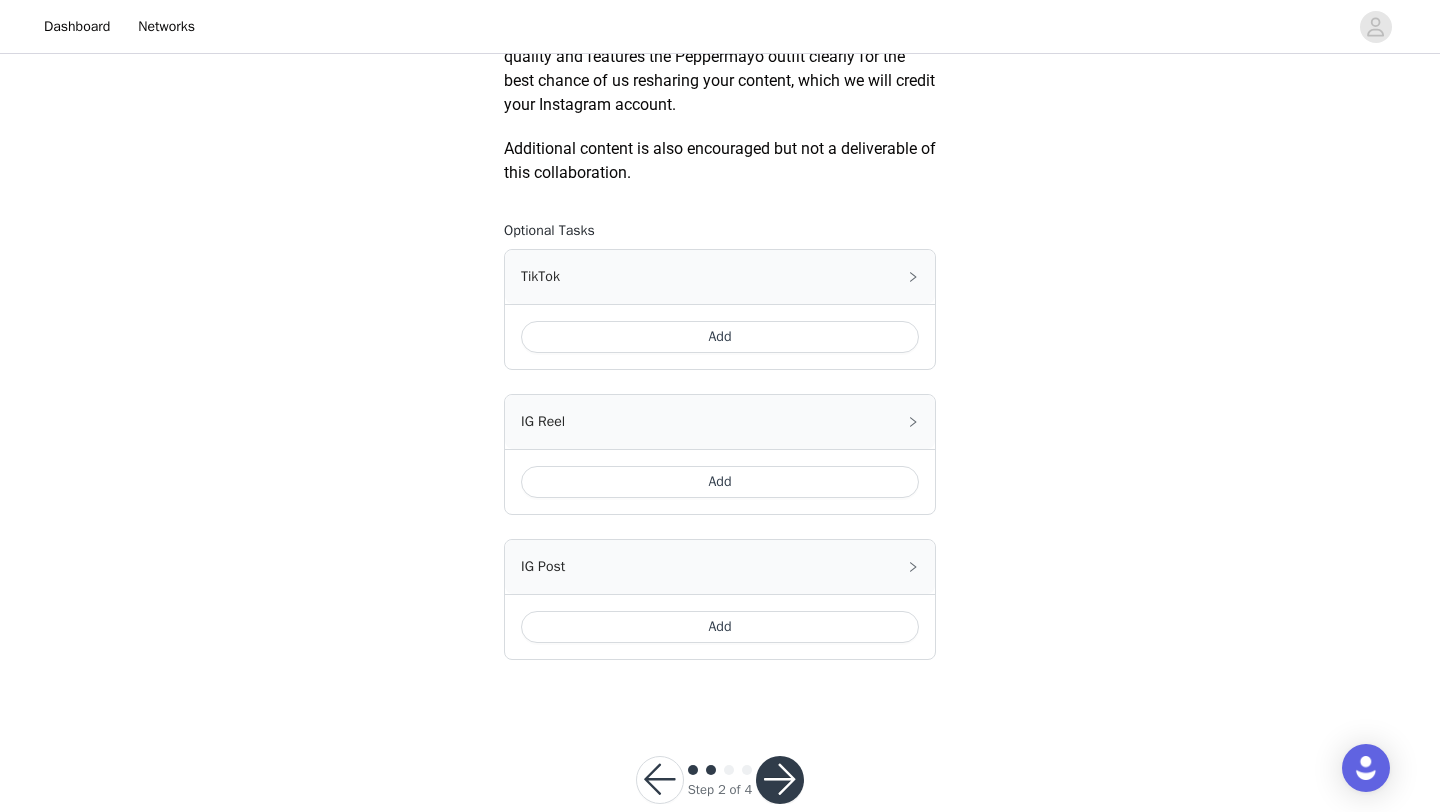 click on "Add" at bounding box center [720, 337] 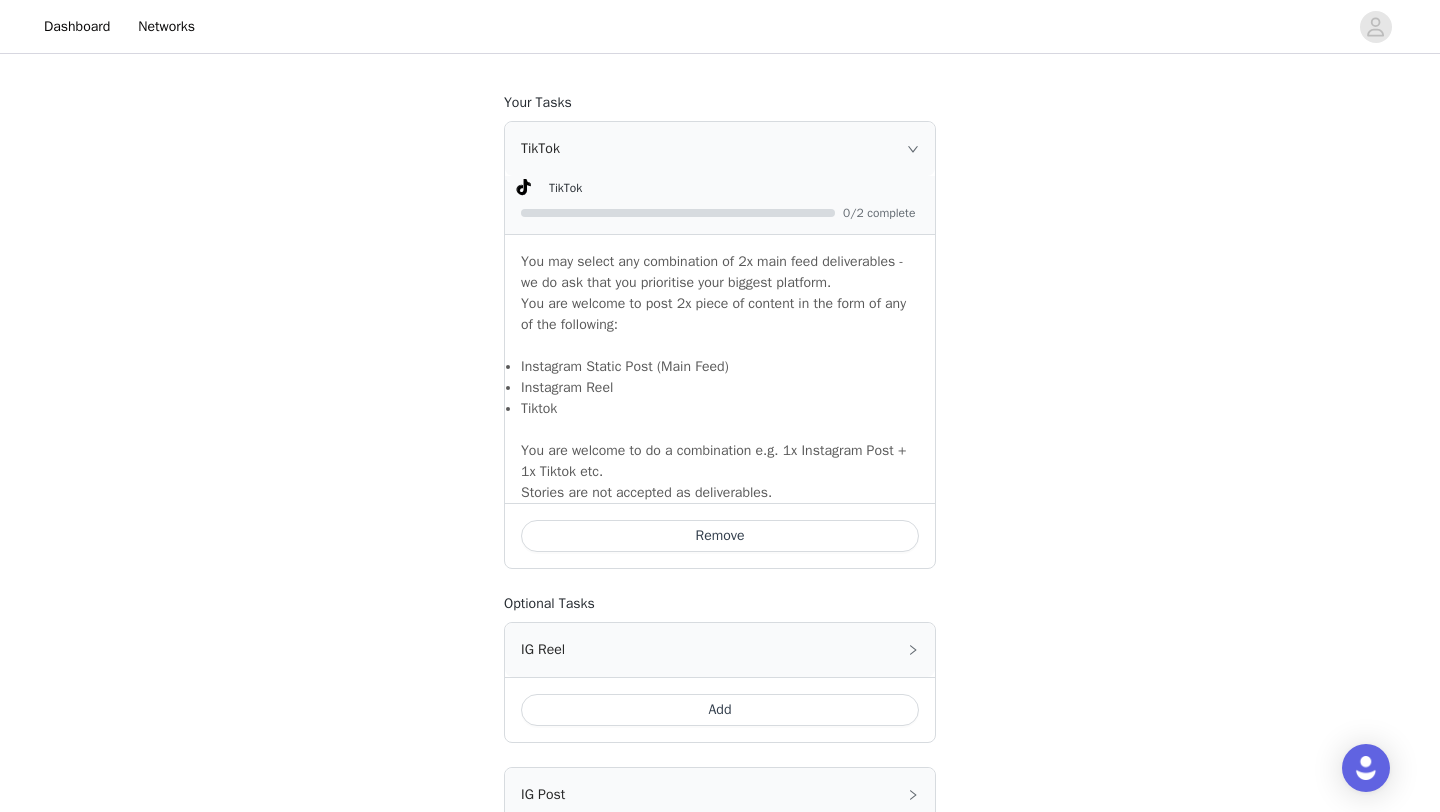 scroll, scrollTop: 1282, scrollLeft: 0, axis: vertical 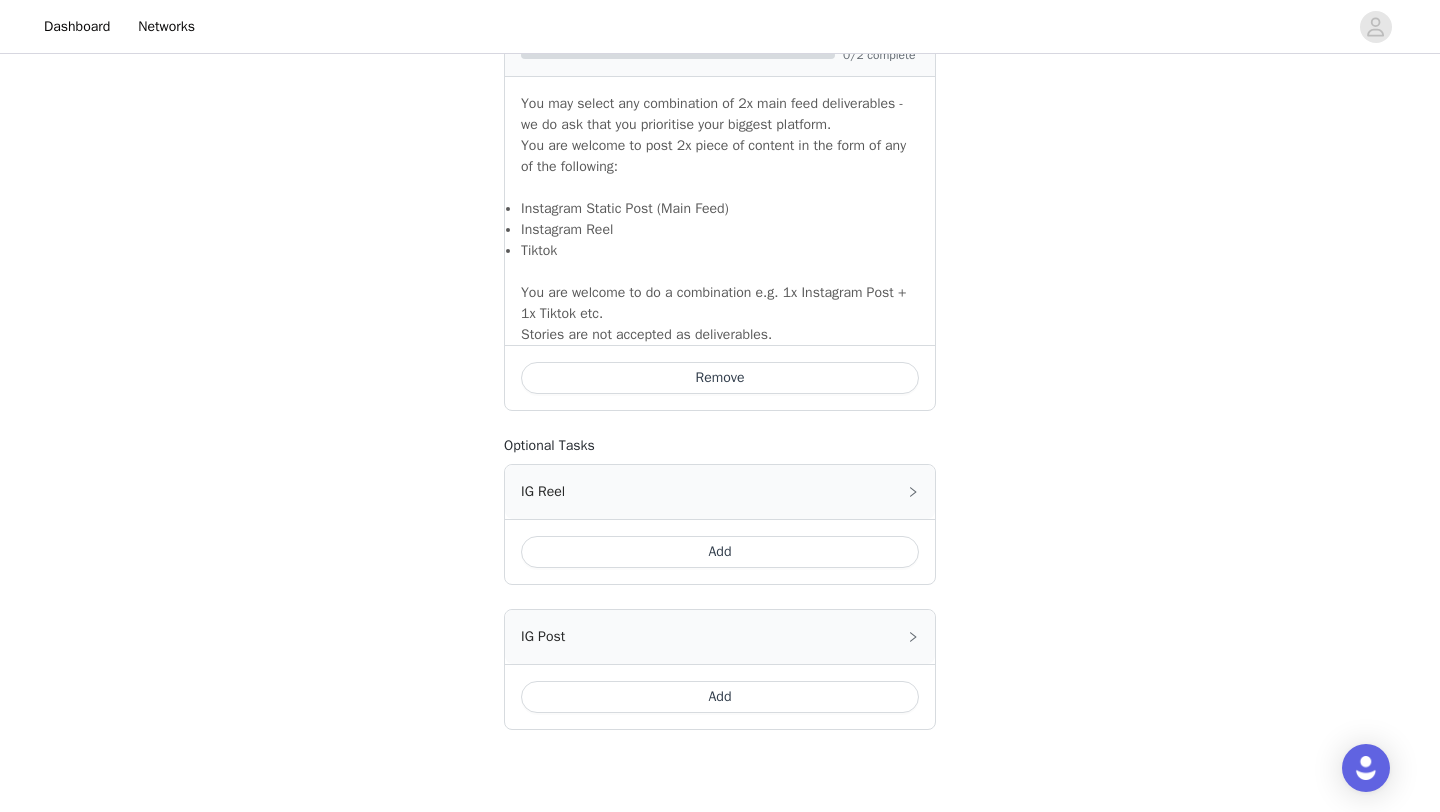 click on "Add" at bounding box center [720, 552] 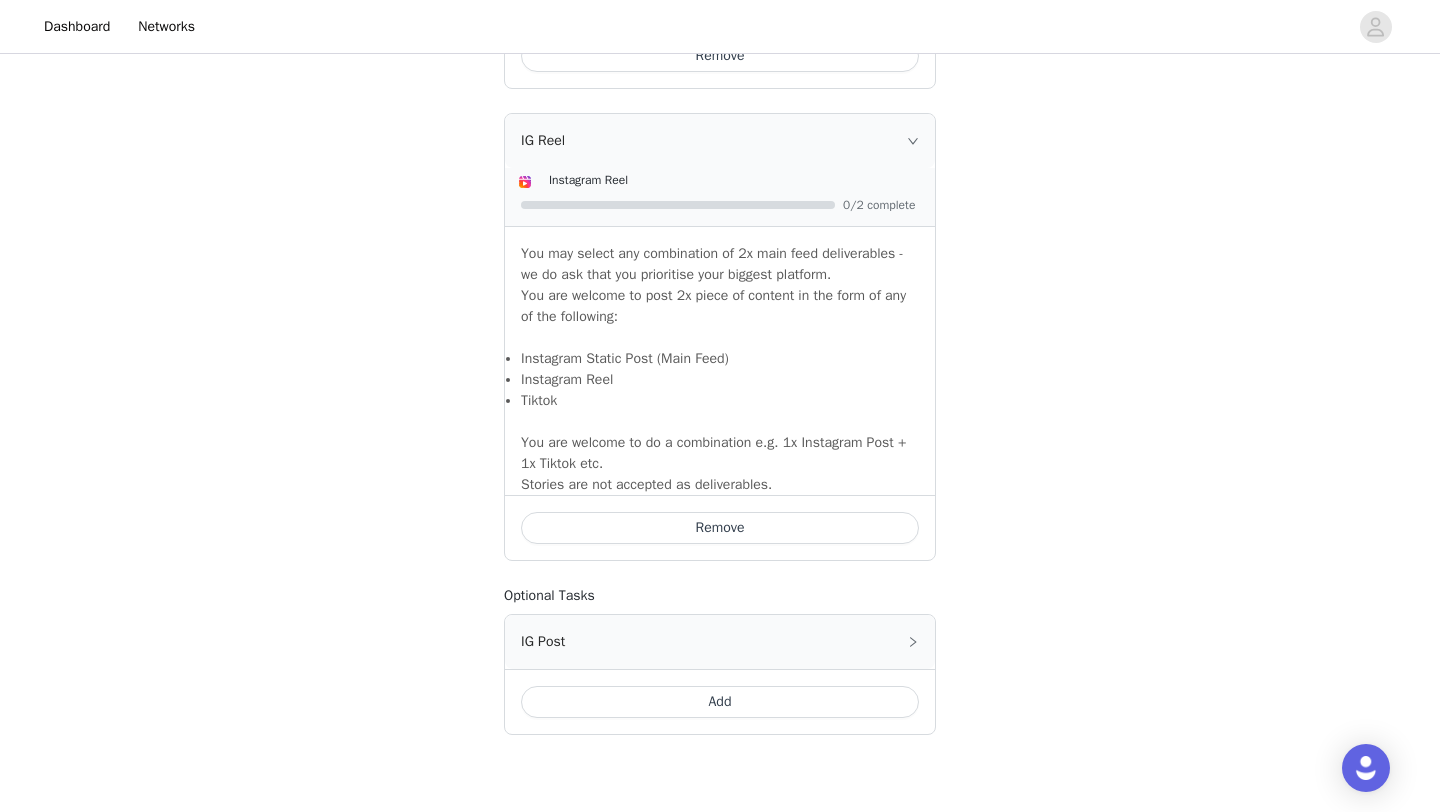 scroll, scrollTop: 1719, scrollLeft: 0, axis: vertical 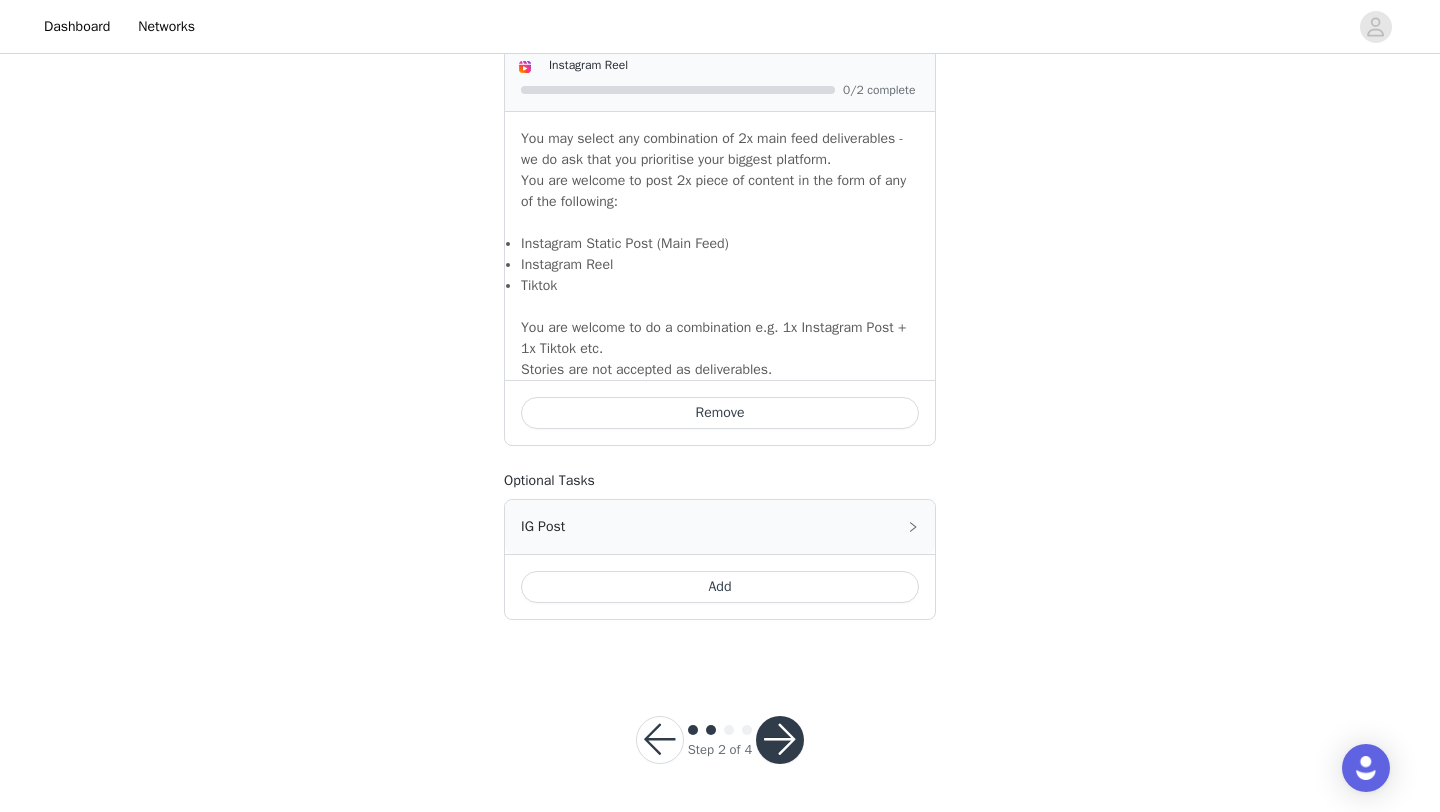 click on "Add" at bounding box center [720, 587] 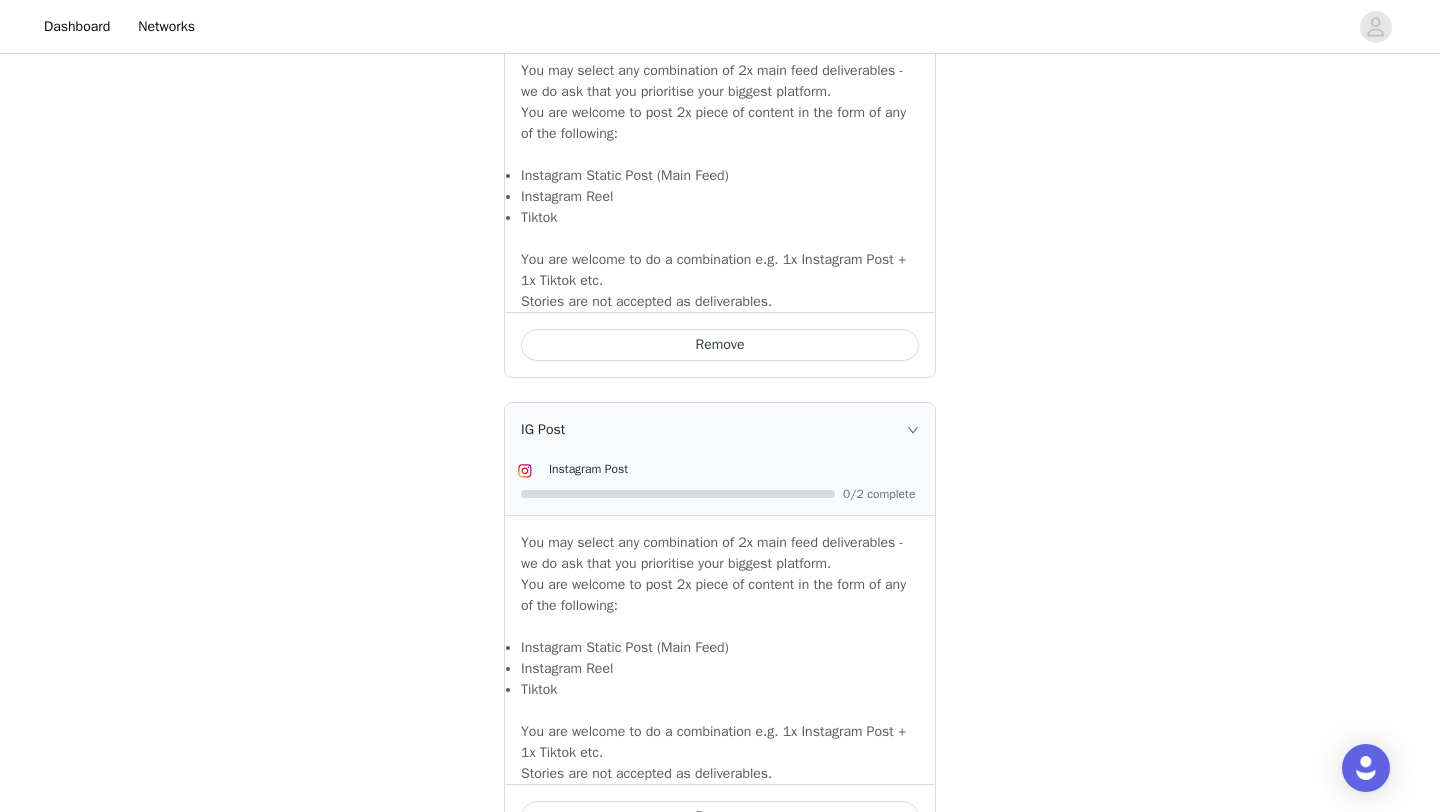scroll, scrollTop: 2017, scrollLeft: 0, axis: vertical 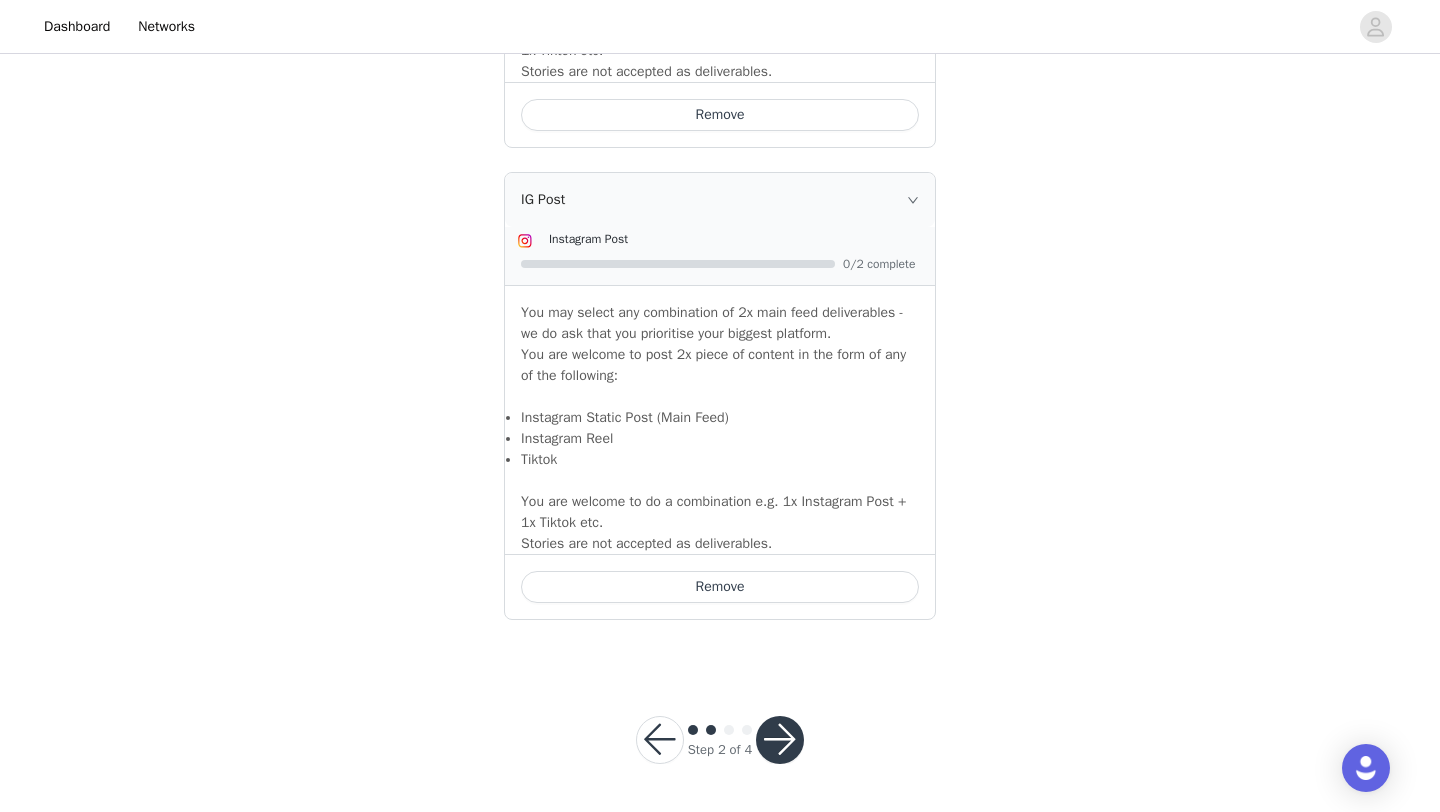 click at bounding box center (780, 740) 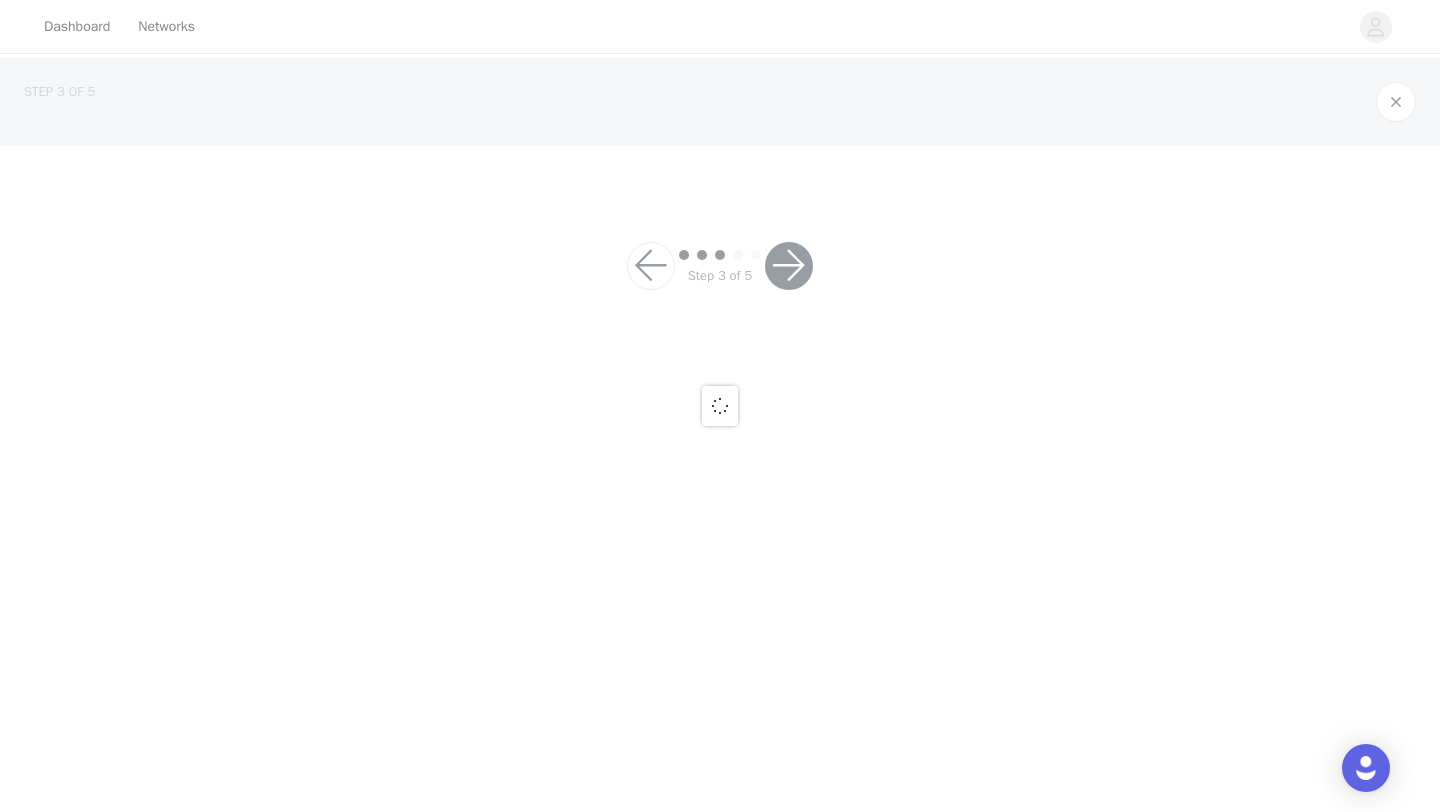 scroll, scrollTop: 0, scrollLeft: 0, axis: both 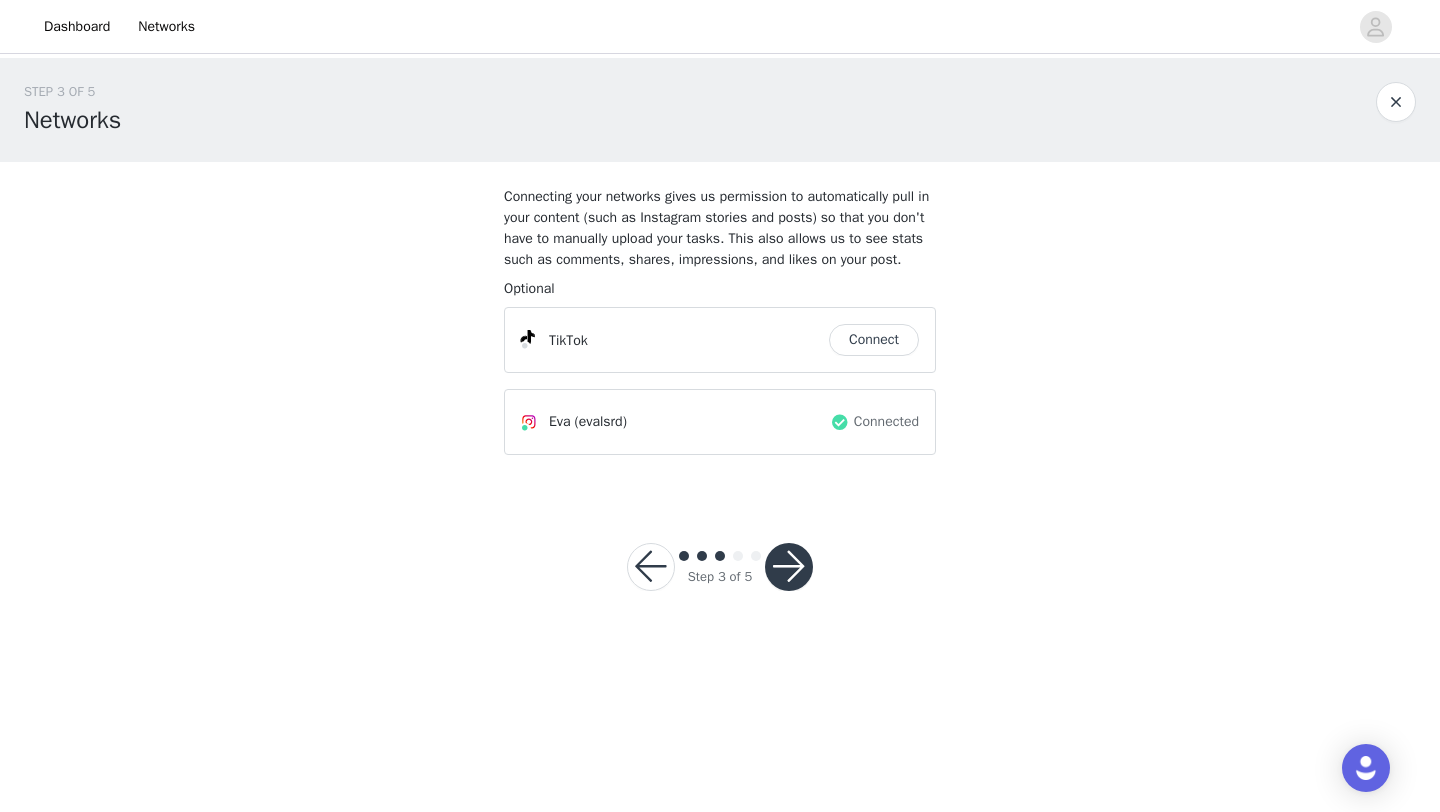 click at bounding box center [789, 567] 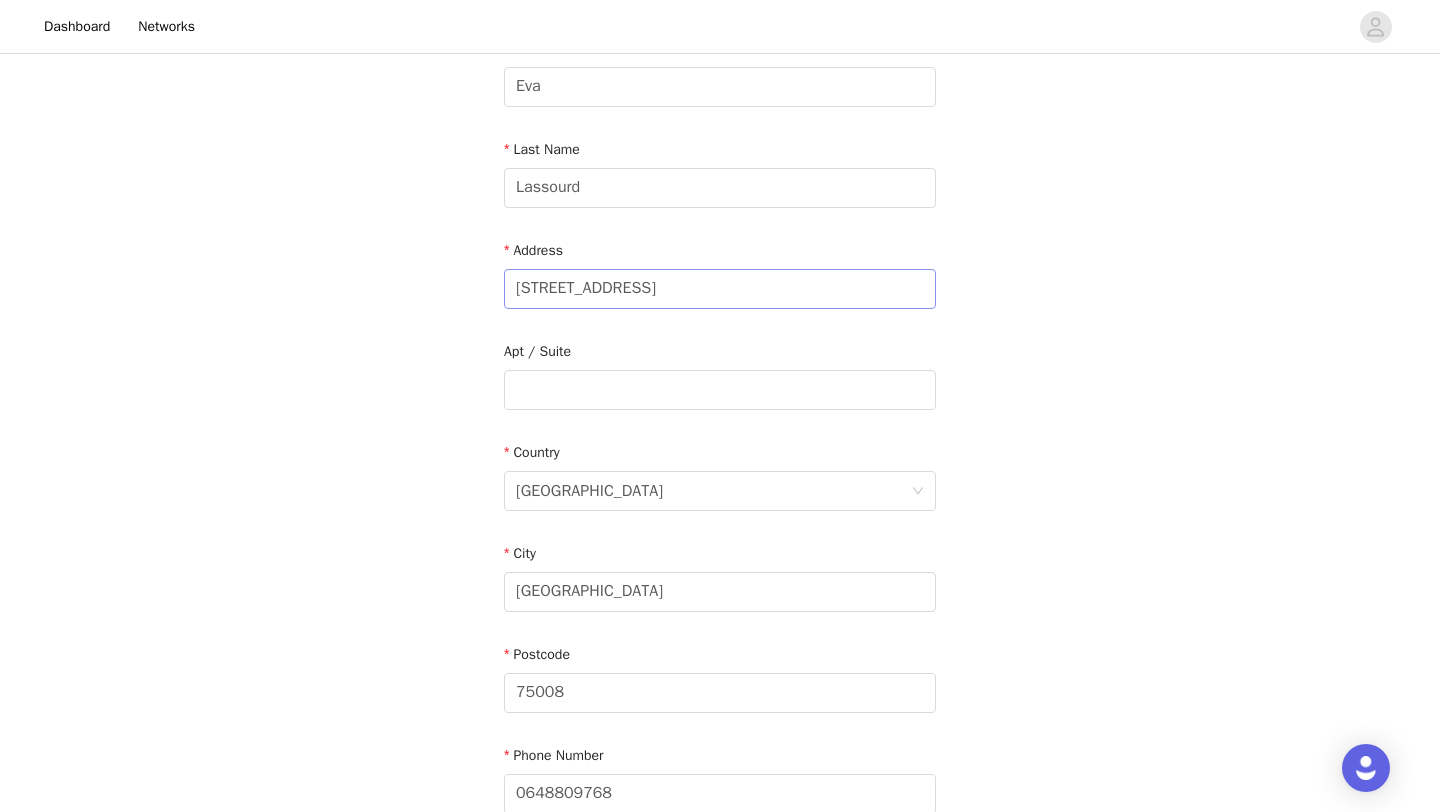 scroll, scrollTop: 450, scrollLeft: 0, axis: vertical 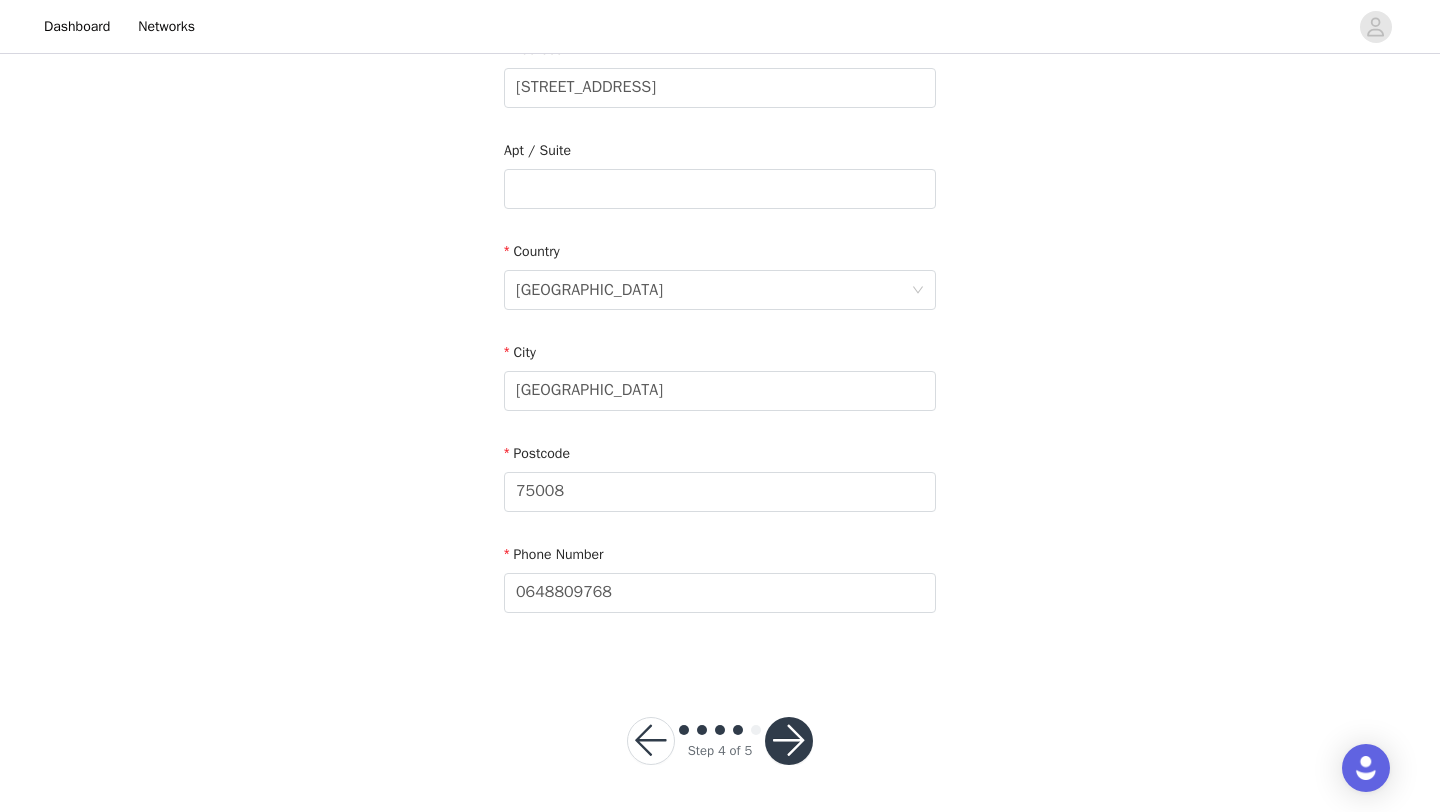 click at bounding box center (789, 741) 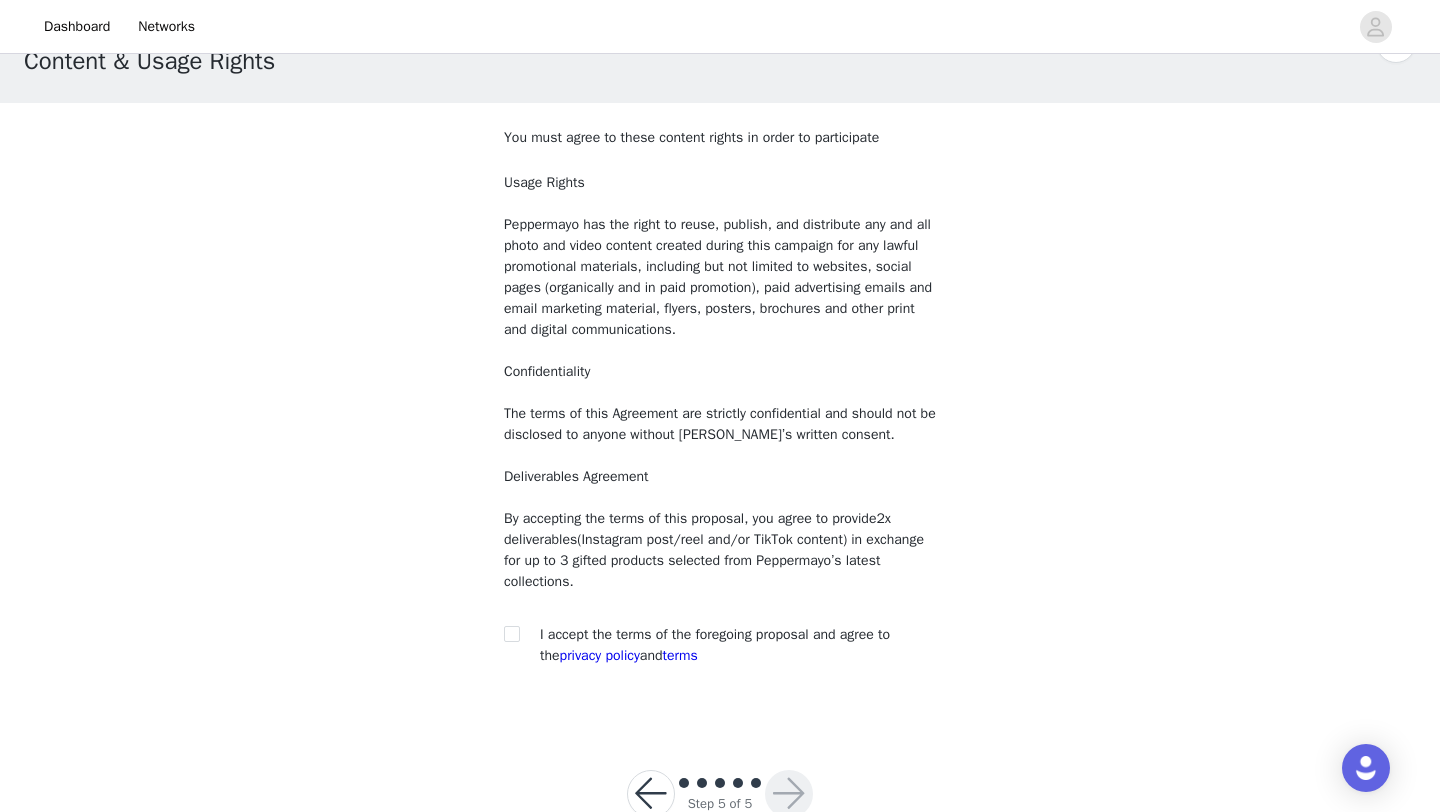 scroll, scrollTop: 112, scrollLeft: 0, axis: vertical 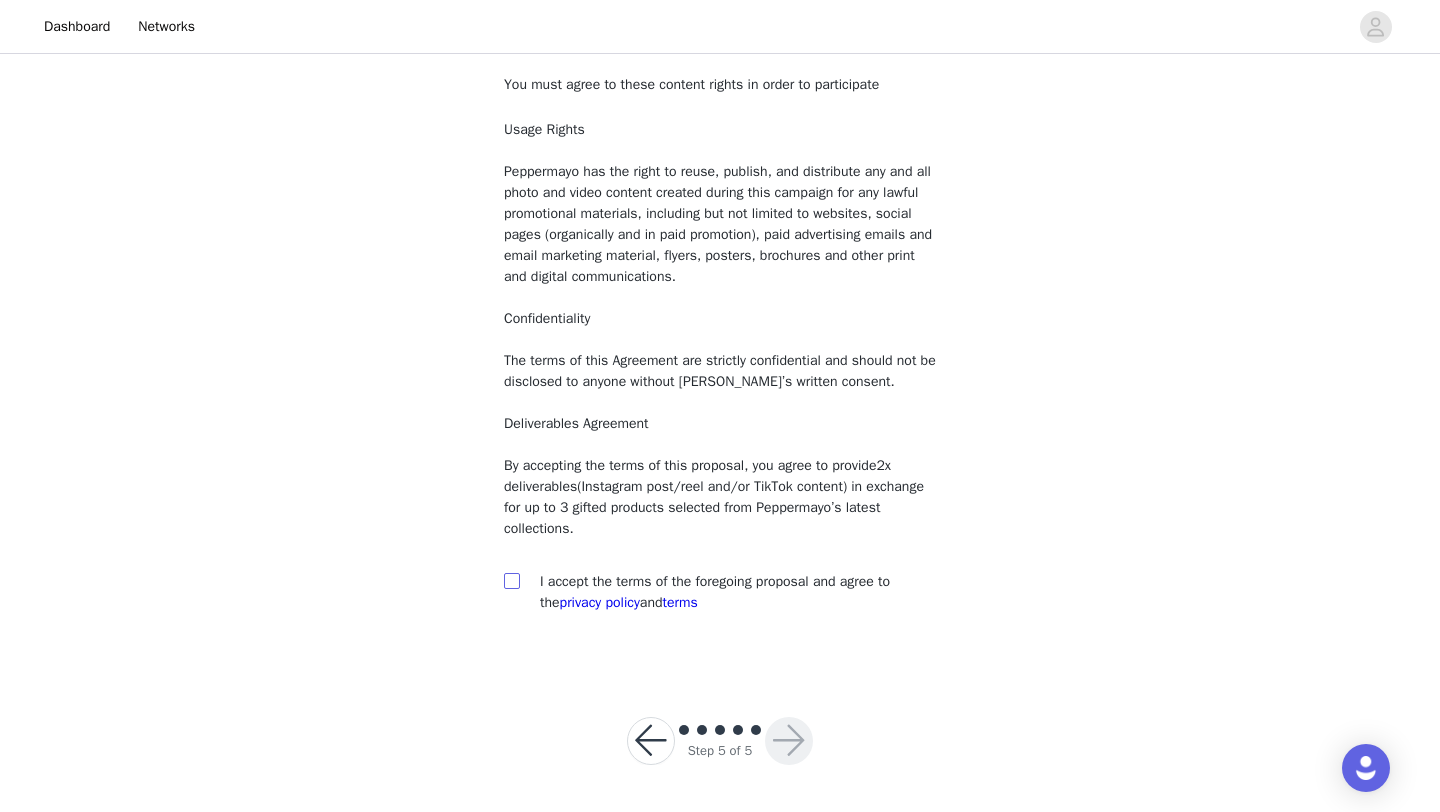click at bounding box center (511, 580) 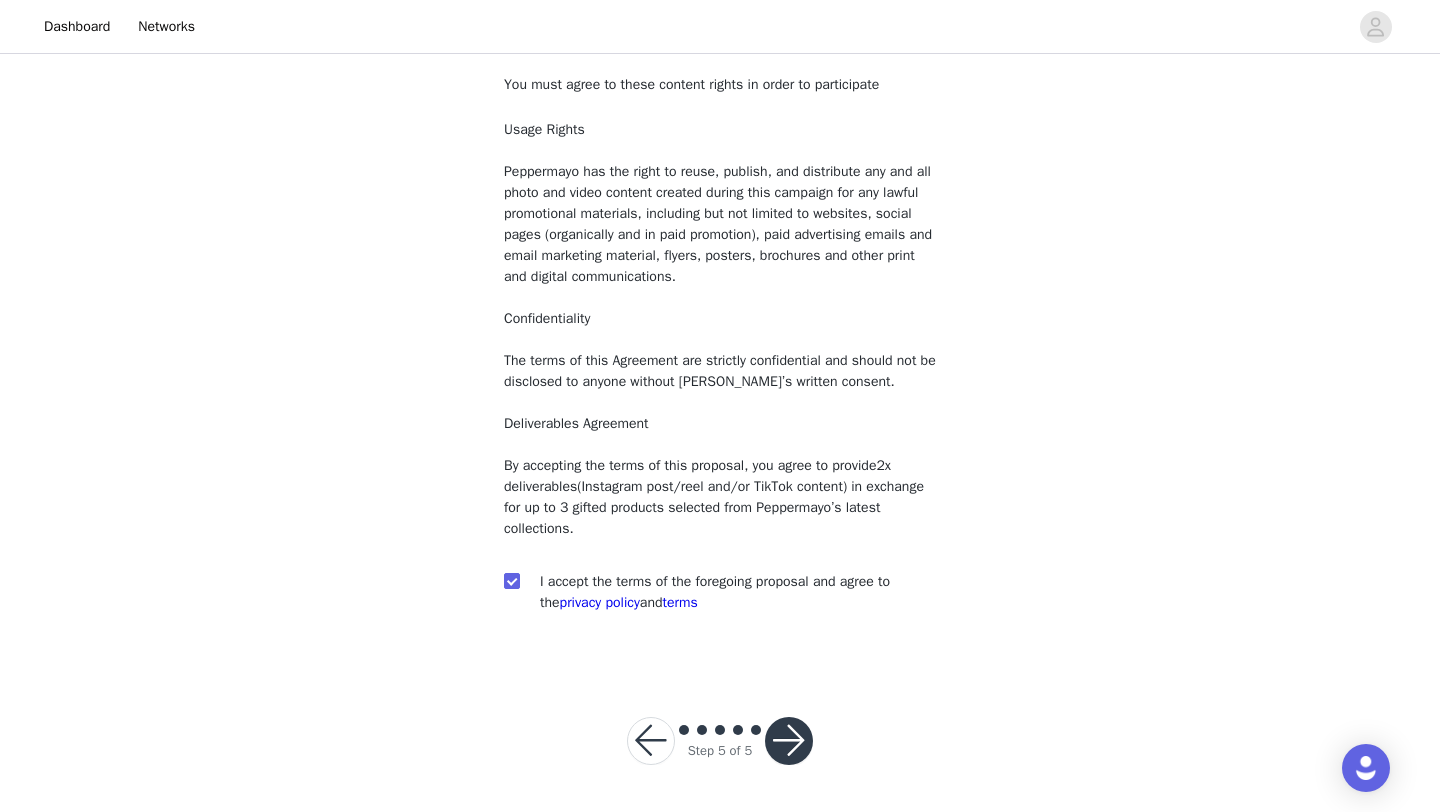 click at bounding box center (789, 741) 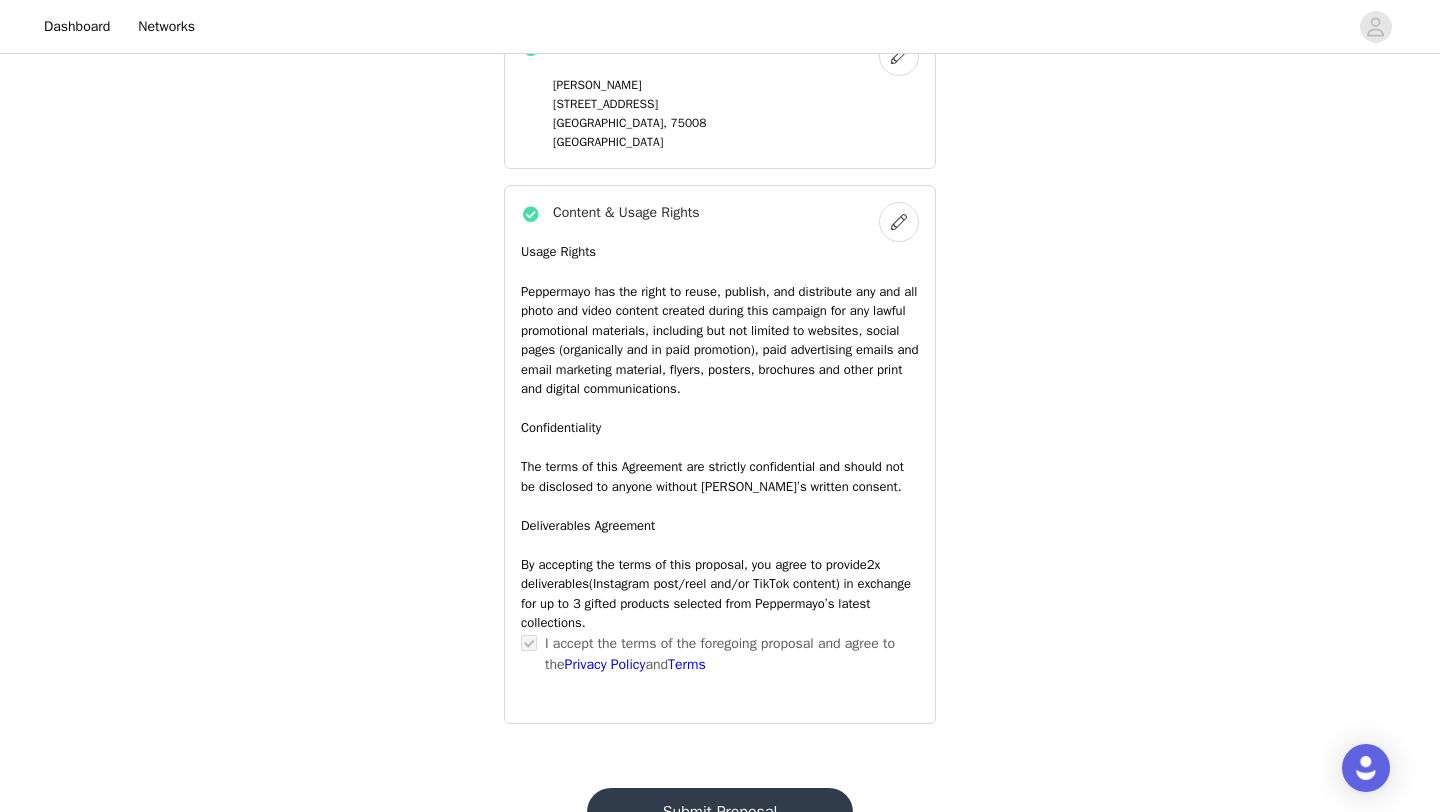 scroll, scrollTop: 1444, scrollLeft: 0, axis: vertical 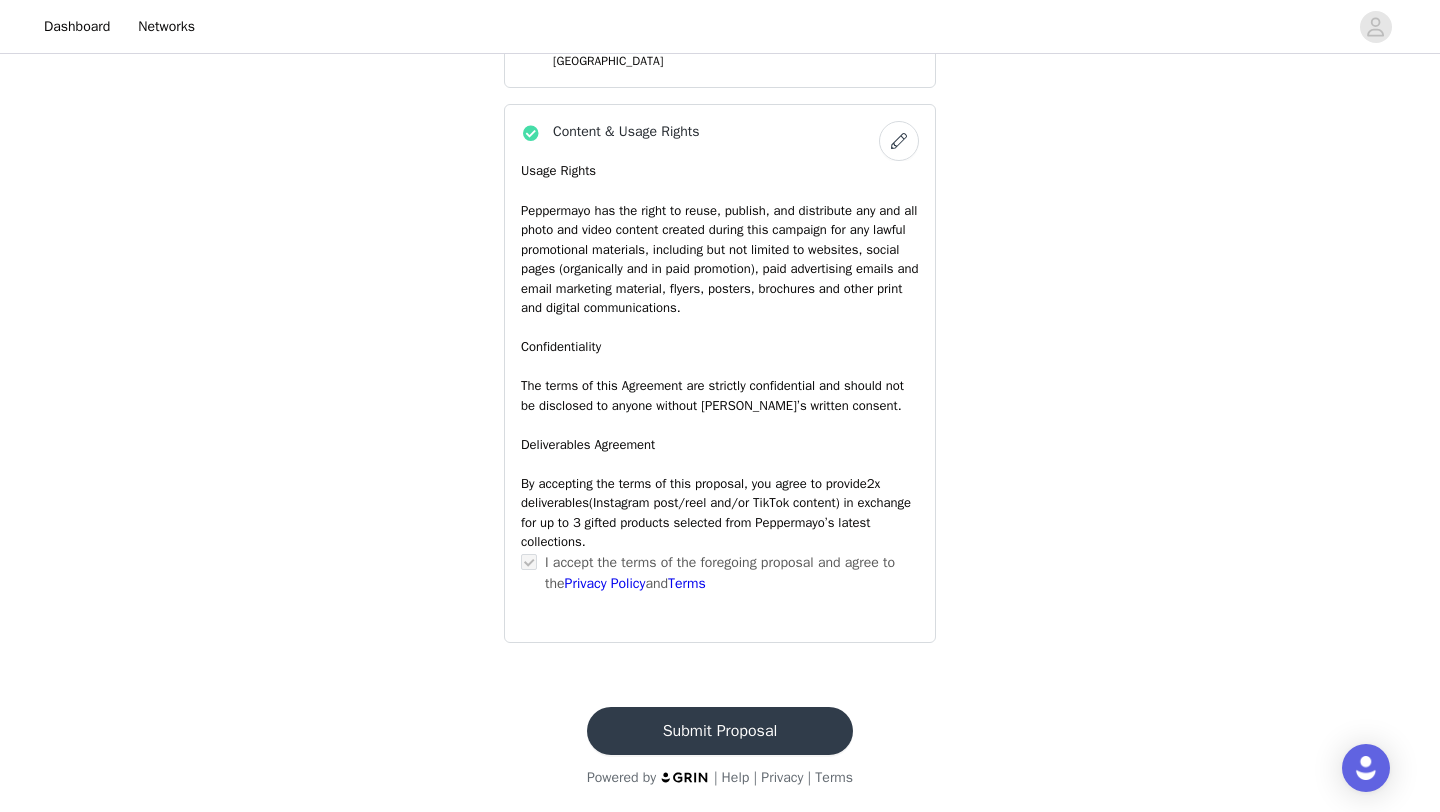 click on "Submit Proposal" at bounding box center [720, 731] 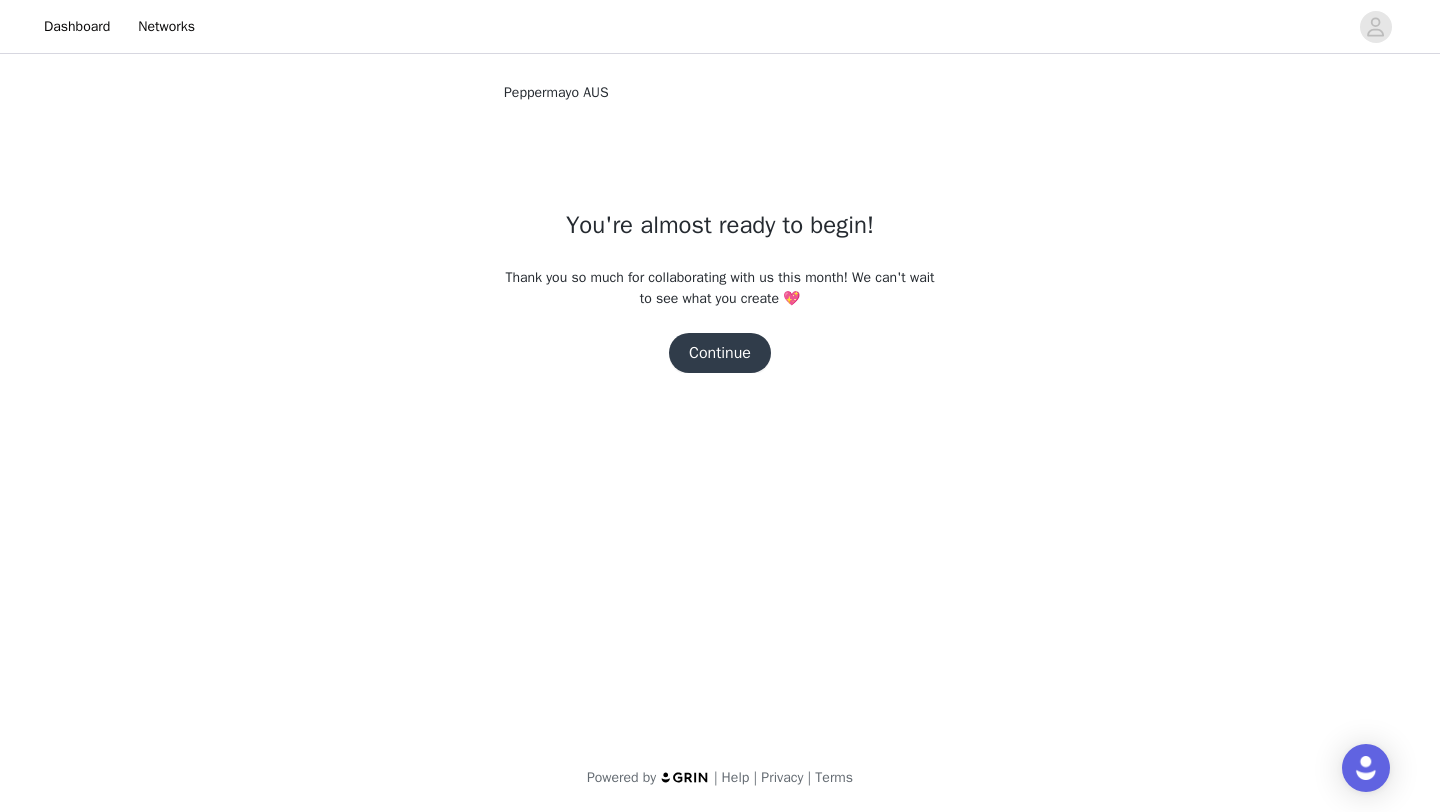 scroll, scrollTop: 0, scrollLeft: 0, axis: both 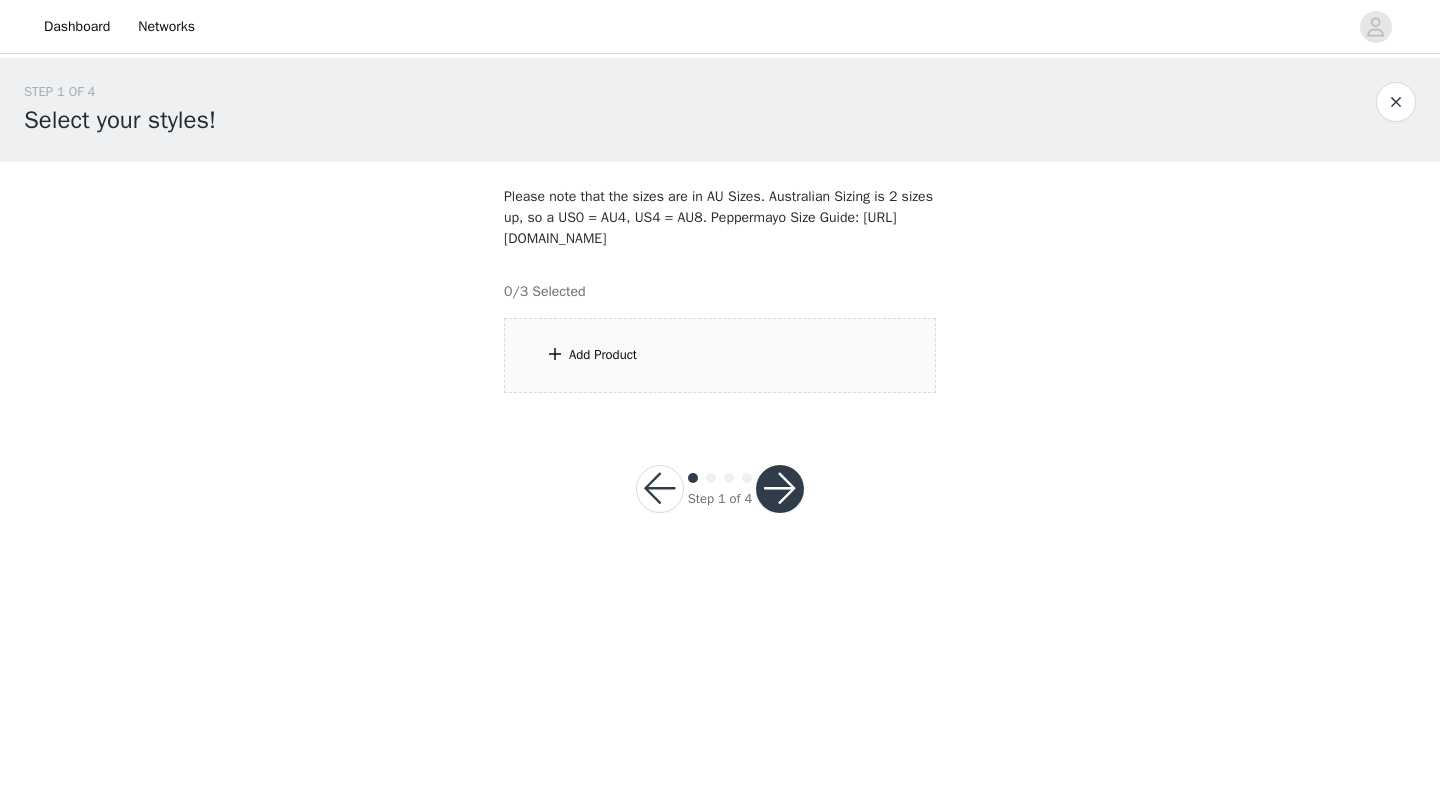 click on "Add Product" at bounding box center [720, 355] 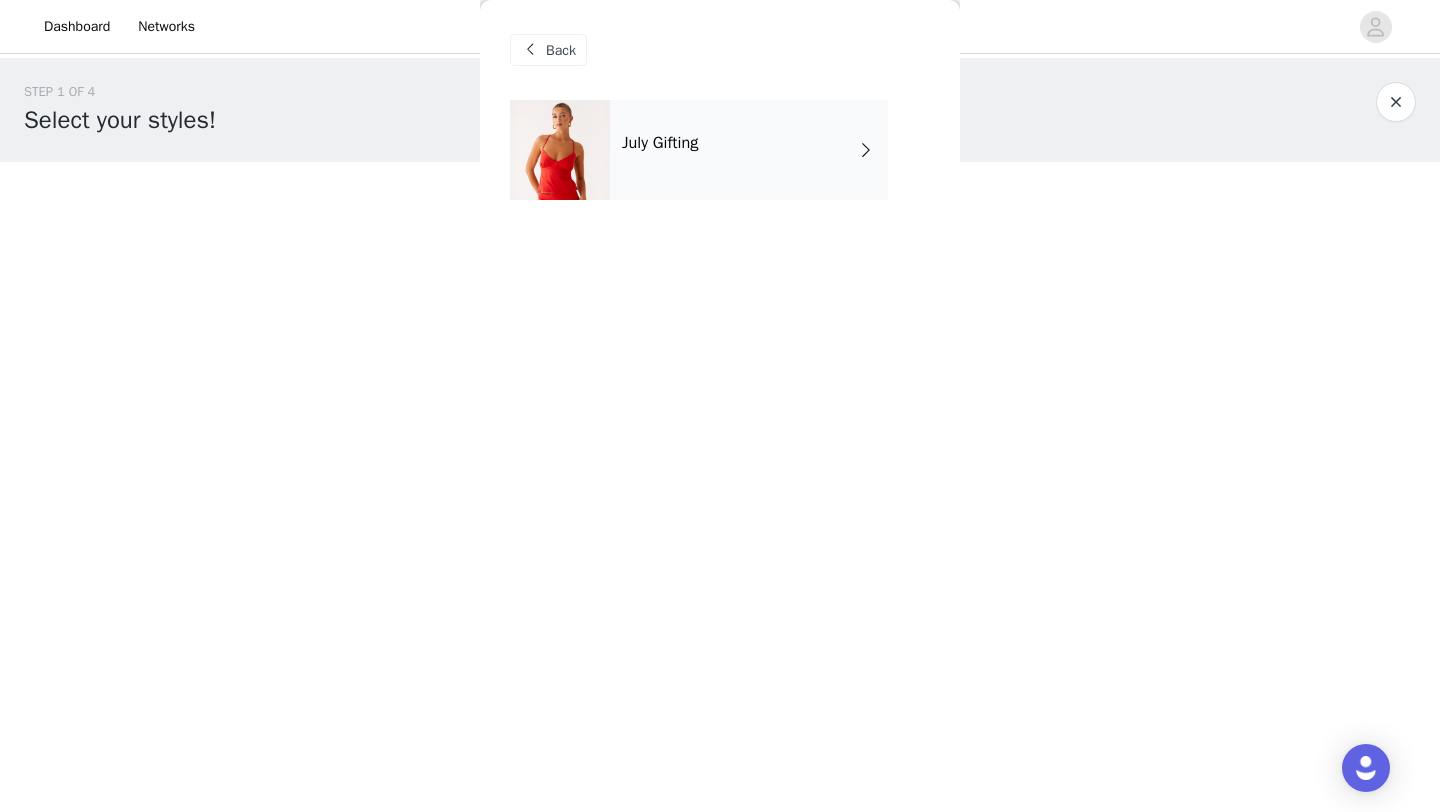 click on "July Gifting" at bounding box center (749, 150) 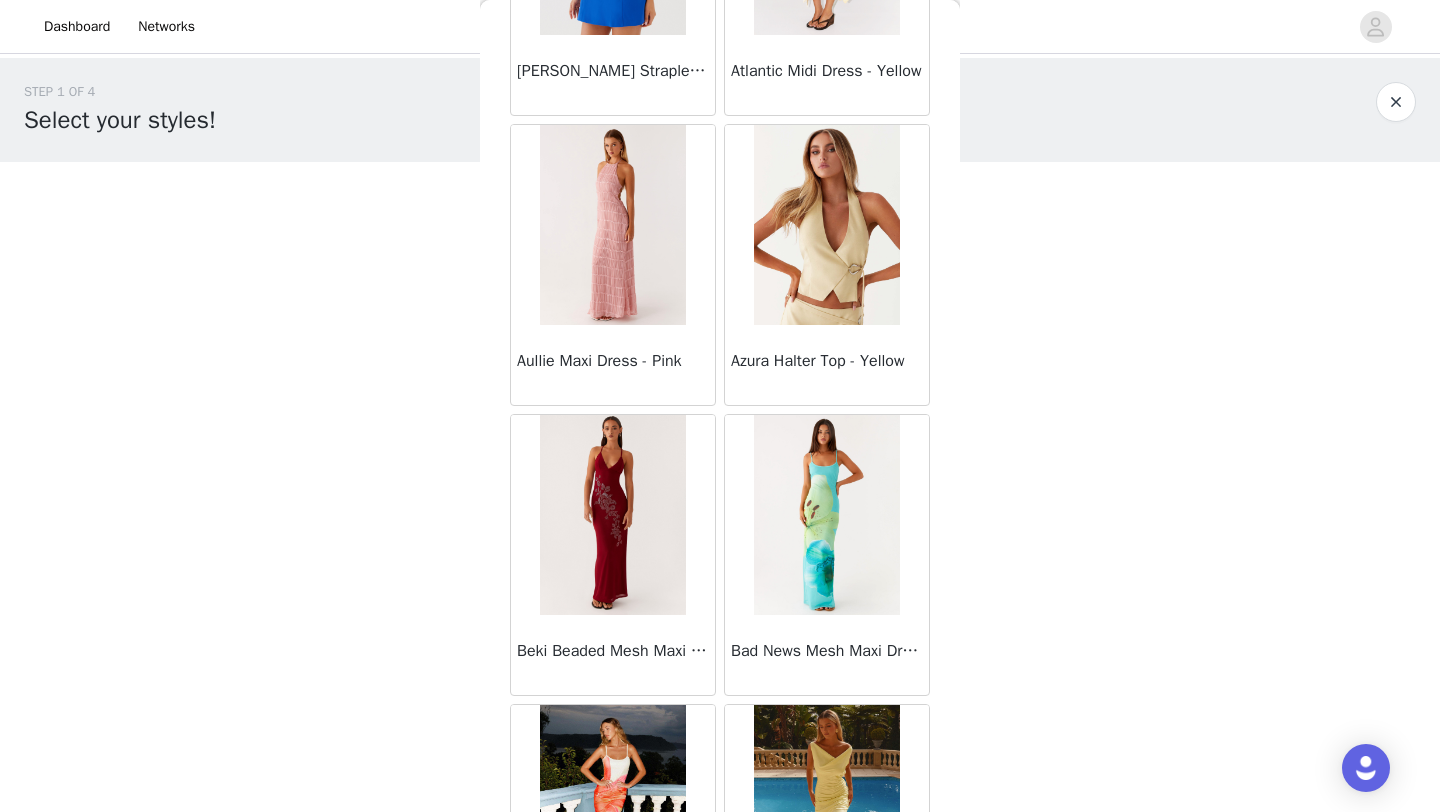 scroll, scrollTop: 2248, scrollLeft: 0, axis: vertical 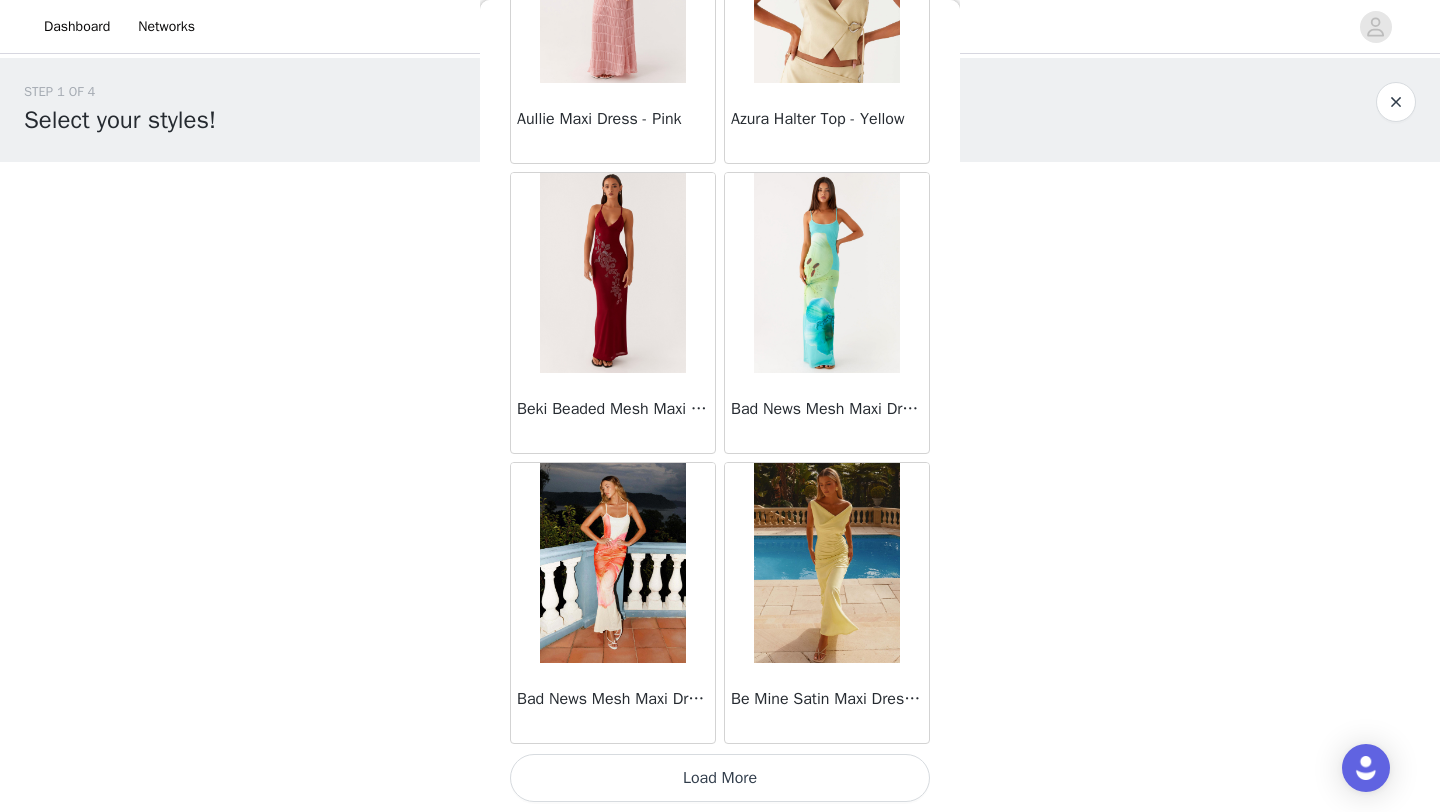 click on "Load More" at bounding box center [720, 778] 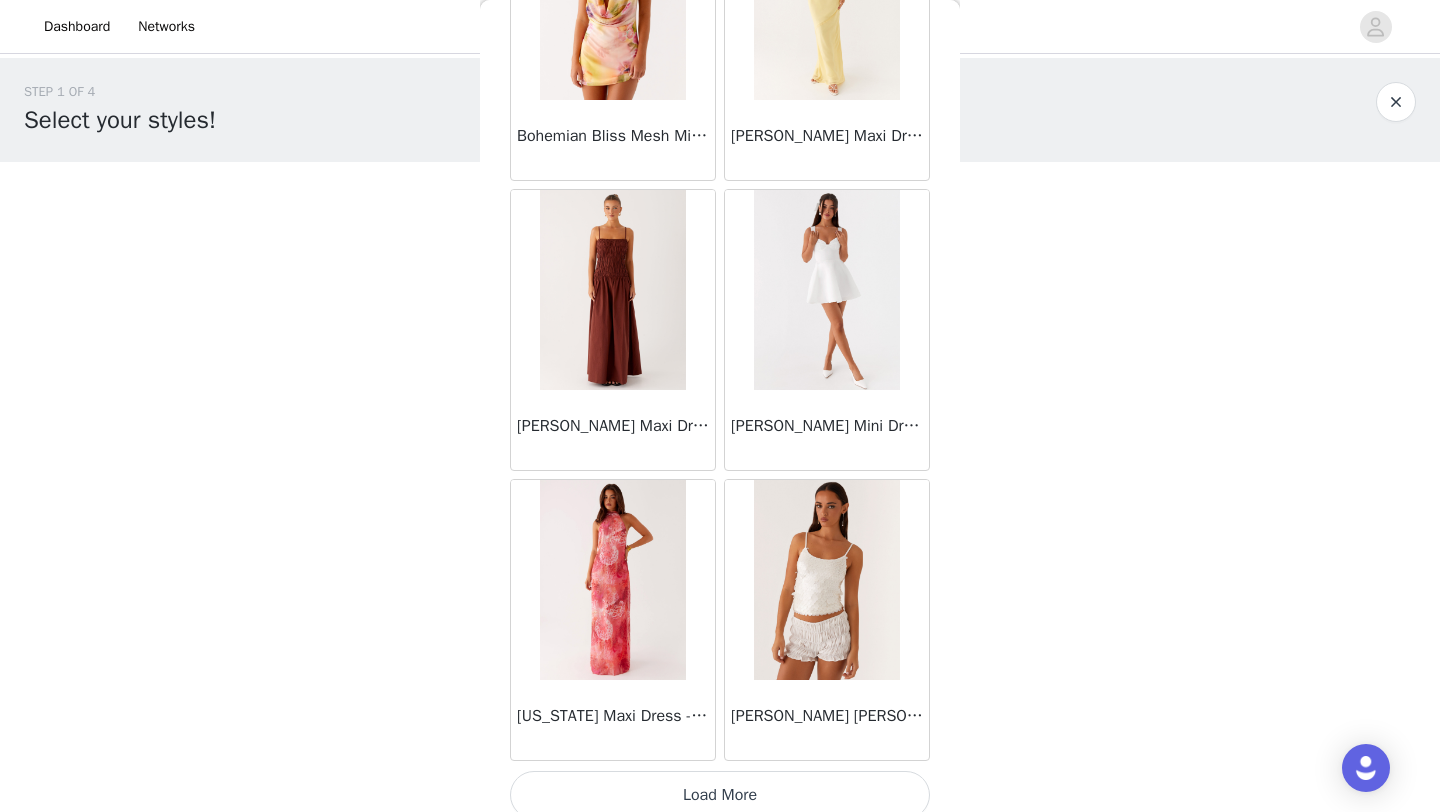 scroll, scrollTop: 5148, scrollLeft: 0, axis: vertical 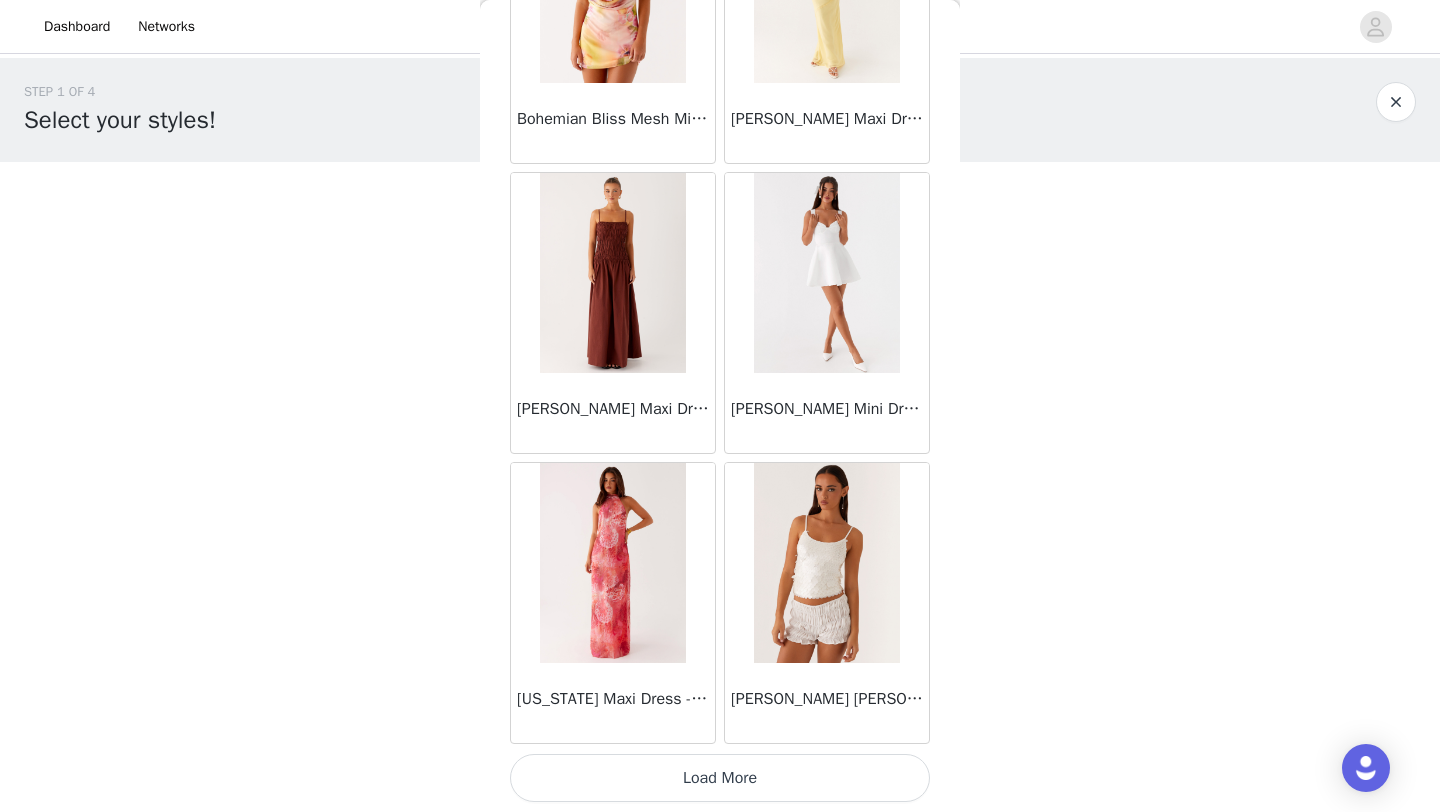 click on "Load More" at bounding box center [720, 778] 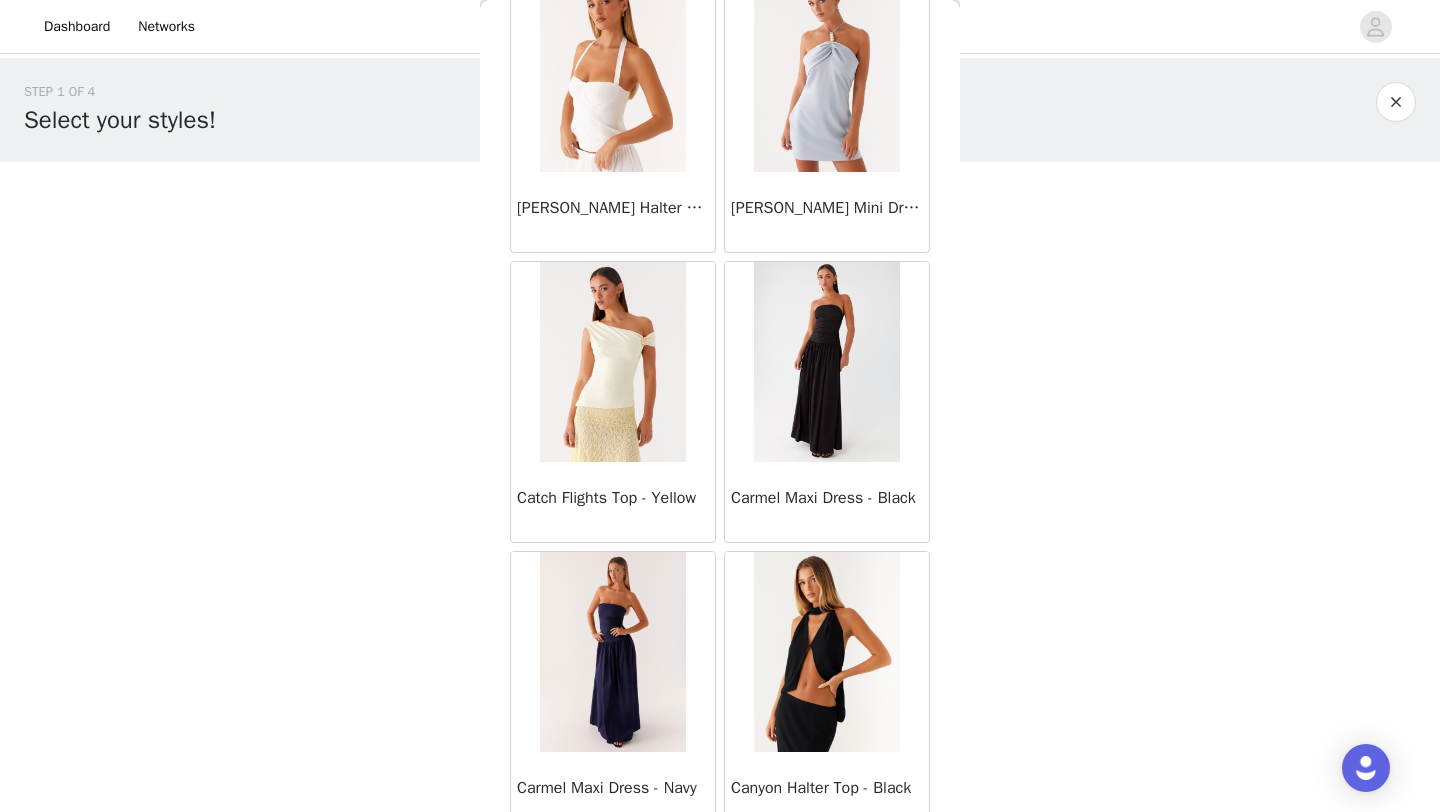 scroll, scrollTop: 8048, scrollLeft: 0, axis: vertical 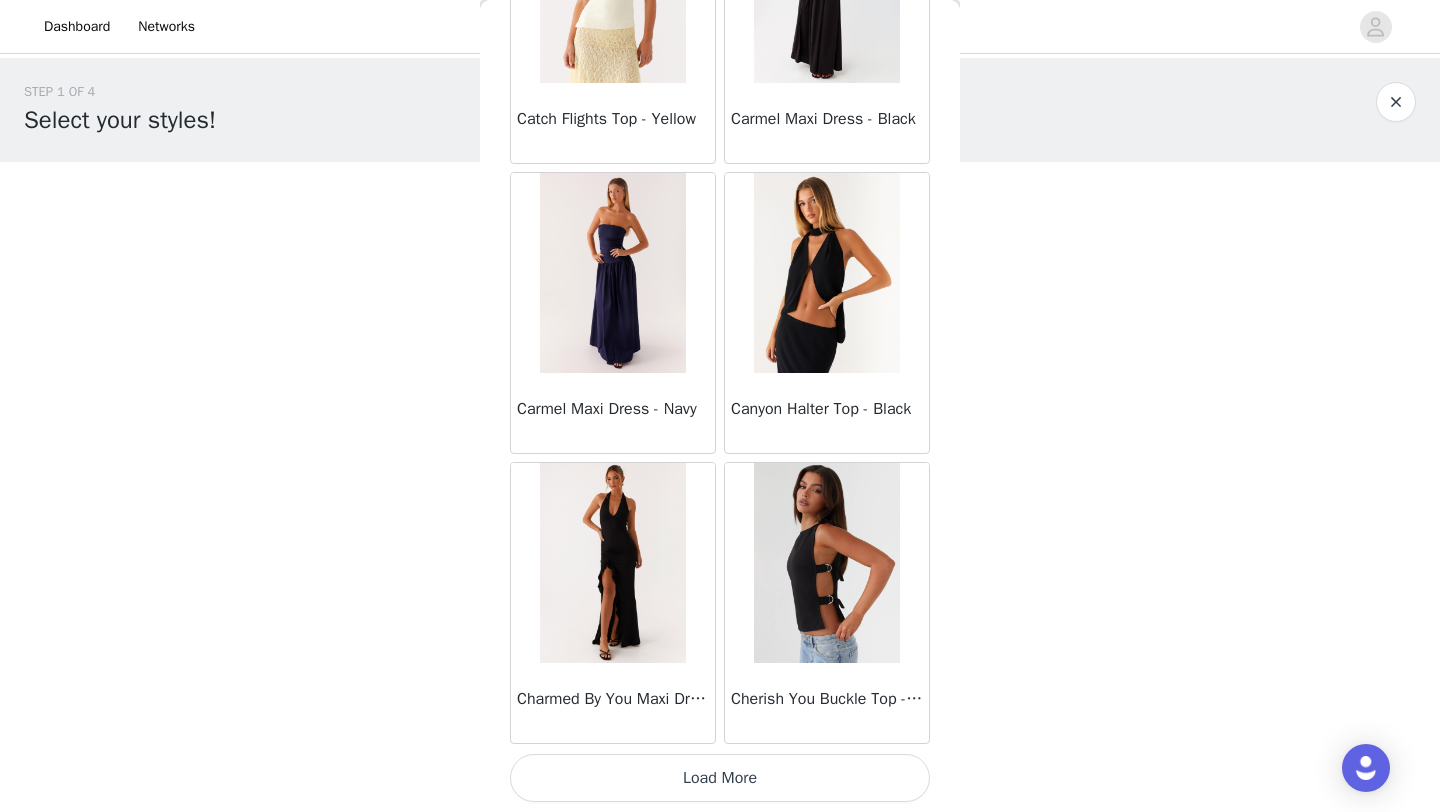 click on "Load More" at bounding box center [720, 778] 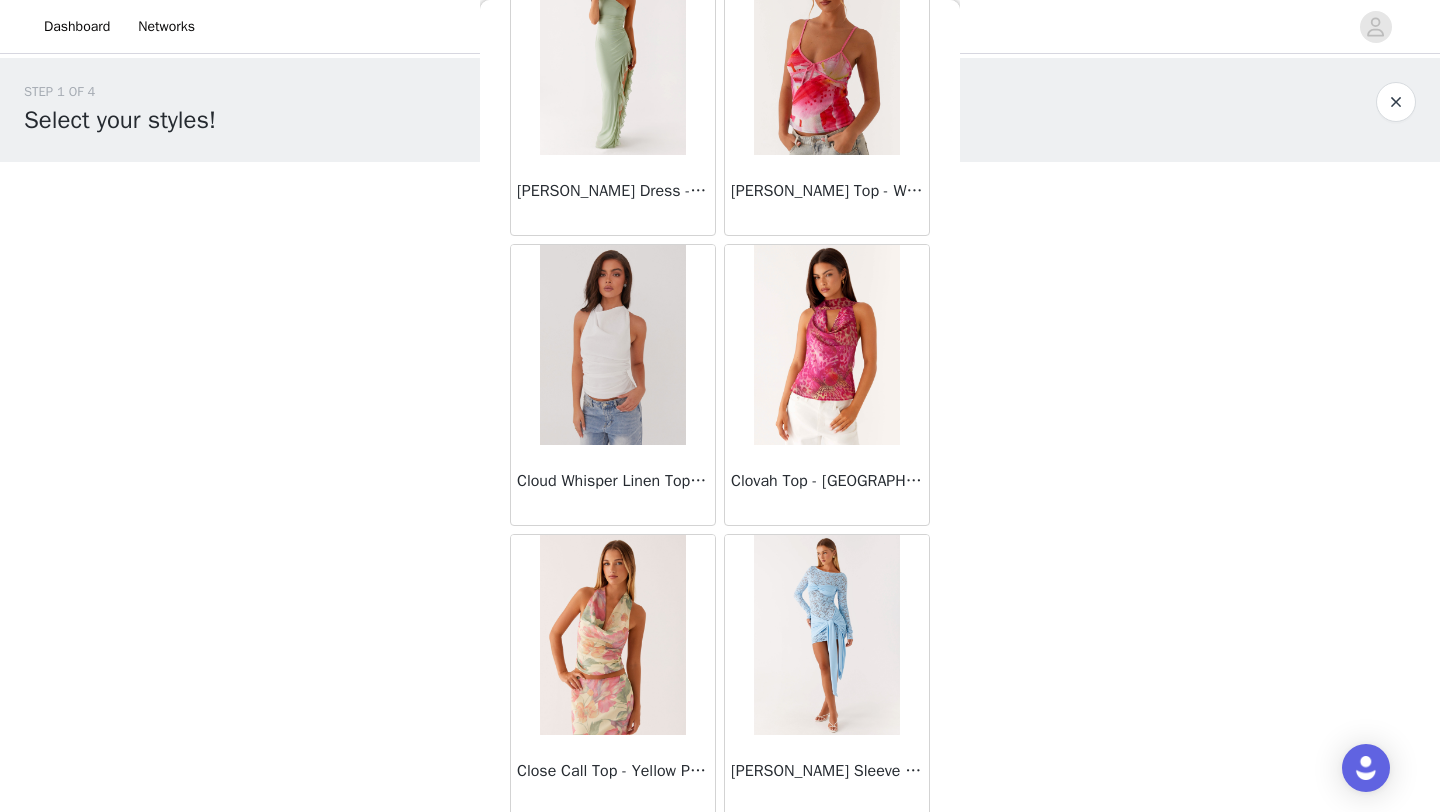scroll, scrollTop: 10948, scrollLeft: 0, axis: vertical 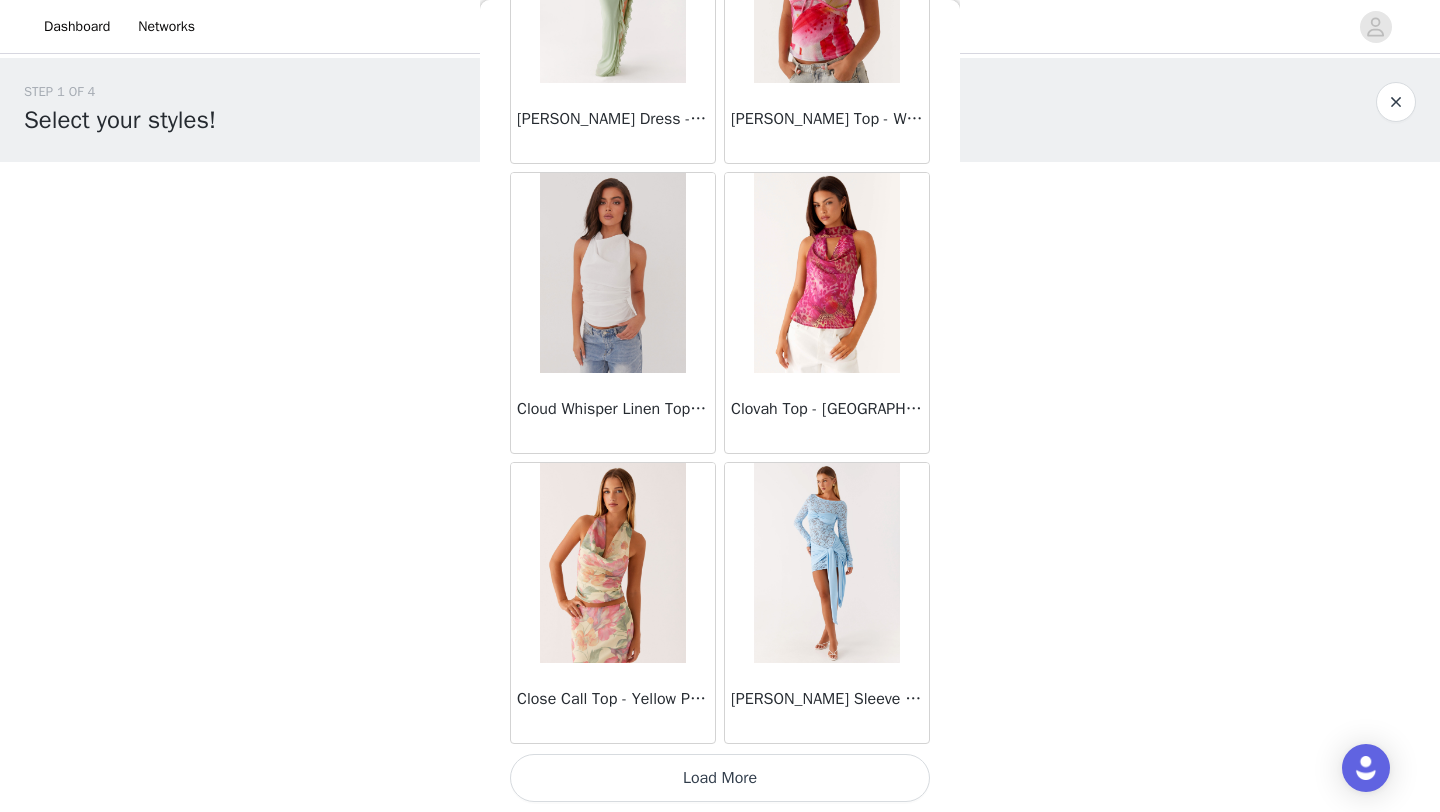 click on "Load More" at bounding box center [720, 778] 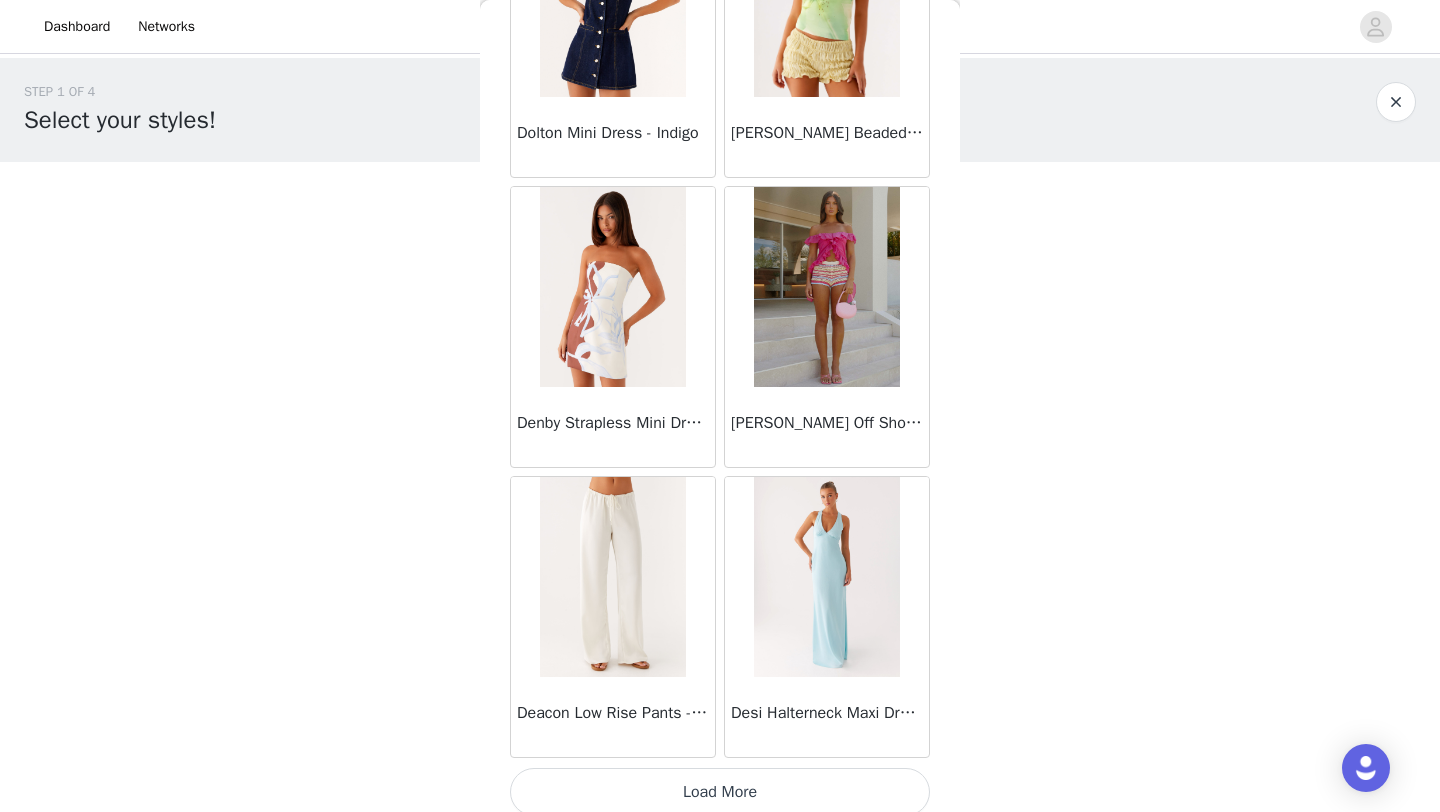scroll, scrollTop: 13848, scrollLeft: 0, axis: vertical 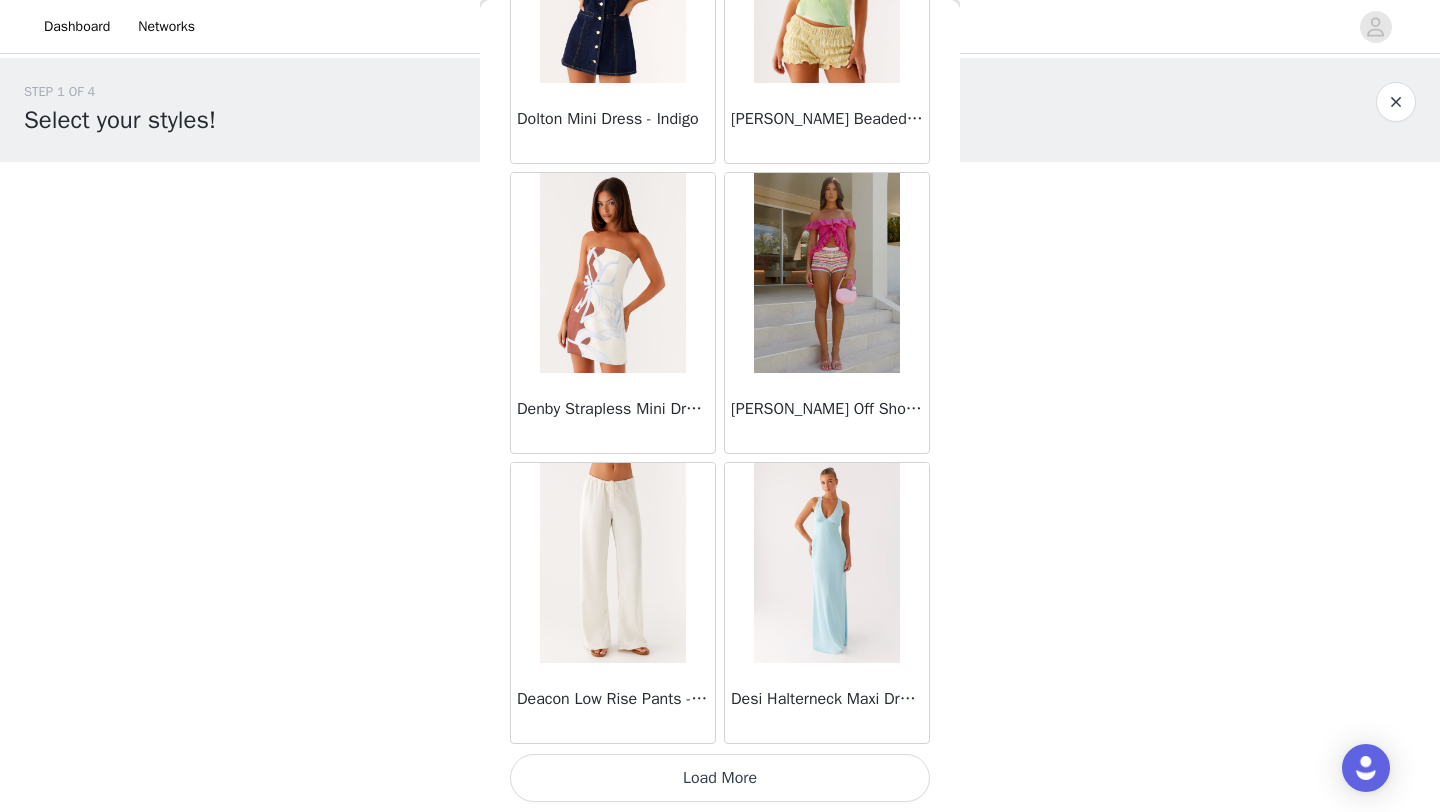 click on "Load More" at bounding box center (720, 778) 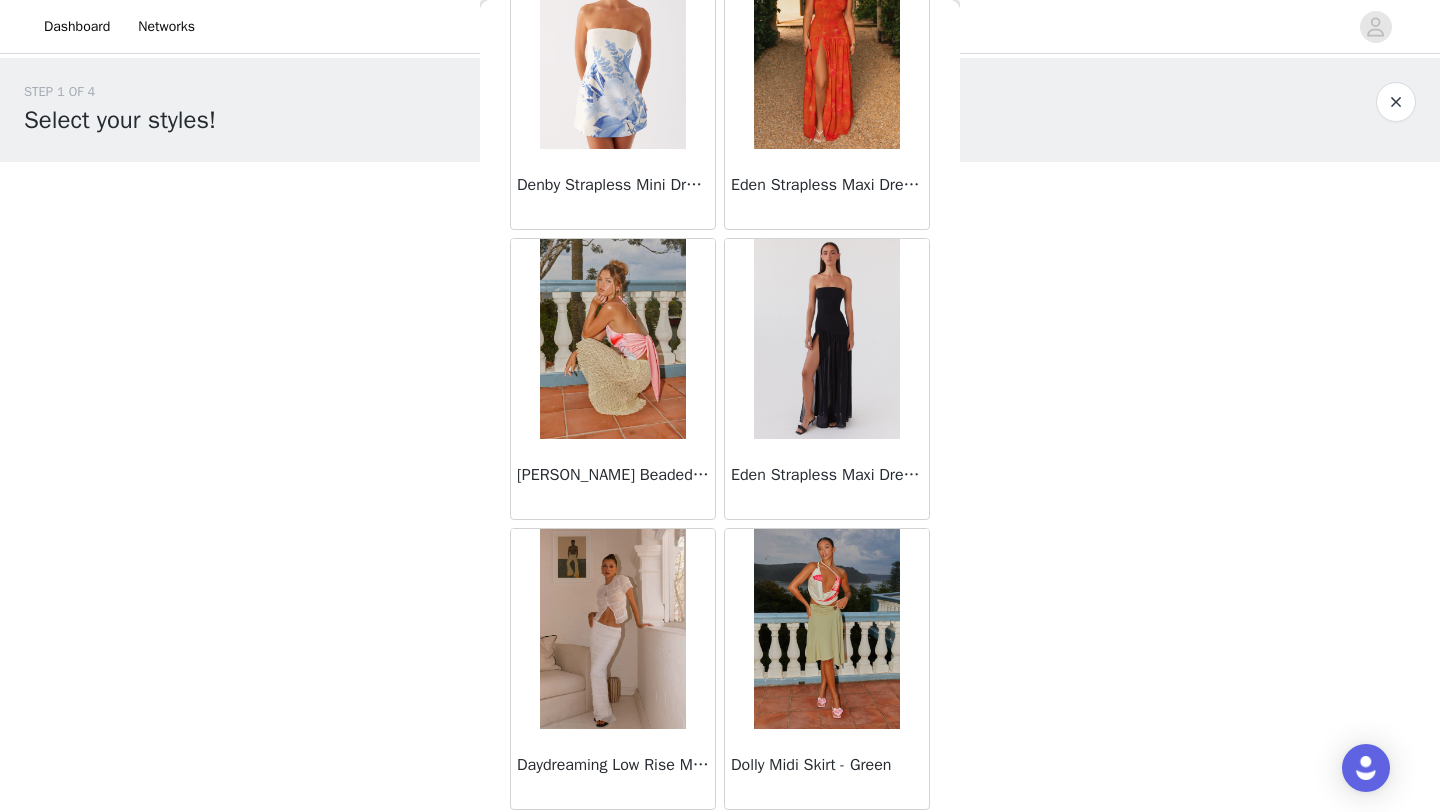scroll, scrollTop: 16141, scrollLeft: 0, axis: vertical 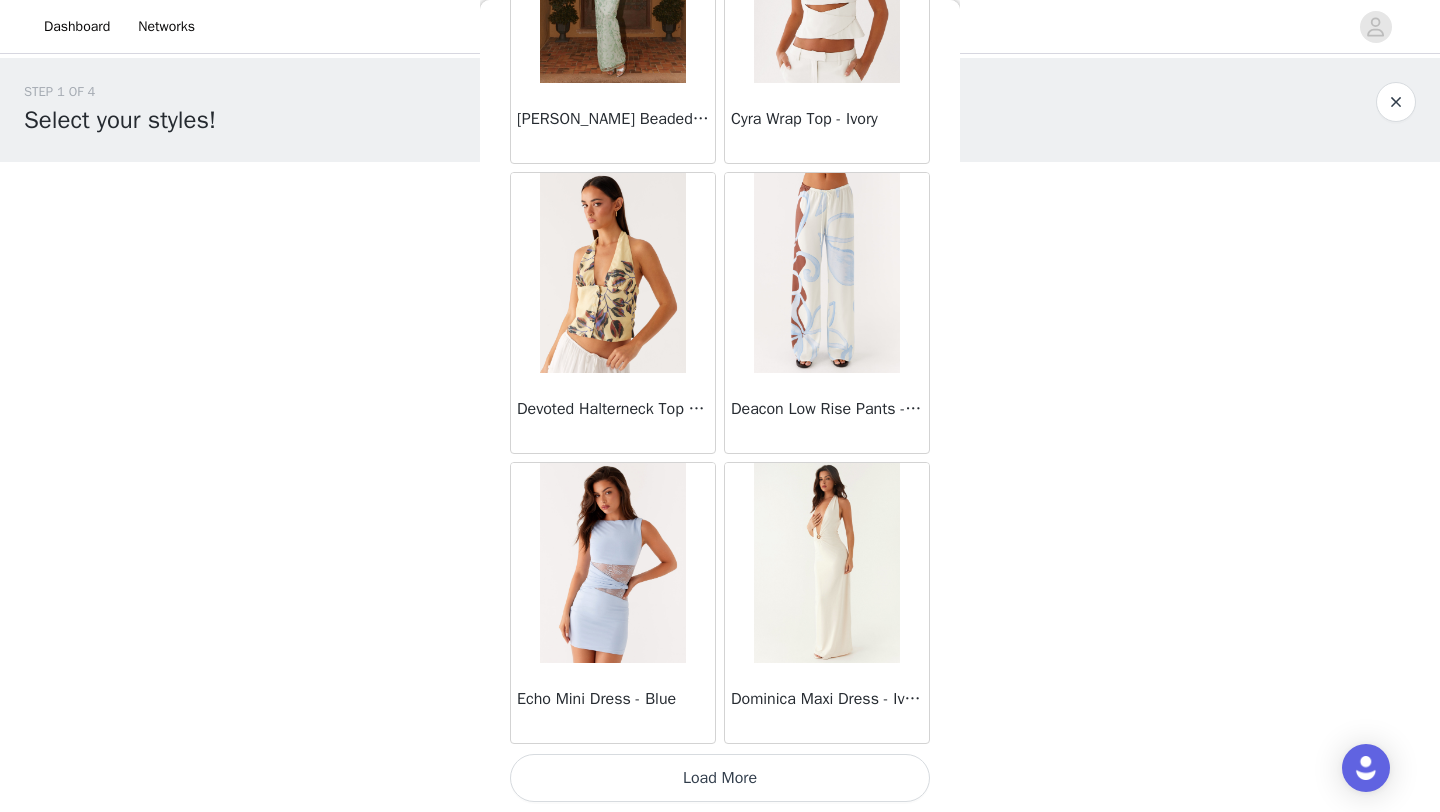 click on "Load More" at bounding box center (720, 778) 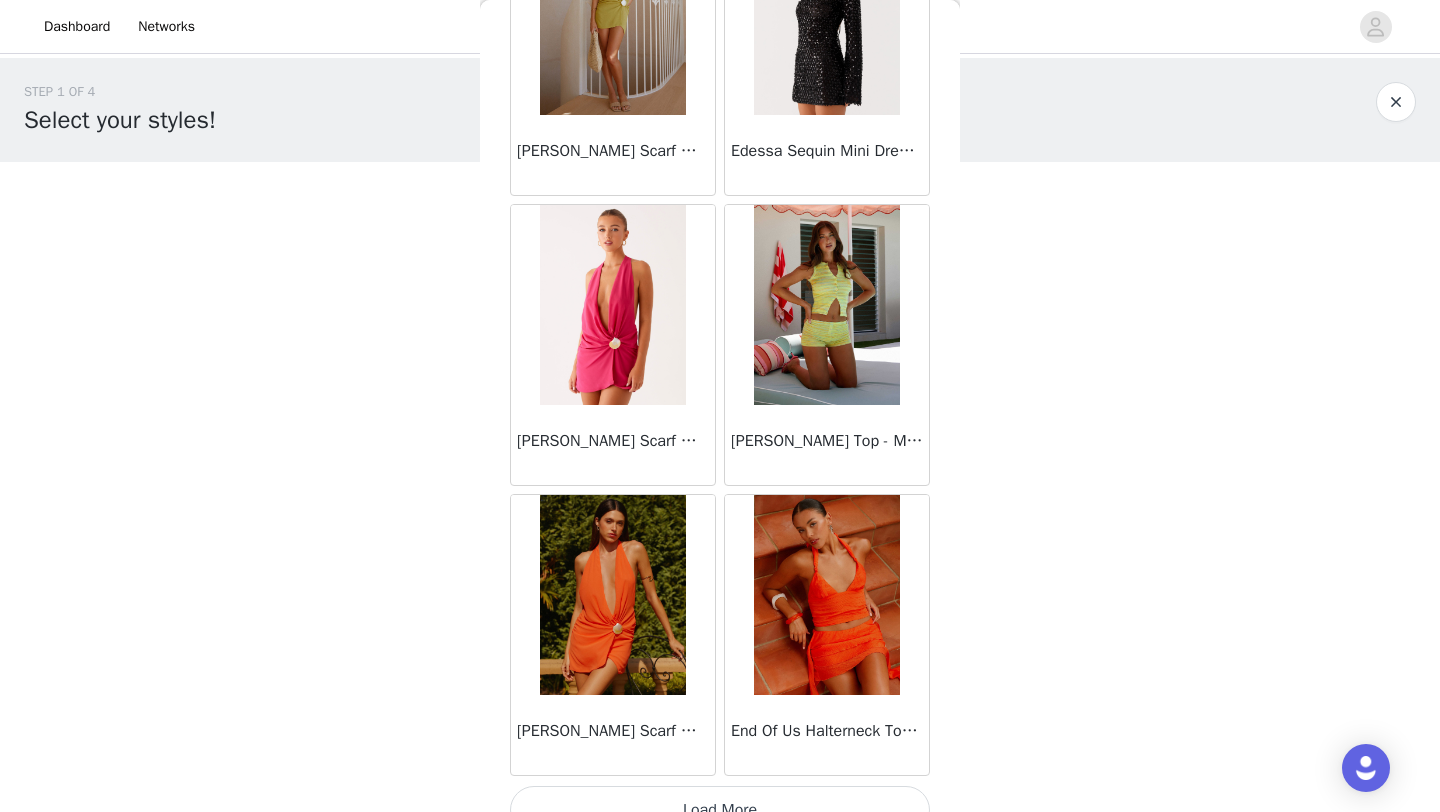 scroll, scrollTop: 19648, scrollLeft: 0, axis: vertical 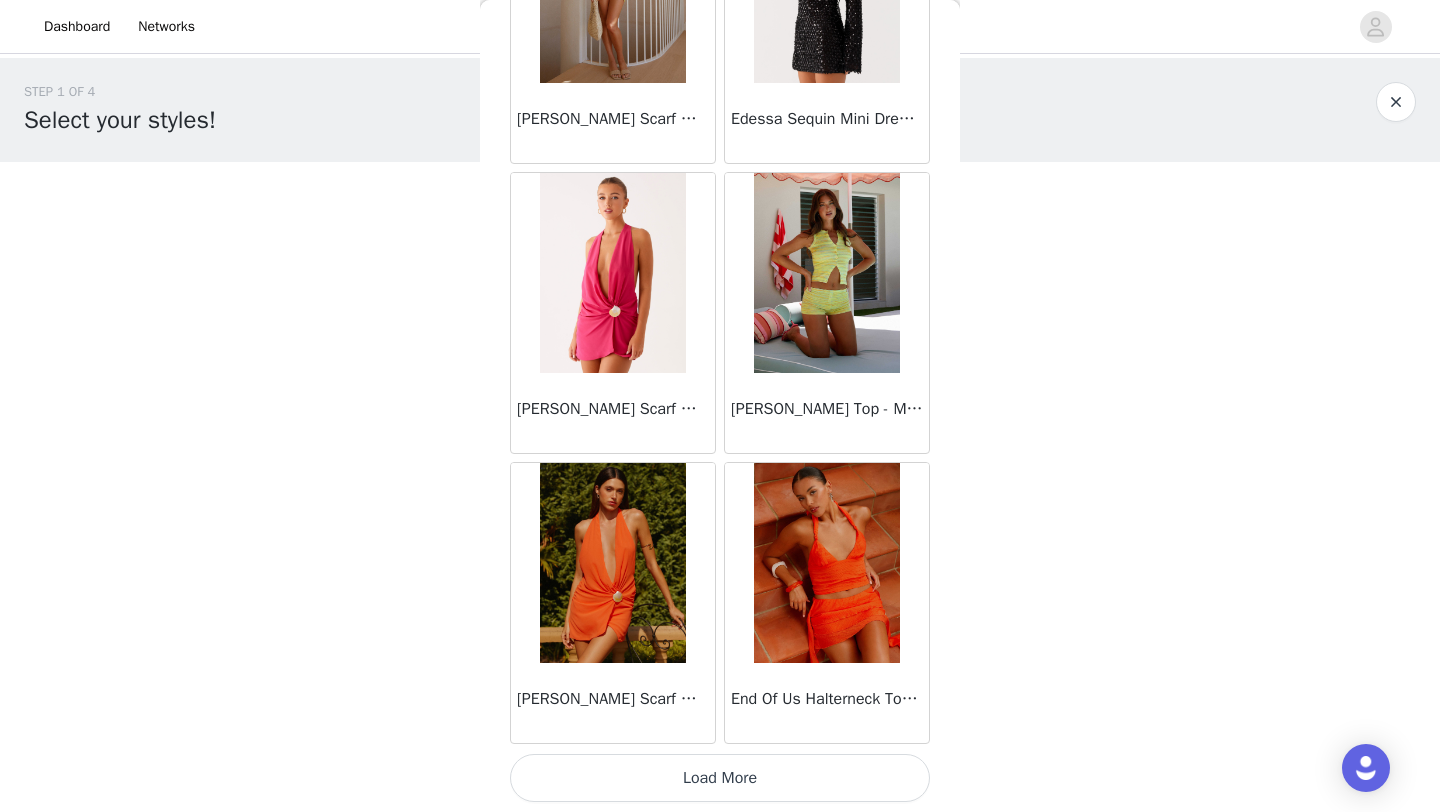 click on "Load More" at bounding box center [720, 778] 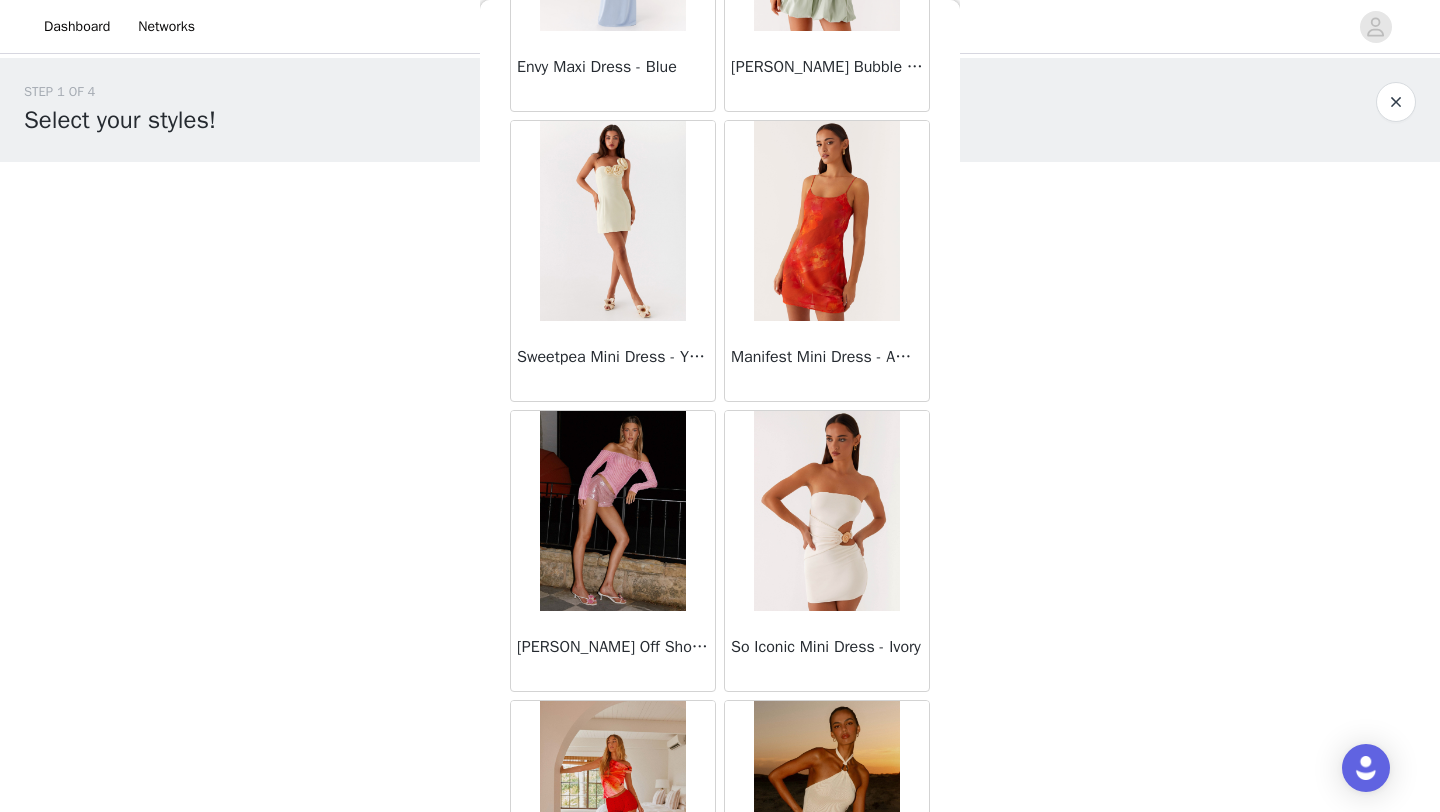 scroll, scrollTop: 22548, scrollLeft: 0, axis: vertical 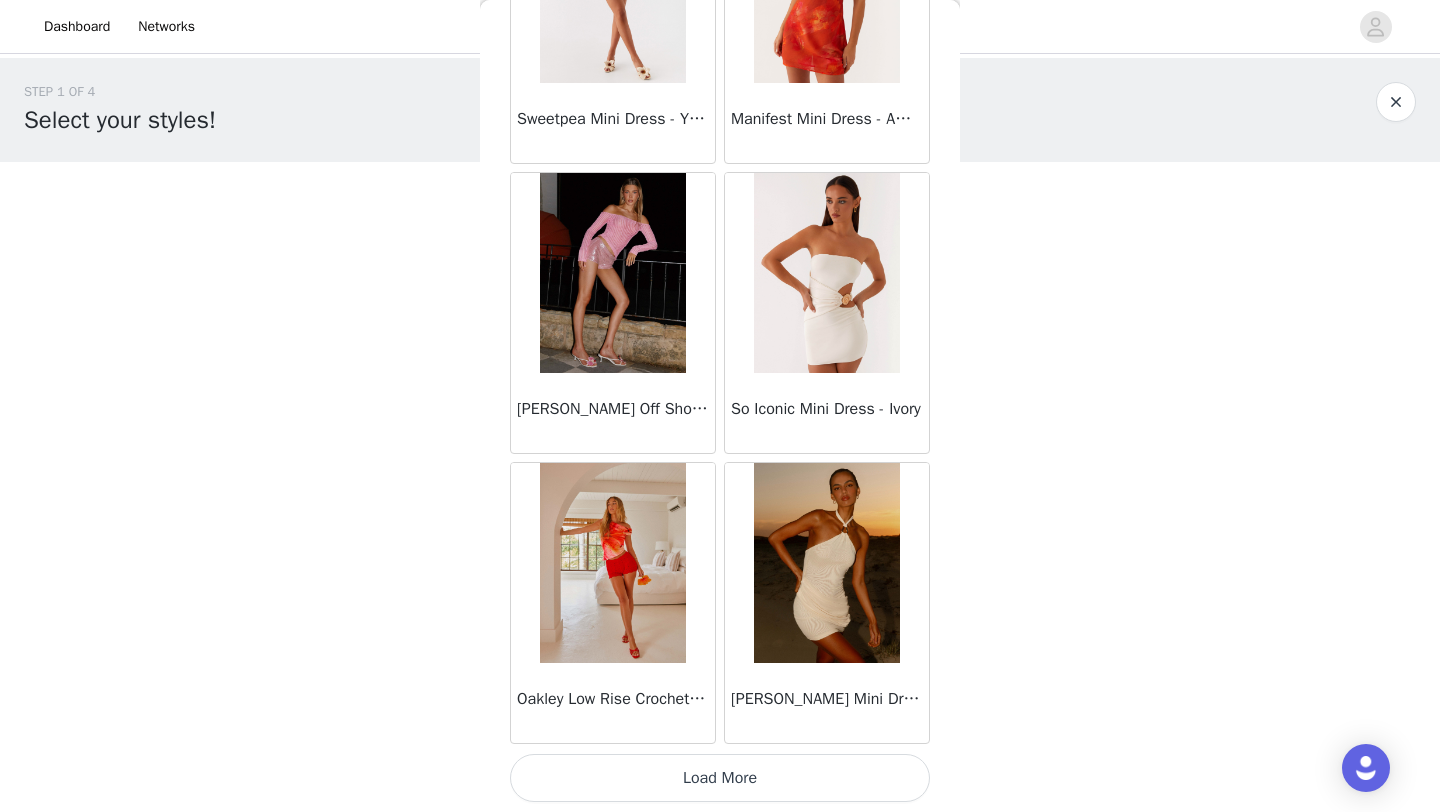 click on "Load More" at bounding box center [720, 778] 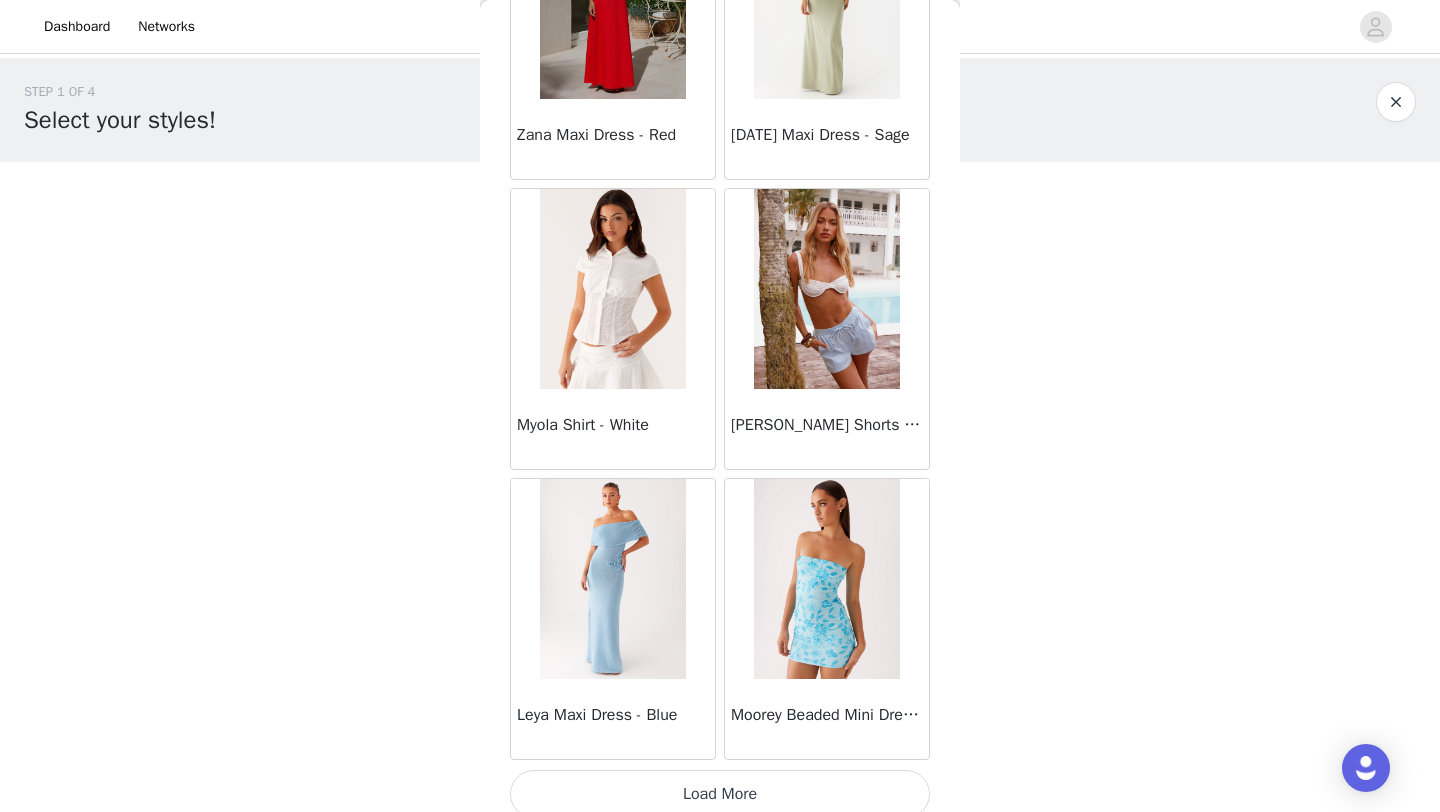 scroll, scrollTop: 25448, scrollLeft: 0, axis: vertical 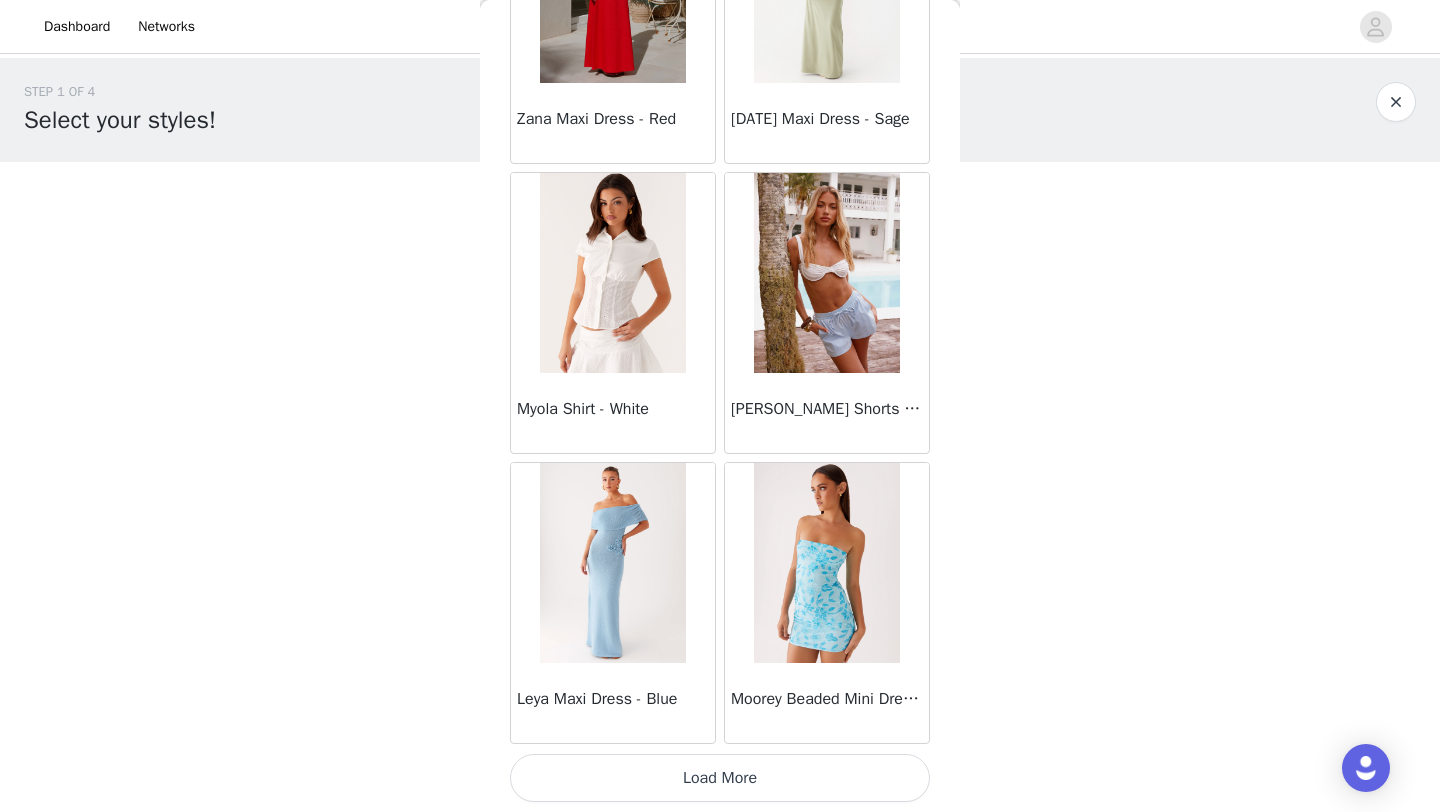 click on "Load More" at bounding box center (720, 778) 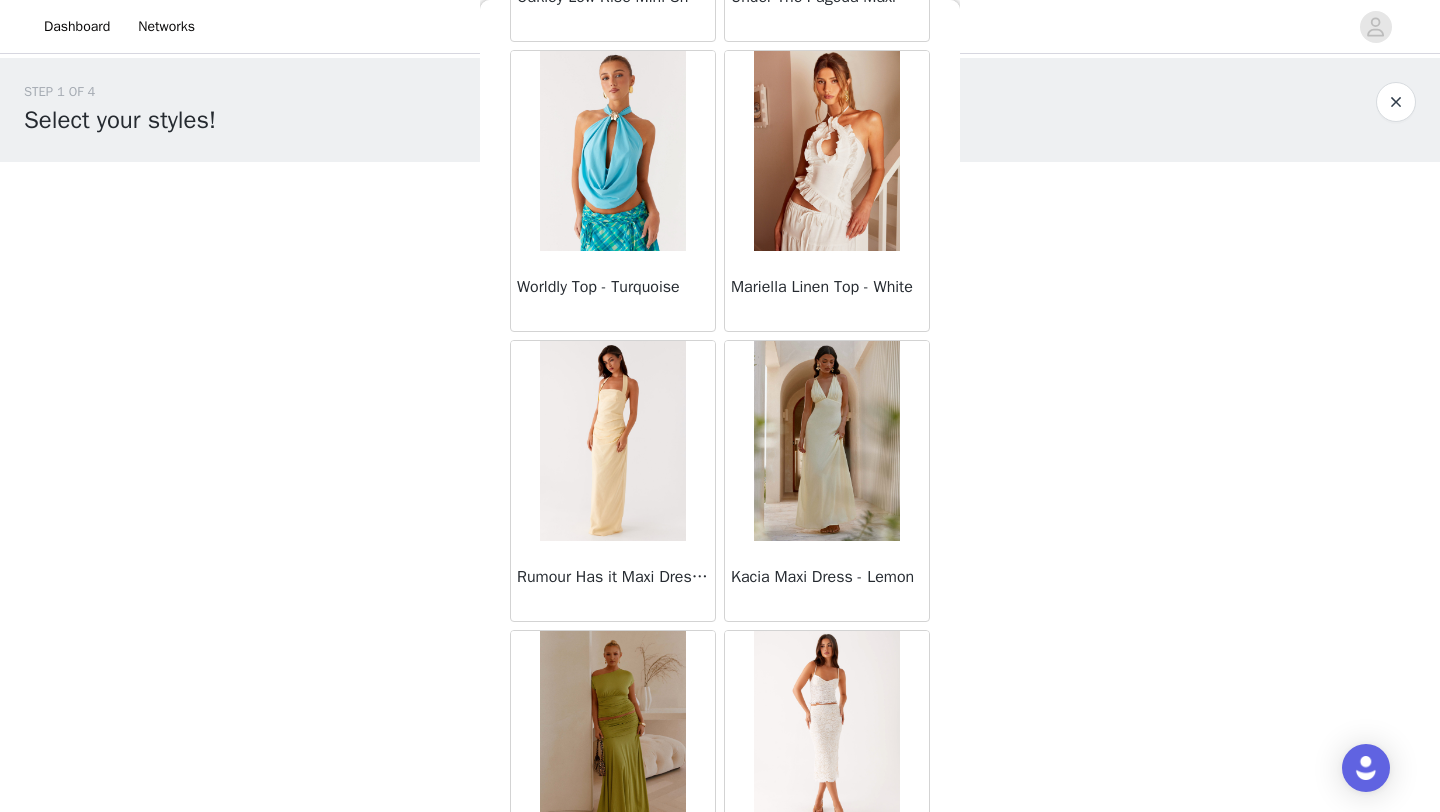 scroll, scrollTop: 28348, scrollLeft: 0, axis: vertical 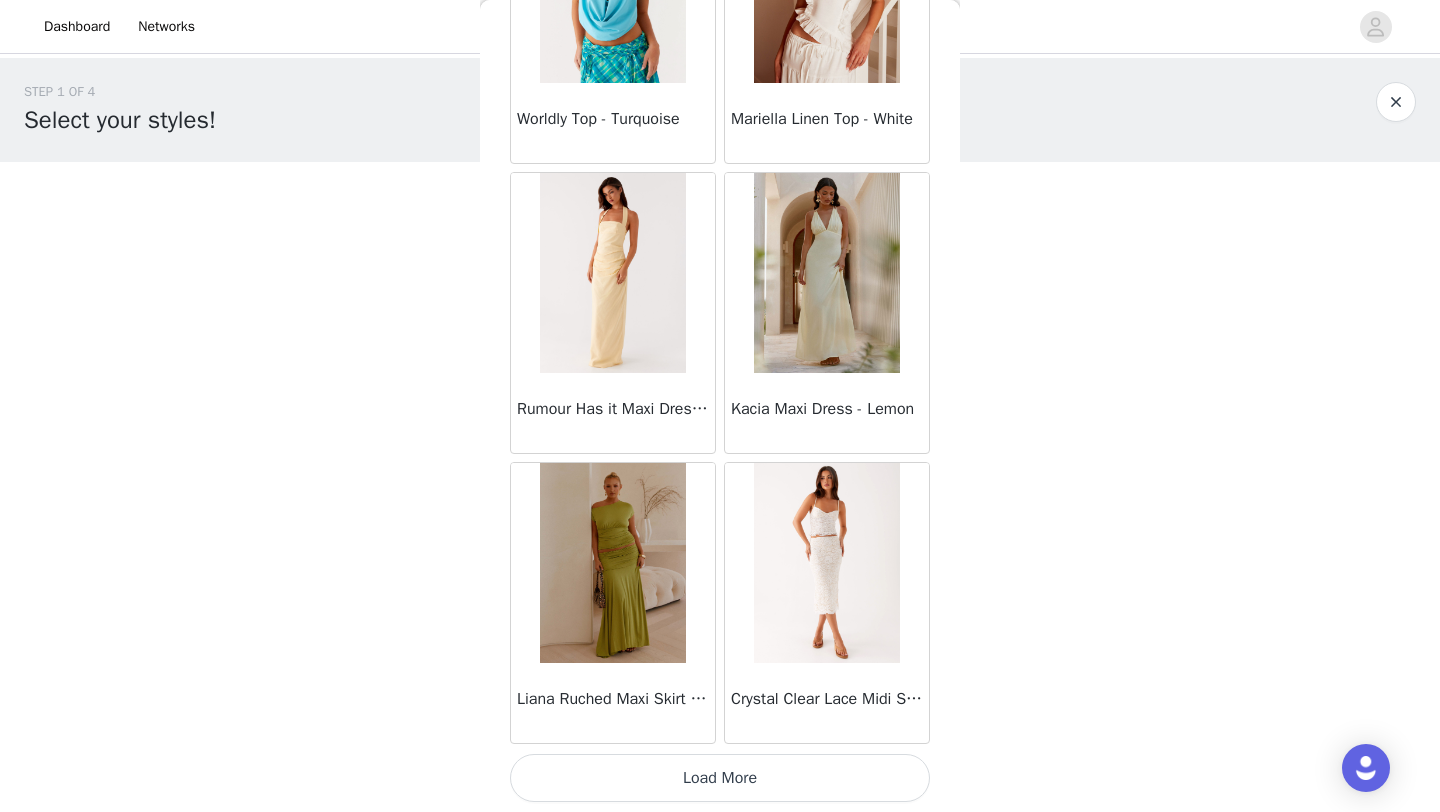 click on "Load More" at bounding box center (720, 778) 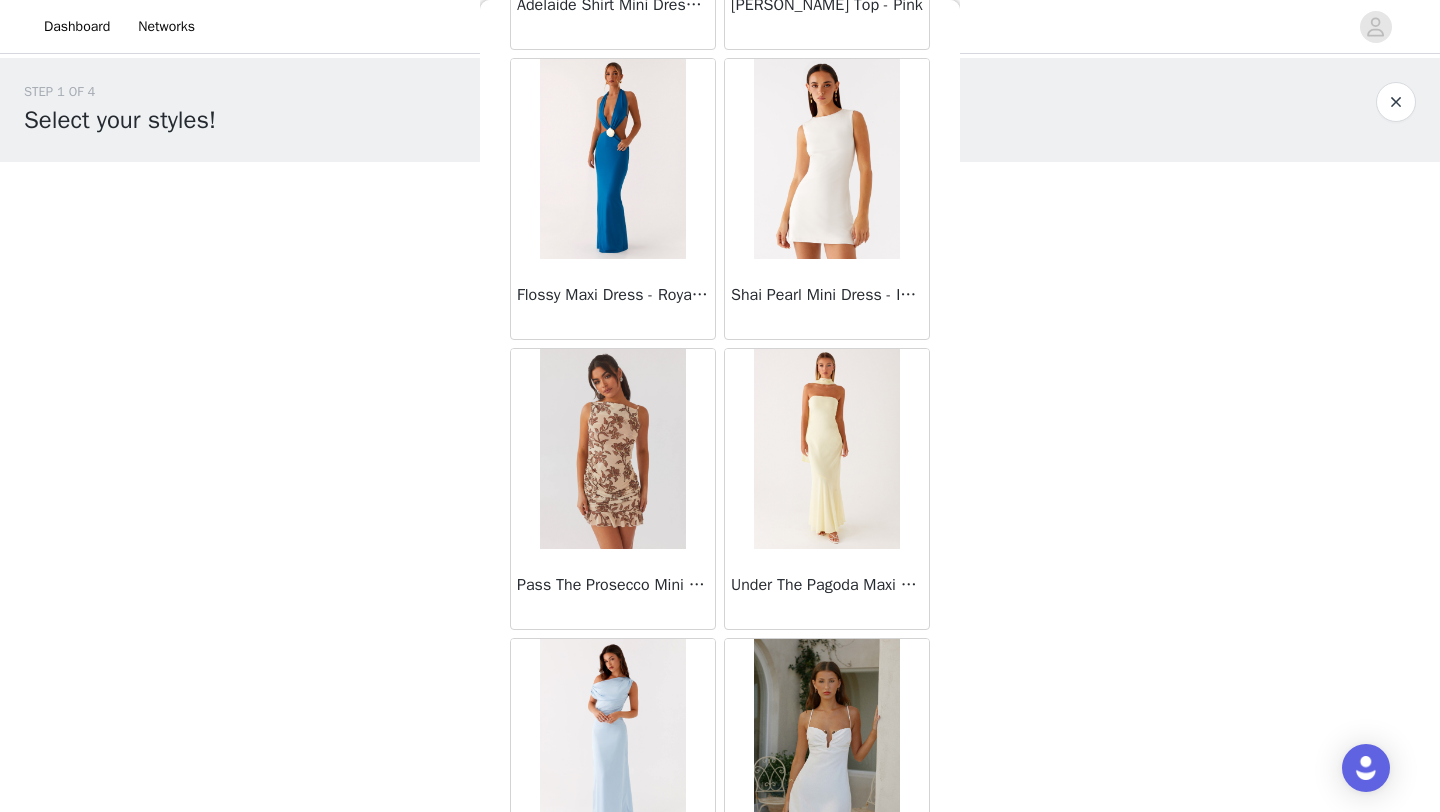 scroll, scrollTop: 31248, scrollLeft: 0, axis: vertical 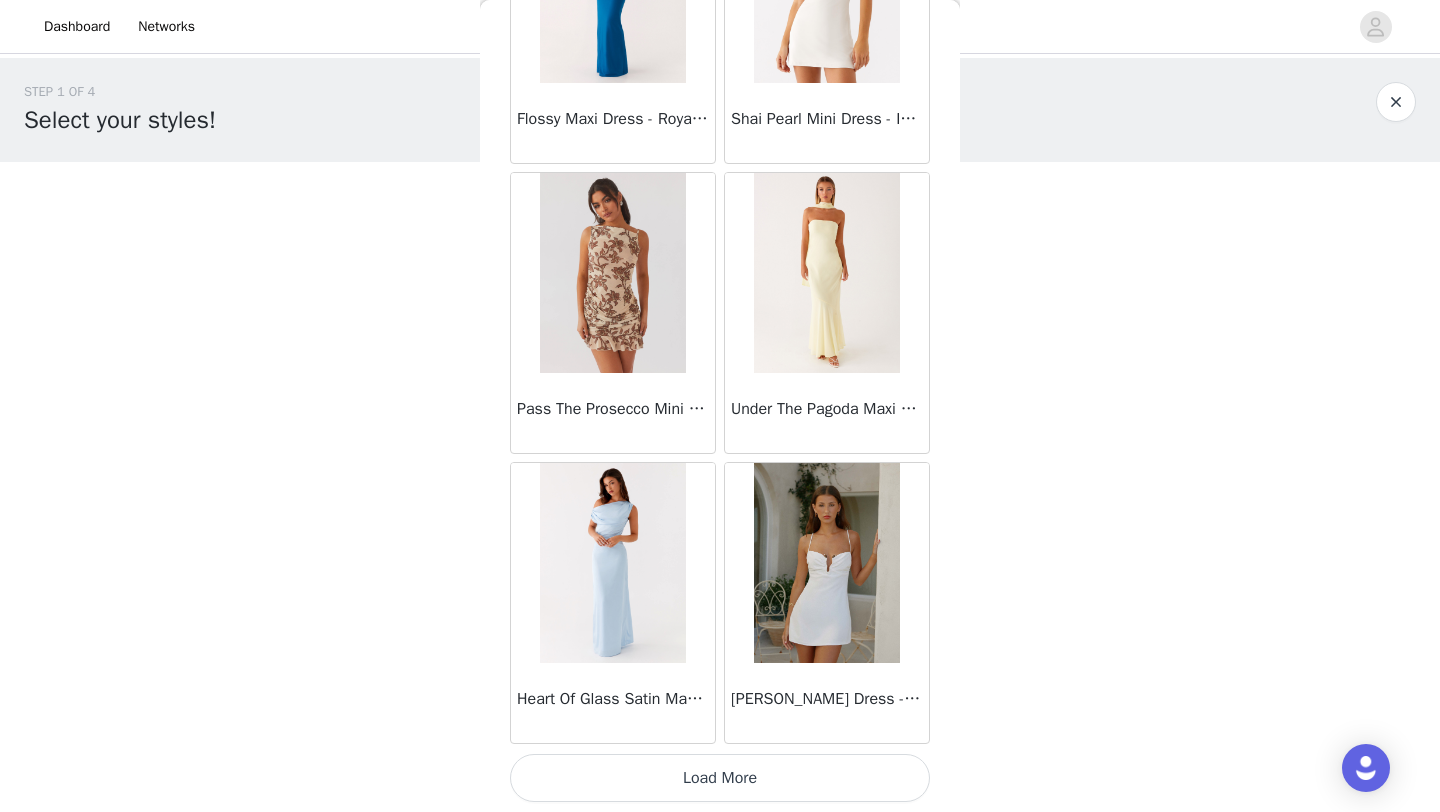 click on "Load More" at bounding box center (720, 778) 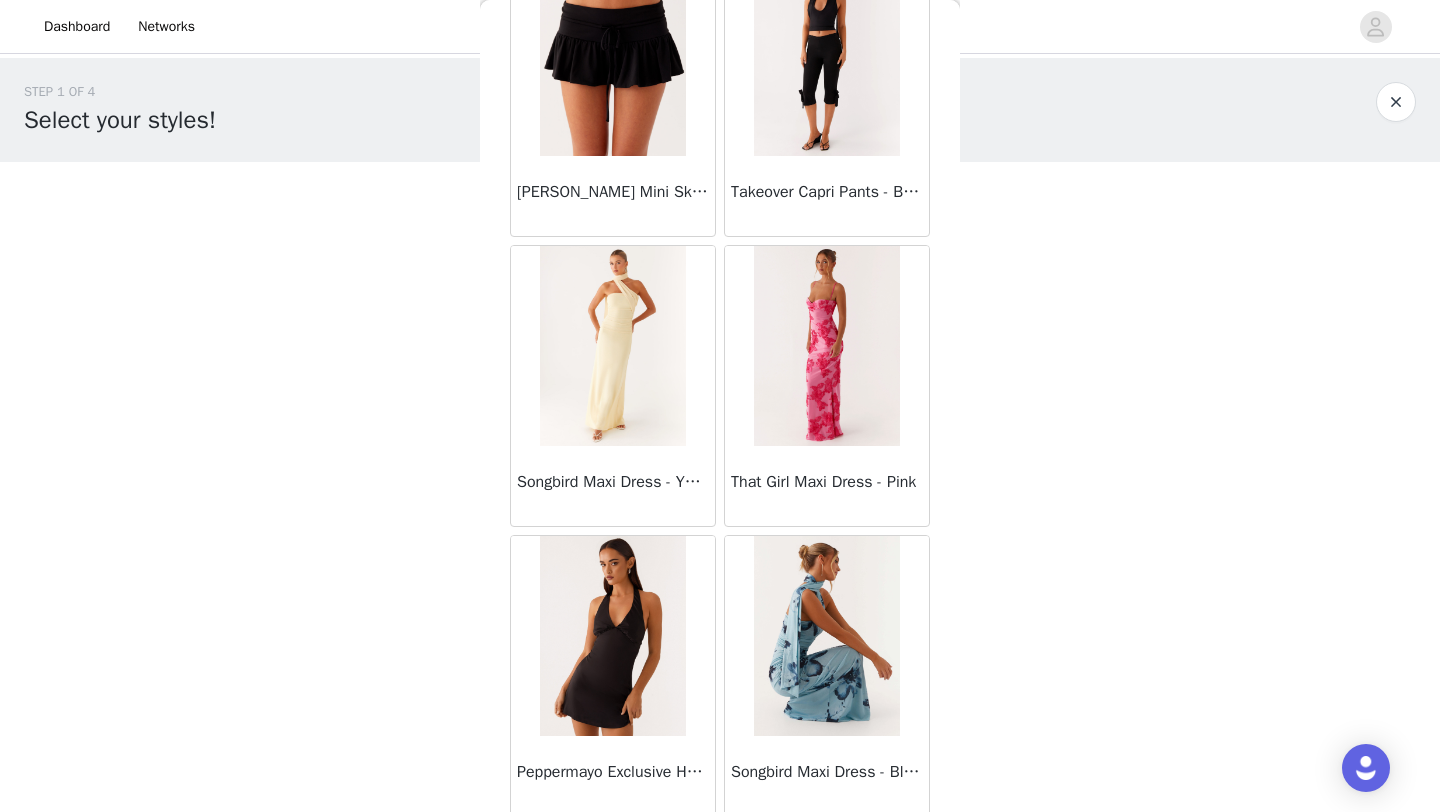 scroll, scrollTop: 34148, scrollLeft: 0, axis: vertical 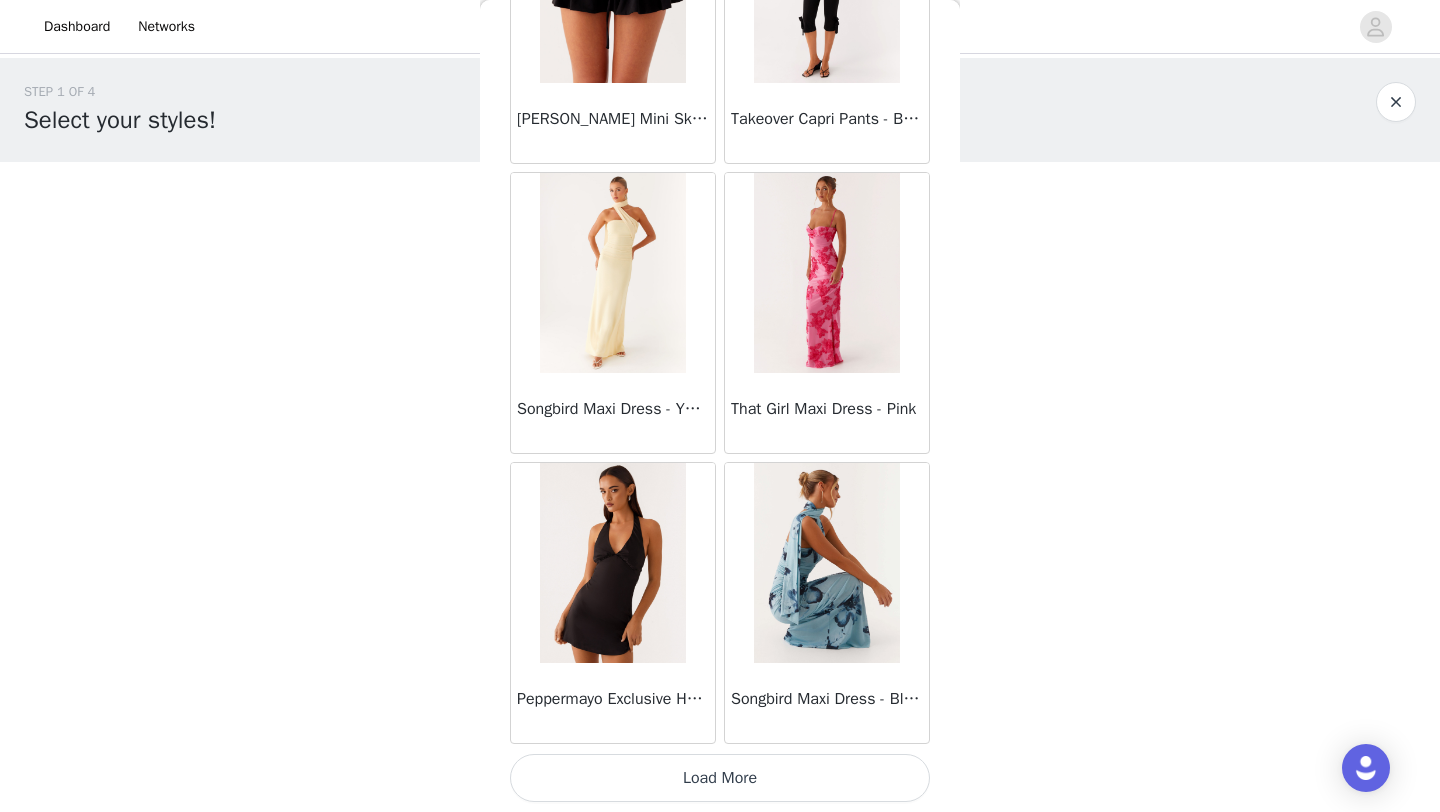 click on "Load More" at bounding box center (720, 778) 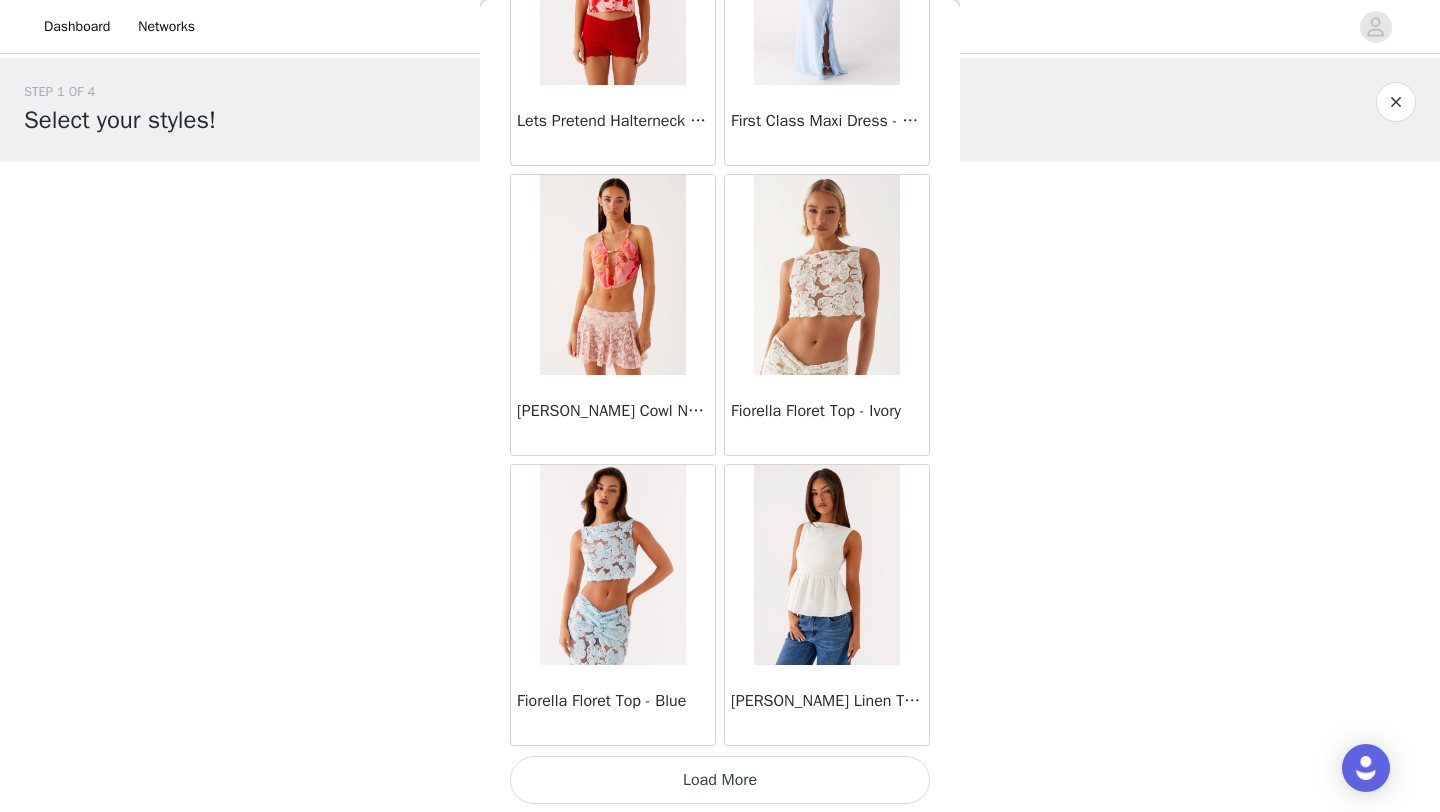 scroll, scrollTop: 37048, scrollLeft: 0, axis: vertical 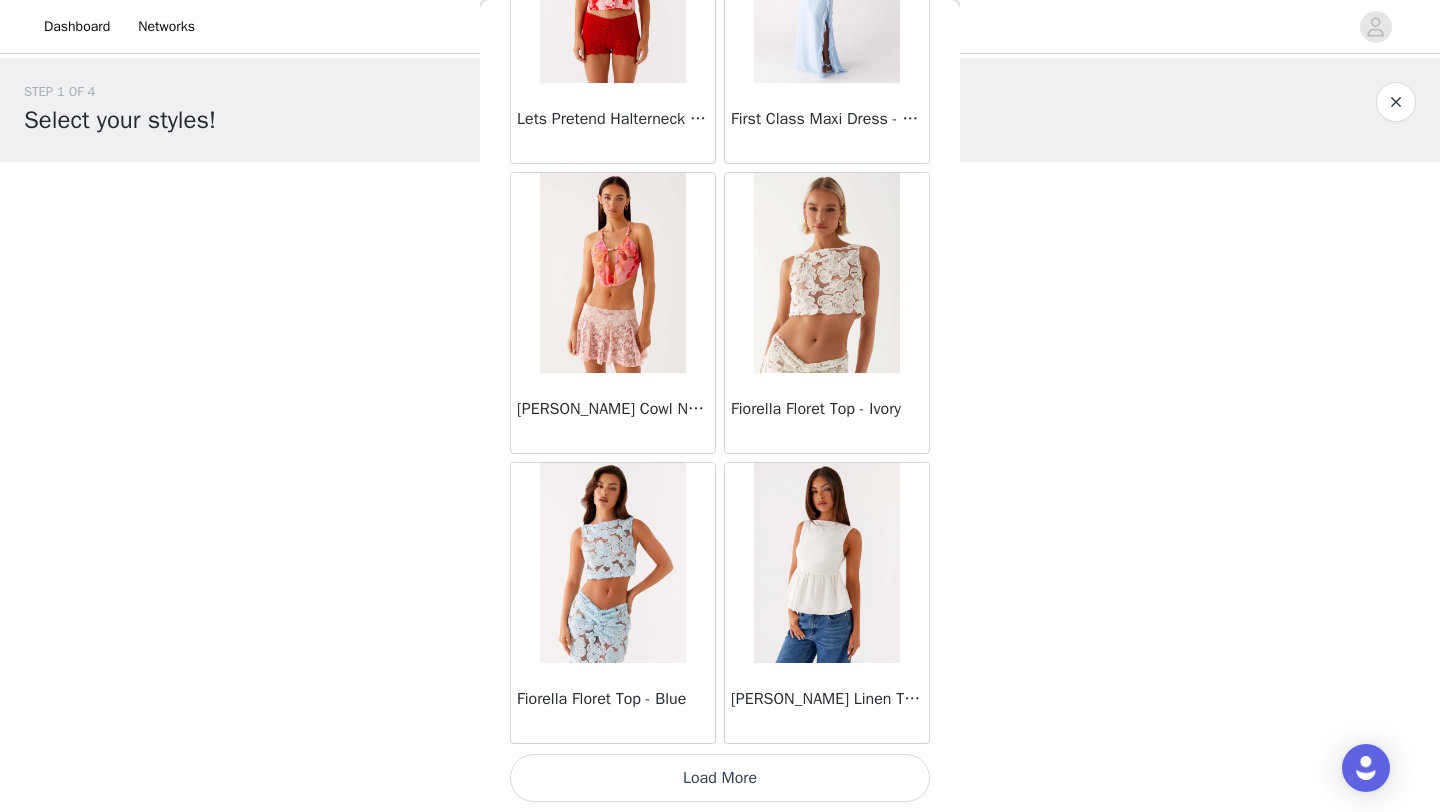 click on "Load More" at bounding box center (720, 778) 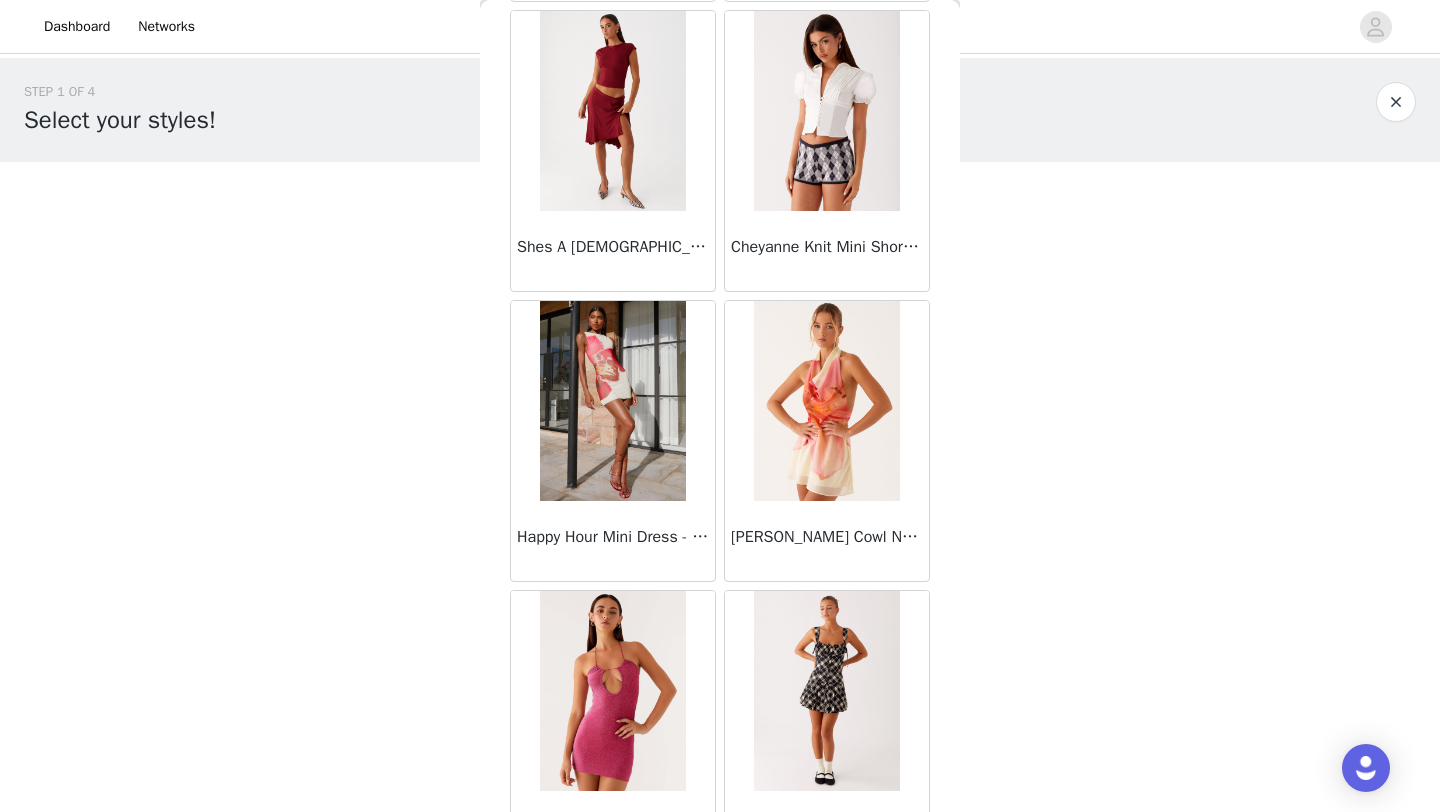 scroll, scrollTop: 39948, scrollLeft: 0, axis: vertical 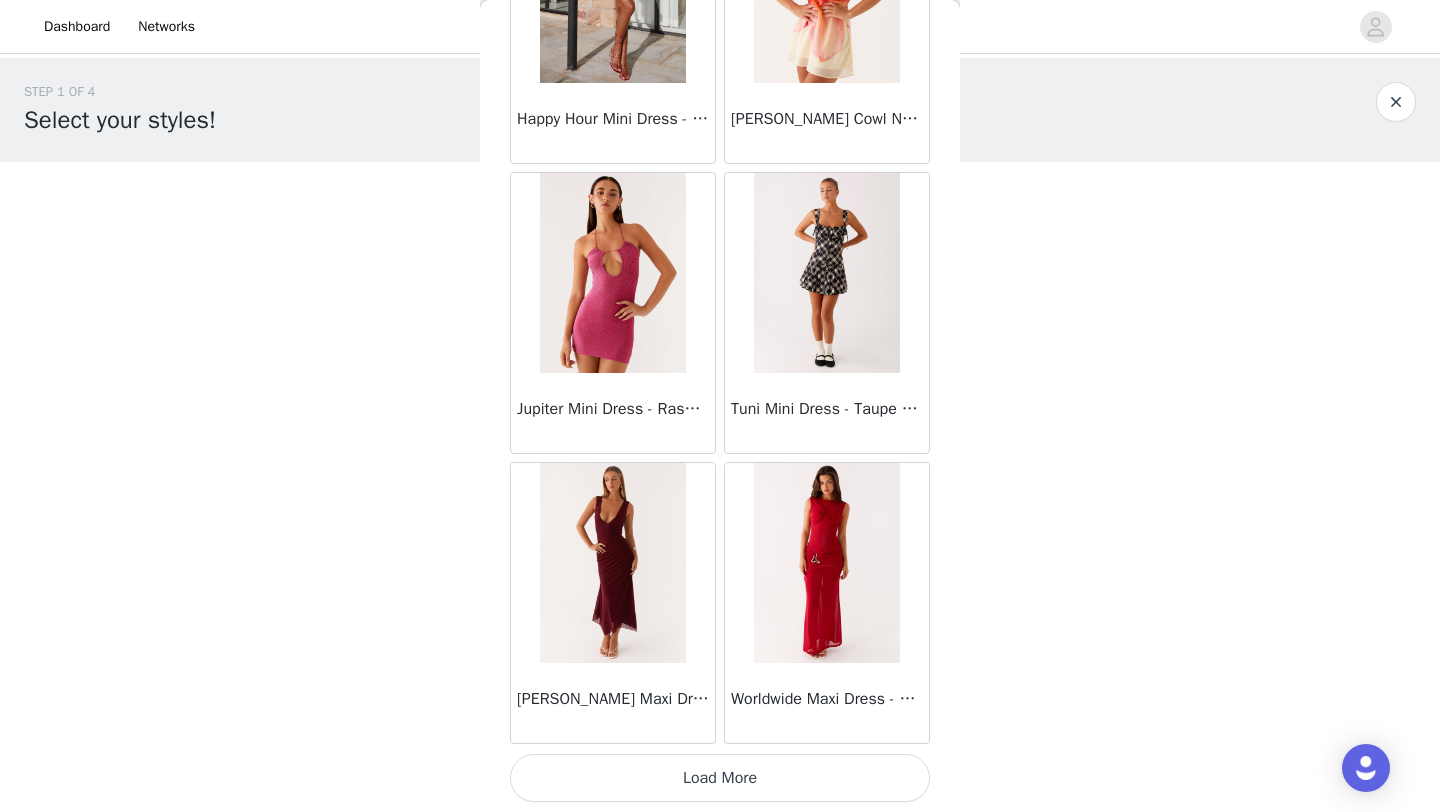 click on "Load More" at bounding box center (720, 778) 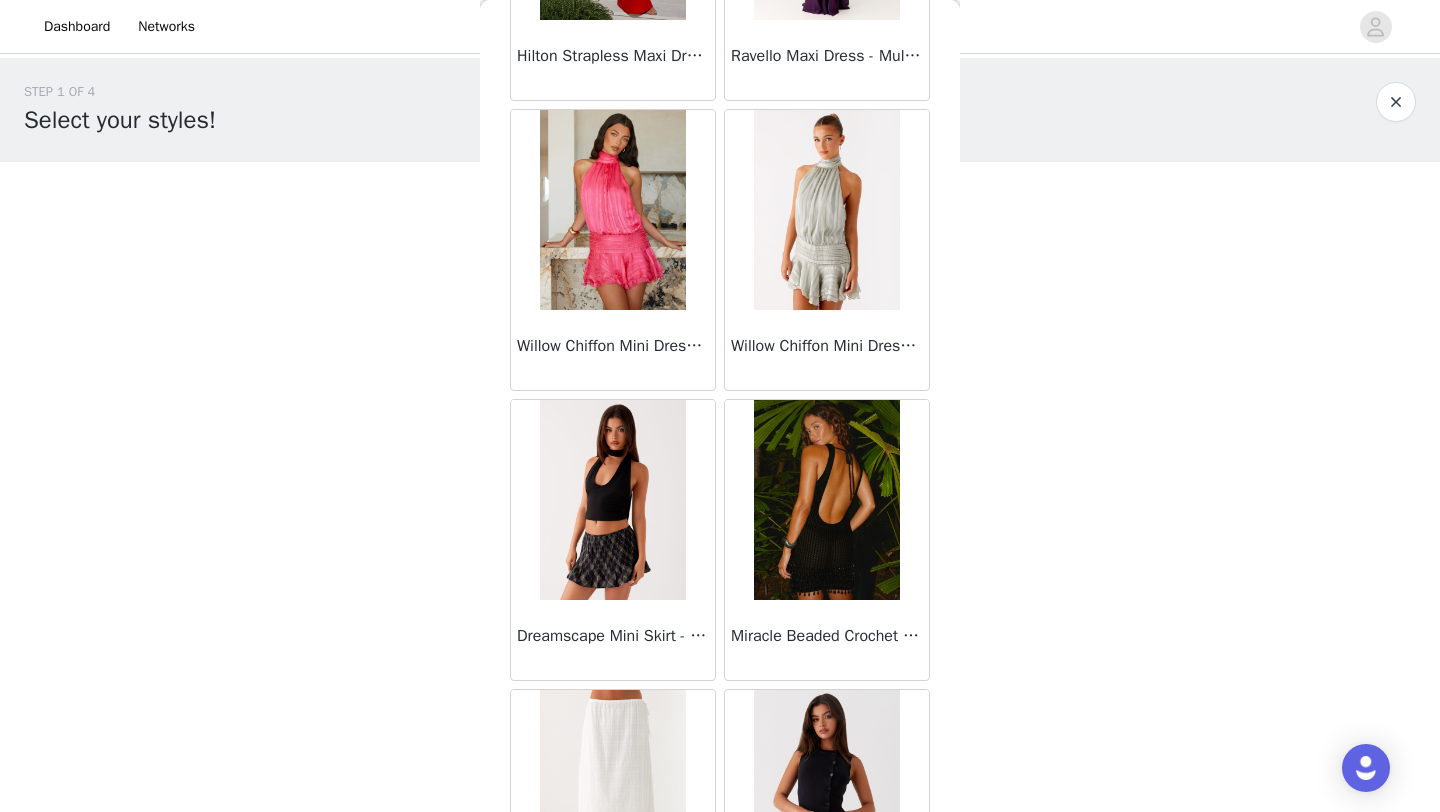 scroll, scrollTop: 42848, scrollLeft: 0, axis: vertical 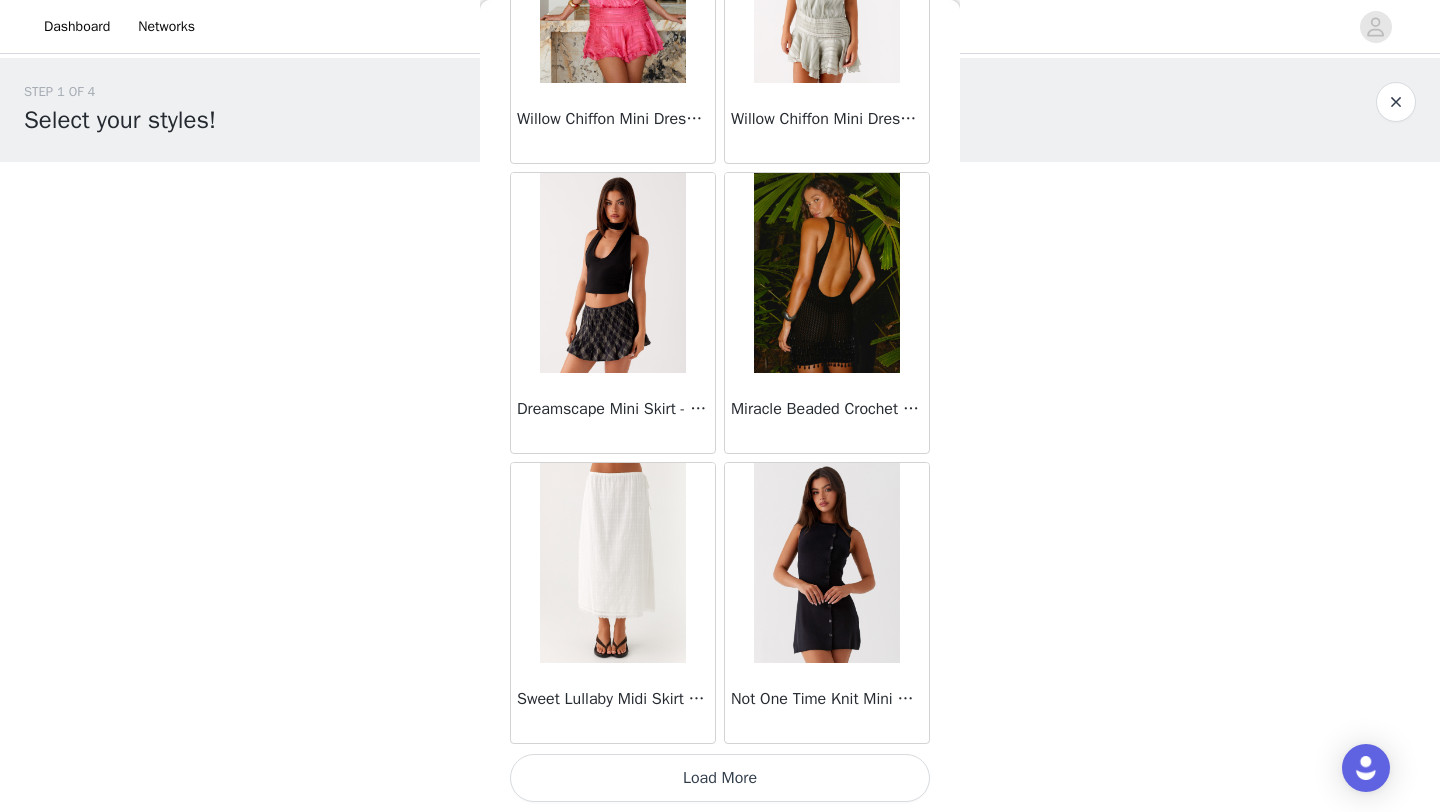 click on "Load More" at bounding box center [720, 778] 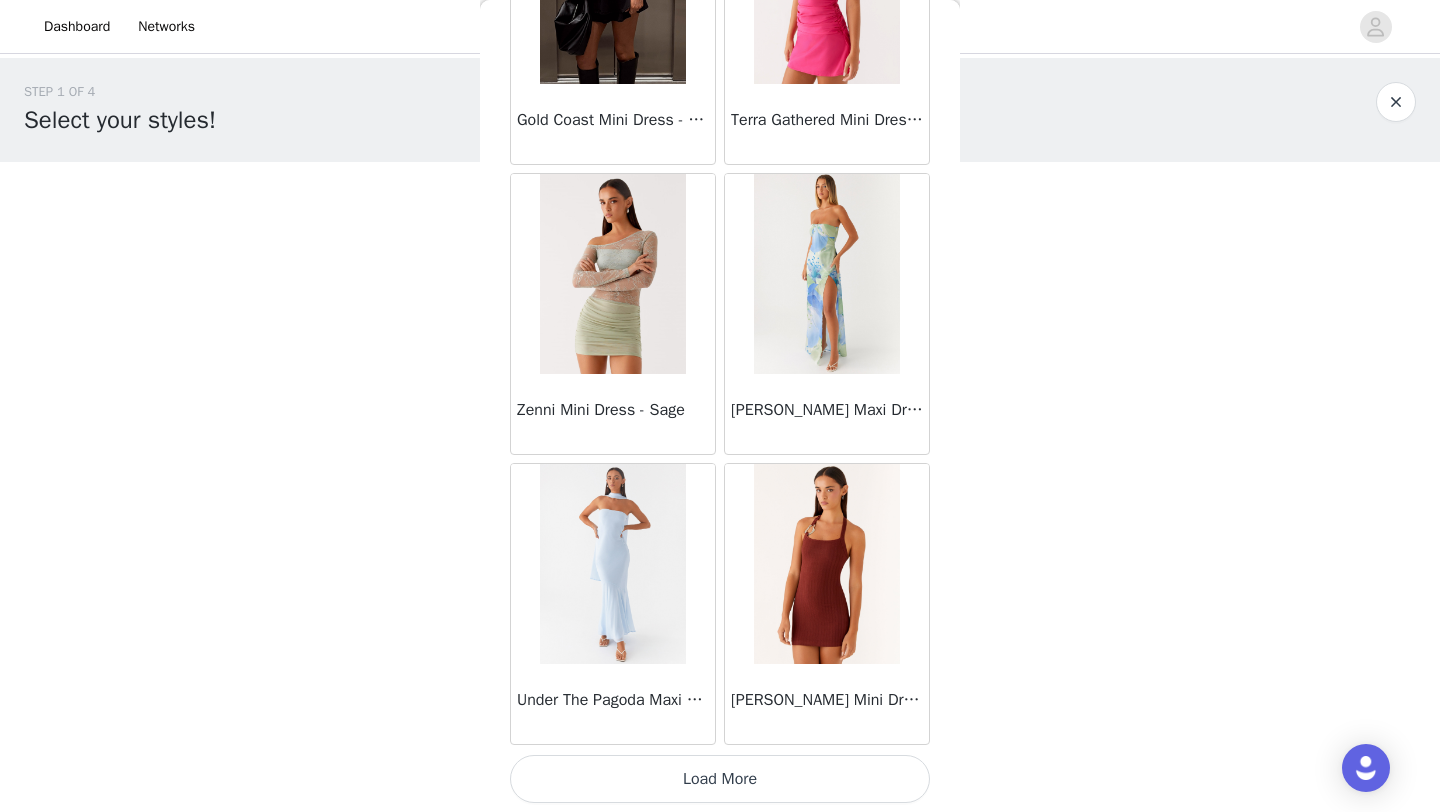 scroll, scrollTop: 45748, scrollLeft: 0, axis: vertical 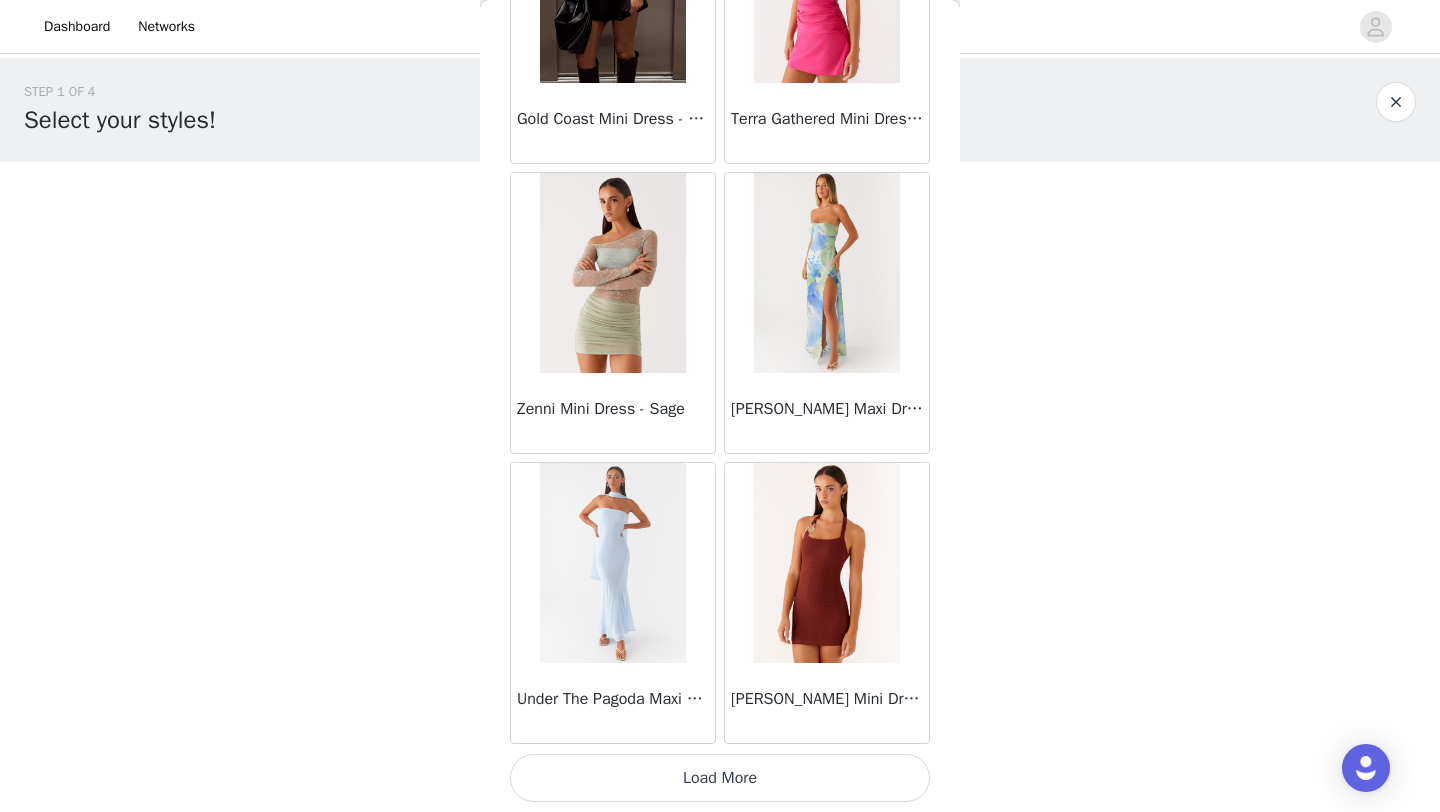 click on "Load More" at bounding box center (720, 778) 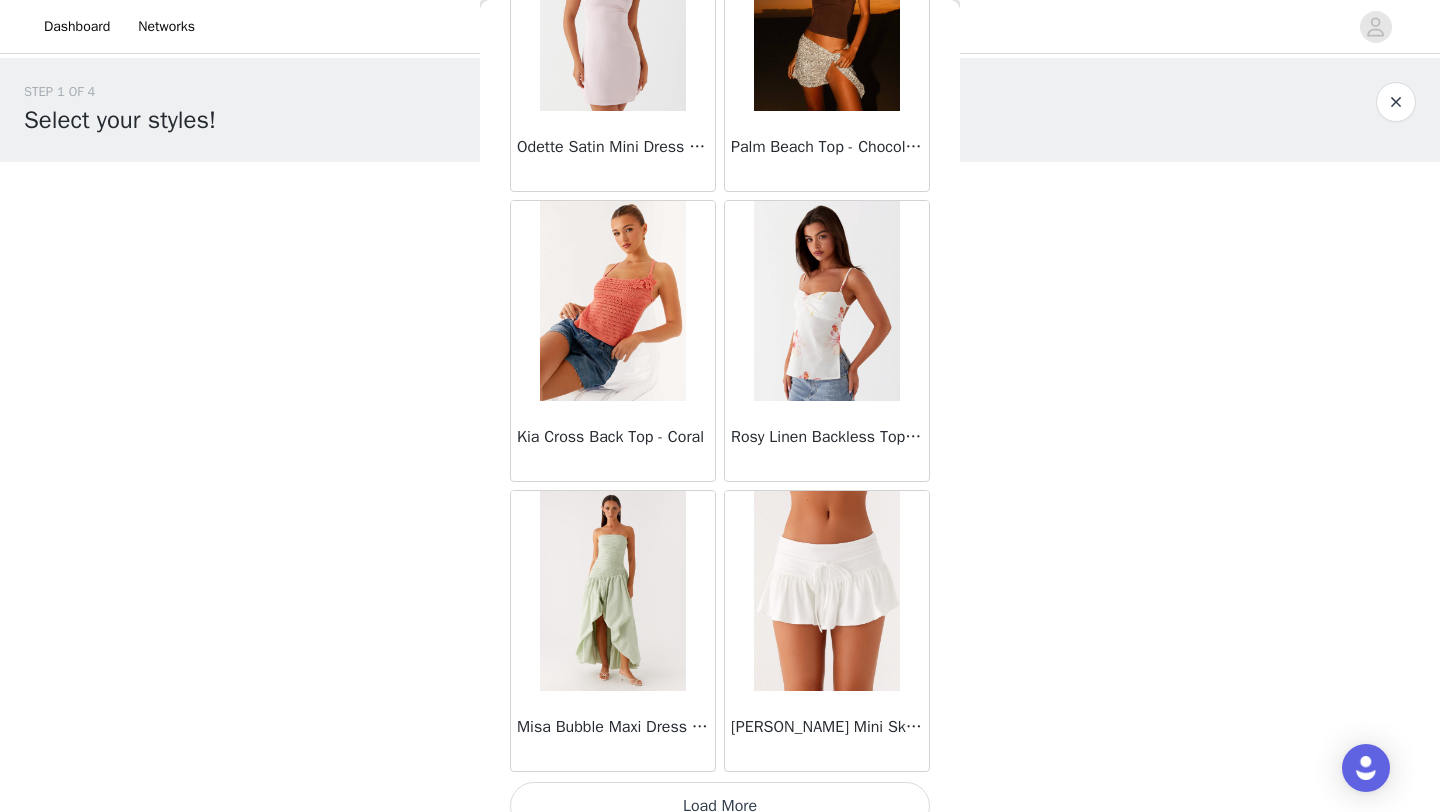 scroll, scrollTop: 48648, scrollLeft: 0, axis: vertical 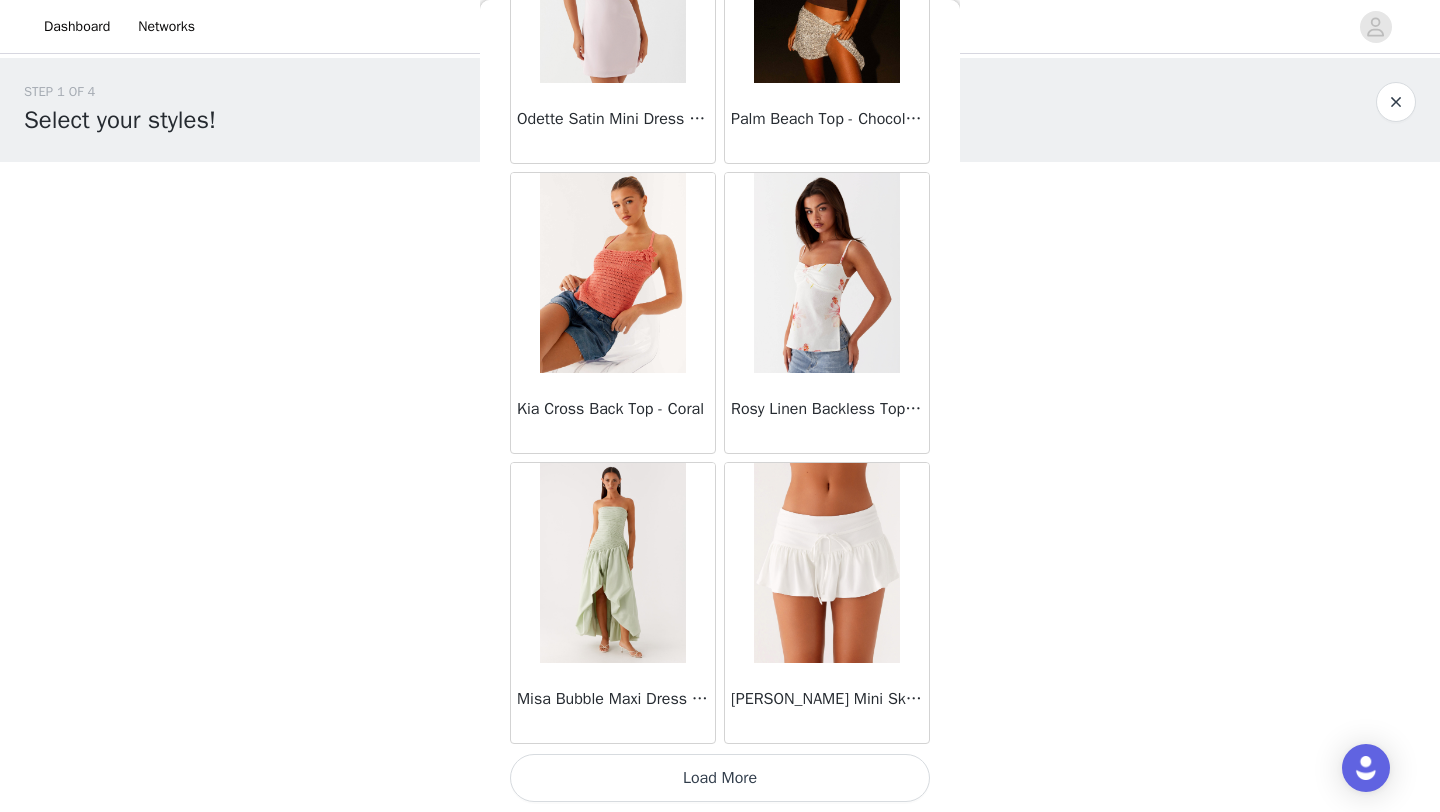 click on "Load More" at bounding box center [720, 778] 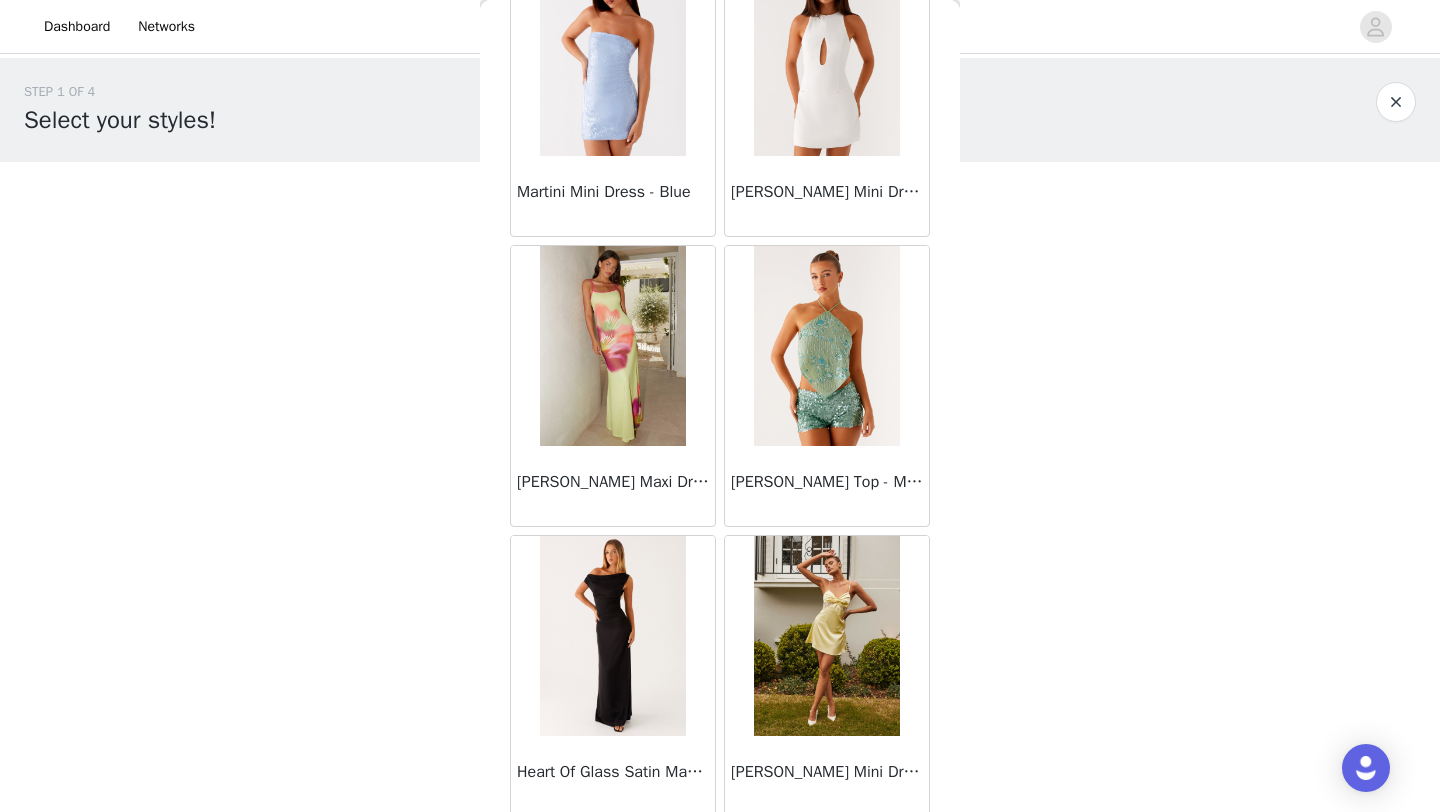 scroll, scrollTop: 51548, scrollLeft: 0, axis: vertical 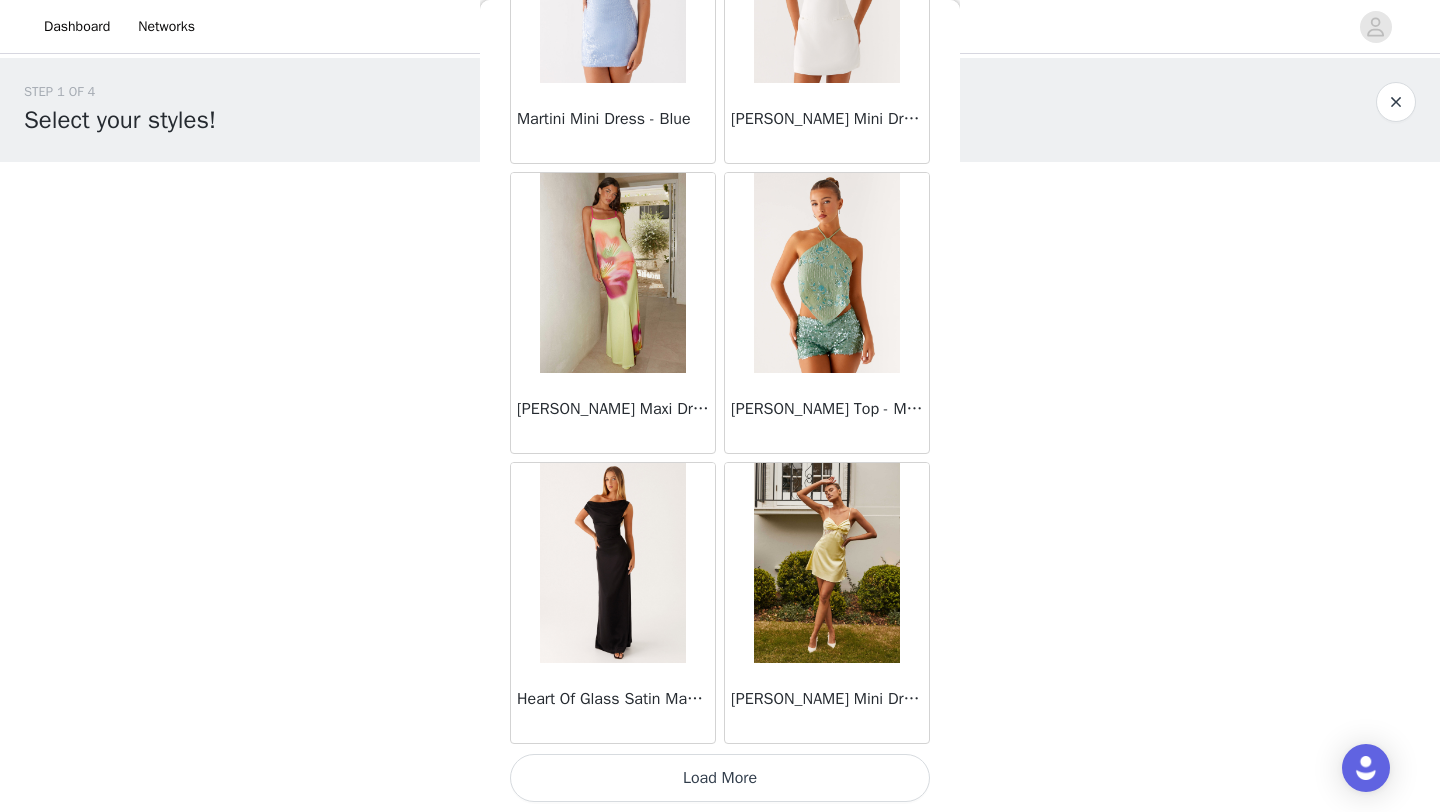 click on "Load More" at bounding box center (720, 778) 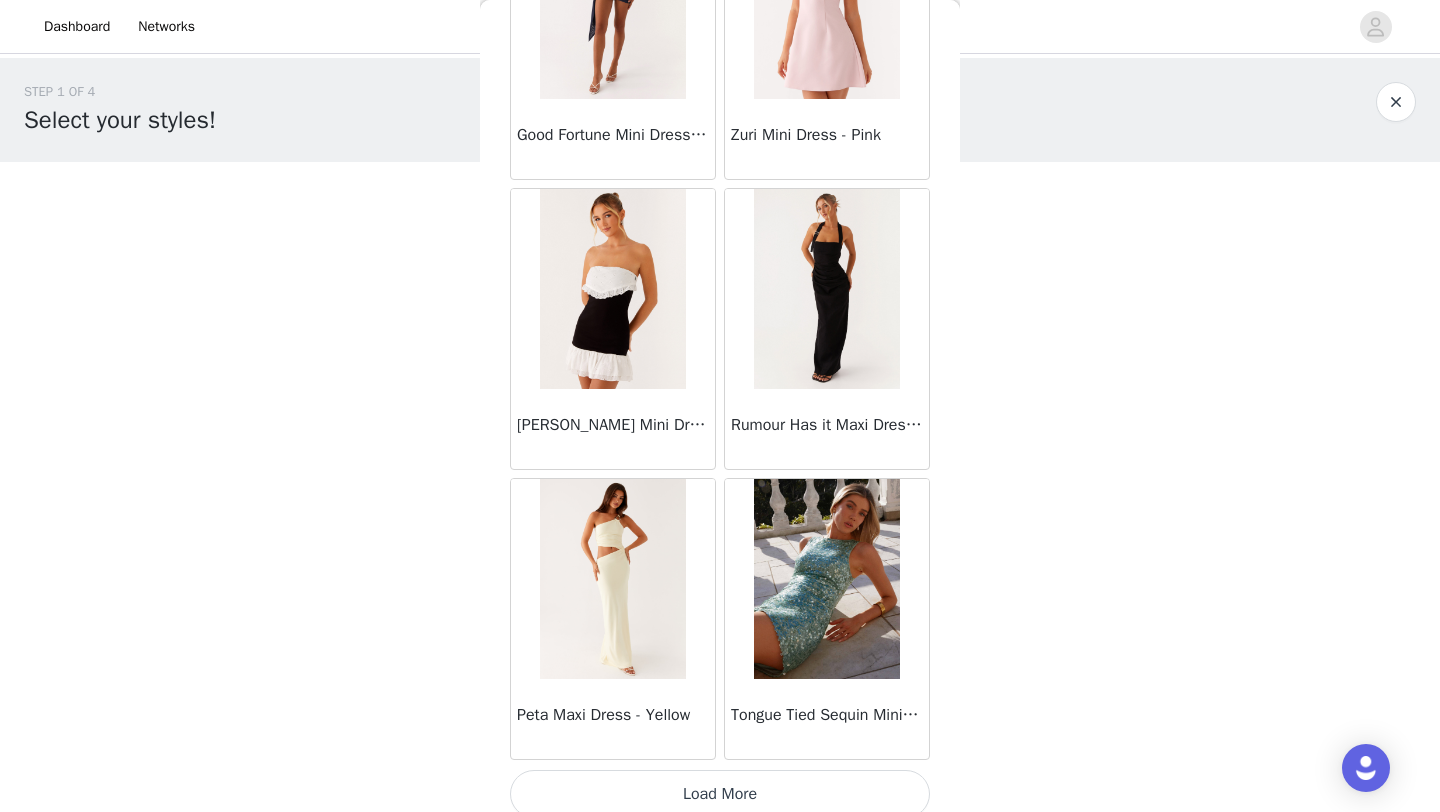scroll, scrollTop: 54448, scrollLeft: 0, axis: vertical 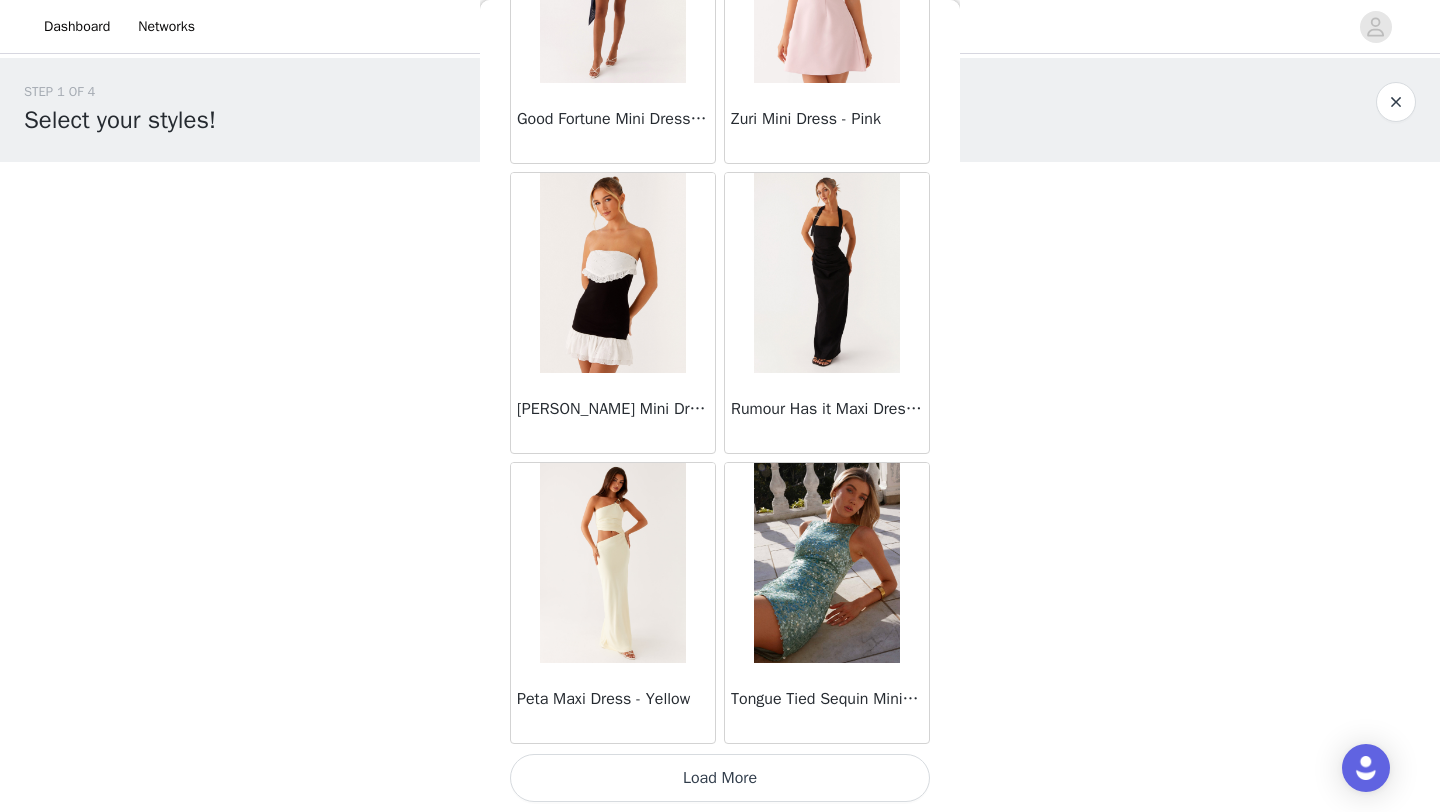 click on "Load More" at bounding box center [720, 778] 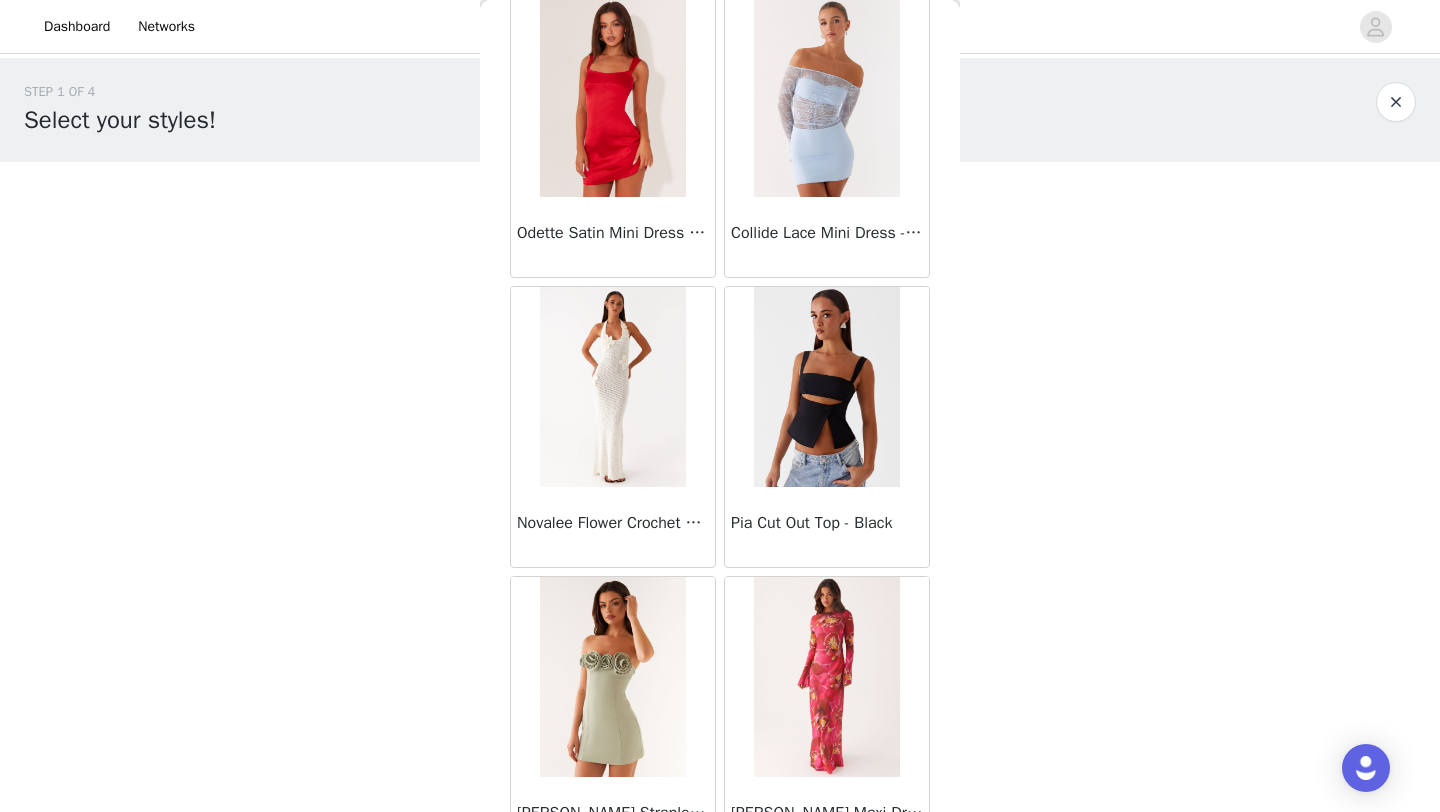 scroll, scrollTop: 57348, scrollLeft: 0, axis: vertical 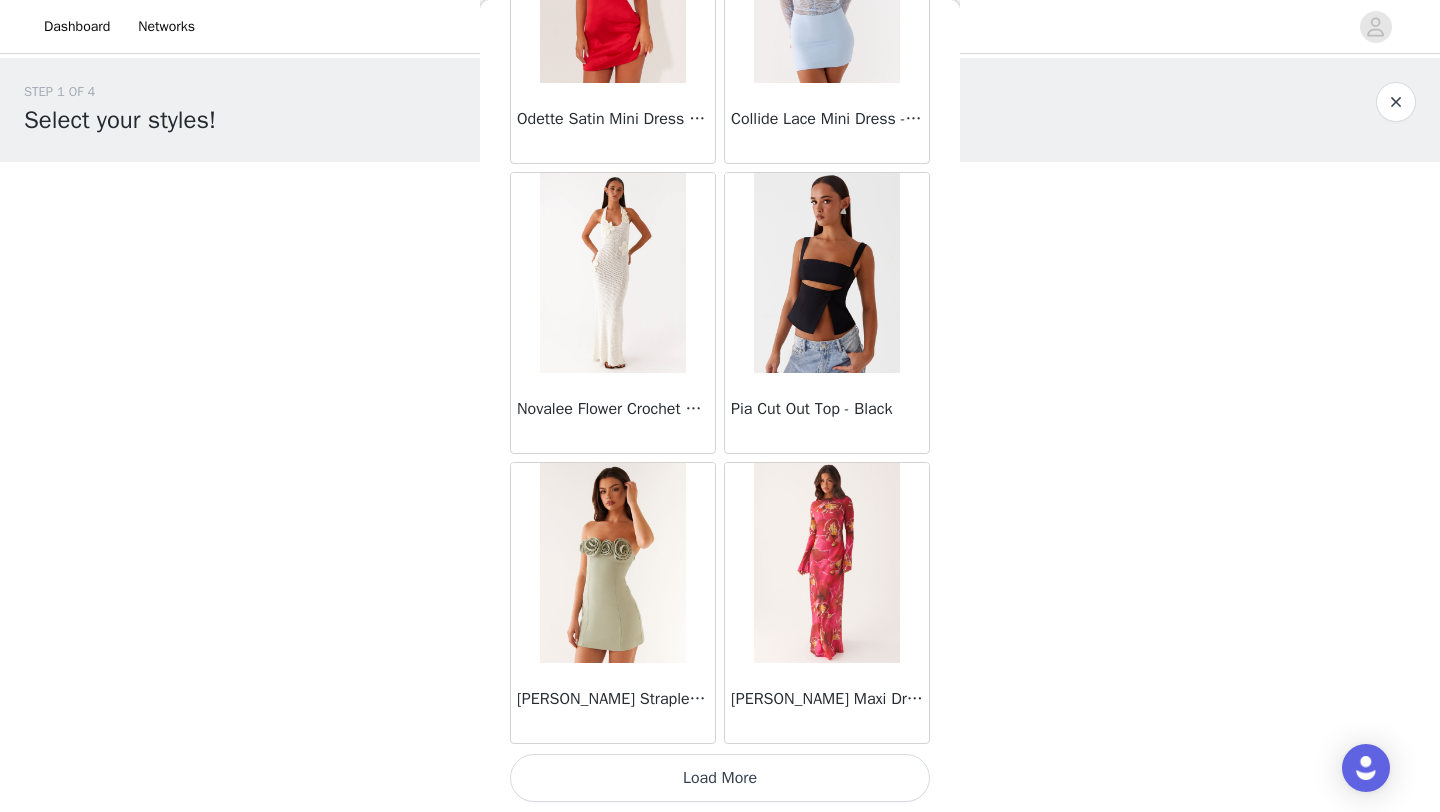 click on "Load More" at bounding box center (720, 778) 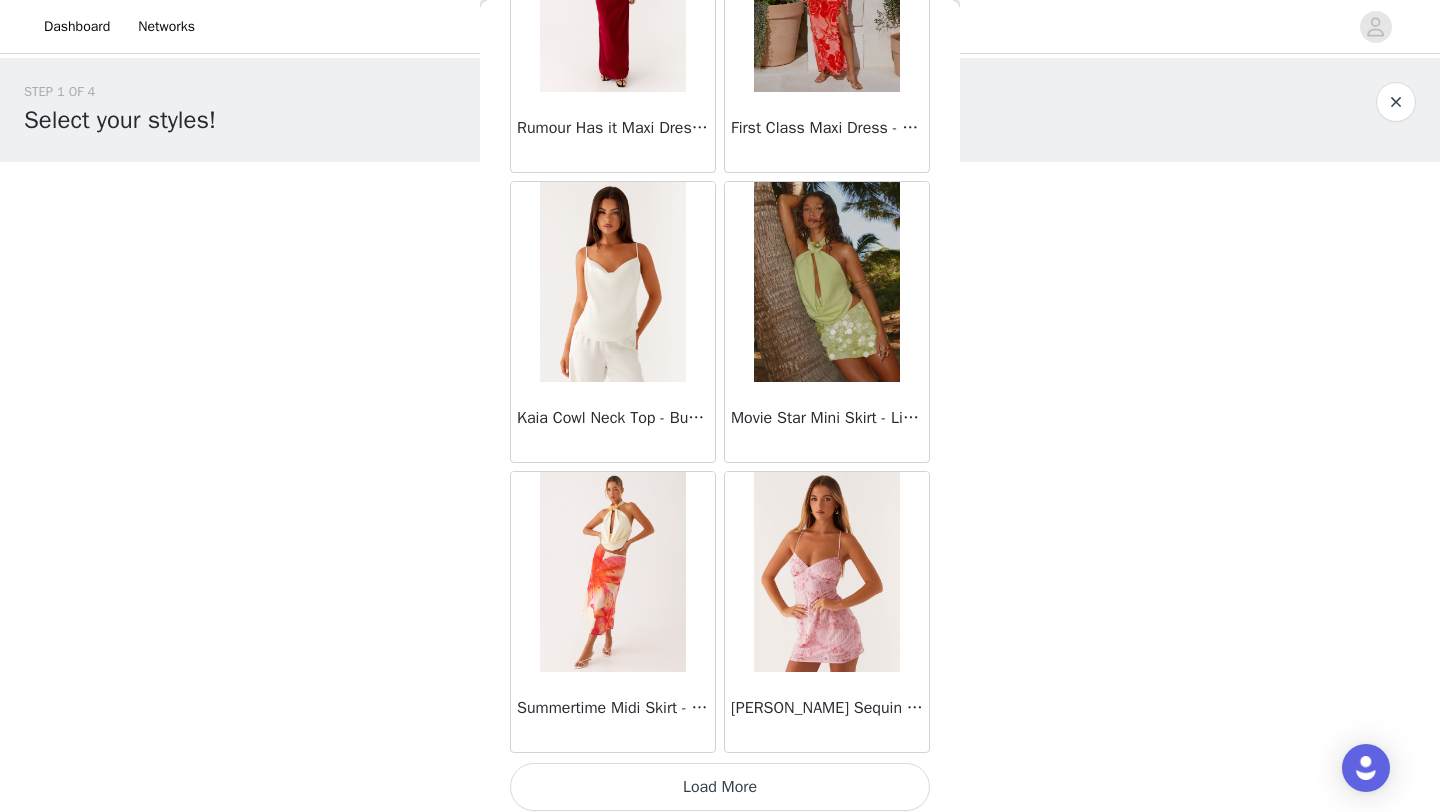 scroll, scrollTop: 60243, scrollLeft: 0, axis: vertical 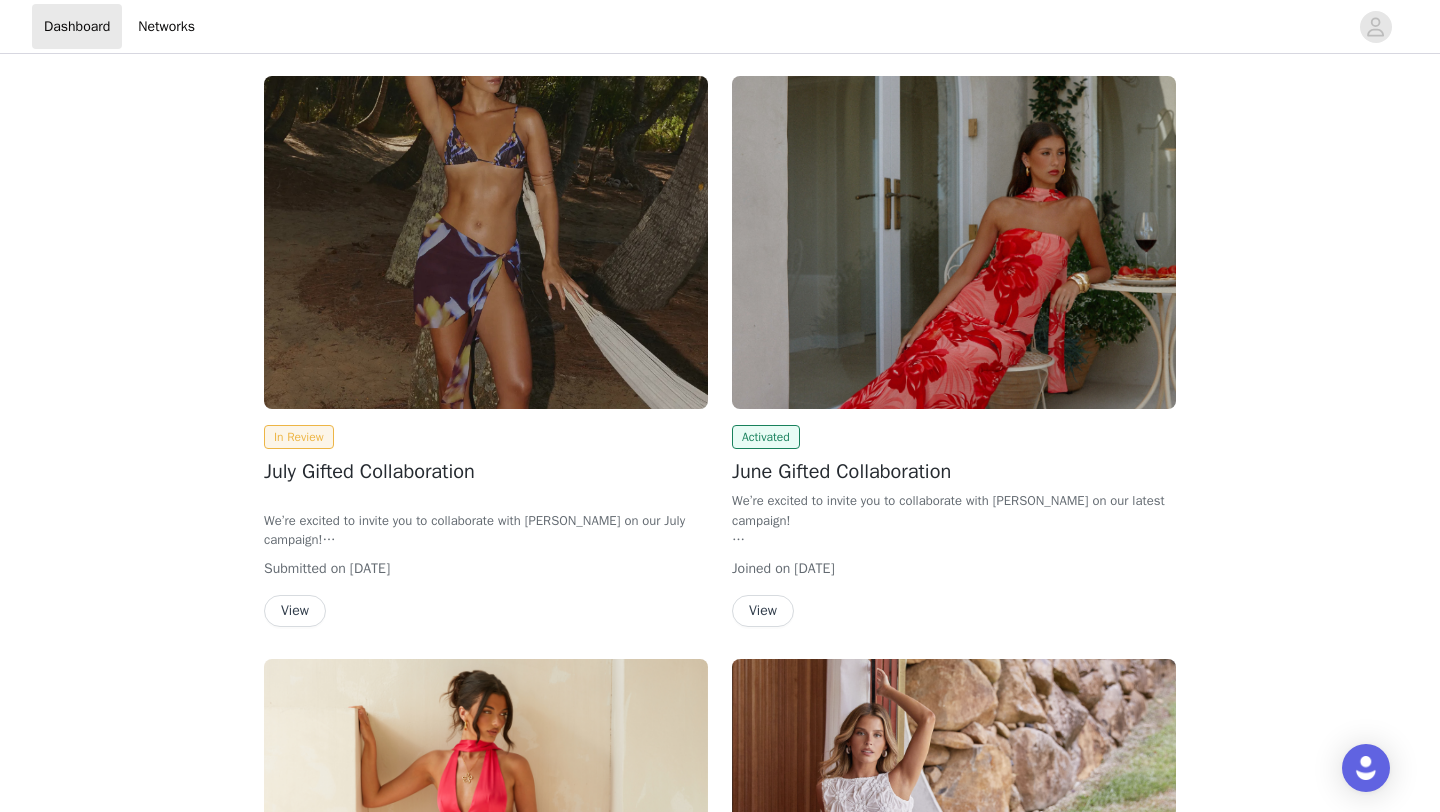 click on "We’re excited to invite you to collaborate with [PERSON_NAME] on our latest campaign!" at bounding box center [954, 510] 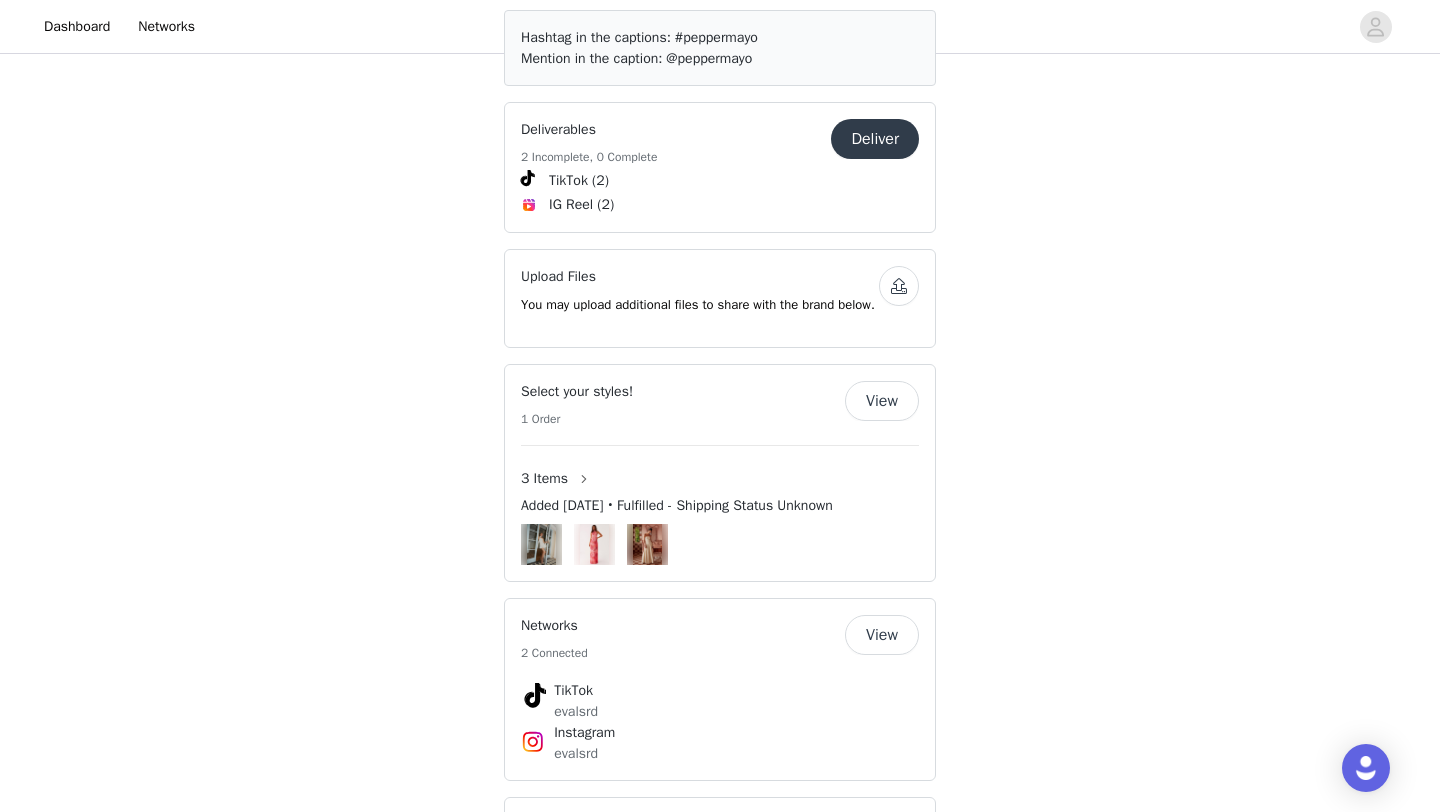 scroll, scrollTop: 1163, scrollLeft: 0, axis: vertical 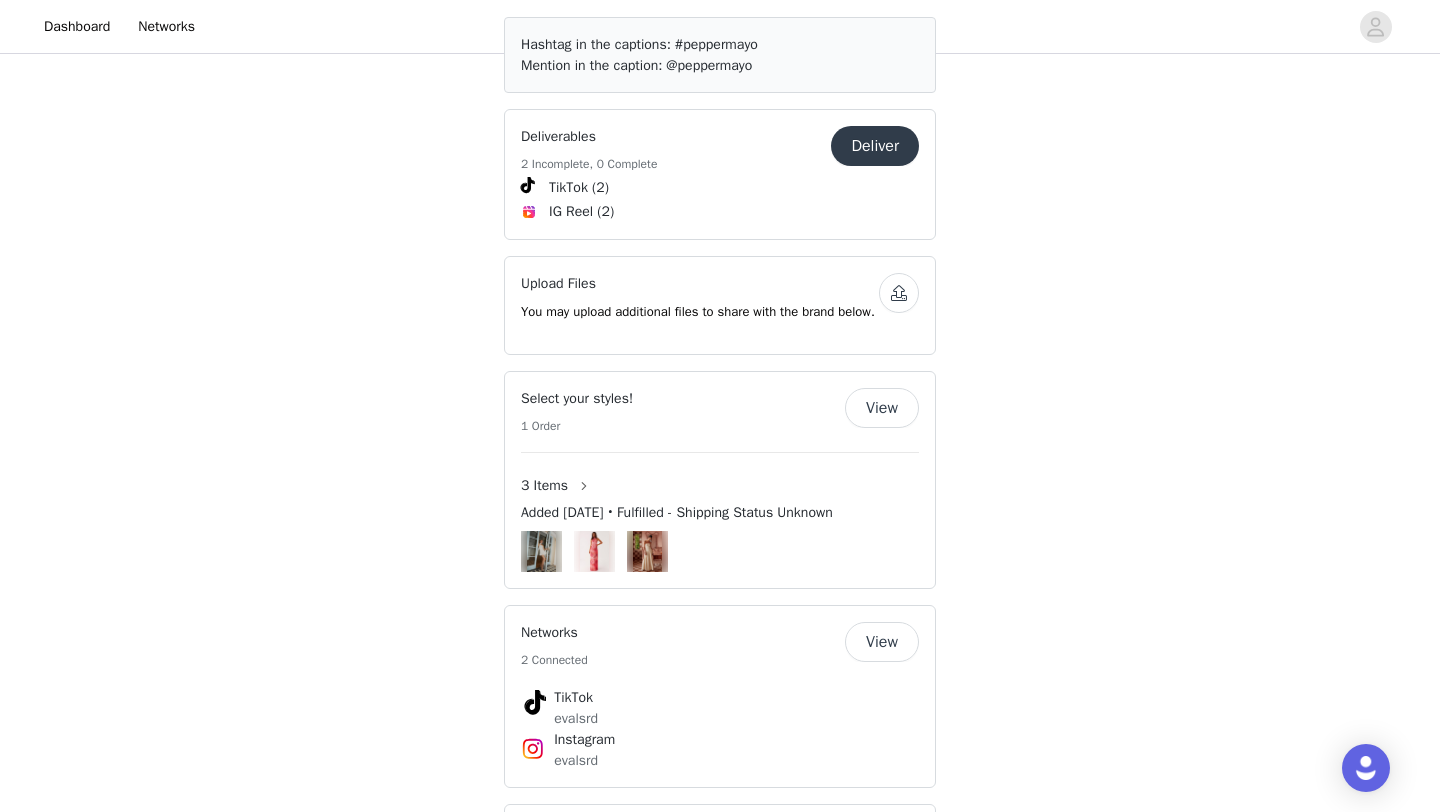 click on "Deliver" at bounding box center (875, 146) 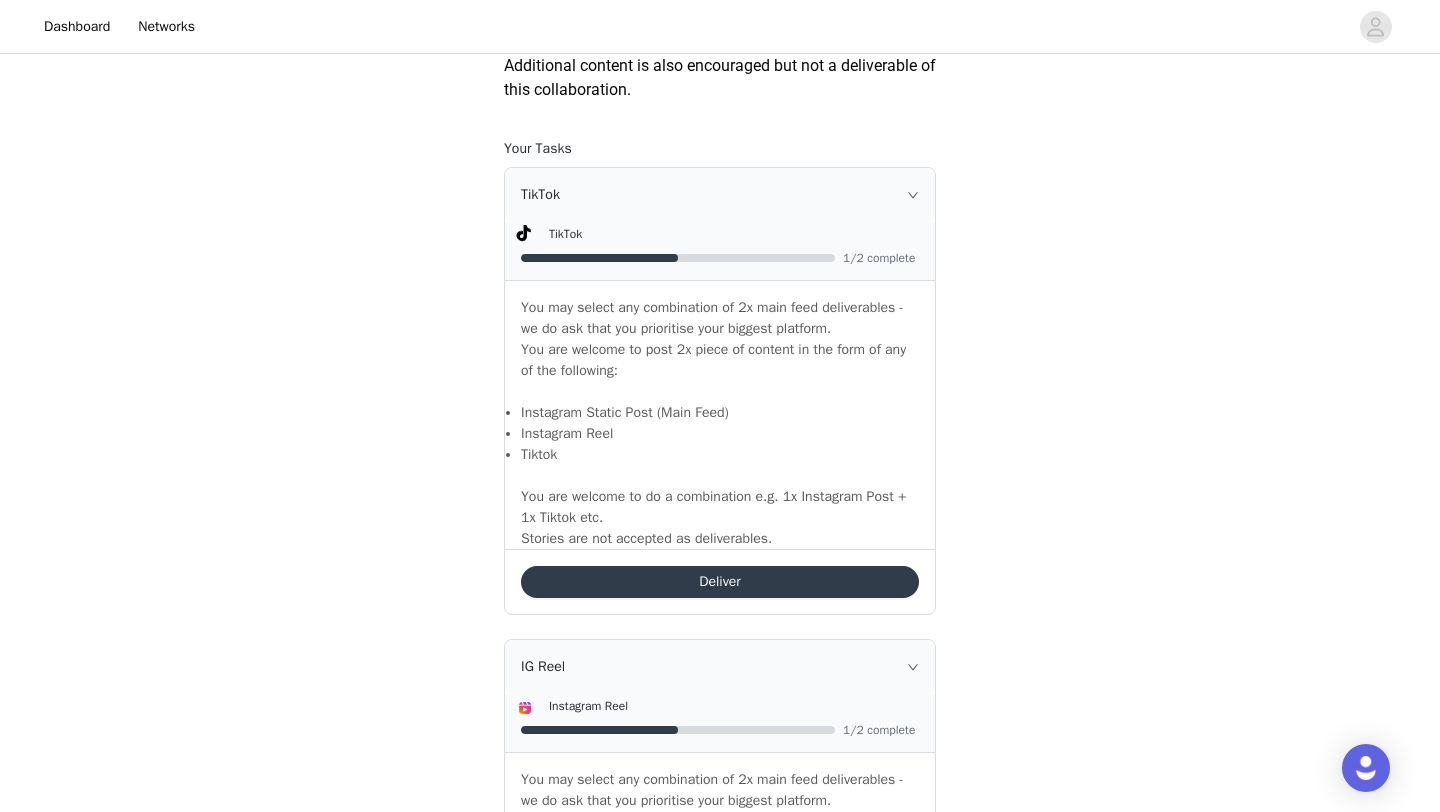 scroll, scrollTop: 1226, scrollLeft: 0, axis: vertical 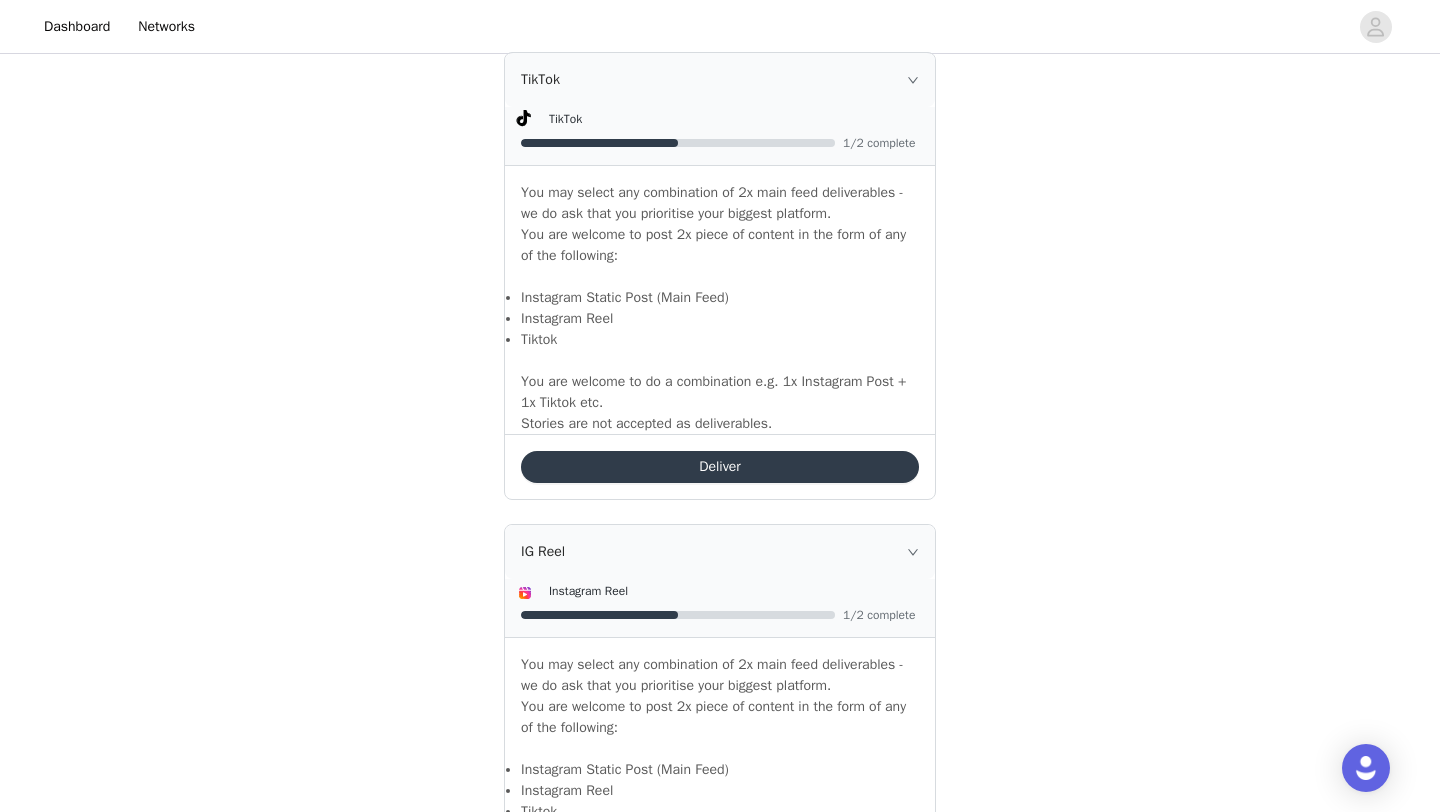 click on "Deliver" at bounding box center [720, 467] 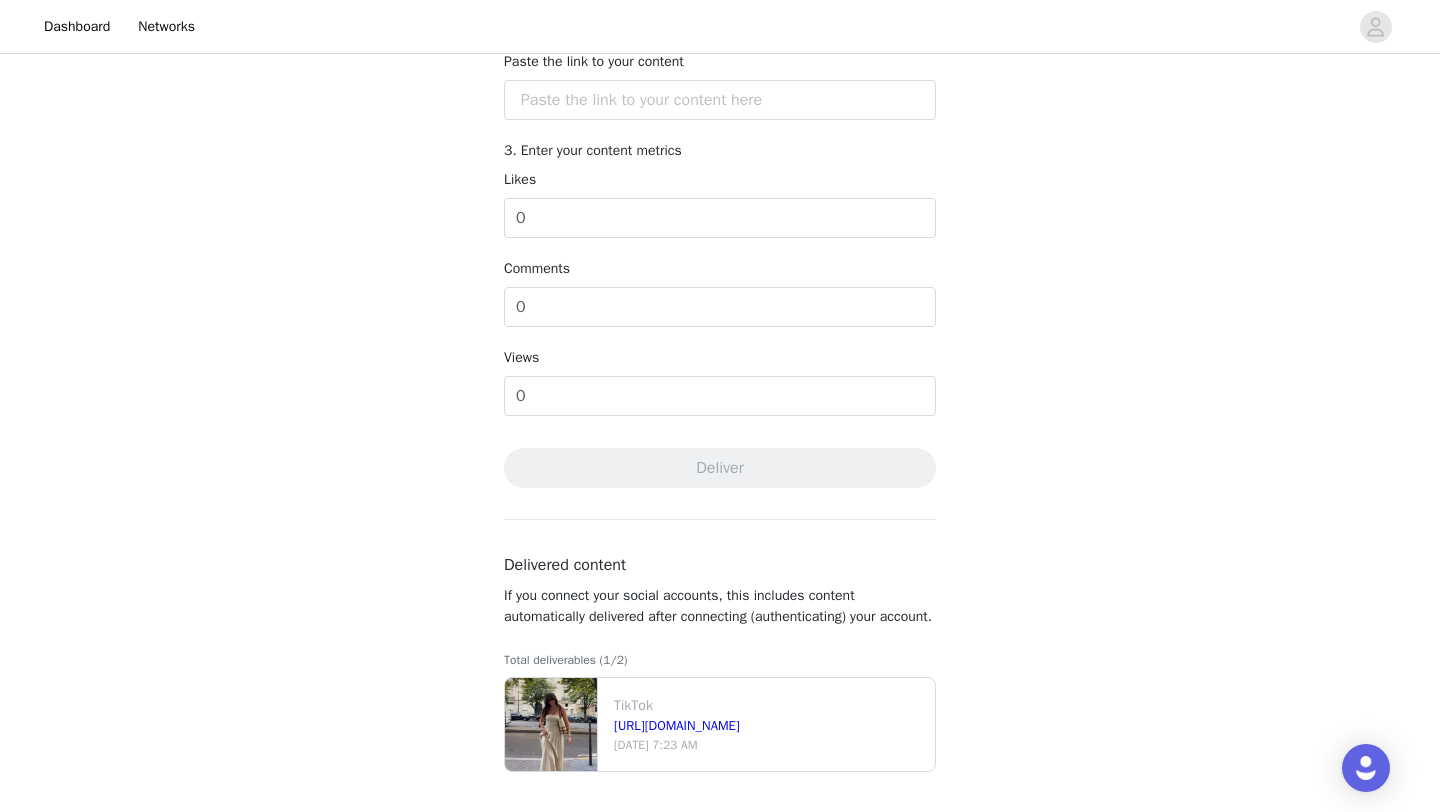 scroll, scrollTop: 502, scrollLeft: 0, axis: vertical 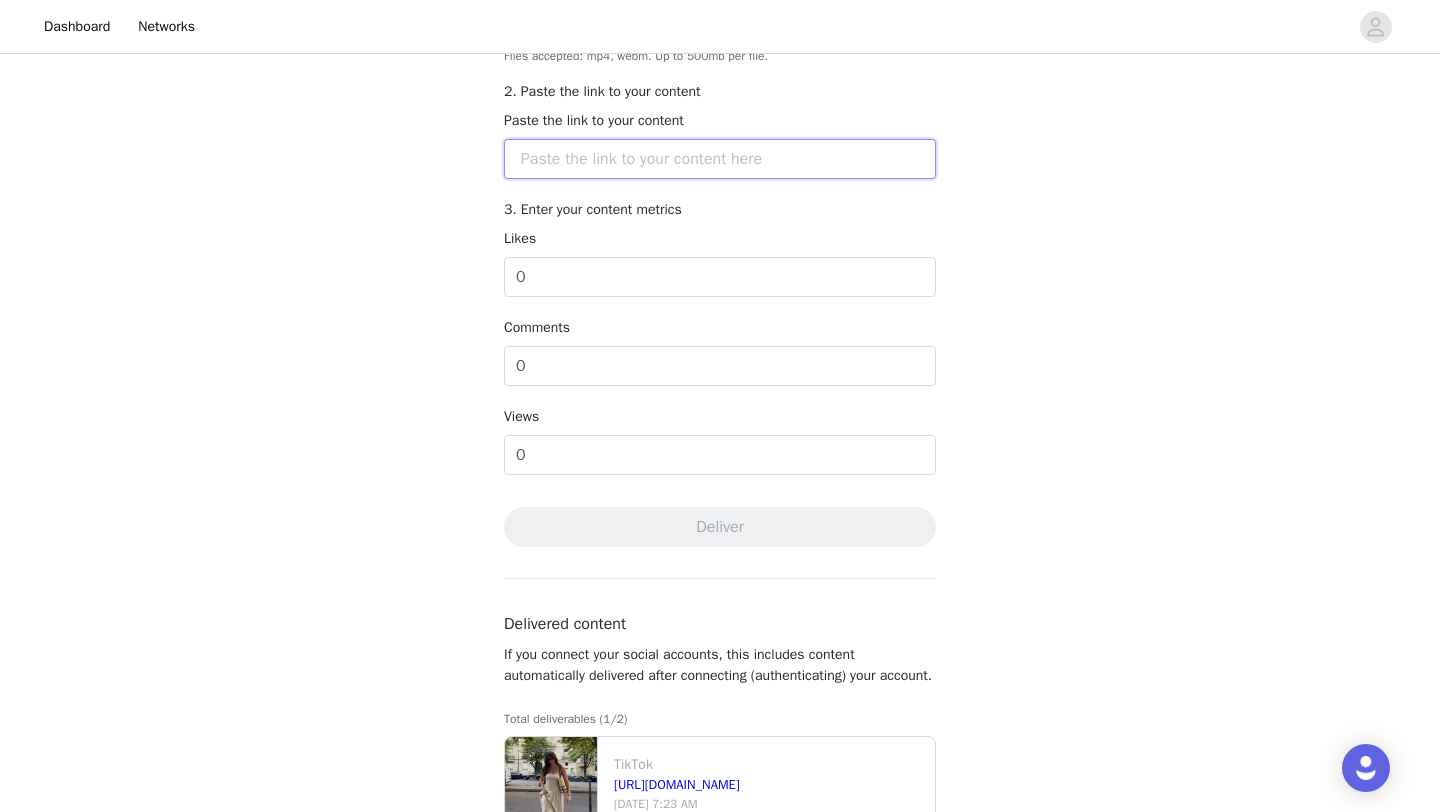 click at bounding box center (720, 159) 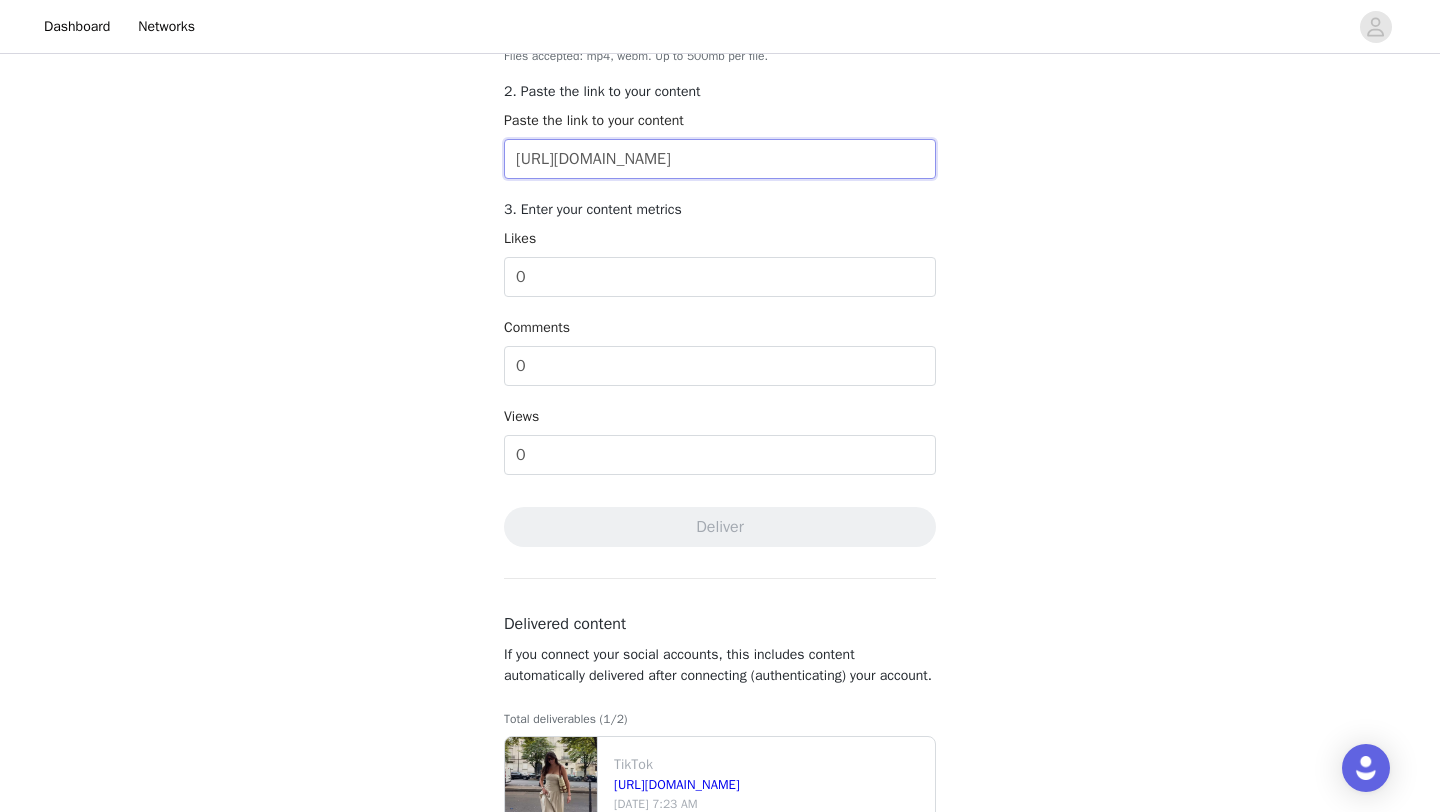 scroll, scrollTop: 0, scrollLeft: 63, axis: horizontal 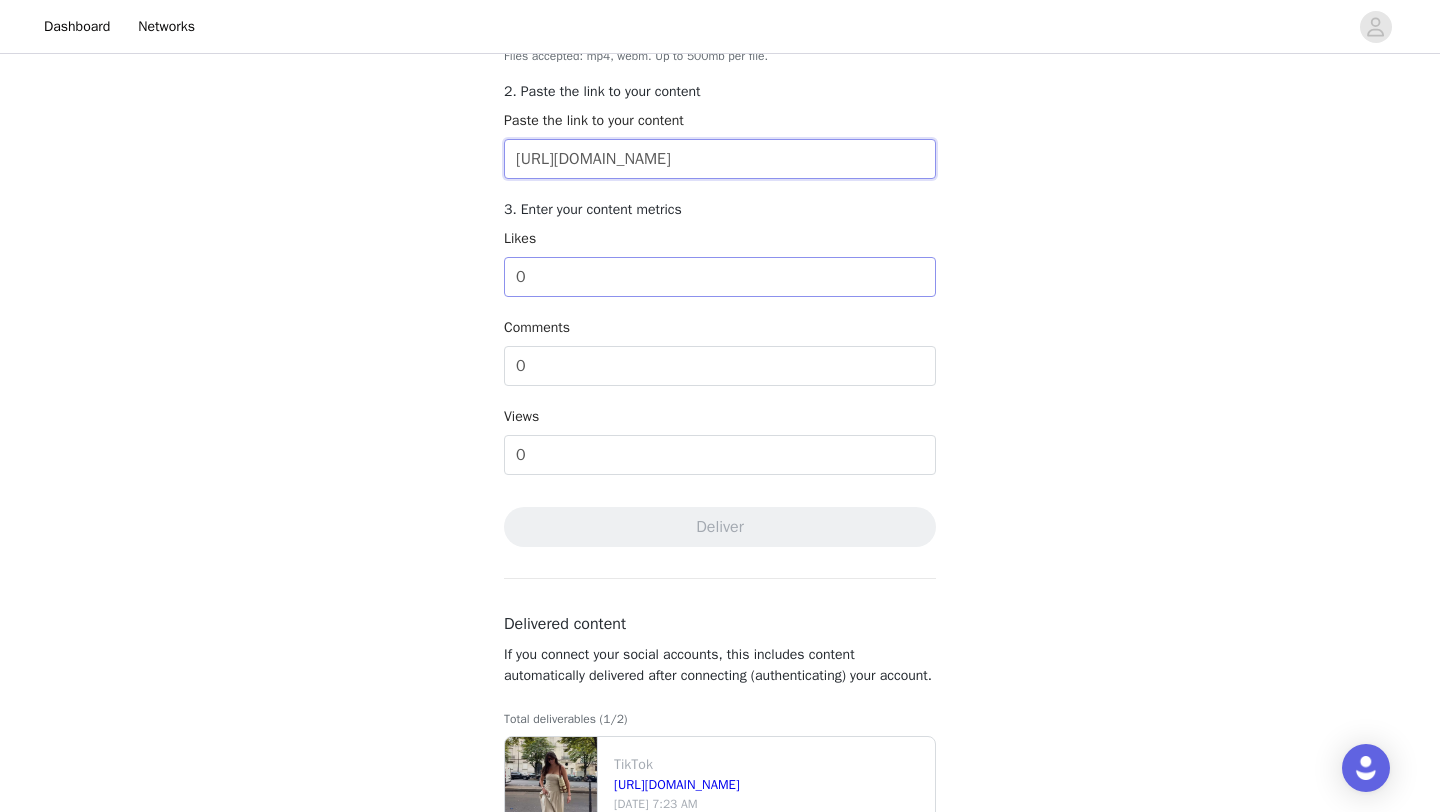 type on "https://www.tiktok.com/@evalsrd/video/7518733542981995798" 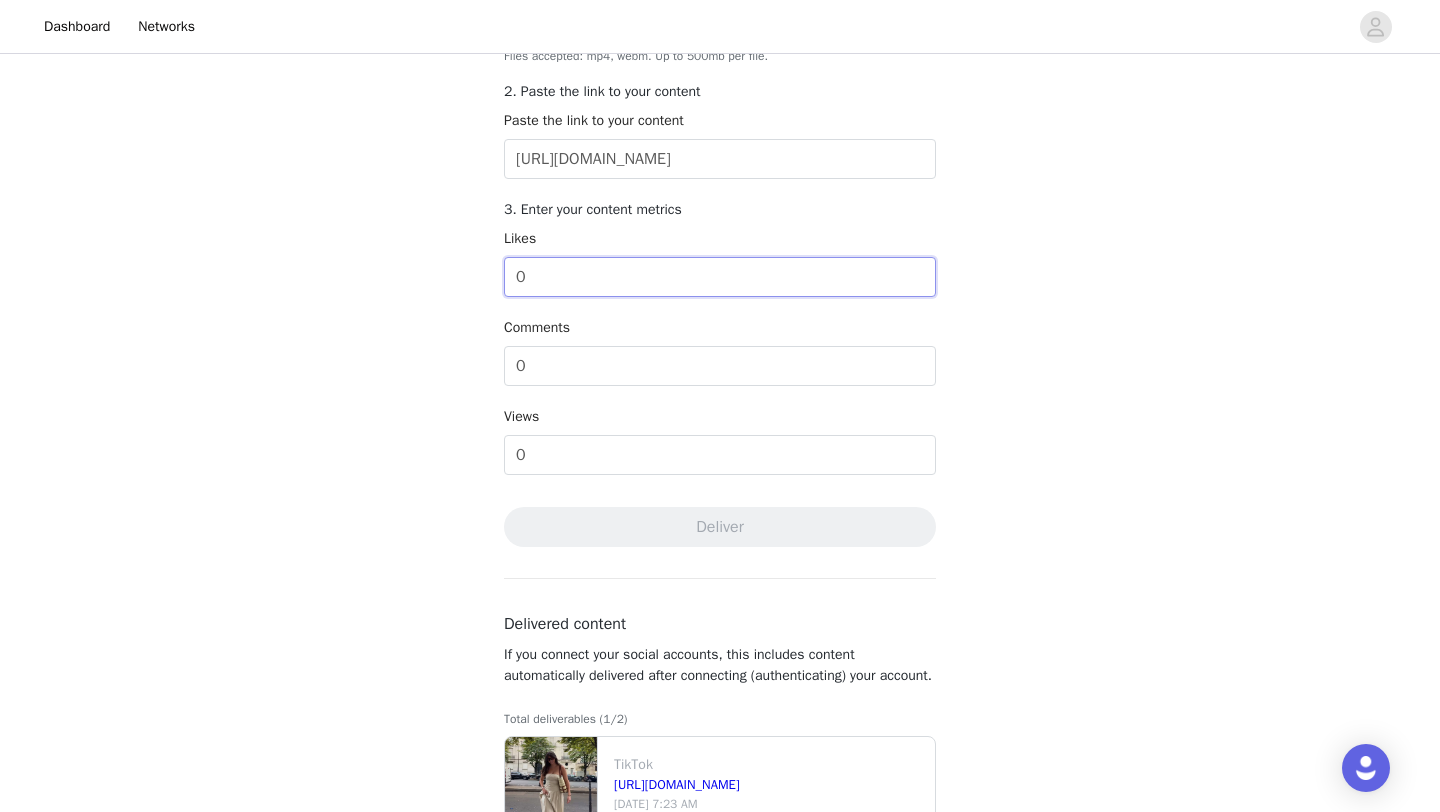 scroll, scrollTop: 0, scrollLeft: 0, axis: both 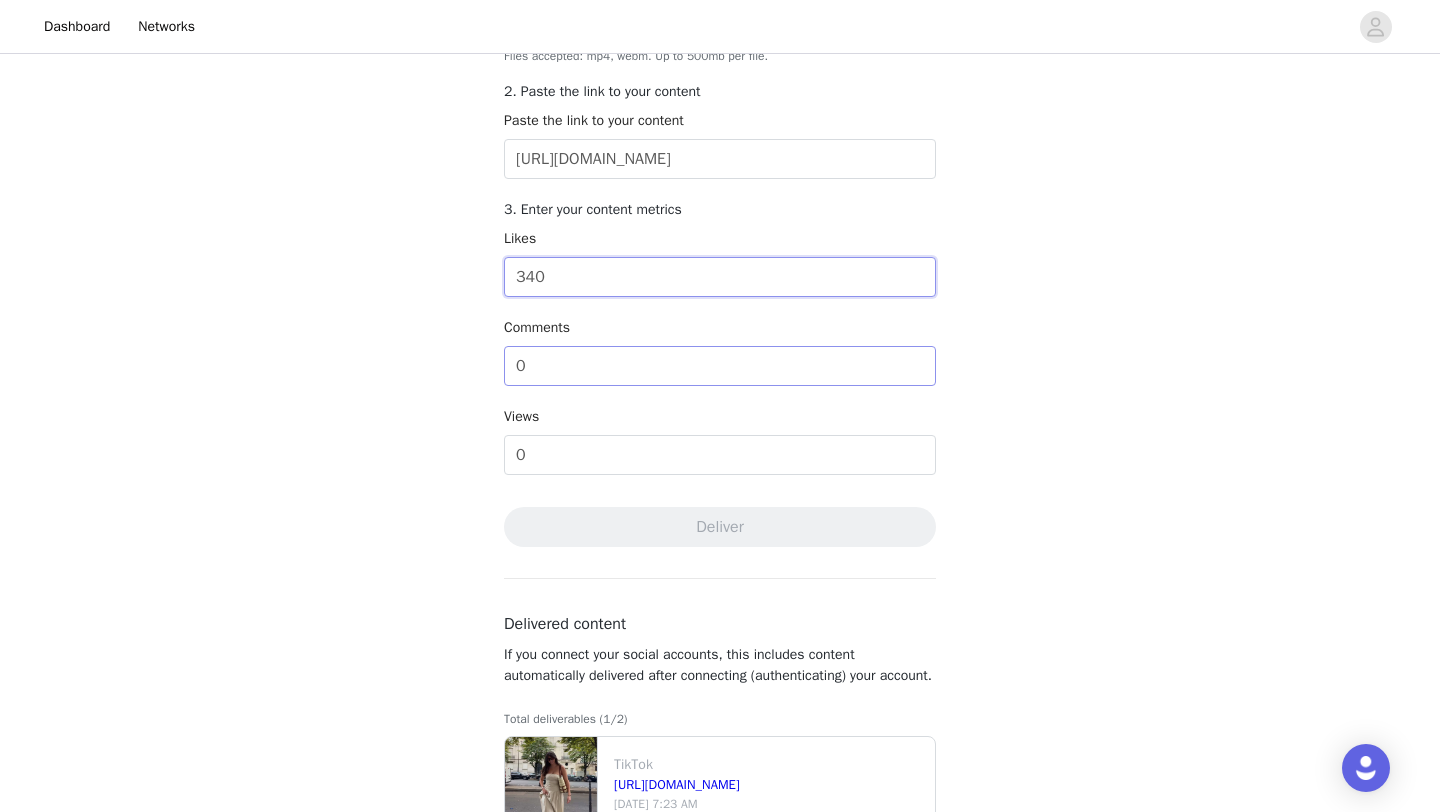 type on "340" 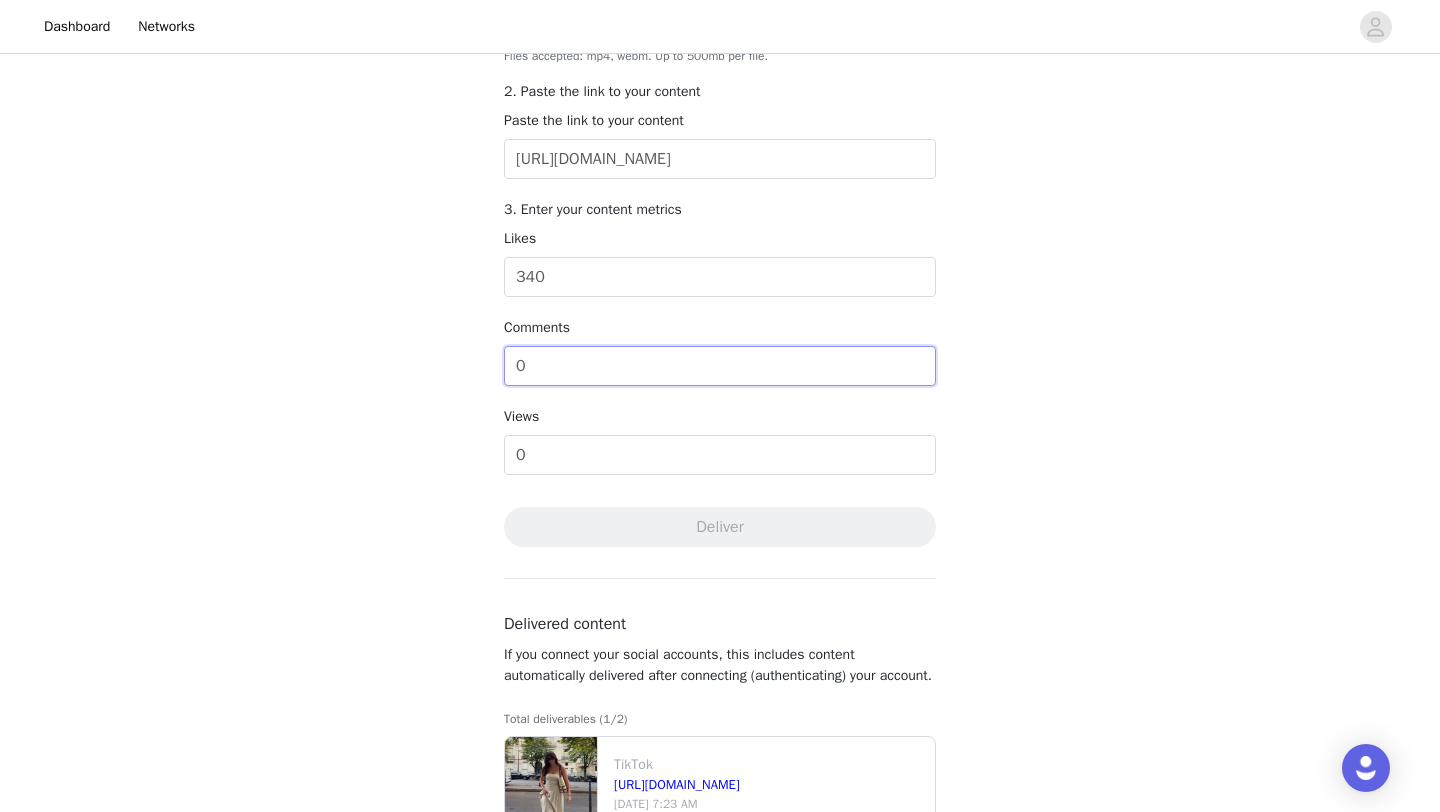 click on "0" at bounding box center (720, 366) 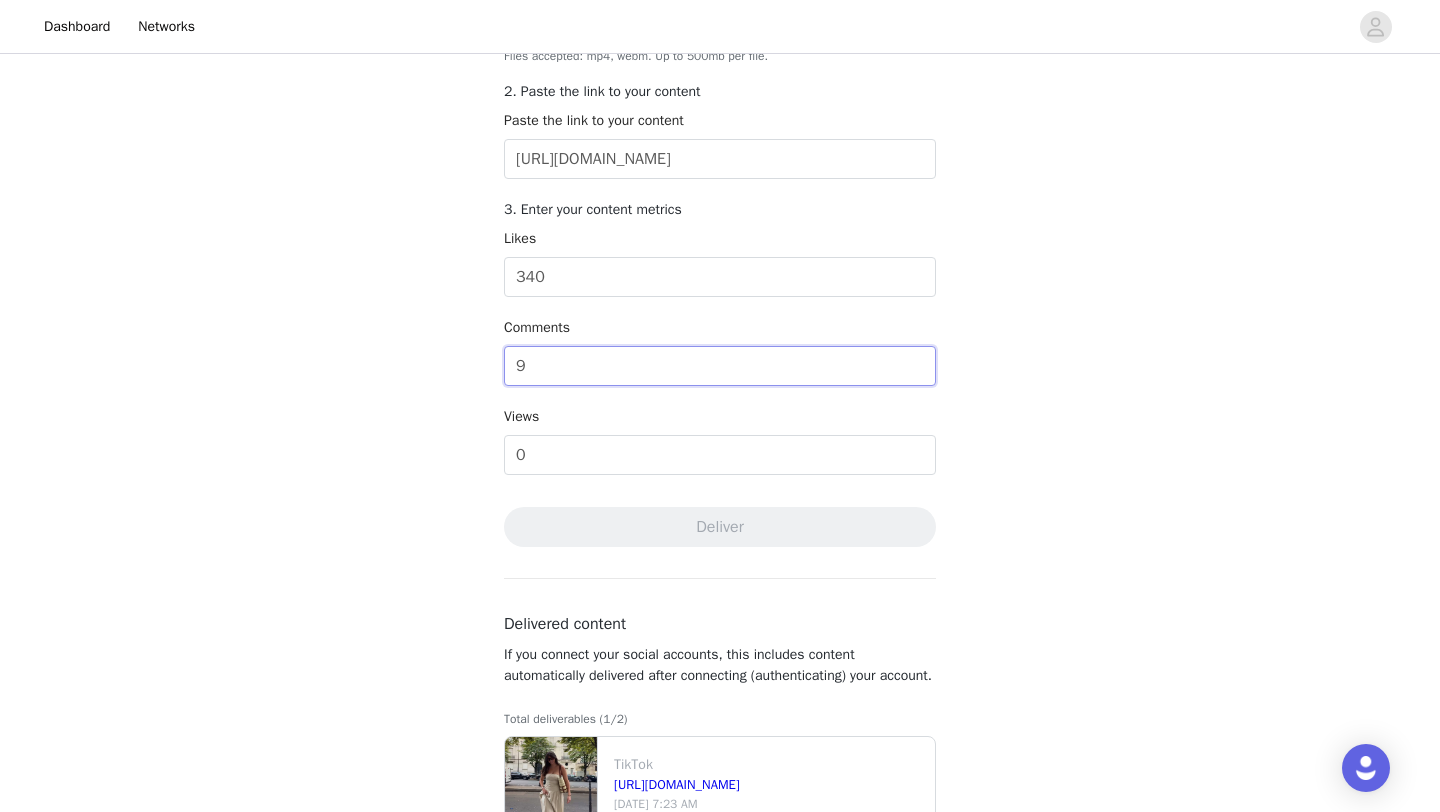 type on "9" 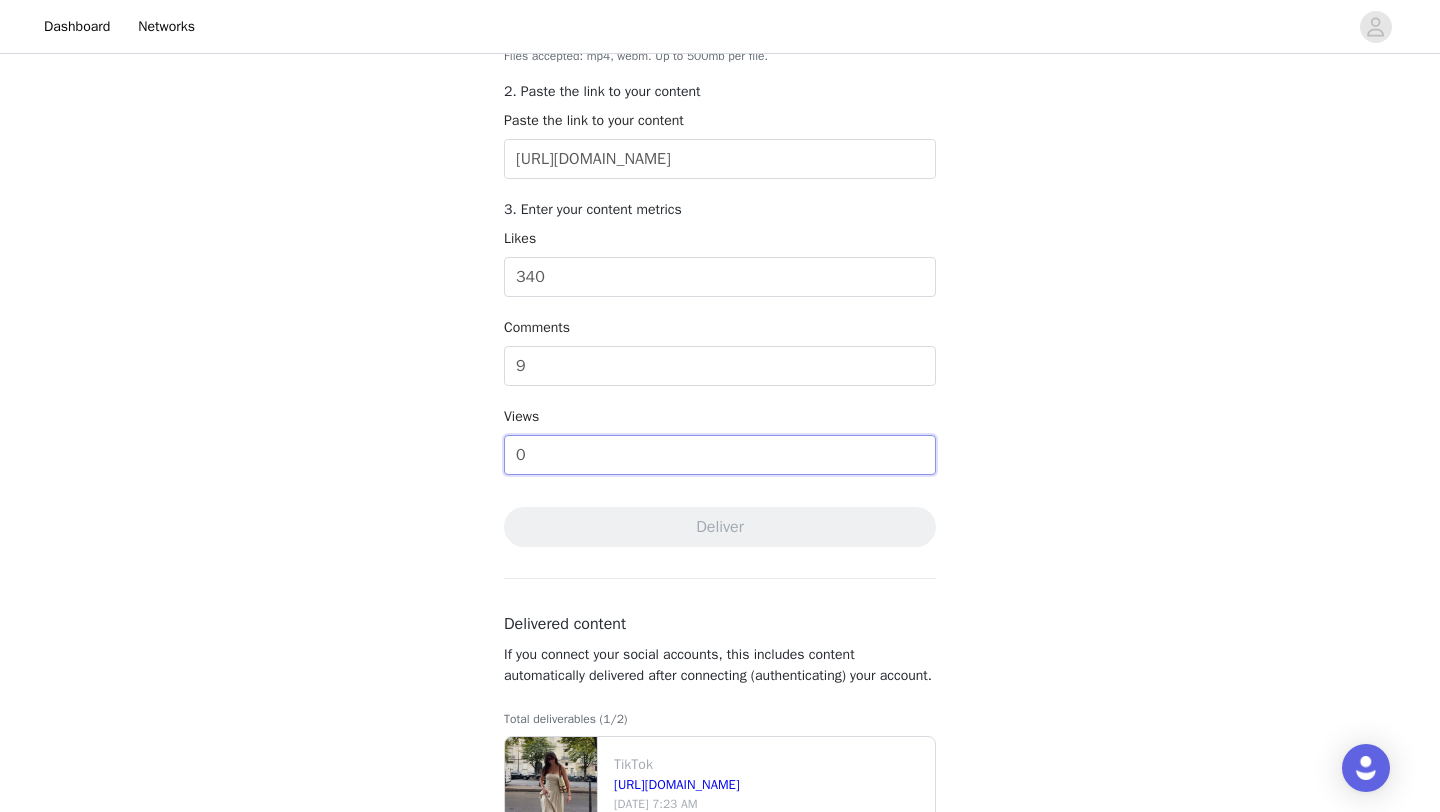 click on "0" at bounding box center [720, 455] 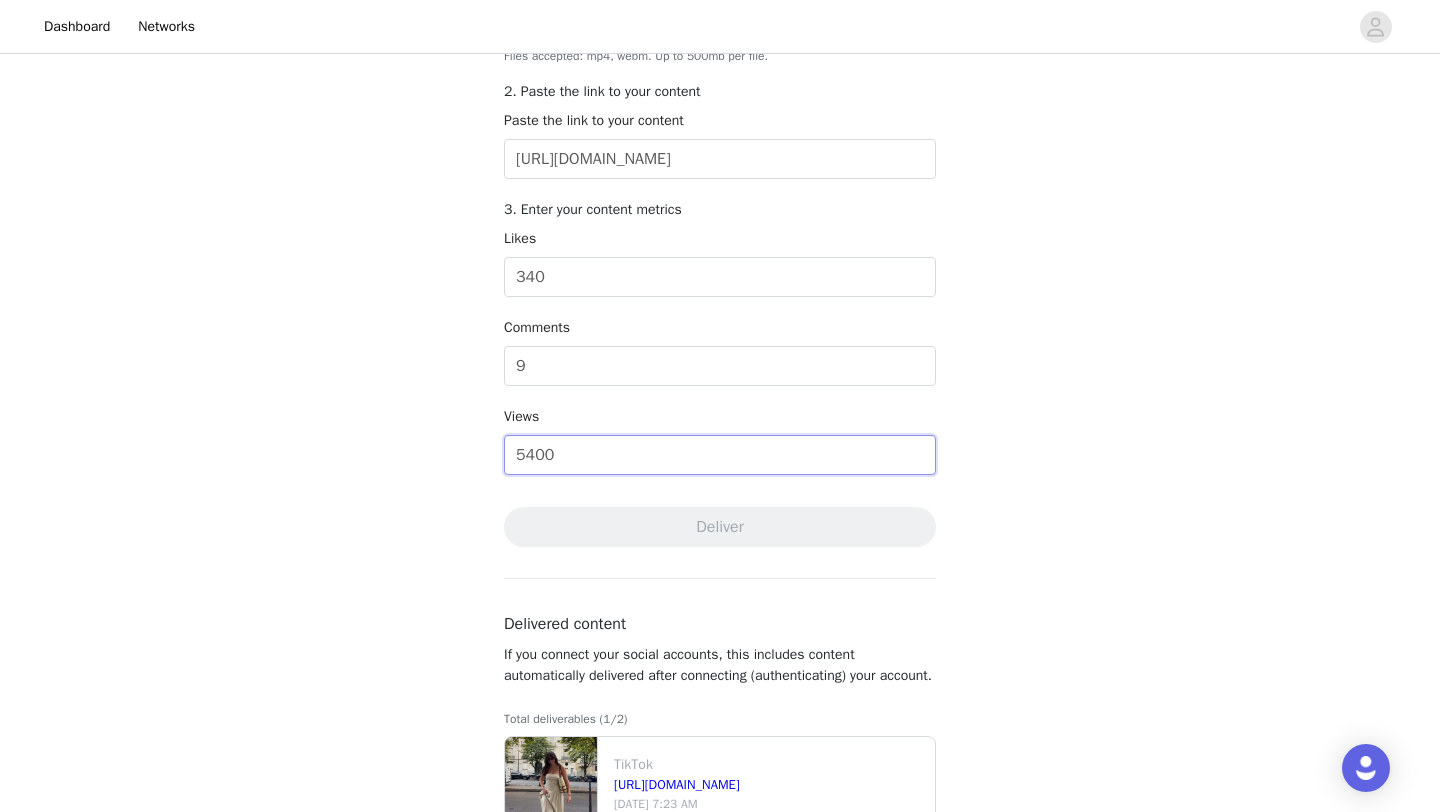 type on "5400" 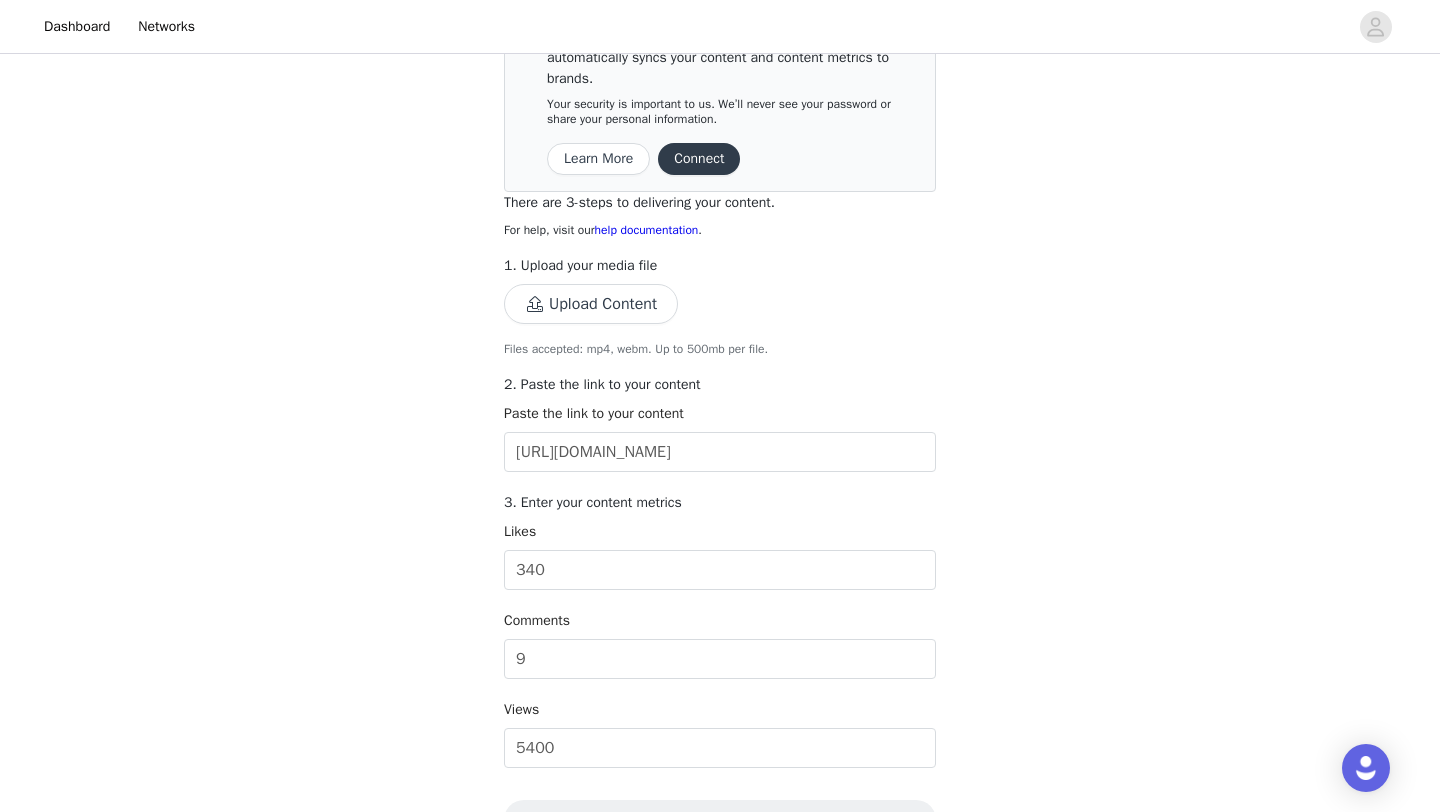scroll, scrollTop: 135, scrollLeft: 0, axis: vertical 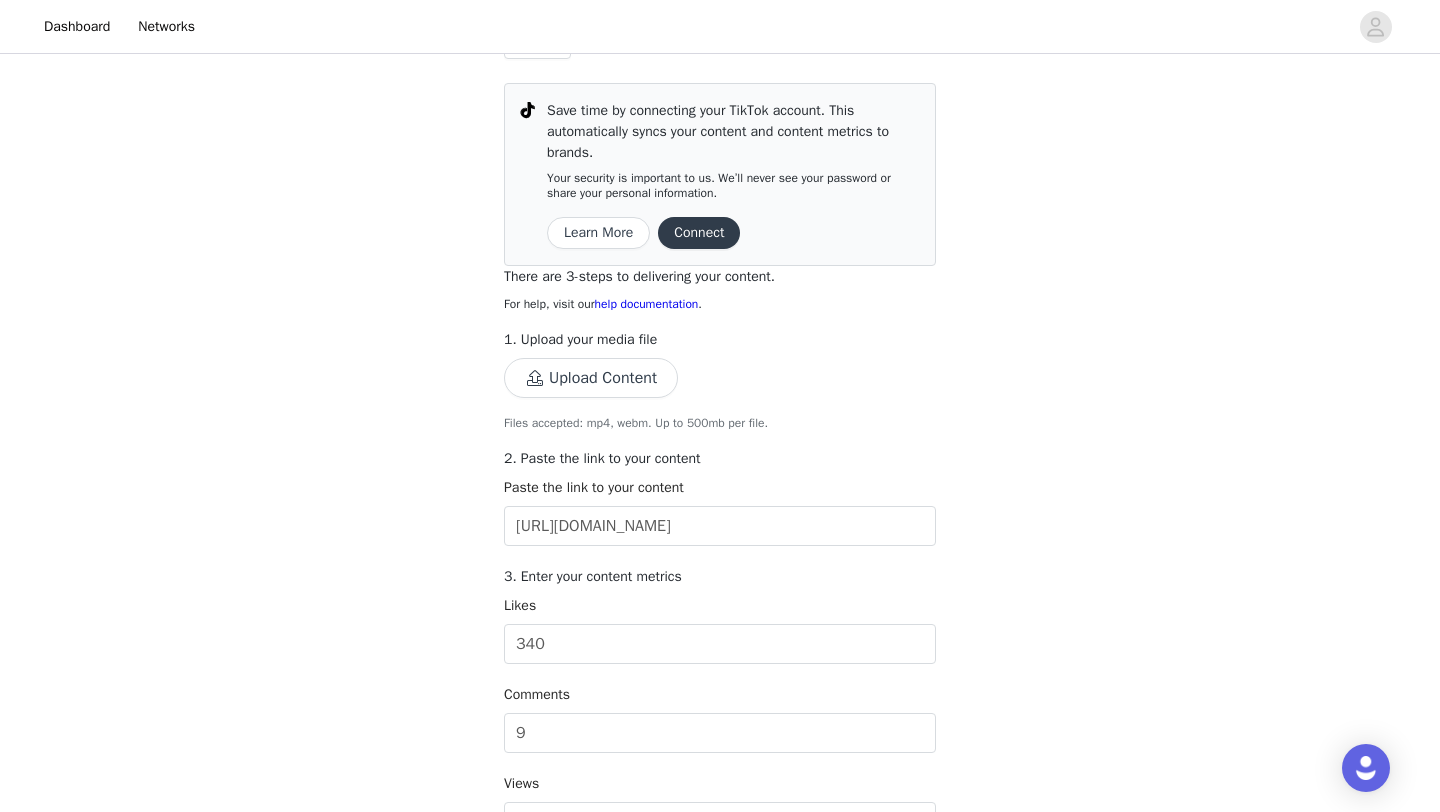click on "Upload Content" at bounding box center [591, 378] 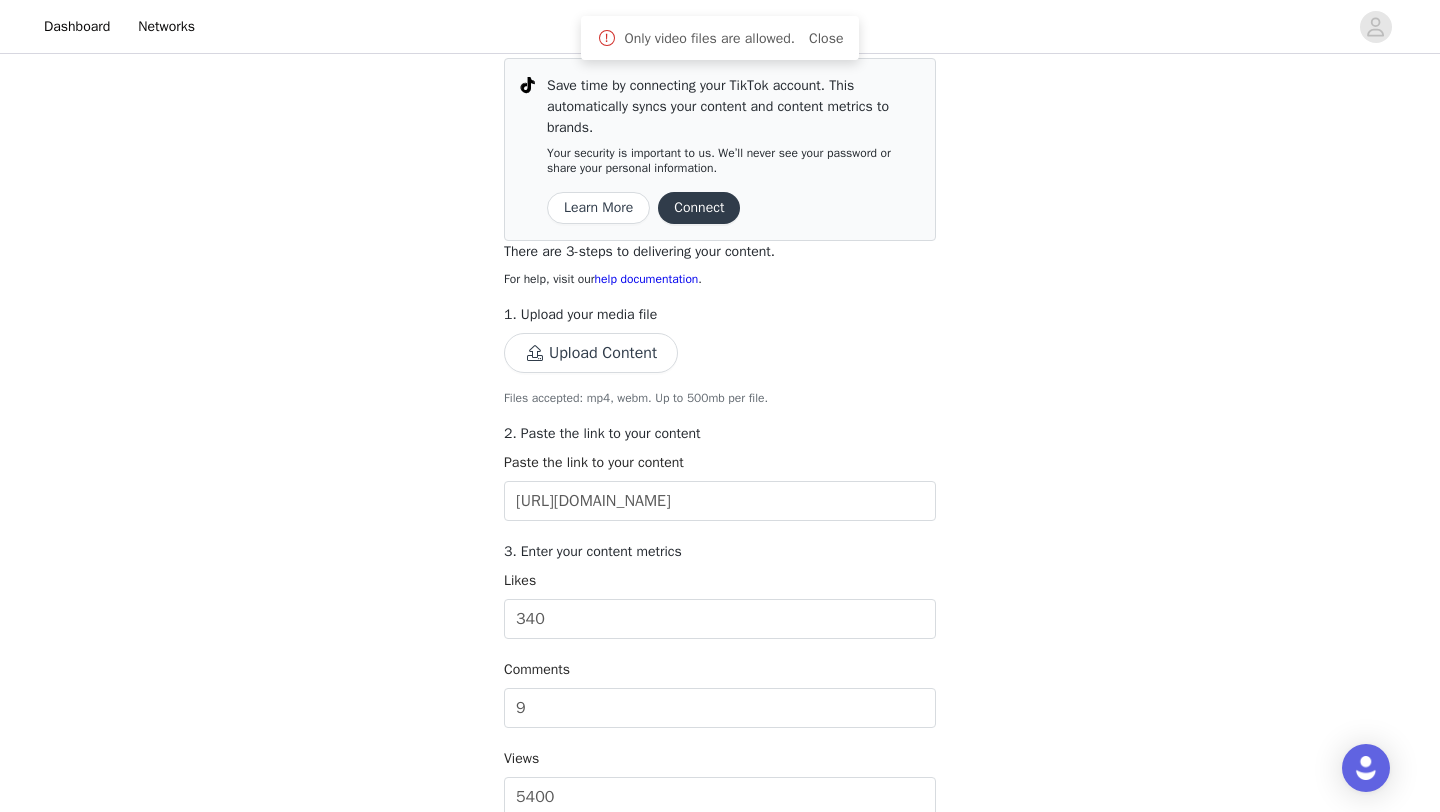 scroll, scrollTop: 162, scrollLeft: 0, axis: vertical 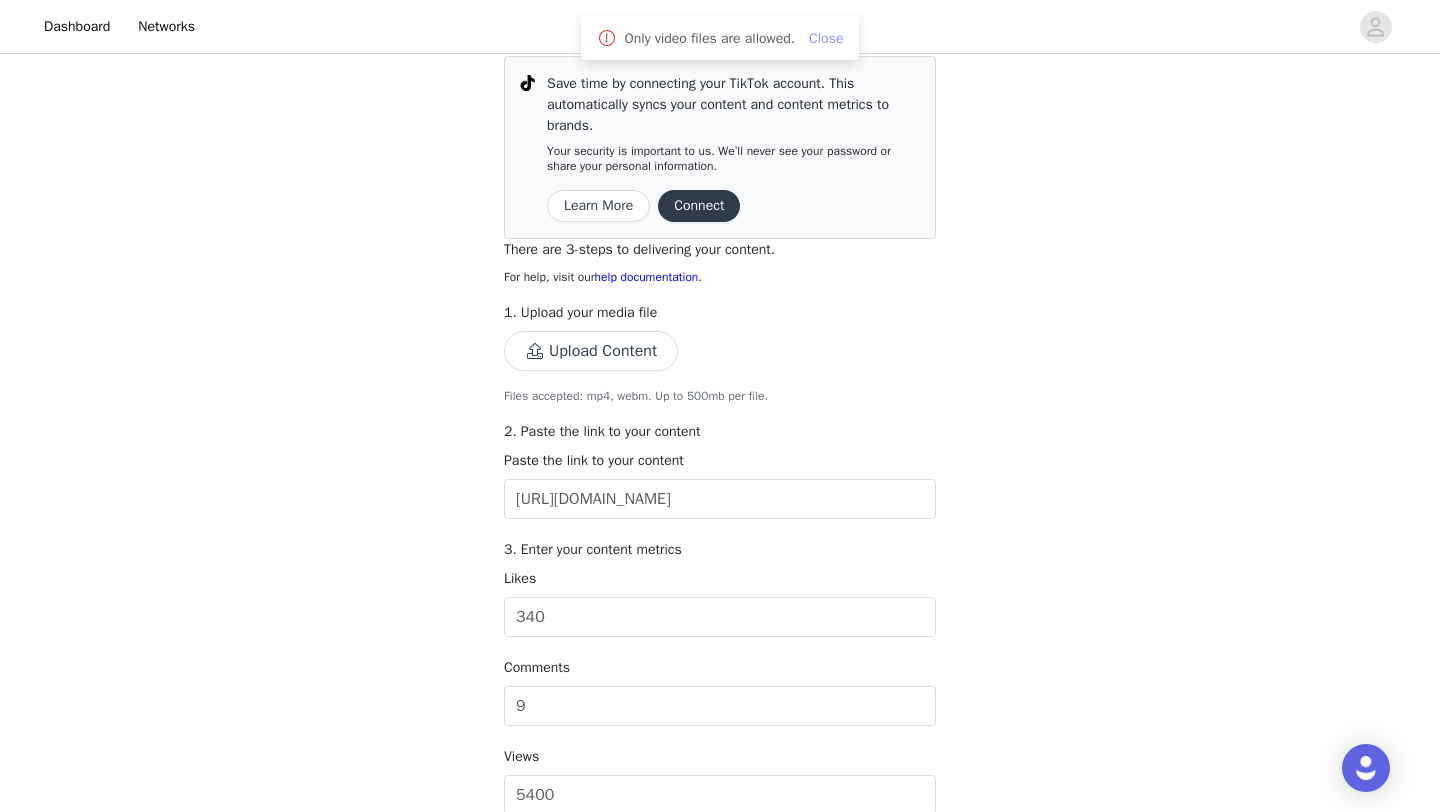 click on "Close" at bounding box center [826, 38] 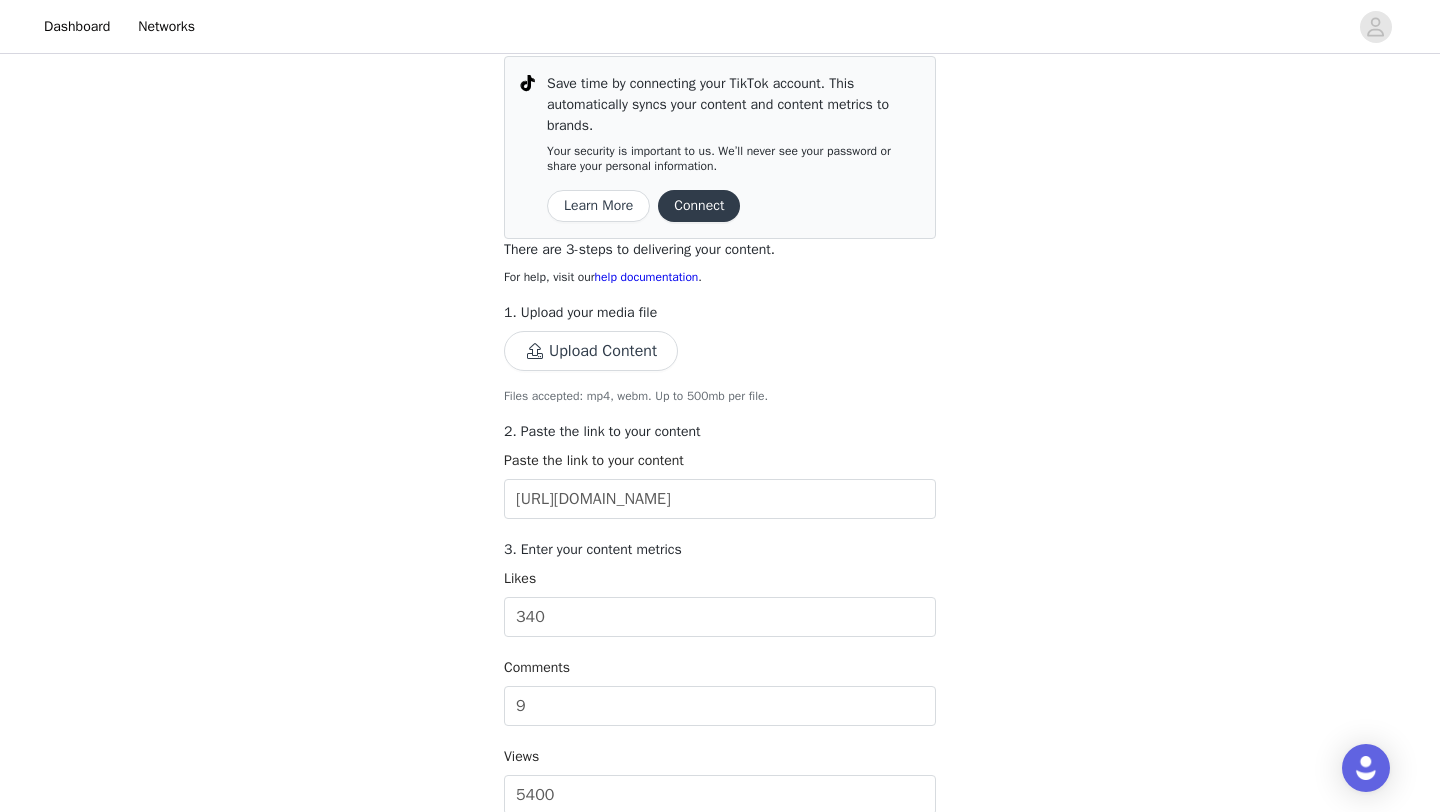 click on "Upload Content" at bounding box center (591, 351) 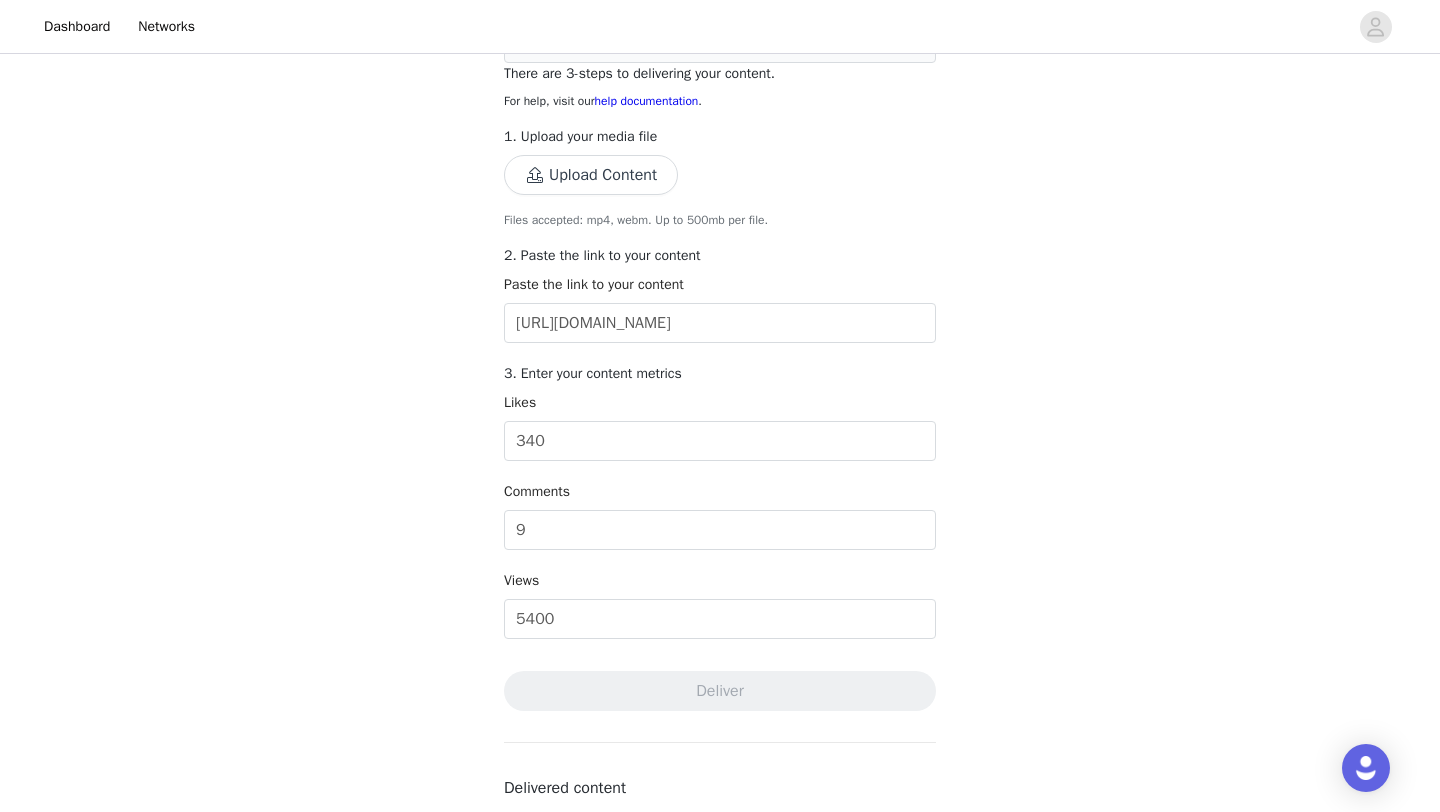 scroll, scrollTop: 0, scrollLeft: 0, axis: both 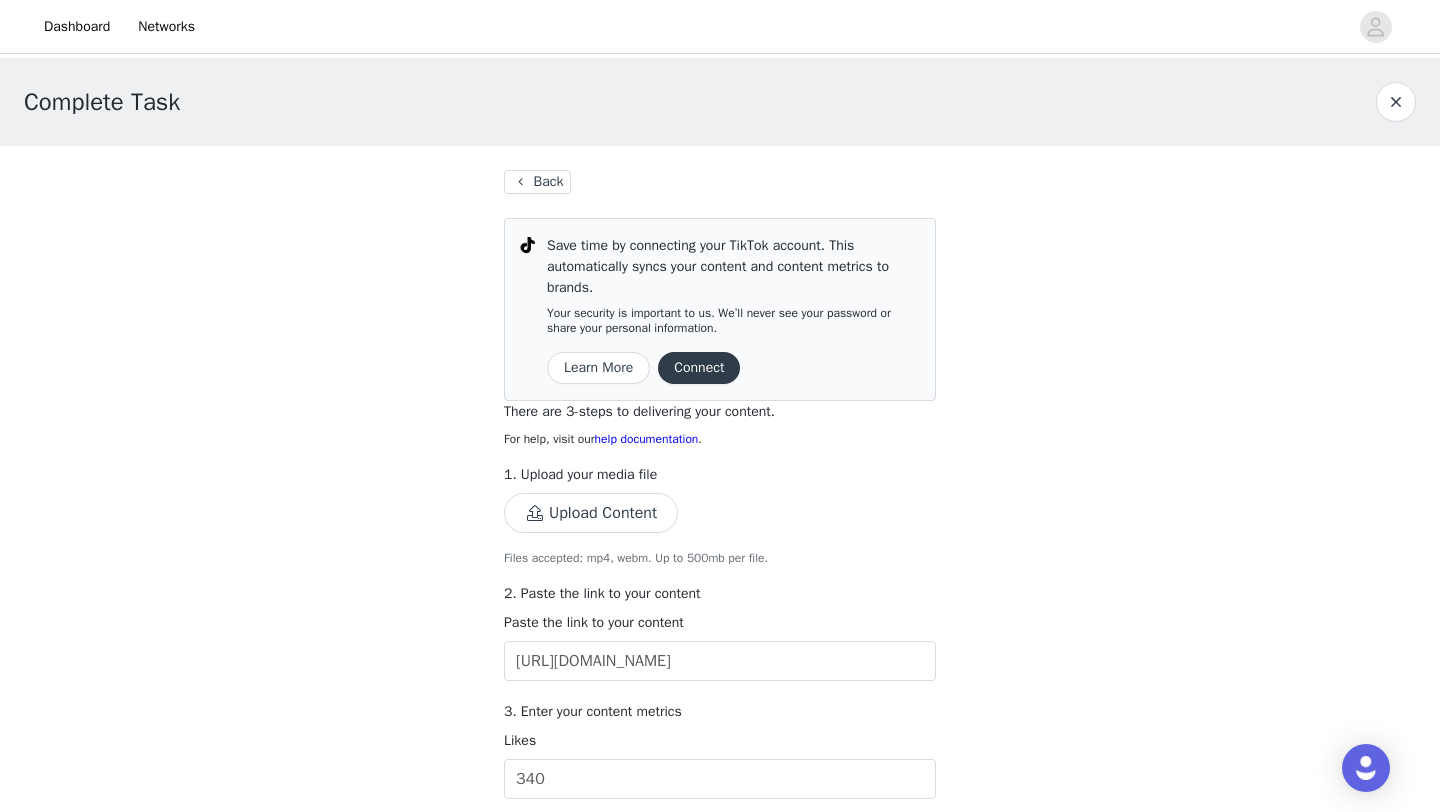 click on "Upload Content" at bounding box center (591, 513) 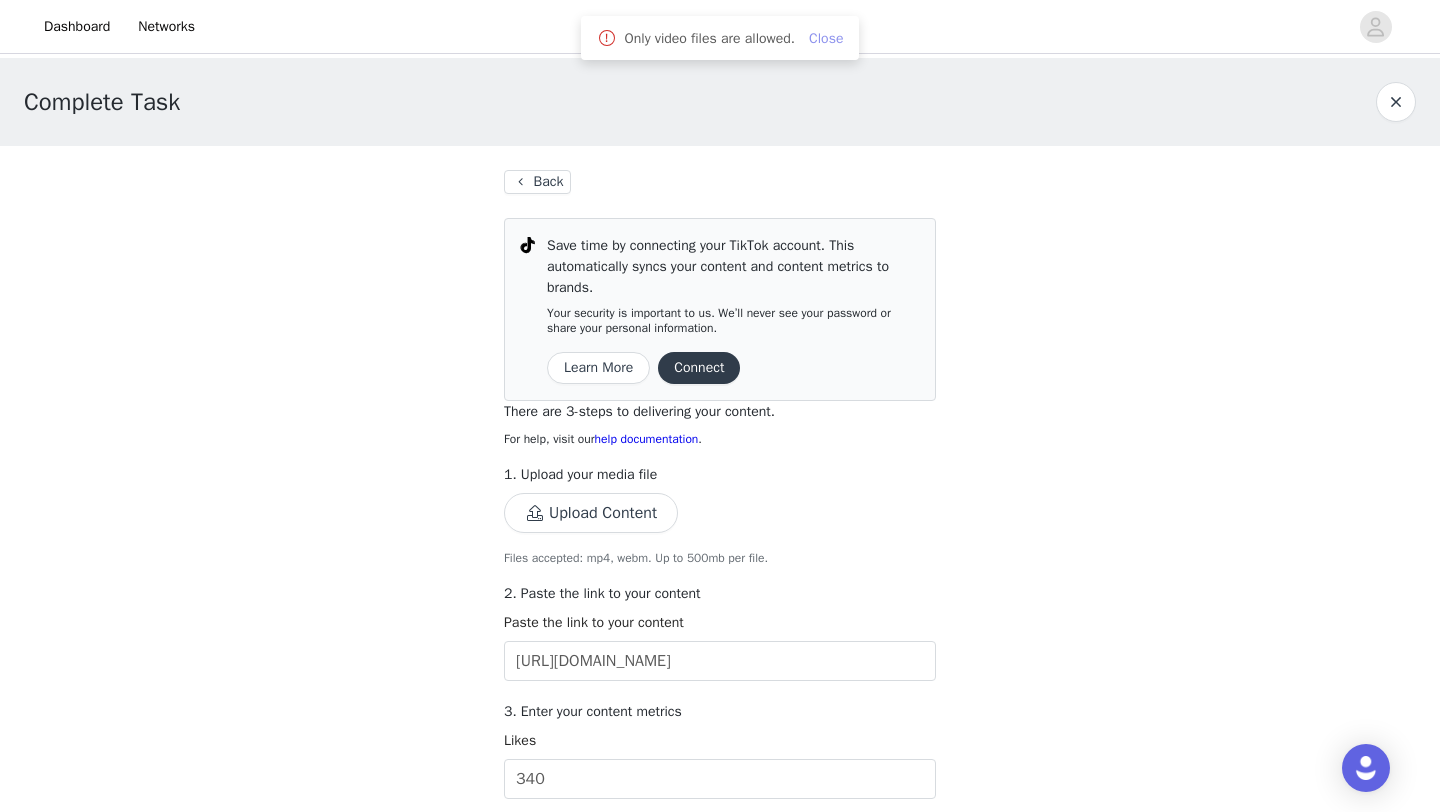 click on "Close" at bounding box center [826, 38] 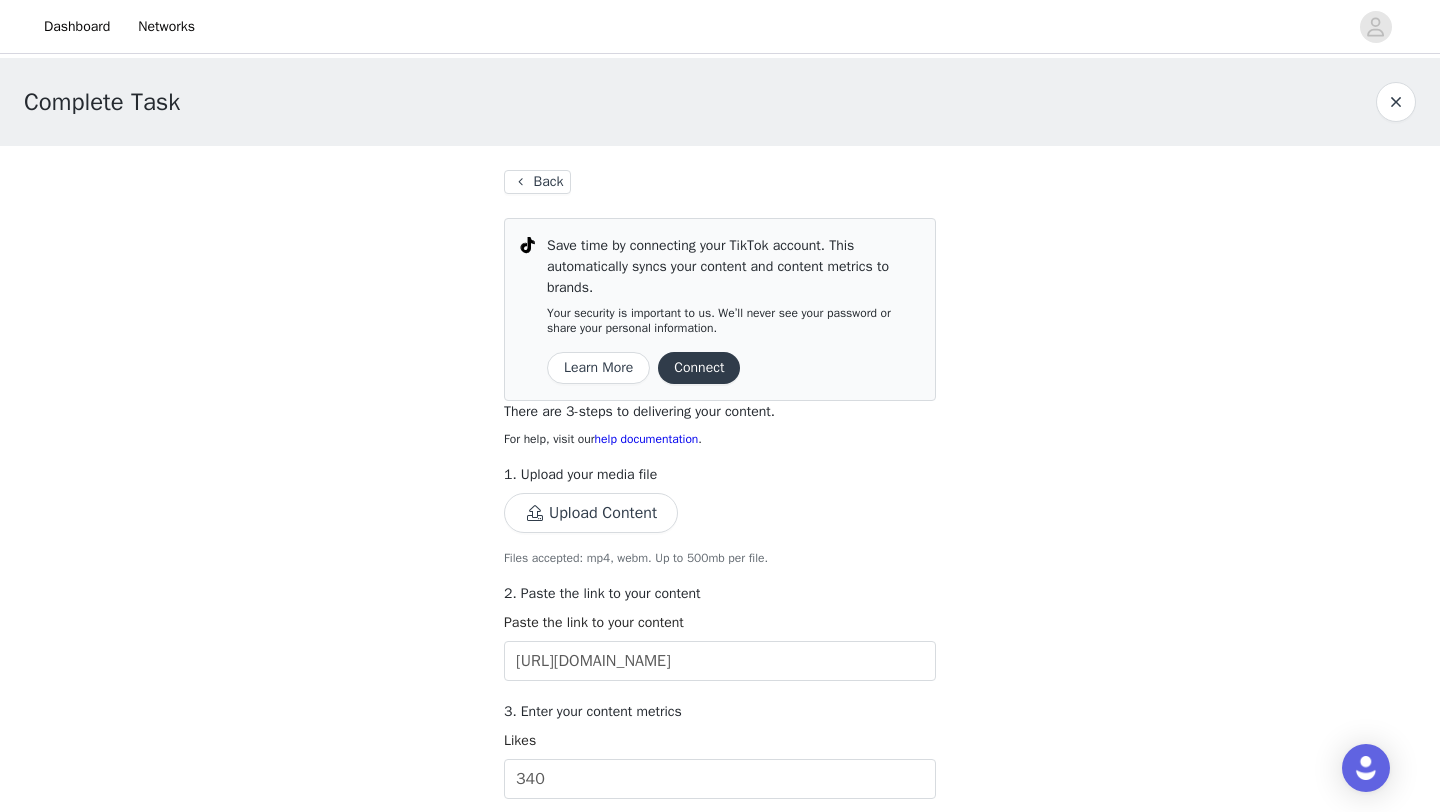 click on "Back" at bounding box center [537, 182] 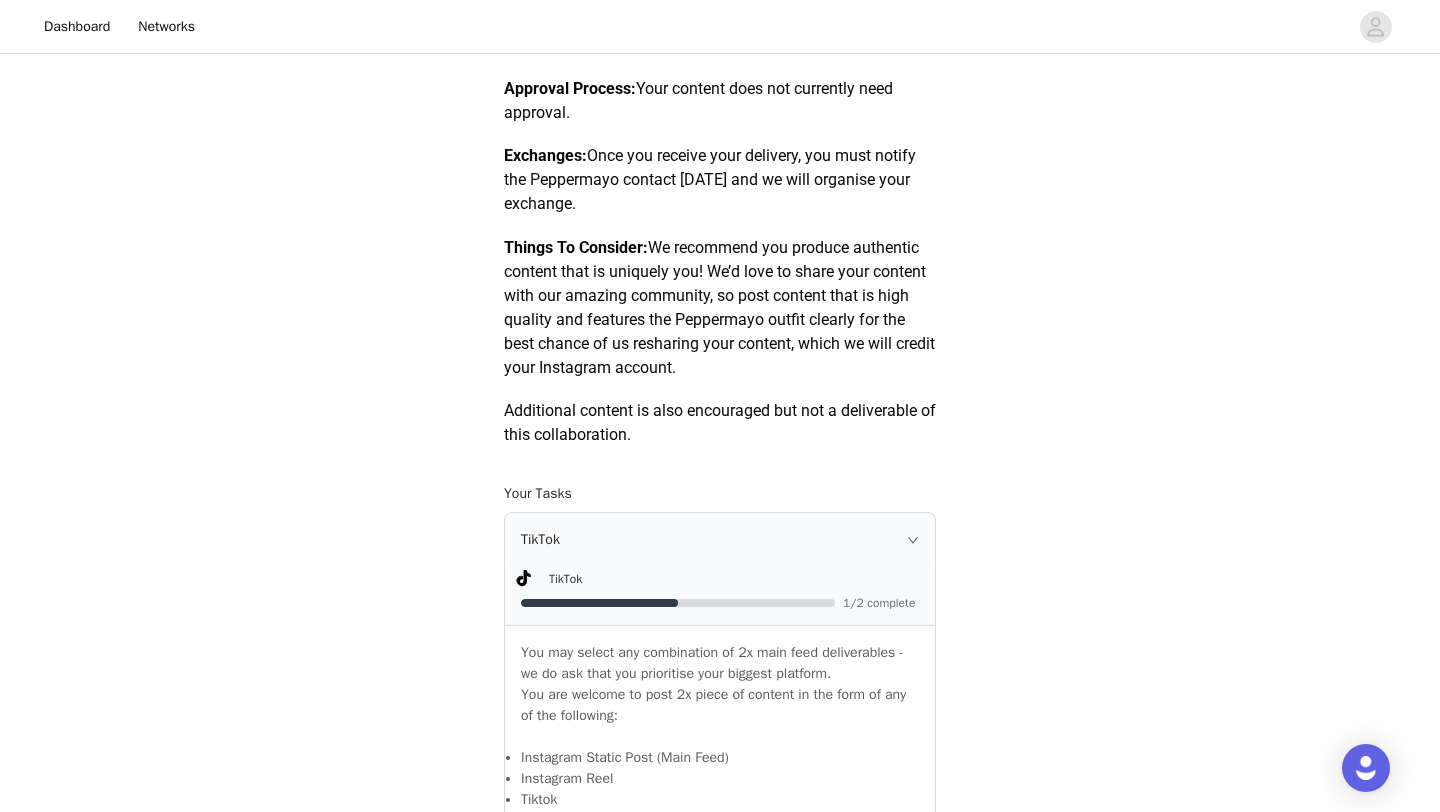 scroll, scrollTop: 1213, scrollLeft: 0, axis: vertical 